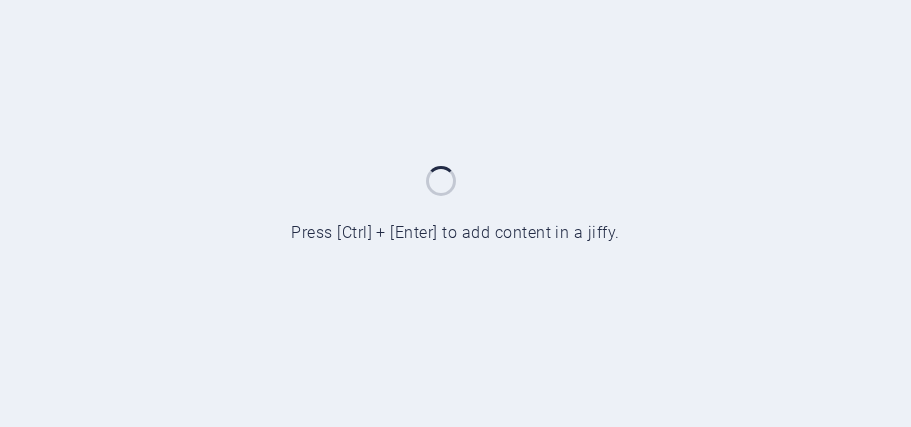 scroll, scrollTop: 0, scrollLeft: 0, axis: both 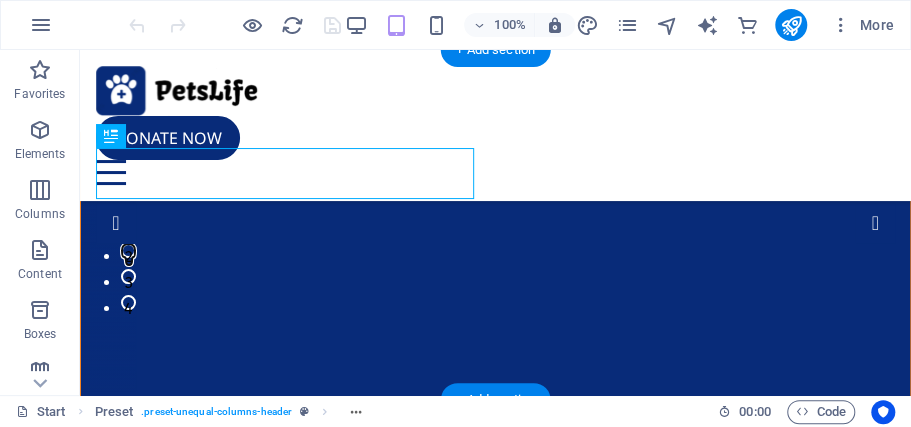 click on "2" at bounding box center [128, 250] 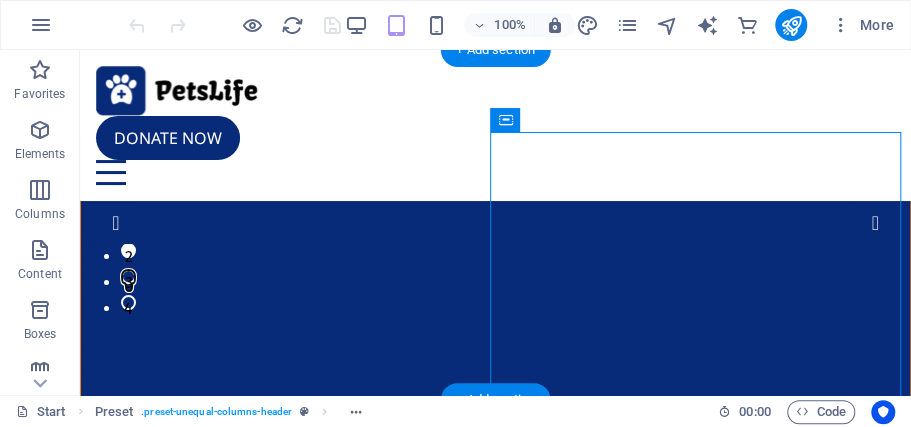 click on "3" at bounding box center (128, 276) 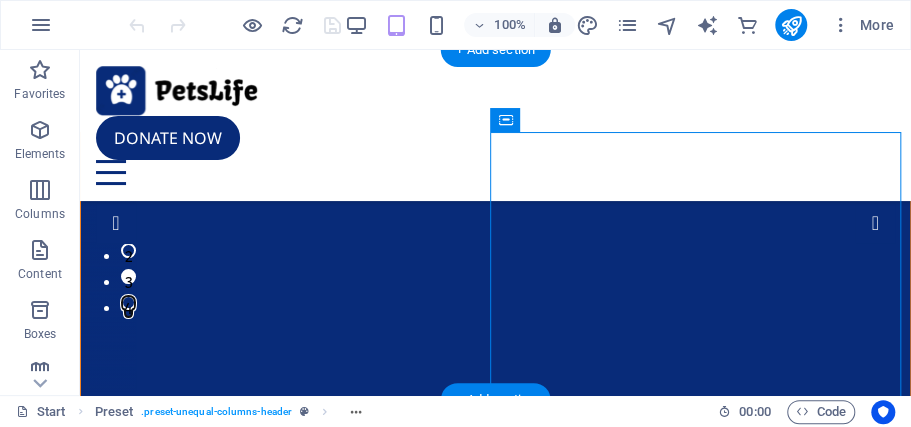 click on "4" at bounding box center (128, 302) 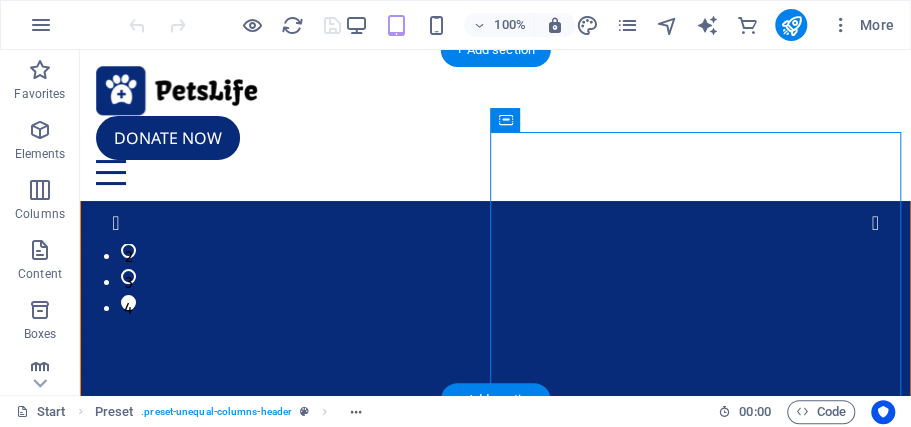 click on "1" at bounding box center (128, 224) 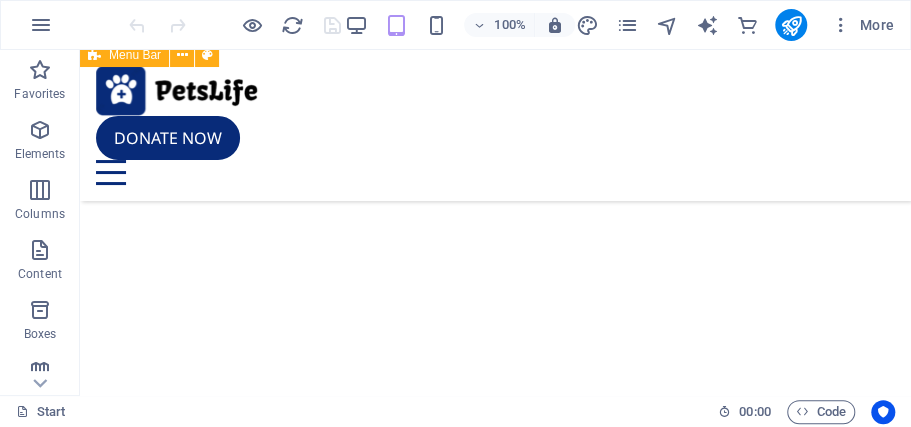 scroll, scrollTop: 2400, scrollLeft: 0, axis: vertical 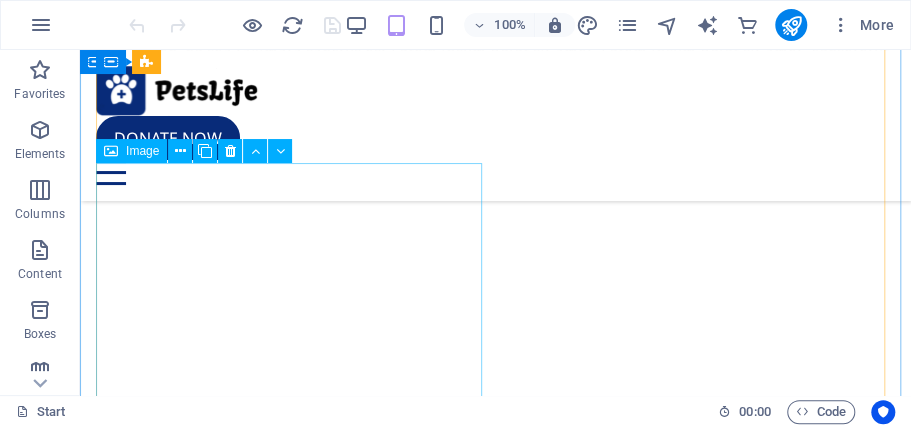 click on "Image" at bounding box center [142, 151] 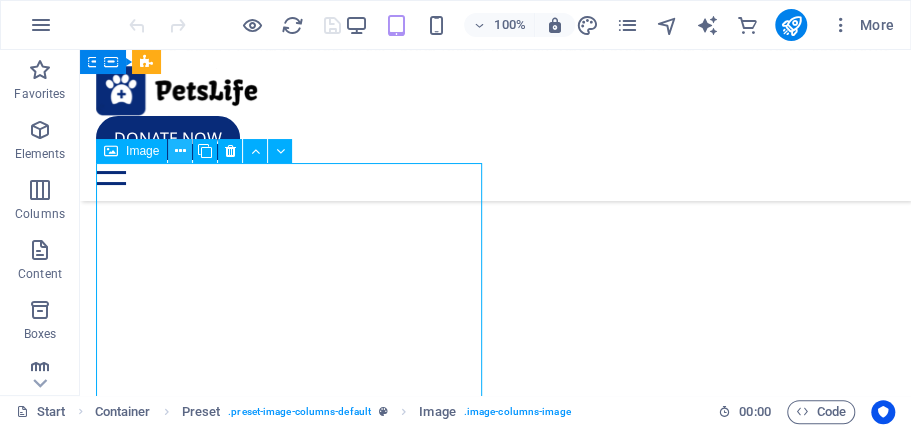 click at bounding box center [180, 151] 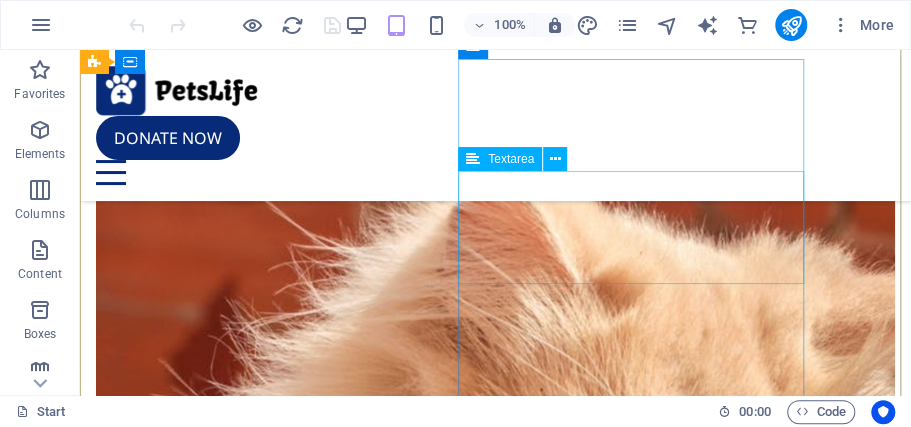 scroll, scrollTop: 7733, scrollLeft: 0, axis: vertical 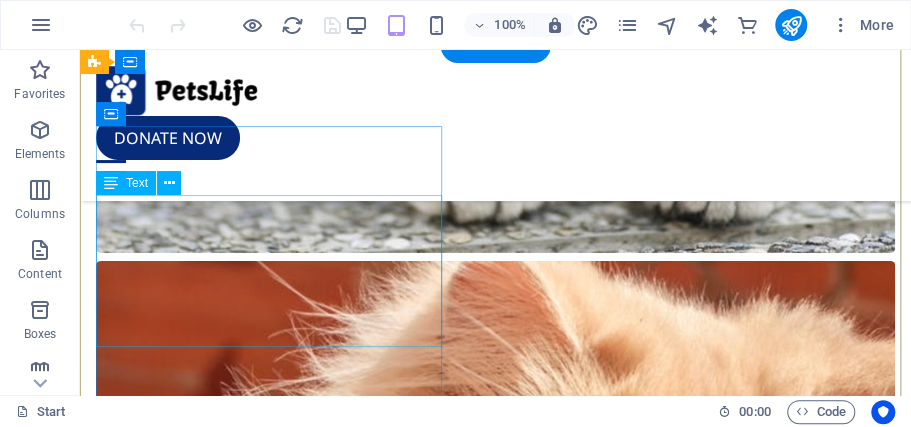 click on "arscare.arshub.co.in 1601 Broadway ,  Tirunelveli   10019 +91-8220477746 admin@arscare.arshub.co.in Legal Notice  |  Privacy" at bounding box center (495, 7551) 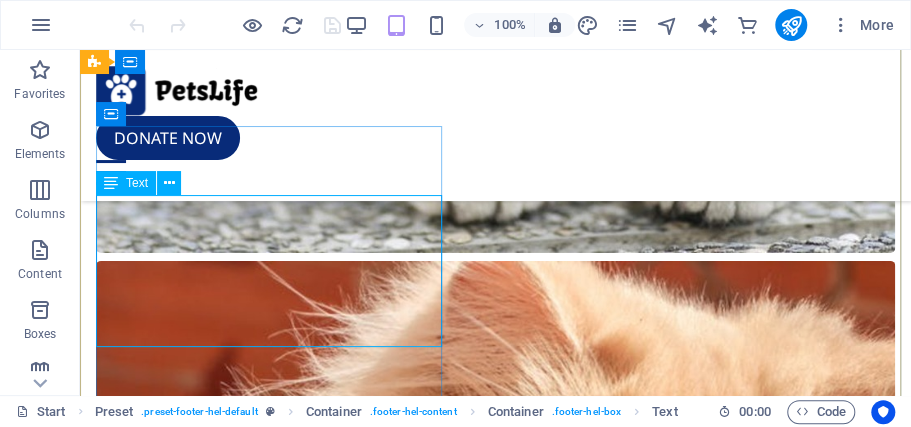 click on "Text" at bounding box center (137, 183) 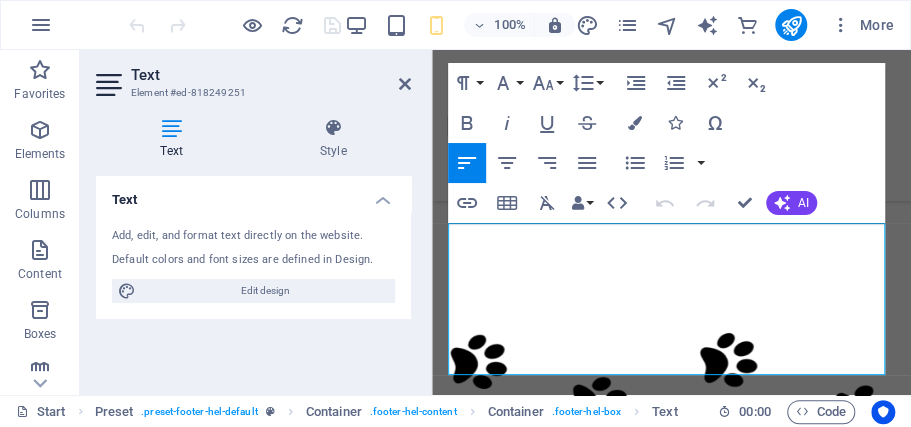 scroll, scrollTop: 8736, scrollLeft: 0, axis: vertical 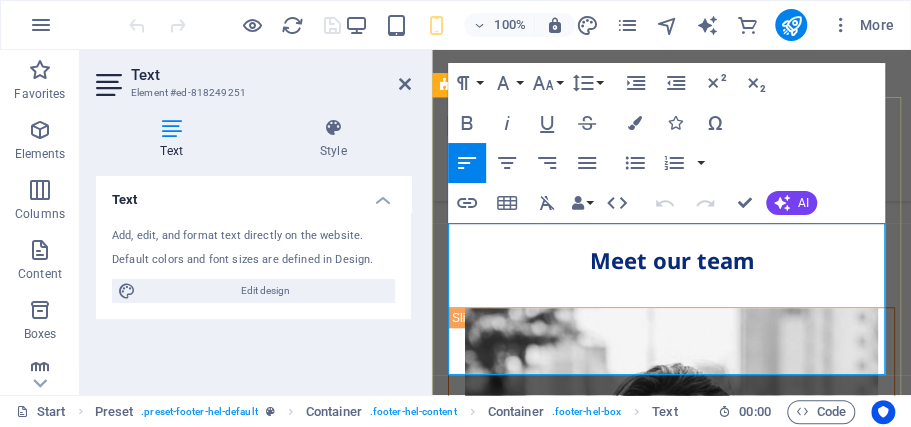 click on "arscare.arshub.co.in" at bounding box center [521, 2580] 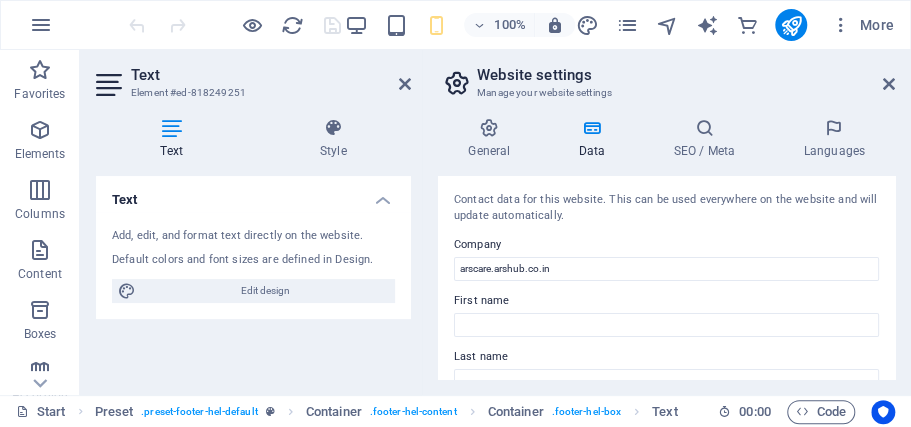 scroll, scrollTop: 8354, scrollLeft: 0, axis: vertical 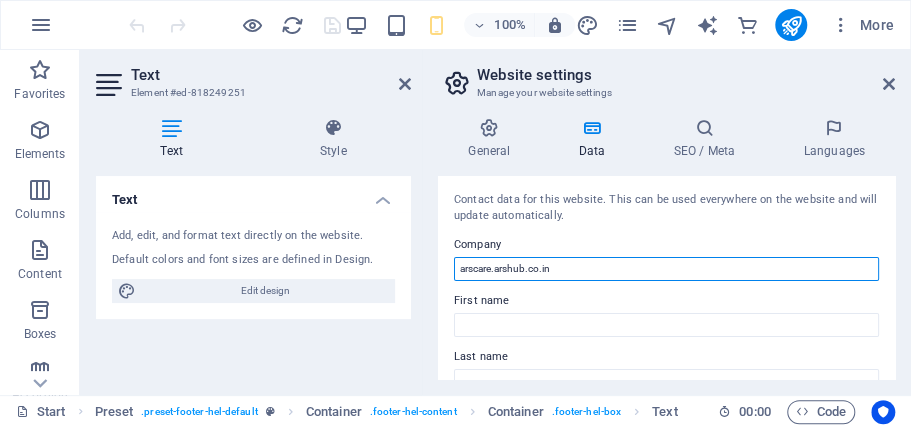 drag, startPoint x: 564, startPoint y: 271, endPoint x: 458, endPoint y: 270, distance: 106.004715 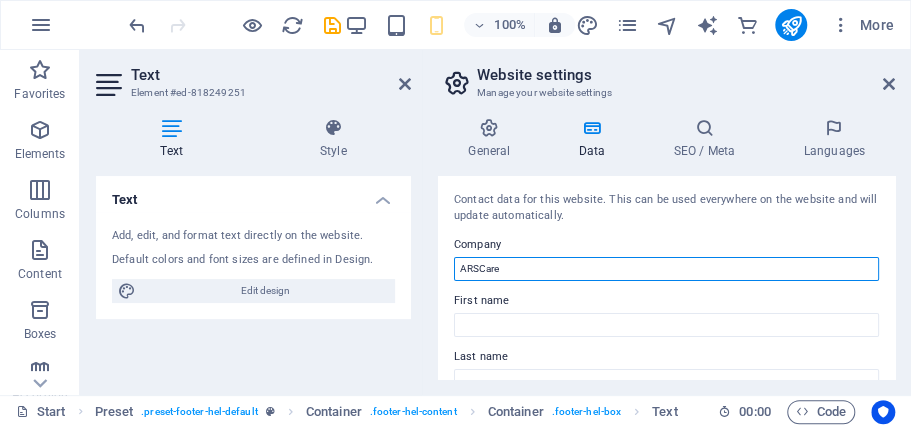 type on "ARSCare" 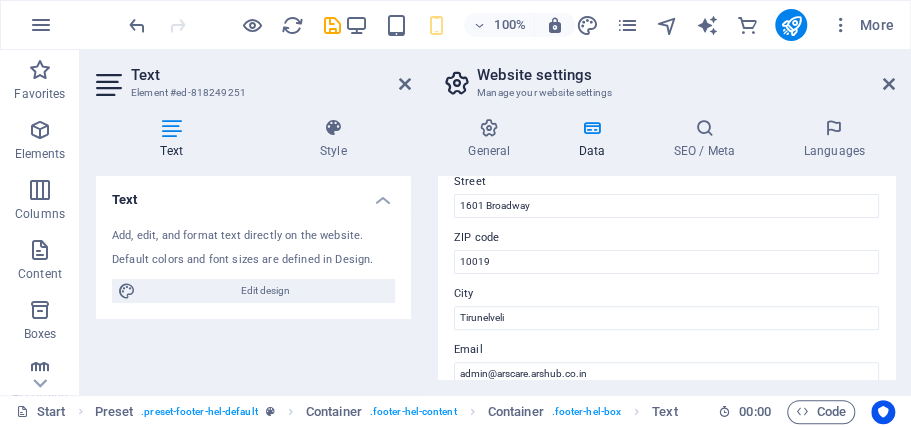 scroll, scrollTop: 200, scrollLeft: 0, axis: vertical 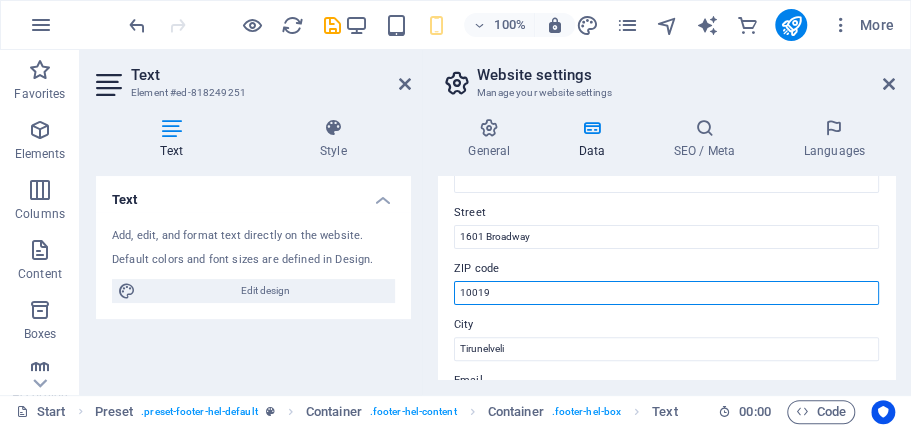 drag, startPoint x: 501, startPoint y: 291, endPoint x: 460, endPoint y: 292, distance: 41.01219 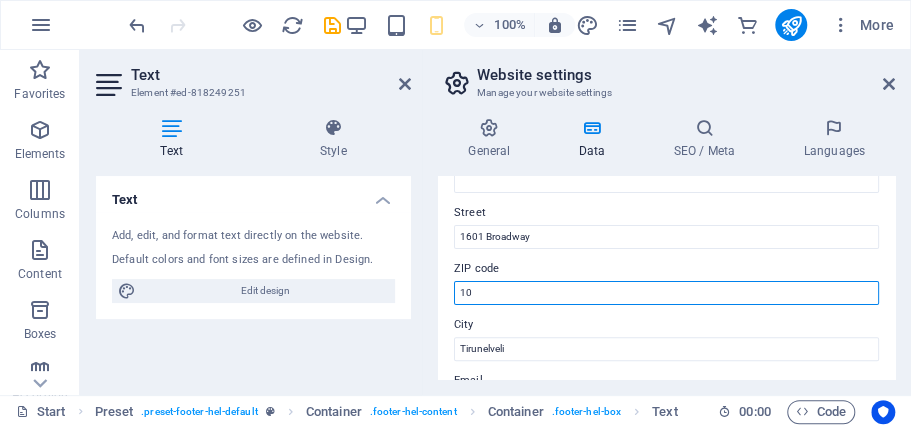 type on "1" 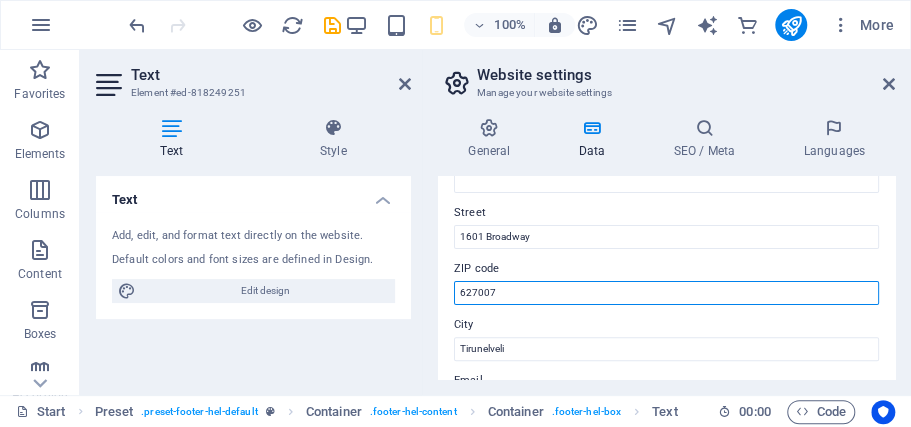 type on "627007" 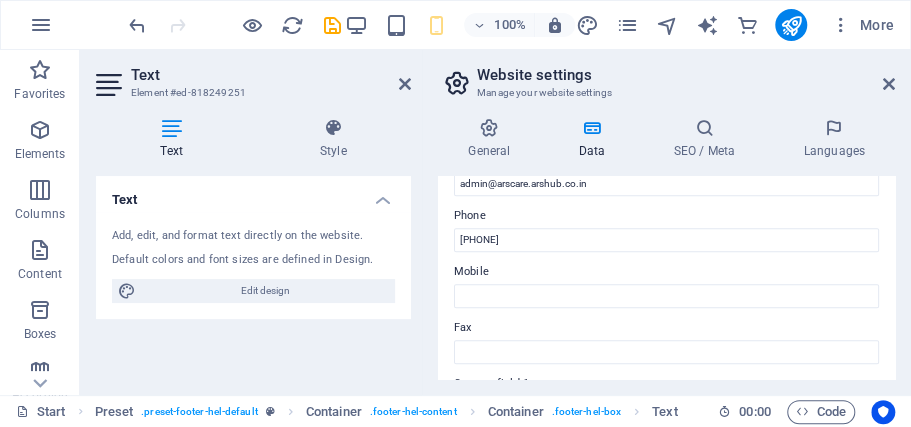 scroll, scrollTop: 400, scrollLeft: 0, axis: vertical 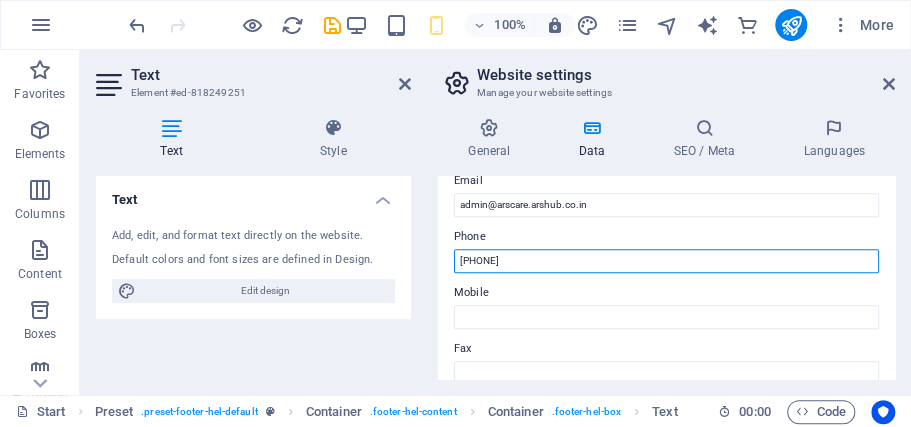 drag, startPoint x: 548, startPoint y: 258, endPoint x: 456, endPoint y: 263, distance: 92.13577 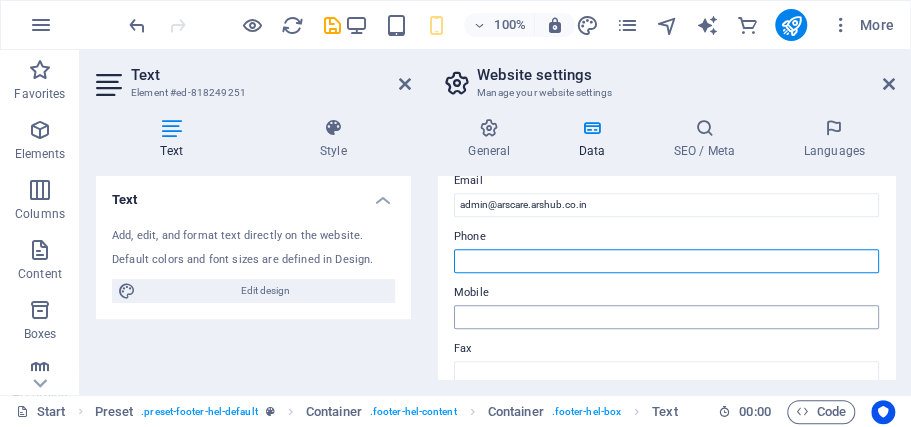 type 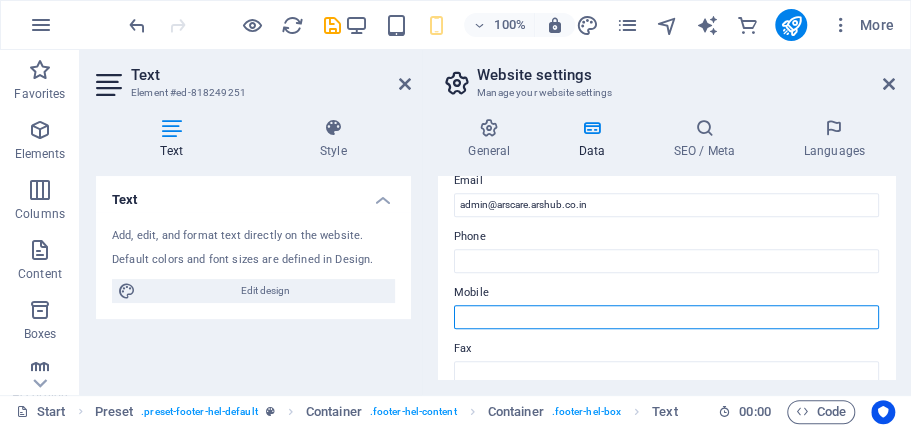 click on "Mobile" at bounding box center (666, 317) 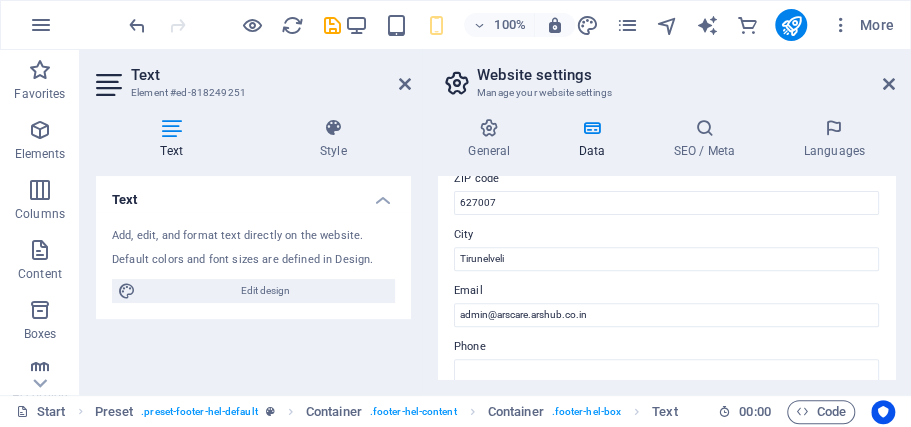 scroll, scrollTop: 0, scrollLeft: 0, axis: both 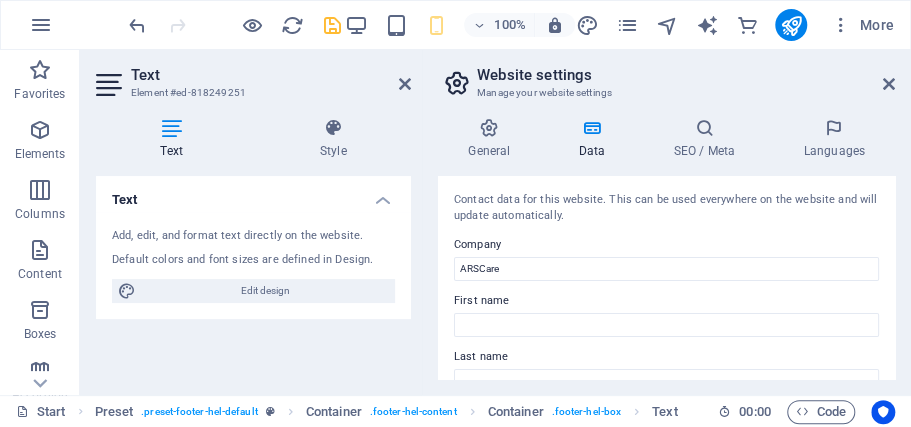 type on "[PHONE]" 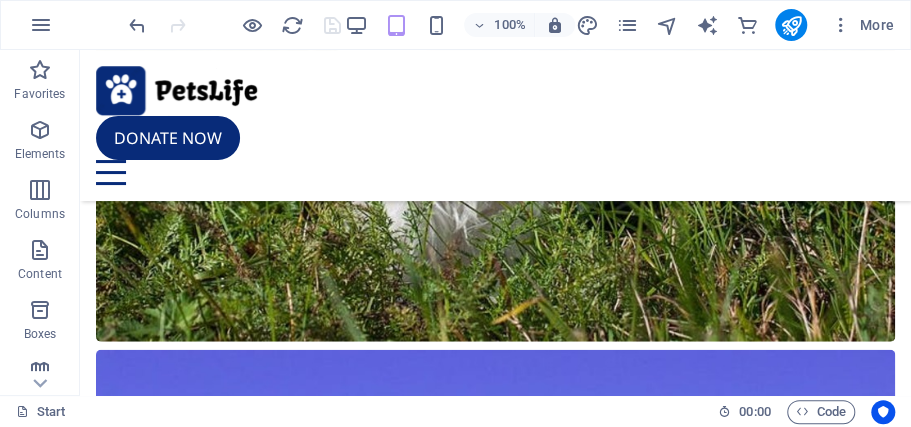 scroll, scrollTop: 4398, scrollLeft: 0, axis: vertical 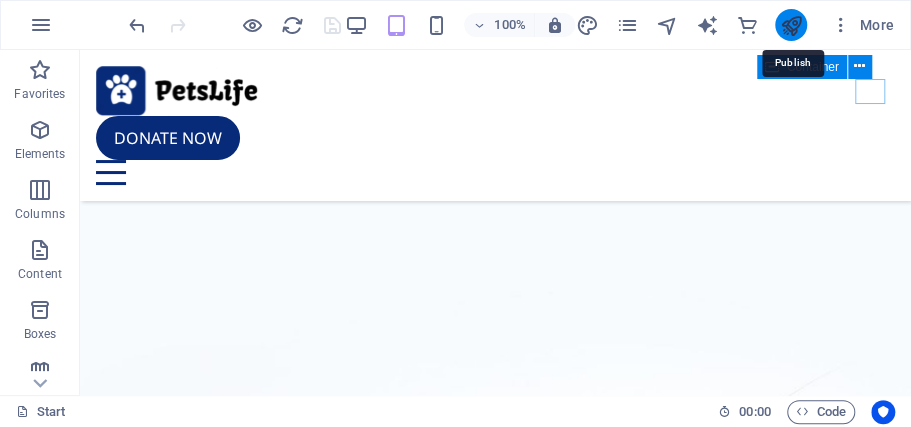 click at bounding box center [790, 25] 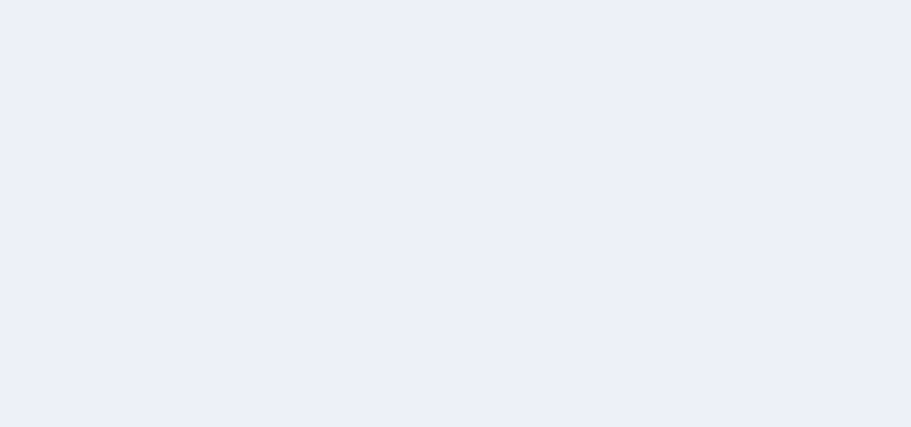 scroll, scrollTop: 0, scrollLeft: 0, axis: both 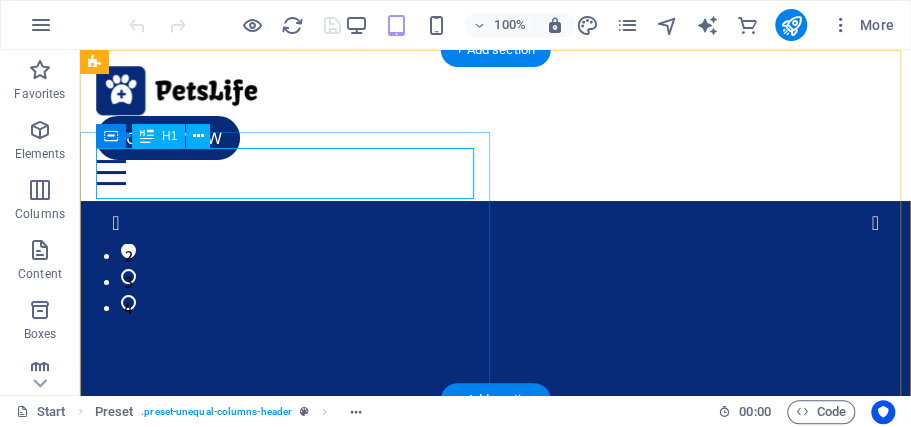 click on "PetsLife" at bounding box center [495, 853] 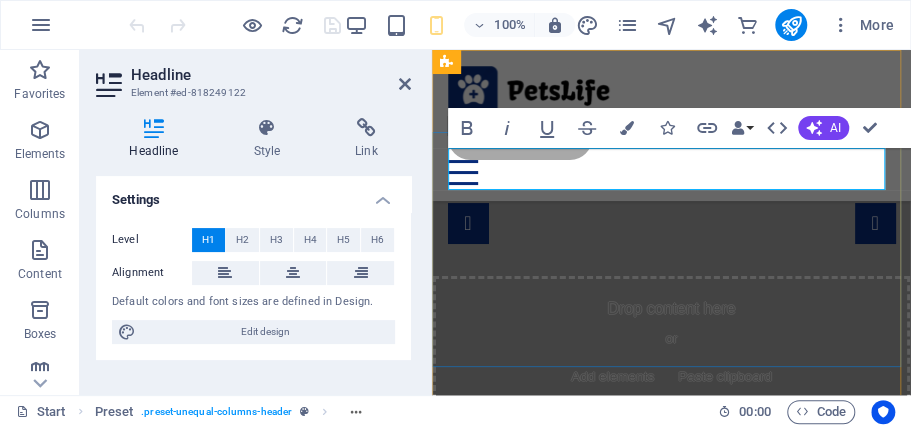 type 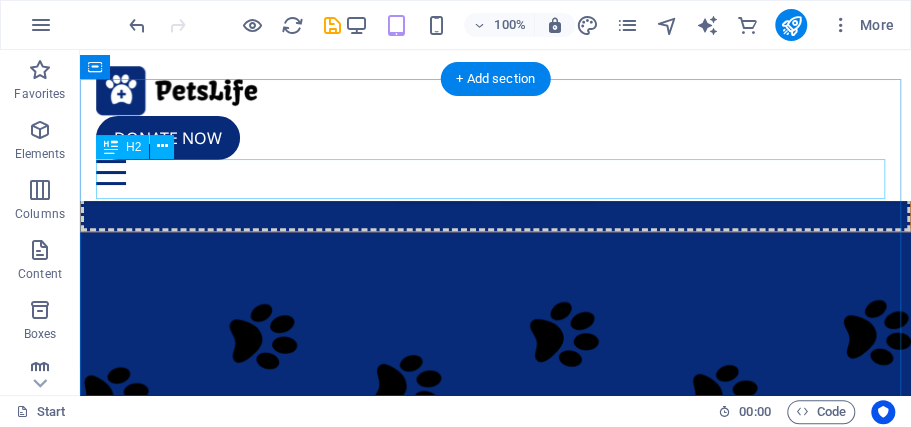 scroll, scrollTop: 333, scrollLeft: 0, axis: vertical 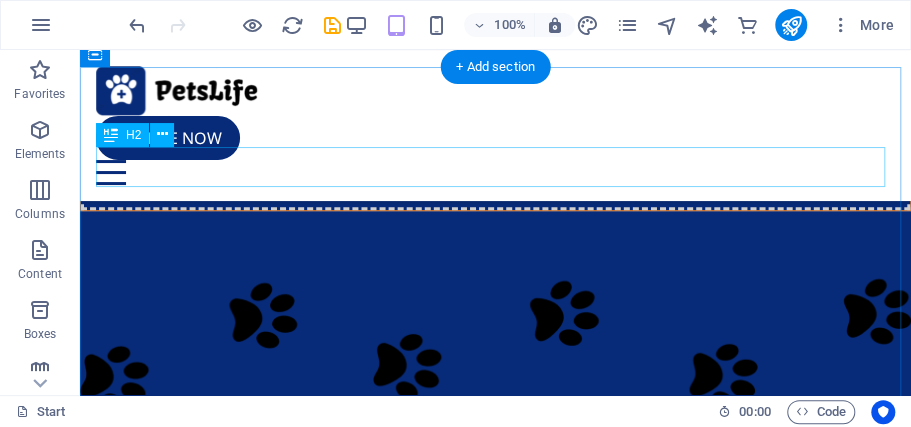 click on "About PetsLife" at bounding box center (495, 1684) 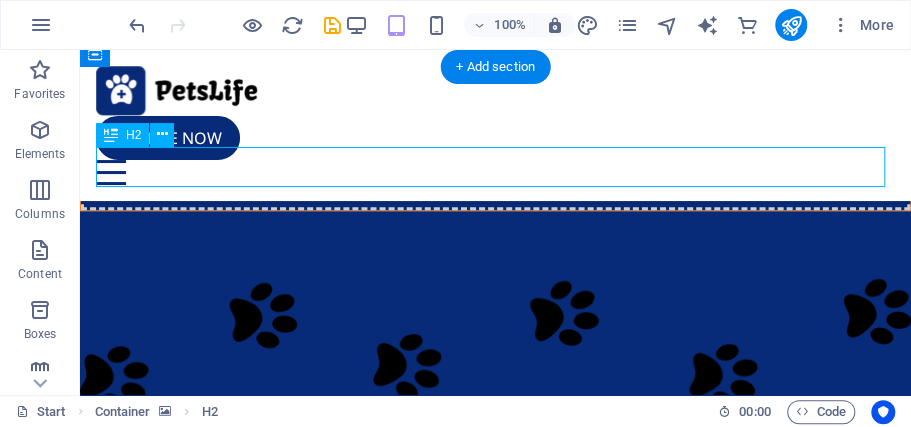 click on "About PetsLife" at bounding box center [495, 1684] 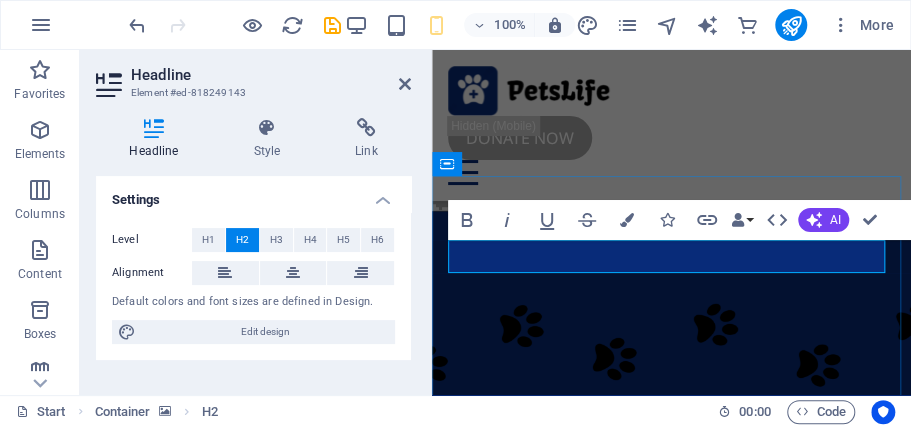 click on "About PetsLife" at bounding box center [671, 1679] 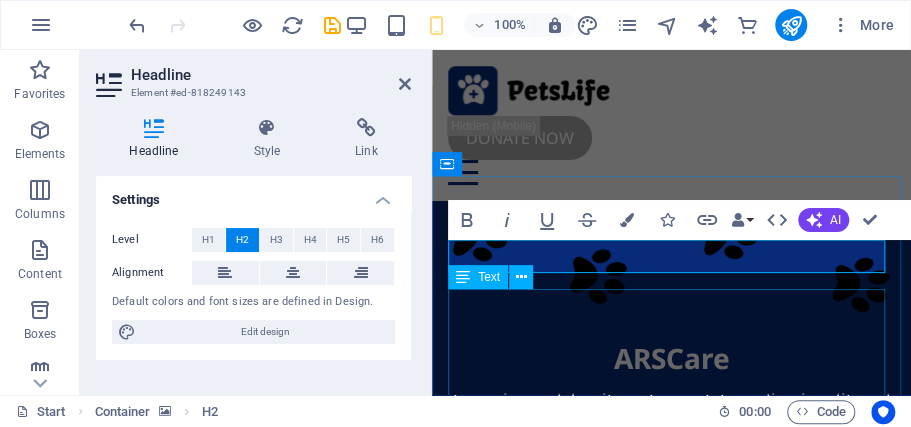 type 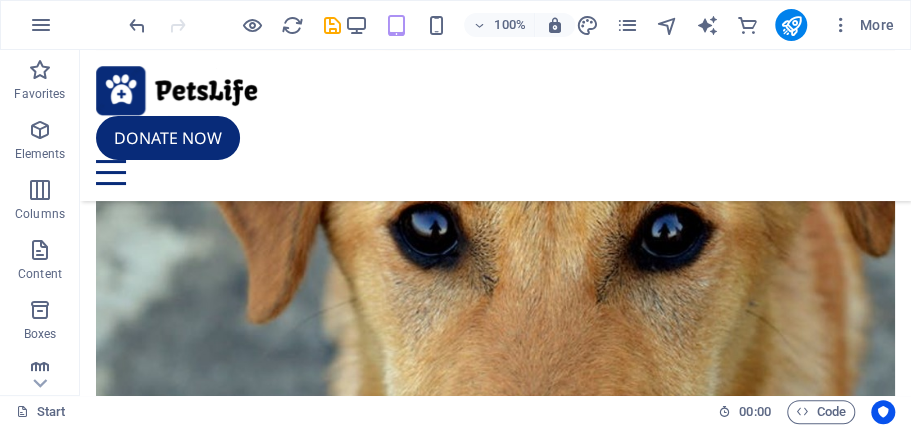 scroll, scrollTop: 5933, scrollLeft: 0, axis: vertical 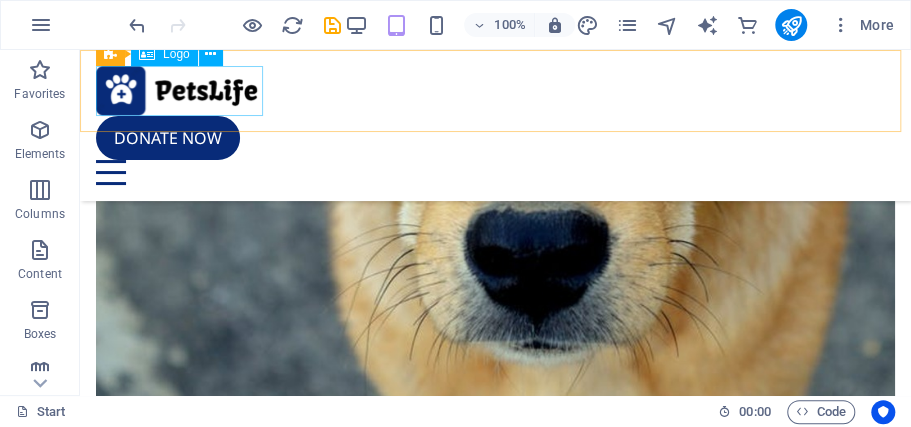 click at bounding box center (495, 91) 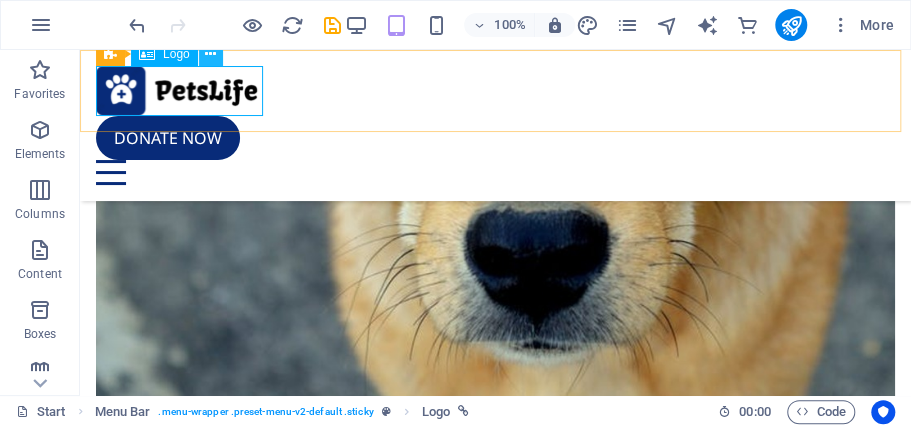 click at bounding box center [210, 54] 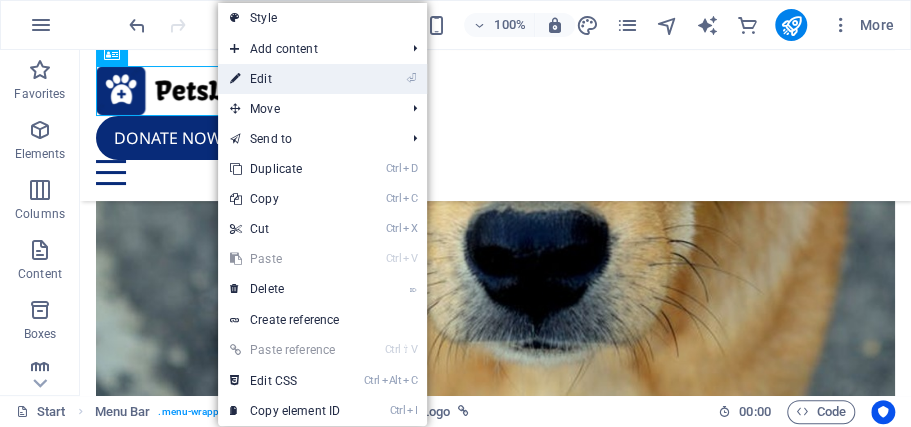click on "⏎  Edit" at bounding box center [285, 79] 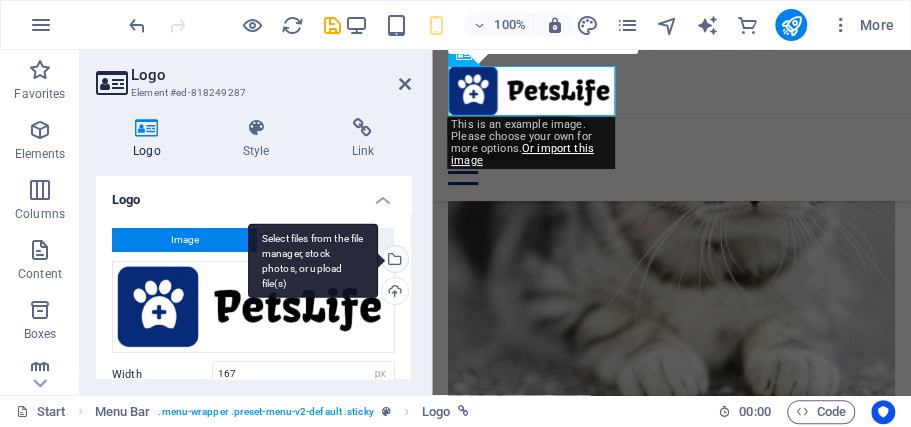 click on "Select files from the file manager, stock photos, or upload file(s)" at bounding box center (393, 261) 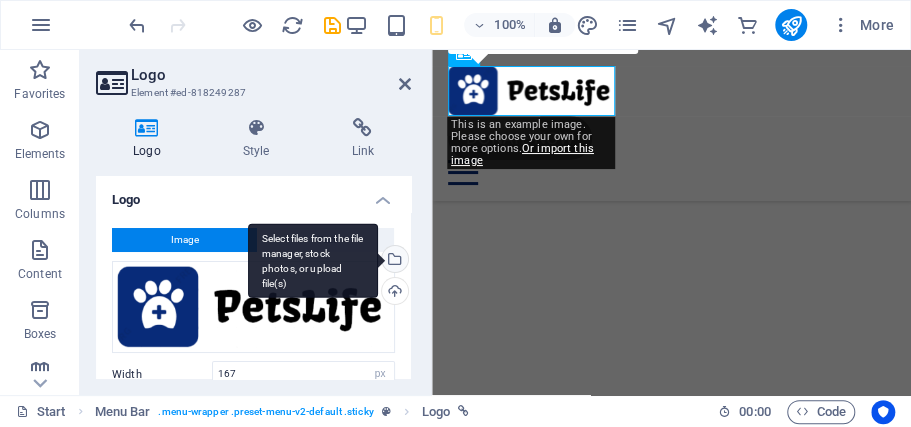 scroll, scrollTop: 6542, scrollLeft: 0, axis: vertical 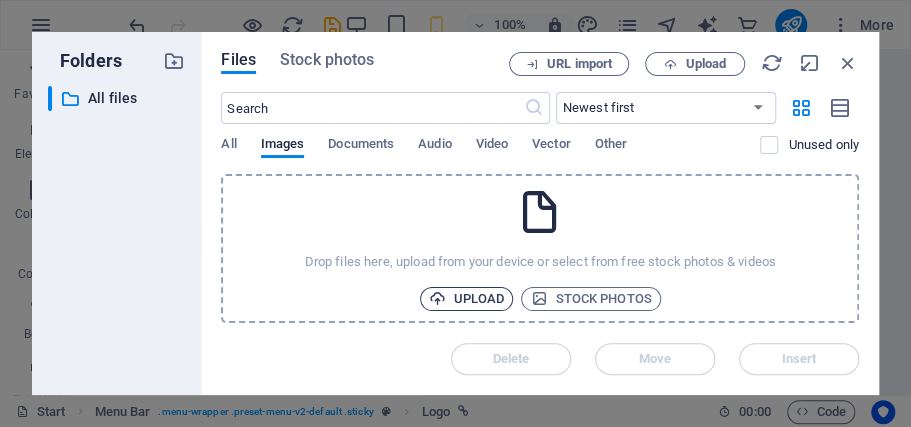 click on "Upload" at bounding box center (467, 299) 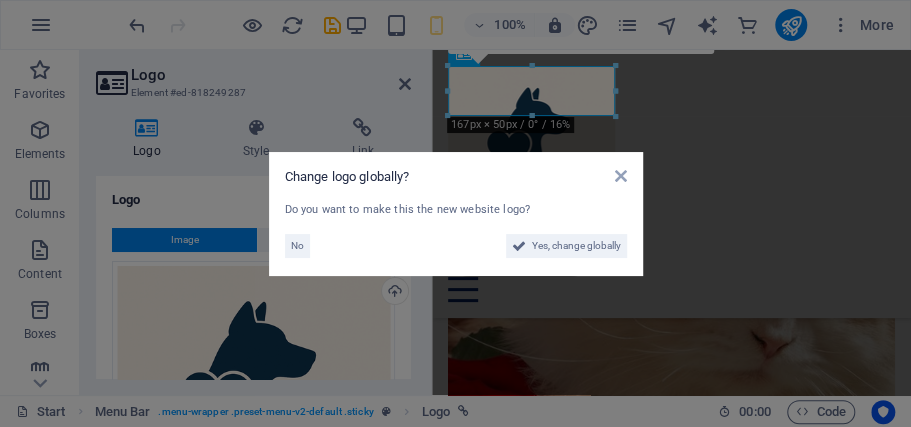 scroll, scrollTop: 6590, scrollLeft: 0, axis: vertical 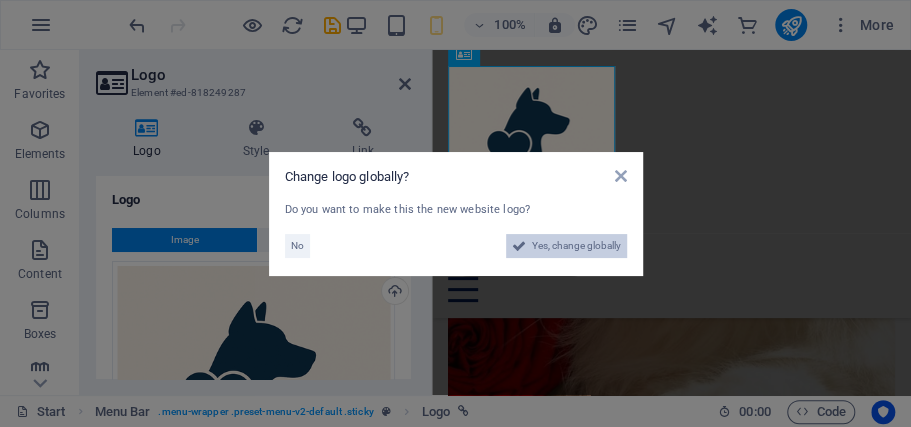 click on "Yes, change globally" at bounding box center (576, 246) 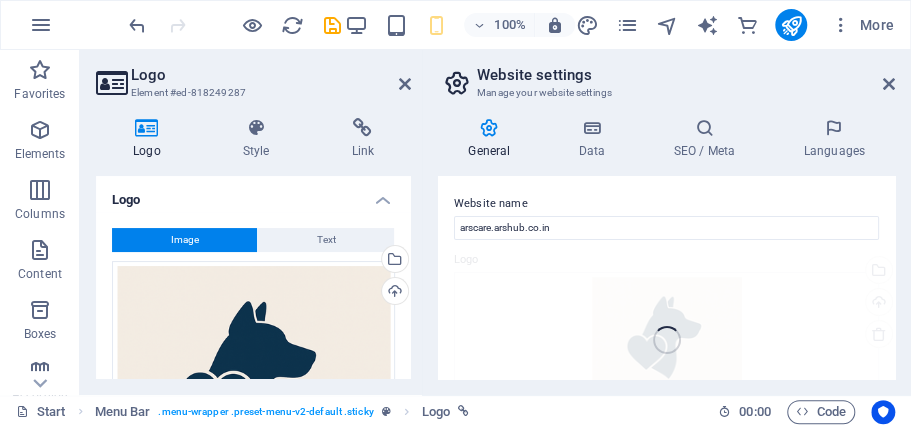 scroll, scrollTop: 8176, scrollLeft: 0, axis: vertical 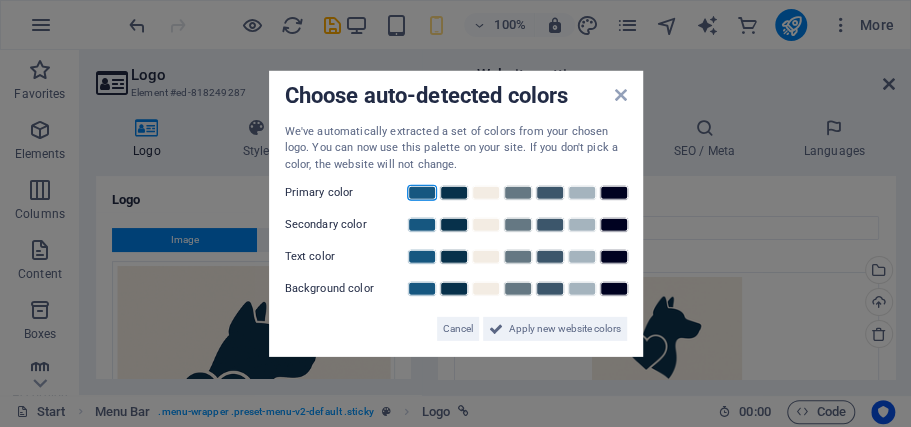 click at bounding box center [422, 193] 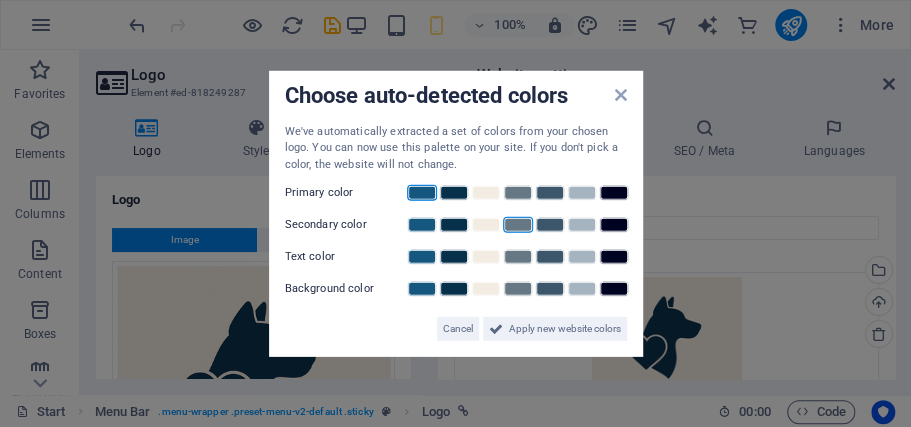 click at bounding box center (518, 225) 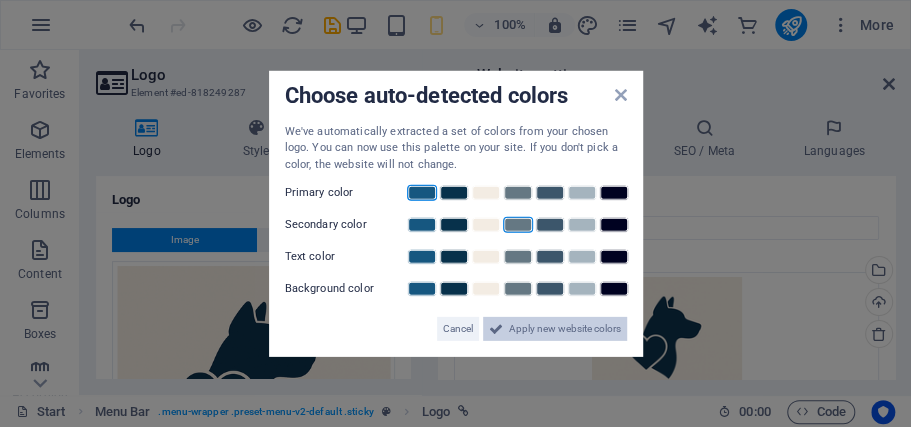 click on "Apply new website colors" at bounding box center [565, 329] 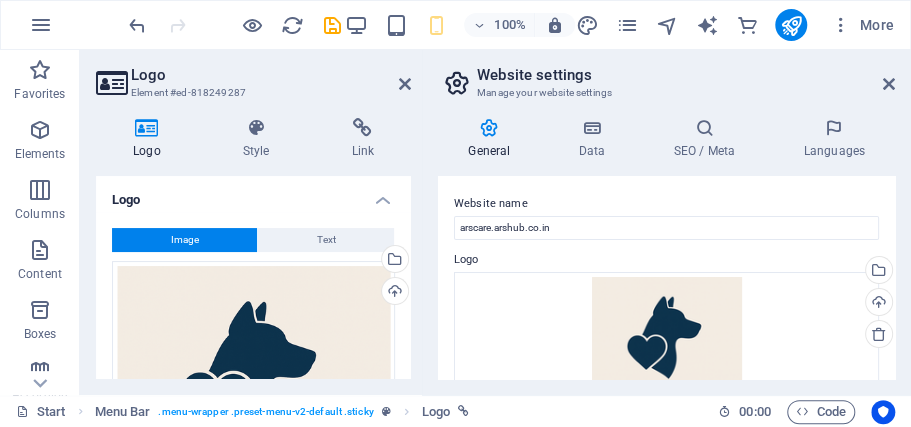 click at bounding box center (791, 25) 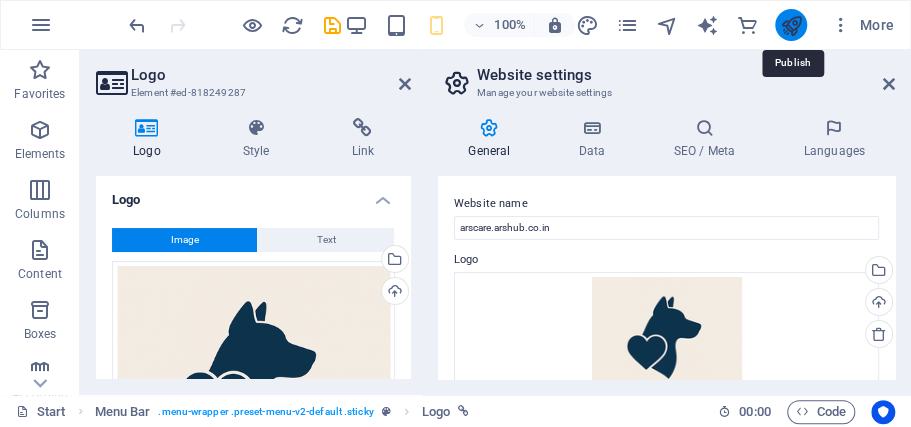 click at bounding box center (790, 25) 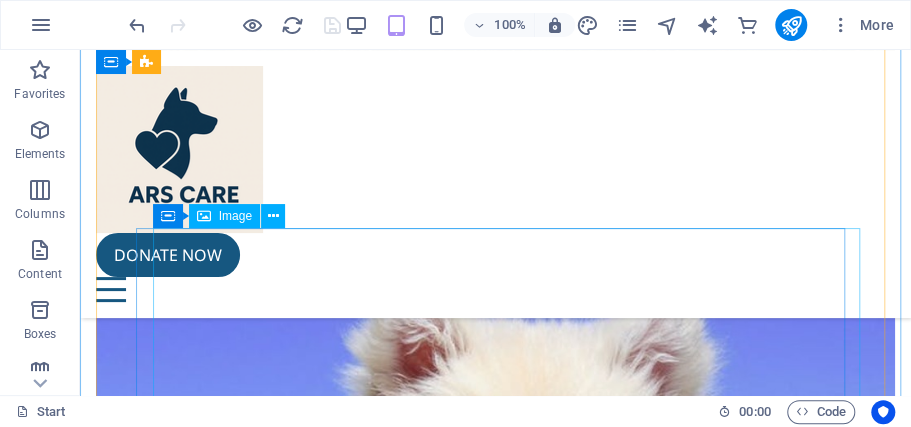 scroll, scrollTop: 4383, scrollLeft: 0, axis: vertical 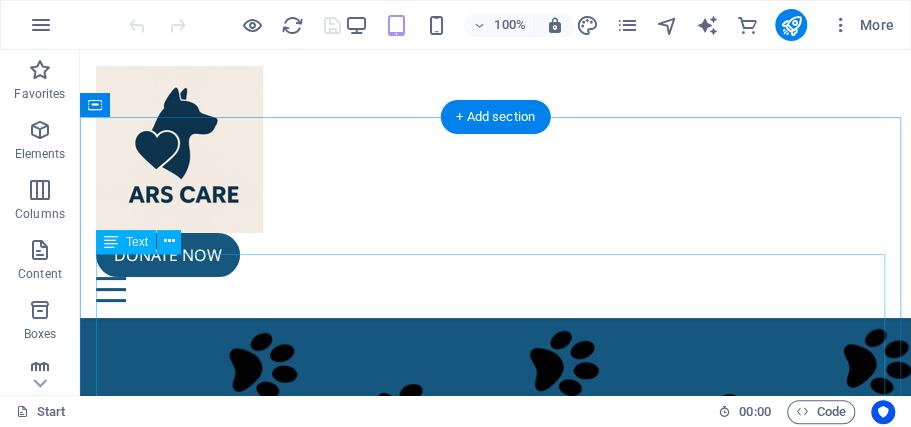 click on "Lorem ipsum dolor sit amet, consetetur sadipscing elitr, sed diam nonumy eirmod tempor invidunt ut labore et dolore magna aliquyam erat, sed diam voluptua. At vero eos et accusam et justo duo dolores et ea rebum. Stet clita kasd gubergren, no sea takimata sanctus est Lorem ipsum dolor sit amet. Lorem ipsum dolor sit amet, consetetur sadipscing elitr, sed diam nonumy eirmod tempor invidunt ut labore et dolore magna aliquyam erat, sed diam voluptua. At vero eos et accusam et justo duo dolores et ea rebum. Stet clita kasd gubergren, no sea takimata sanctus est Lorem ipsum dolor sit amet. Lorem ipsum dolor sit amet, consetetur sadipscing elitr, sed diam nonumy eirmod tempor invidunt ut labore et dolore magna aliquyam erat." at bounding box center (495, 1855) 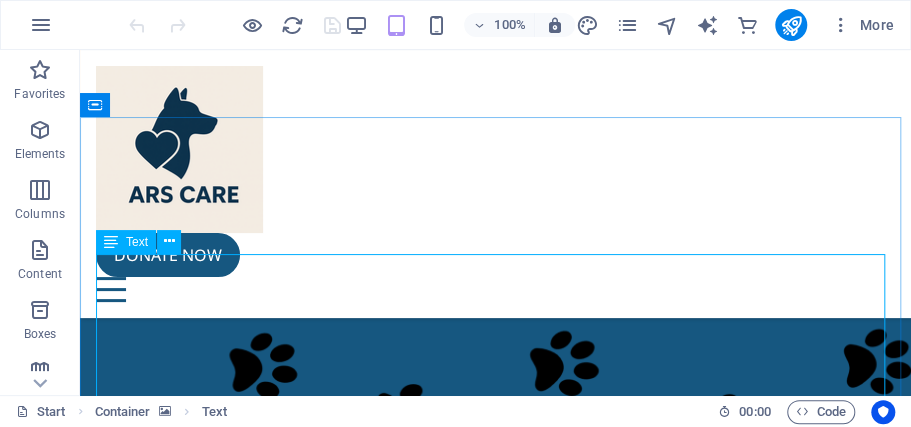 click on "Text" at bounding box center (137, 242) 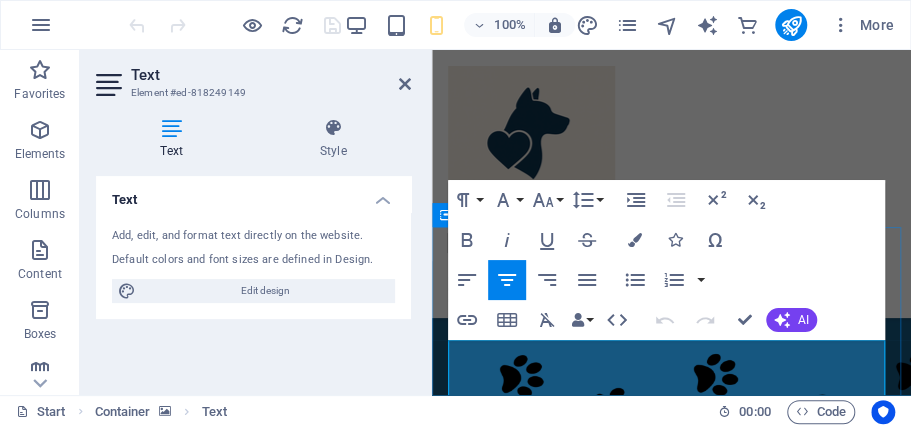 click on "Lorem ipsum dolor sit amet, consetetur sadipscing elitr, sed diam nonumy eirmod tempor invidunt ut labore et dolore magna aliquyam erat, sed diam voluptua. At vero eos et accusam et justo duo dolores et ea rebum. Stet clita kasd gubergren, no sea takimata sanctus est Lorem ipsum dolor sit amet. Lorem ipsum dolor sit amet, consetetur sadipscing elitr, sed diam nonumy eirmod tempor invidunt ut labore et dolore magna aliquyam erat, sed diam voluptua. At vero eos et accusam et justo duo dolores et ea rebum. Stet clita kasd gubergren, no sea takimata sanctus est Lorem ipsum dolor sit amet. Lorem ipsum dolor sit amet, consetetur sadipscing elitr, sed diam nonumy eirmod tempor invidunt ut labore et dolore magna aliquyam erat." at bounding box center [671, 1918] 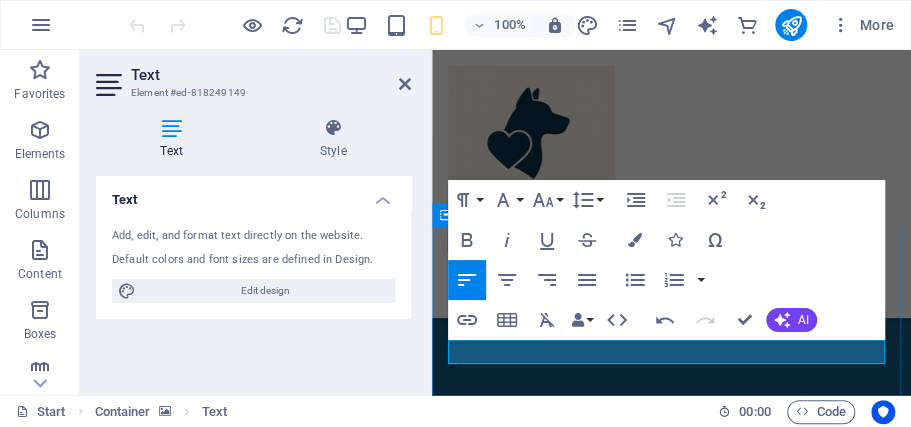 click at bounding box center (671, 1432) 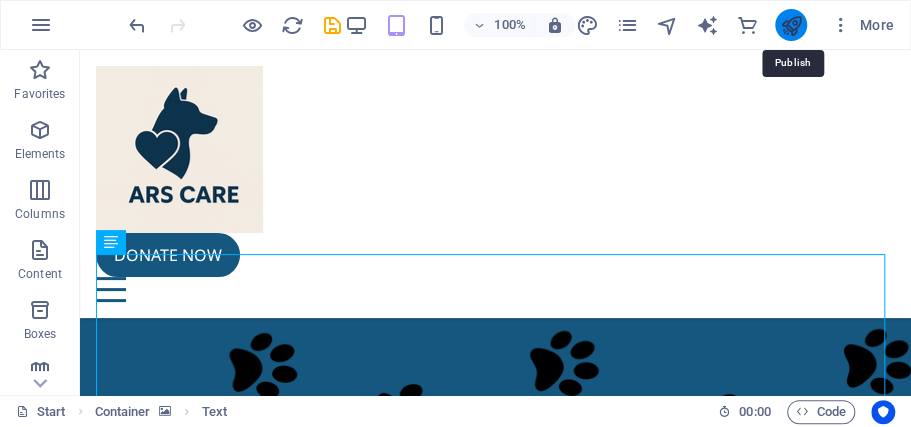 click at bounding box center (790, 25) 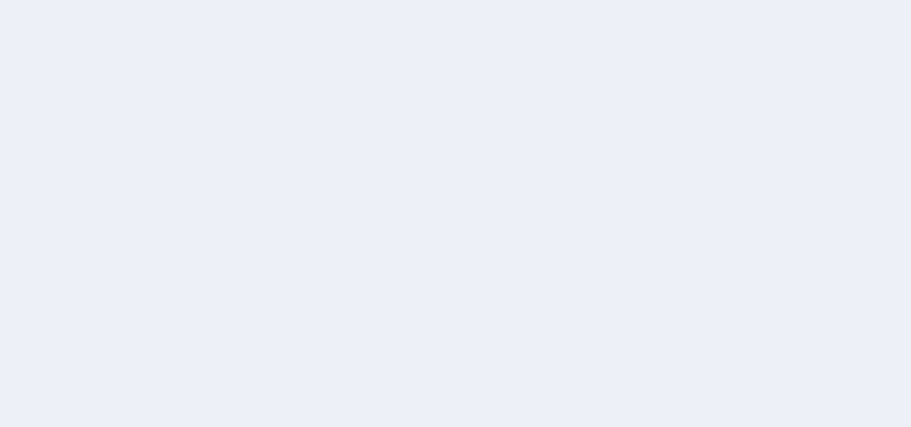 scroll, scrollTop: 0, scrollLeft: 0, axis: both 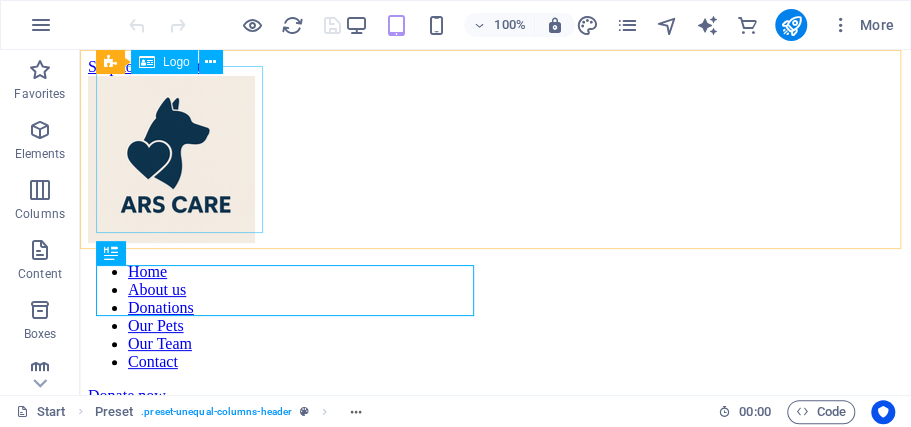 click at bounding box center [495, 161] 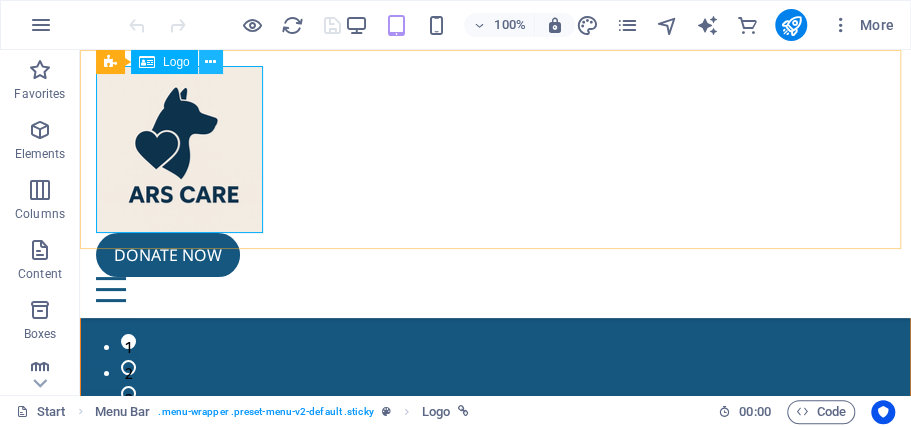 click at bounding box center (210, 62) 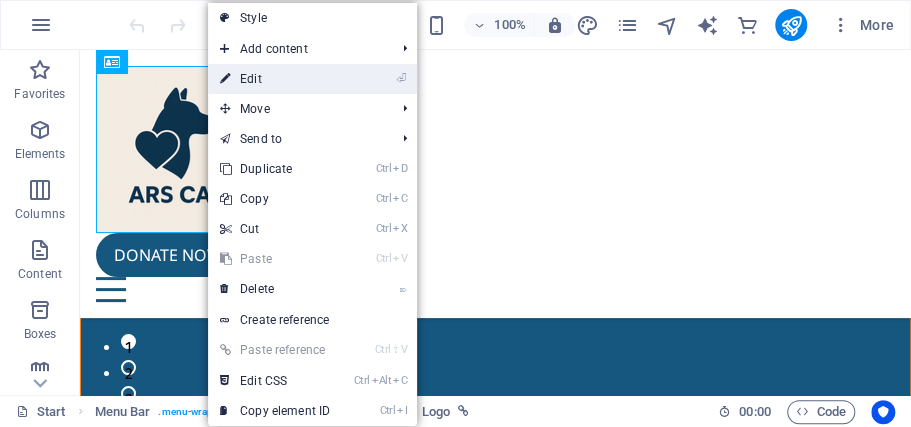 click at bounding box center [225, 79] 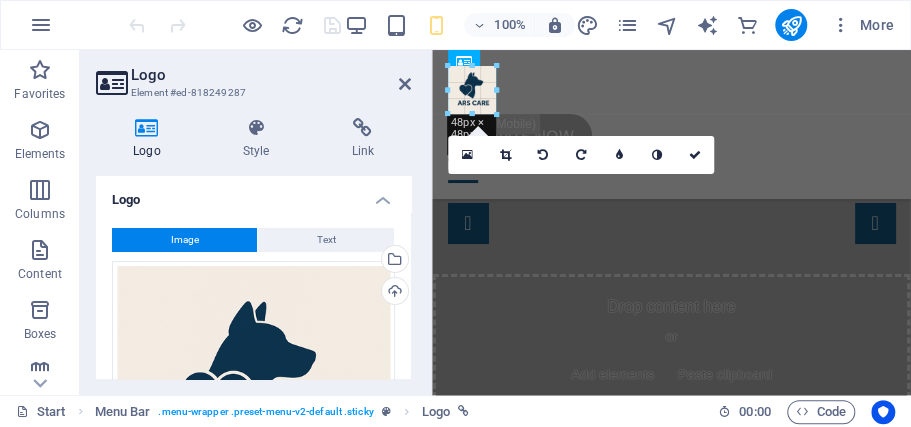 drag, startPoint x: 614, startPoint y: 236, endPoint x: 487, endPoint y: 112, distance: 177.49648 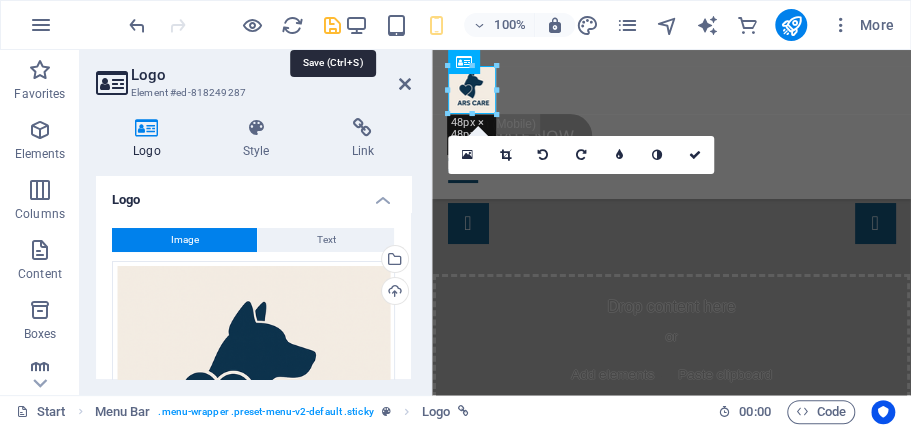 click at bounding box center (331, 25) 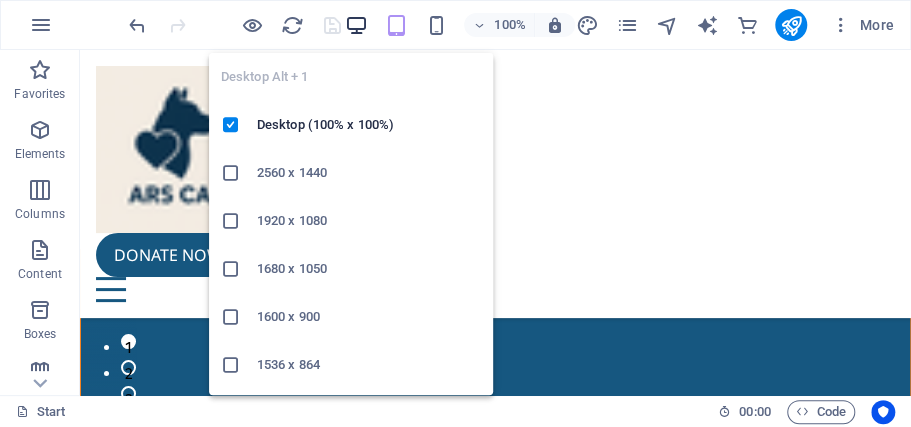 click at bounding box center [355, 25] 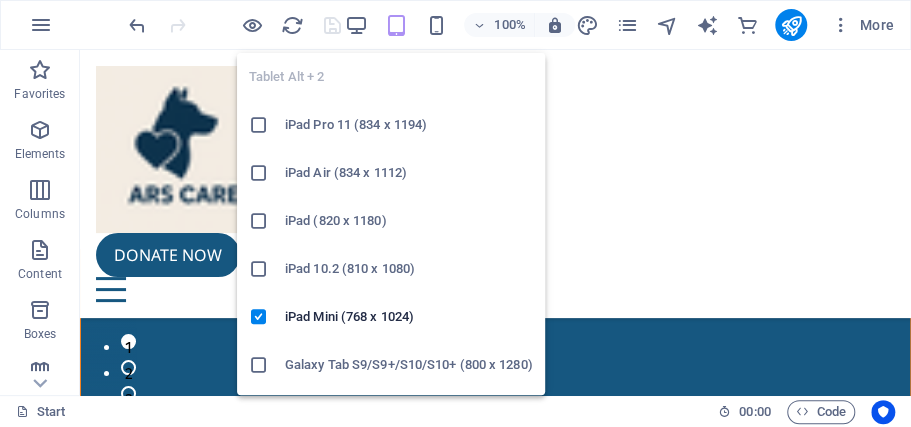 click at bounding box center (395, 25) 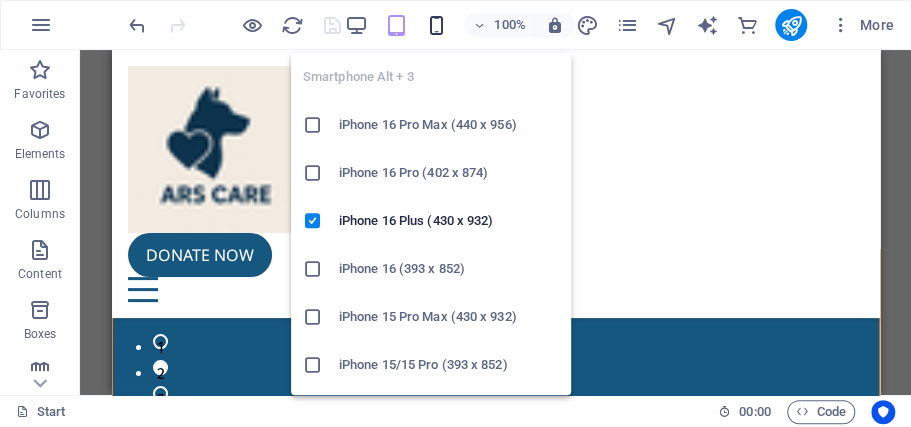 click at bounding box center (435, 25) 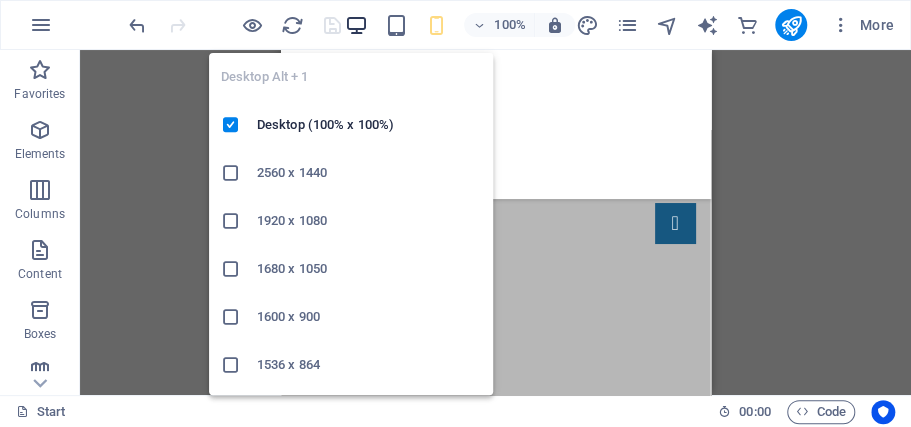 click at bounding box center (355, 25) 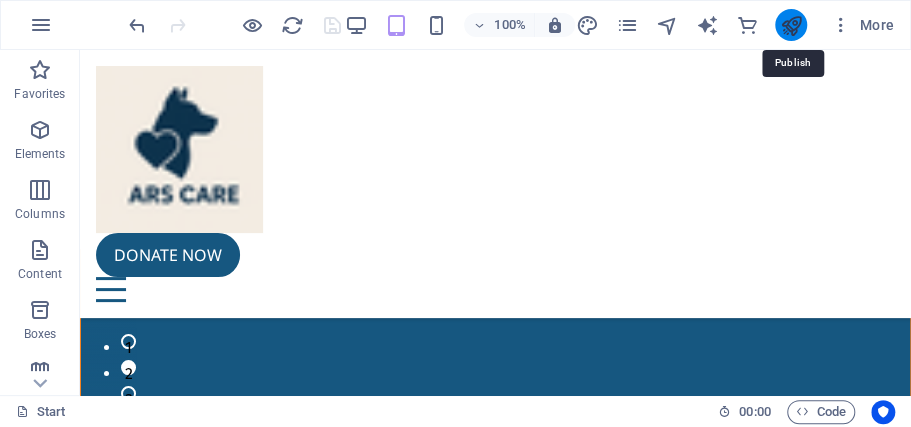 click at bounding box center (790, 25) 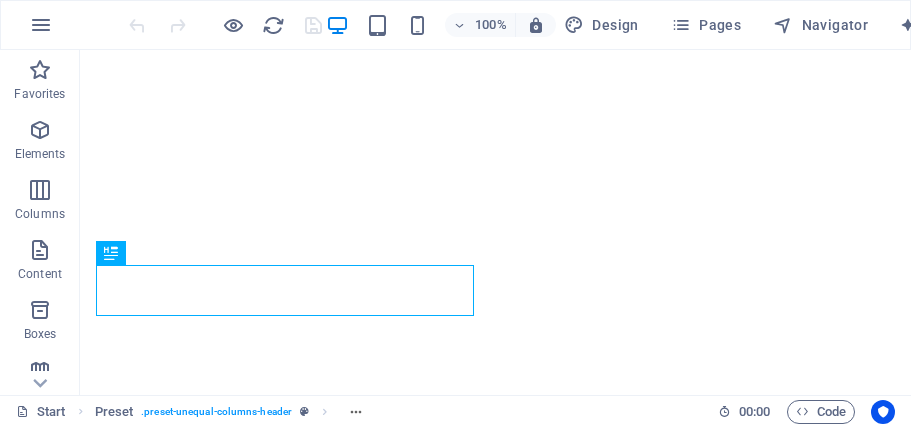 scroll, scrollTop: 0, scrollLeft: 0, axis: both 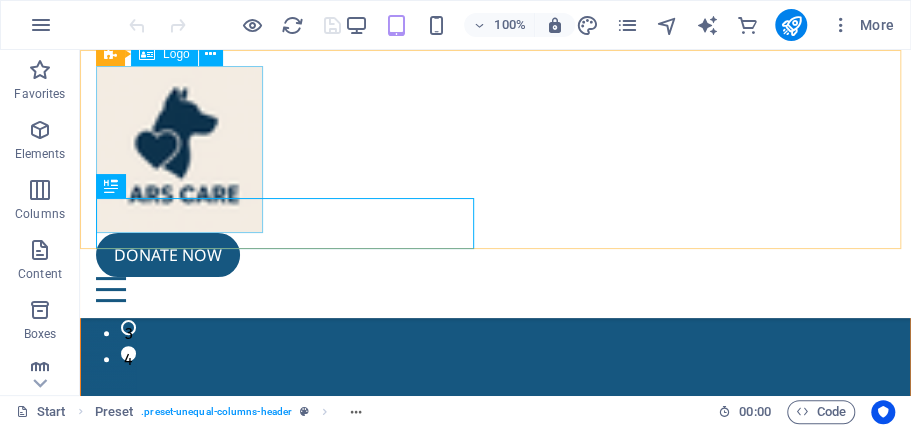 click at bounding box center [495, 149] 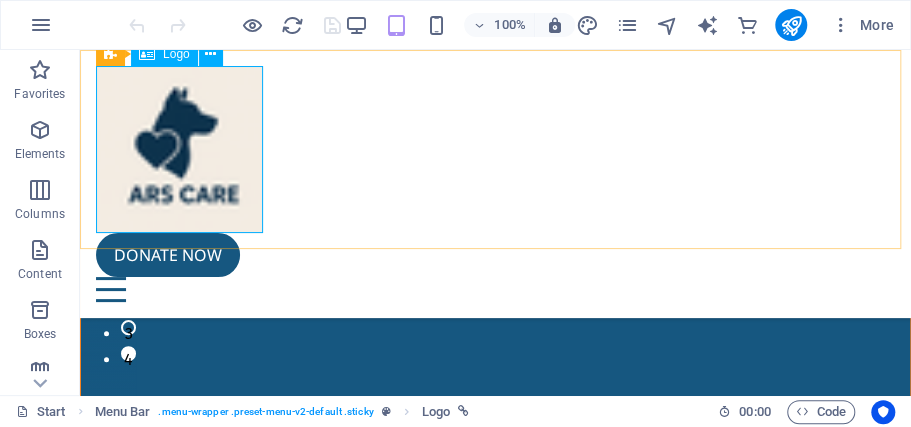 click on "Logo" at bounding box center [176, 54] 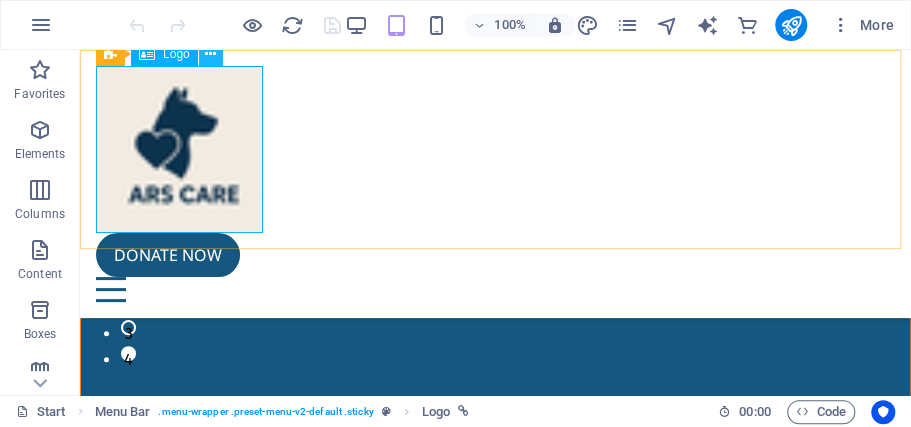 click at bounding box center [210, 54] 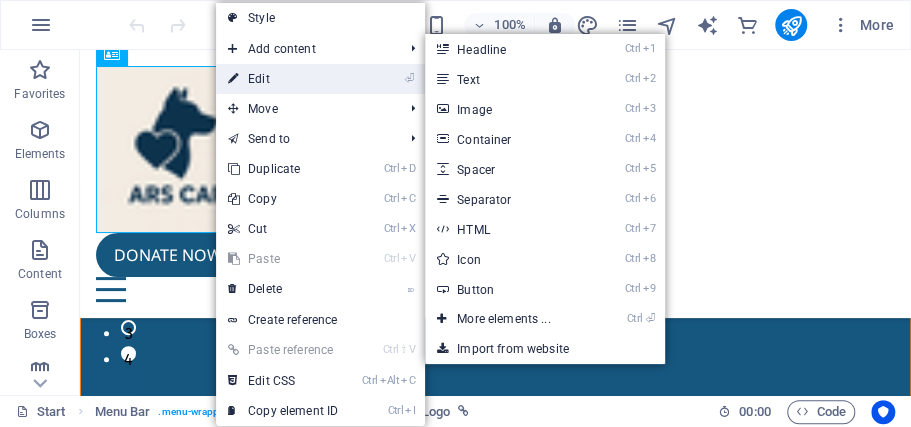click on "⏎  Edit" at bounding box center [283, 79] 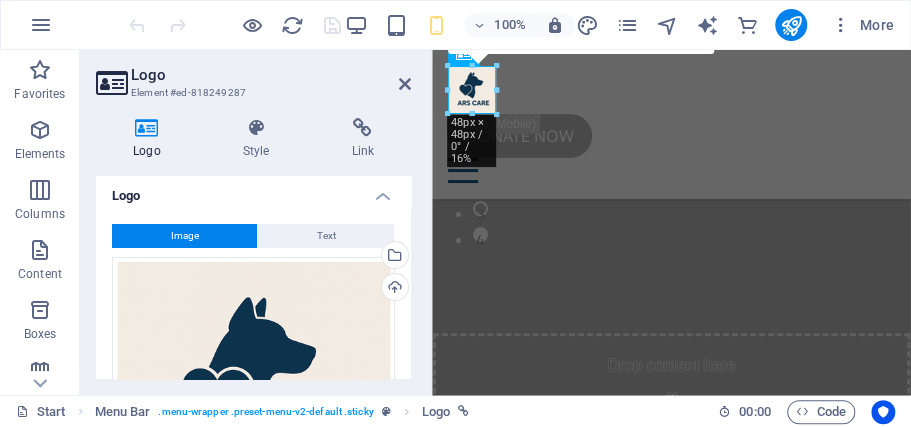 scroll, scrollTop: 0, scrollLeft: 0, axis: both 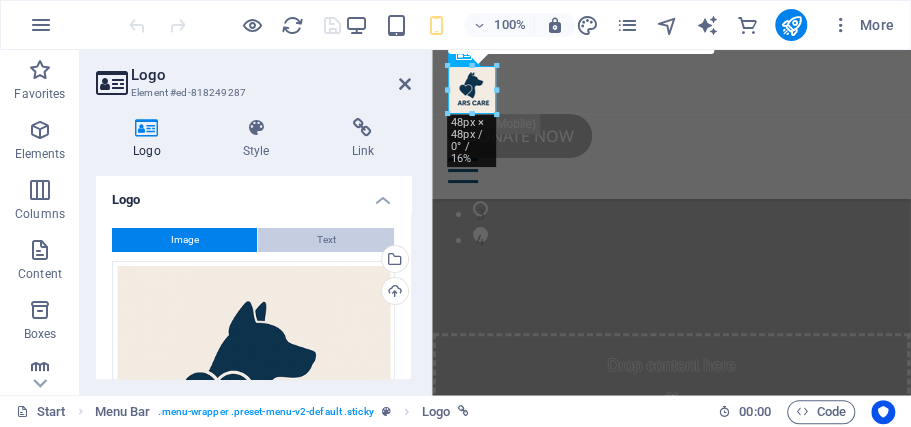 click on "Text" at bounding box center [326, 240] 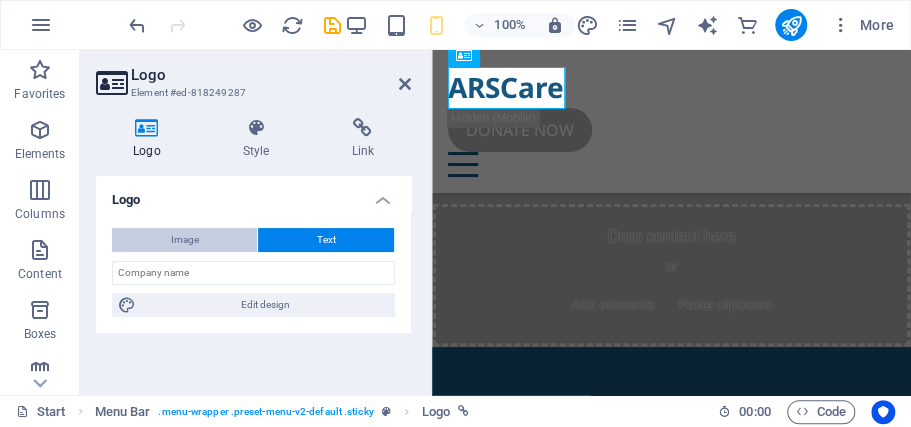 click on "Image" at bounding box center [184, 240] 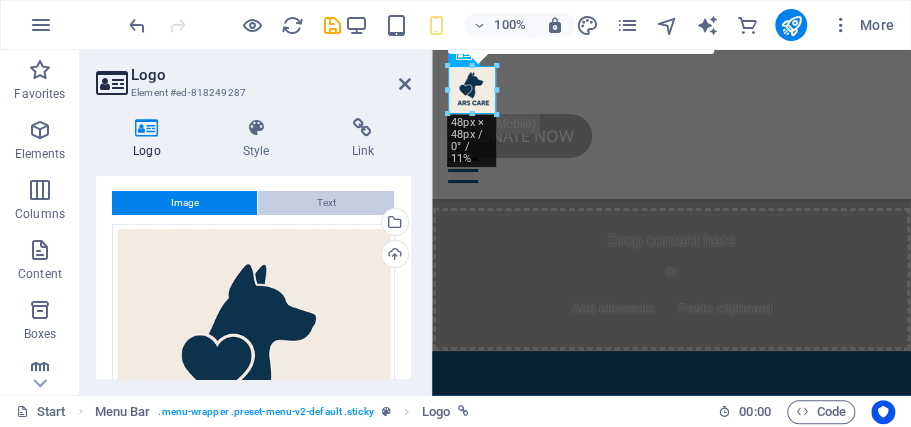 scroll, scrollTop: 66, scrollLeft: 0, axis: vertical 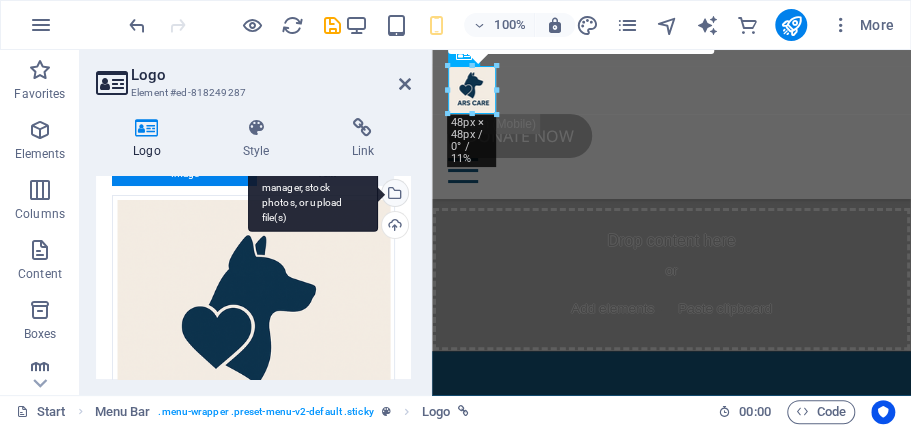 click on "Select files from the file manager, stock photos, or upload file(s)" at bounding box center (393, 195) 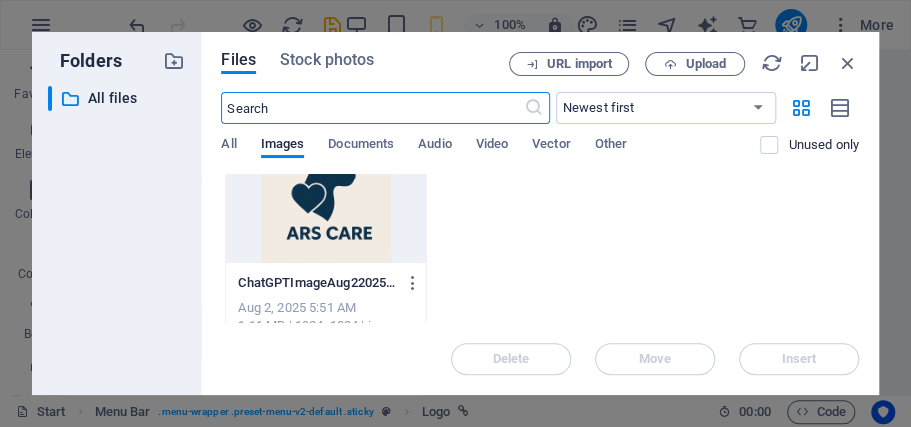 scroll, scrollTop: 0, scrollLeft: 0, axis: both 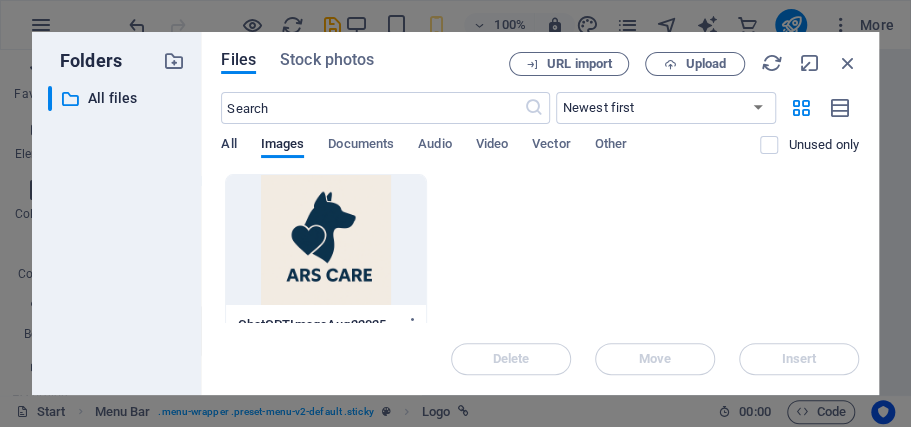 click on "All" at bounding box center (228, 146) 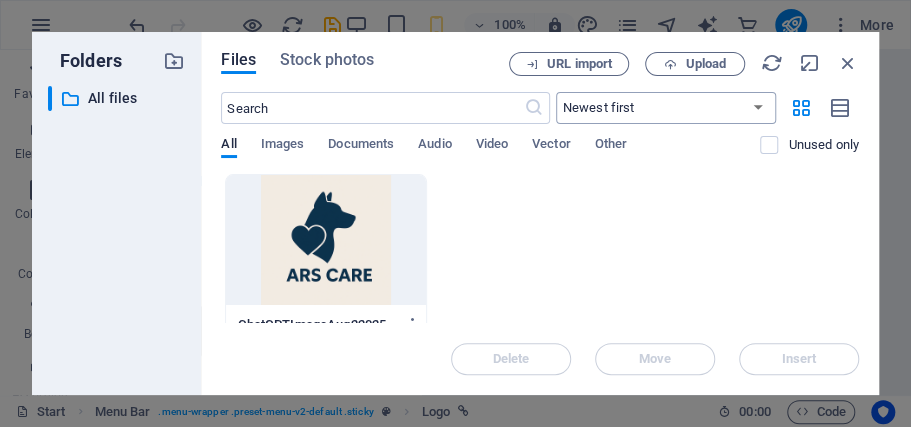 click on "Newest first Oldest first Name (A-Z) Name (Z-A) Size (0-9) Size (9-0) Resolution (0-9) Resolution (9-0)" at bounding box center (666, 108) 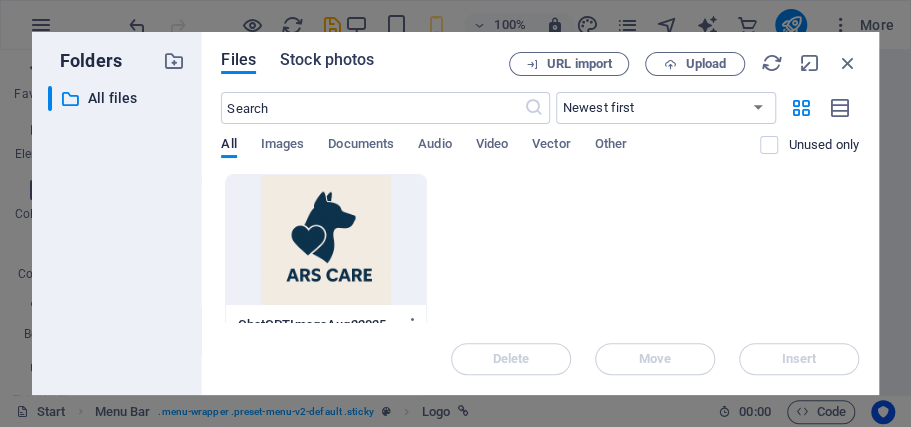 click on "Stock photos" at bounding box center (327, 60) 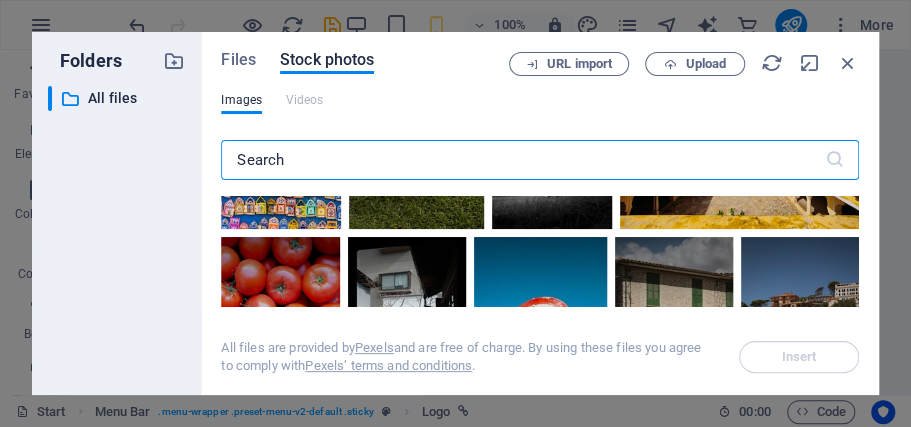 scroll, scrollTop: 333, scrollLeft: 0, axis: vertical 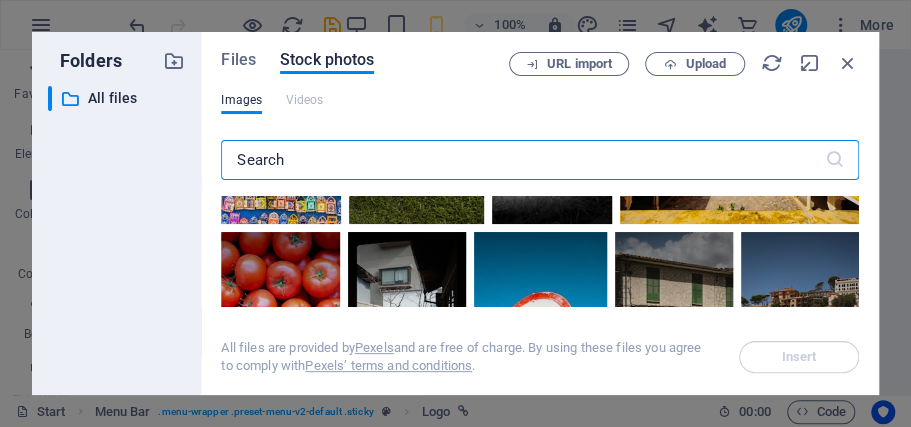 click at bounding box center [522, 160] 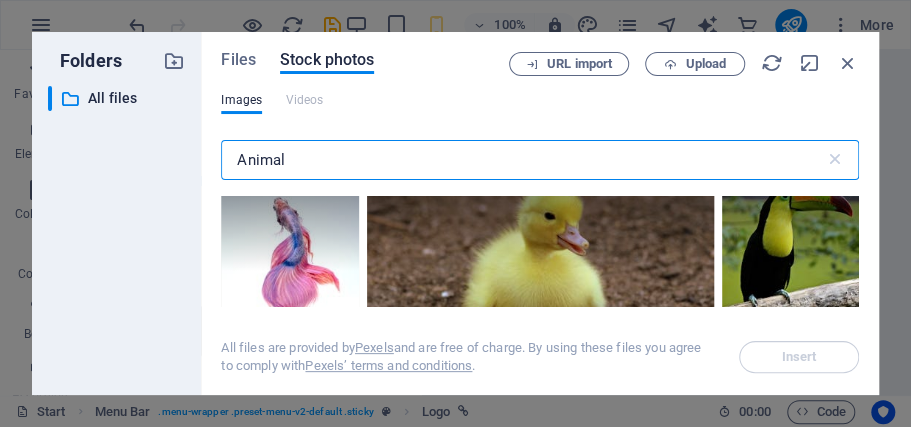 scroll, scrollTop: 466, scrollLeft: 0, axis: vertical 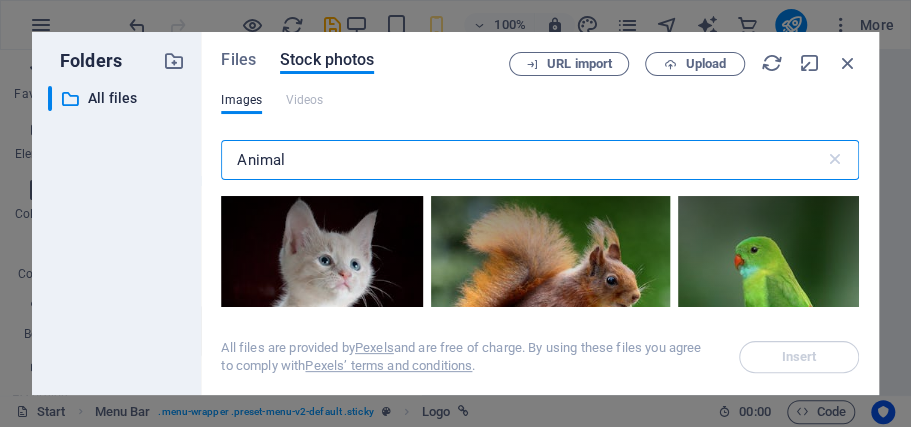 click on "Animal" at bounding box center (522, 160) 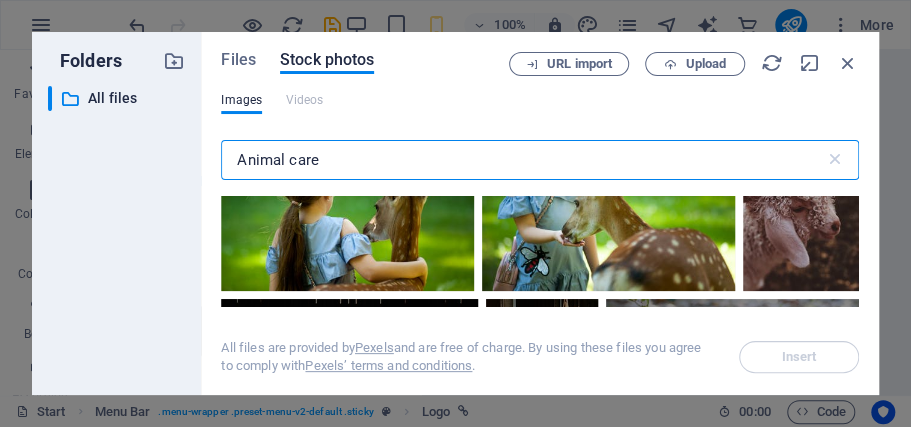 scroll, scrollTop: 1133, scrollLeft: 0, axis: vertical 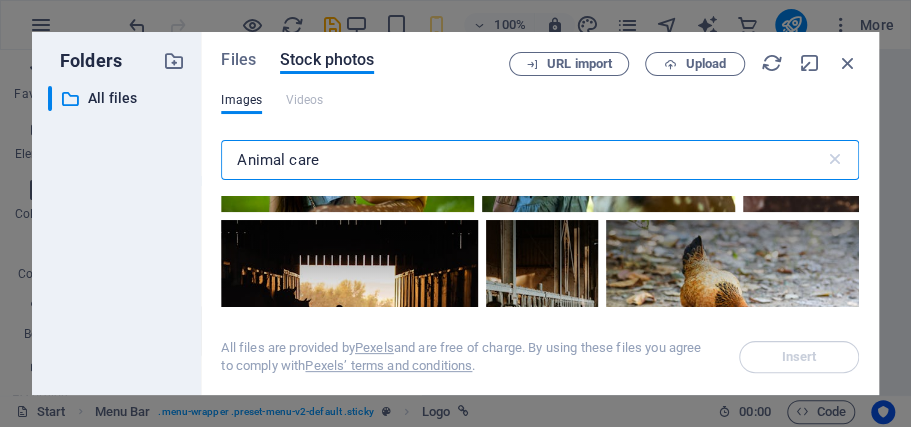 type on "Animal care" 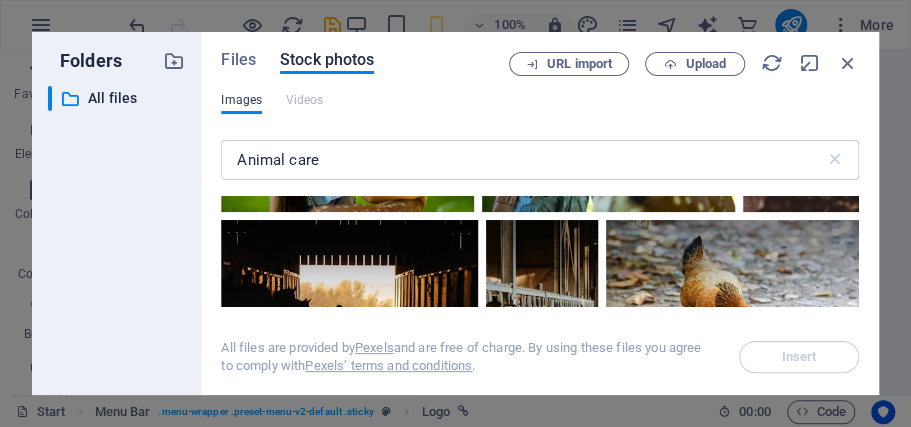 click on "Images" at bounding box center (241, 100) 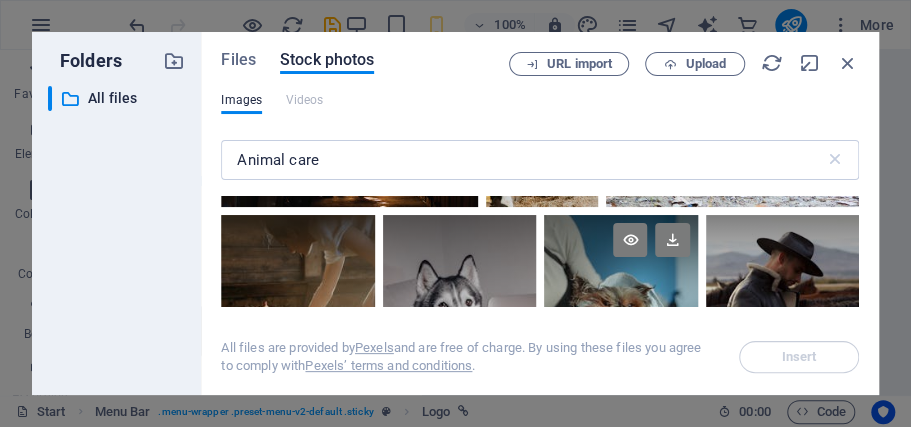 scroll, scrollTop: 1333, scrollLeft: 0, axis: vertical 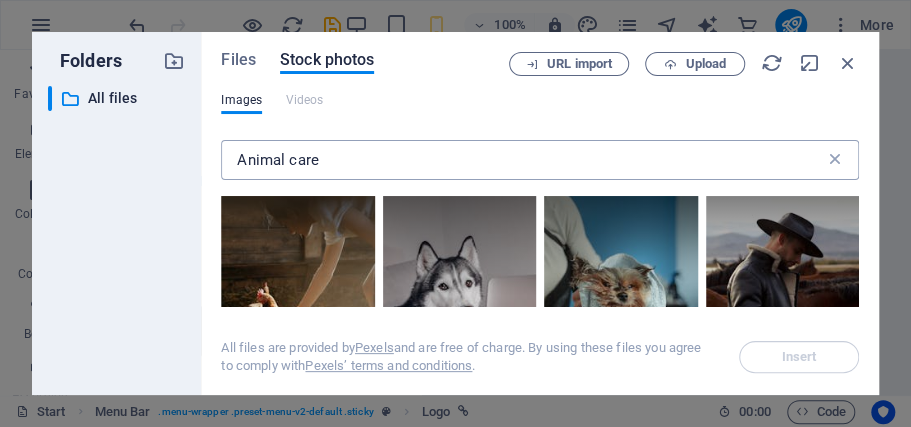 click at bounding box center (835, 160) 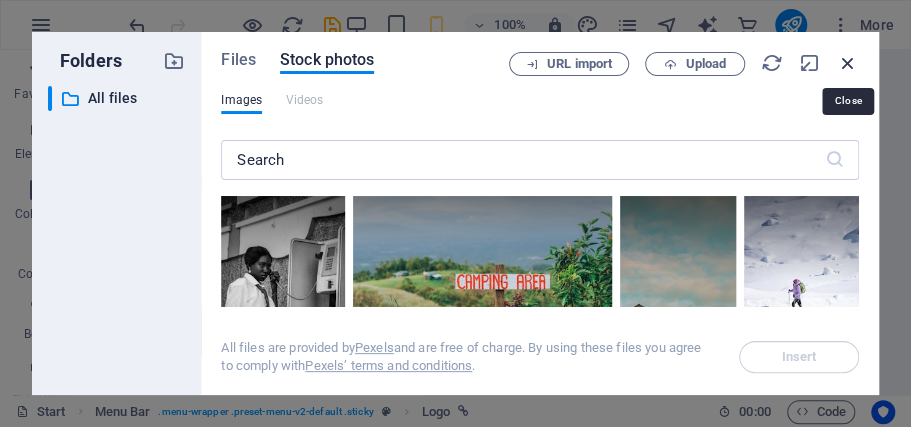 click at bounding box center [848, 63] 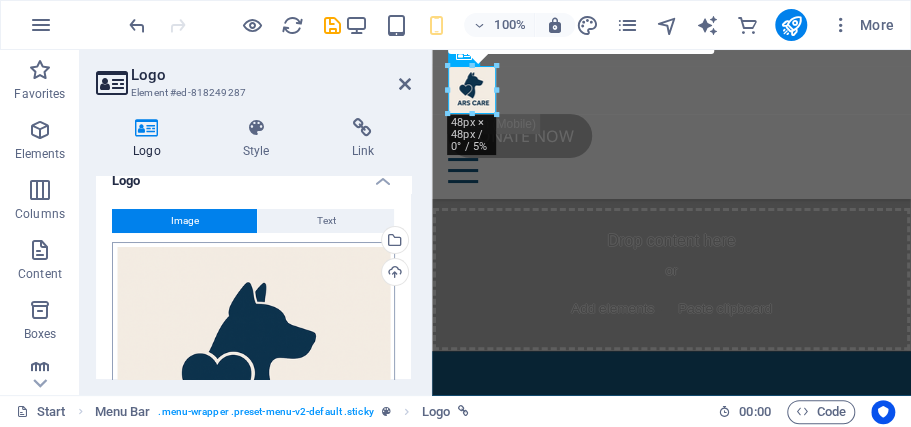 scroll, scrollTop: 18, scrollLeft: 0, axis: vertical 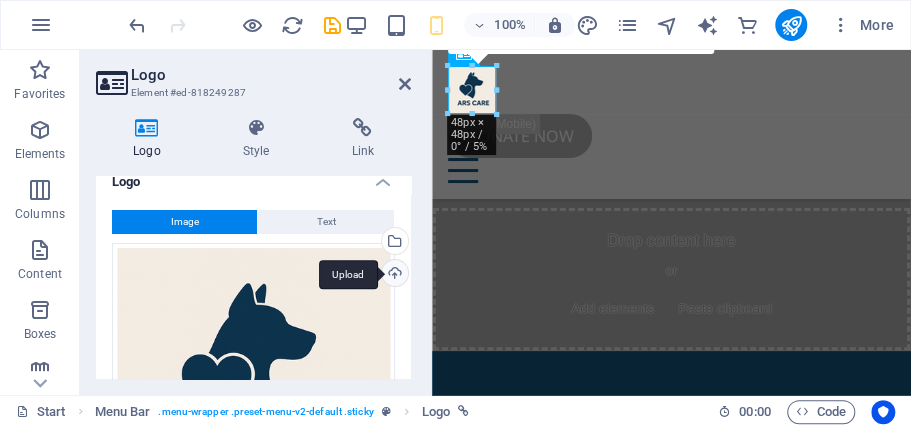 click on "Upload" at bounding box center [393, 275] 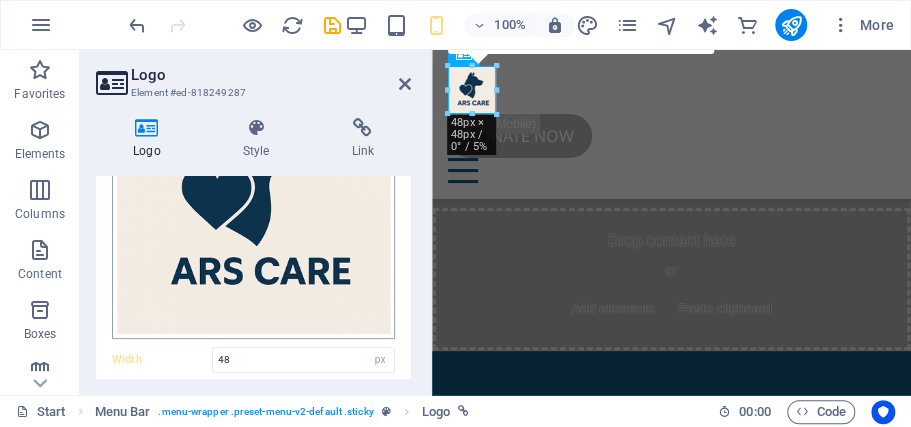 scroll, scrollTop: 218, scrollLeft: 0, axis: vertical 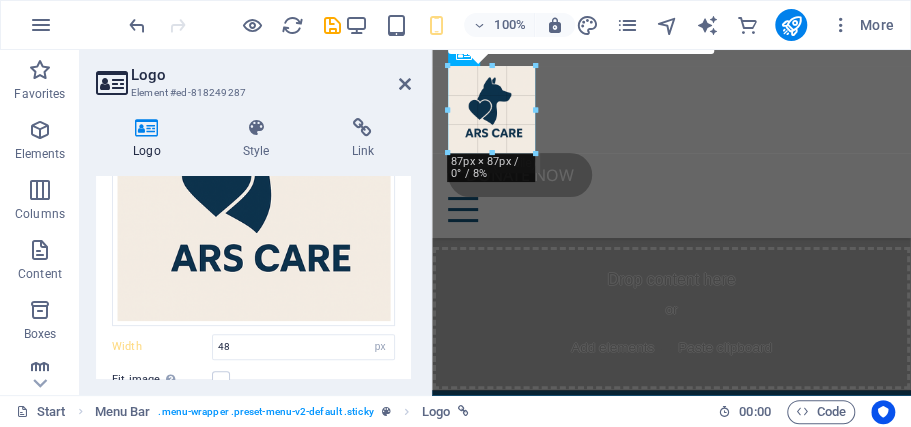 drag, startPoint x: 496, startPoint y: 114, endPoint x: 122, endPoint y: 38, distance: 381.6438 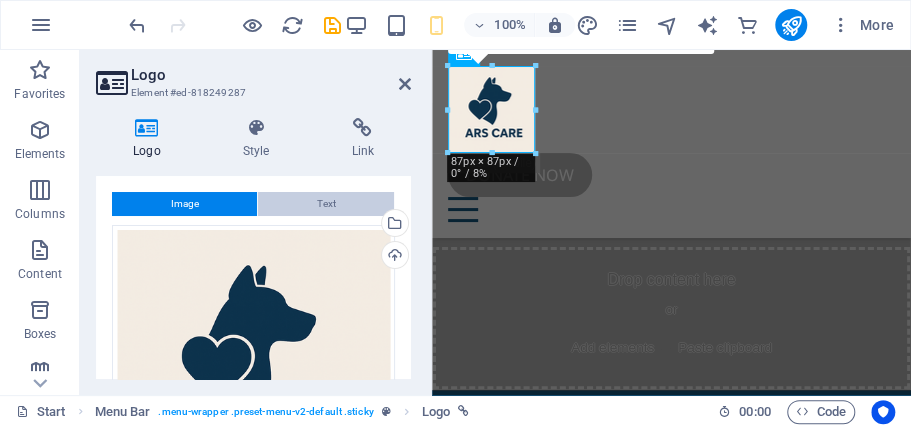 scroll, scrollTop: 0, scrollLeft: 0, axis: both 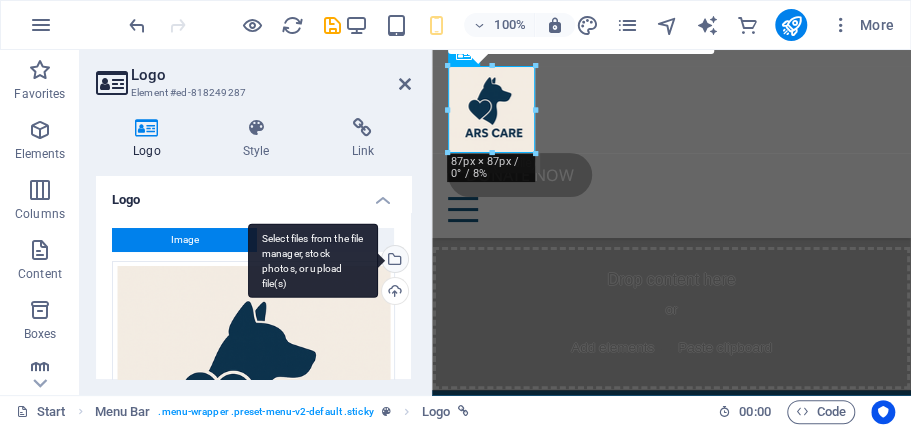 click on "Select files from the file manager, stock photos, or upload file(s)" at bounding box center [313, 260] 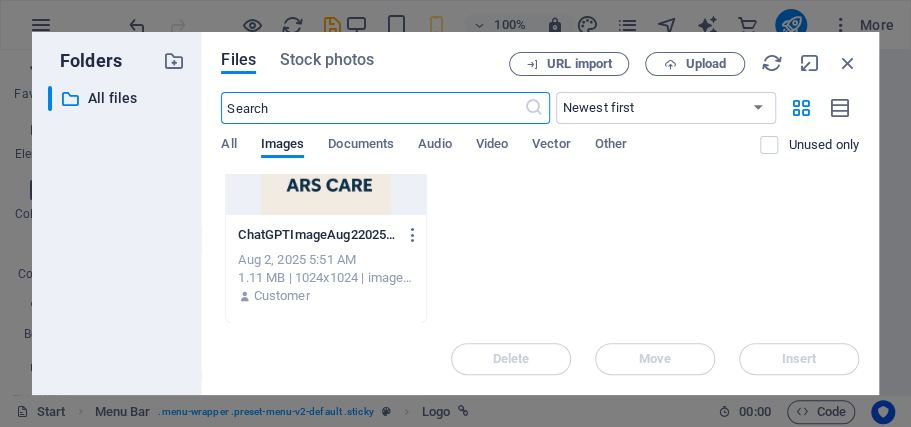 scroll, scrollTop: 90, scrollLeft: 0, axis: vertical 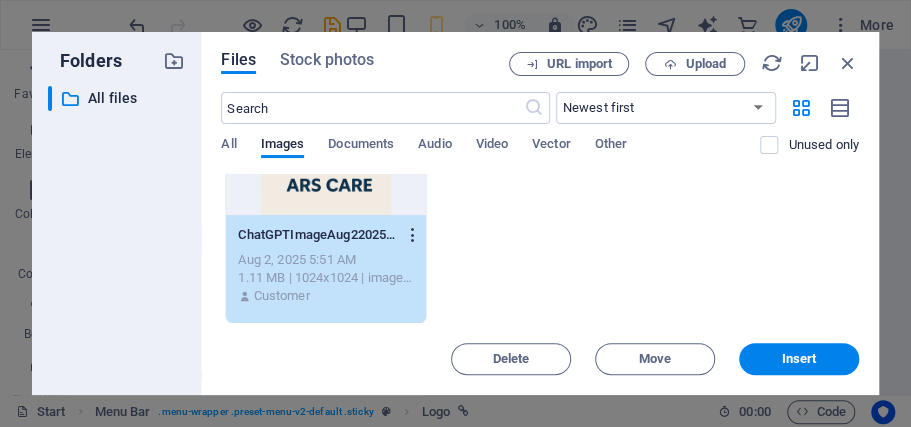 click at bounding box center [413, 235] 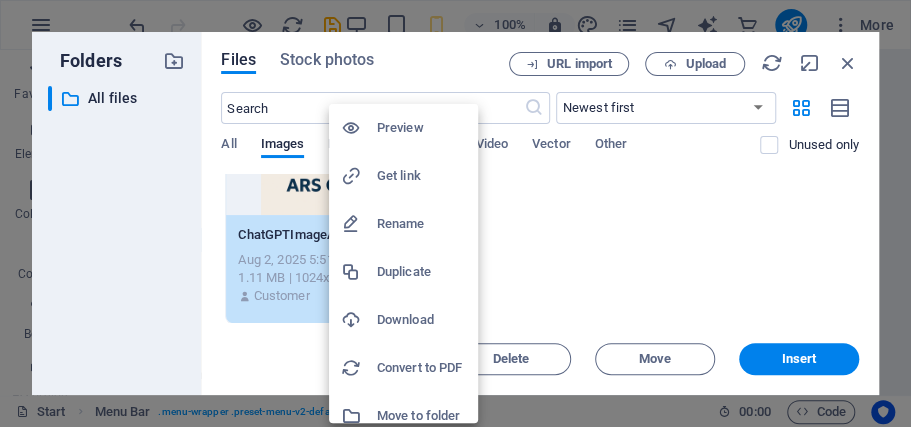scroll, scrollTop: 64, scrollLeft: 0, axis: vertical 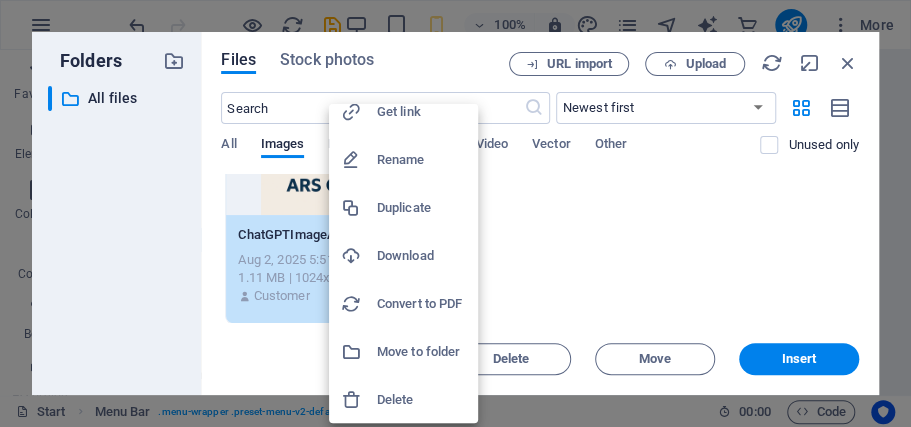 click on "Delete" at bounding box center (421, 400) 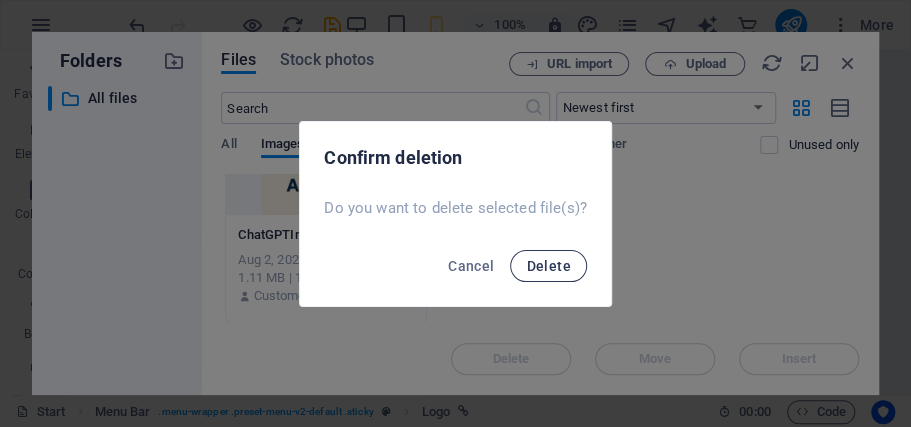 click on "Delete" at bounding box center (548, 266) 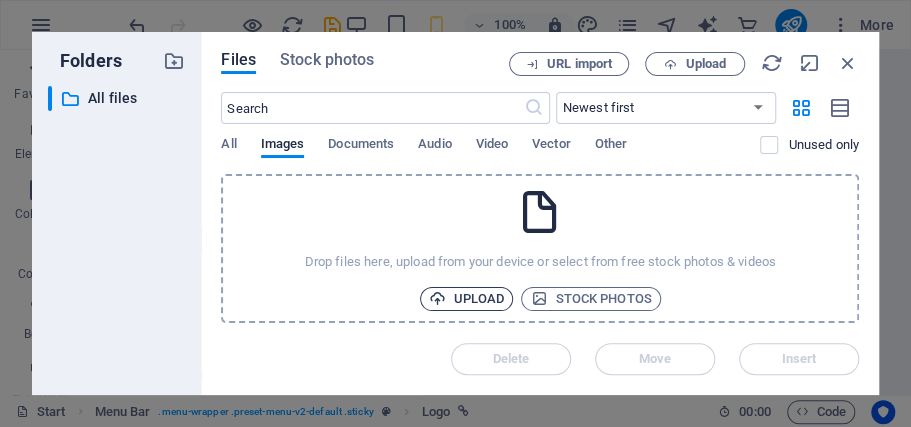 click on "Upload" at bounding box center [467, 299] 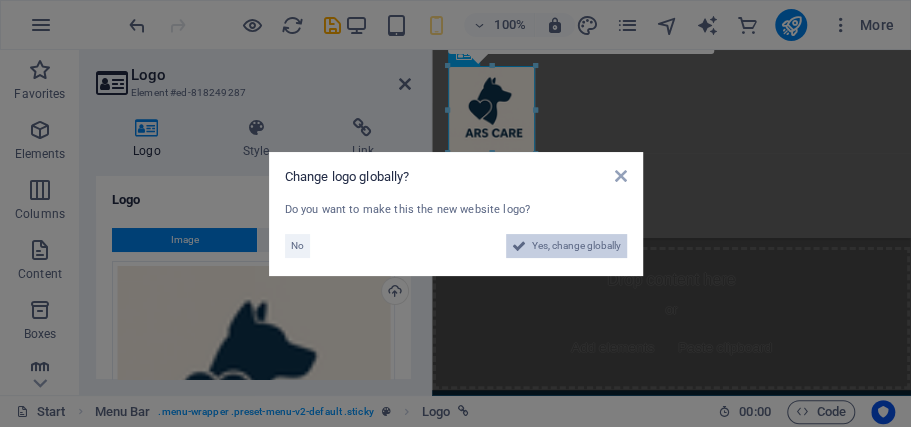 click on "Yes, change globally" at bounding box center (576, 246) 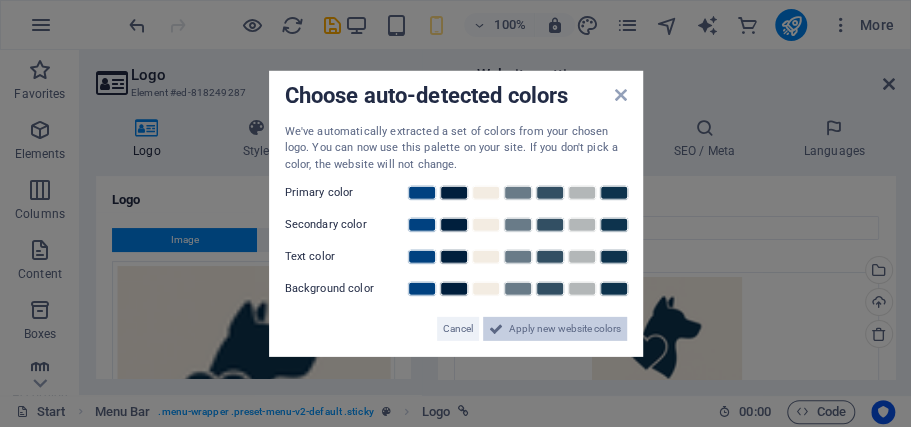 click on "Apply new website colors" at bounding box center [565, 329] 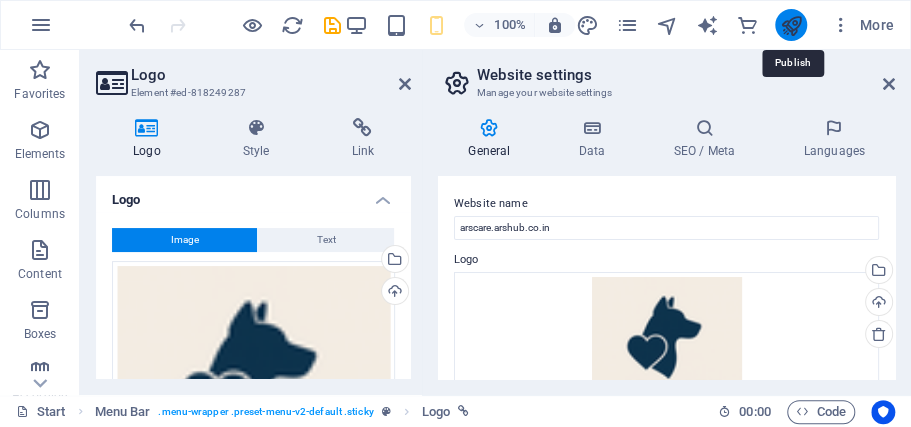 click at bounding box center [790, 25] 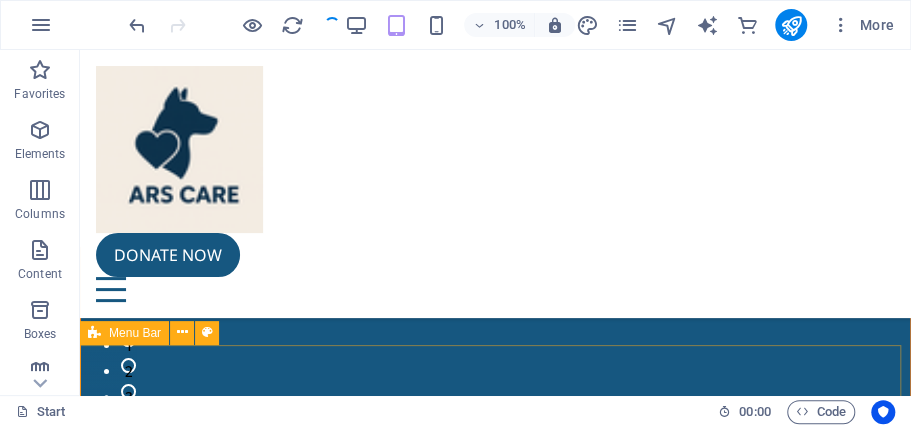 scroll, scrollTop: 0, scrollLeft: 0, axis: both 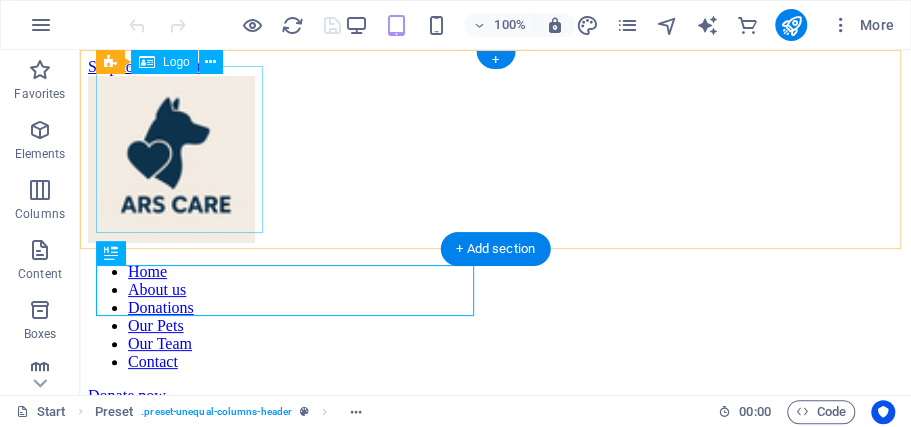 click at bounding box center [495, 161] 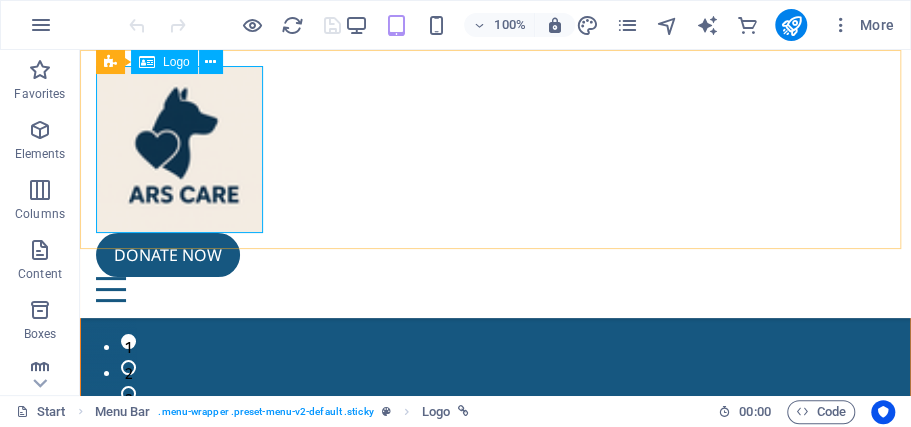 click at bounding box center [495, 149] 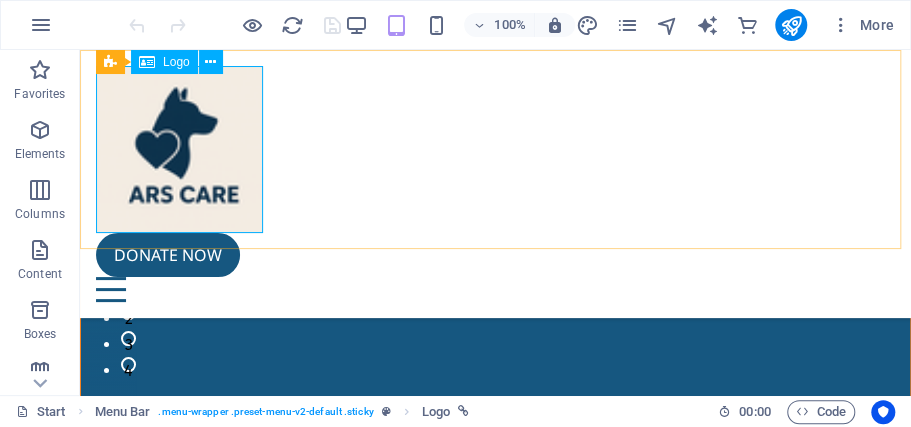 select on "px" 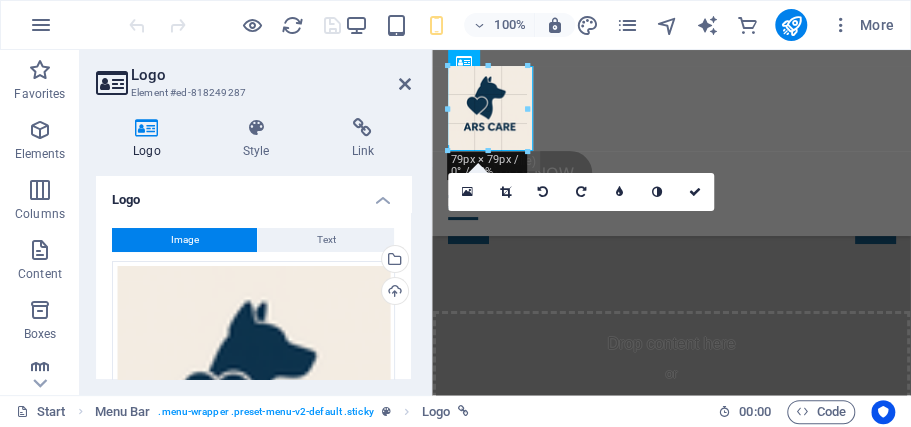 drag, startPoint x: 535, startPoint y: 152, endPoint x: 533, endPoint y: 142, distance: 10.198039 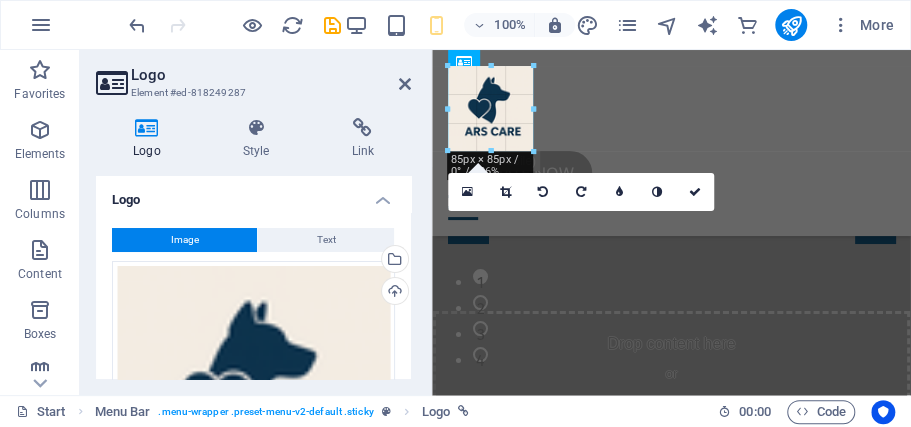 drag, startPoint x: 532, startPoint y: 149, endPoint x: 94, endPoint y: 94, distance: 441.4397 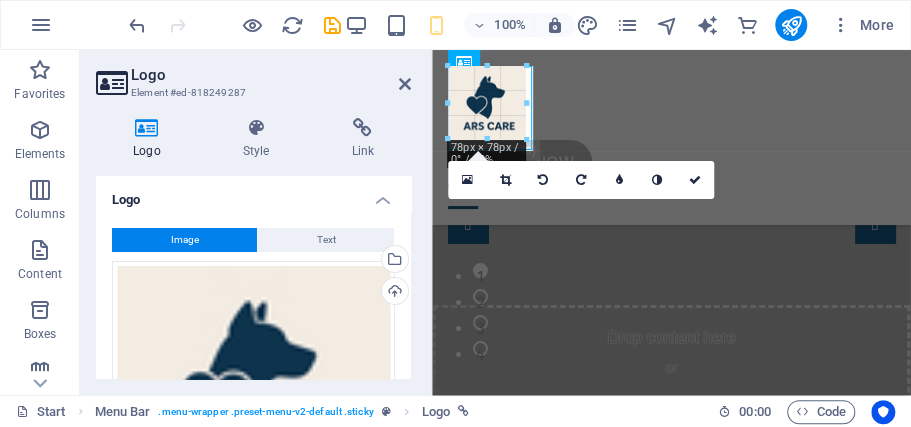 drag, startPoint x: 532, startPoint y: 108, endPoint x: 520, endPoint y: 109, distance: 12.0415945 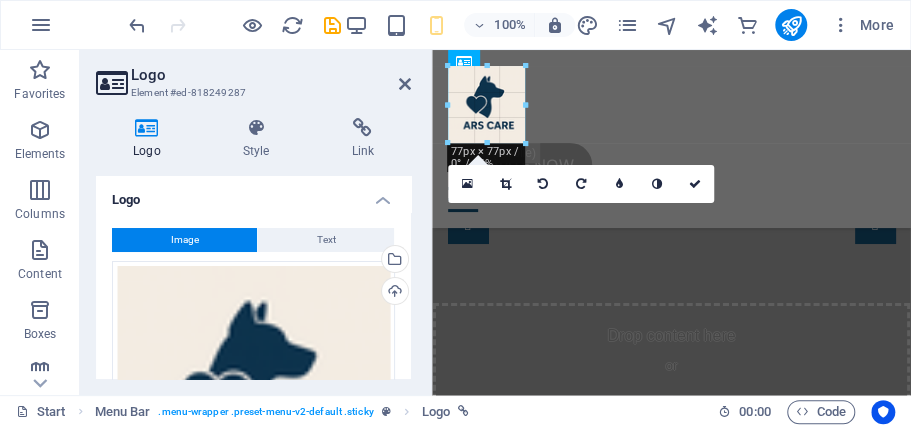 drag, startPoint x: 527, startPoint y: 106, endPoint x: 99, endPoint y: 53, distance: 431.26904 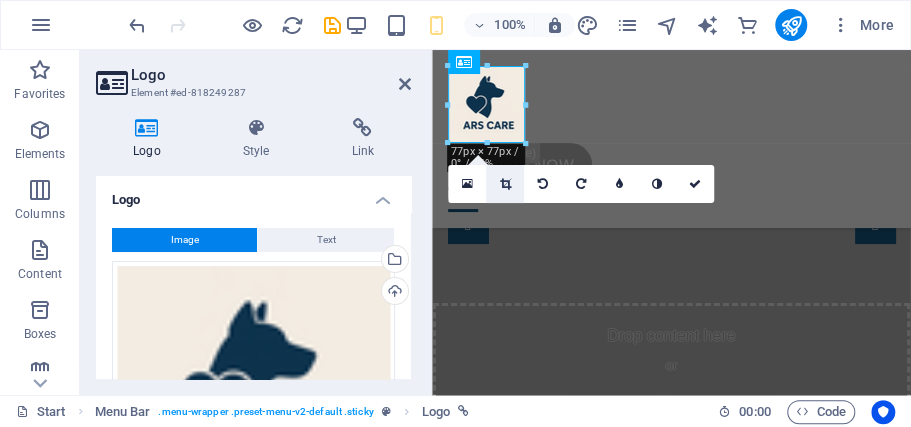 click at bounding box center [504, 184] 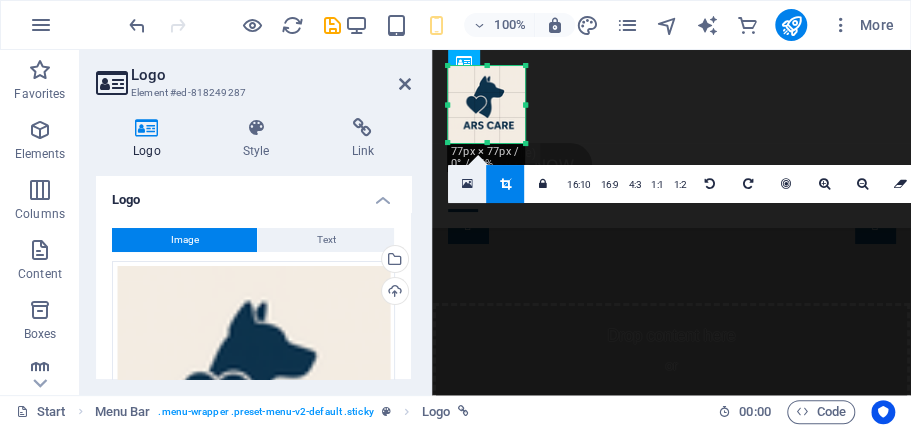 click at bounding box center (466, 184) 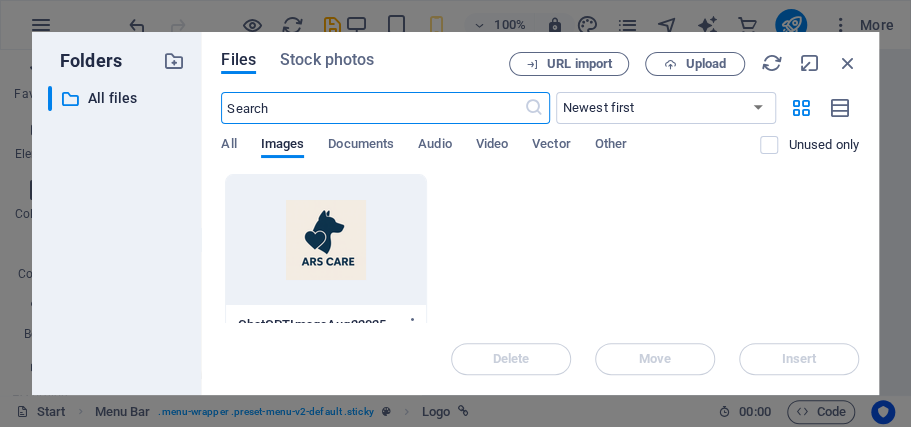 click at bounding box center [326, 240] 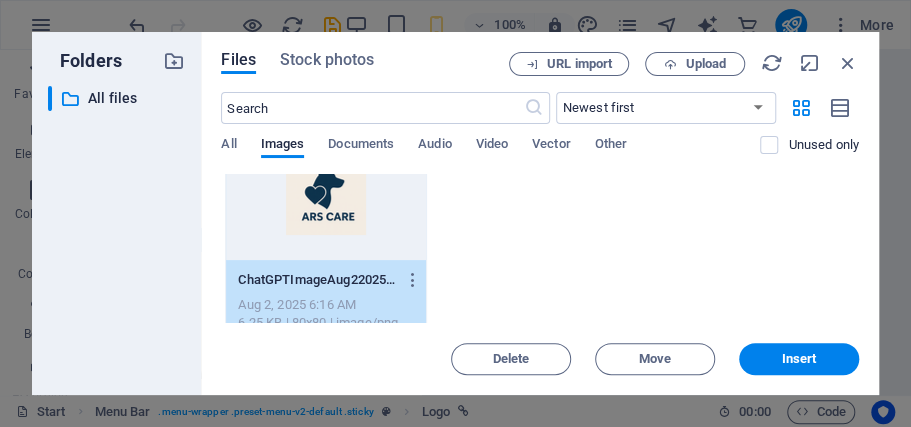 scroll, scrollTop: 0, scrollLeft: 0, axis: both 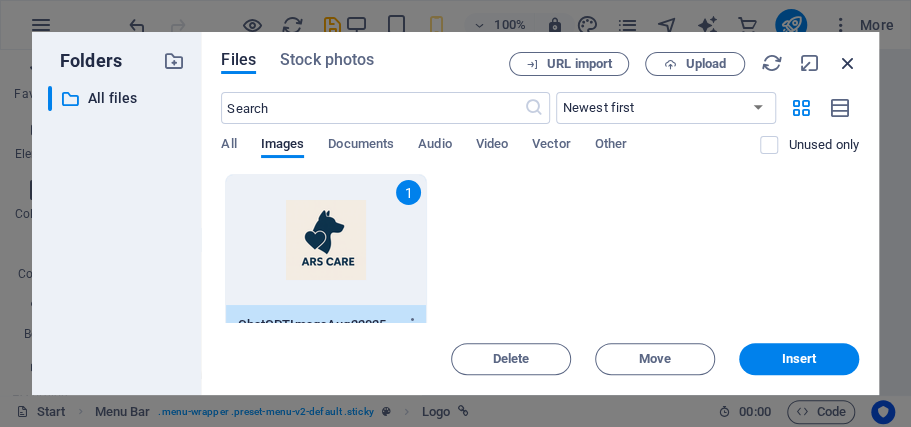 click at bounding box center (848, 63) 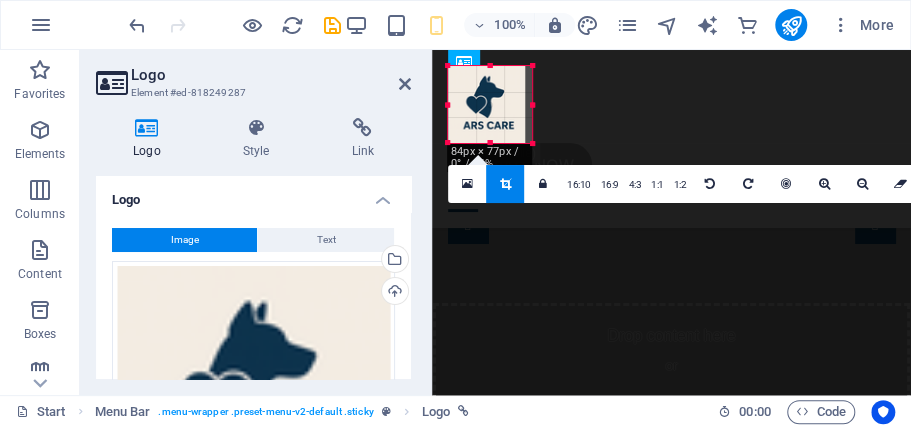 click at bounding box center (532, 104) 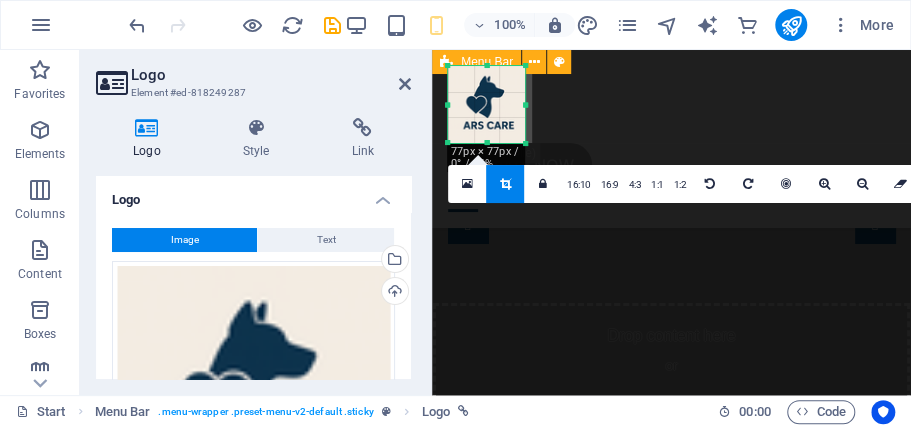 click on "Home About us Donations Our Pets Our Team Contact   Donate now" at bounding box center (671, 139) 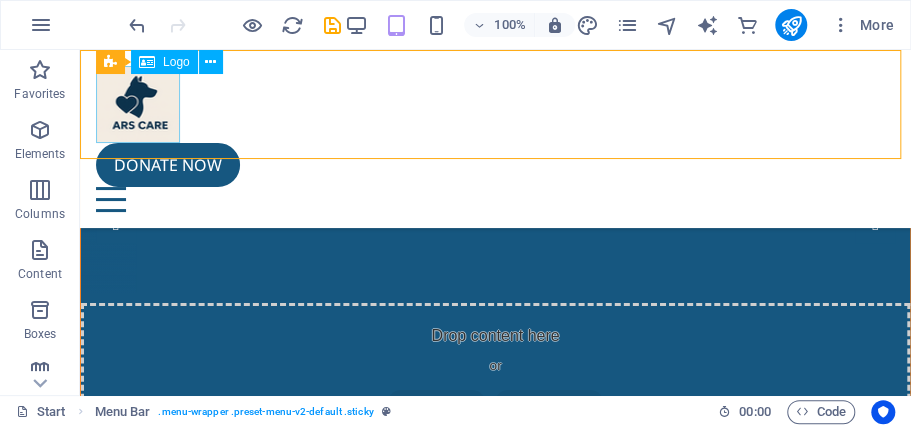 click at bounding box center (495, 104) 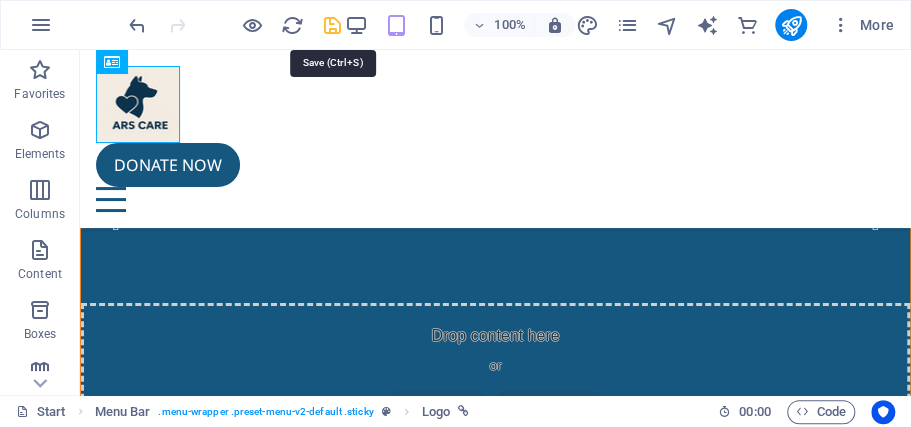click at bounding box center (331, 25) 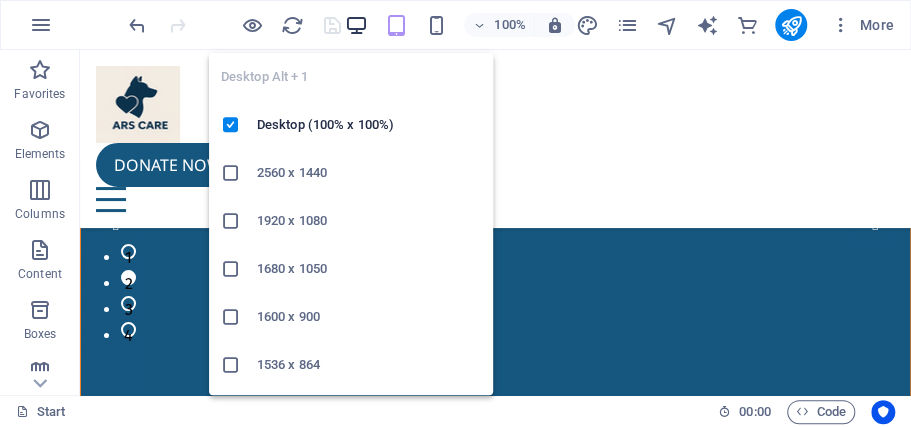 click at bounding box center (355, 25) 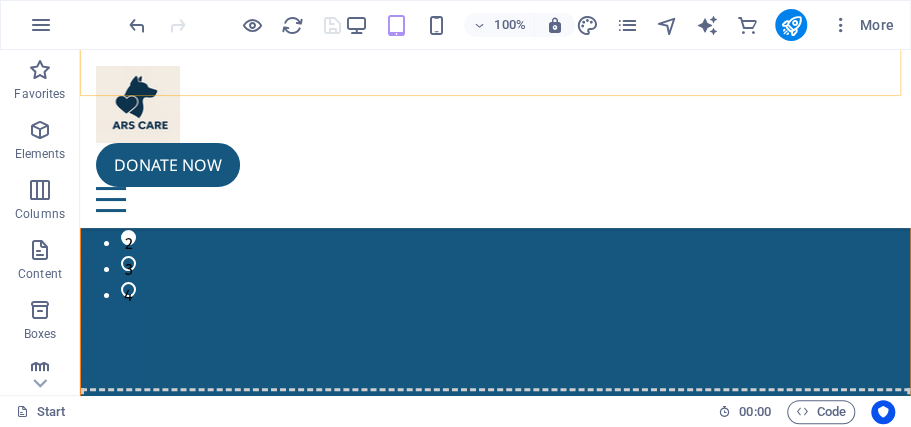 scroll, scrollTop: 66, scrollLeft: 0, axis: vertical 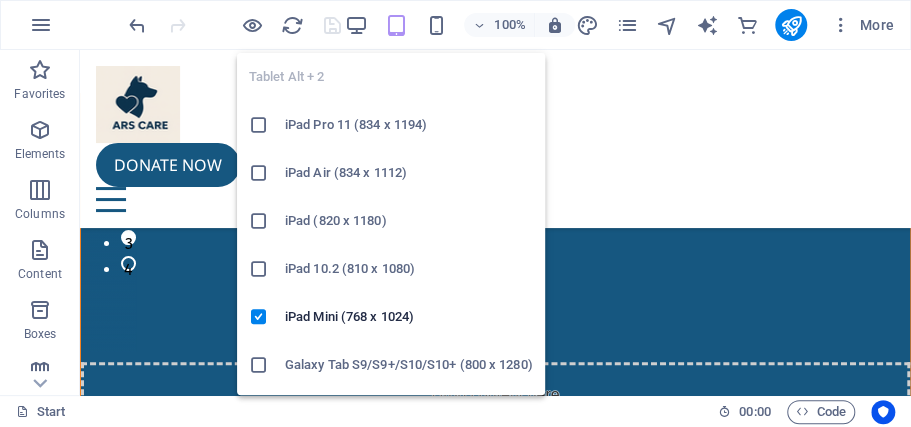 click at bounding box center [395, 25] 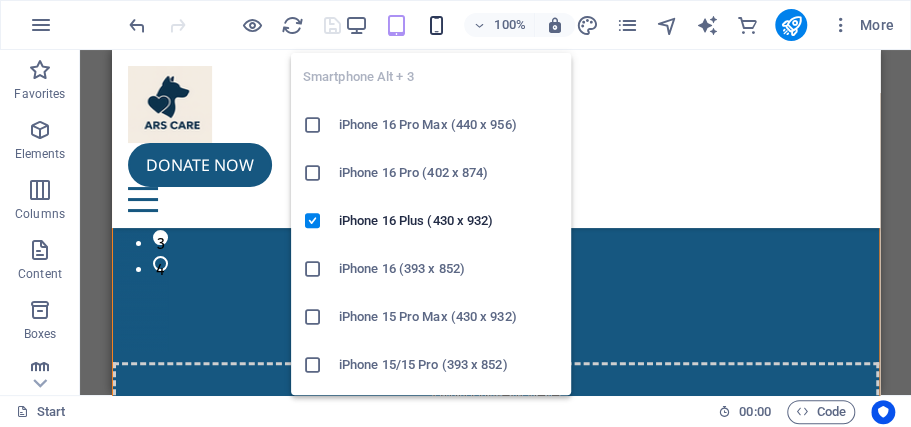 click at bounding box center [435, 25] 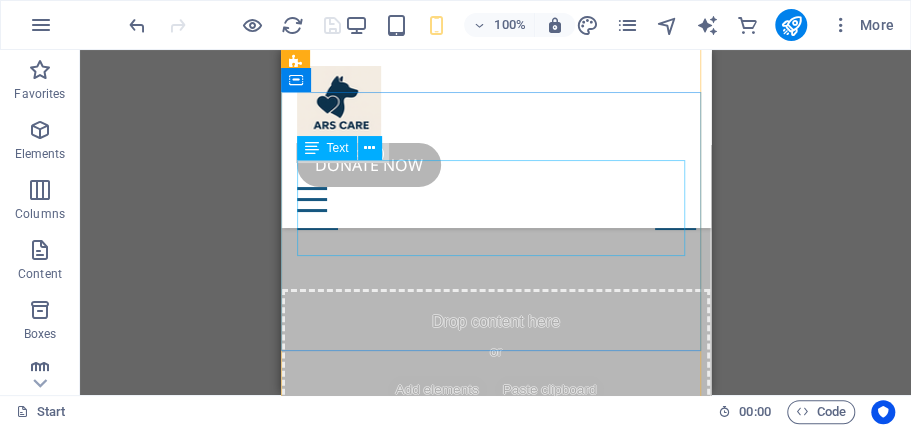 scroll, scrollTop: 0, scrollLeft: 0, axis: both 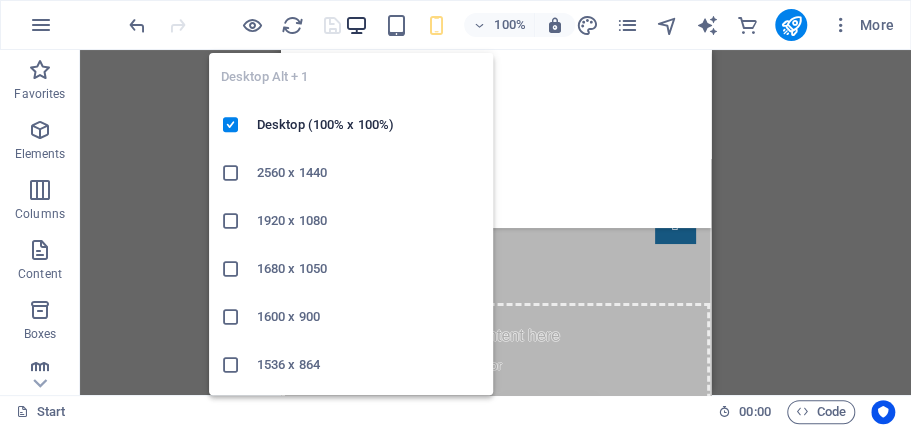 click at bounding box center (355, 25) 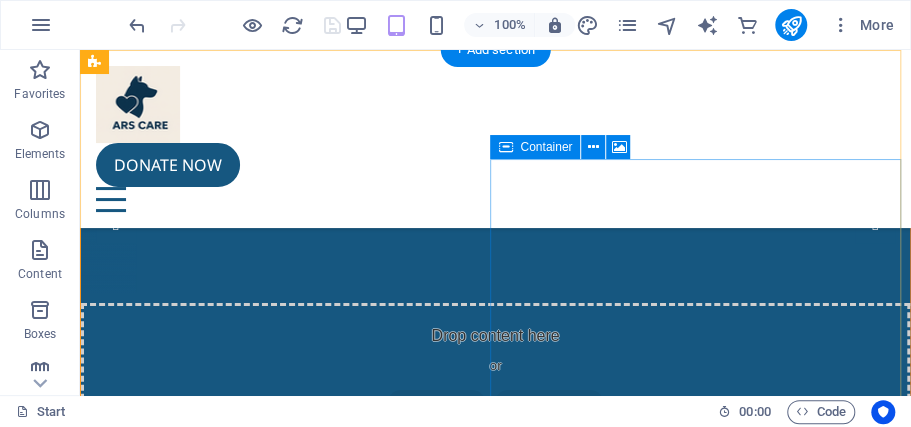 click on "Drop content here or  Add elements  Paste clipboard" at bounding box center (495, 374) 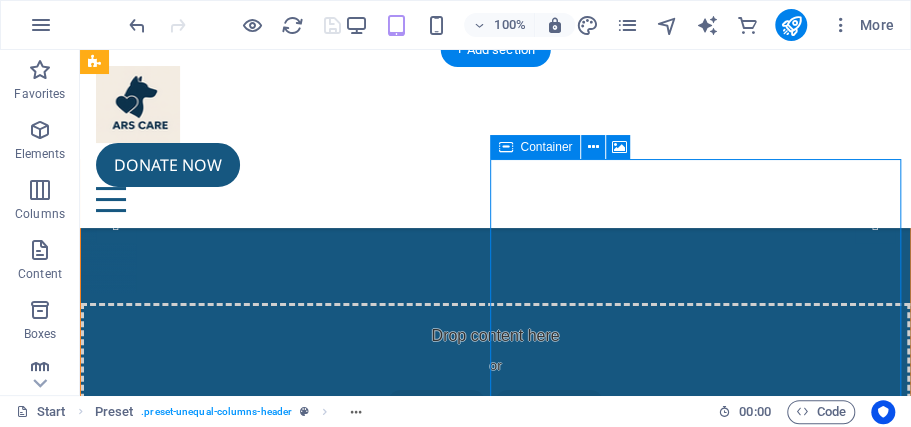 click on "Drop content here or  Add elements  Paste clipboard" at bounding box center (495, 374) 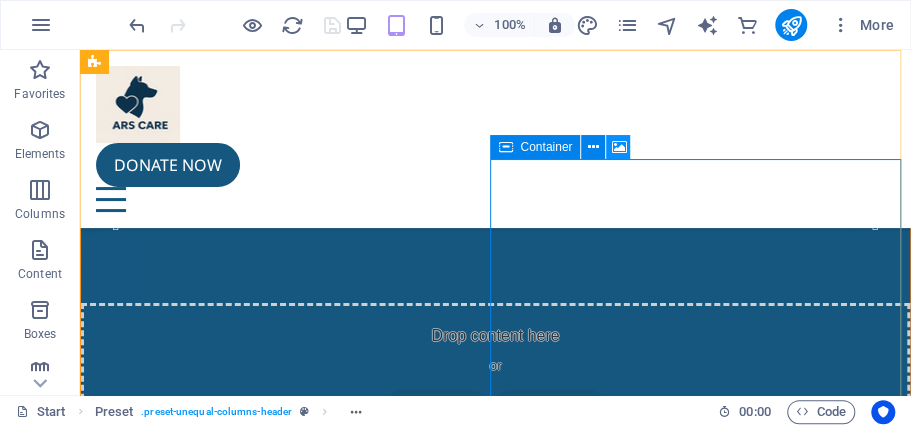 click at bounding box center (618, 147) 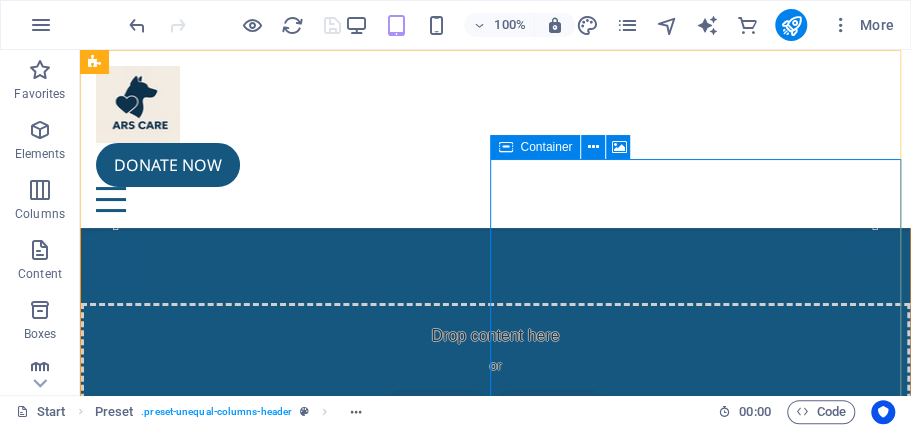 select on "fade" 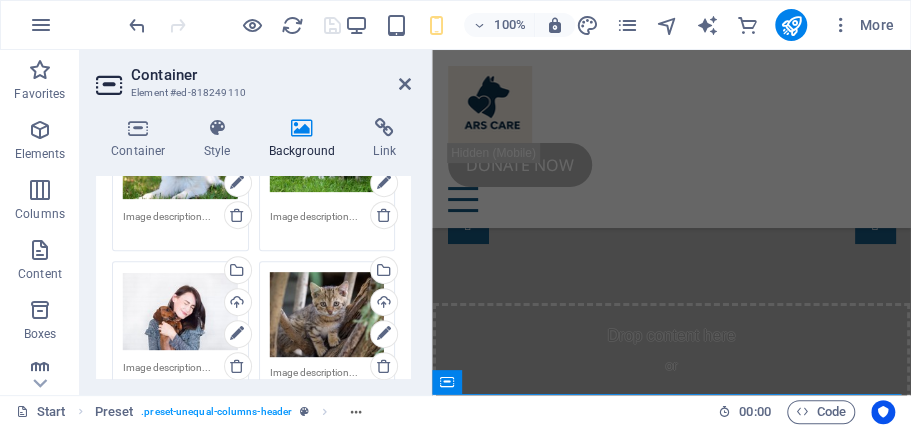 scroll, scrollTop: 400, scrollLeft: 0, axis: vertical 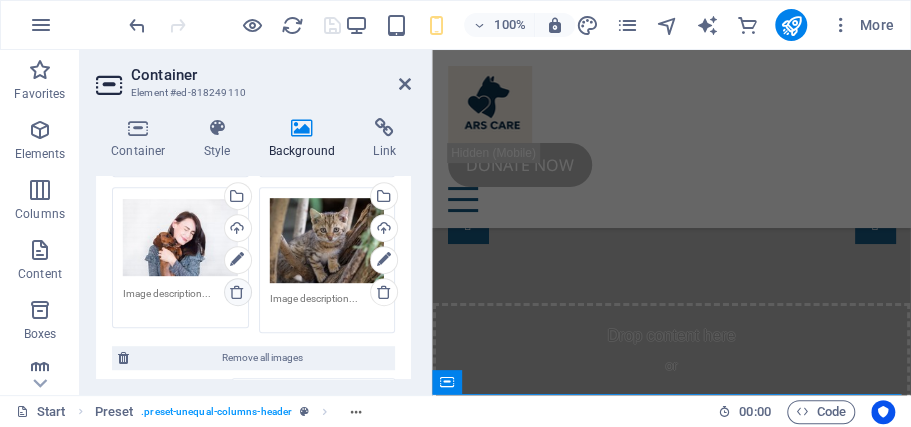 click at bounding box center (237, 292) 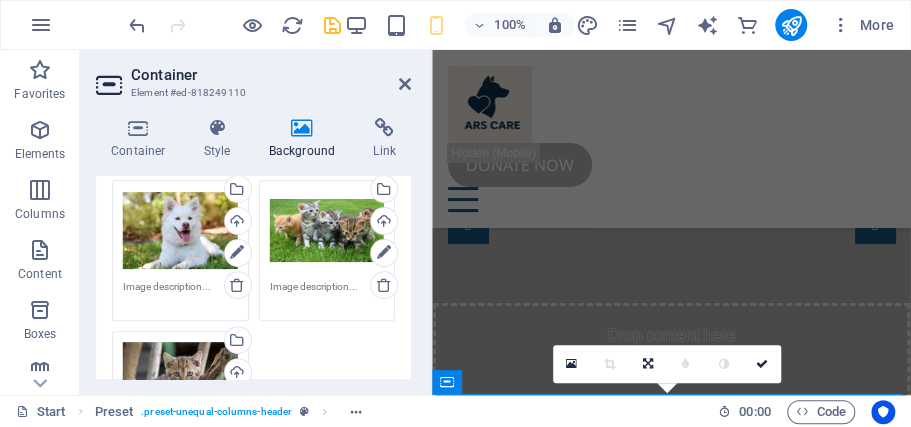 scroll, scrollTop: 400, scrollLeft: 0, axis: vertical 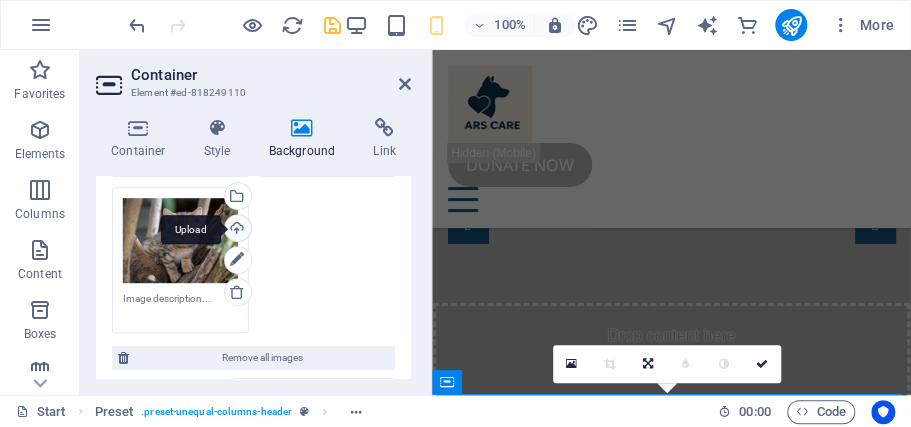 click on "Upload" at bounding box center [236, 230] 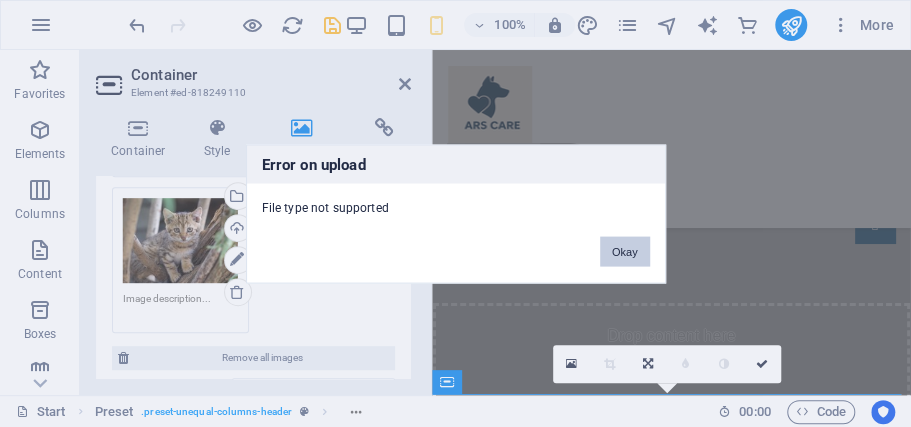 drag, startPoint x: 617, startPoint y: 252, endPoint x: 186, endPoint y: 201, distance: 434.00693 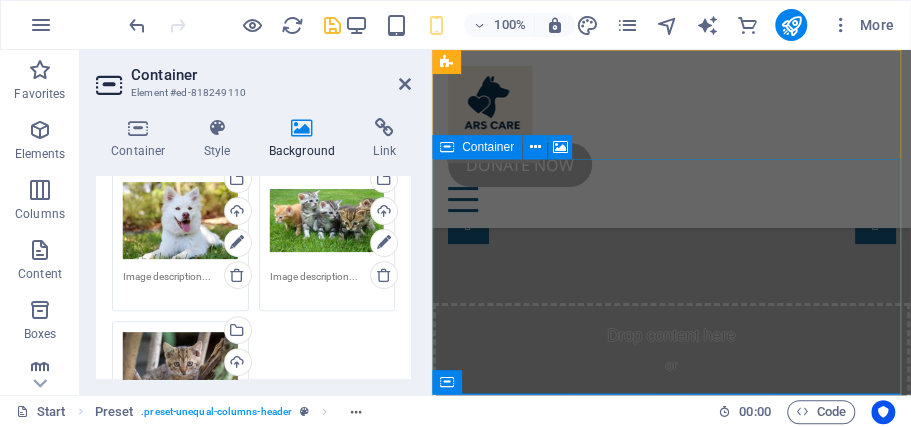 scroll, scrollTop: 333, scrollLeft: 0, axis: vertical 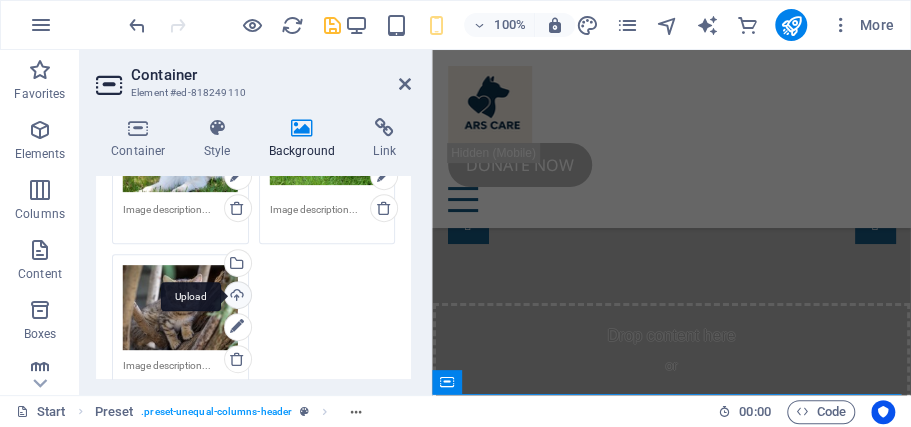 click on "Upload" at bounding box center (236, 297) 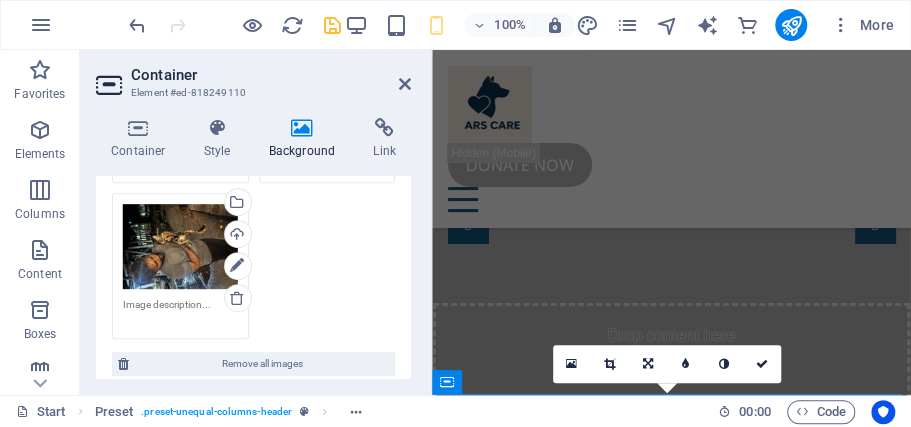 scroll, scrollTop: 400, scrollLeft: 0, axis: vertical 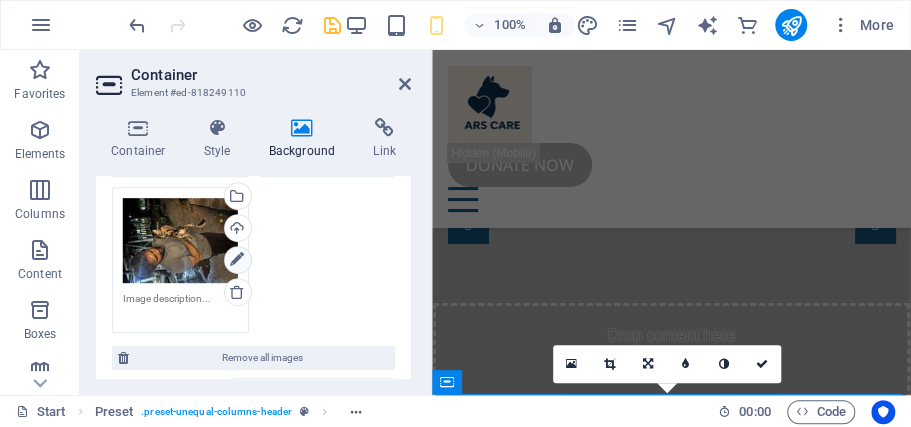 click at bounding box center [237, 260] 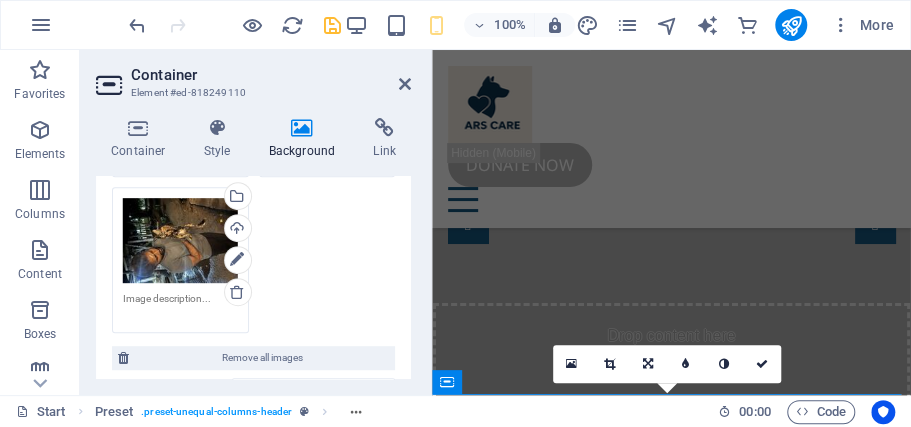 click on "Drag files here, click to choose files or select files from Files or our free stock photos & videos" at bounding box center (180, 241) 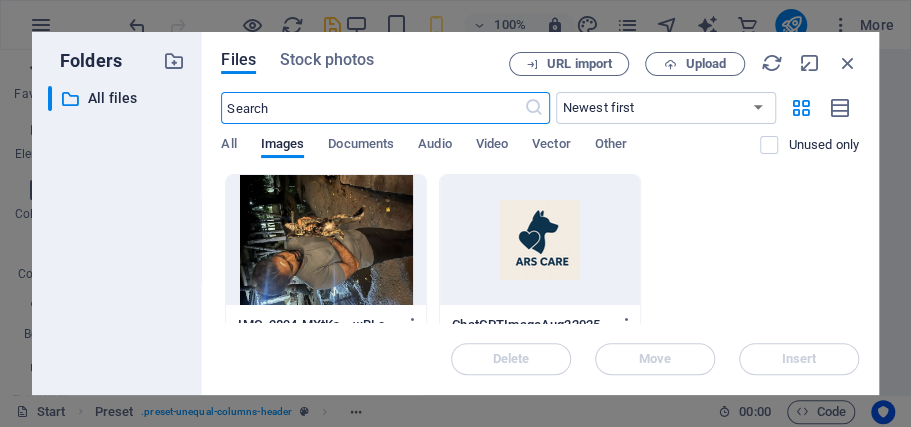 scroll, scrollTop: 794, scrollLeft: 0, axis: vertical 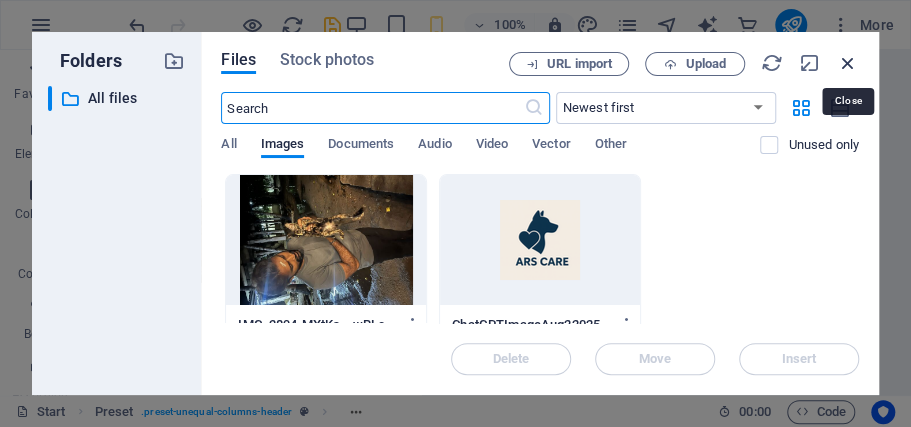 click at bounding box center [848, 63] 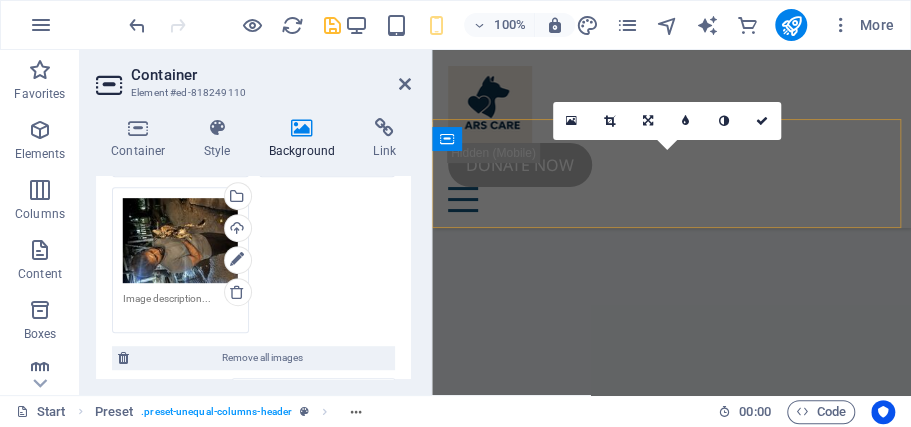 scroll, scrollTop: 242, scrollLeft: 0, axis: vertical 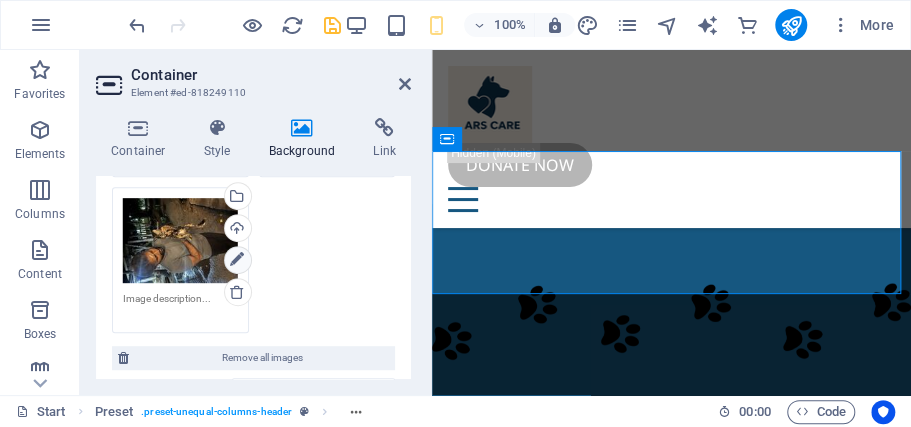 click at bounding box center [237, 260] 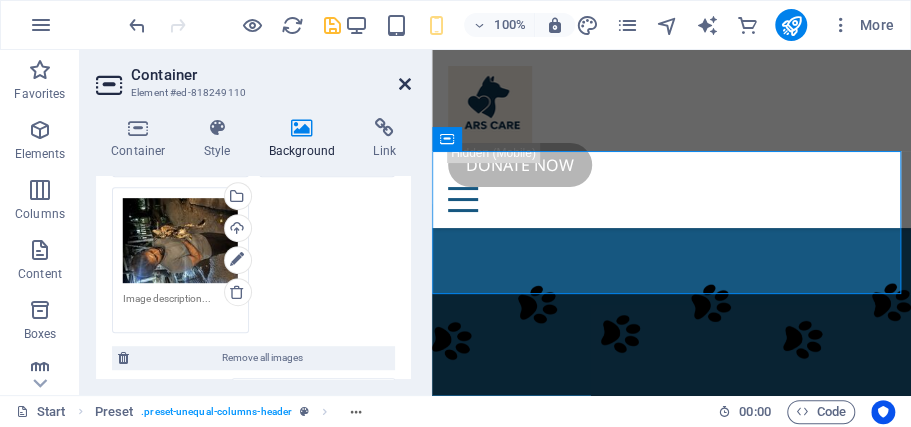 click at bounding box center [405, 84] 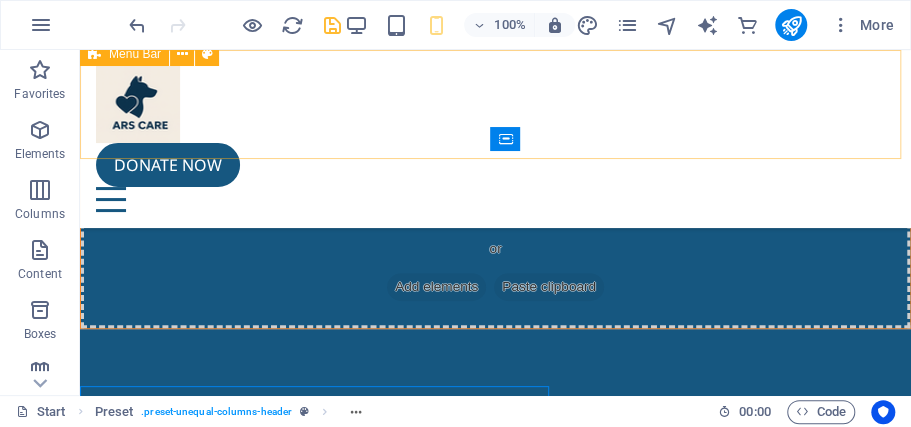 scroll, scrollTop: 8, scrollLeft: 0, axis: vertical 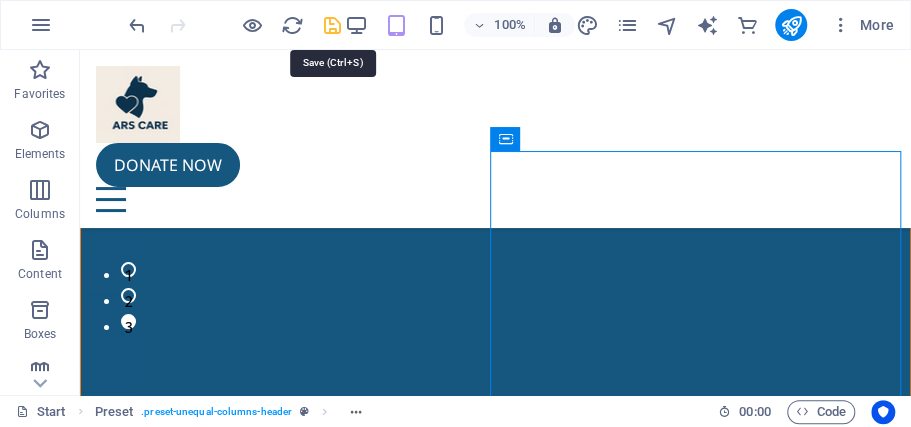 click at bounding box center [331, 25] 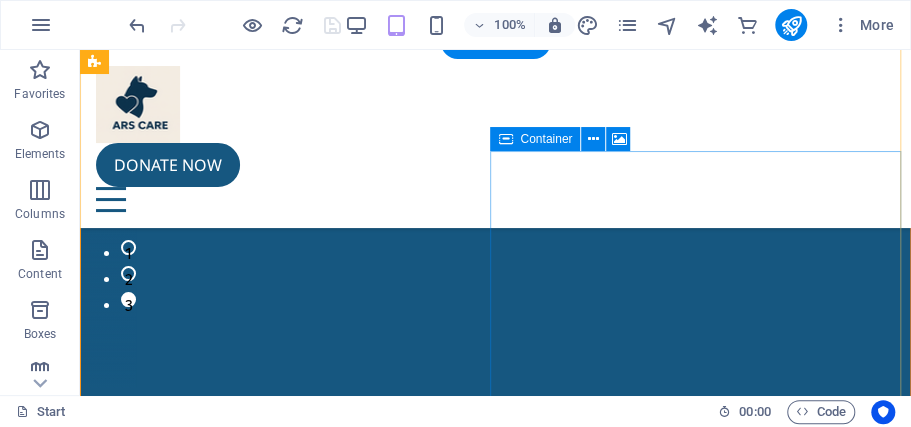 scroll, scrollTop: 8, scrollLeft: 0, axis: vertical 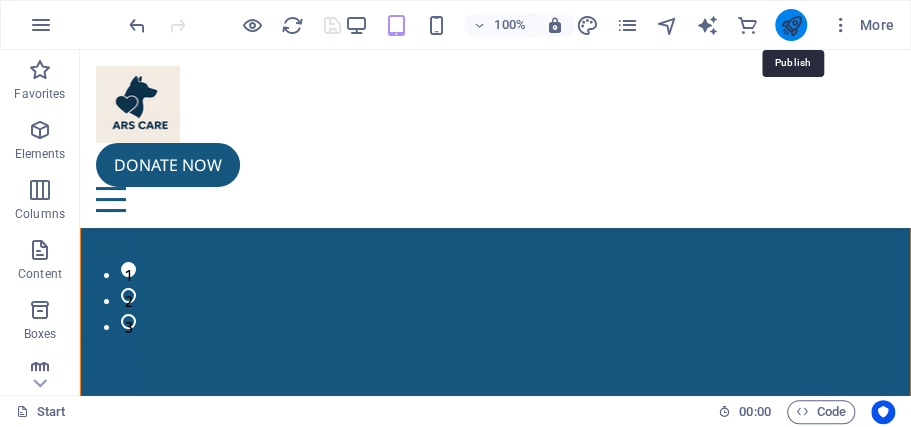 click at bounding box center (790, 25) 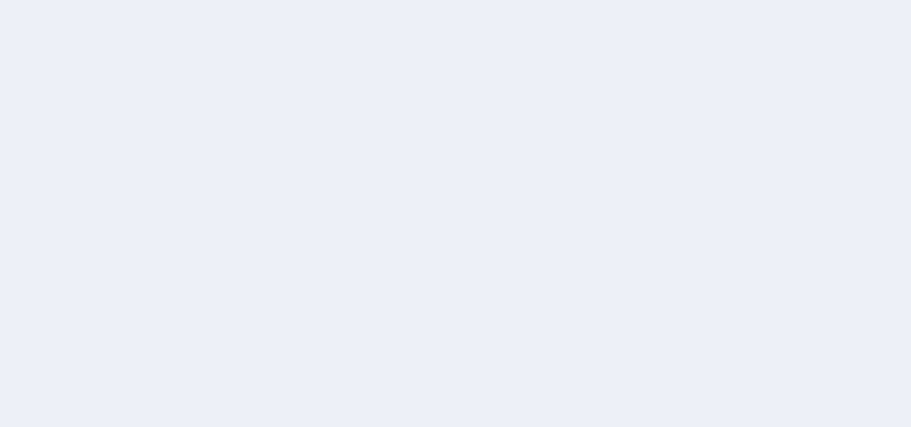 scroll, scrollTop: 0, scrollLeft: 0, axis: both 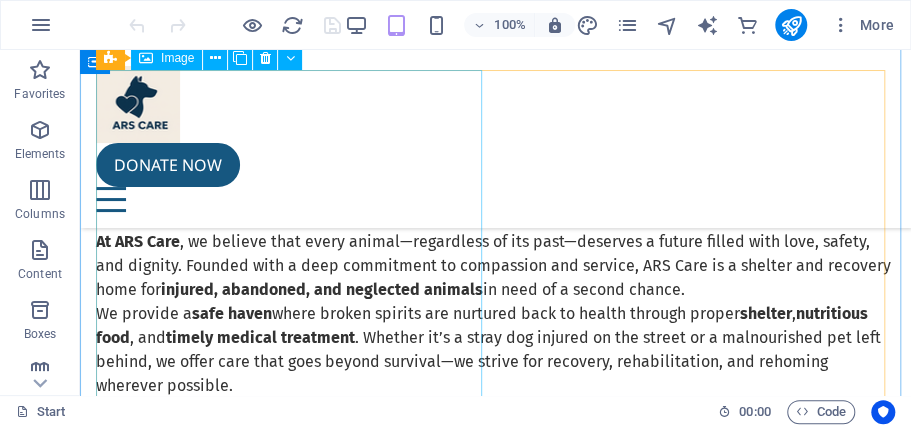 click on "[FIRST]" at bounding box center [495, 2946] 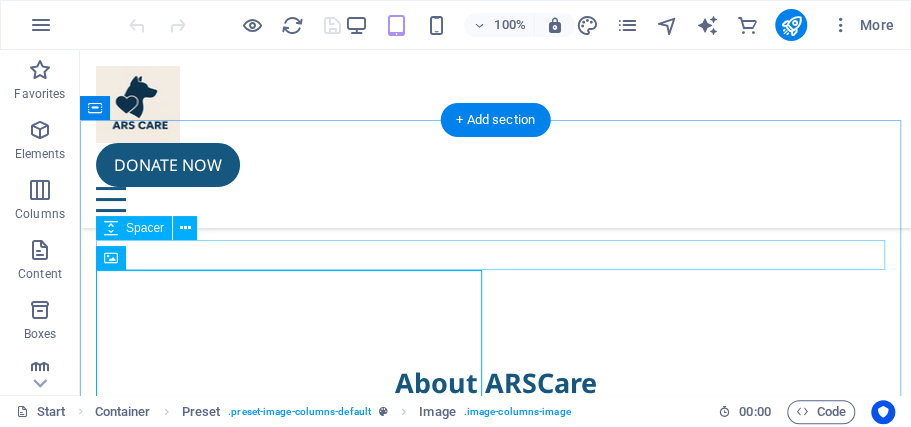 scroll, scrollTop: 2066, scrollLeft: 0, axis: vertical 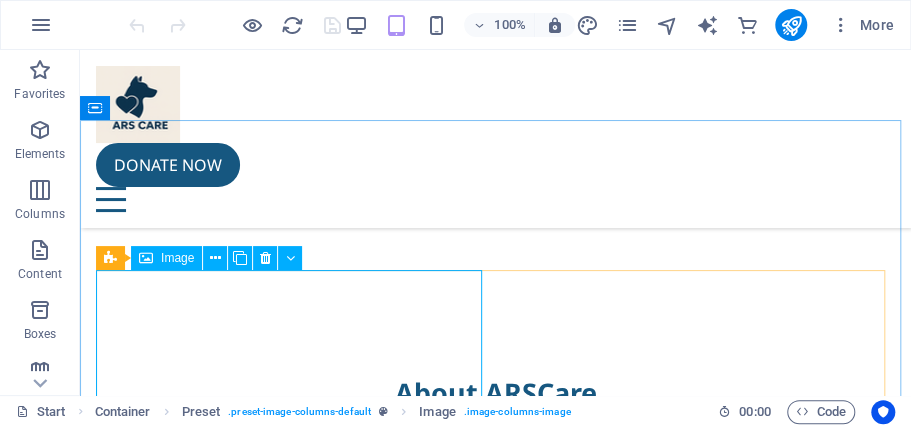 click on "Image" at bounding box center (177, 258) 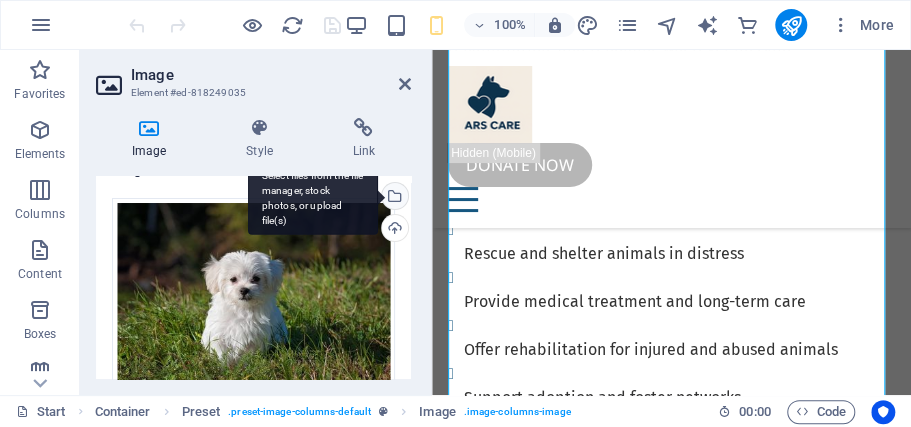 scroll, scrollTop: 0, scrollLeft: 0, axis: both 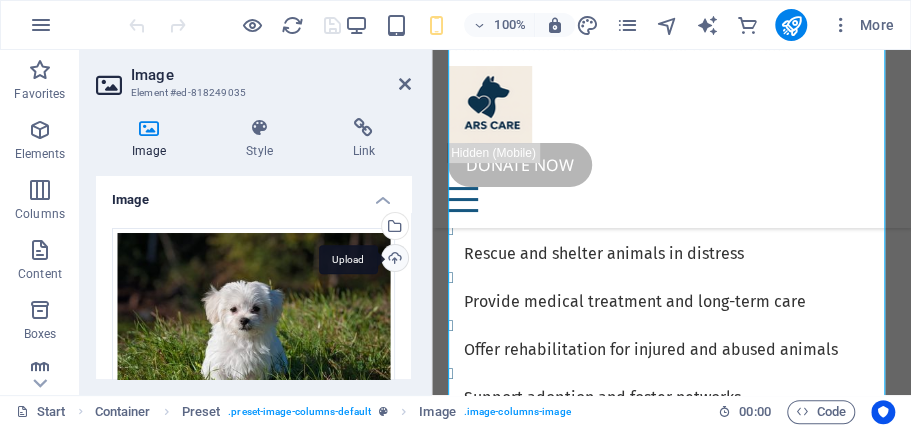 click on "Upload" at bounding box center [393, 260] 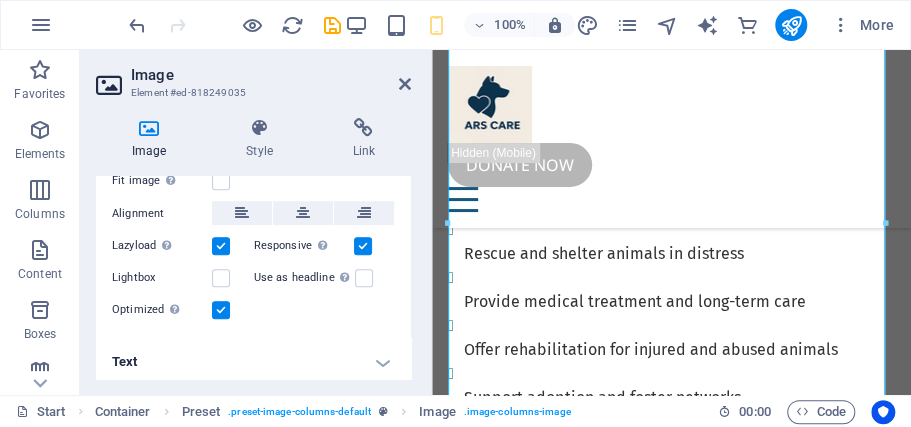 scroll, scrollTop: 475, scrollLeft: 0, axis: vertical 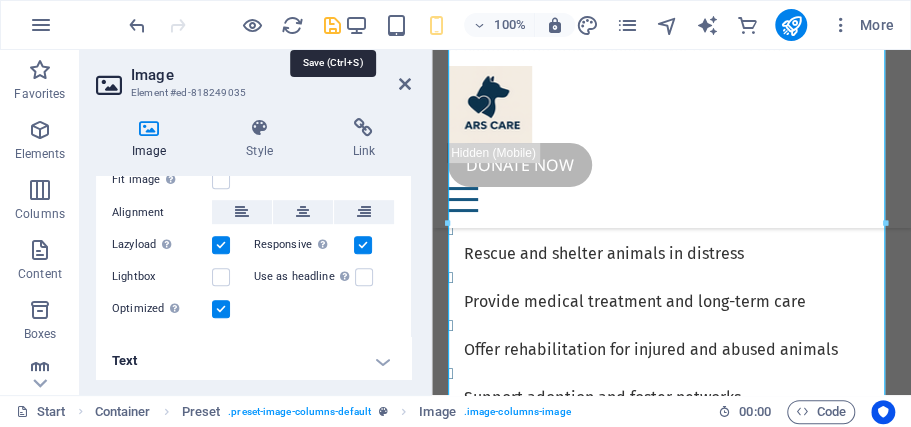 click at bounding box center (331, 25) 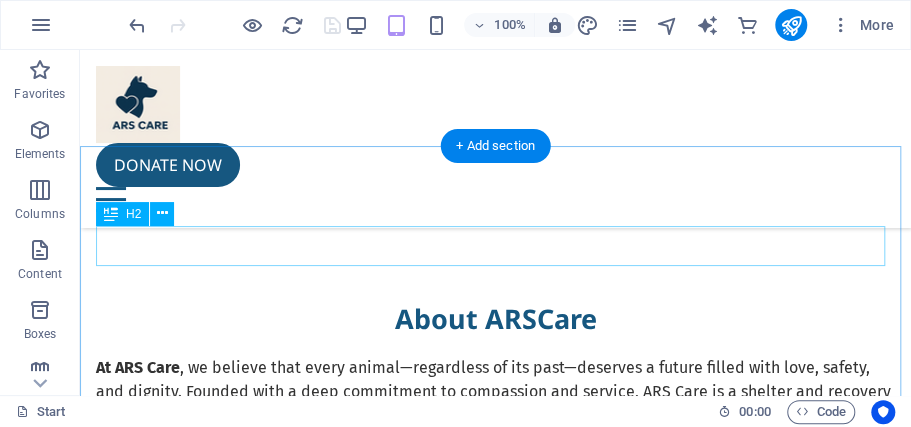 scroll, scrollTop: 2240, scrollLeft: 0, axis: vertical 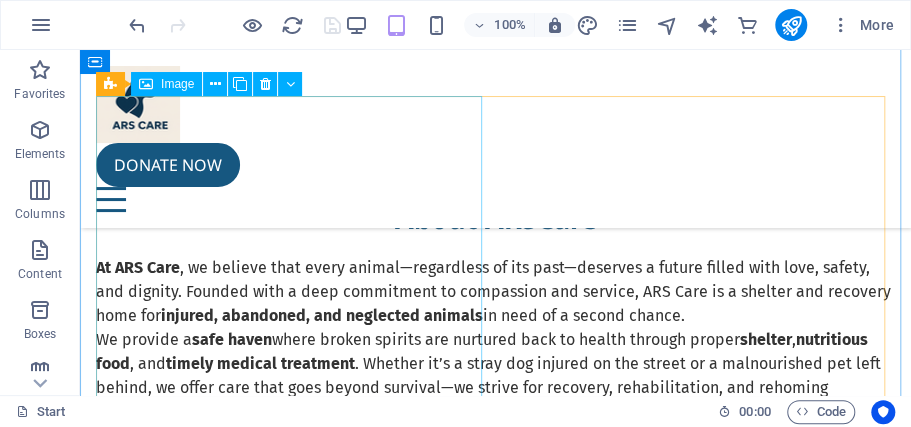 click on "  Bella" at bounding box center [495, 2972] 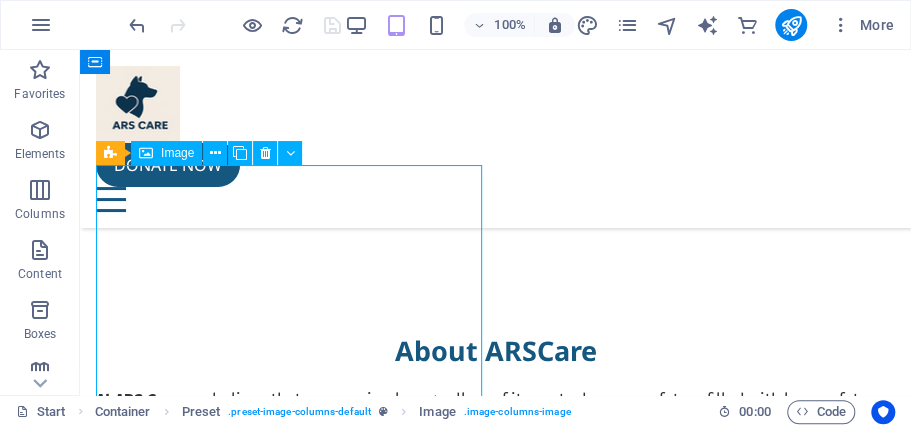 scroll, scrollTop: 2107, scrollLeft: 0, axis: vertical 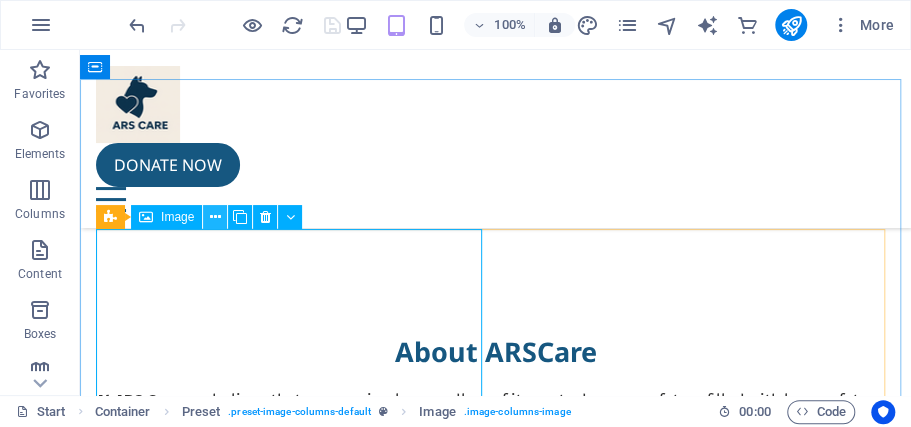 click at bounding box center (215, 217) 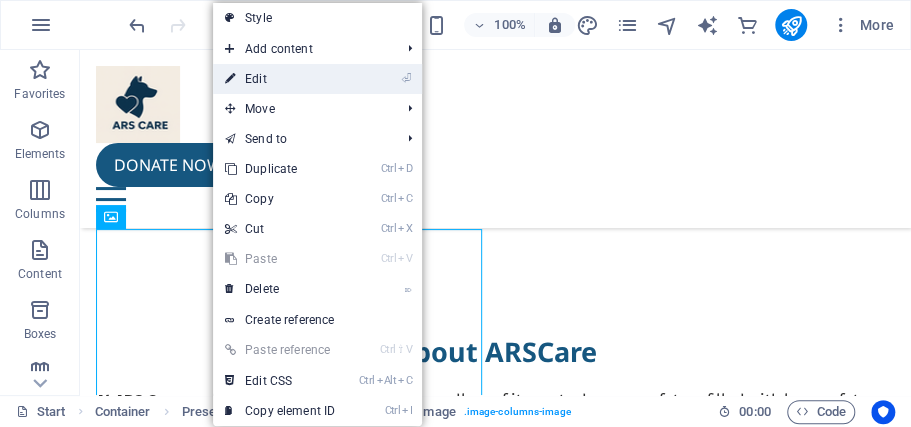 click on "⏎  Edit" at bounding box center (280, 79) 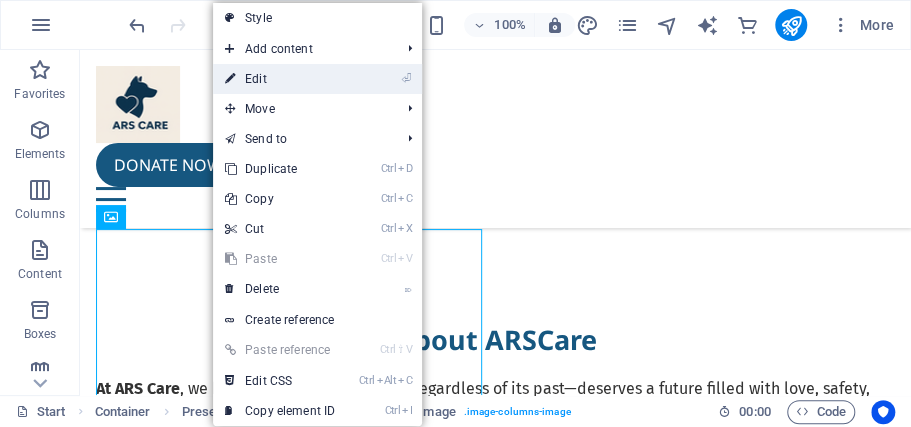 scroll, scrollTop: 2703, scrollLeft: 0, axis: vertical 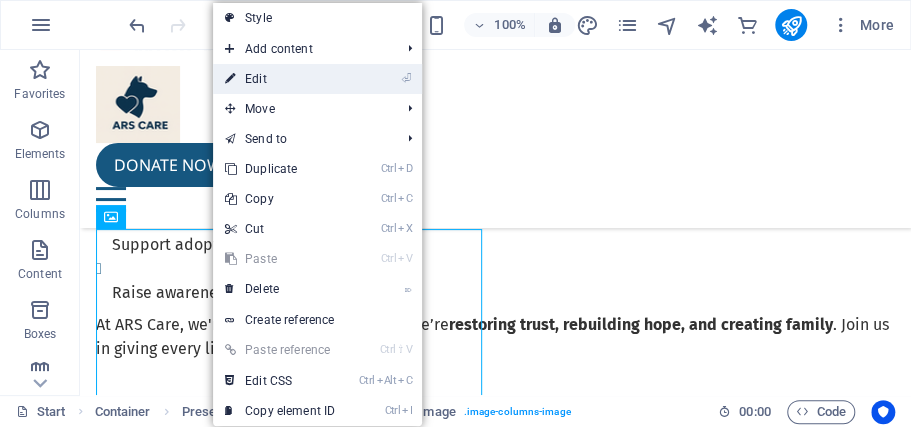 select on "%" 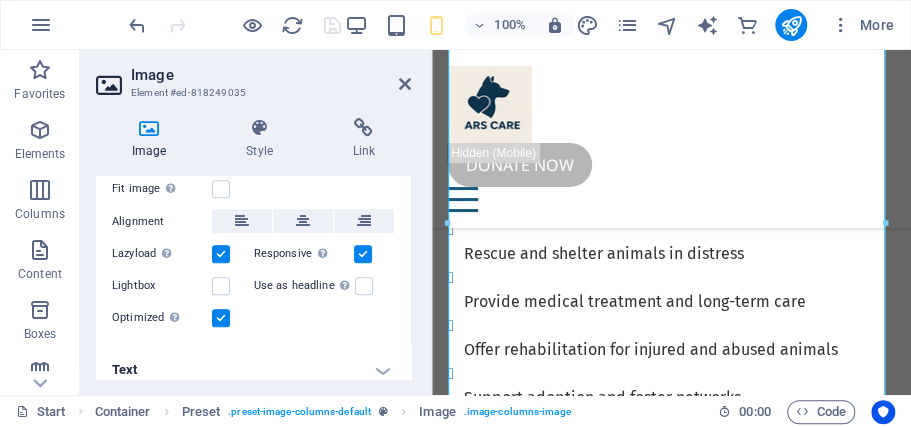 scroll, scrollTop: 475, scrollLeft: 0, axis: vertical 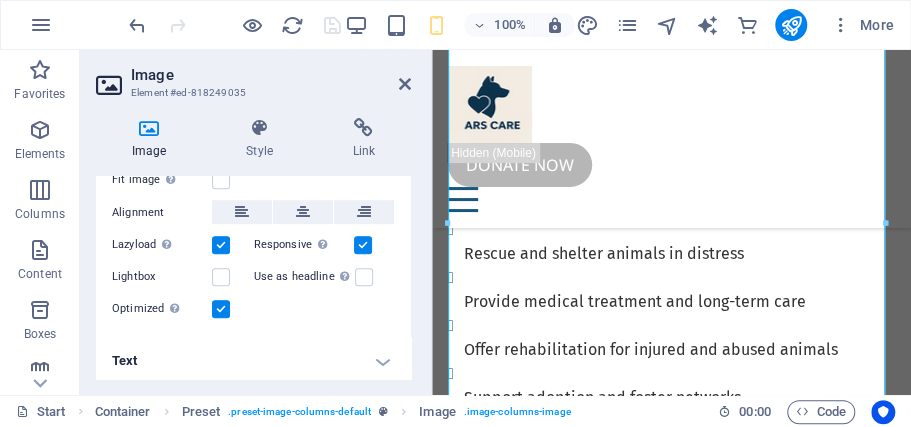 click on "Text" at bounding box center (253, 361) 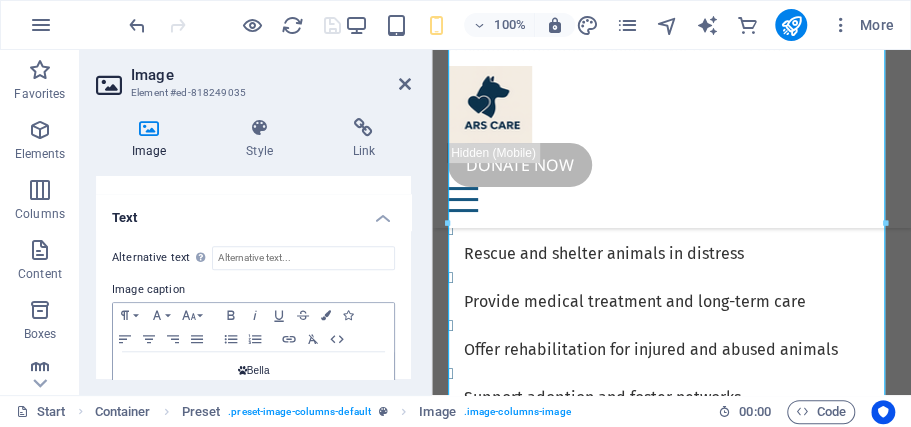 scroll, scrollTop: 662, scrollLeft: 0, axis: vertical 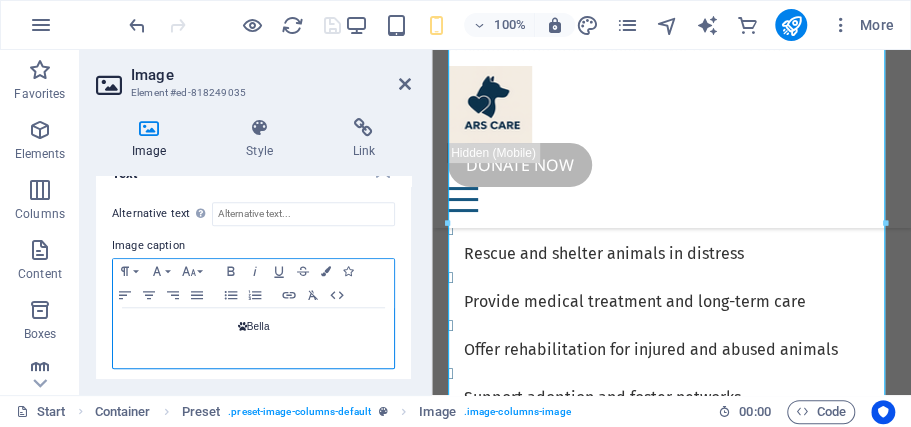 click on "  Bella" at bounding box center [253, 327] 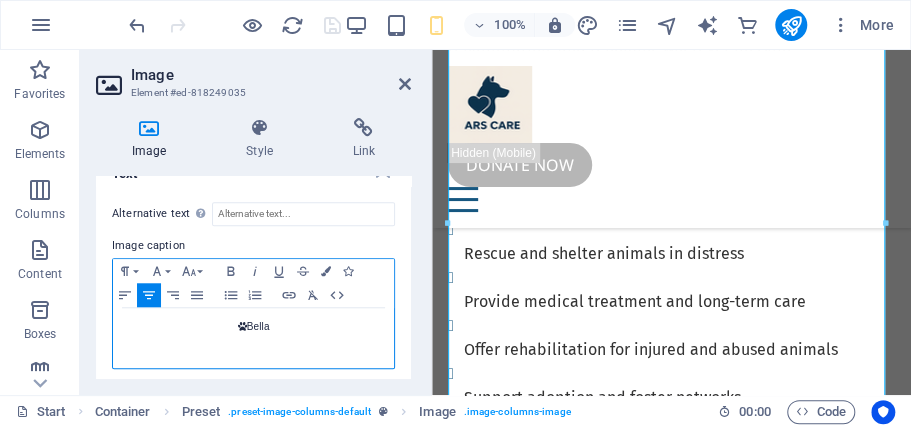 click on "  Bella" at bounding box center [253, 327] 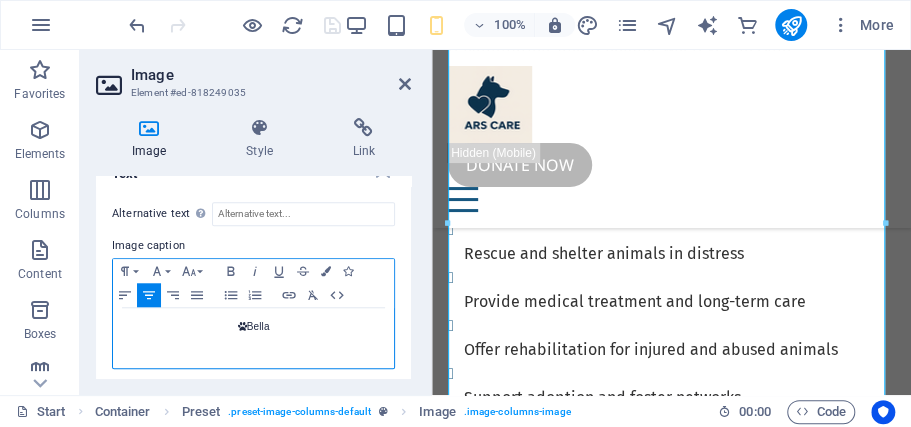 type 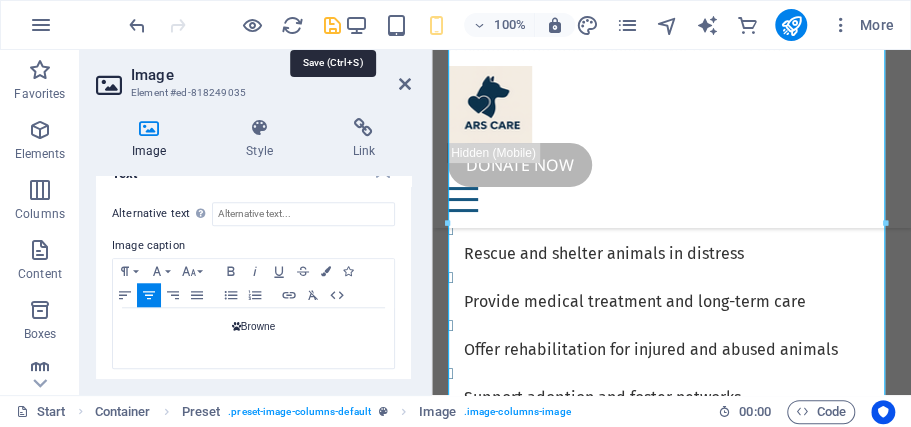 click at bounding box center [331, 25] 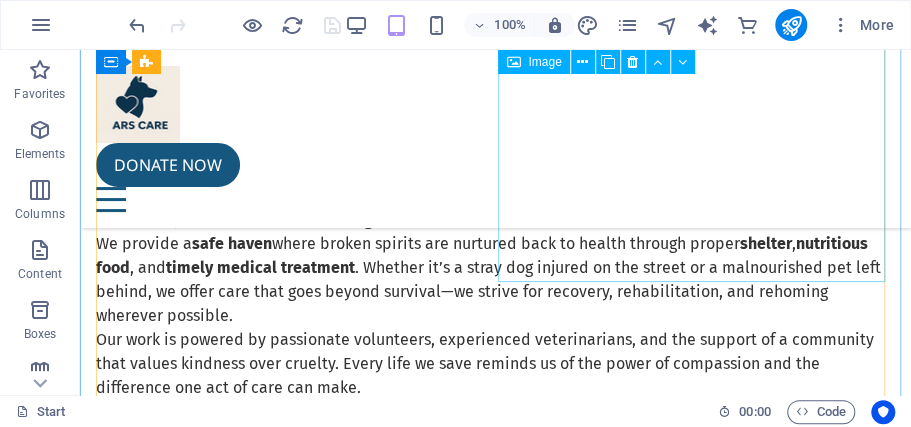 scroll, scrollTop: 2240, scrollLeft: 0, axis: vertical 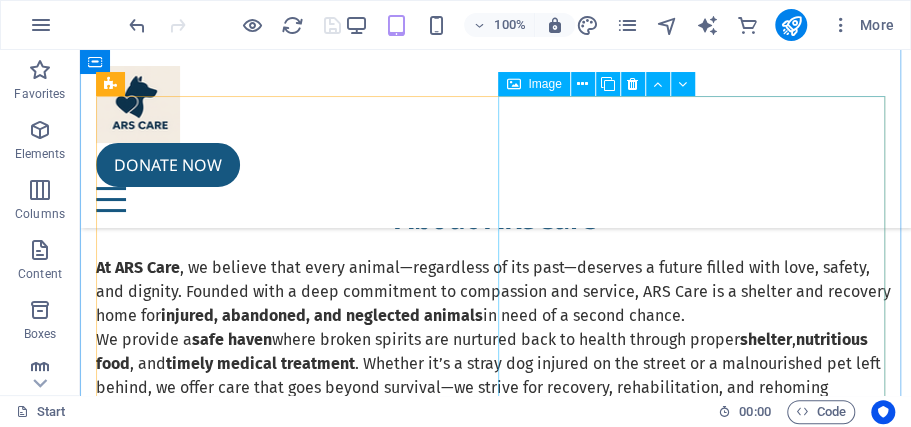 click on "  [FIRST]" at bounding box center [495, 3779] 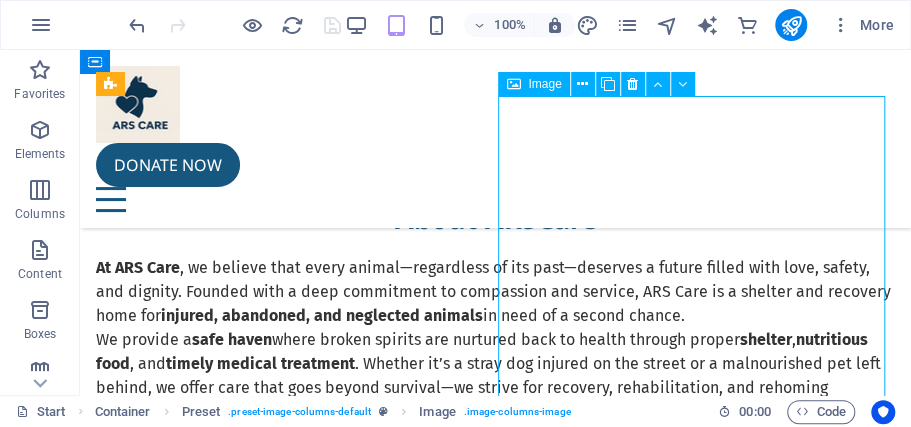 scroll, scrollTop: 2107, scrollLeft: 0, axis: vertical 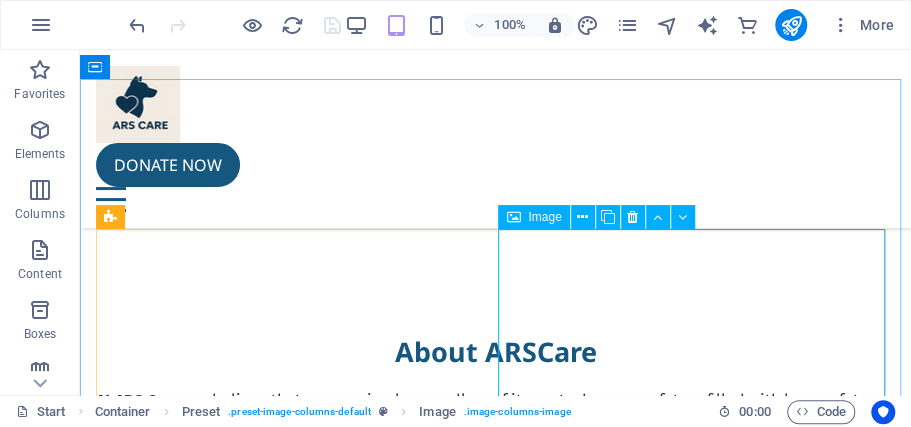 click on "Image" at bounding box center [544, 217] 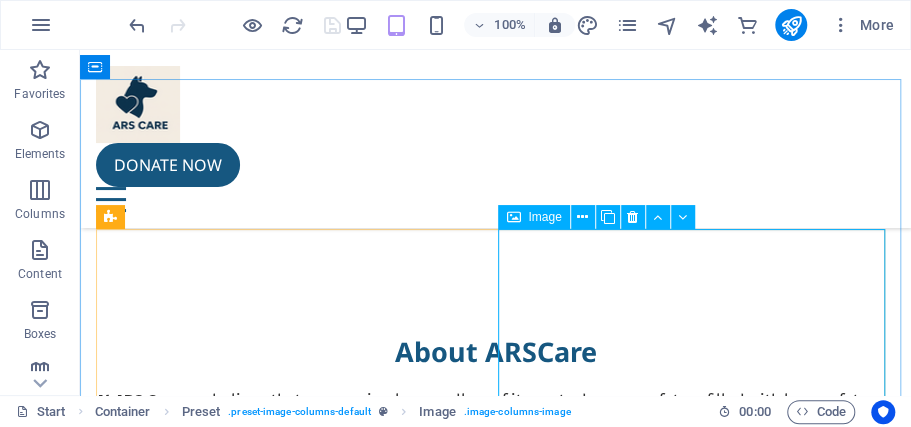 click on "Image" at bounding box center [544, 217] 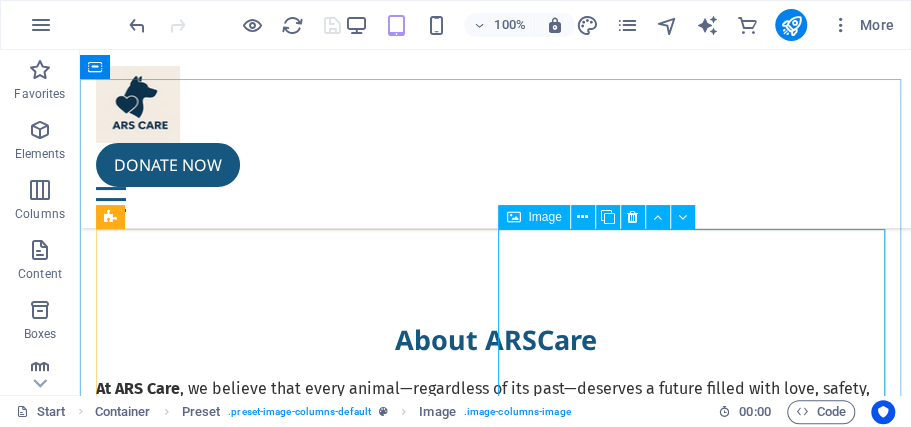 select on "%" 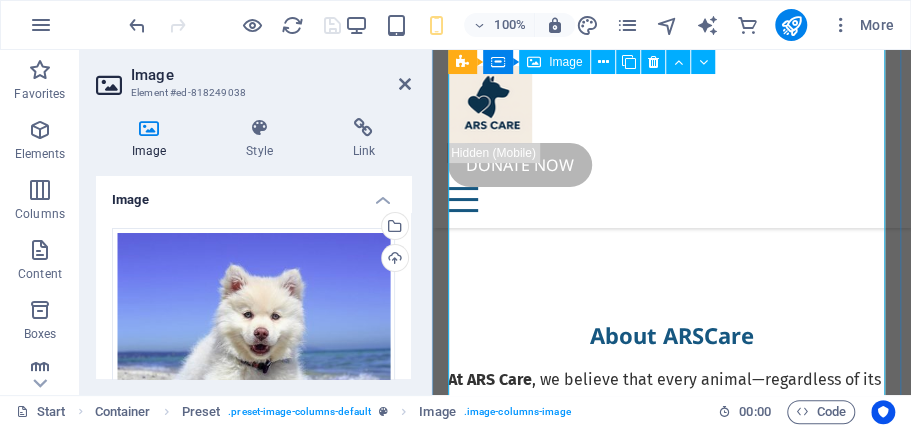 scroll, scrollTop: 3156, scrollLeft: 0, axis: vertical 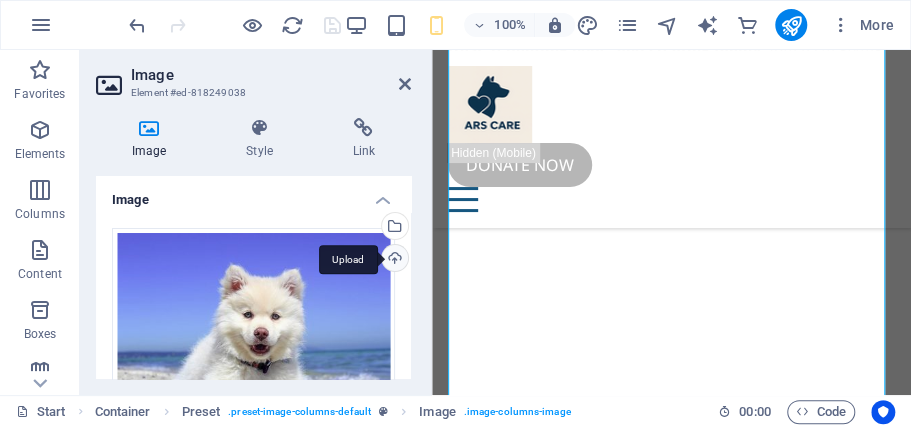 click on "Upload" at bounding box center (393, 260) 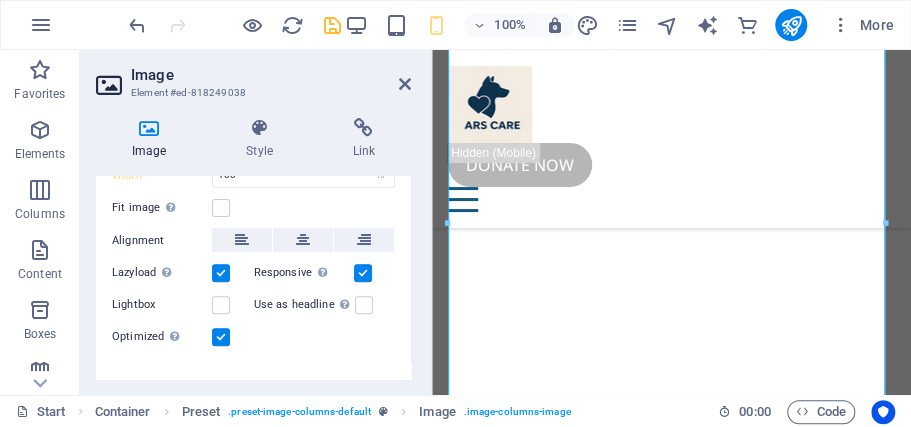 scroll, scrollTop: 296, scrollLeft: 0, axis: vertical 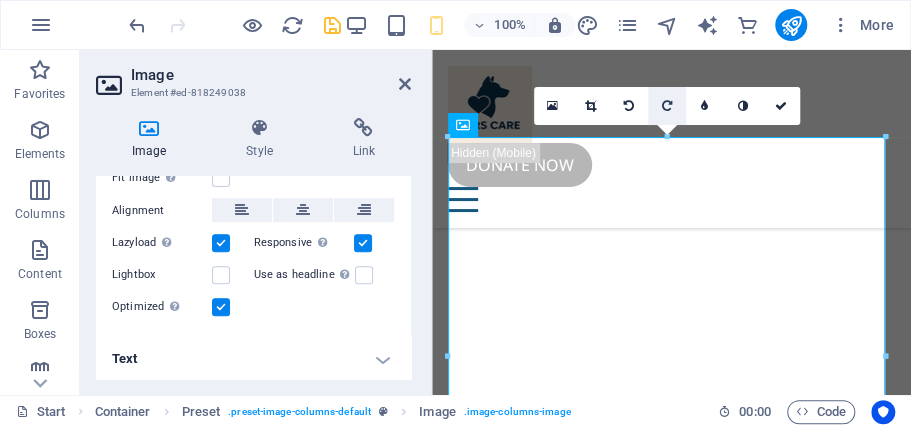 click at bounding box center [666, 106] 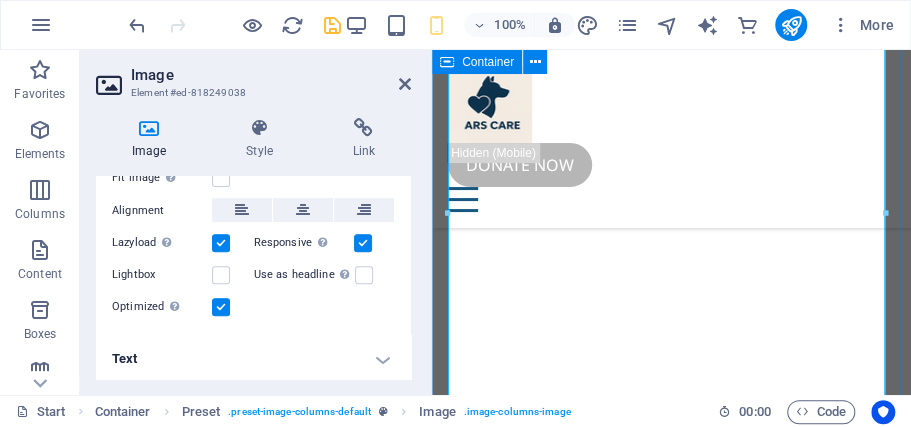 scroll, scrollTop: 3222, scrollLeft: 0, axis: vertical 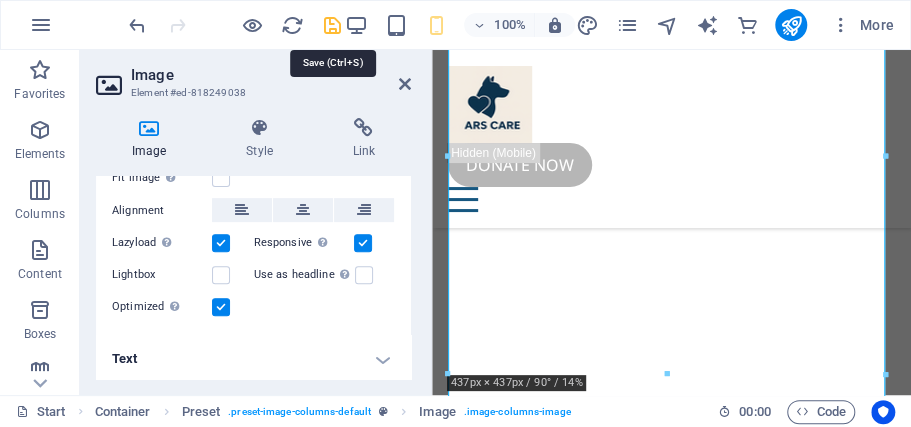 click at bounding box center (331, 25) 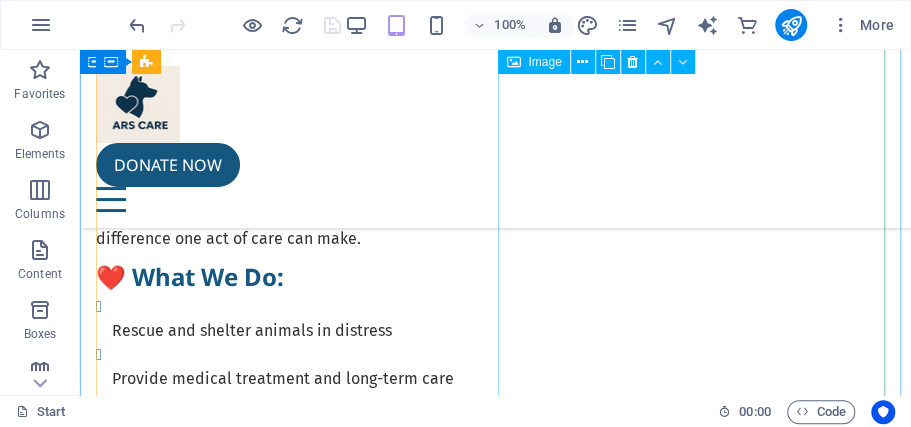 scroll, scrollTop: 2505, scrollLeft: 0, axis: vertical 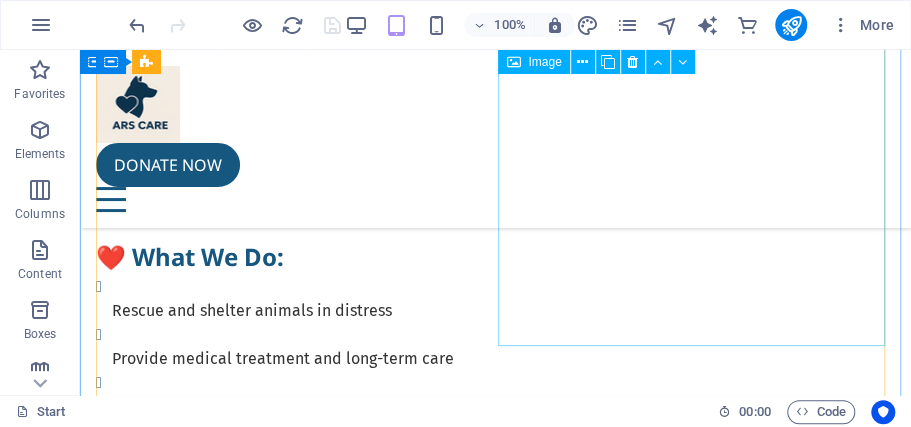 click on "  Max" at bounding box center [495, 3647] 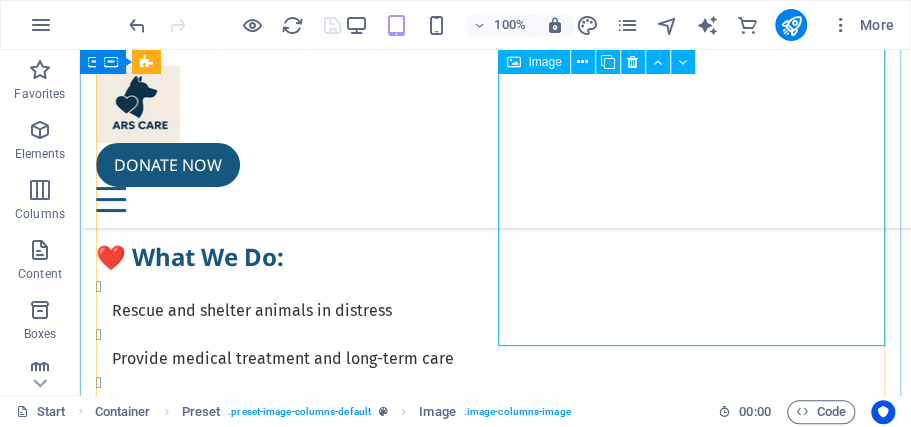 click on "  Max" at bounding box center [495, 3647] 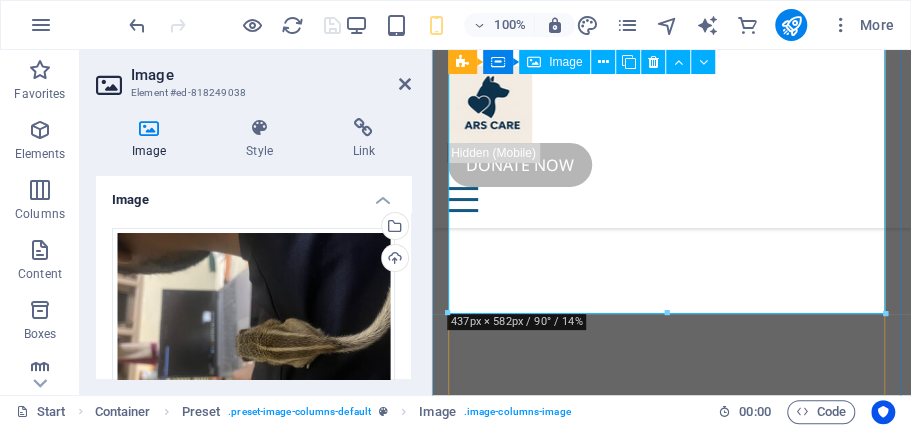 scroll, scrollTop: 3495, scrollLeft: 0, axis: vertical 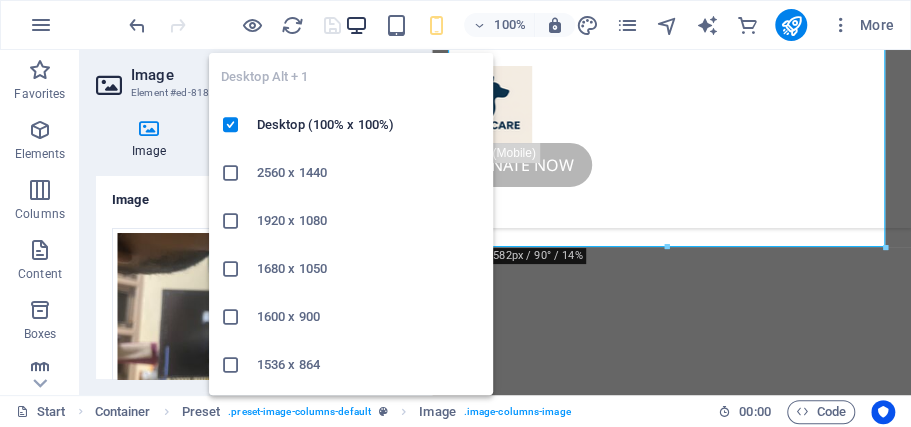 click at bounding box center [355, 25] 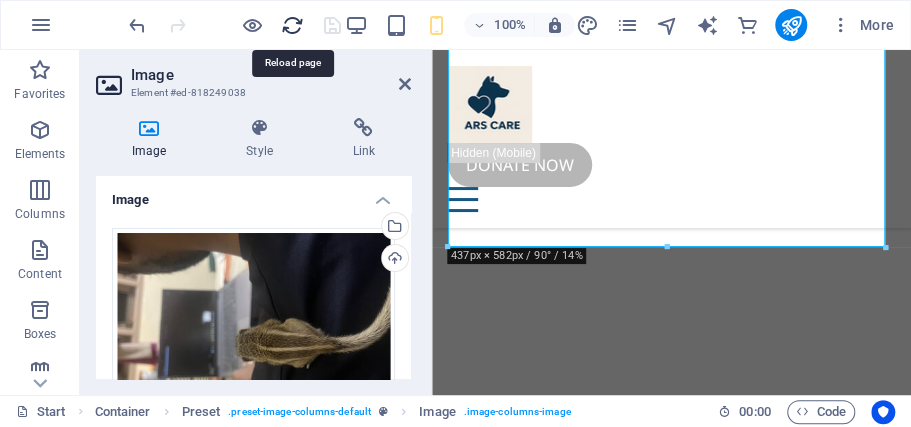 click at bounding box center (291, 25) 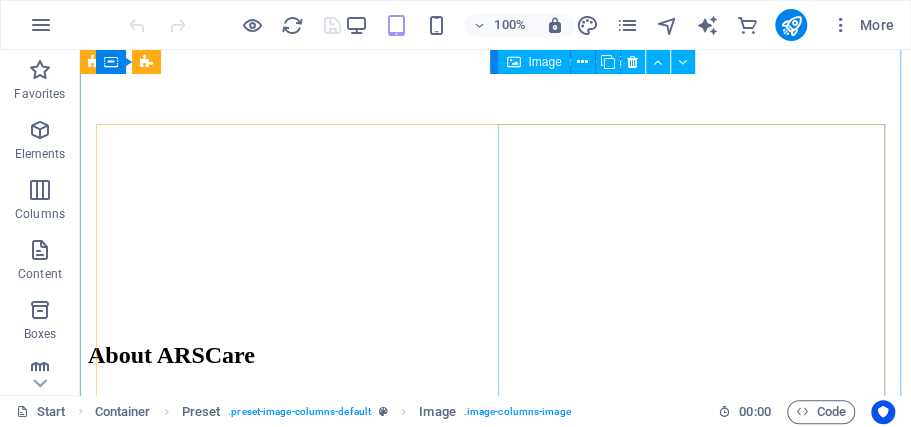 scroll, scrollTop: 2200, scrollLeft: 0, axis: vertical 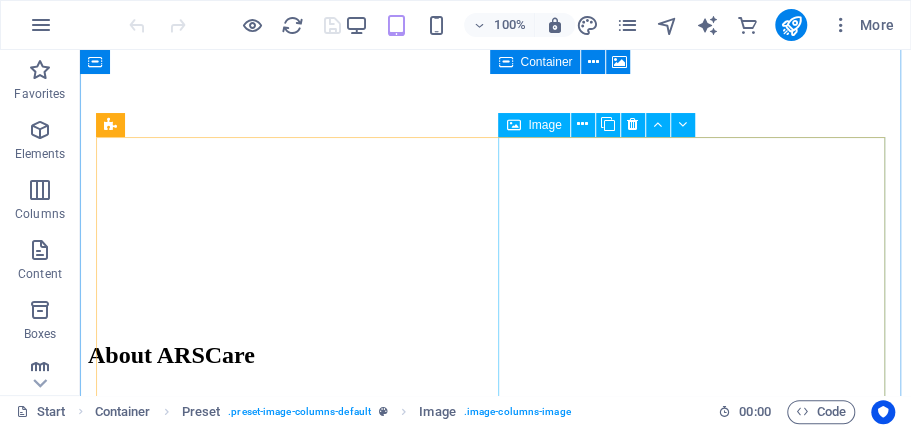click on "  Max" at bounding box center (495, 3687) 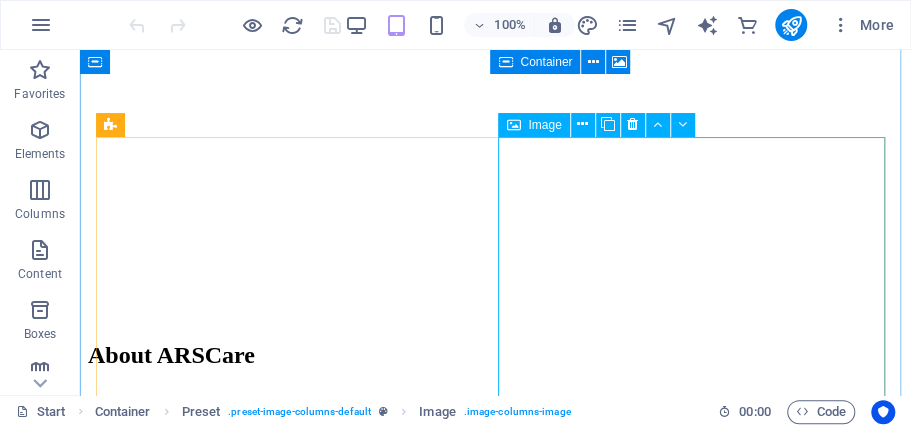 click at bounding box center [513, 125] 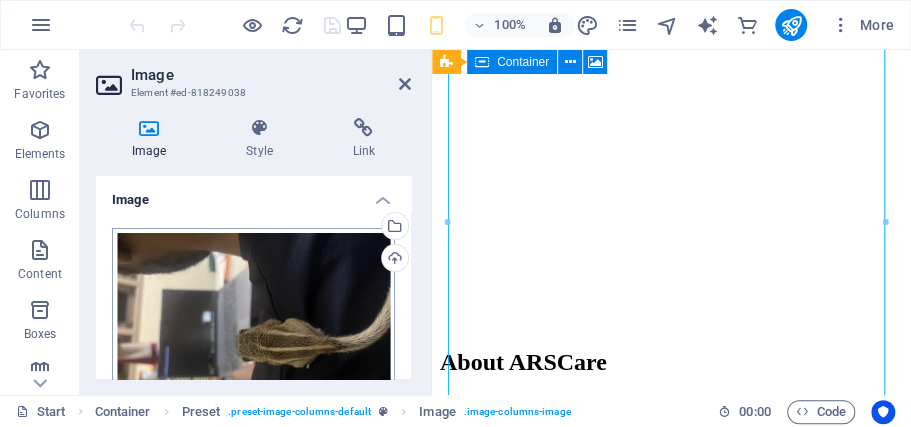 scroll, scrollTop: 3228, scrollLeft: 0, axis: vertical 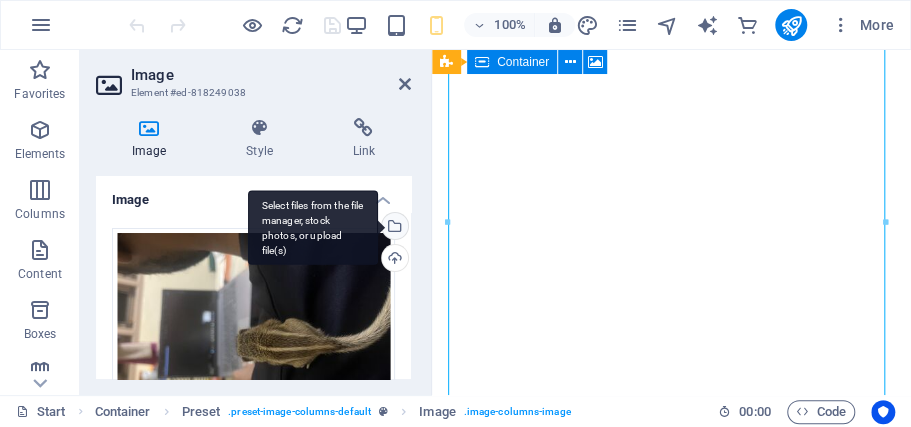 click on "Select files from the file manager, stock photos, or upload file(s)" at bounding box center [313, 227] 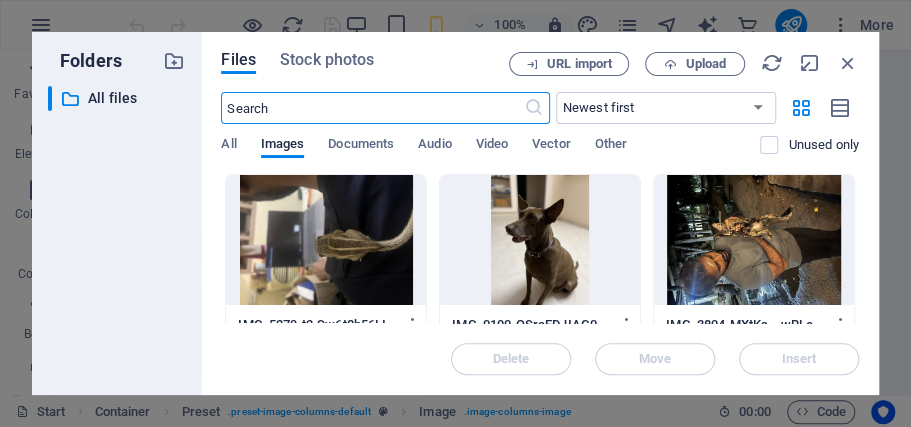 scroll, scrollTop: 8204, scrollLeft: 0, axis: vertical 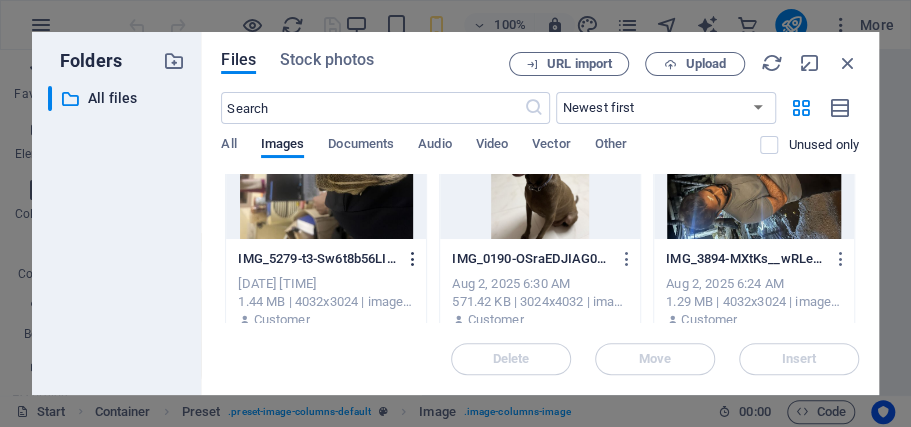 click at bounding box center (413, 259) 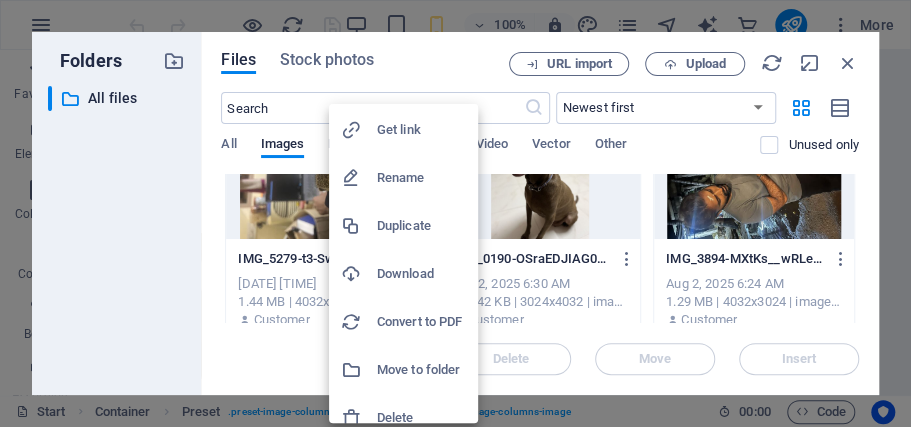 scroll, scrollTop: 64, scrollLeft: 0, axis: vertical 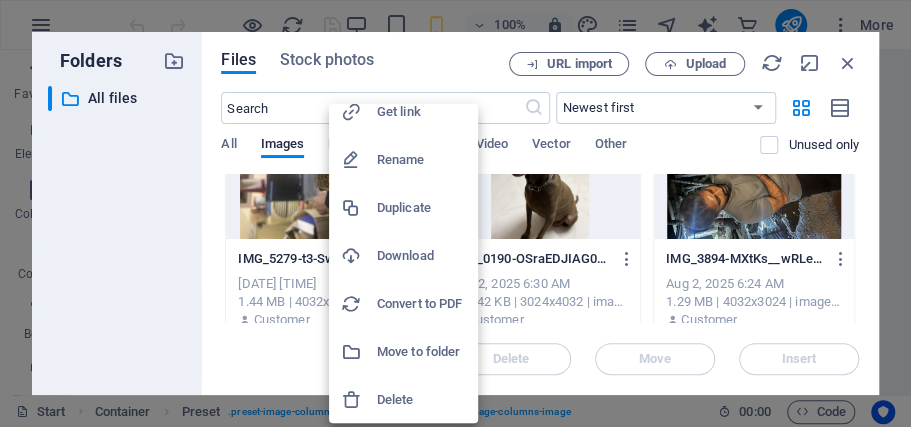 click on "Delete" at bounding box center (421, 400) 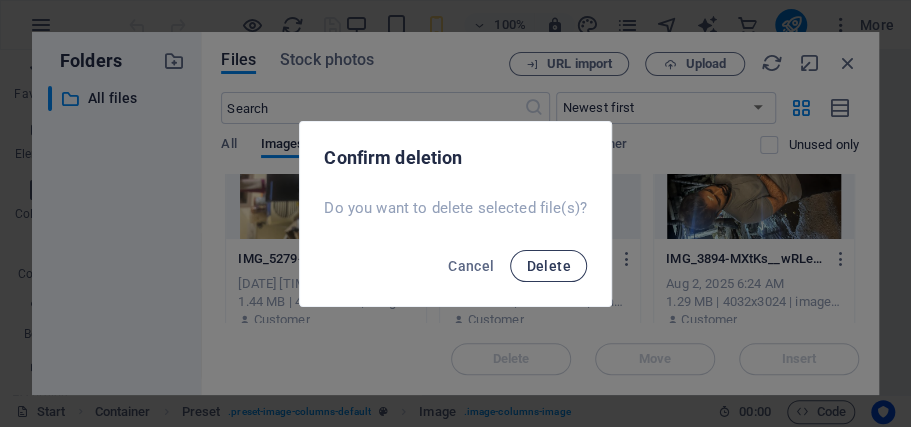 click on "Delete" at bounding box center (548, 266) 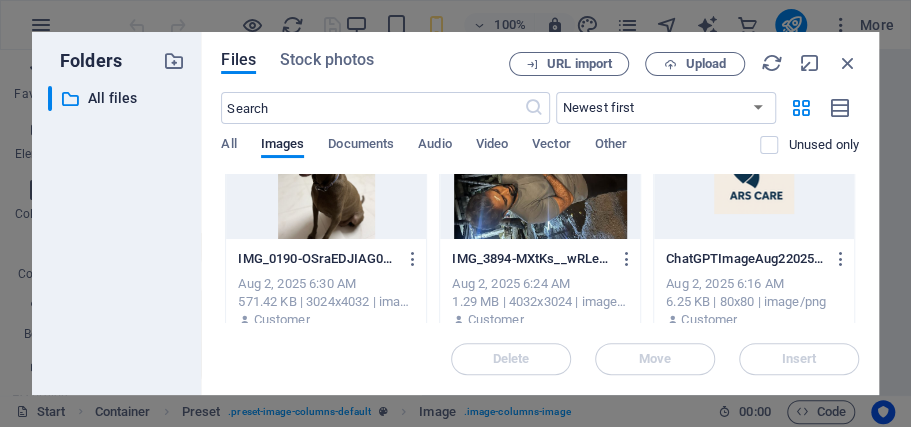 scroll, scrollTop: 0, scrollLeft: 0, axis: both 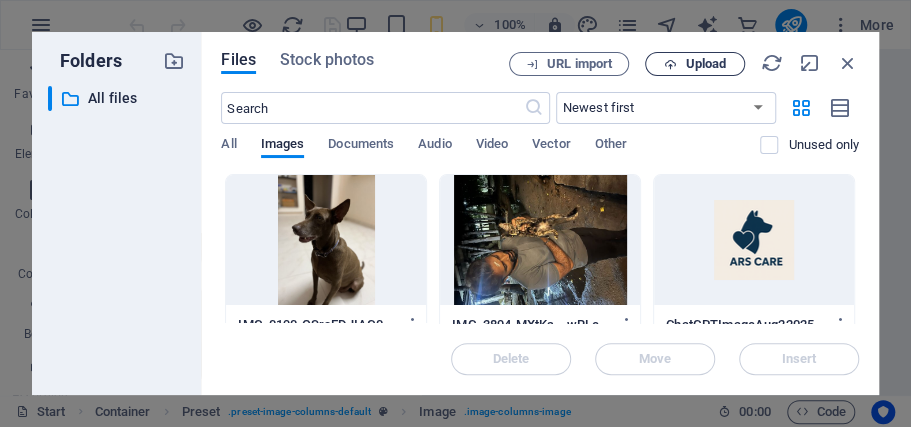 click on "Upload" at bounding box center [705, 64] 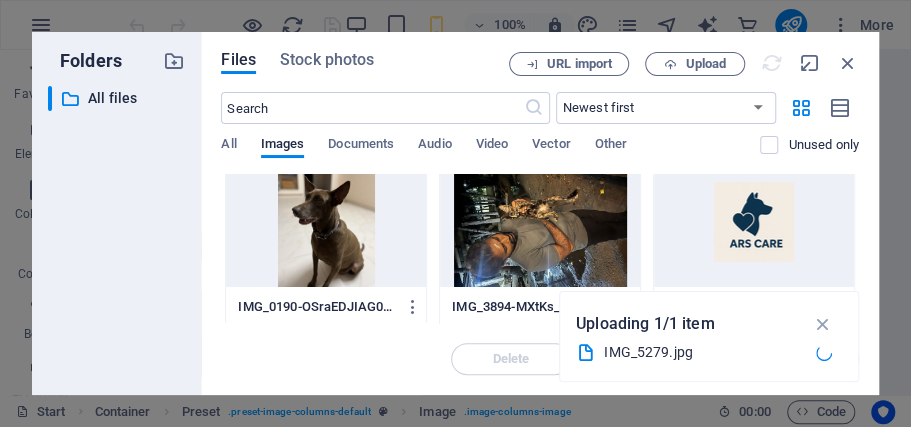 scroll, scrollTop: 66, scrollLeft: 0, axis: vertical 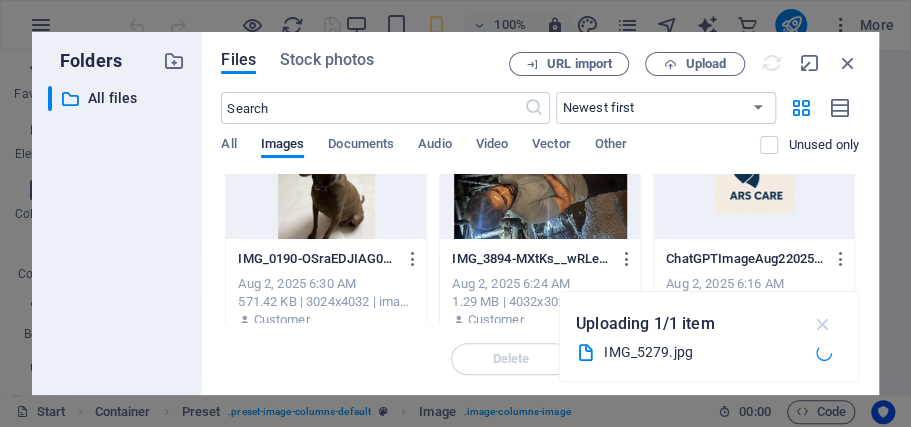 click at bounding box center (822, 324) 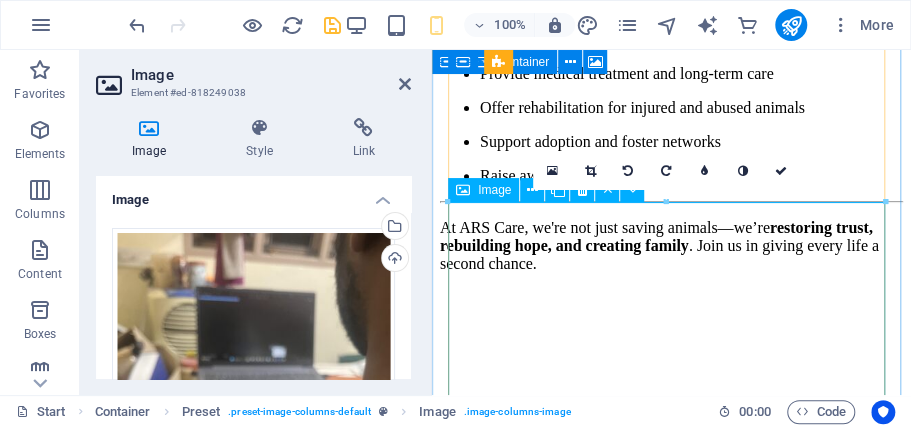 scroll, scrollTop: 2694, scrollLeft: 0, axis: vertical 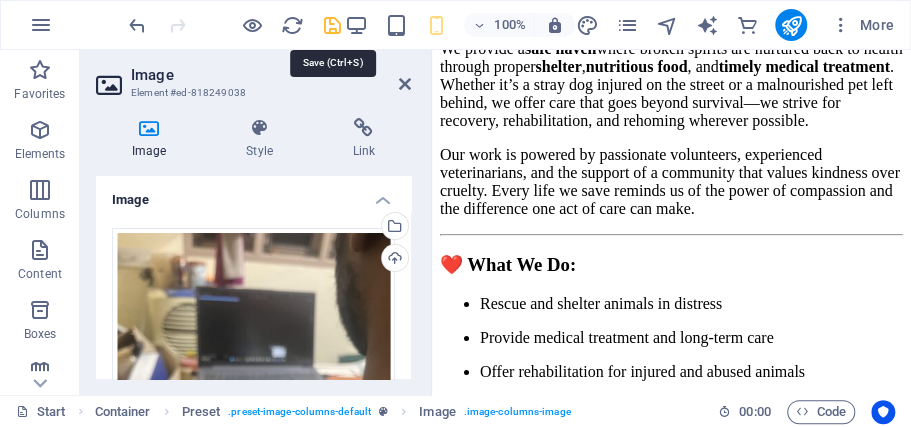 click at bounding box center (331, 25) 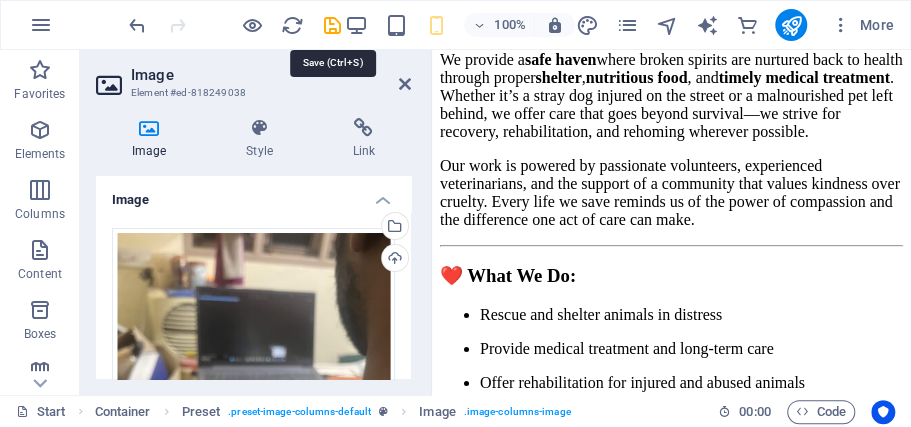 scroll, scrollTop: 2259, scrollLeft: 0, axis: vertical 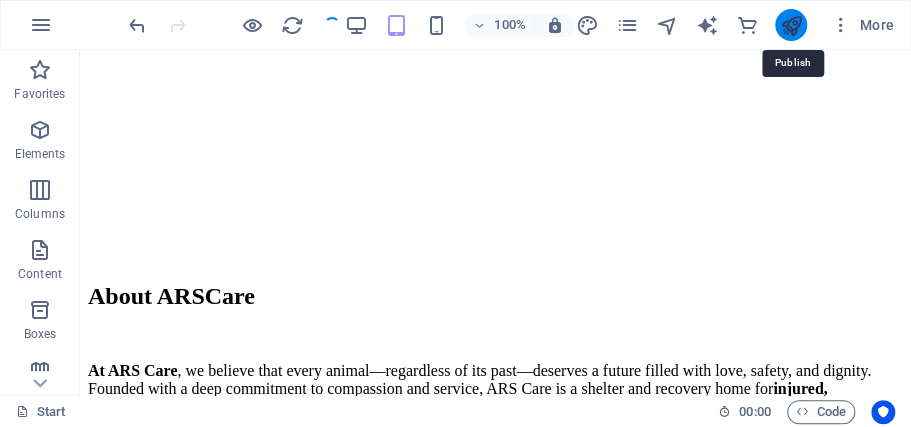 click at bounding box center (790, 25) 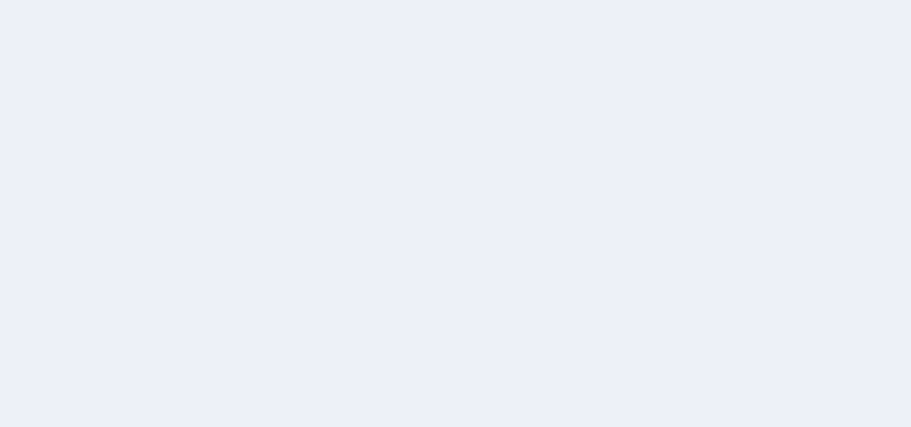 scroll, scrollTop: 0, scrollLeft: 0, axis: both 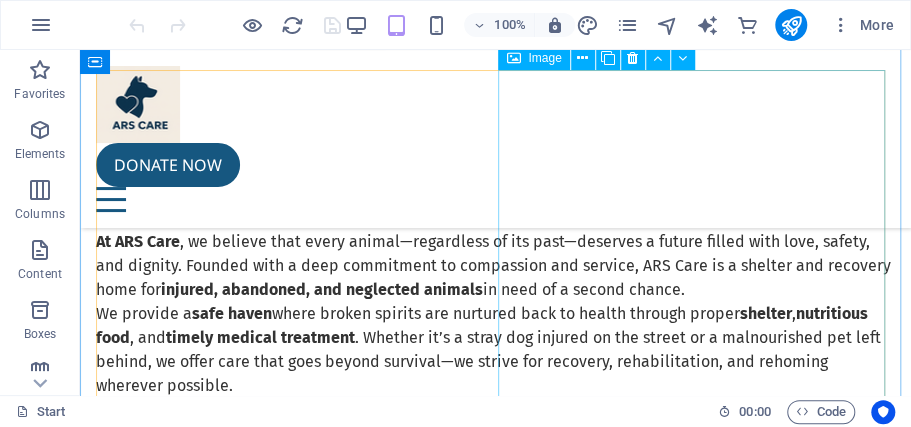 click on "  [FIRST]" at bounding box center [495, 3653] 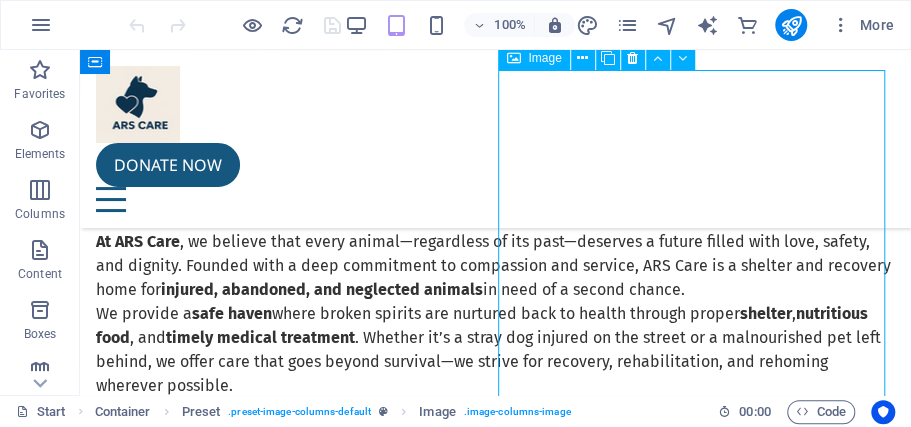click on "  [FIRST]" at bounding box center (495, 3653) 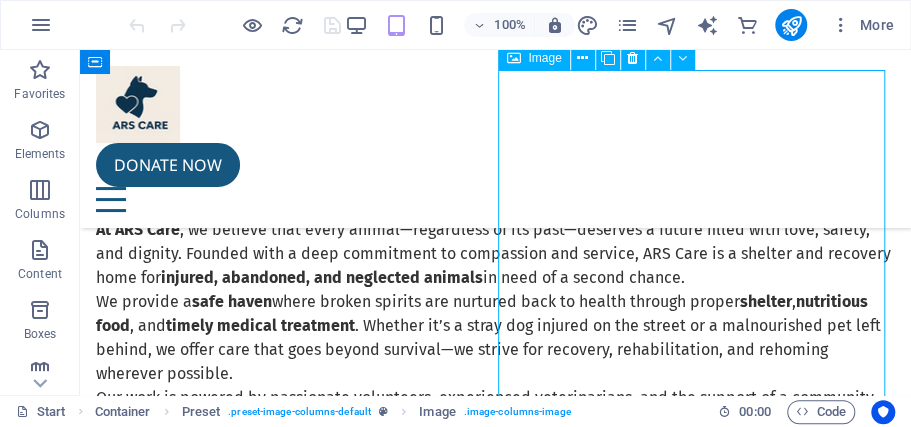 select on "%" 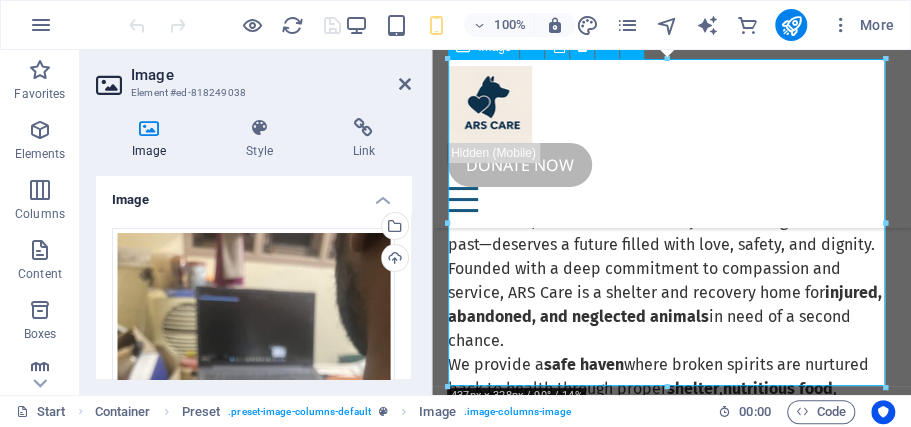 scroll, scrollTop: 3101, scrollLeft: 0, axis: vertical 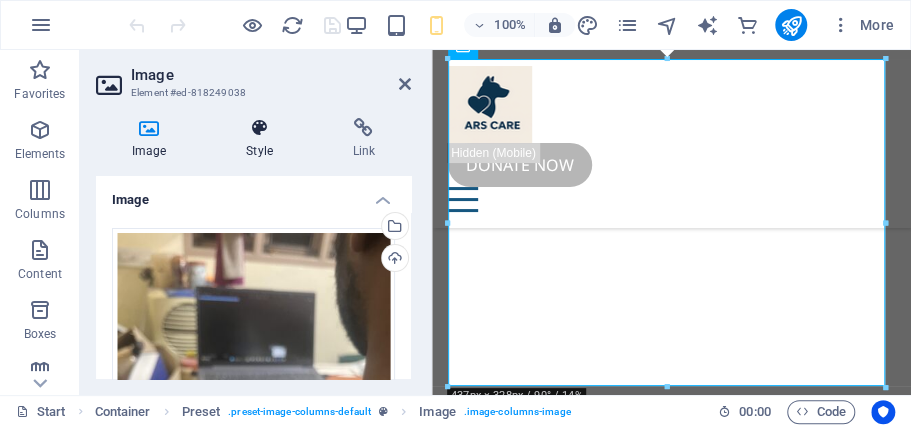 click on "Style" at bounding box center (263, 139) 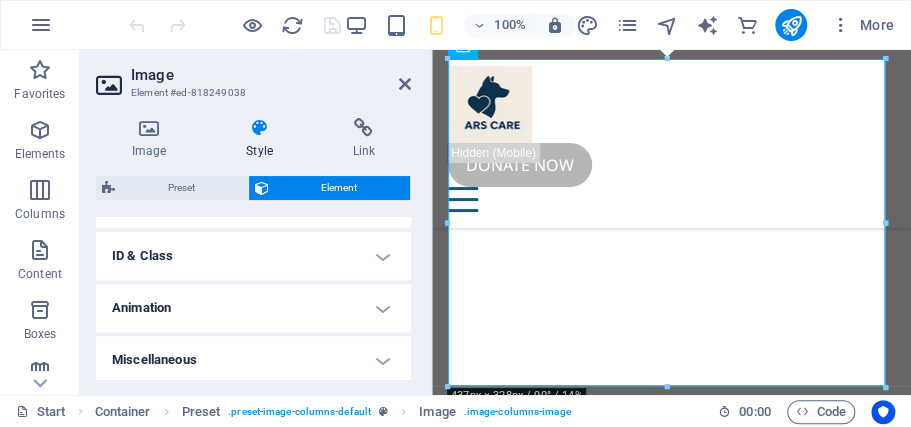 scroll, scrollTop: 682, scrollLeft: 0, axis: vertical 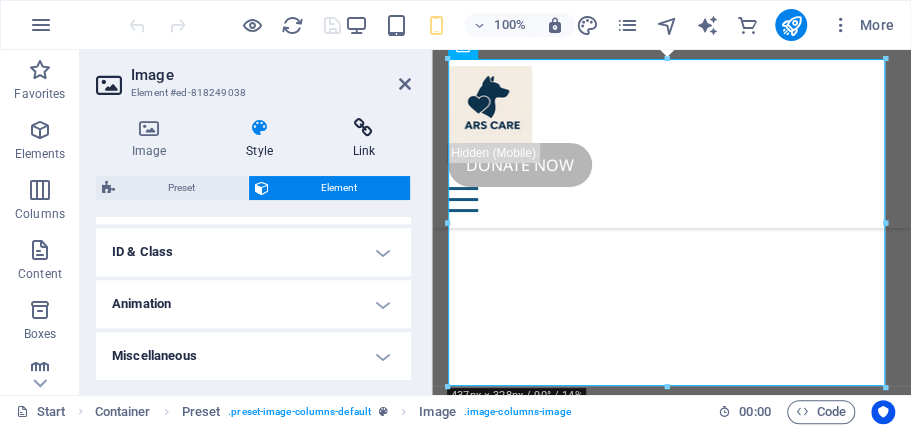 click on "Link" at bounding box center (364, 139) 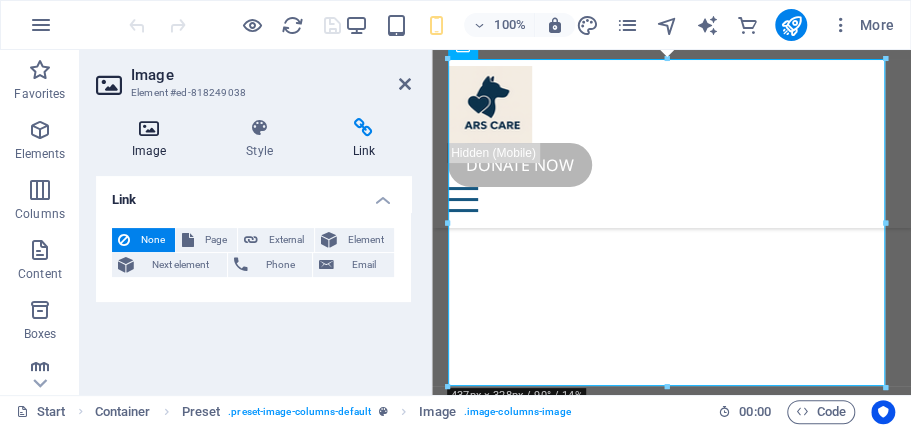 click at bounding box center (149, 128) 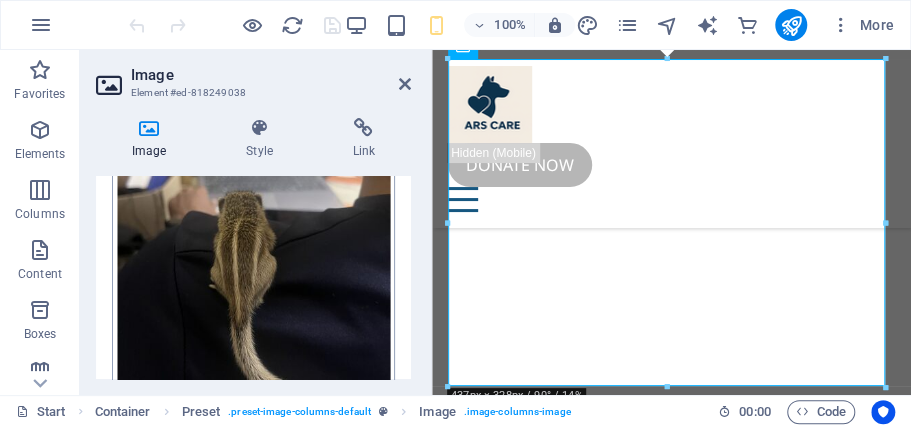 scroll, scrollTop: 266, scrollLeft: 0, axis: vertical 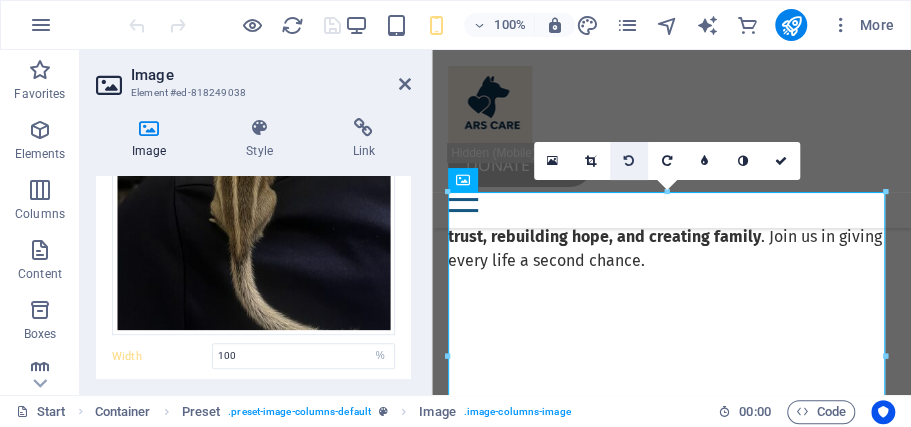 click at bounding box center (628, 161) 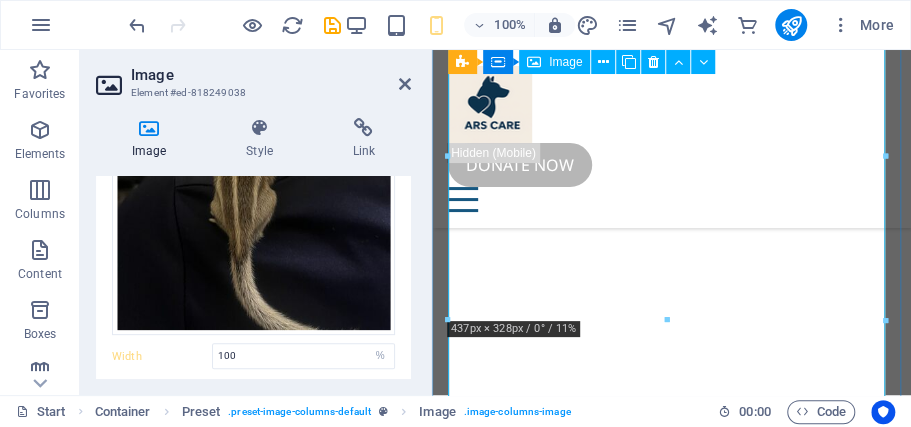 scroll, scrollTop: 3168, scrollLeft: 0, axis: vertical 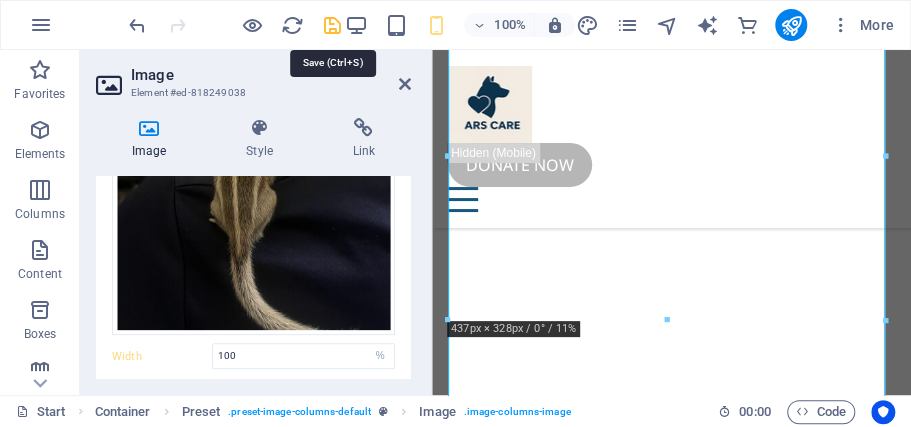 click at bounding box center (331, 25) 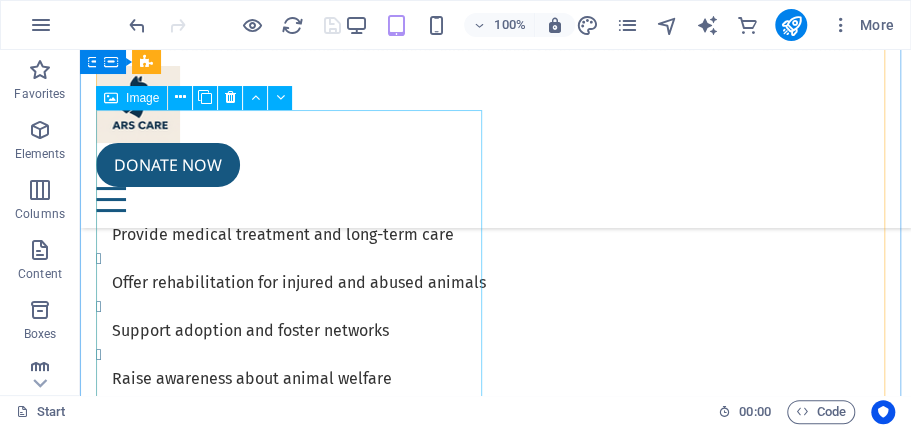 scroll, scrollTop: 2640, scrollLeft: 0, axis: vertical 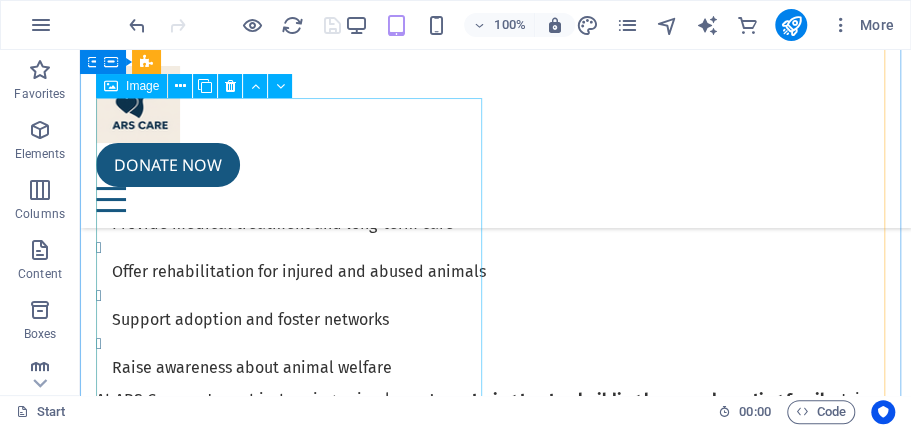 click on "  Lucy" at bounding box center [495, 4186] 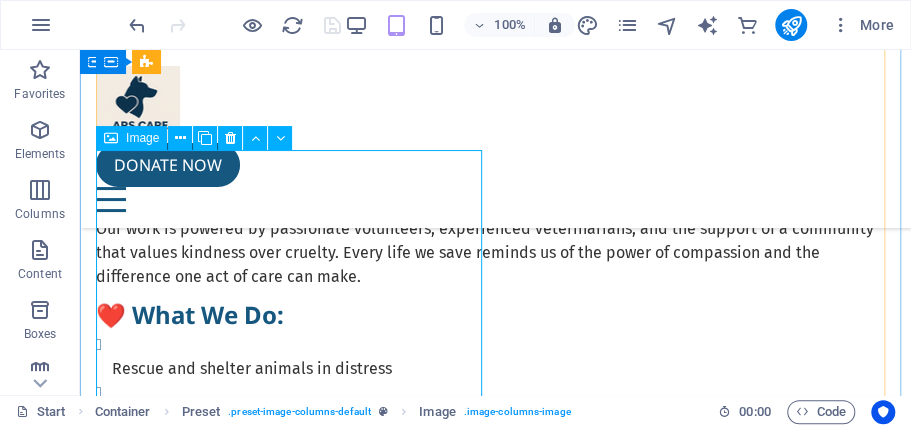 scroll, scrollTop: 2440, scrollLeft: 0, axis: vertical 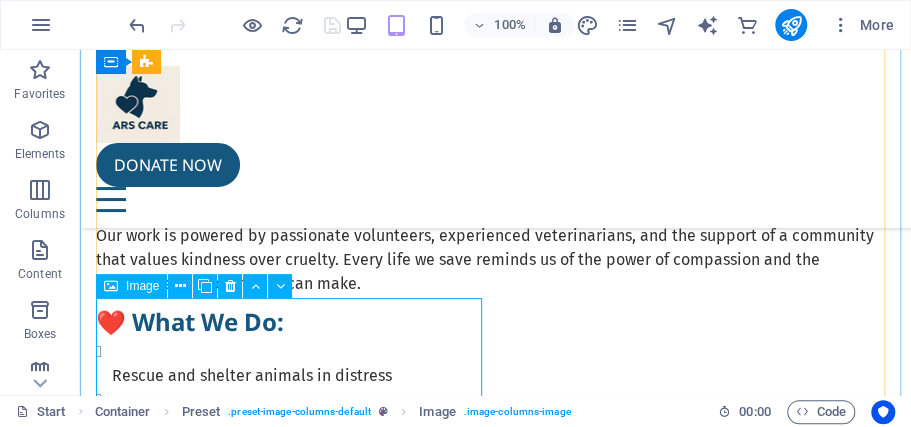 click on "Image" at bounding box center (142, 286) 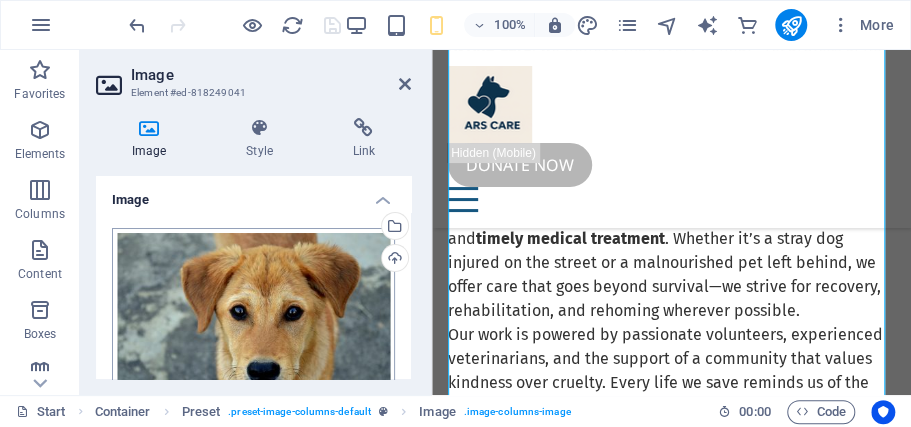 scroll, scrollTop: 3608, scrollLeft: 0, axis: vertical 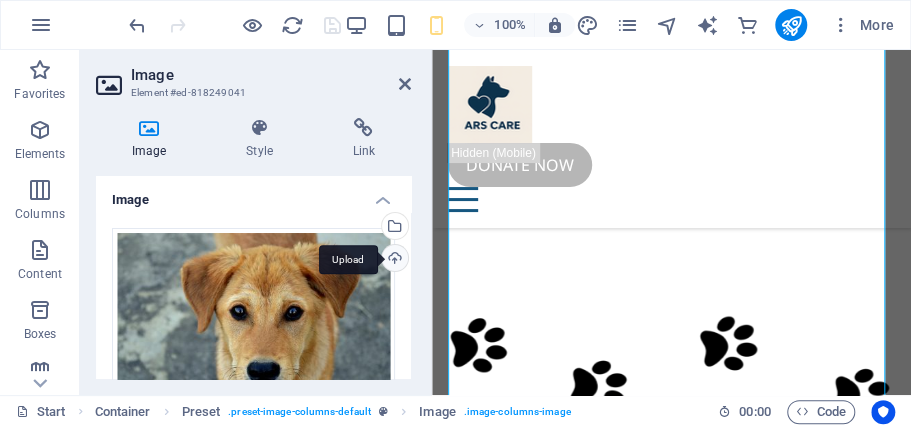 click on "Upload" at bounding box center [393, 260] 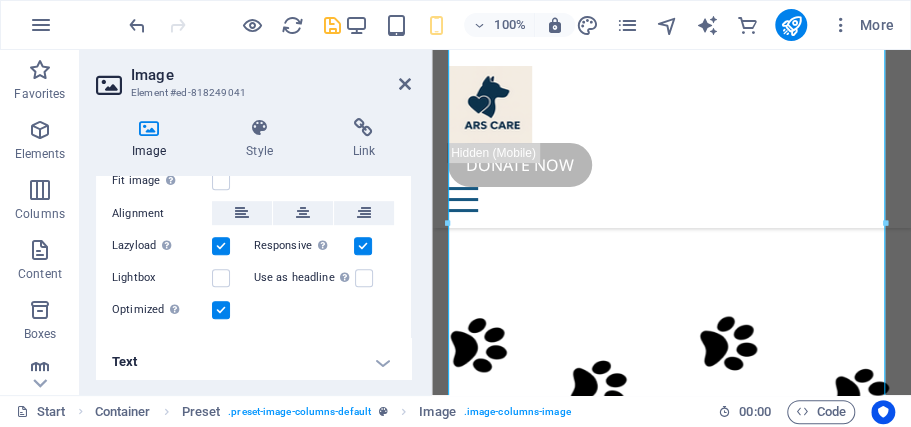 scroll, scrollTop: 475, scrollLeft: 0, axis: vertical 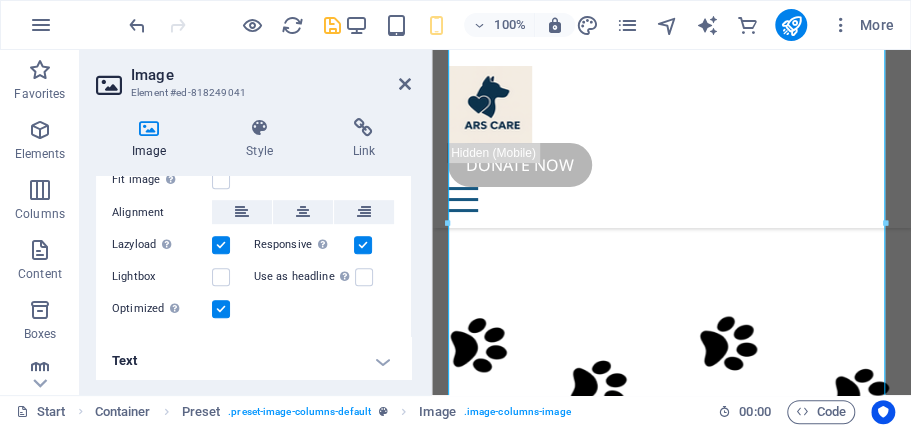 click on "Text" at bounding box center (253, 361) 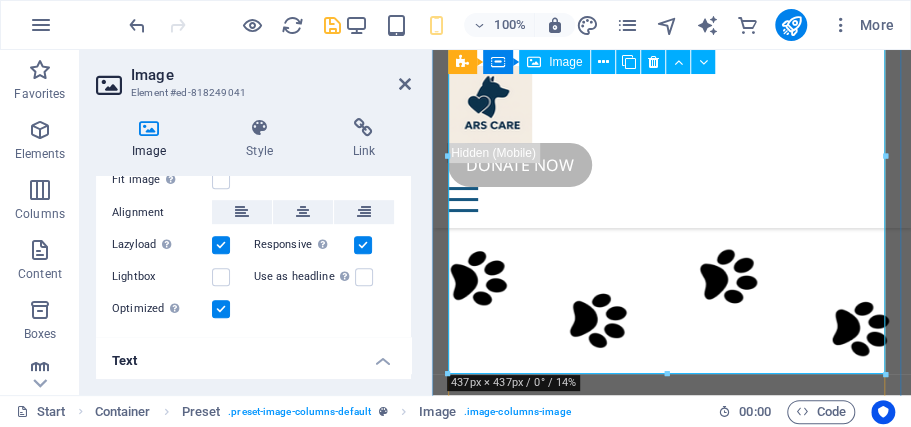 scroll, scrollTop: 3742, scrollLeft: 0, axis: vertical 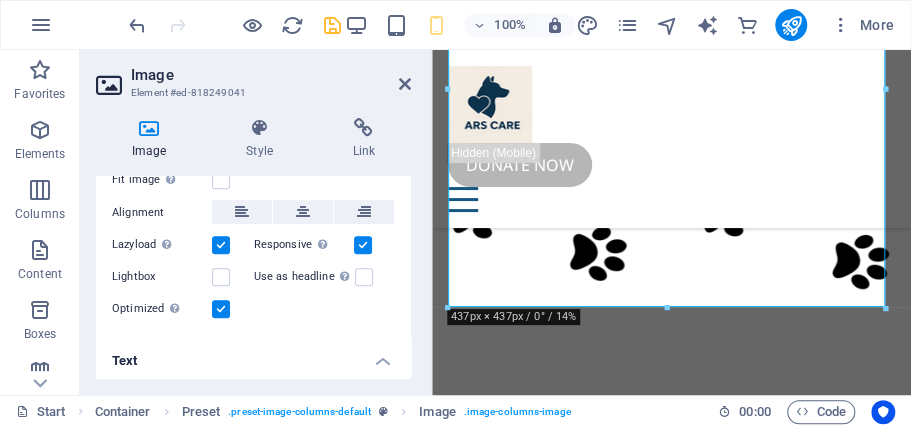 click on "Text" at bounding box center (253, 355) 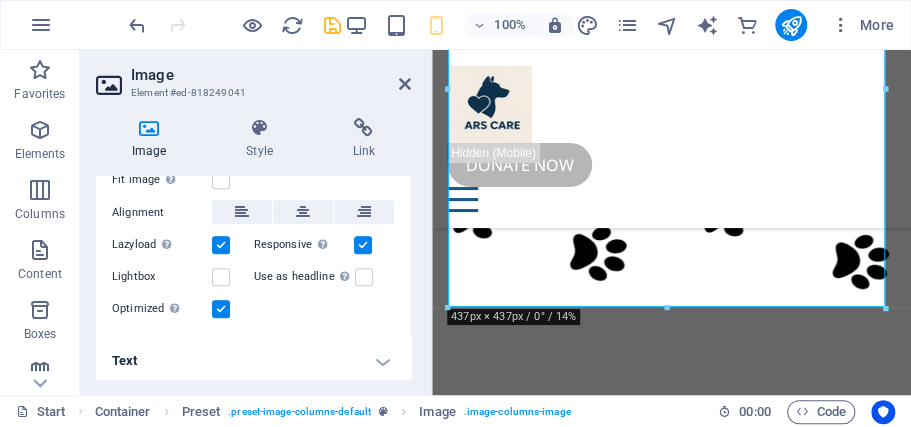 click on "Text" at bounding box center [253, 361] 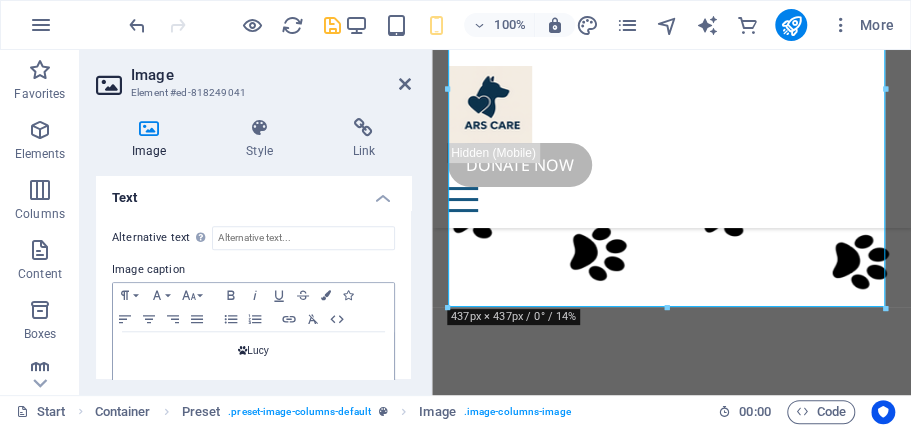 scroll, scrollTop: 662, scrollLeft: 0, axis: vertical 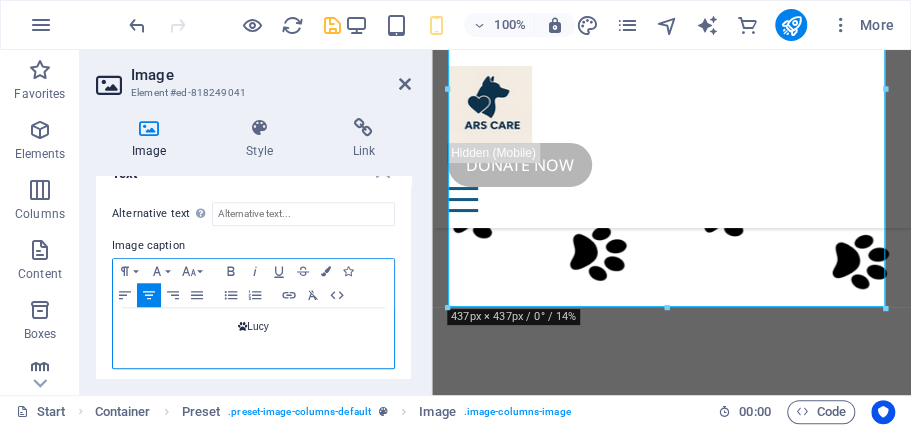 drag, startPoint x: 276, startPoint y: 321, endPoint x: 250, endPoint y: 324, distance: 26.172504 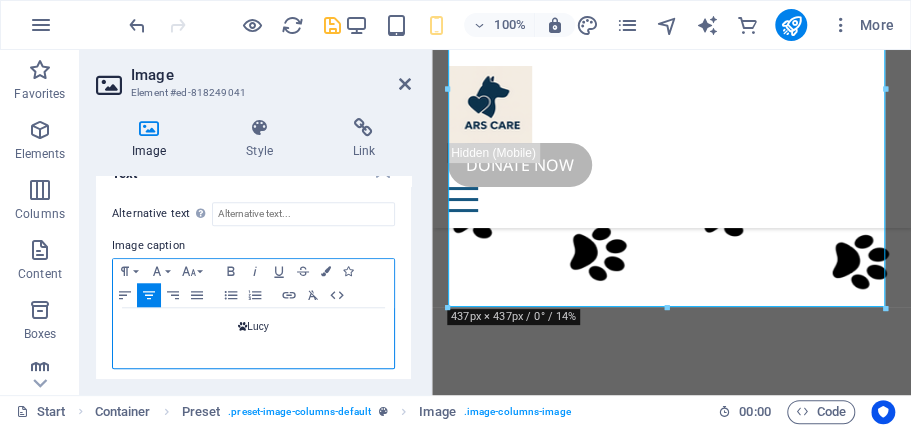 type 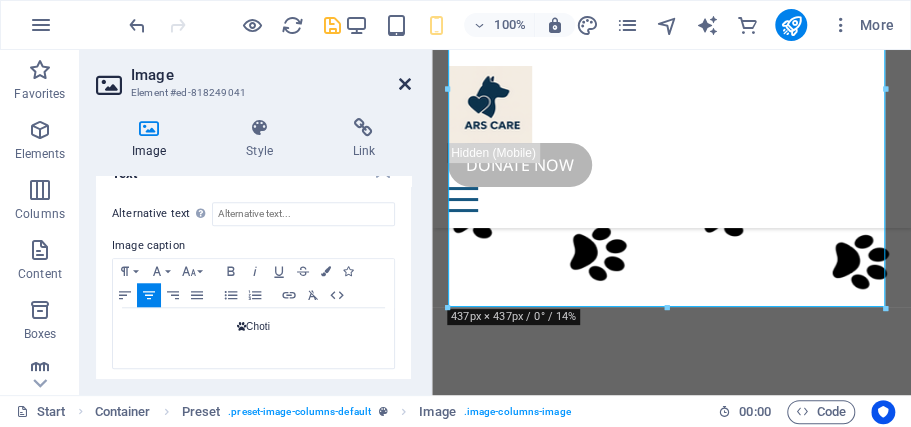 click at bounding box center (405, 84) 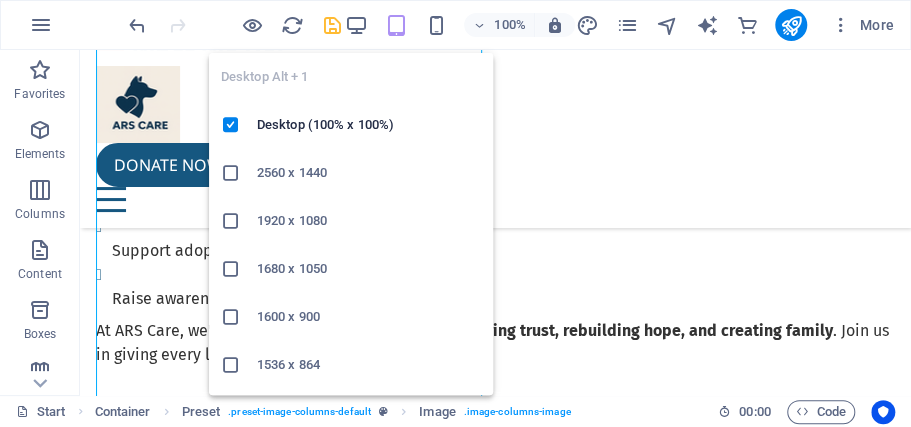 click at bounding box center [331, 25] 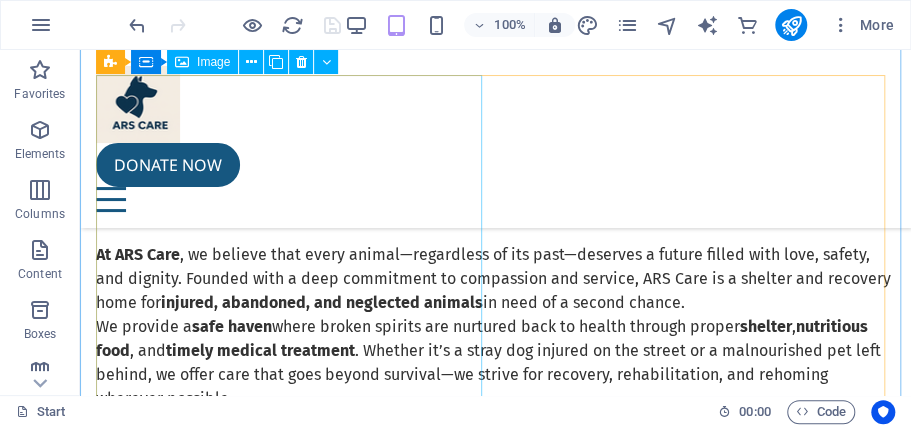 scroll, scrollTop: 2242, scrollLeft: 0, axis: vertical 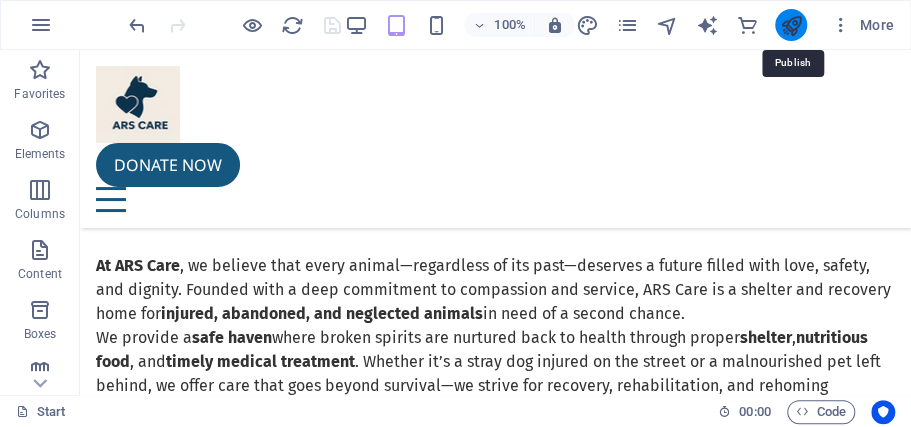 click at bounding box center [790, 25] 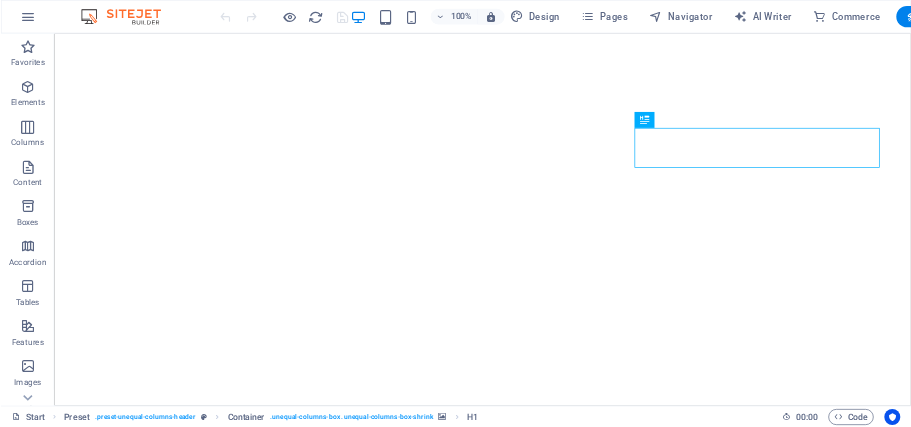 scroll, scrollTop: 0, scrollLeft: 0, axis: both 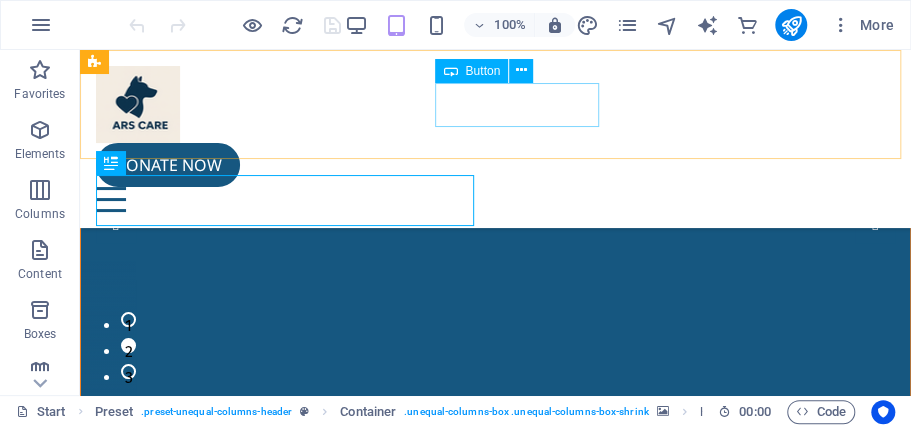 click on "Button" at bounding box center (482, 71) 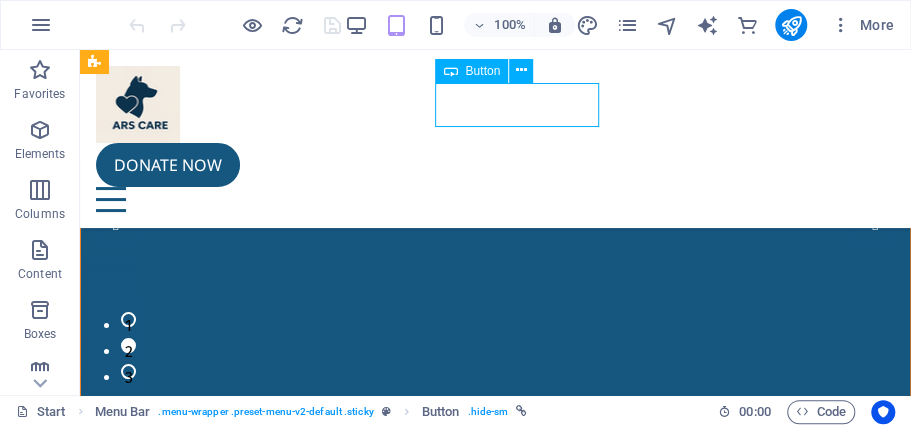 click on "Button" at bounding box center [482, 71] 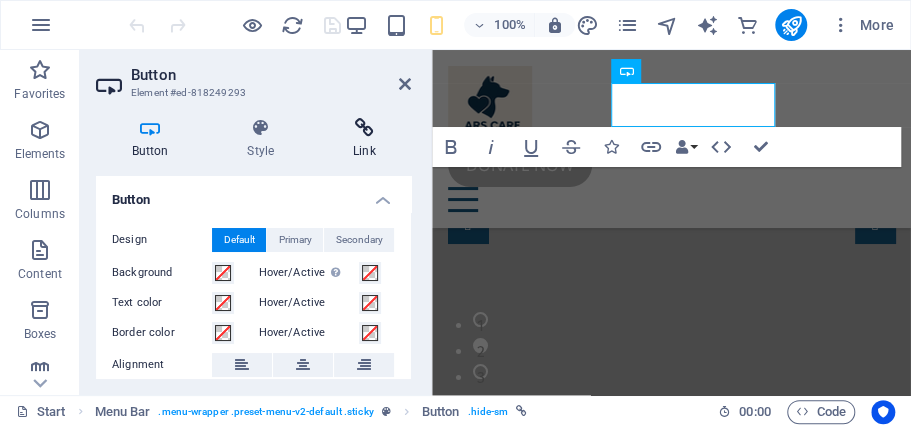 click on "Link" at bounding box center [364, 139] 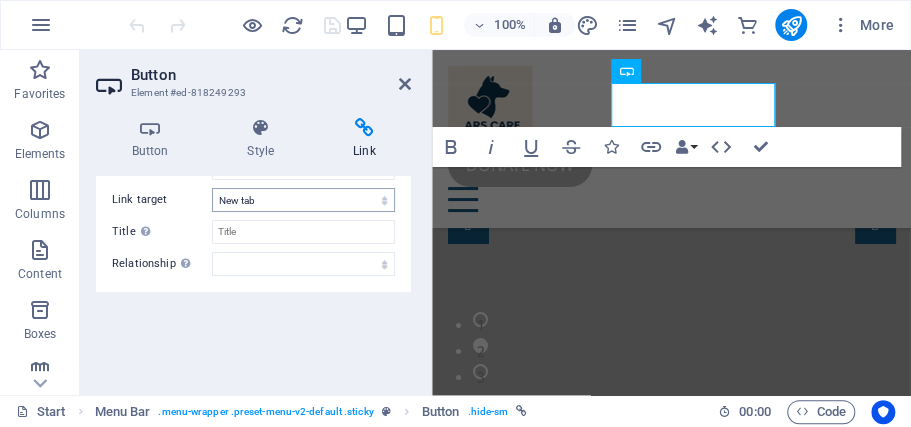 scroll, scrollTop: 63, scrollLeft: 0, axis: vertical 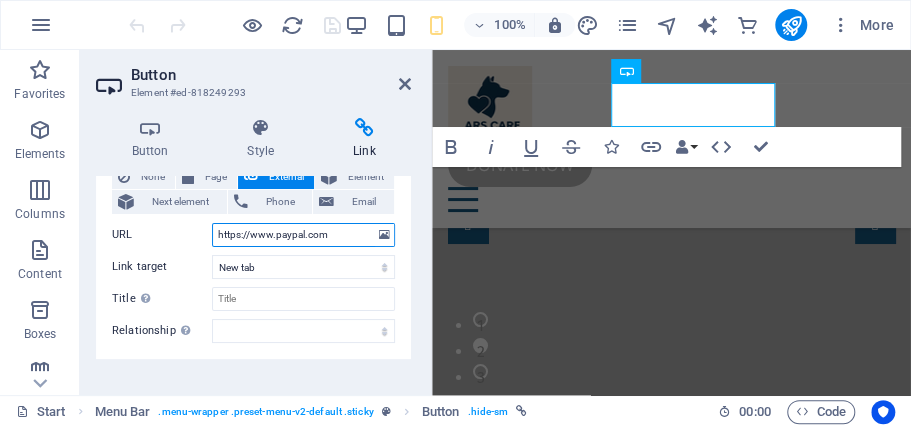 click on "https://www.paypal.com" at bounding box center [303, 235] 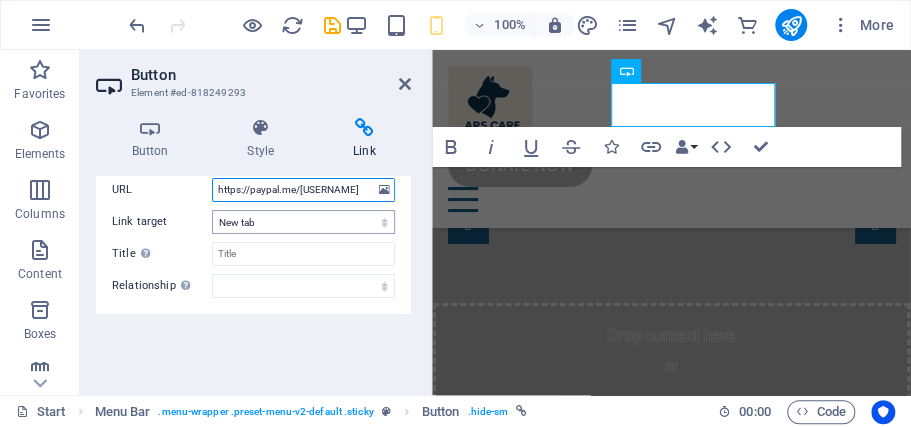 scroll, scrollTop: 130, scrollLeft: 0, axis: vertical 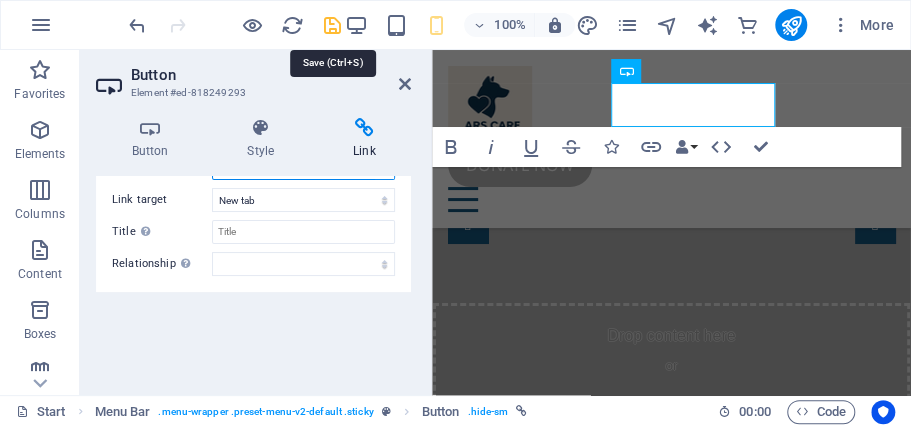 type on "https://paypal.me/[USERNAME]" 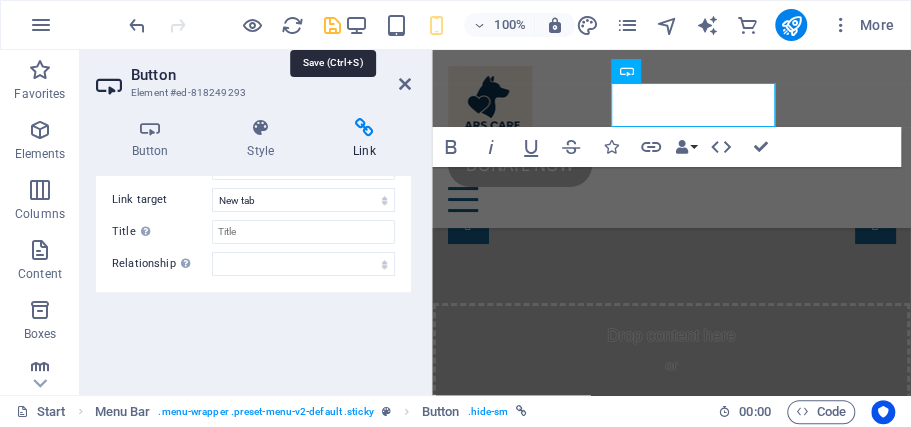 click at bounding box center (331, 25) 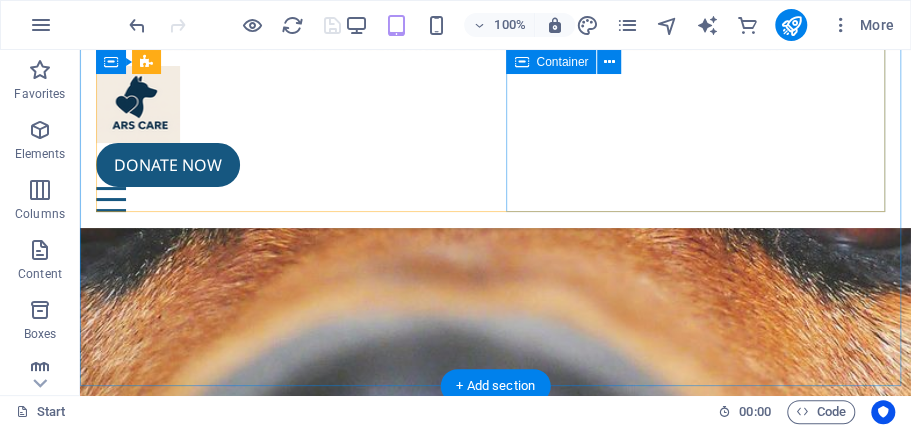 scroll, scrollTop: 1800, scrollLeft: 0, axis: vertical 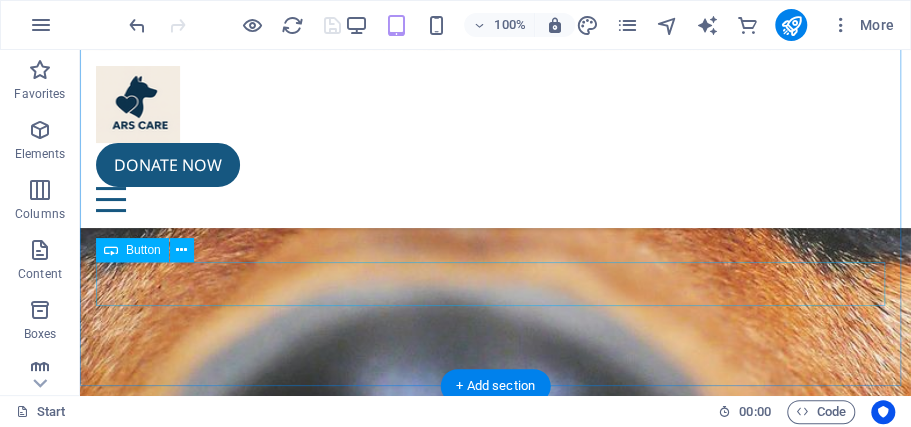 click on "Donate now" at bounding box center [495, 2761] 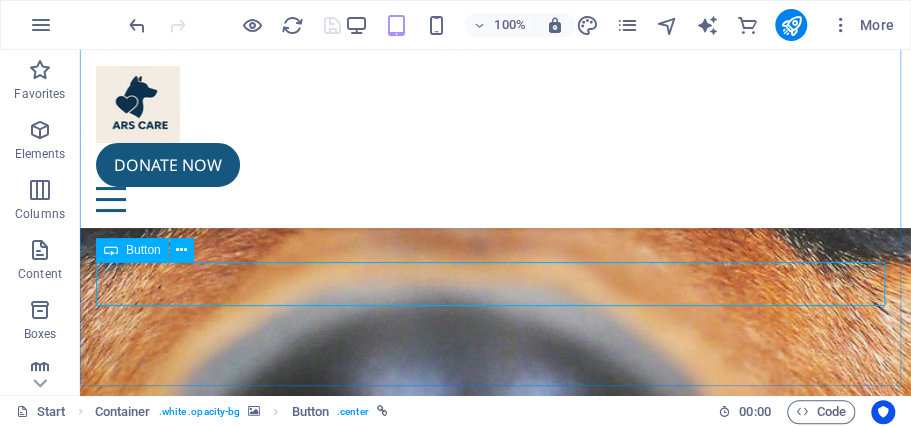 click on "Button" at bounding box center (143, 250) 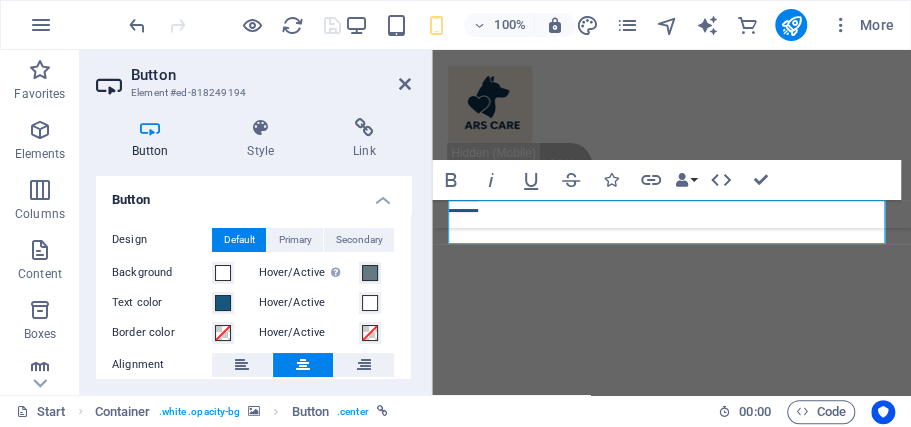 scroll, scrollTop: 2272, scrollLeft: 0, axis: vertical 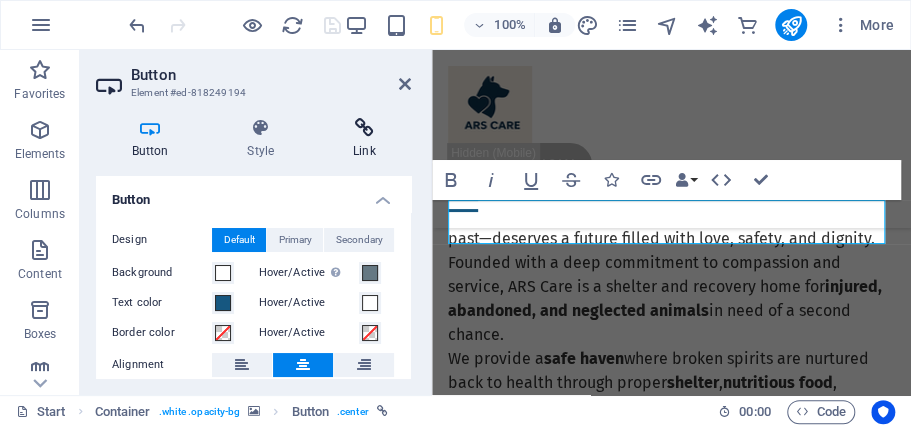 click at bounding box center [364, 128] 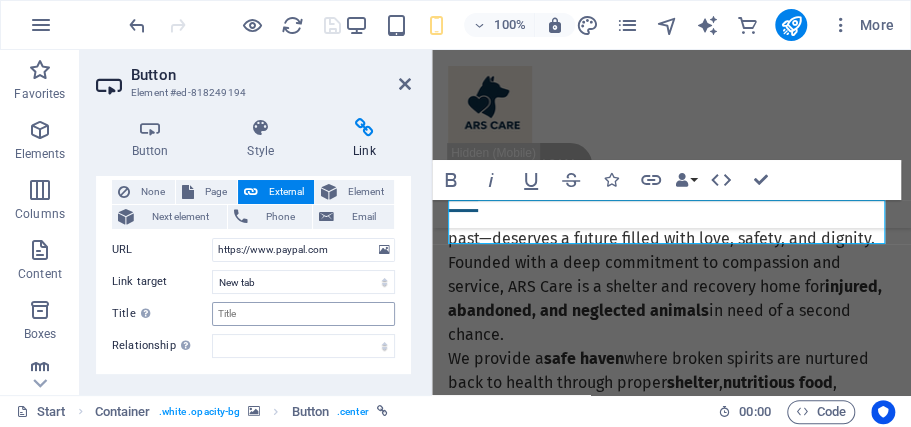 scroll, scrollTop: 66, scrollLeft: 0, axis: vertical 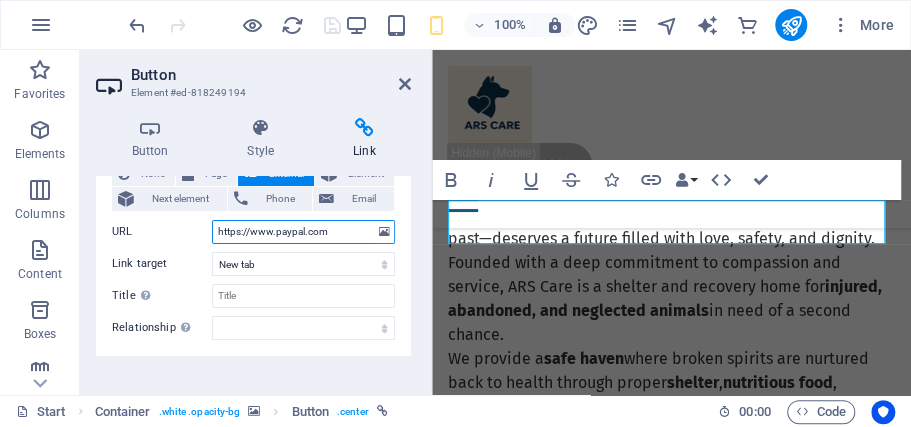 click on "https://www.paypal.com" at bounding box center [303, 232] 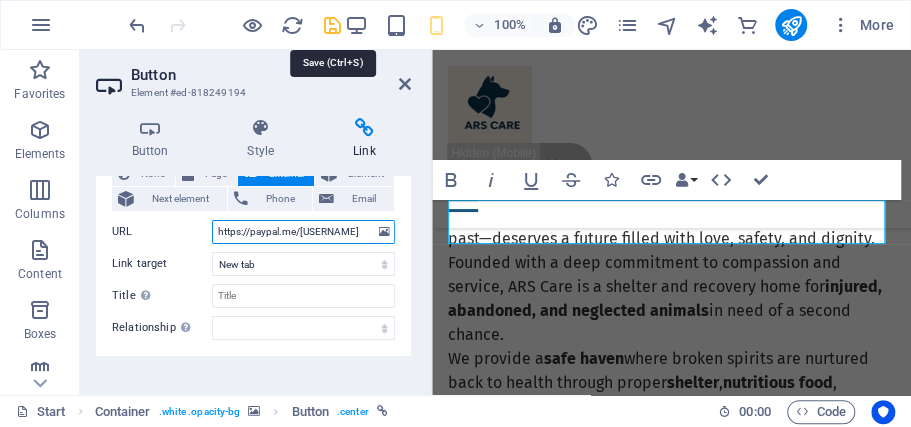type on "https://paypal.me/[USERNAME]" 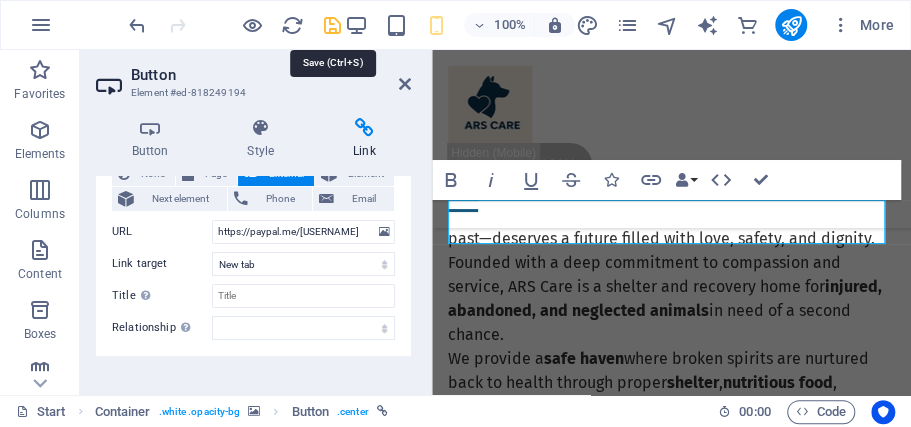 click at bounding box center [331, 25] 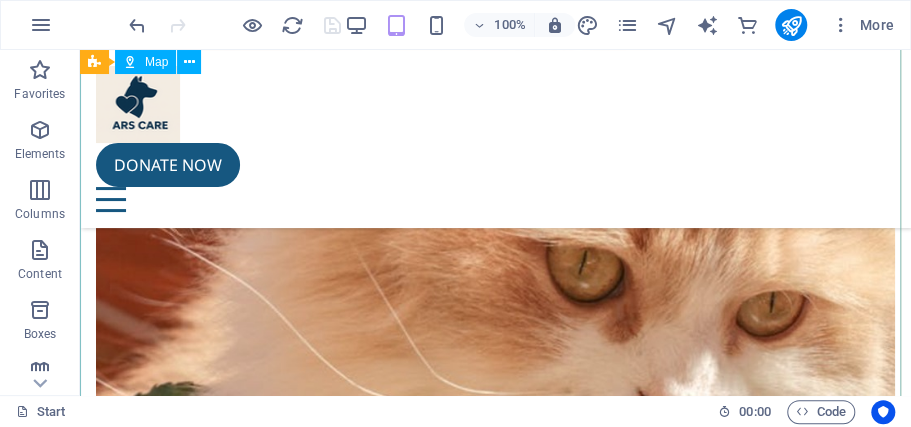 scroll, scrollTop: 8908, scrollLeft: 0, axis: vertical 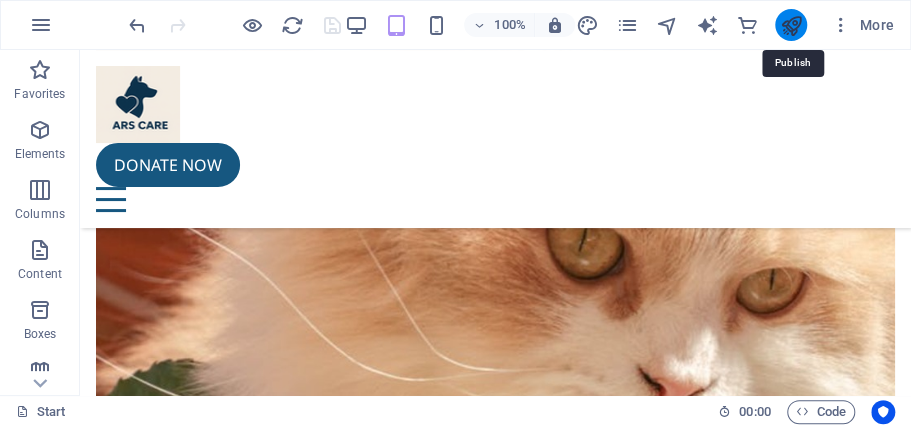 click at bounding box center [790, 25] 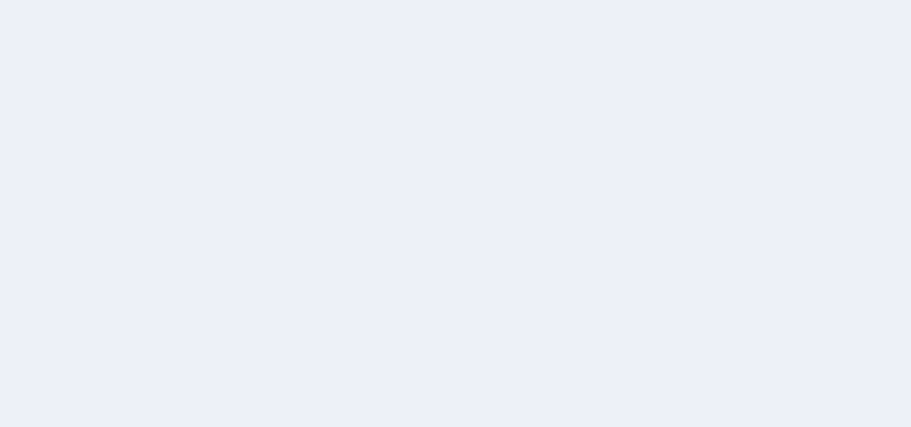 scroll, scrollTop: 0, scrollLeft: 0, axis: both 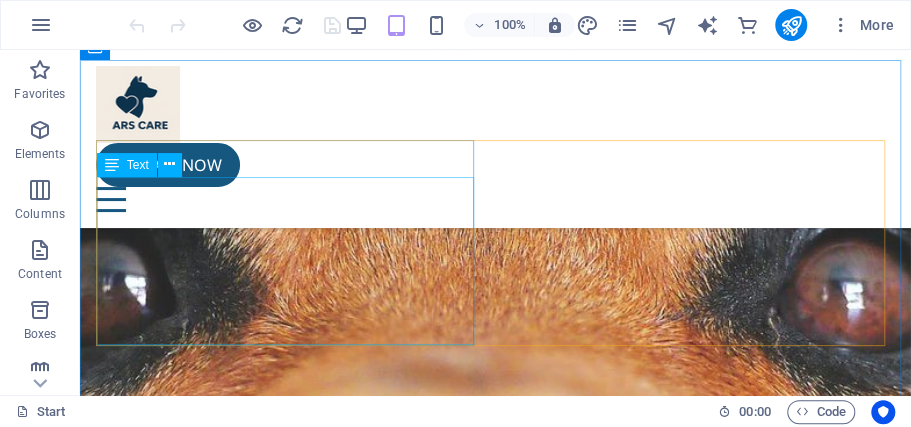 click on "Text" at bounding box center [138, 165] 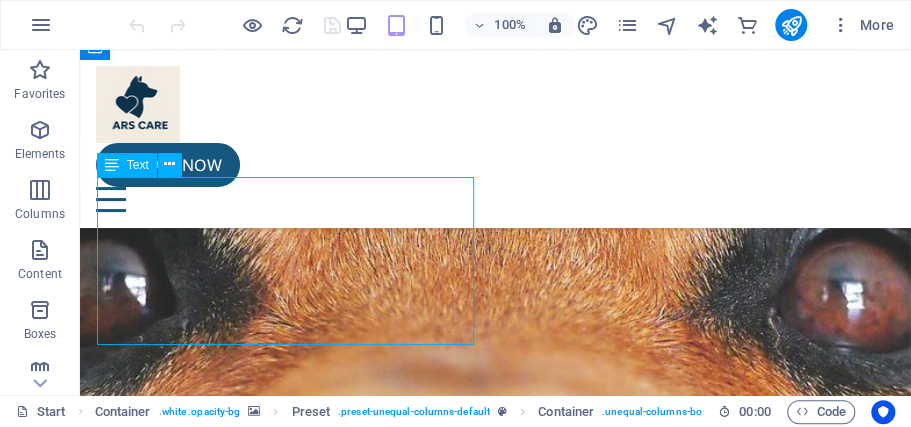 click on "Text" at bounding box center [138, 165] 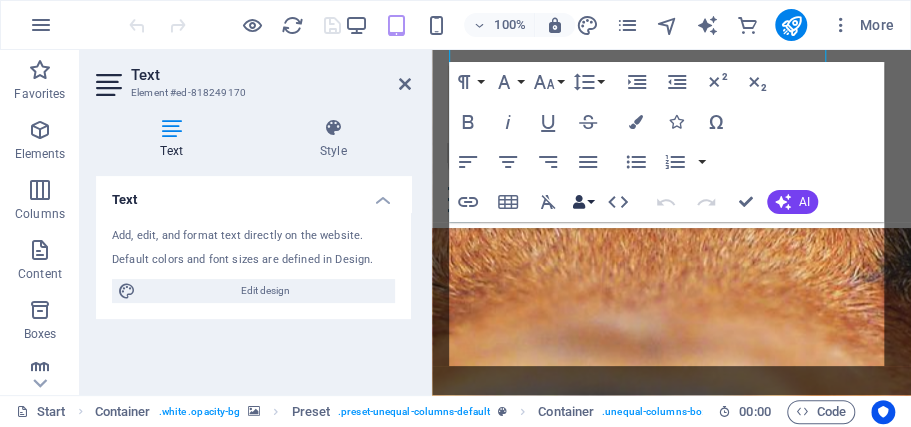 scroll, scrollTop: 1855, scrollLeft: 0, axis: vertical 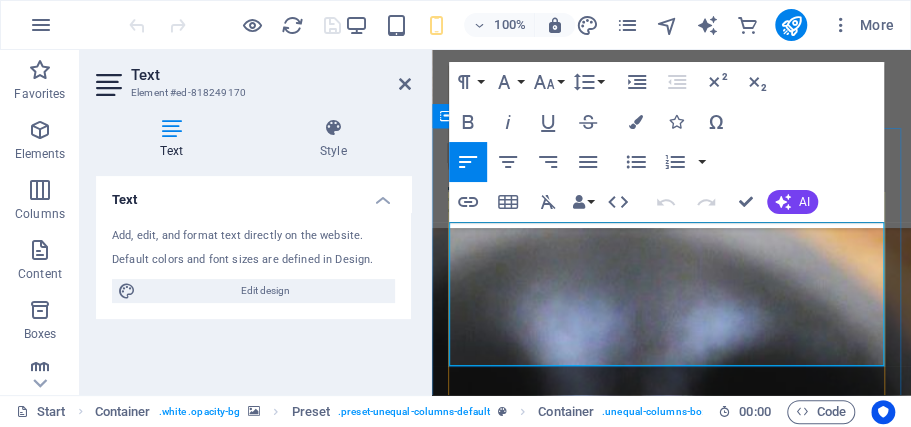 click on "Lorem ipsum dolor sit amet, consetetur sadipscing elitr, sed diam nonumy eirmod tempor invidunt ut labore et dolore magna aliquyam erat, sed diam voluptua. At vero eos et accusam et justo duo dolores et ea rebum. Stet clita kasd gubergren, no sea takimata sanctus est Lorem ipsum dolor sit amet." at bounding box center [671, 2570] 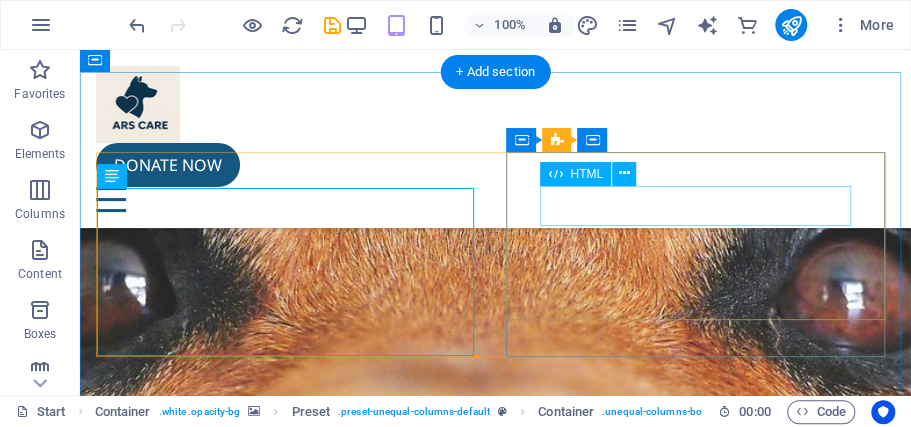 scroll, scrollTop: 1655, scrollLeft: 0, axis: vertical 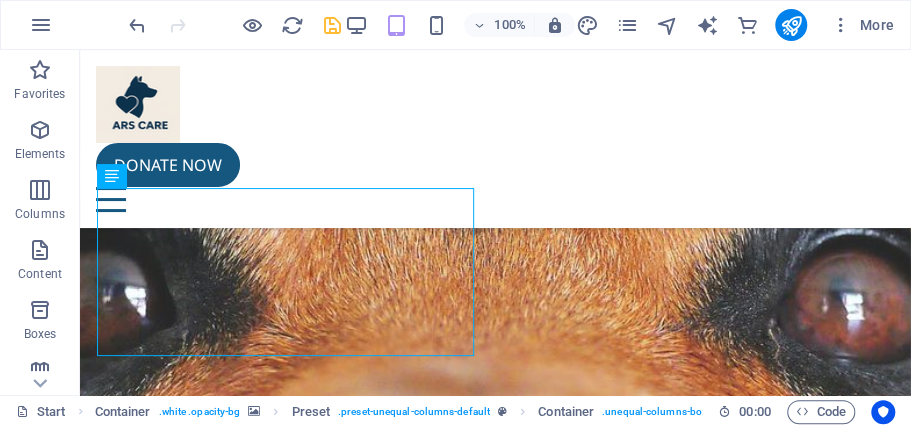 click at bounding box center [331, 25] 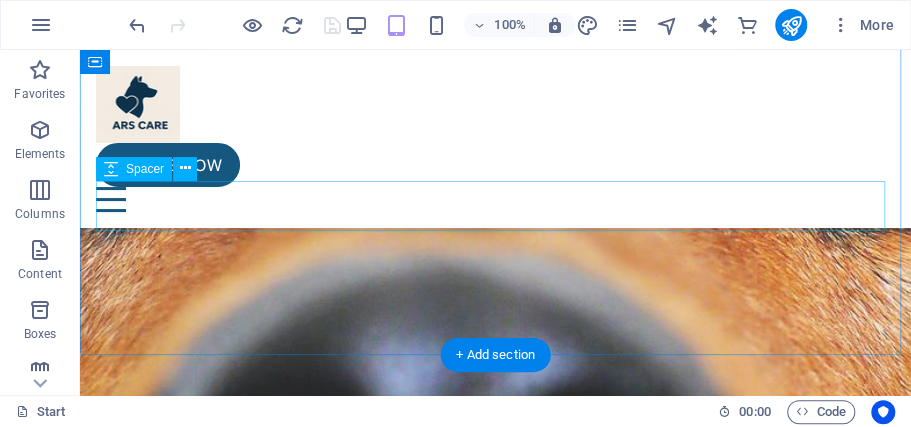 scroll, scrollTop: 1855, scrollLeft: 0, axis: vertical 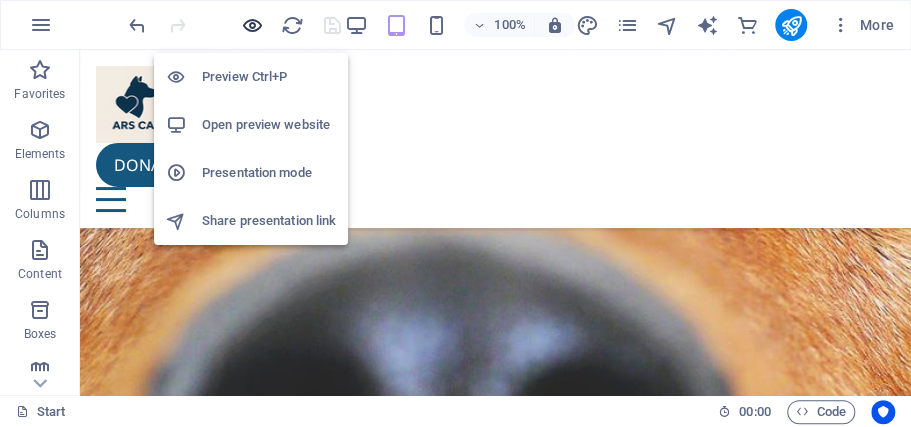click at bounding box center (251, 25) 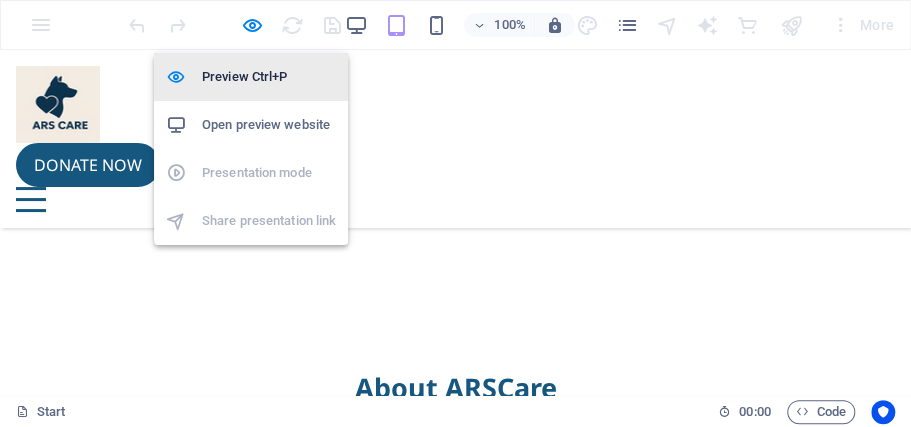 click on "Preview Ctrl+P" at bounding box center (269, 77) 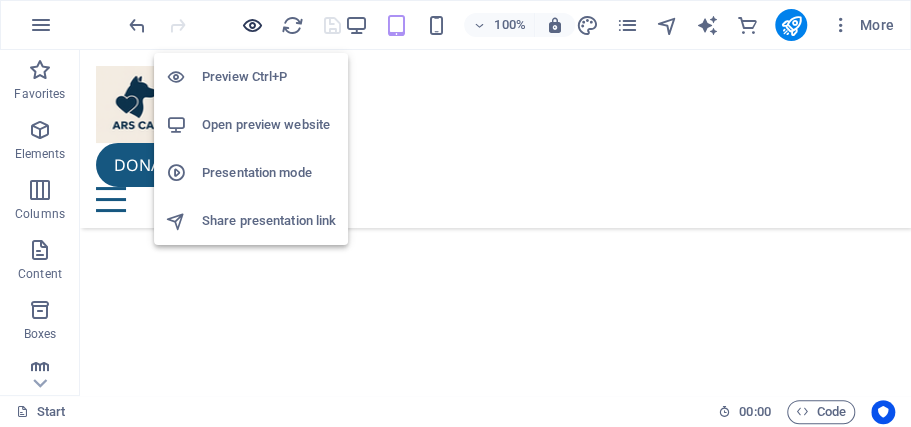 click at bounding box center [251, 25] 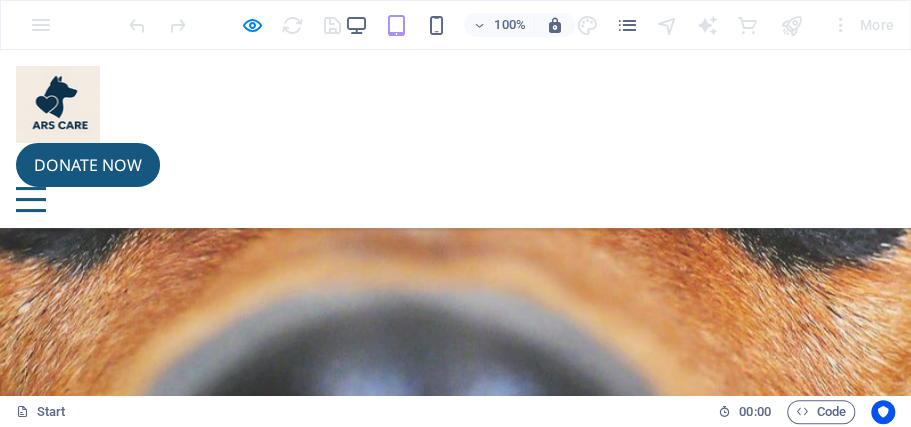 scroll, scrollTop: 1607, scrollLeft: 0, axis: vertical 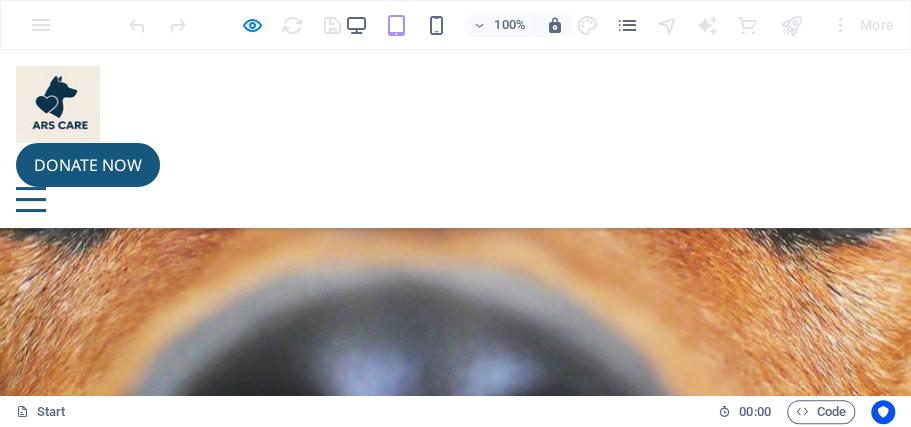 click on "279" at bounding box center [455, 2500] 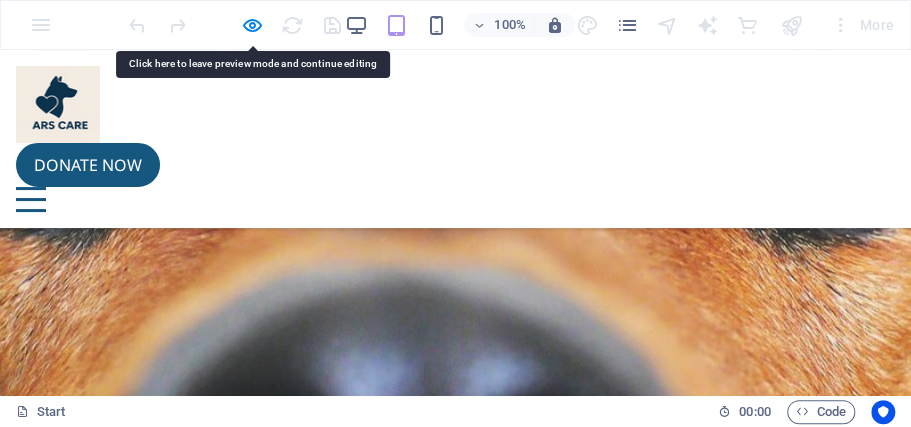 click on "279" at bounding box center [455, 2500] 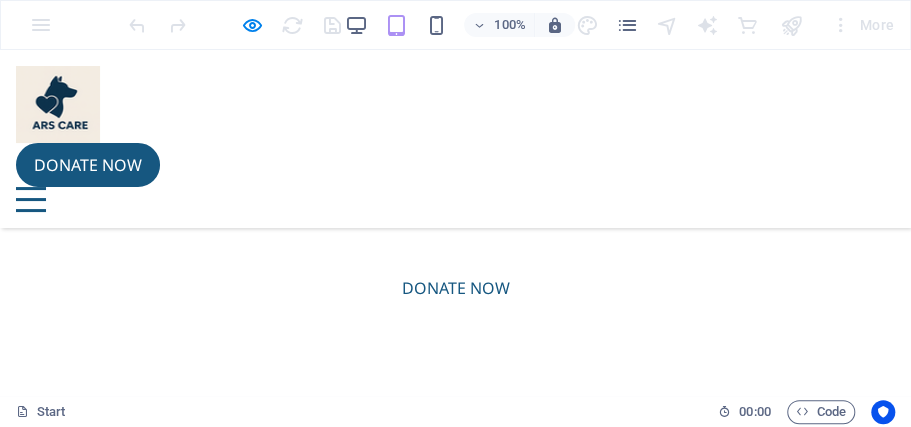 scroll, scrollTop: 4074, scrollLeft: 0, axis: vertical 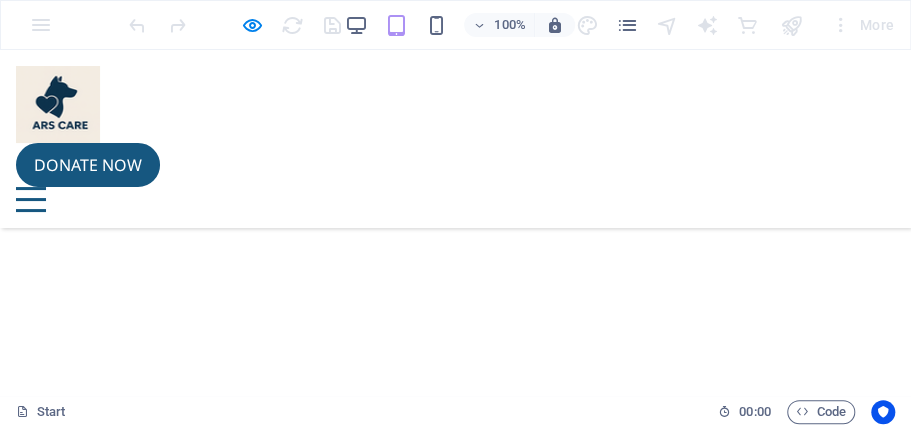 click 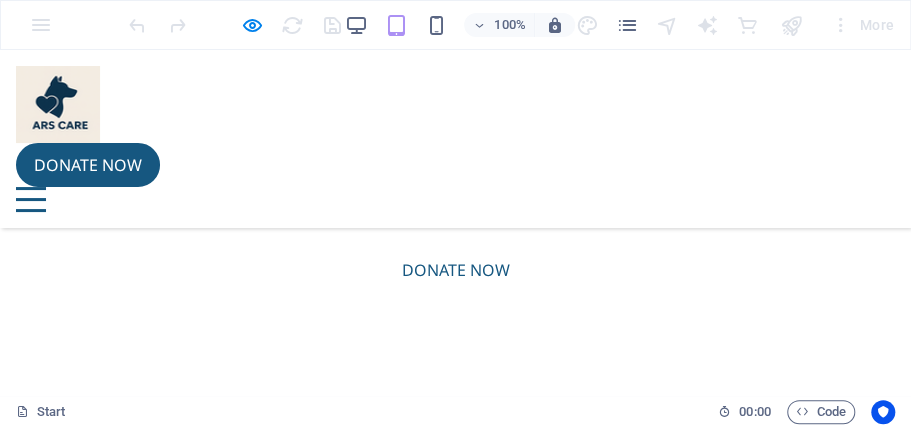 scroll, scrollTop: 4007, scrollLeft: 0, axis: vertical 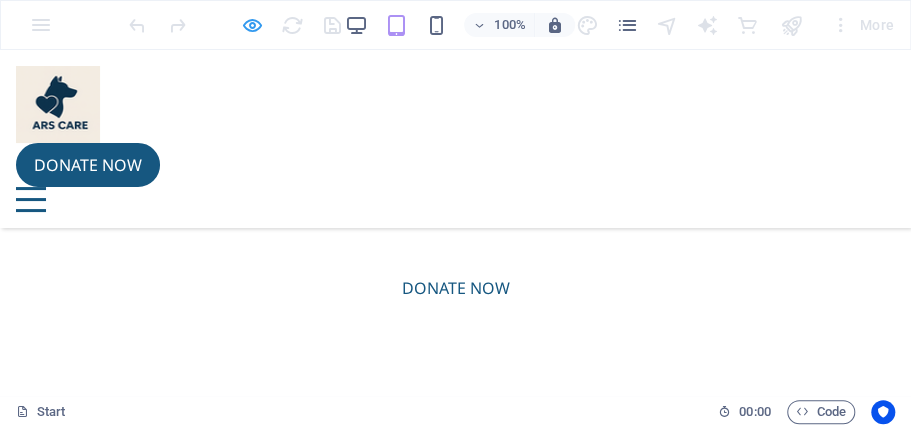 click at bounding box center (251, 25) 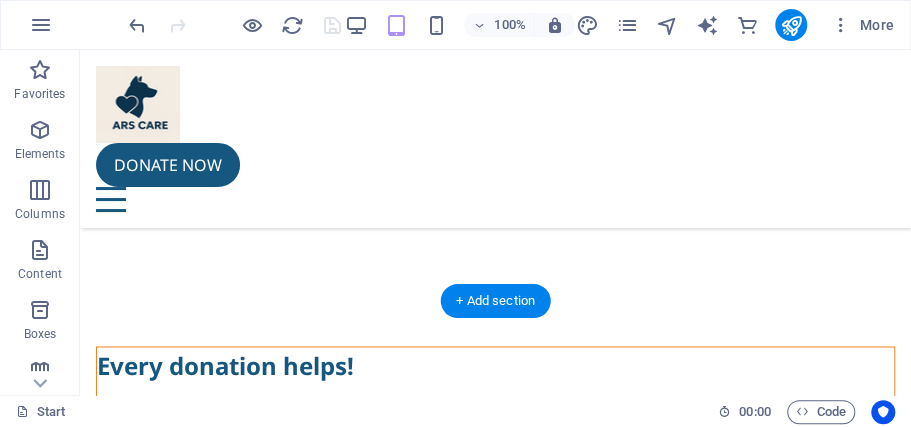 scroll, scrollTop: 3920, scrollLeft: 0, axis: vertical 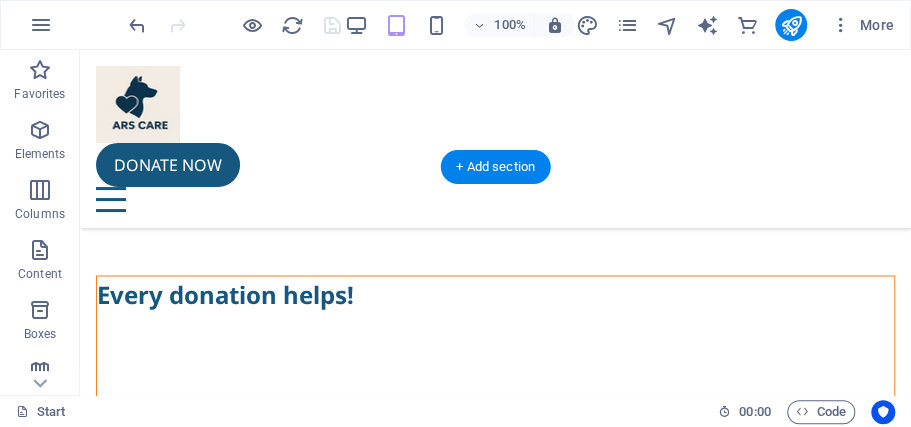 click at bounding box center [495, 7705] 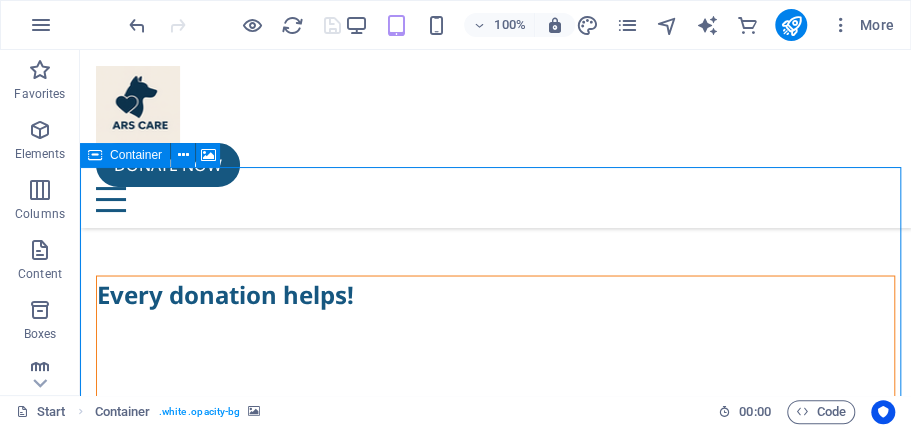 click at bounding box center [95, 155] 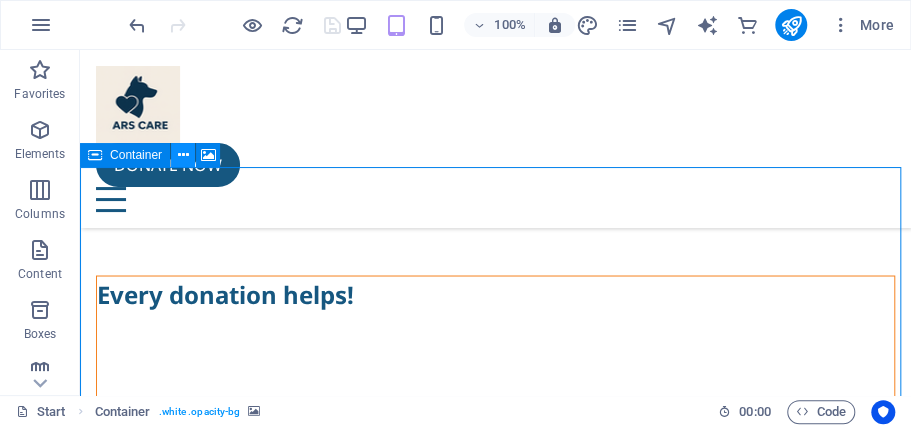 click at bounding box center [183, 155] 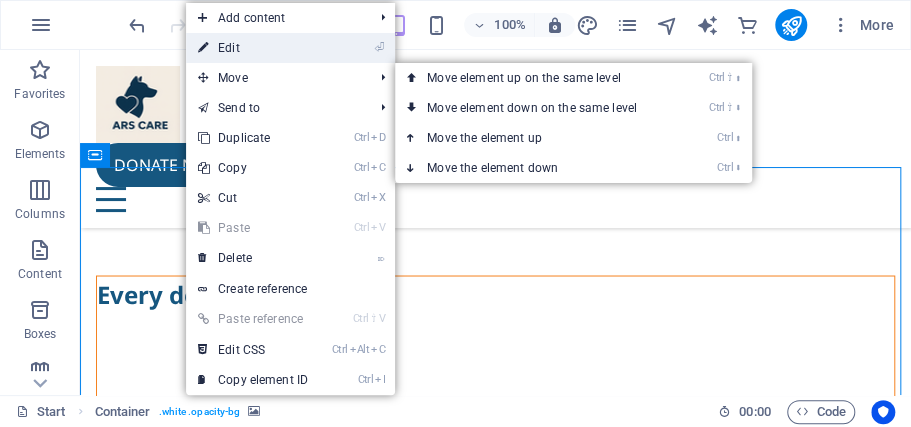 click on "⏎  Edit" at bounding box center (253, 48) 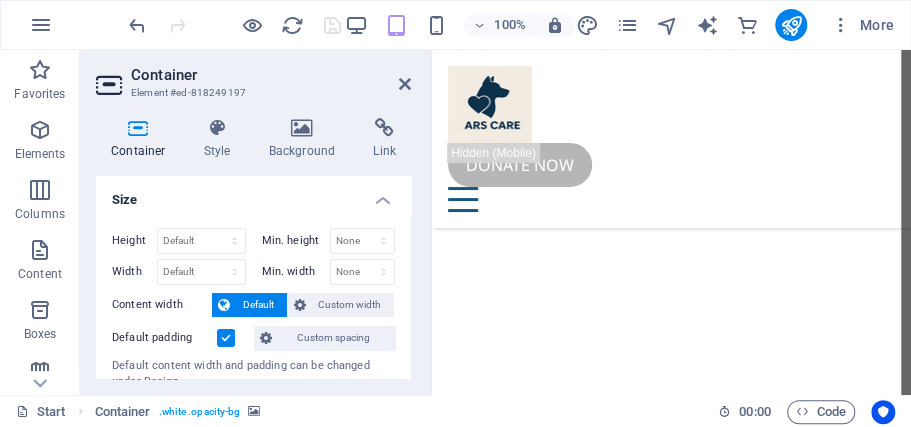 scroll, scrollTop: 6478, scrollLeft: 0, axis: vertical 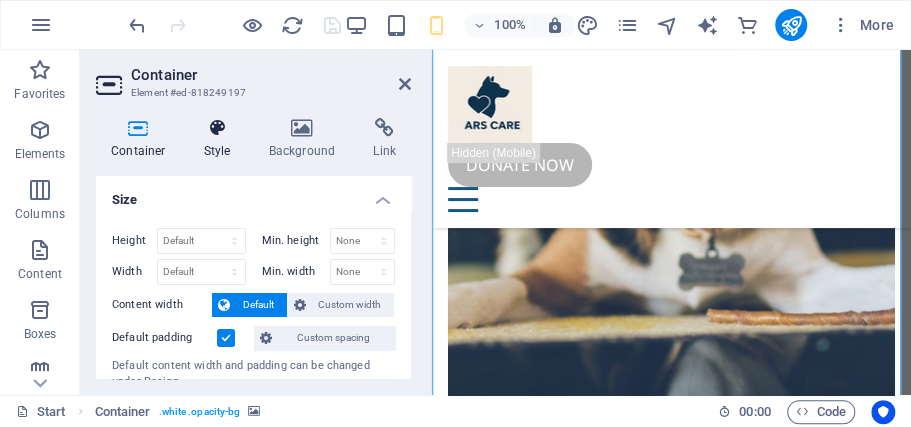 click on "Style" at bounding box center (221, 139) 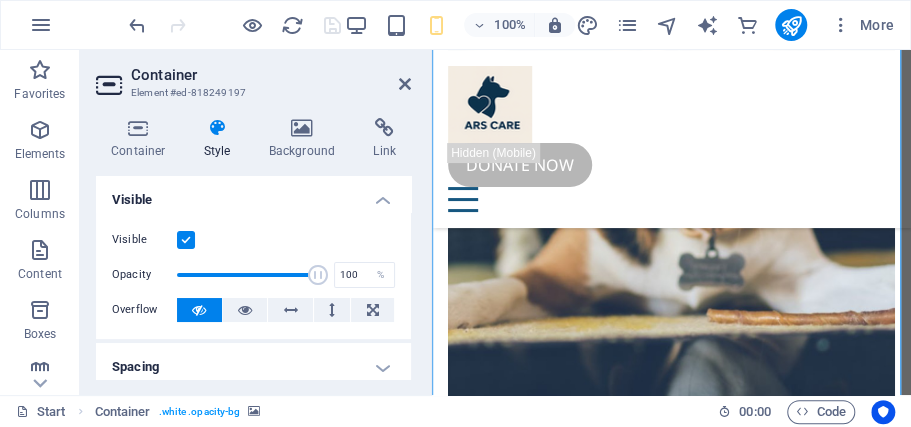 click at bounding box center [186, 240] 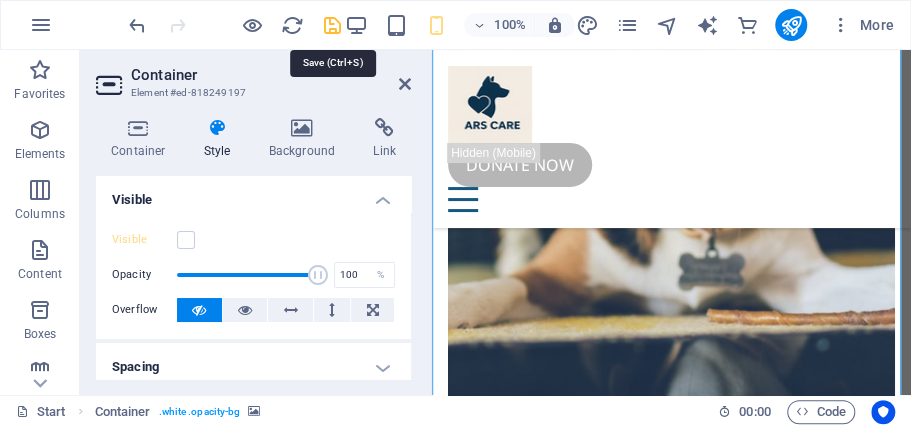 click at bounding box center (331, 25) 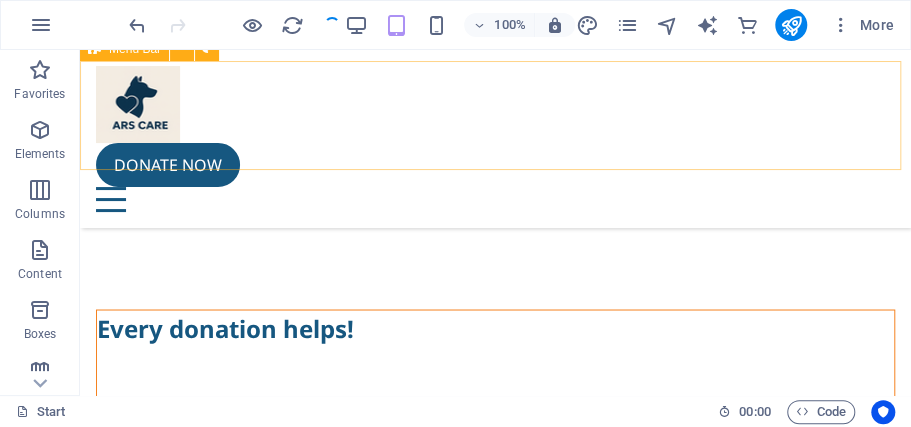 scroll, scrollTop: 3847, scrollLeft: 0, axis: vertical 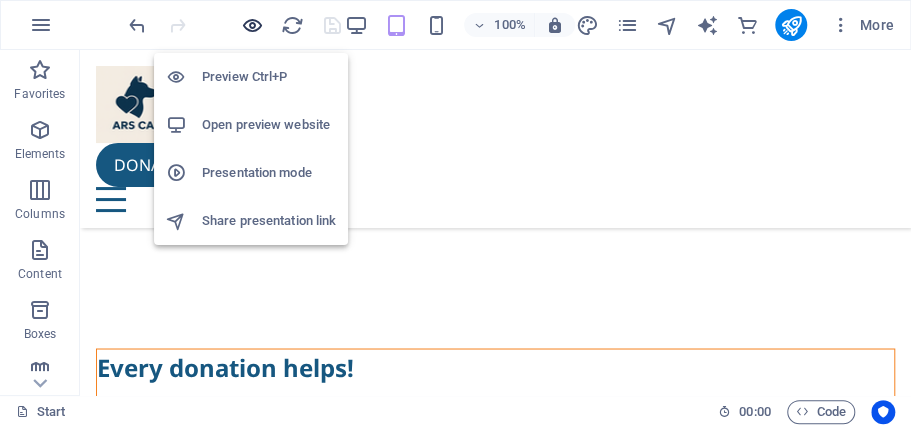 click at bounding box center [251, 25] 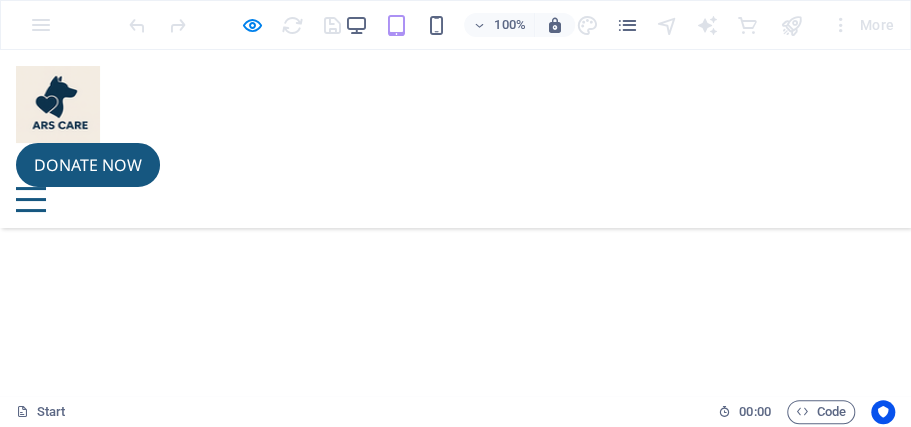 scroll, scrollTop: 4094, scrollLeft: 0, axis: vertical 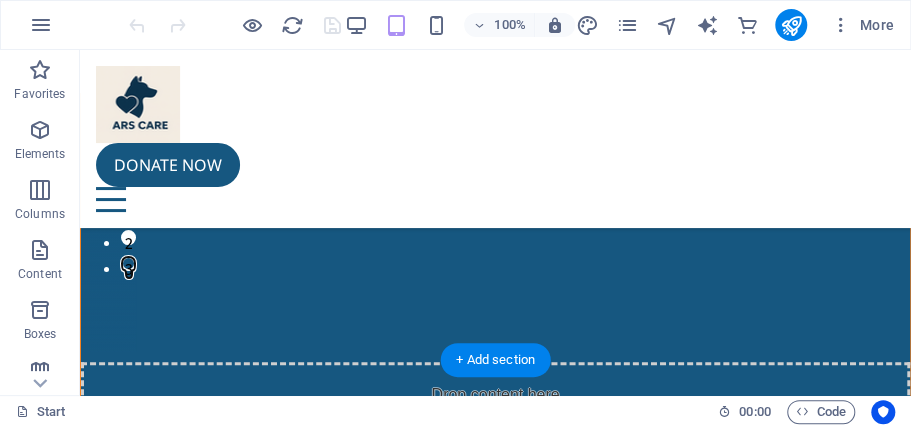 click on "3" at bounding box center (128, 263) 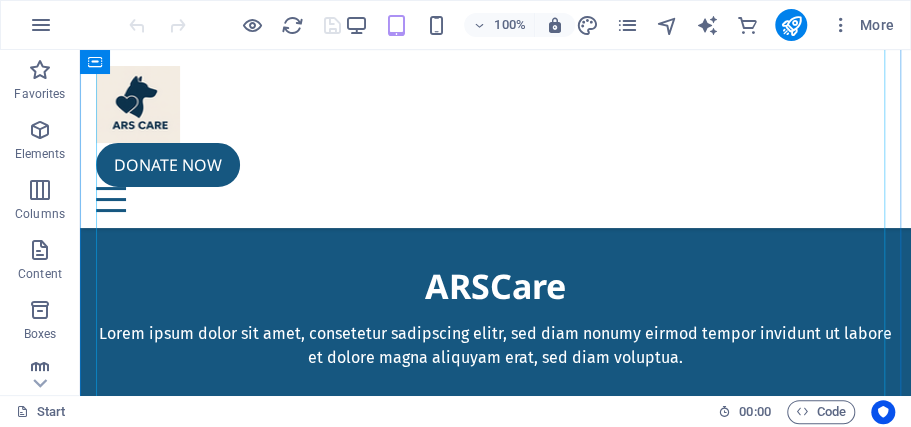 scroll, scrollTop: 600, scrollLeft: 0, axis: vertical 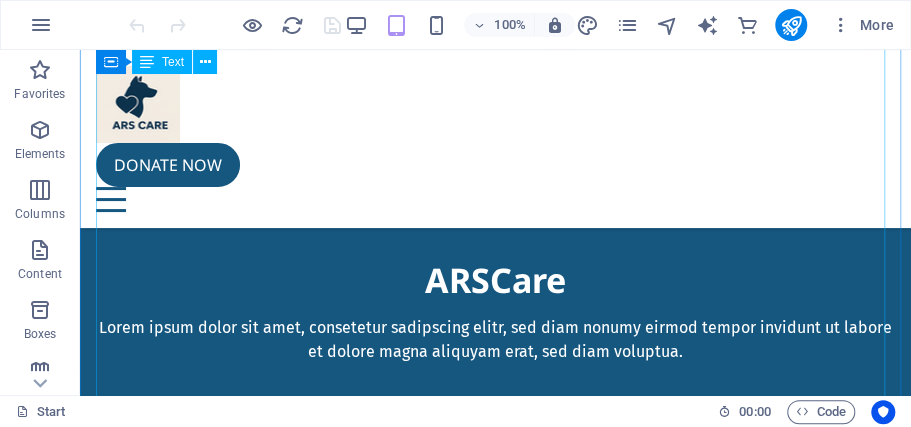 click on "At ARS Care , we believe that every animal—regardless of its past—deserves a future filled with love, safety, and dignity. Founded with a deep commitment to compassion and service, ARS Care is a shelter and recovery home for  injured, abandoned, and neglected animals  in need of a second chance. We provide a  safe haven  where broken spirits are nurtured back to health through proper  shelter ,  nutritious food , and  timely medical treatment . Whether it’s a stray dog injured on the street or a malnourished pet left behind, we offer care that goes beyond survival—we strive for recovery, rehabilitation, and rehoming wherever possible. Our work is powered by passionate volunteers, experienced veterinarians, and the support of a community that values kindness over cruelty. Every life we save reminds us of the power of compassion and the difference one act of care can make. ❤️ What We Do: Rescue and shelter animals in distress Provide medical treatment and long-term care" at bounding box center (495, 2186) 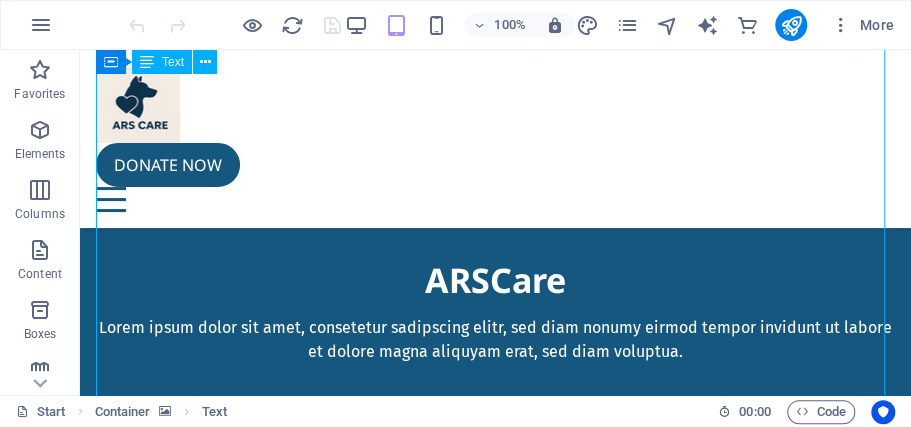 click on "At ARS Care , we believe that every animal—regardless of its past—deserves a future filled with love, safety, and dignity. Founded with a deep commitment to compassion and service, ARS Care is a shelter and recovery home for  injured, abandoned, and neglected animals  in need of a second chance. We provide a  safe haven  where broken spirits are nurtured back to health through proper  shelter ,  nutritious food , and  timely medical treatment . Whether it’s a stray dog injured on the street or a malnourished pet left behind, we offer care that goes beyond survival—we strive for recovery, rehabilitation, and rehoming wherever possible. Our work is powered by passionate volunteers, experienced veterinarians, and the support of a community that values kindness over cruelty. Every life we save reminds us of the power of compassion and the difference one act of care can make. ❤️ What We Do: Rescue and shelter animals in distress Provide medical treatment and long-term care" at bounding box center [495, 2186] 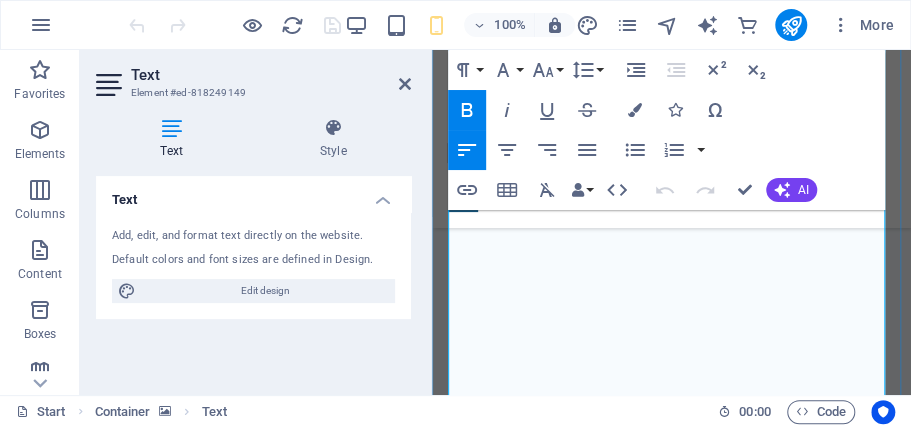 scroll, scrollTop: 894, scrollLeft: 0, axis: vertical 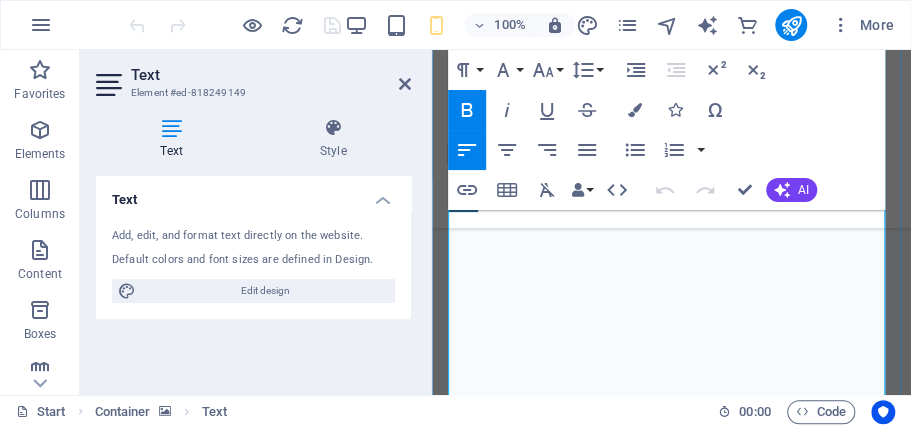 click on "Rescue and shelter animals in distress" at bounding box center (679, 2063) 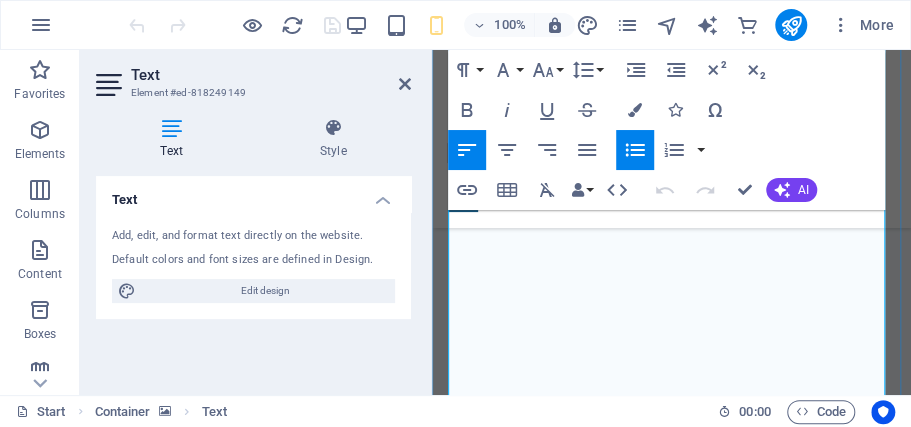 scroll, scrollTop: 827, scrollLeft: 0, axis: vertical 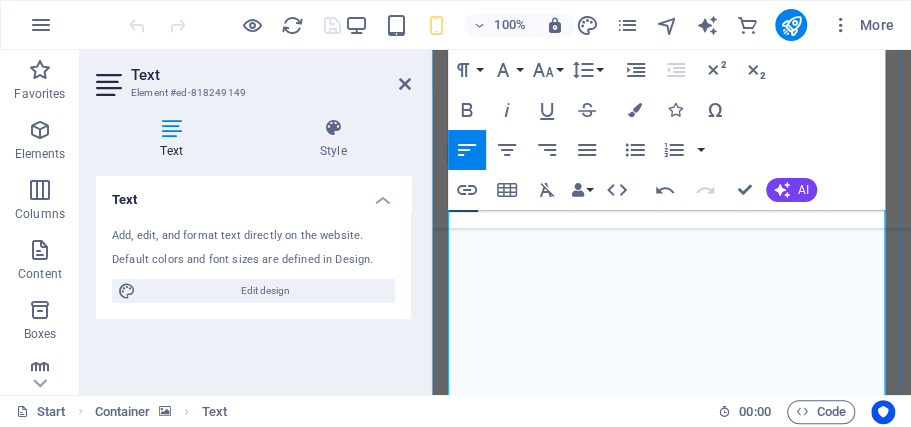 click on "Provide medical treatment and long-term care" at bounding box center [679, 2118] 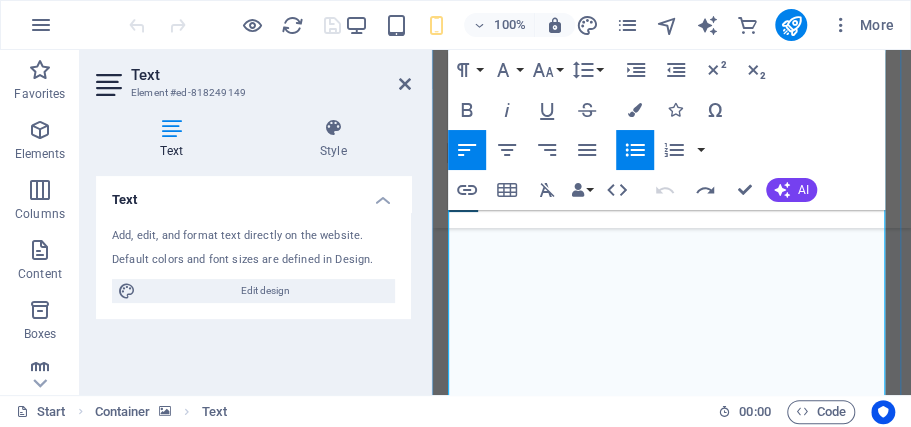 click on "Rescue and shelter animals in distress" at bounding box center [679, 2118] 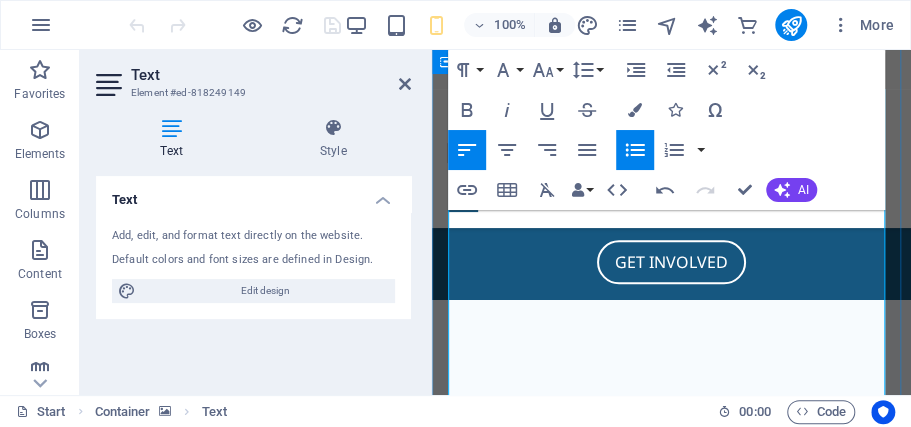 scroll, scrollTop: 627, scrollLeft: 0, axis: vertical 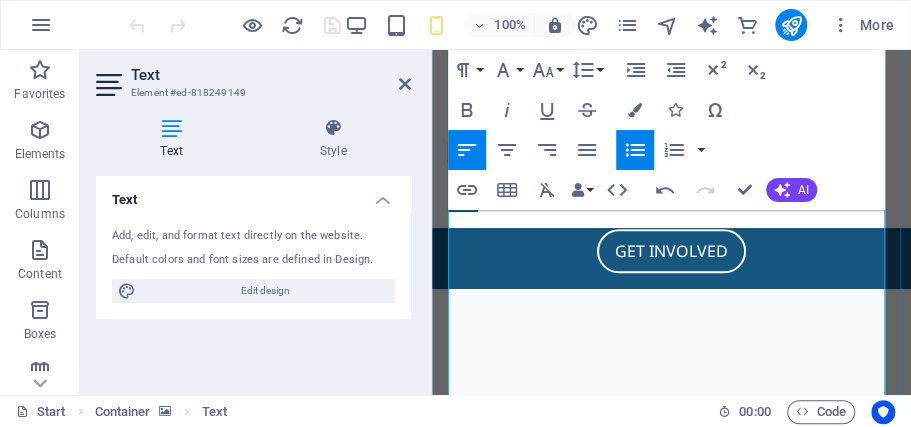 drag, startPoint x: 641, startPoint y: 224, endPoint x: 762, endPoint y: 287, distance: 136.41847 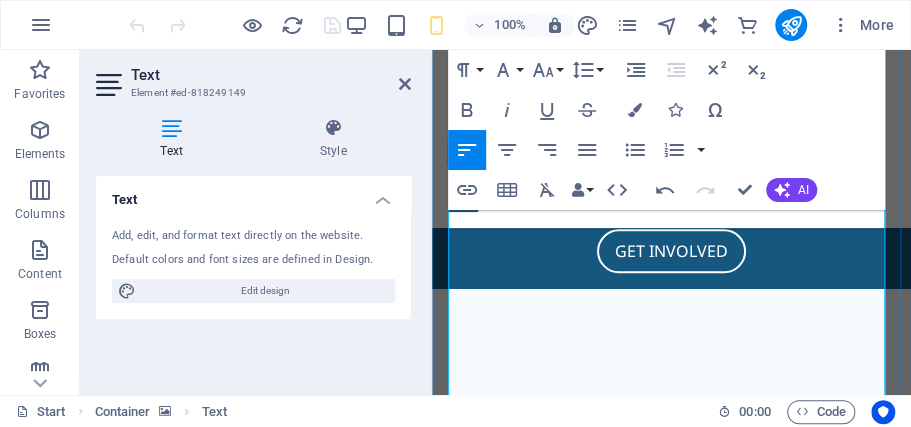 click on "We provide a  safe haven  where broken spirits are nurtured back to health through proper  shelter ,  nutritious food , and  timely medical treatment . Whether it’s a stray dog injured on the street or a malnourished pet left behind, we offer care that goes beyond survival—we strive for recovery, rehabilitation, and rehoming wherever possible." at bounding box center [671, 2064] 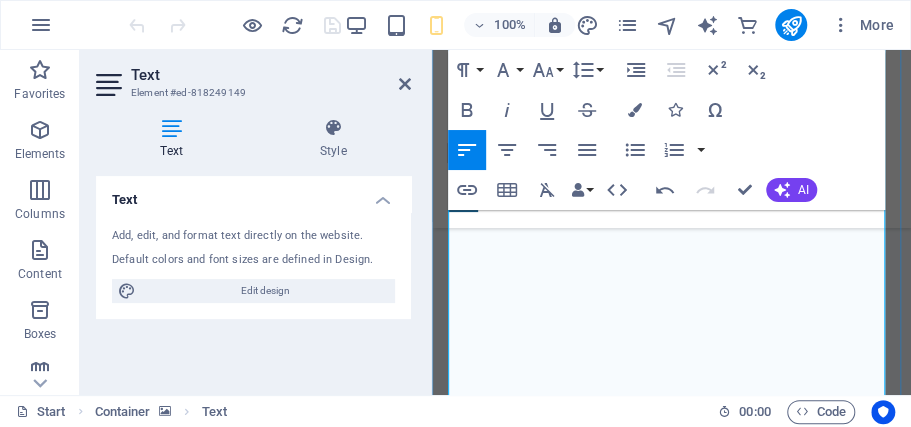click on "Our work is powered by passionate volunteers, experienced veterinarians, and the support of a community that values kindness over cruelty. Every life we save reminds us of the power of compassion and the difference one act of care can make." at bounding box center (671, 2129) 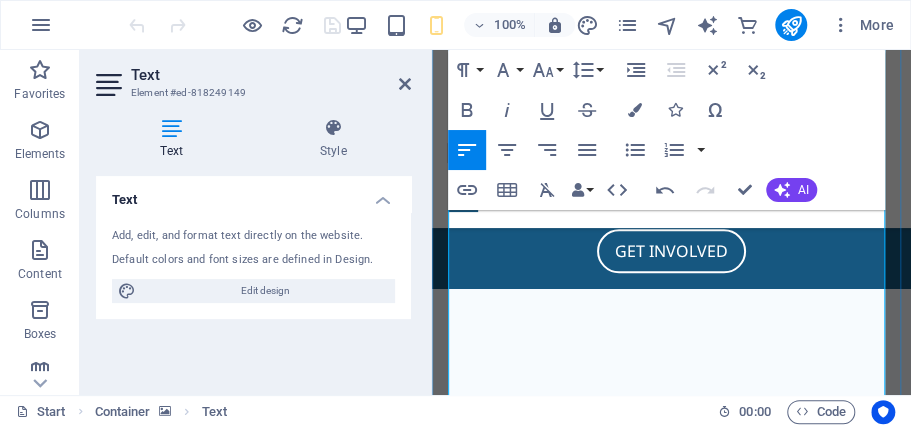 drag, startPoint x: 645, startPoint y: 227, endPoint x: 796, endPoint y: 297, distance: 166.43617 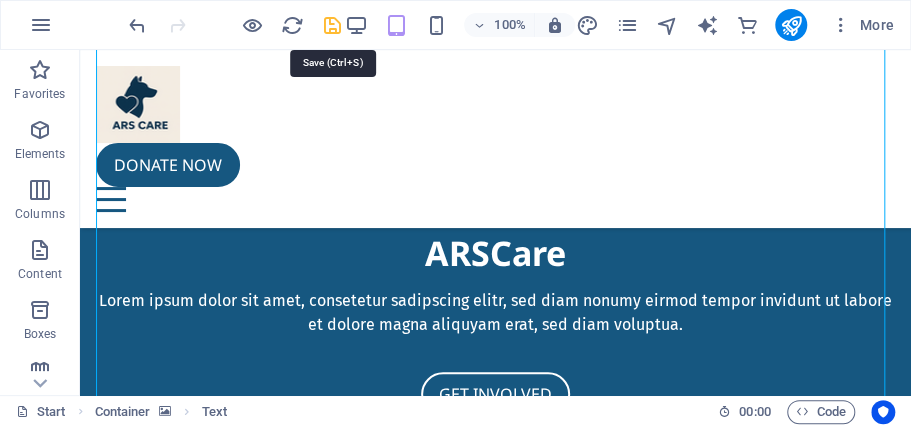click at bounding box center [331, 25] 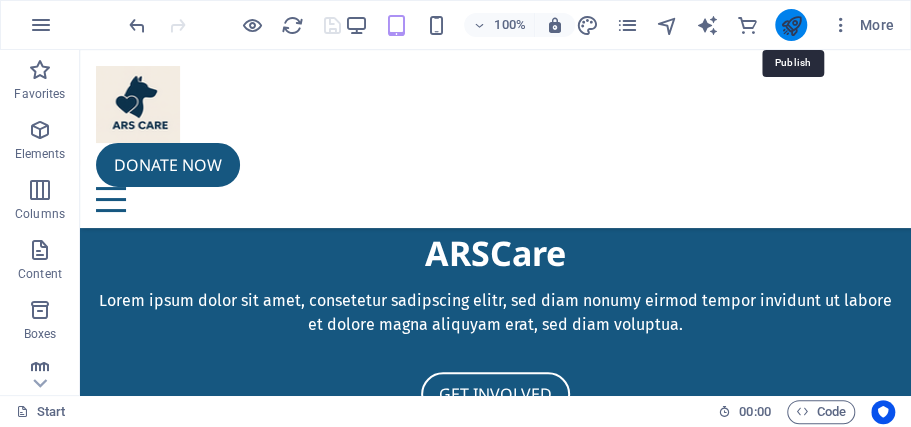 click at bounding box center (790, 25) 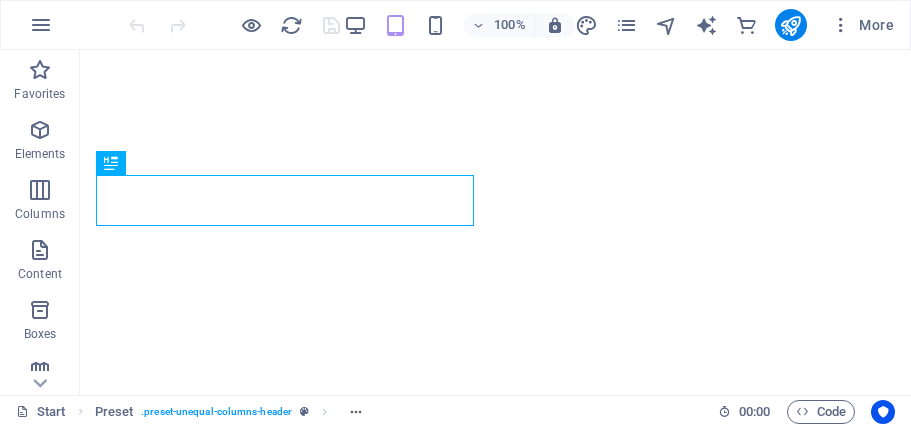 scroll, scrollTop: 0, scrollLeft: 0, axis: both 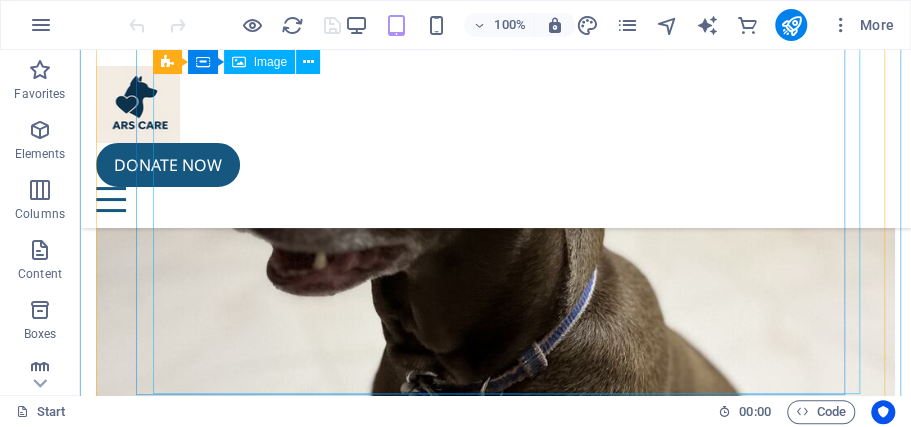 click at bounding box center (495, 7807) 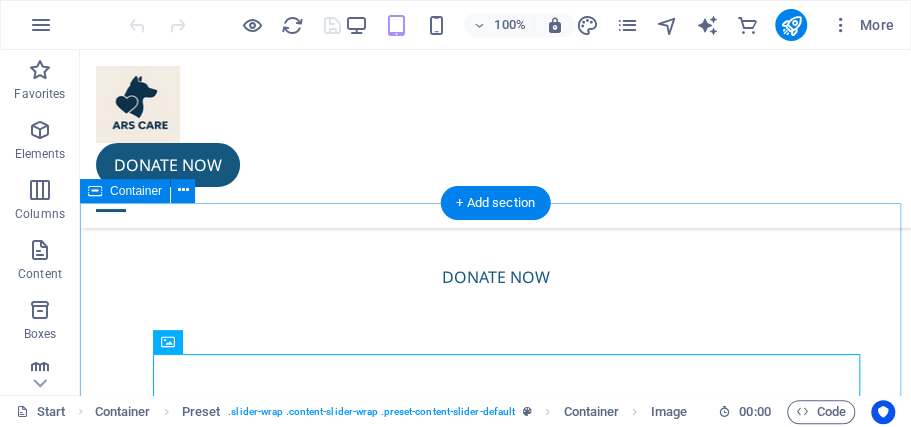 scroll, scrollTop: 4200, scrollLeft: 0, axis: vertical 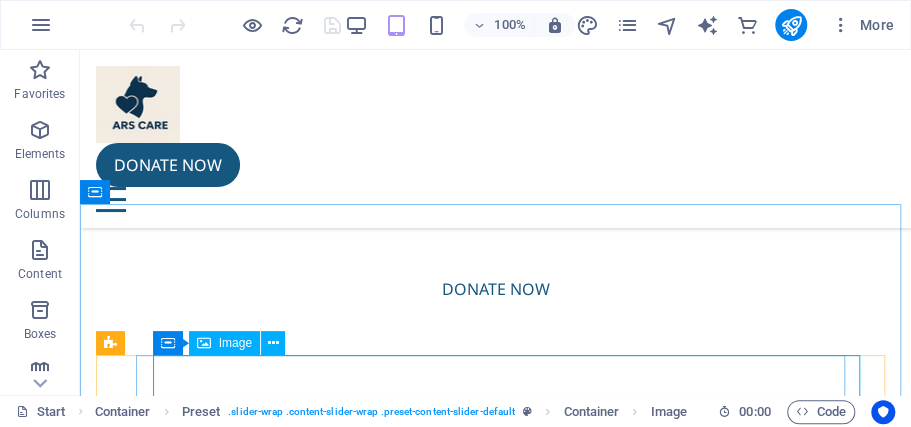 click on "Image" at bounding box center [235, 343] 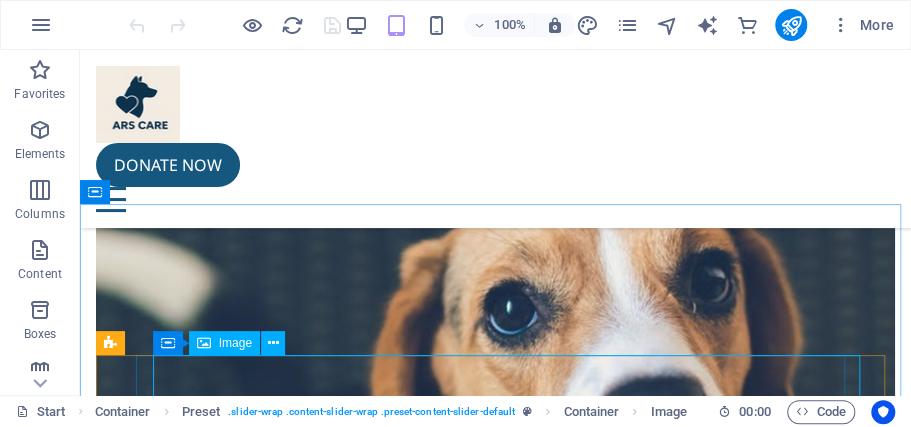 select on "%" 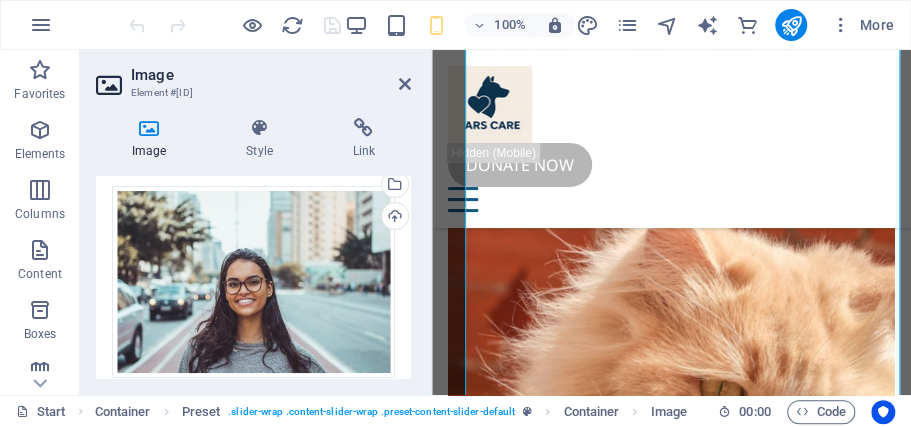 scroll, scrollTop: 66, scrollLeft: 0, axis: vertical 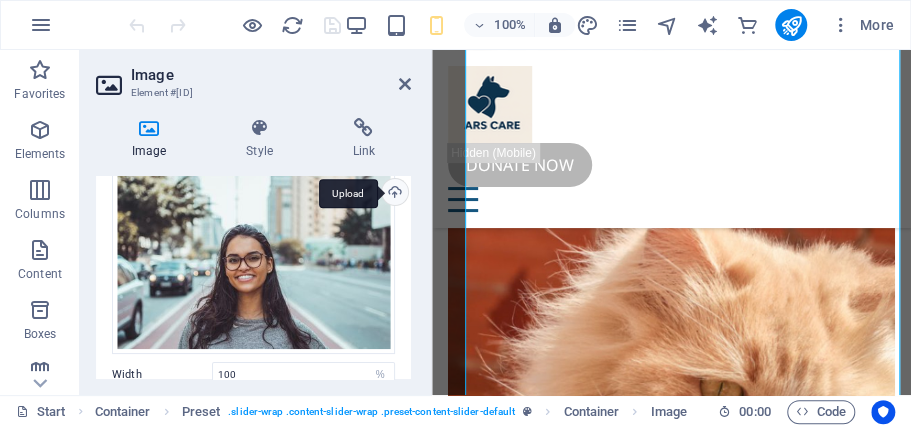 click on "Upload" at bounding box center [393, 194] 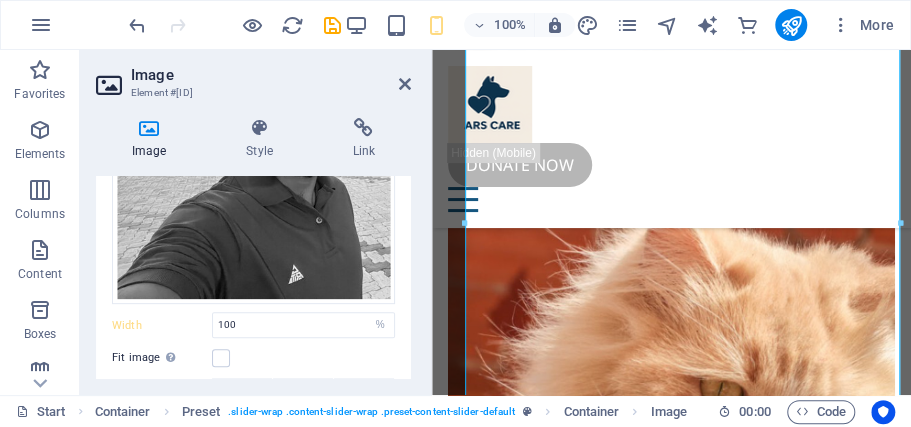 scroll, scrollTop: 474, scrollLeft: 0, axis: vertical 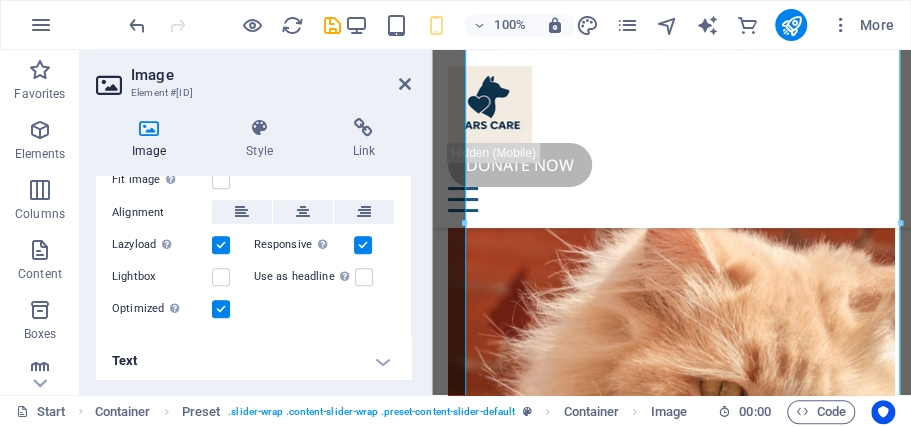 click on "Text" at bounding box center (253, 361) 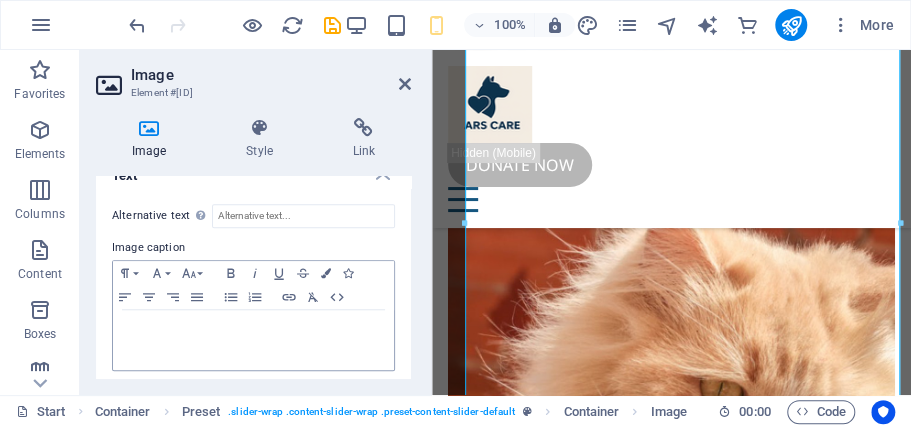 scroll, scrollTop: 661, scrollLeft: 0, axis: vertical 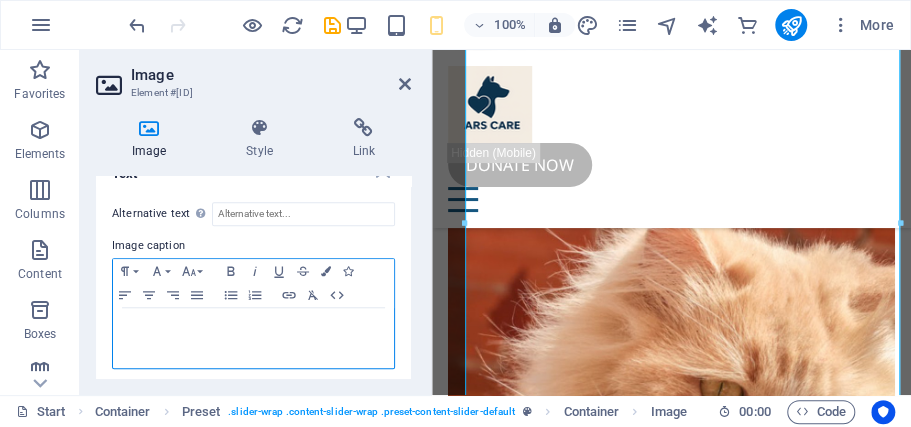 click at bounding box center [253, 338] 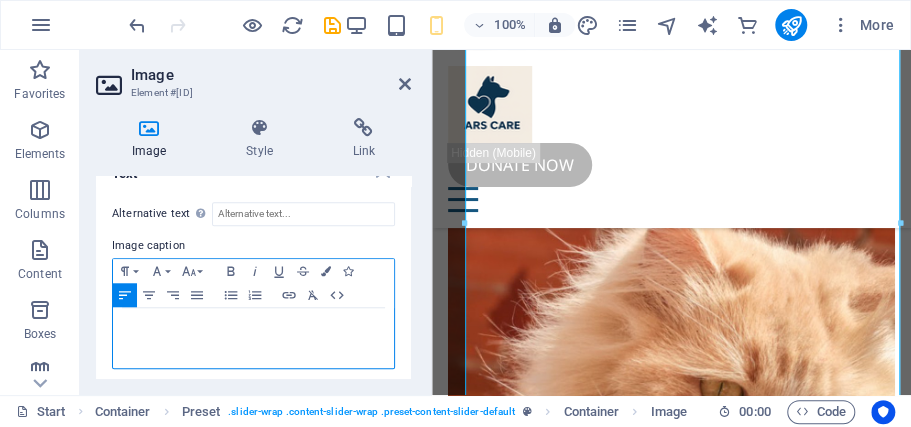 type 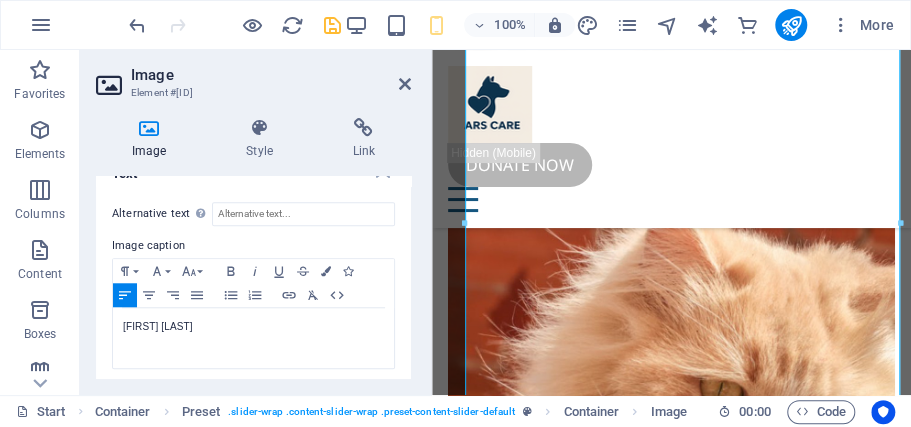 click at bounding box center [331, 25] 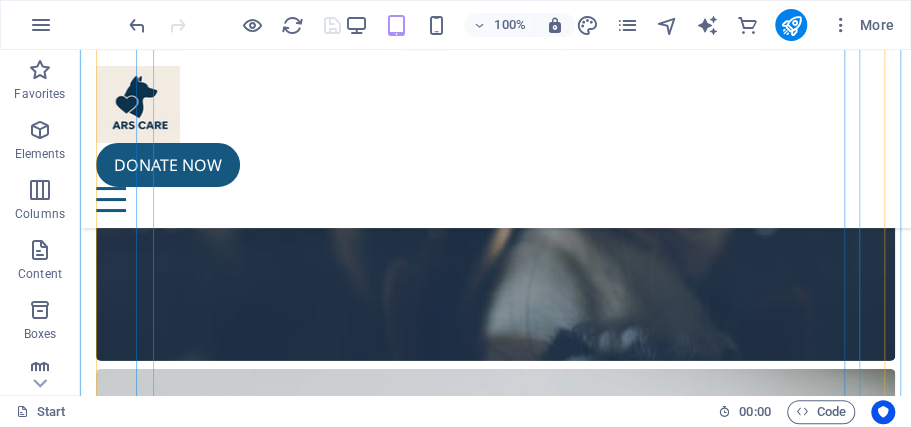 scroll, scrollTop: 7619, scrollLeft: 0, axis: vertical 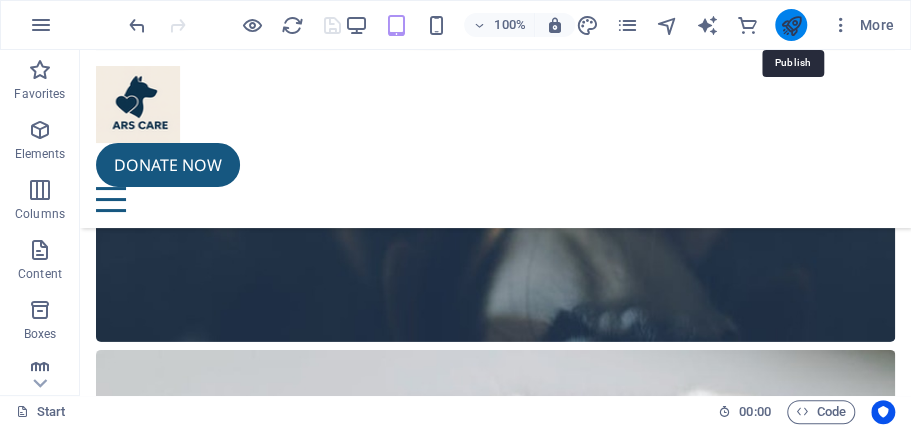 click at bounding box center [790, 25] 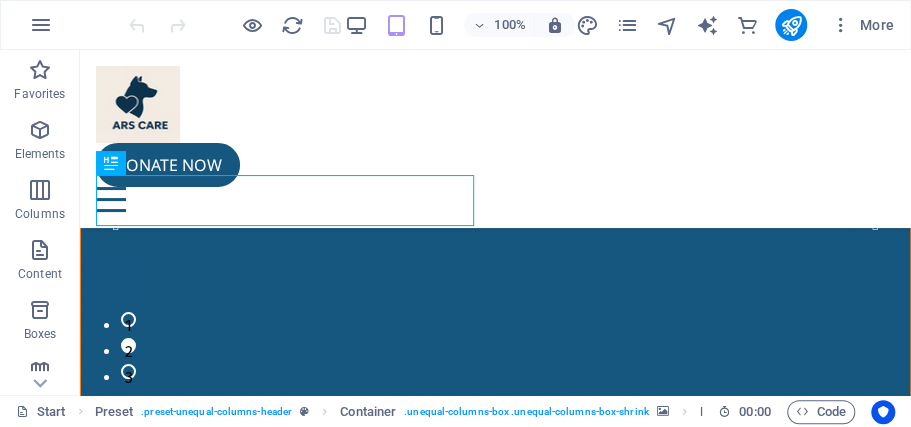 scroll, scrollTop: 0, scrollLeft: 0, axis: both 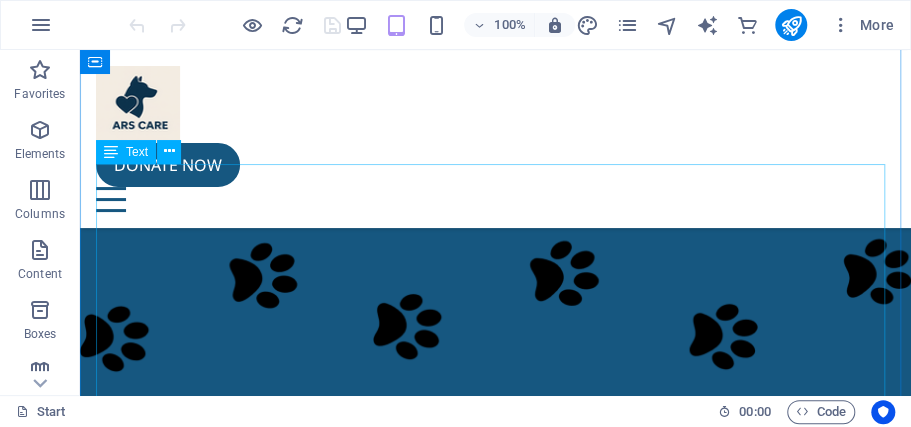click on "At ARS Care , we believe that every animal—regardless of its past—deserves a future filled with love, safety, and dignity. Founded with a deep commitment to compassion and service, ARS Care is a shelter and recovery home for  injured, abandoned, and neglected animals  in need of a second chance. We provide a  safe haven  where broken spirits are nurtured back to health through proper  shelter ,  nutritious food , and  timely medical treatment .  Our work is powered by passionate volunteers, experienced veterinarians, and the support of a community that values kindness over cruelty. Every life we save reminds us of the power of compassion and the difference one act of care can make. ❤️ What We Do: Rescue and shelter animals in distress Provide medical treatment and long-term care Offer rehabilitation for injured and abused animals Support adoption and foster networks Raise awareness about animal welfare At ARS Care, we're not just saving animals—we’re" at bounding box center (495, 2314) 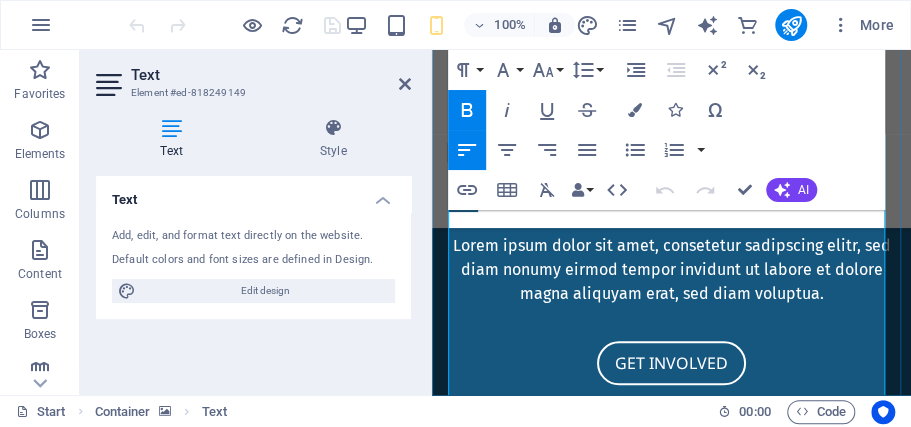 scroll, scrollTop: 533, scrollLeft: 0, axis: vertical 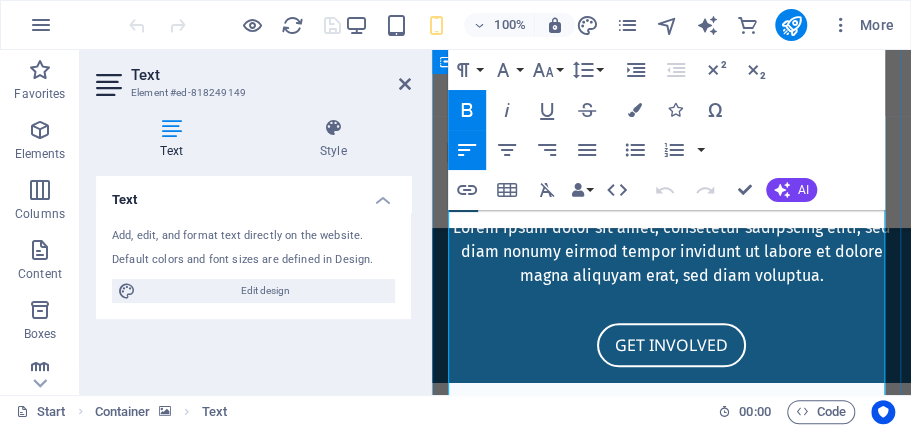 drag, startPoint x: 644, startPoint y: 324, endPoint x: 557, endPoint y: 268, distance: 103.46497 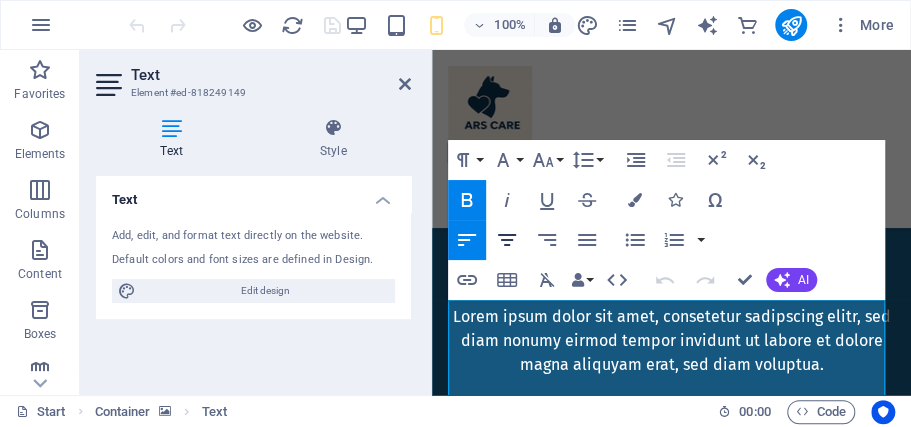 scroll, scrollTop: 333, scrollLeft: 0, axis: vertical 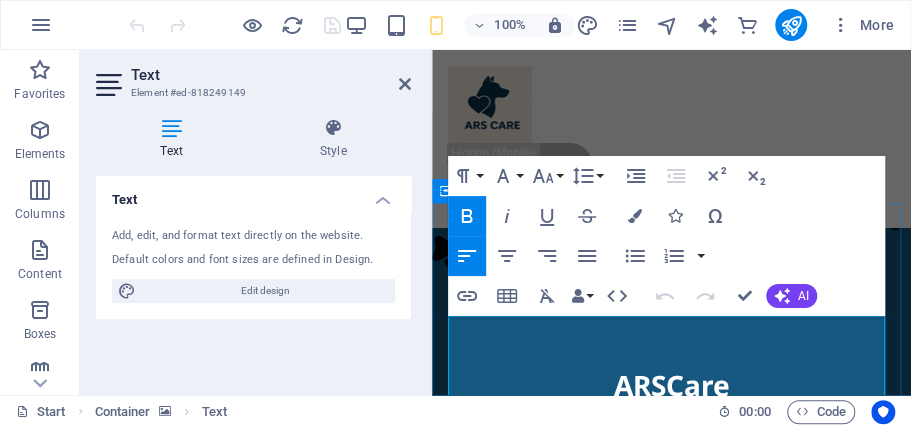 click on "At ARS Care" at bounding box center (490, 2081) 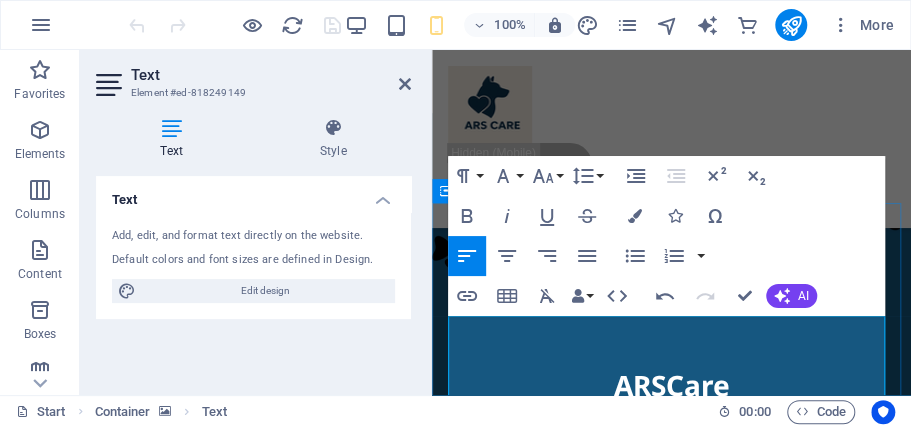click at bounding box center [671, 1890] 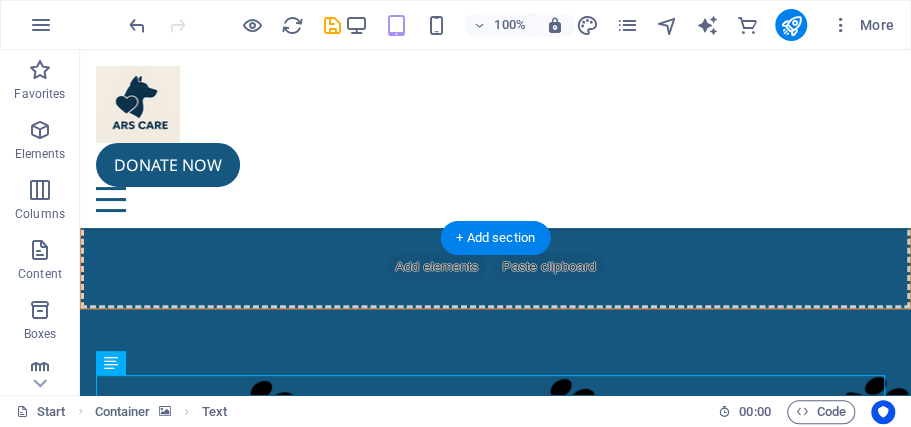 scroll, scrollTop: 0, scrollLeft: 0, axis: both 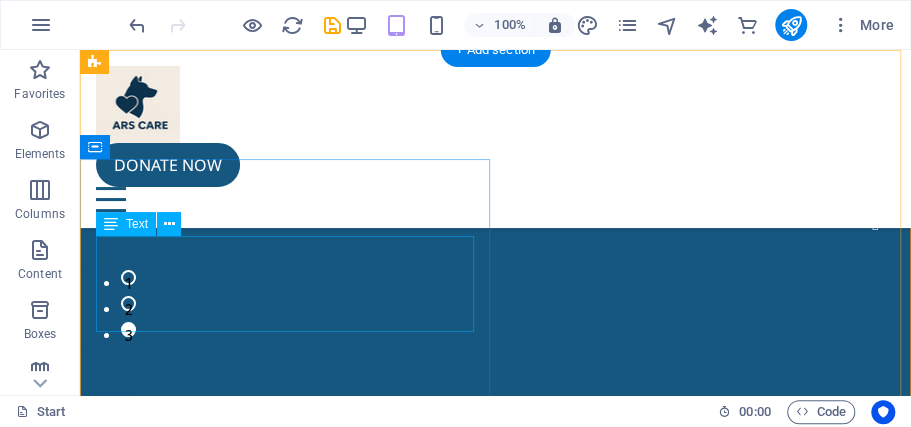 click on "Lorem ipsum dolor sit amet, consetetur sadipscing elitr, sed diam nonumy eirmod tempor invidunt ut labore et dolore magna aliquyam erat, sed diam voluptua." at bounding box center (495, 940) 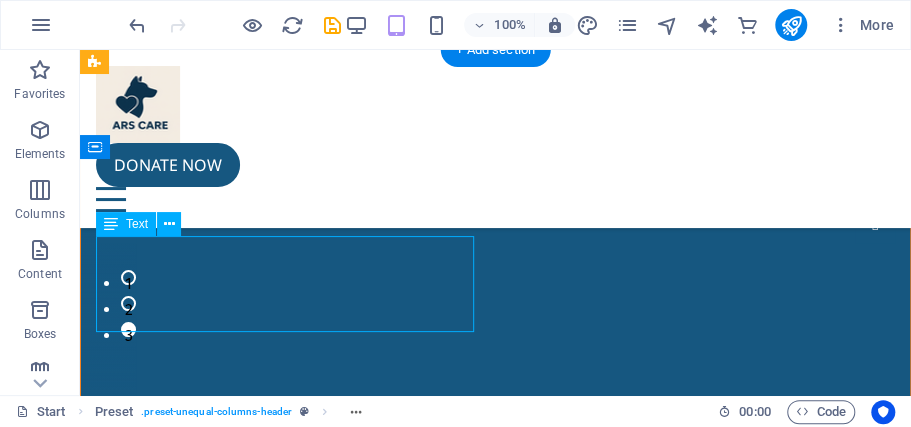 click on "Lorem ipsum dolor sit amet, consetetur sadipscing elitr, sed diam nonumy eirmod tempor invidunt ut labore et dolore magna aliquyam erat, sed diam voluptua." at bounding box center [495, 940] 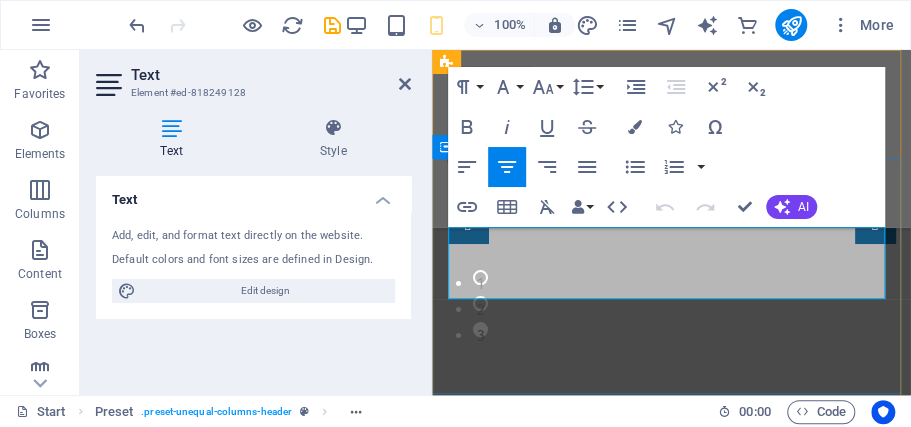 click on "Lorem ipsum dolor sit amet, consetetur sadipscing elitr, sed diam nonumy eirmod tempor invidunt ut labore et dolore magna aliquyam erat, sed diam voluptua." at bounding box center [671, 943] 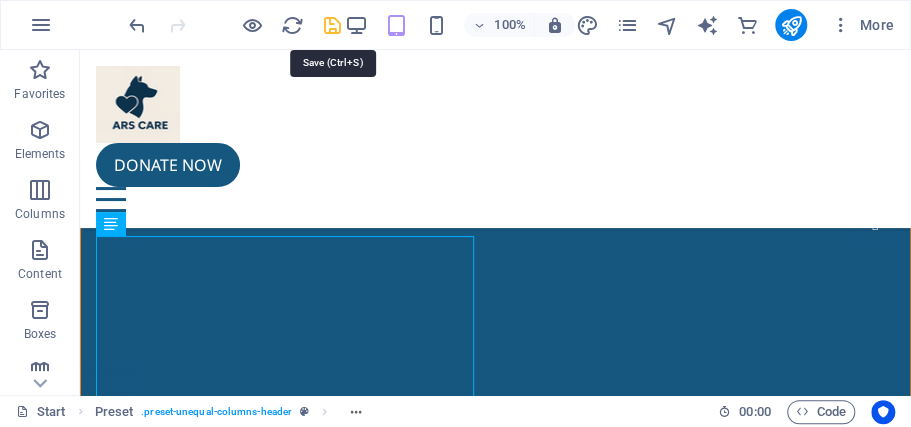 click at bounding box center (331, 25) 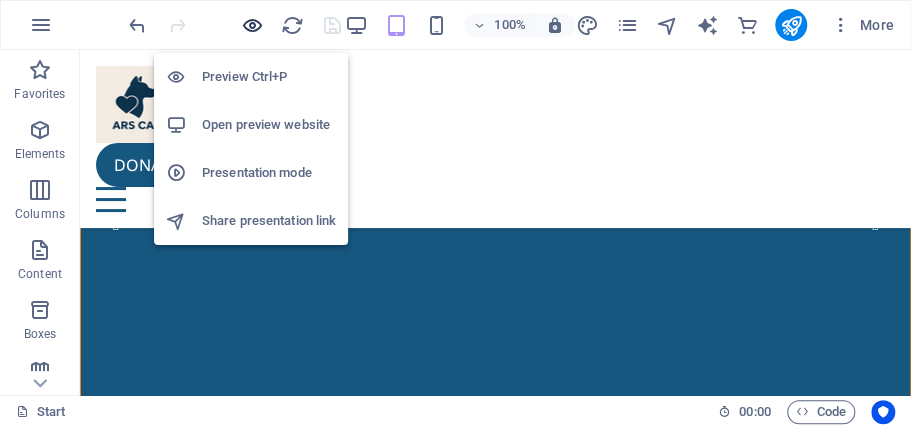 click at bounding box center (251, 25) 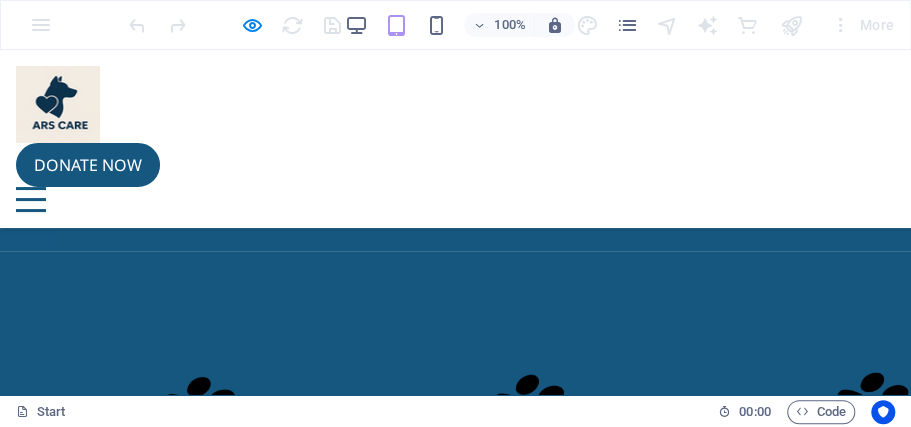 scroll, scrollTop: 133, scrollLeft: 0, axis: vertical 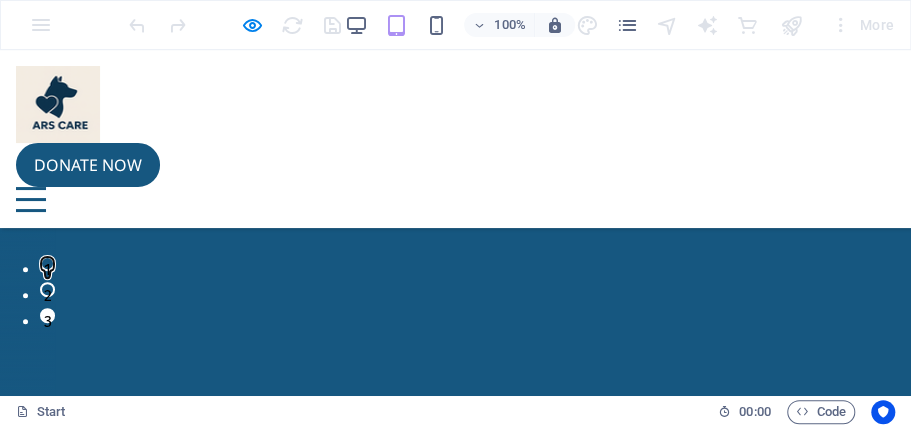 click on "1" at bounding box center [47, 263] 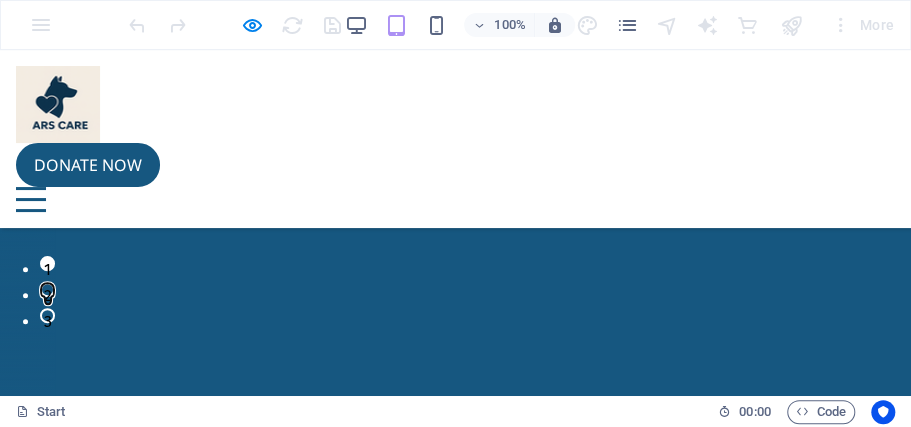 click on "2" at bounding box center [47, 289] 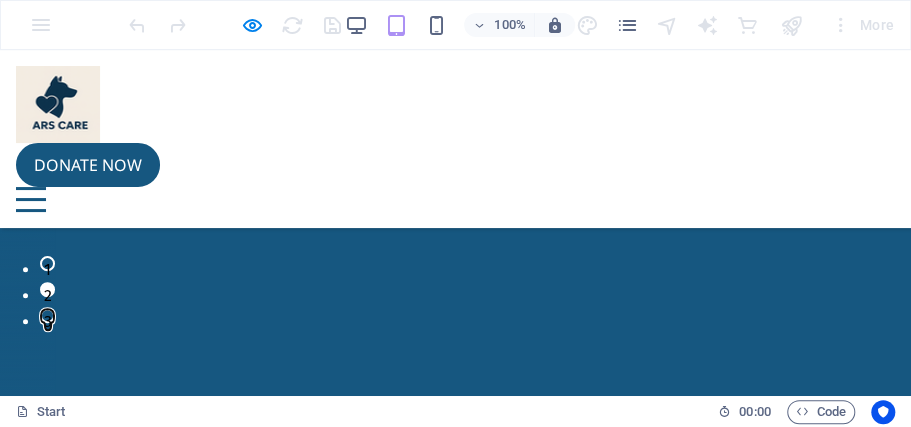 click on "3" at bounding box center [47, 315] 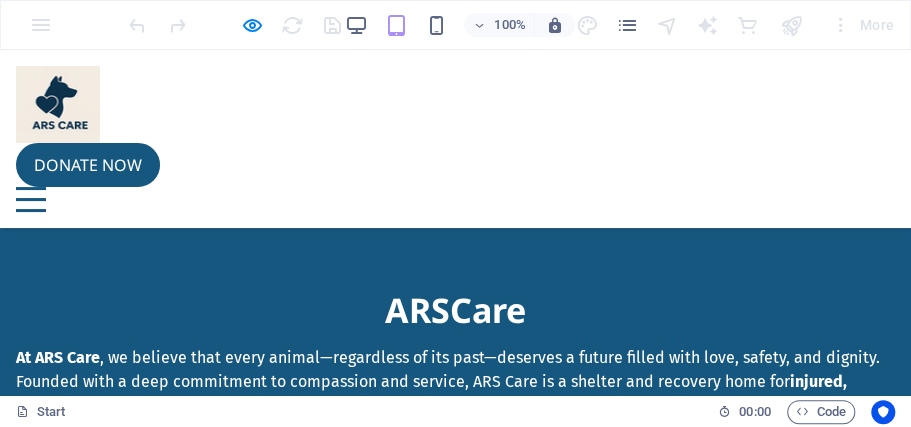 scroll, scrollTop: 733, scrollLeft: 0, axis: vertical 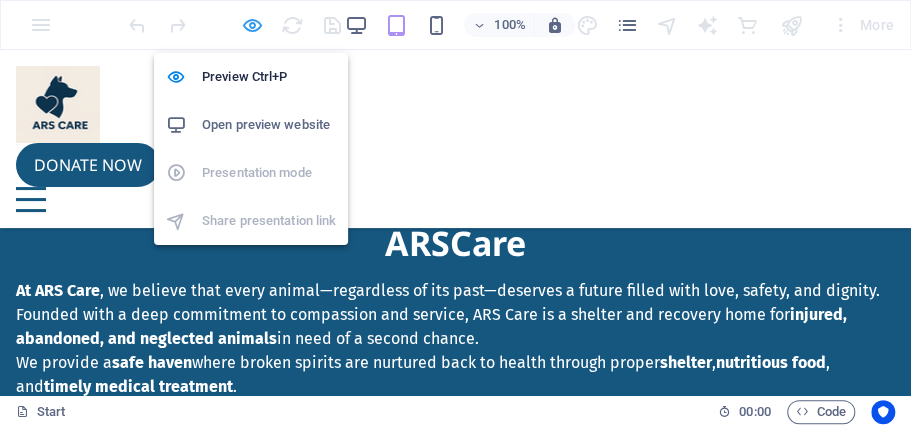 click at bounding box center [251, 25] 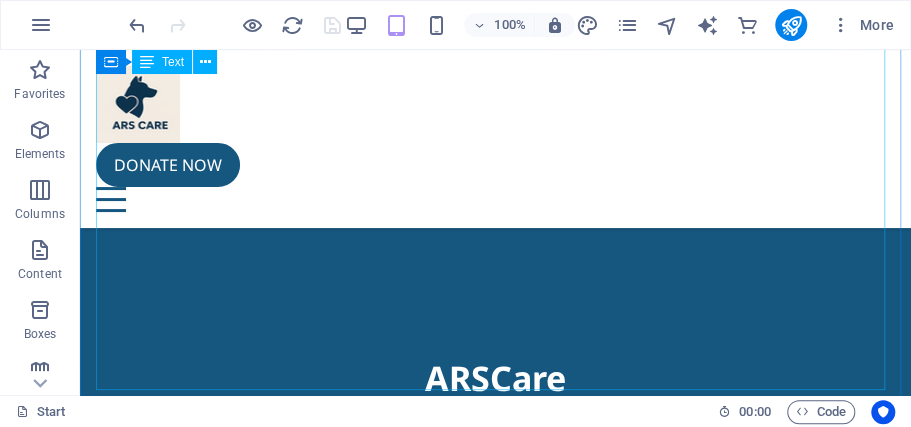 scroll, scrollTop: 866, scrollLeft: 0, axis: vertical 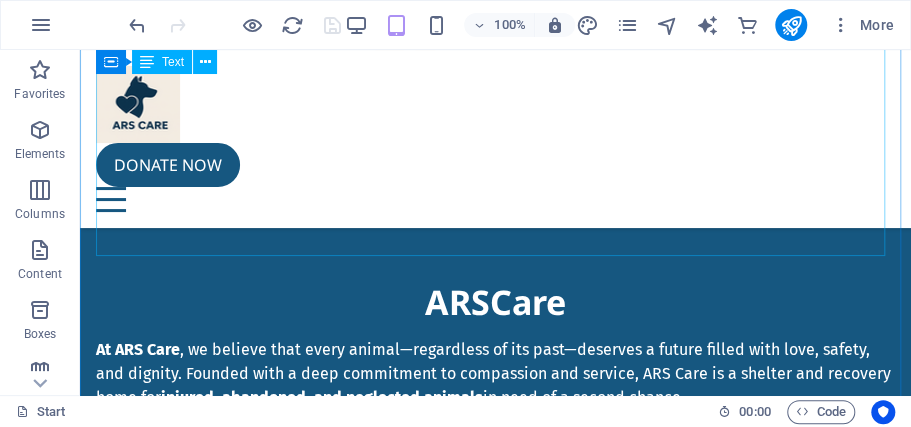 click on "Our work is powered by passionate volunteers, experienced veterinarians, and the support of a community that values kindness over cruelty. Every life we save reminds us of the power of compassion and the difference one act of care can make. ❤️ What We Do: Rescue and shelter animals in distress Provide medical treatment and long-term care Offer rehabilitation for injured and abused animals Support adoption and foster networks Raise awareness about animal welfare At ARS Care, we're not just saving animals—we’re  restoring trust, rebuilding hope, and creating family . Join us in giving every life a second chance." at bounding box center (495, 2028) 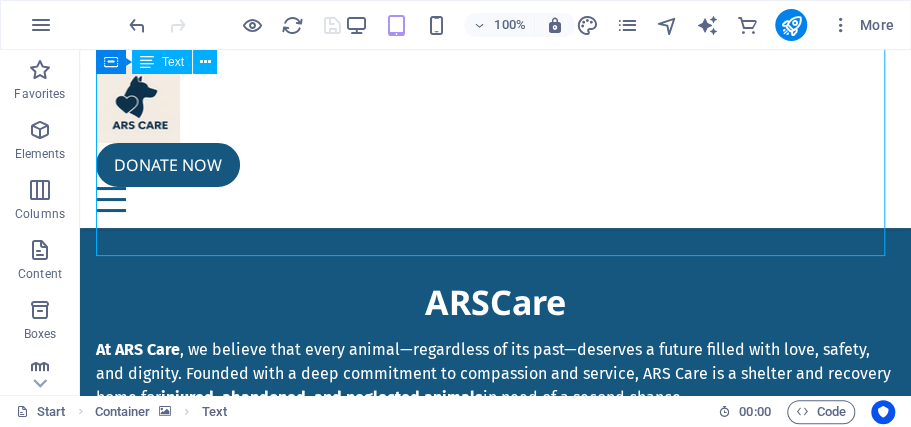 click on "Our work is powered by passionate volunteers, experienced veterinarians, and the support of a community that values kindness over cruelty. Every life we save reminds us of the power of compassion and the difference one act of care can make. ❤️ What We Do: Rescue and shelter animals in distress Provide medical treatment and long-term care Offer rehabilitation for injured and abused animals Support adoption and foster networks Raise awareness about animal welfare At ARS Care, we're not just saving animals—we’re  restoring trust, rebuilding hope, and creating family . Join us in giving every life a second chance." at bounding box center (495, 2028) 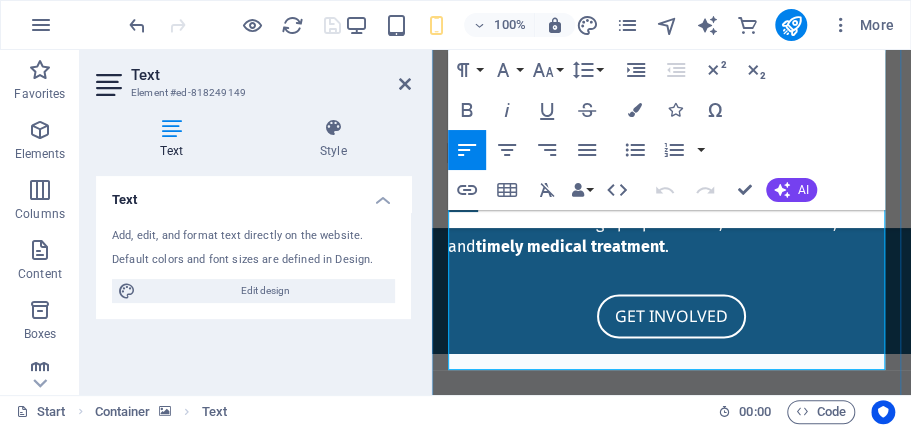 scroll, scrollTop: 904, scrollLeft: 0, axis: vertical 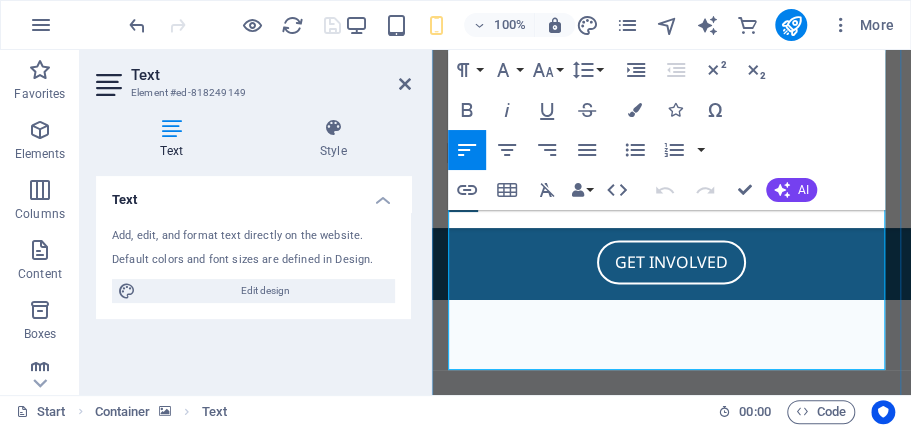 drag, startPoint x: 740, startPoint y: 280, endPoint x: 450, endPoint y: 259, distance: 290.75934 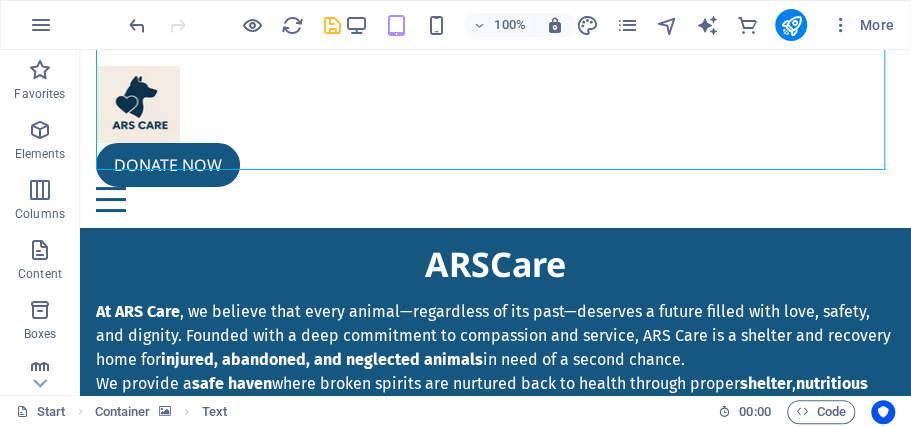 click at bounding box center (331, 25) 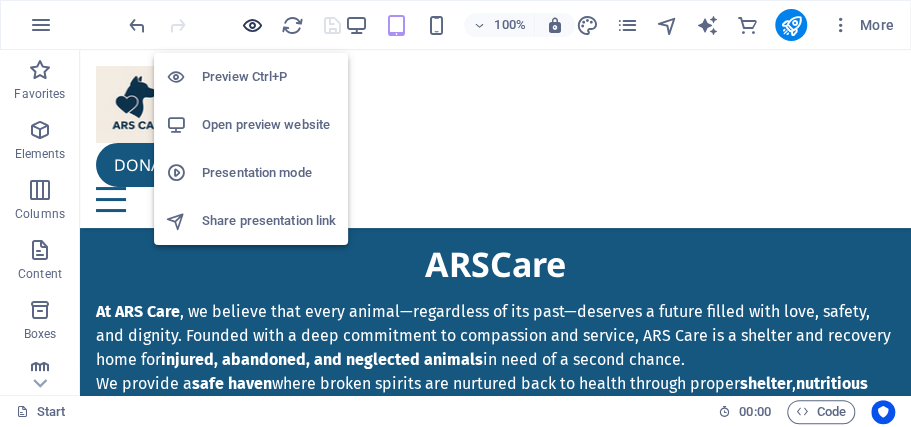 click at bounding box center (251, 25) 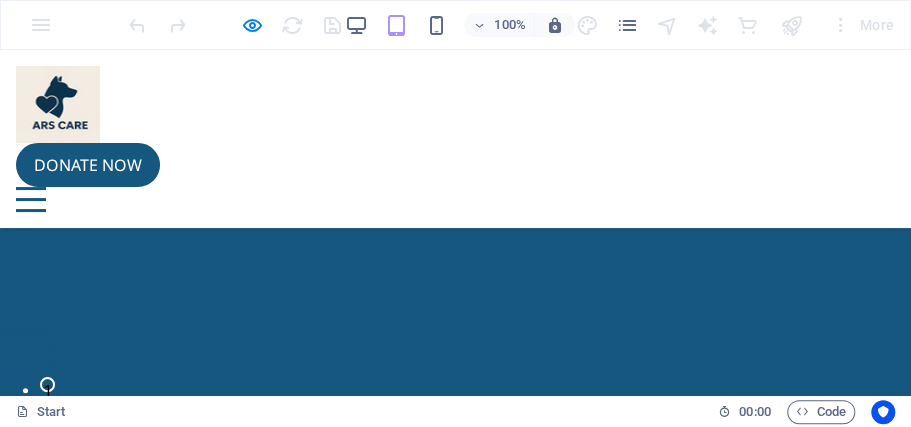 scroll, scrollTop: 0, scrollLeft: 0, axis: both 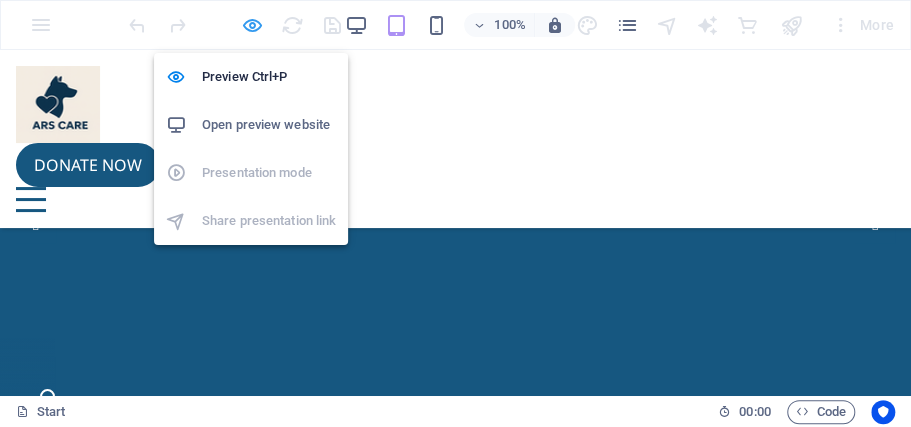 click at bounding box center (251, 25) 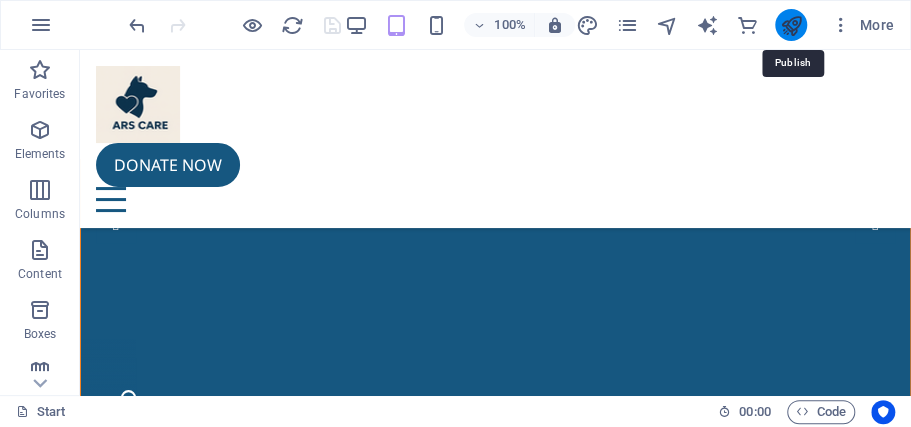 click at bounding box center (790, 25) 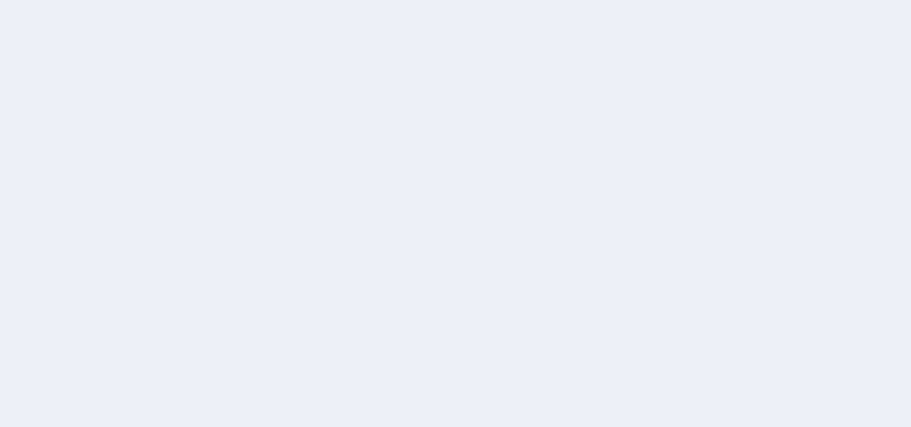scroll, scrollTop: 0, scrollLeft: 0, axis: both 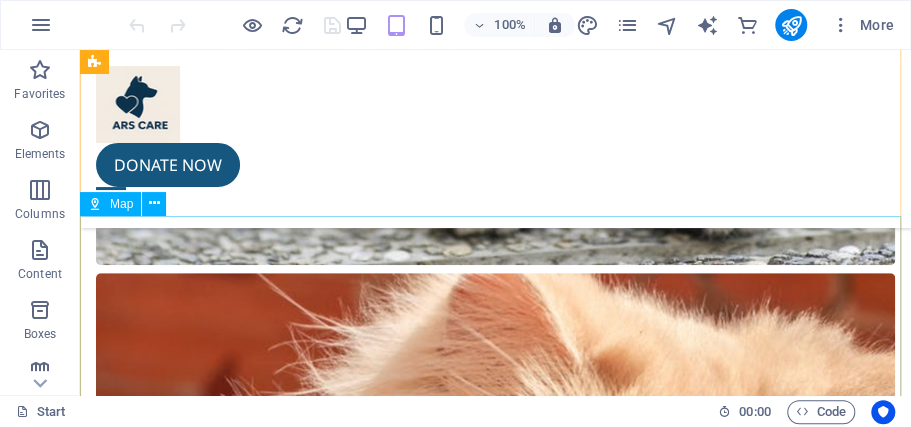 click on "Map" at bounding box center (121, 204) 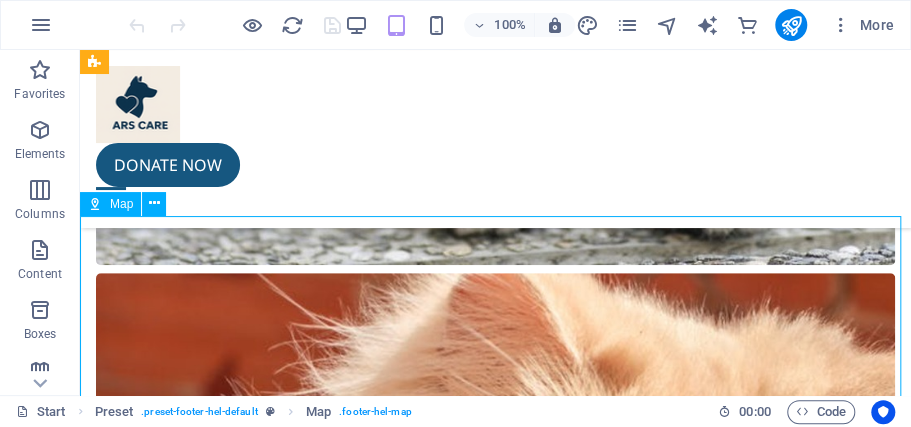click on "Map" at bounding box center (121, 204) 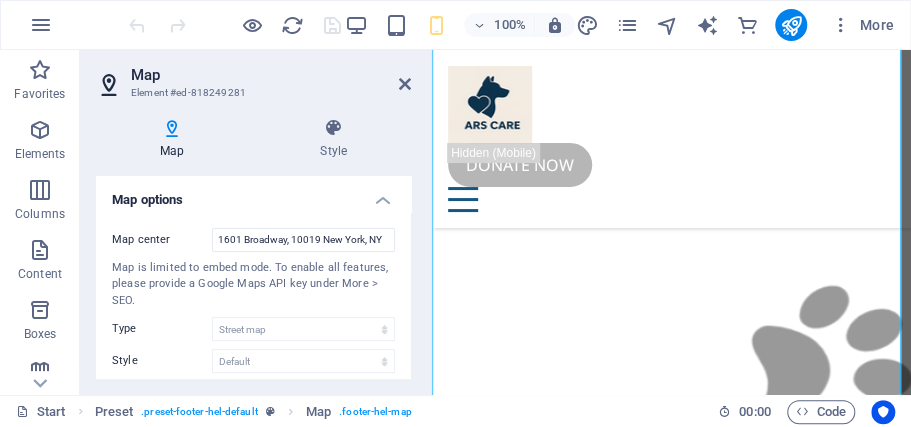 scroll, scrollTop: 10061, scrollLeft: 0, axis: vertical 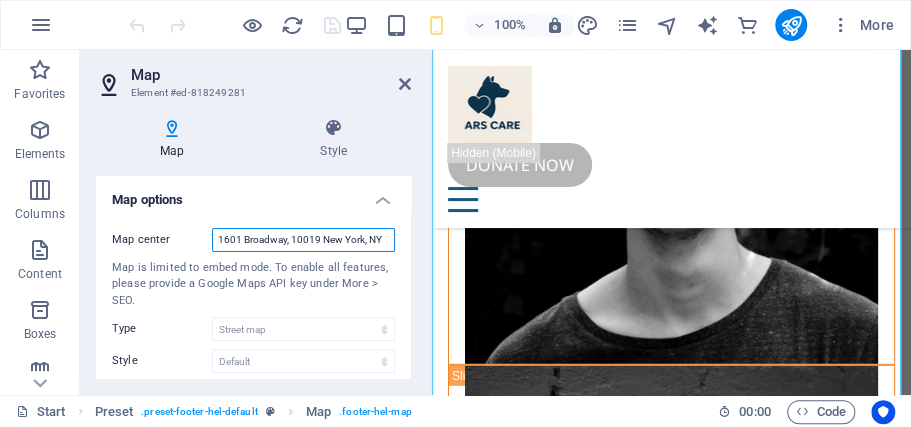 click on "1601 Broadway, 10019 New York, NY" at bounding box center [303, 240] 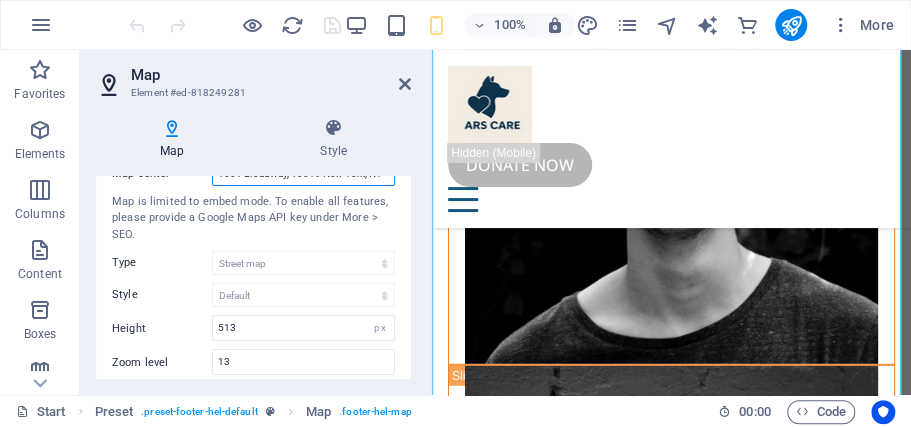scroll, scrollTop: 0, scrollLeft: 0, axis: both 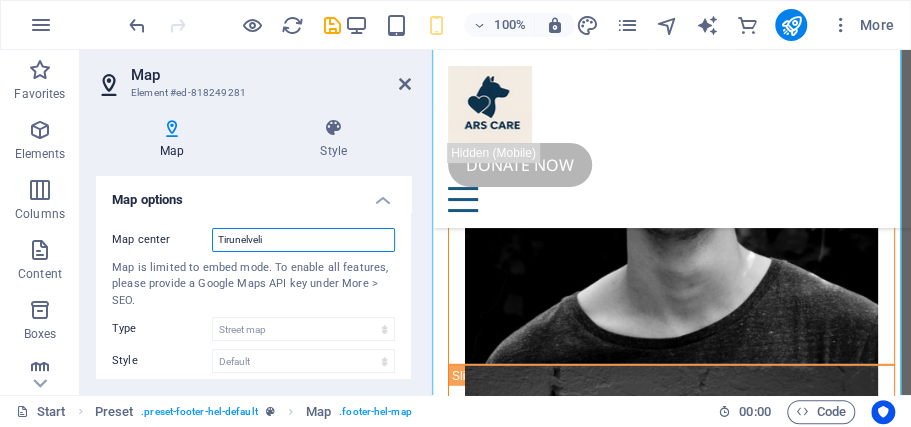 click on "Tirunelveli" at bounding box center [303, 240] 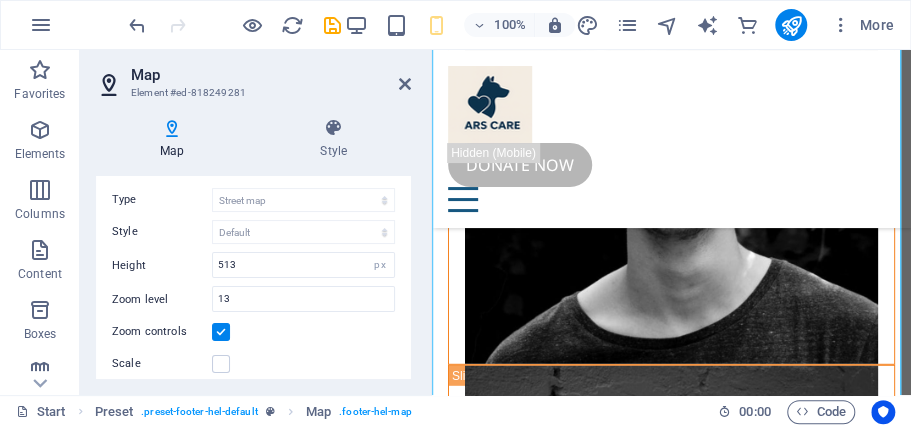 scroll, scrollTop: 0, scrollLeft: 0, axis: both 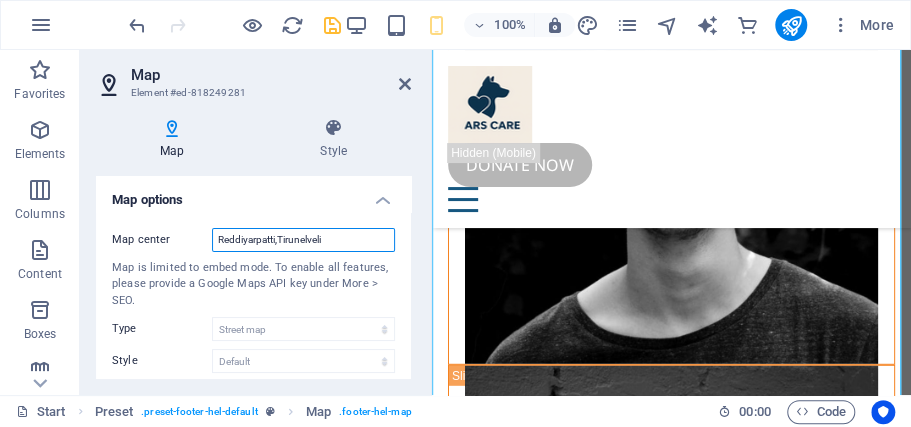 type on "Reddiyarpatti,Tirunelveli" 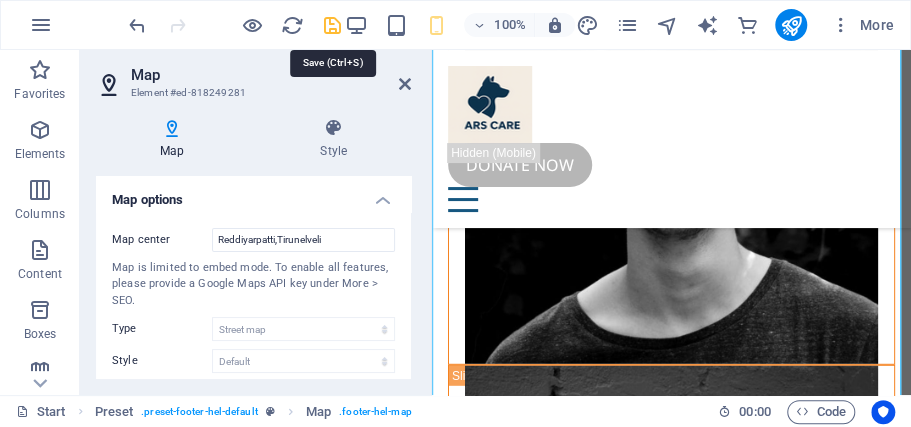 click at bounding box center (331, 25) 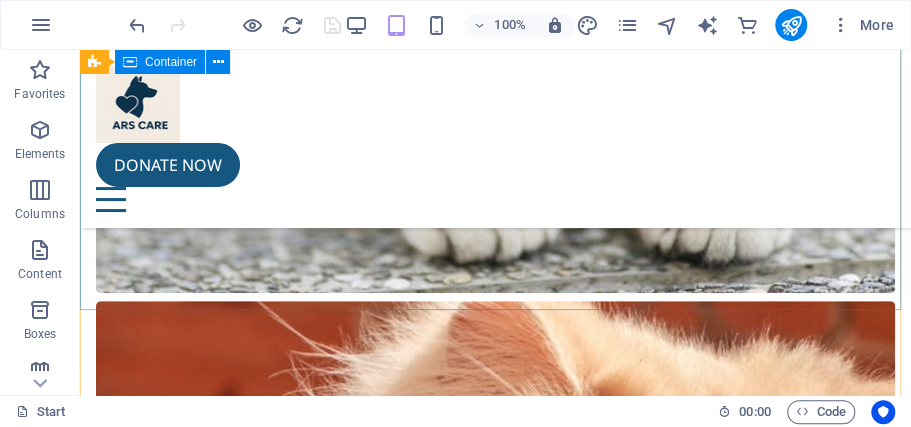 scroll, scrollTop: 8508, scrollLeft: 0, axis: vertical 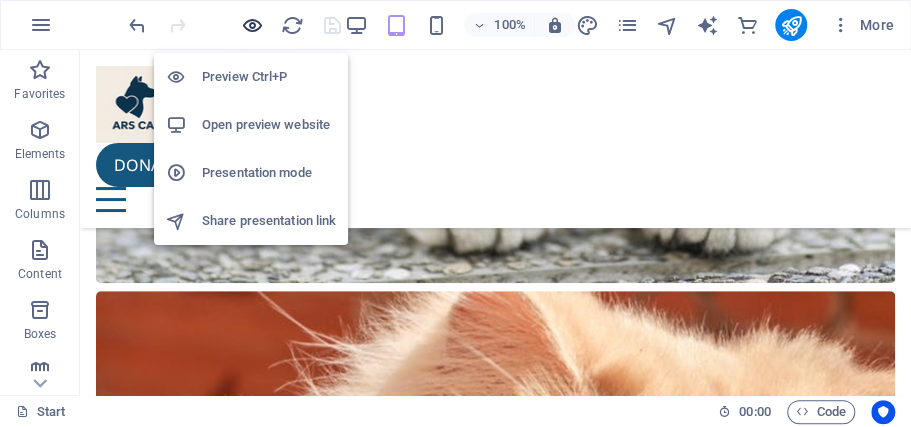 click at bounding box center (251, 25) 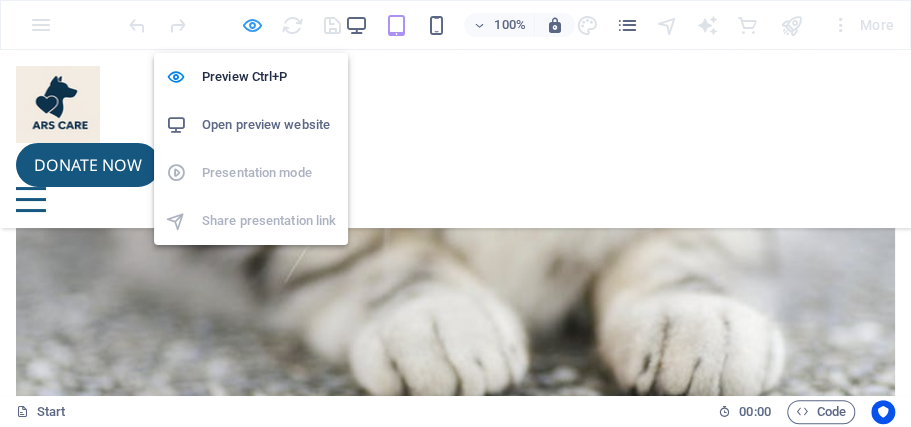 scroll, scrollTop: 9019, scrollLeft: 0, axis: vertical 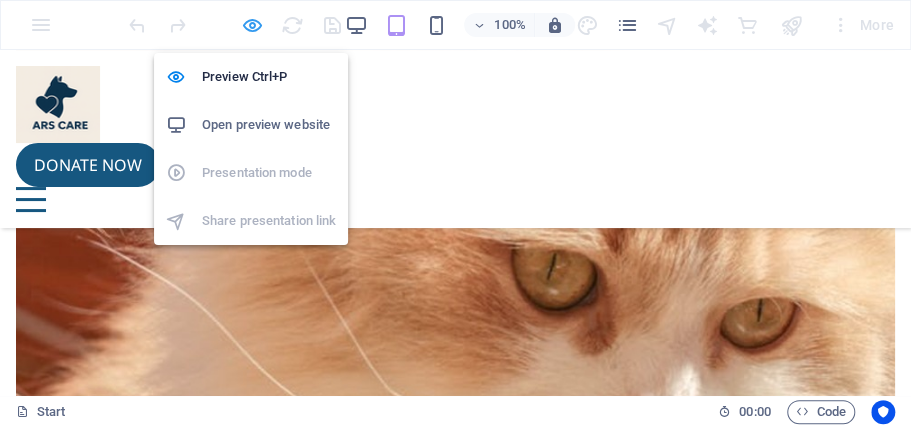click at bounding box center (251, 25) 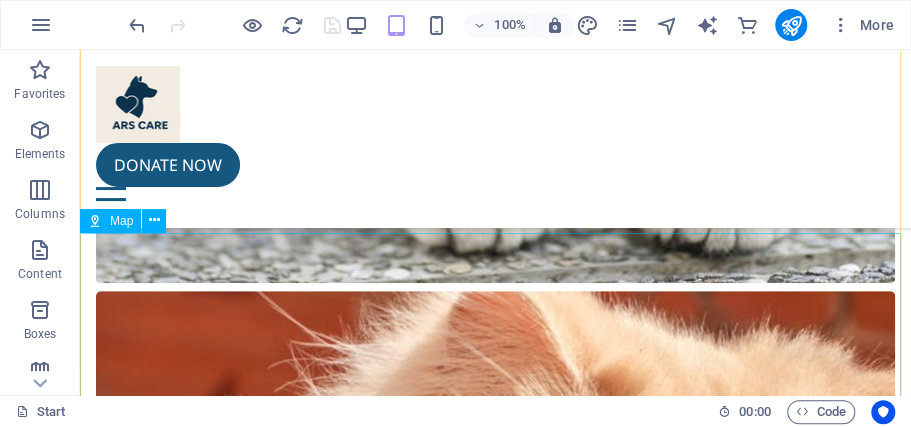 click on "Map" at bounding box center (121, 221) 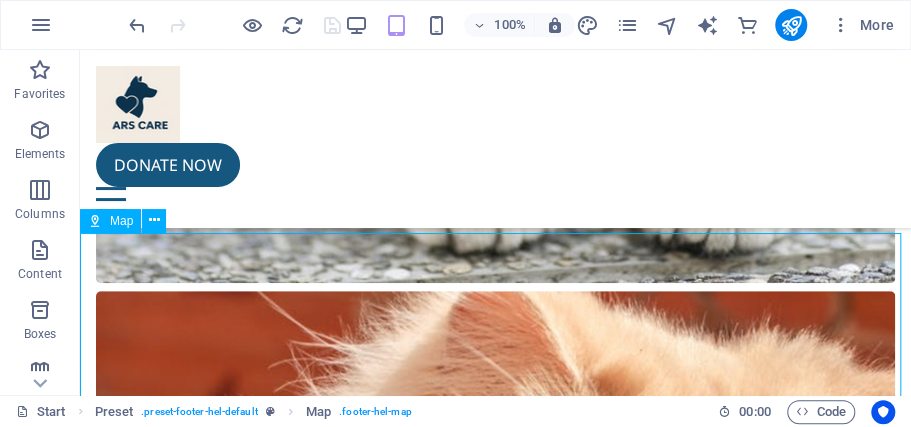 click on "Map" at bounding box center [121, 221] 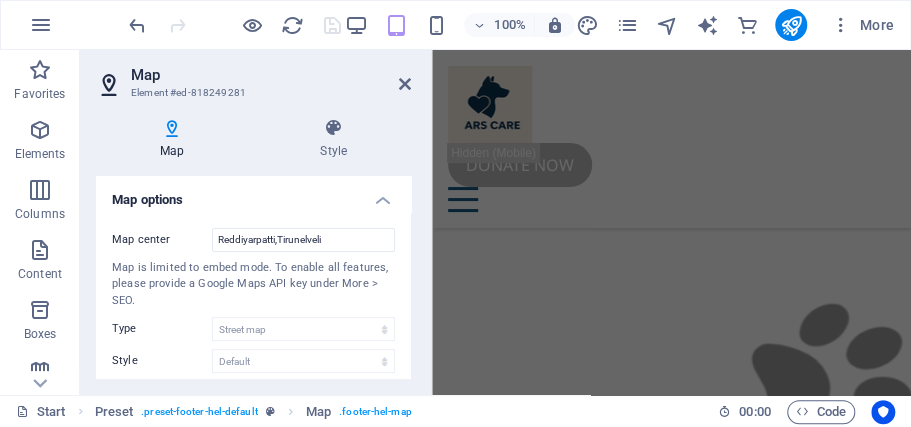 scroll, scrollTop: 10061, scrollLeft: 0, axis: vertical 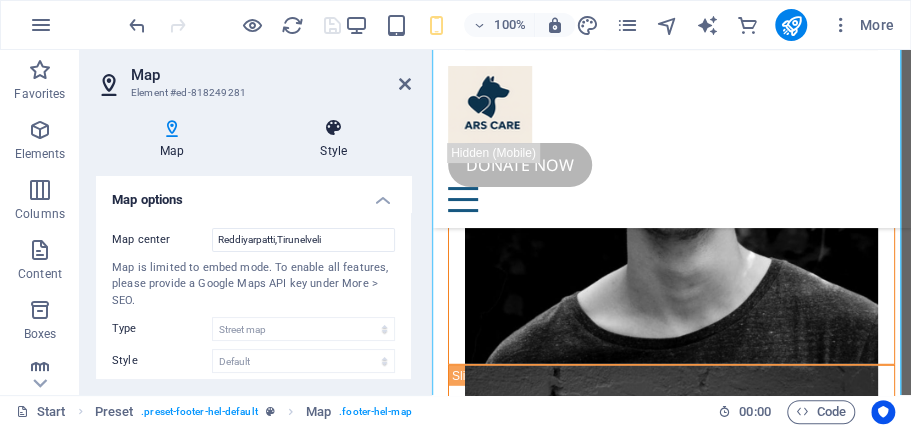 click on "Style" at bounding box center (333, 139) 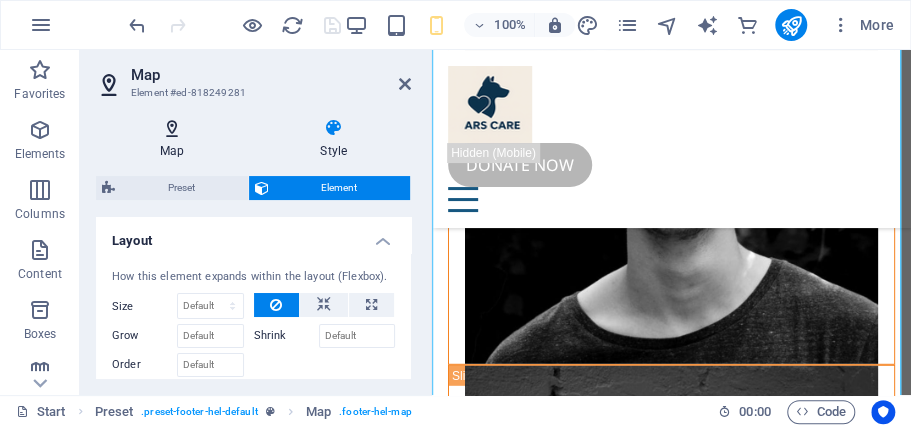 click at bounding box center (172, 128) 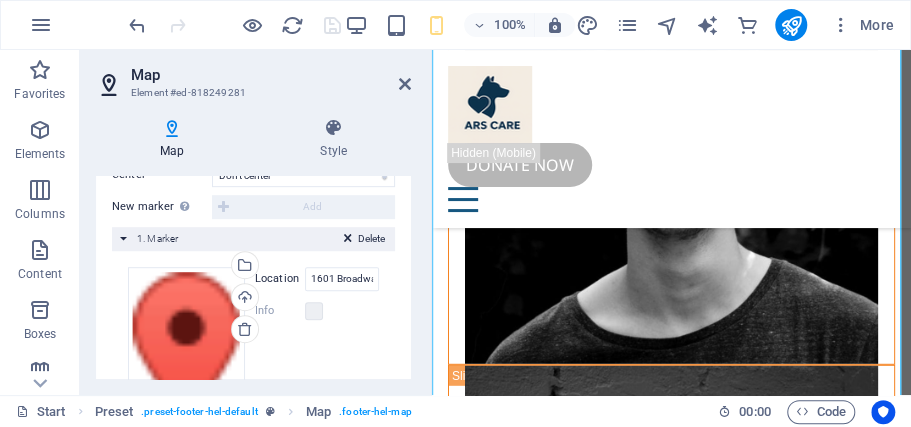 scroll, scrollTop: 466, scrollLeft: 0, axis: vertical 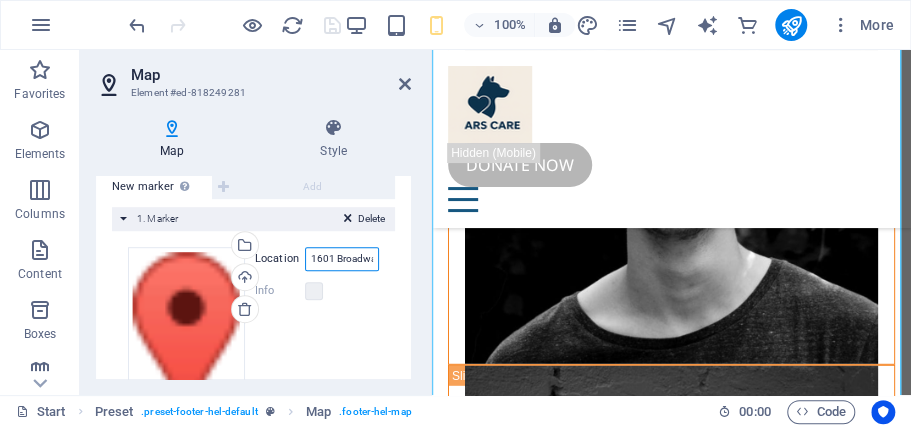 click on "1601 Broadway, 10019 New York, NY" at bounding box center (342, 259) 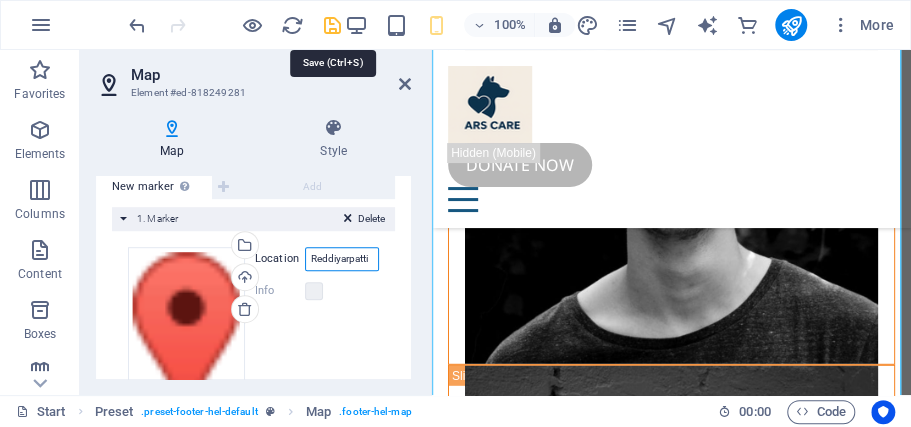 type on "Reddiyarpatti" 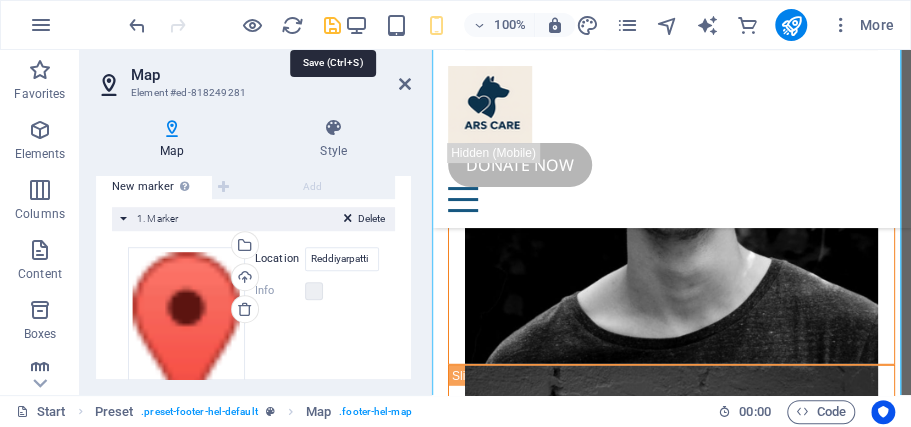 click at bounding box center (331, 25) 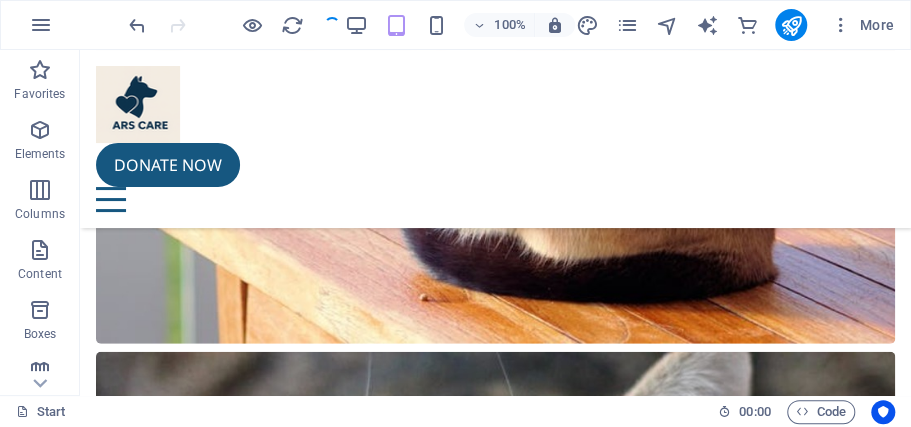 scroll, scrollTop: 8775, scrollLeft: 0, axis: vertical 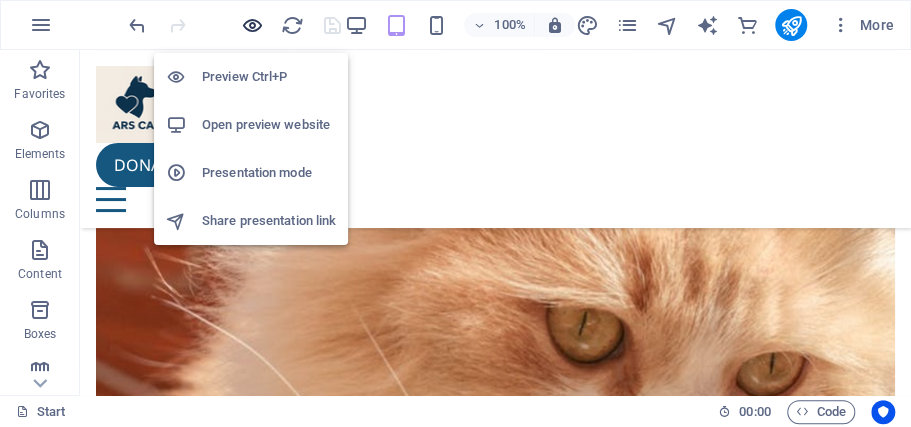 click at bounding box center (251, 25) 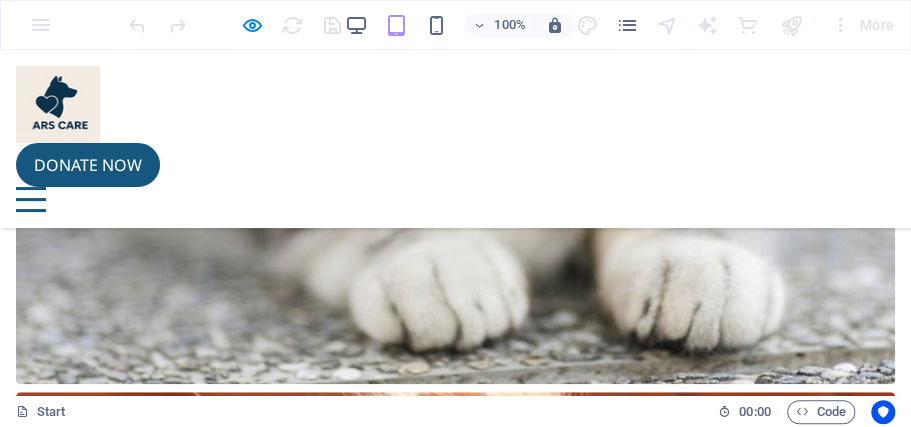 scroll, scrollTop: 8595, scrollLeft: 0, axis: vertical 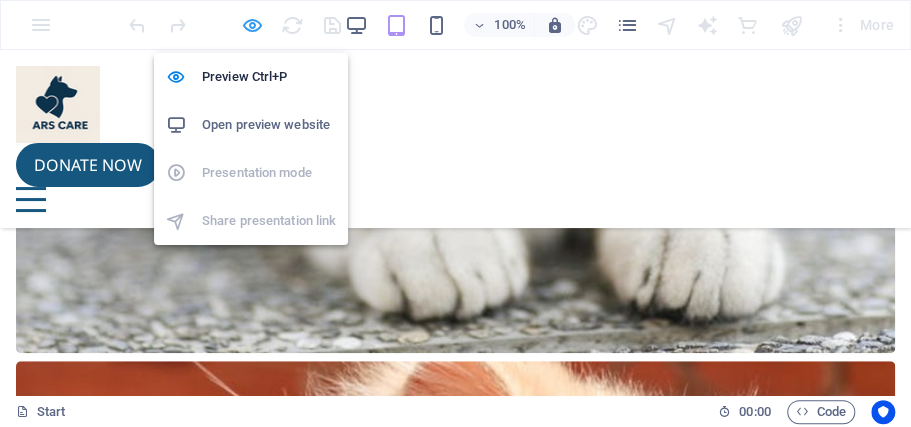 click at bounding box center [251, 25] 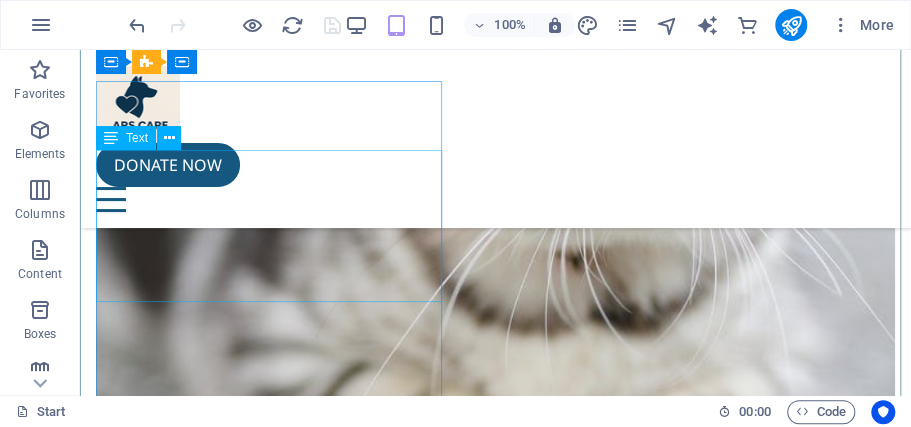 scroll, scrollTop: 8151, scrollLeft: 0, axis: vertical 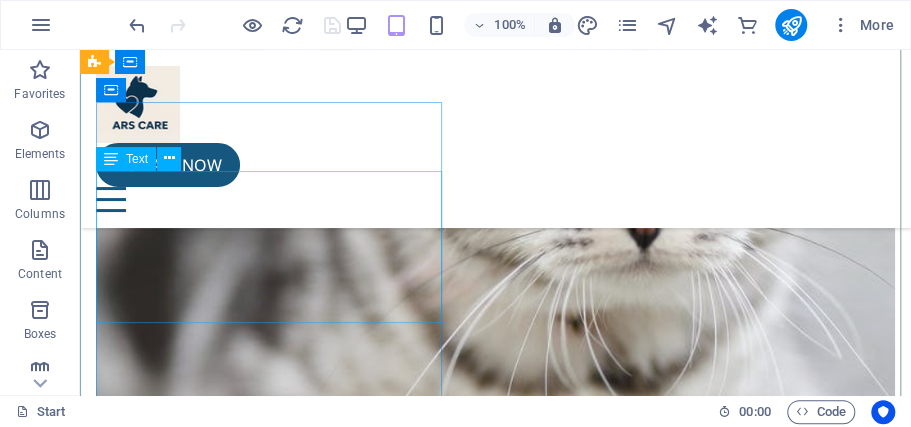 click on "ARSCare 1601 Broadway ,  Tirunelveli   627007 +1 646 - 333 - 44 55 admin@arscare.arshub.co.in Legal Notice  |  Privacy" at bounding box center (495, 7962) 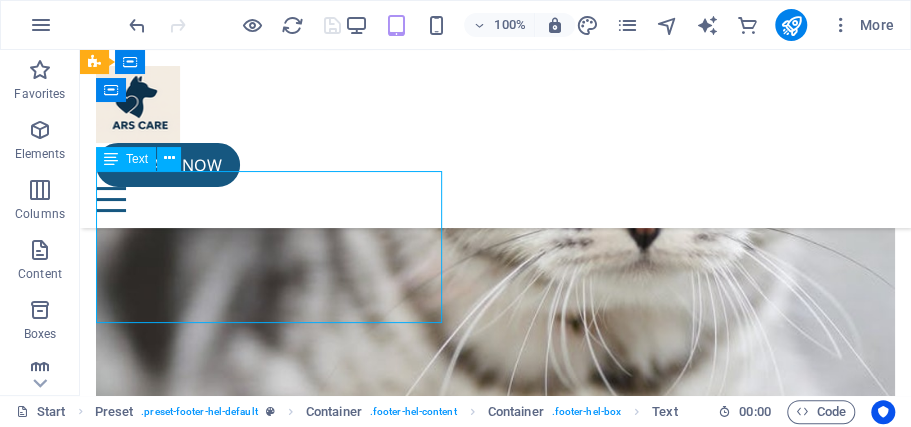 click on "ARSCare 1601 Broadway ,  Tirunelveli   627007 +1 646 - 333 - 44 55 admin@arscare.arshub.co.in Legal Notice  |  Privacy" at bounding box center (495, 7962) 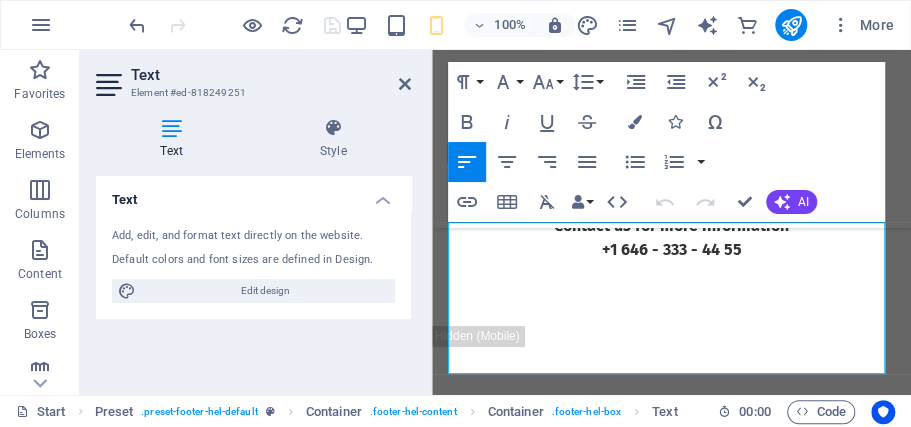 scroll, scrollTop: 9052, scrollLeft: 0, axis: vertical 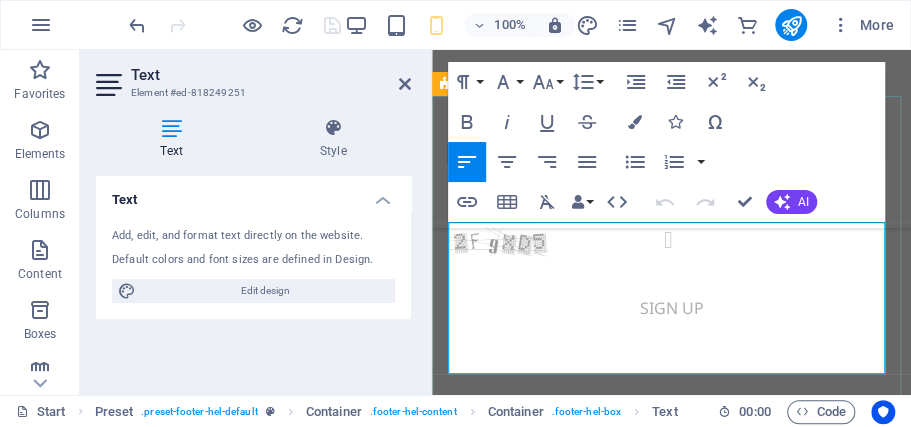 click on "1601 Broadway" at bounding box center [502, 2850] 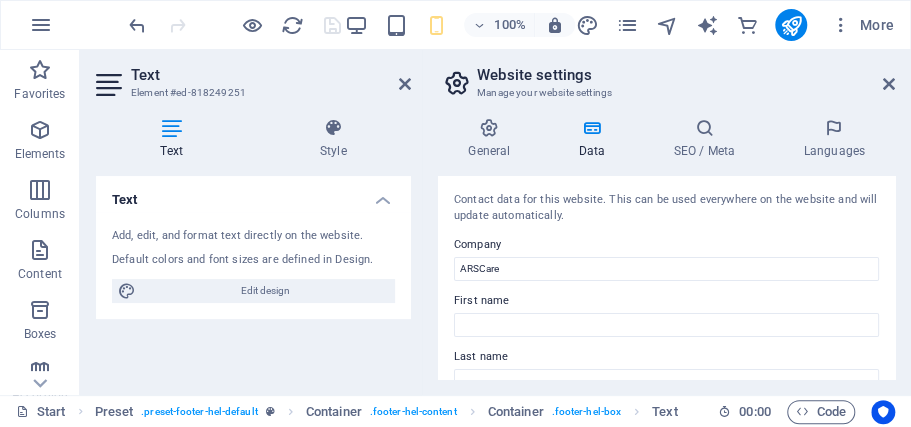 scroll, scrollTop: 9152, scrollLeft: 0, axis: vertical 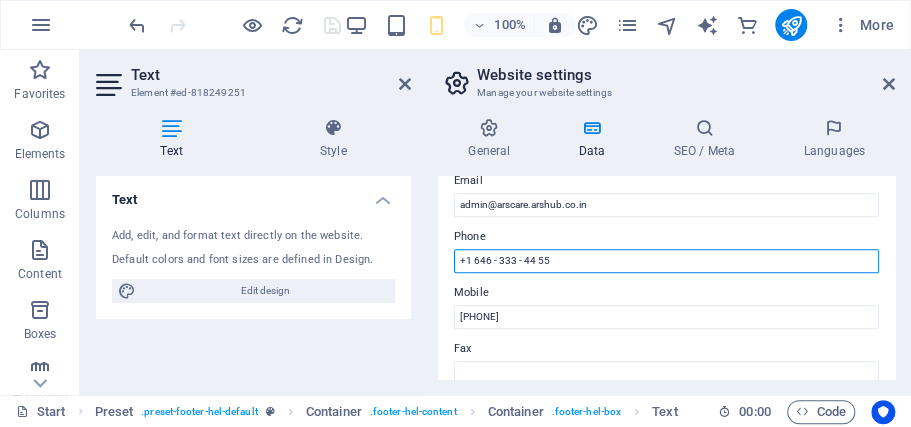drag, startPoint x: 559, startPoint y: 260, endPoint x: 451, endPoint y: 259, distance: 108.00463 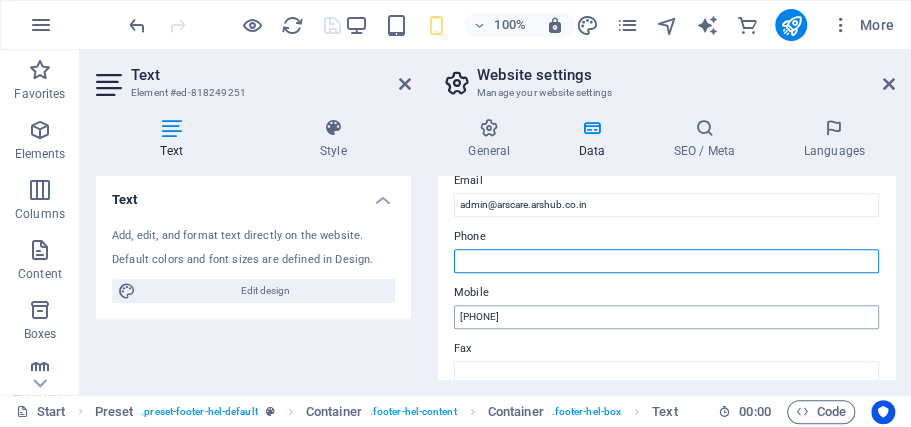 type 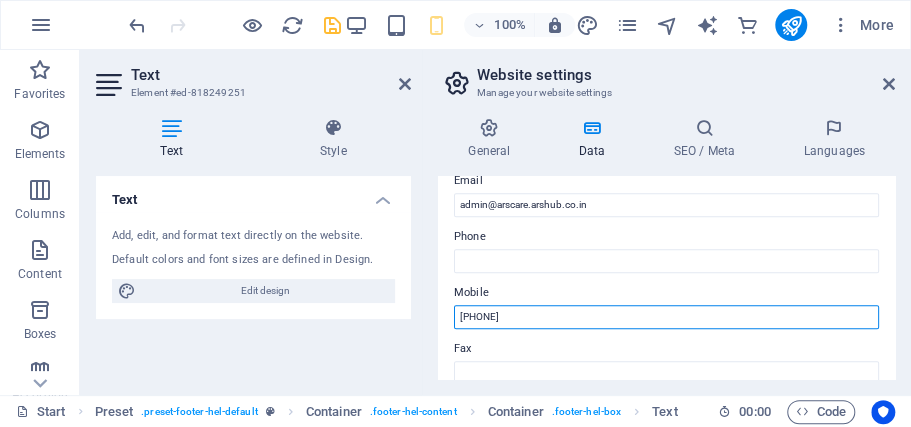 drag, startPoint x: 552, startPoint y: 312, endPoint x: 438, endPoint y: 315, distance: 114.03947 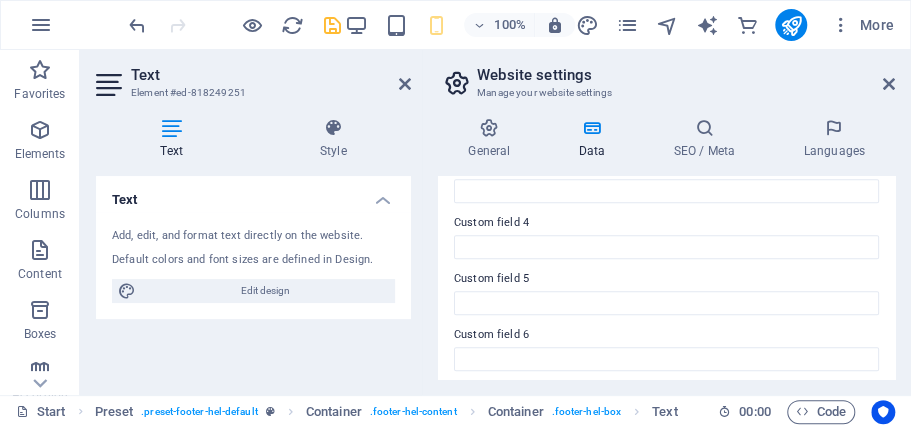scroll, scrollTop: 757, scrollLeft: 0, axis: vertical 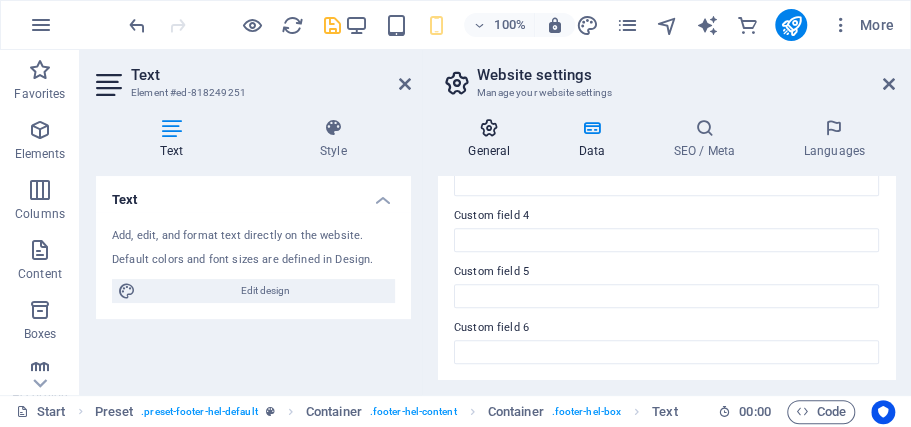 click on "General" at bounding box center (493, 139) 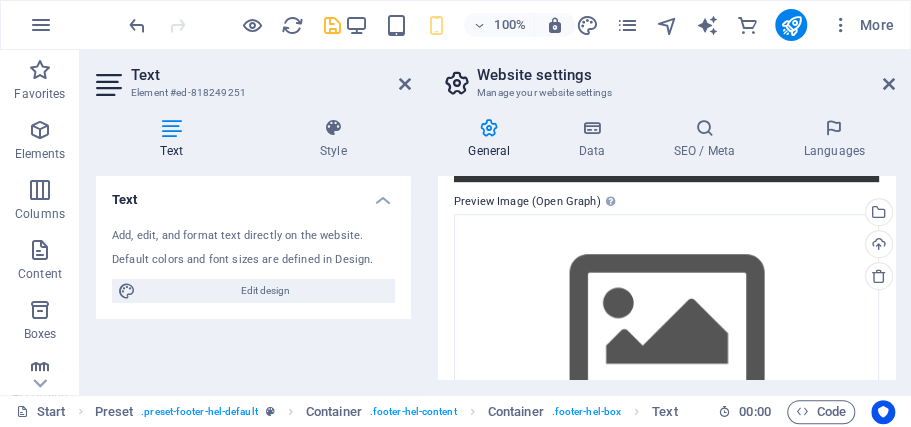 scroll, scrollTop: 544, scrollLeft: 0, axis: vertical 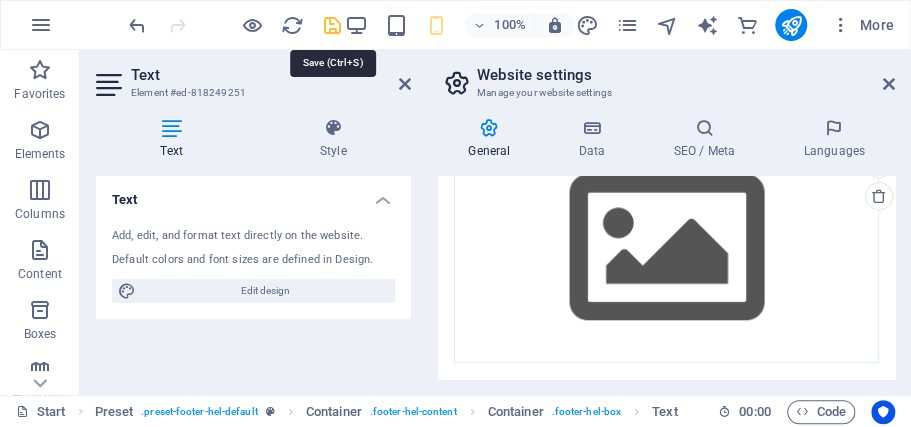 click at bounding box center (331, 25) 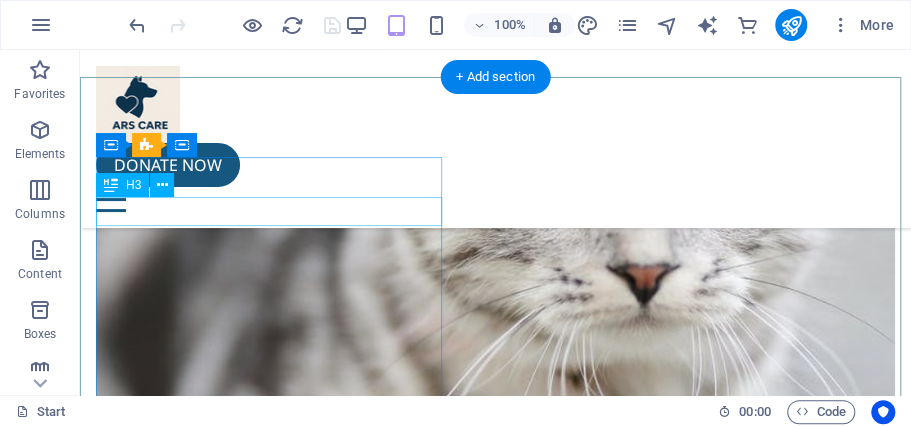 scroll, scrollTop: 8096, scrollLeft: 0, axis: vertical 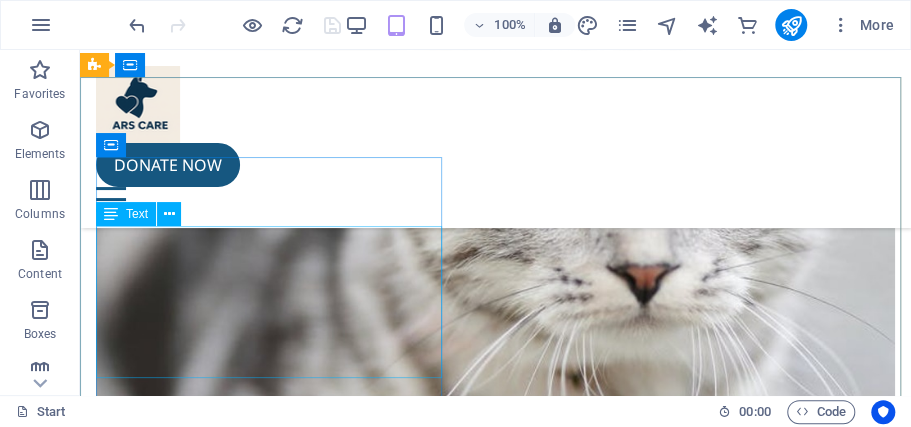 click on "Text" at bounding box center [137, 214] 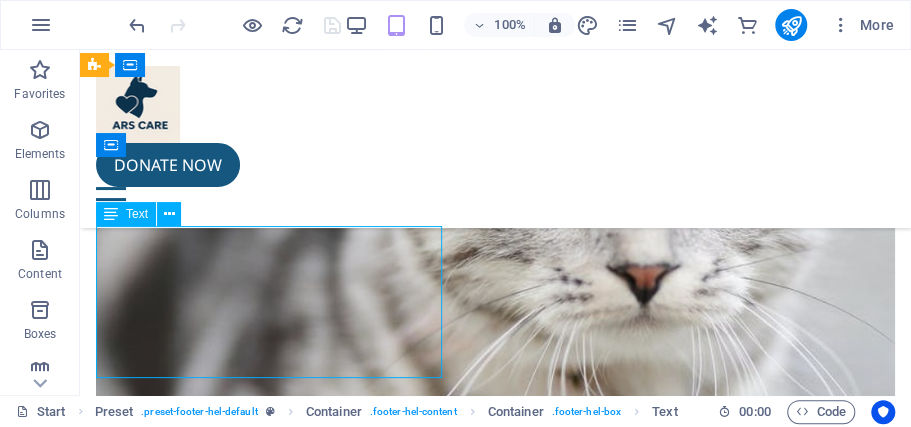click on "Text" at bounding box center (137, 214) 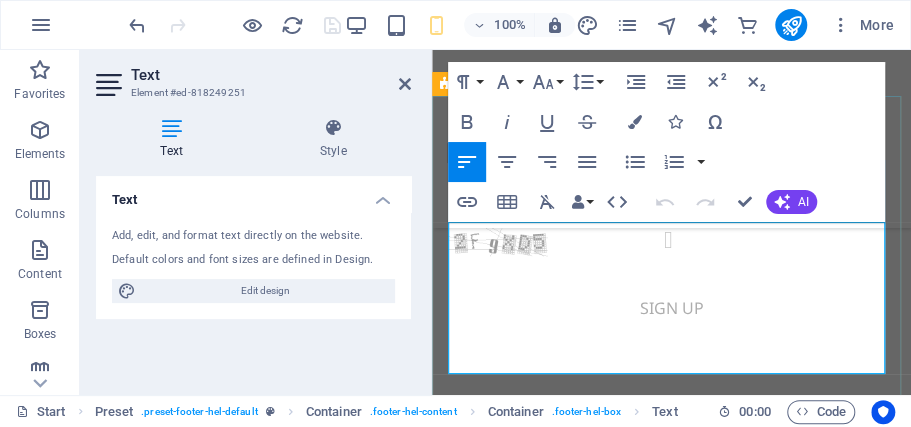 click on "1601 Broadway" at bounding box center (502, 2850) 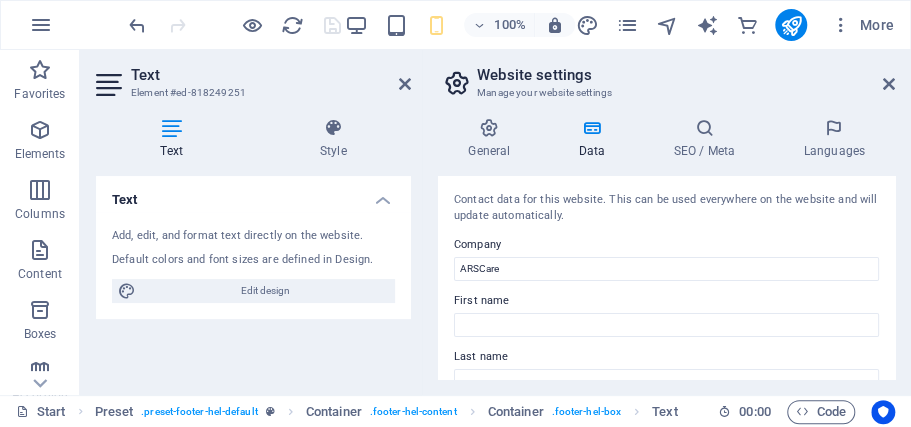 scroll, scrollTop: 9152, scrollLeft: 0, axis: vertical 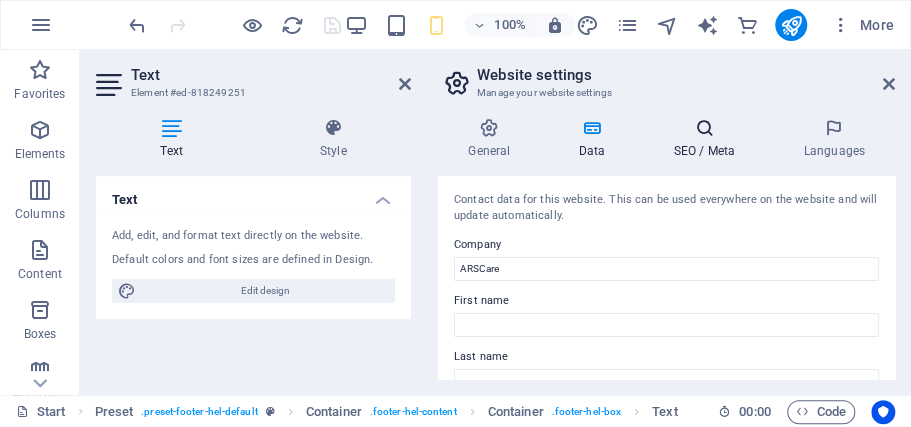 click on "SEO / Meta" at bounding box center [708, 139] 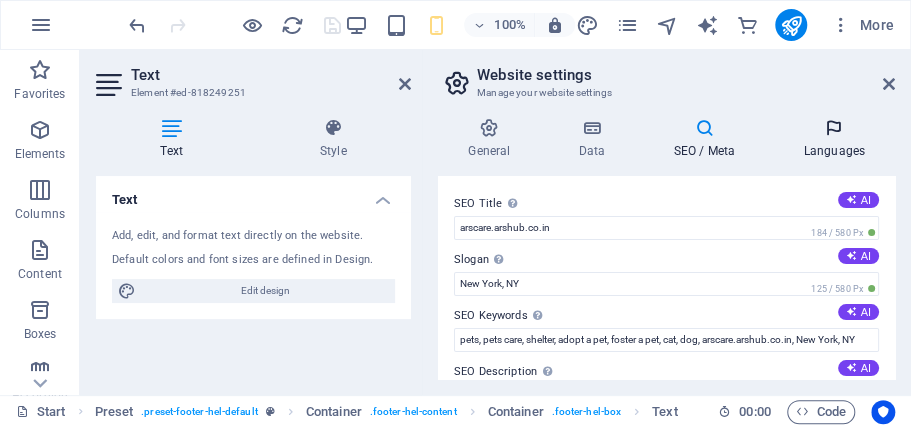 click at bounding box center (834, 128) 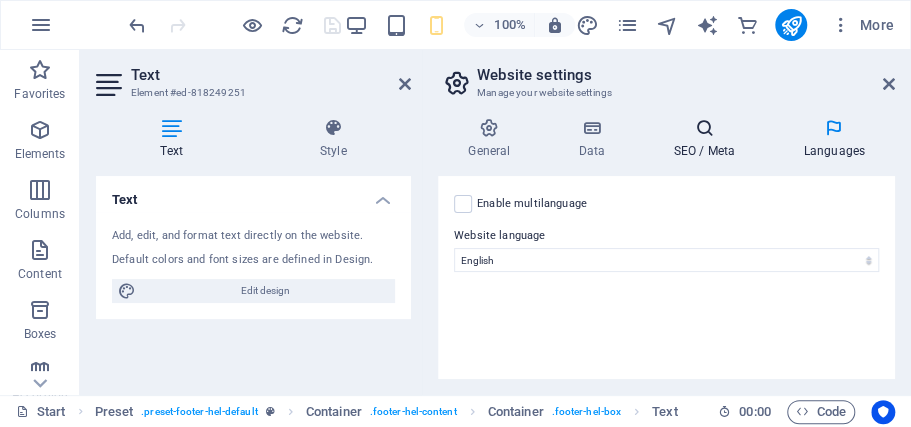 click on "SEO / Meta" at bounding box center [708, 139] 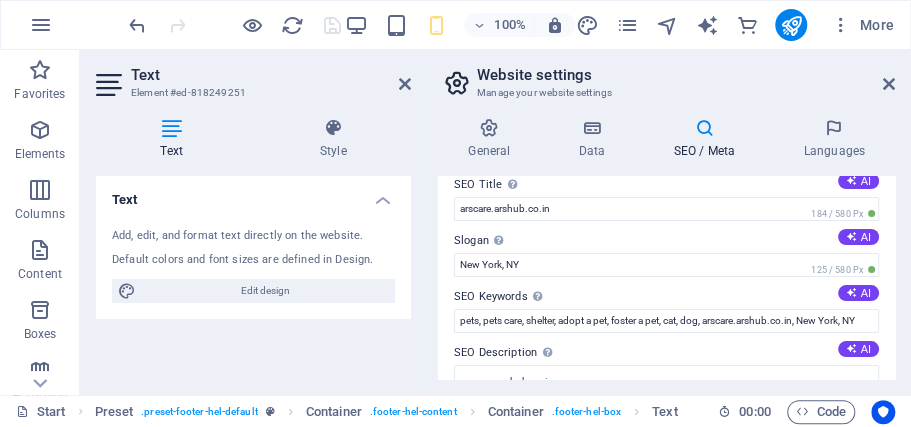 scroll, scrollTop: 0, scrollLeft: 0, axis: both 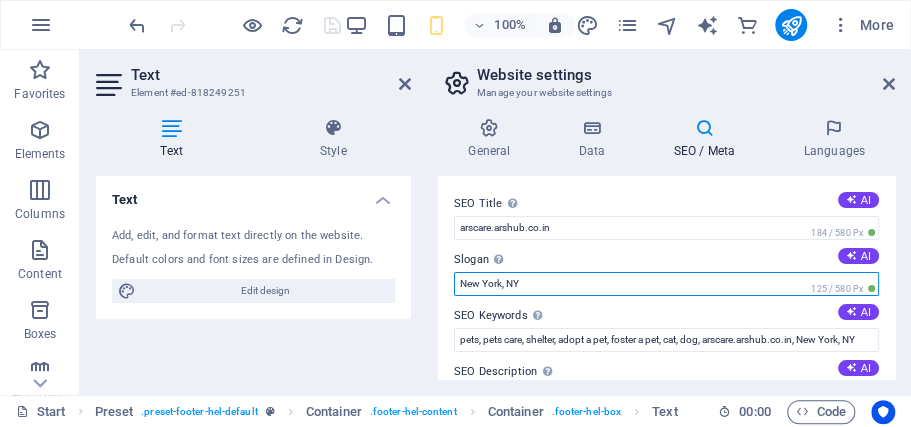 drag, startPoint x: 528, startPoint y: 278, endPoint x: 454, endPoint y: 279, distance: 74.00676 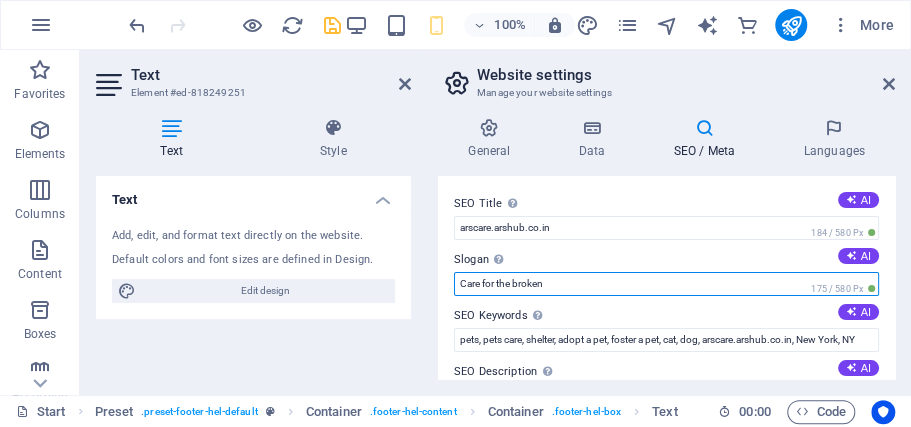 scroll, scrollTop: 66, scrollLeft: 0, axis: vertical 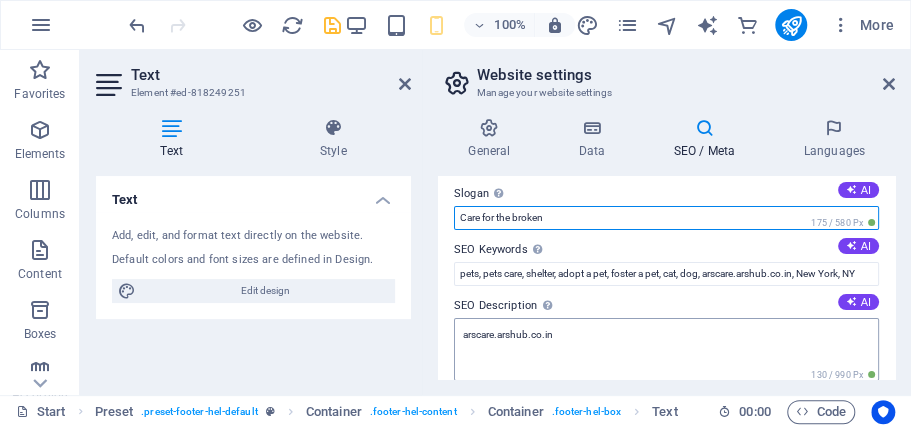 type on "Care for the broken" 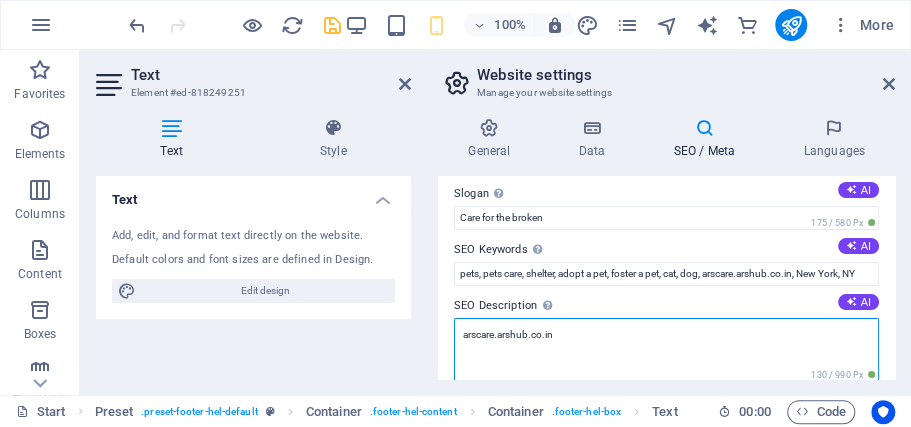 click on "arscare.arshub.co.in" at bounding box center [666, 349] 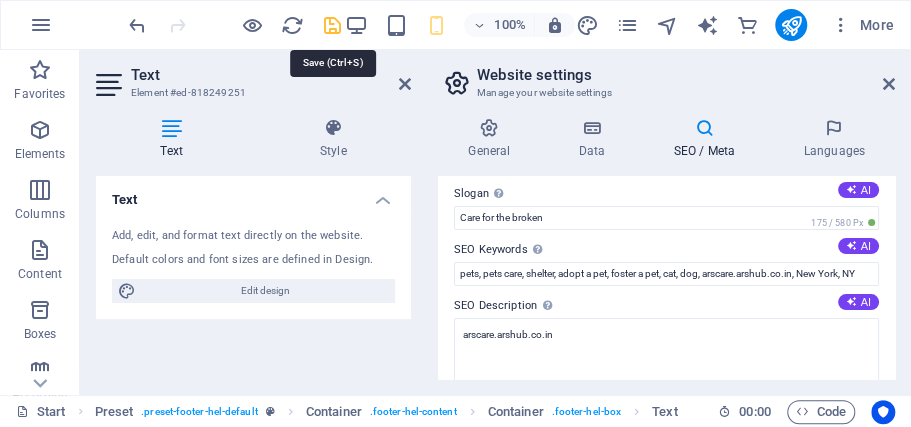 click at bounding box center [331, 25] 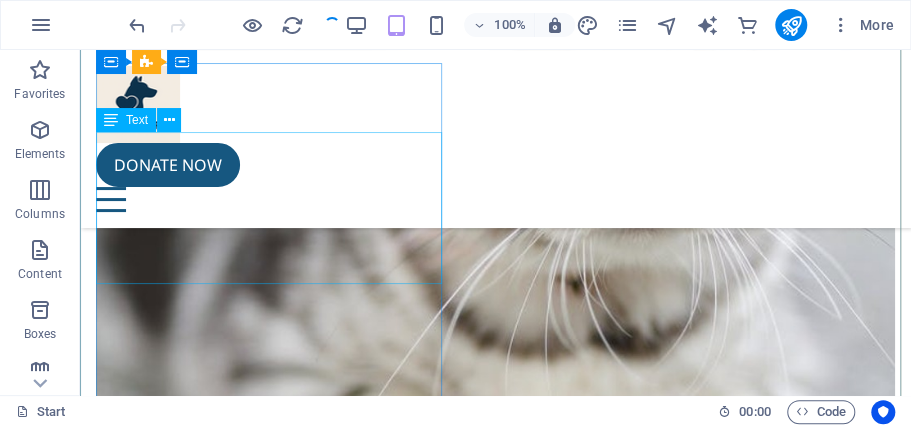 scroll, scrollTop: 8162, scrollLeft: 0, axis: vertical 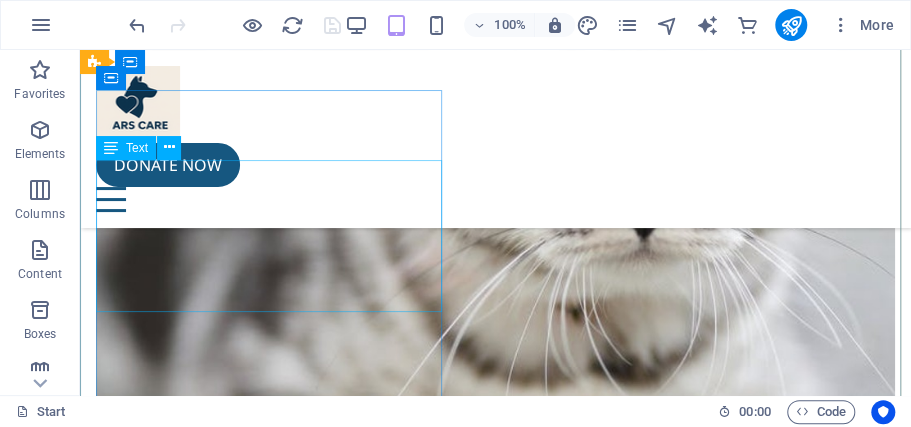 click on "Text" at bounding box center (137, 148) 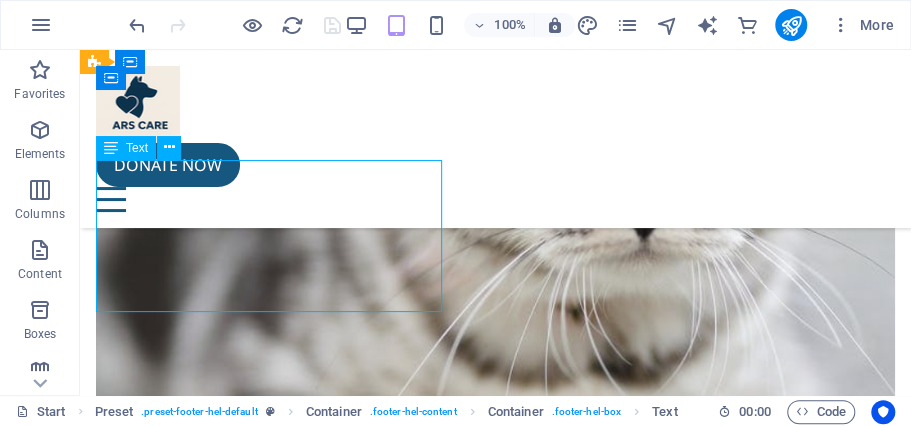 click on "Text" at bounding box center (137, 148) 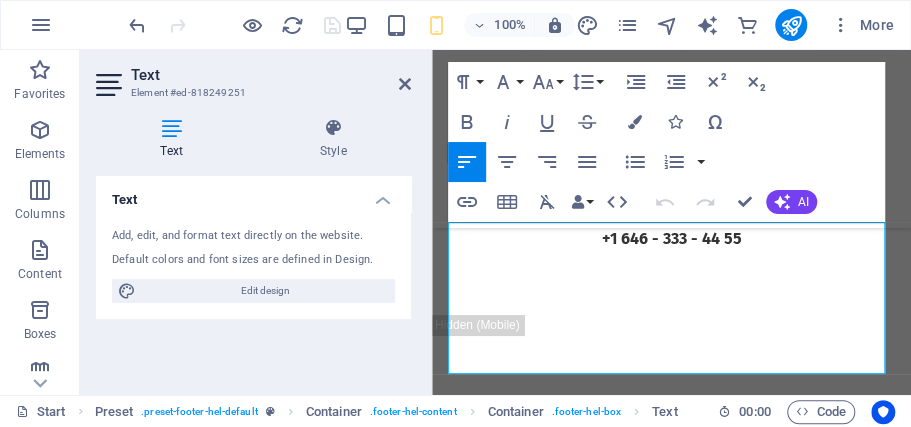 scroll, scrollTop: 9052, scrollLeft: 0, axis: vertical 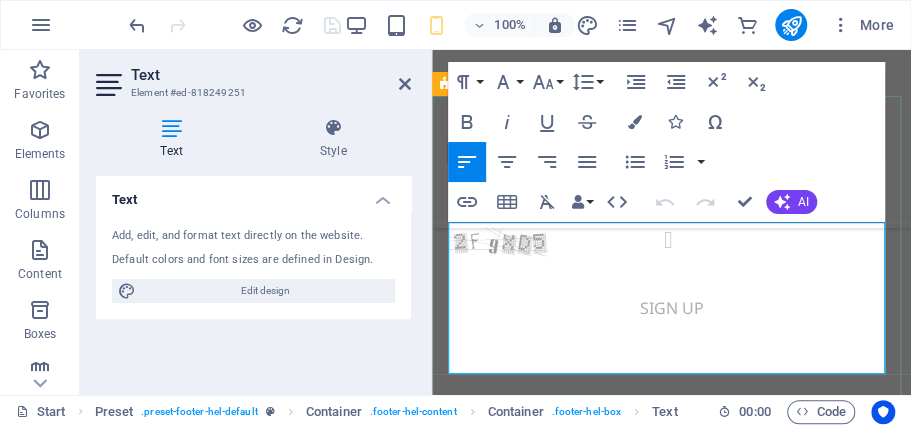 click on "1601 Broadway" at bounding box center [502, 2850] 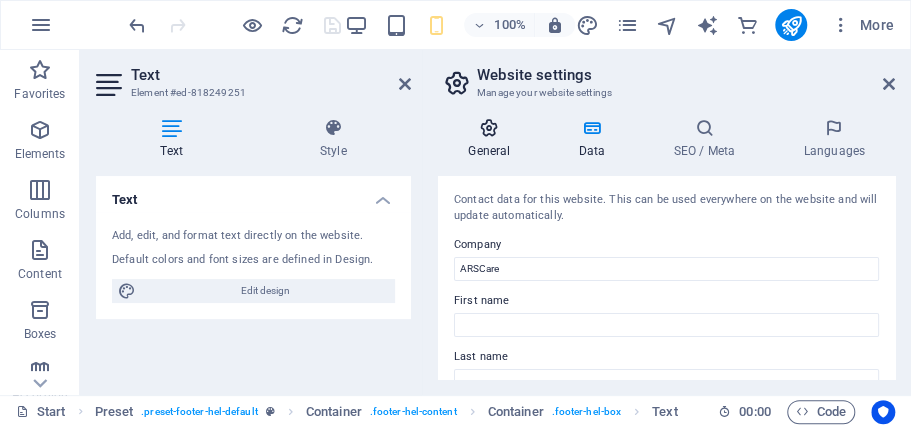 click at bounding box center [489, 128] 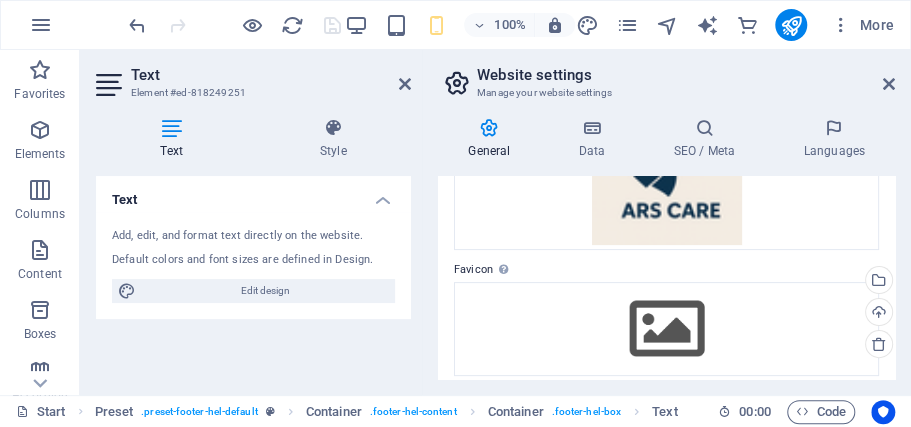 scroll, scrollTop: 200, scrollLeft: 0, axis: vertical 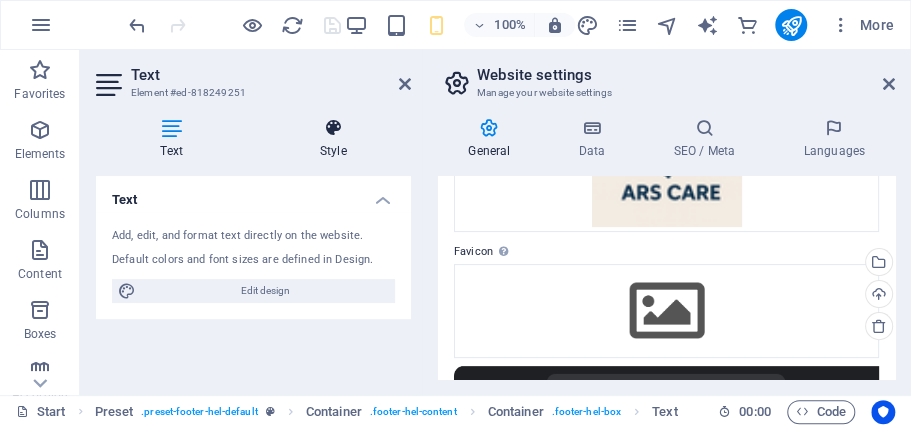 click at bounding box center (333, 128) 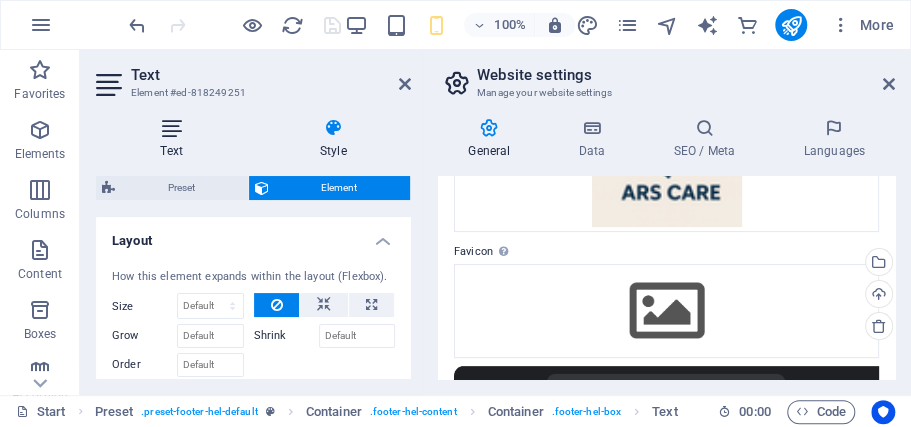 click at bounding box center (171, 128) 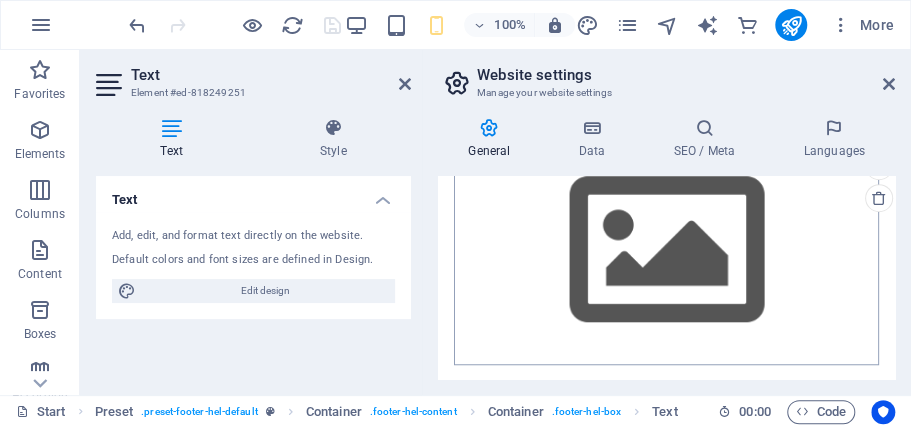 scroll, scrollTop: 544, scrollLeft: 0, axis: vertical 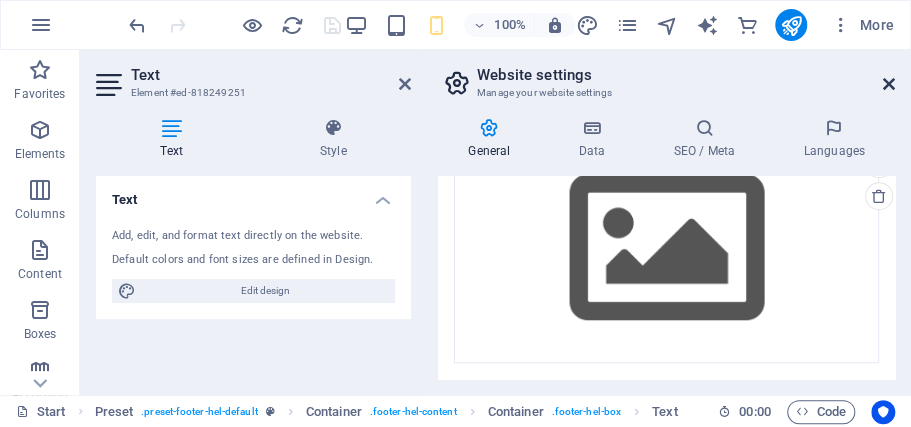 click at bounding box center (889, 84) 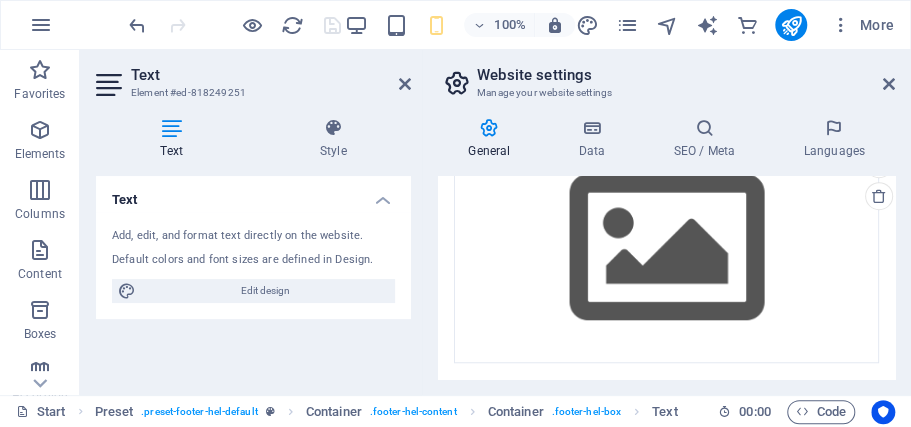 scroll, scrollTop: 9083, scrollLeft: 0, axis: vertical 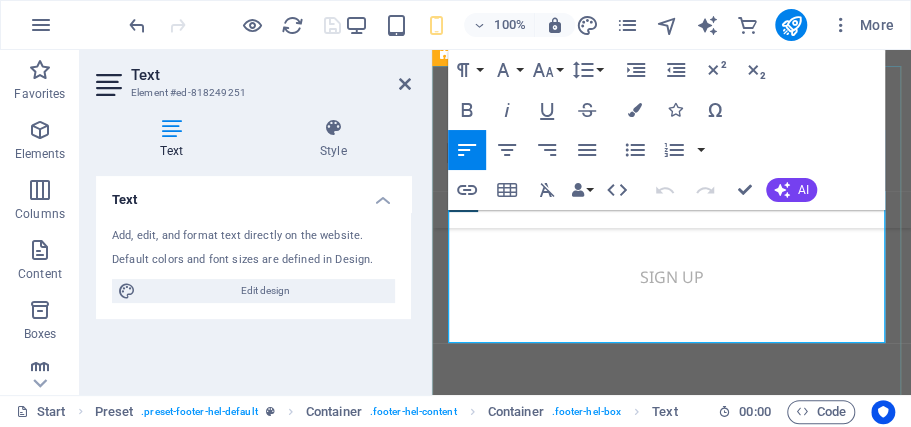 click on "+1 646 - 333 - 44 55" at bounding box center (515, 2850) 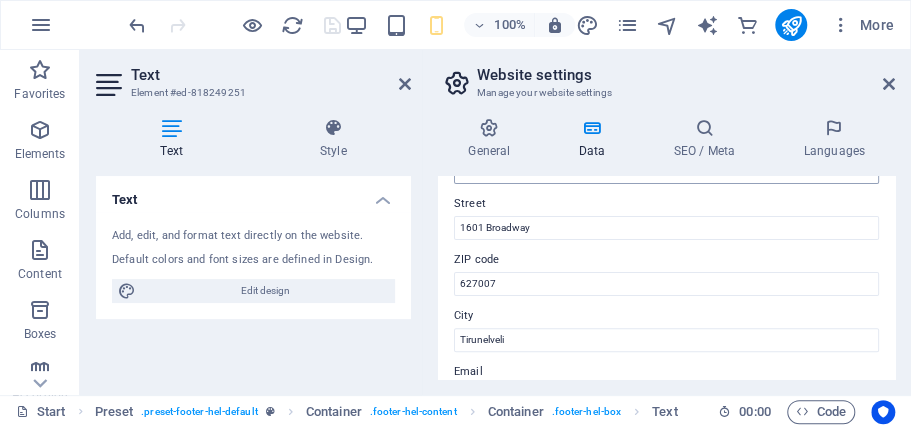 scroll, scrollTop: 133, scrollLeft: 0, axis: vertical 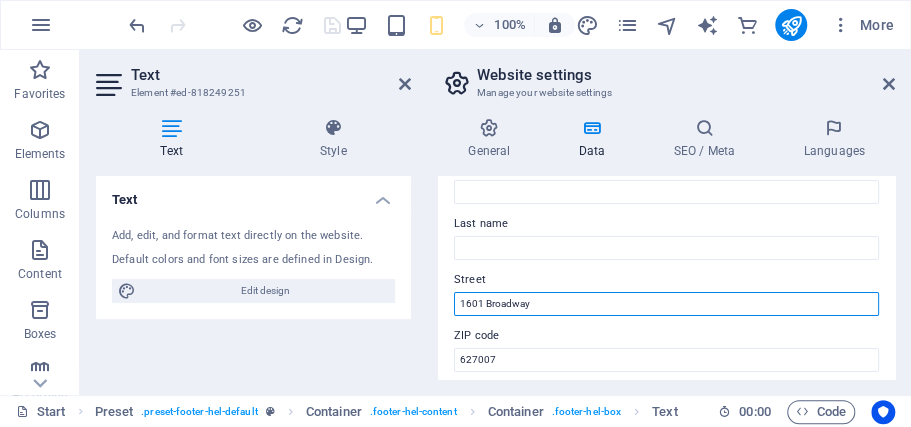 drag, startPoint x: 541, startPoint y: 299, endPoint x: 454, endPoint y: 302, distance: 87.05171 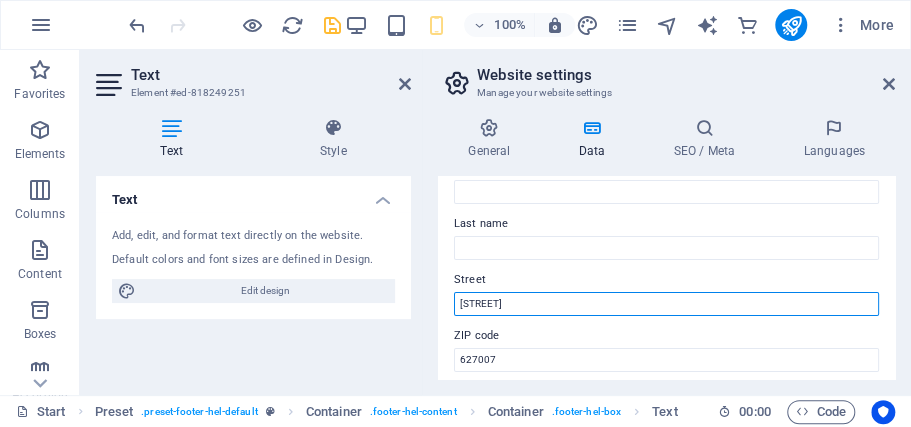 type on "[STREET]" 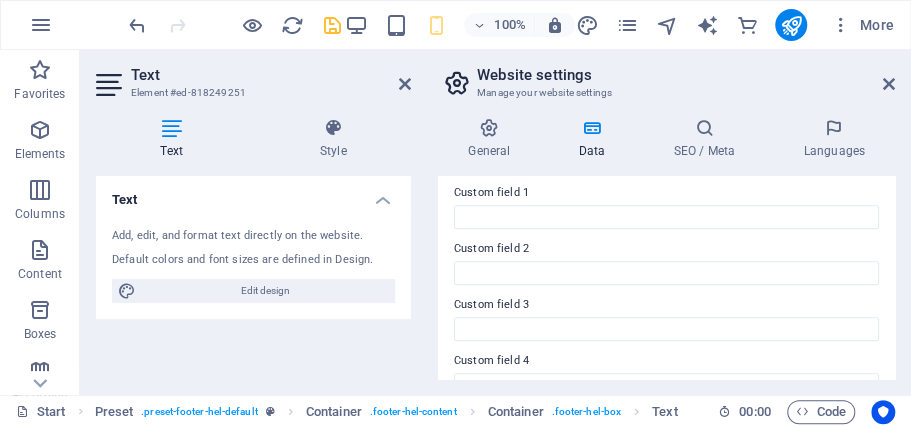 scroll, scrollTop: 733, scrollLeft: 0, axis: vertical 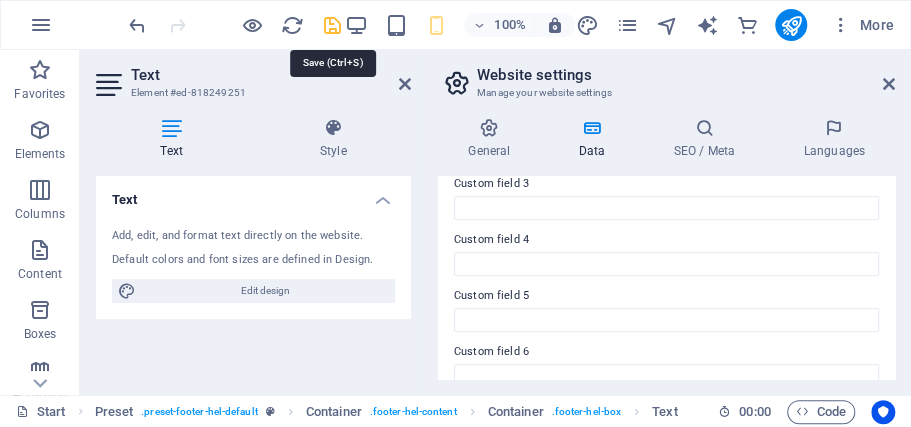 click at bounding box center (331, 25) 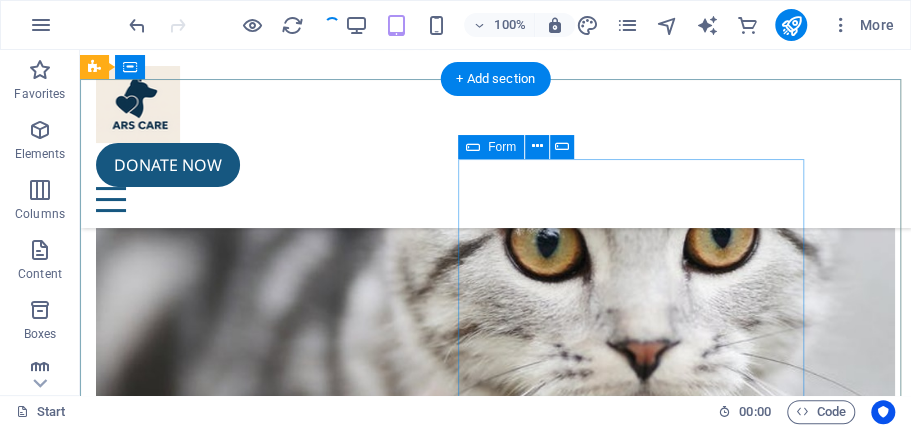 scroll, scrollTop: 8096, scrollLeft: 0, axis: vertical 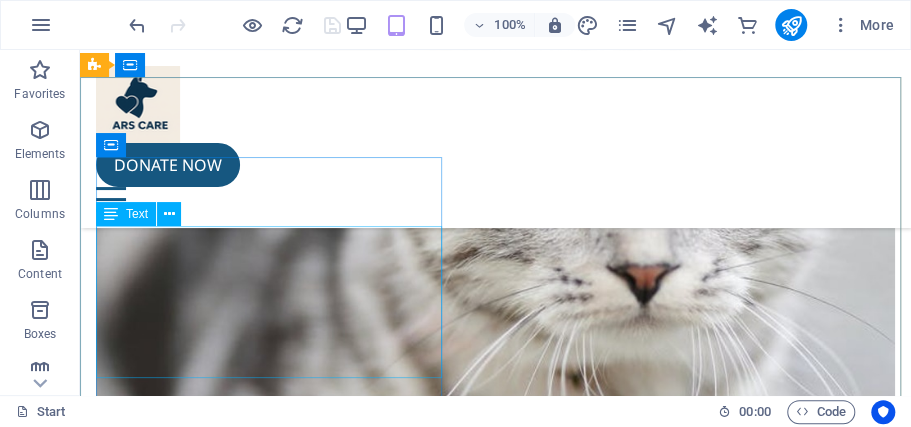 click on "Text" at bounding box center (137, 214) 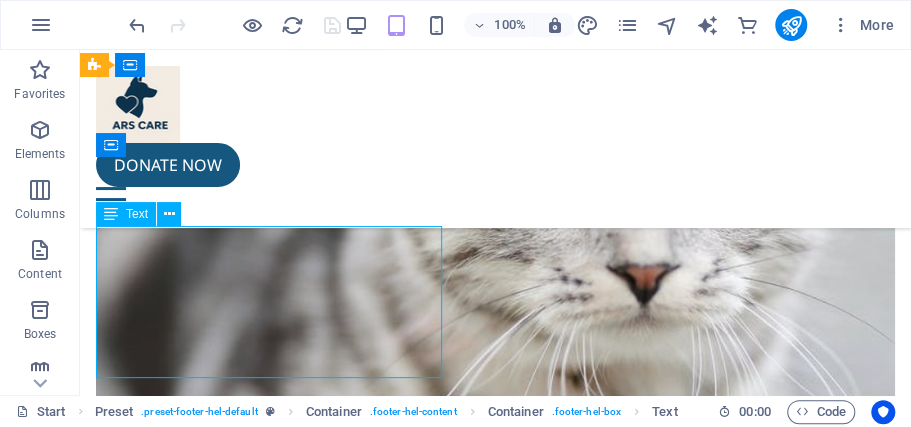 click on "Text" at bounding box center [137, 214] 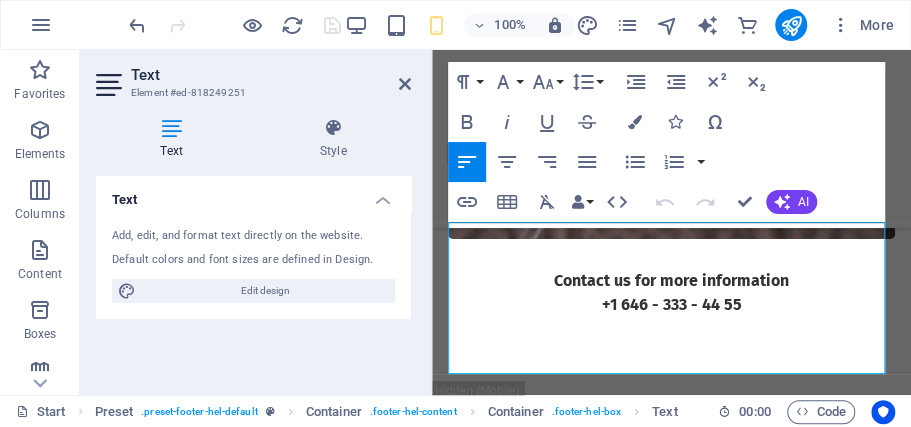 scroll, scrollTop: 9052, scrollLeft: 0, axis: vertical 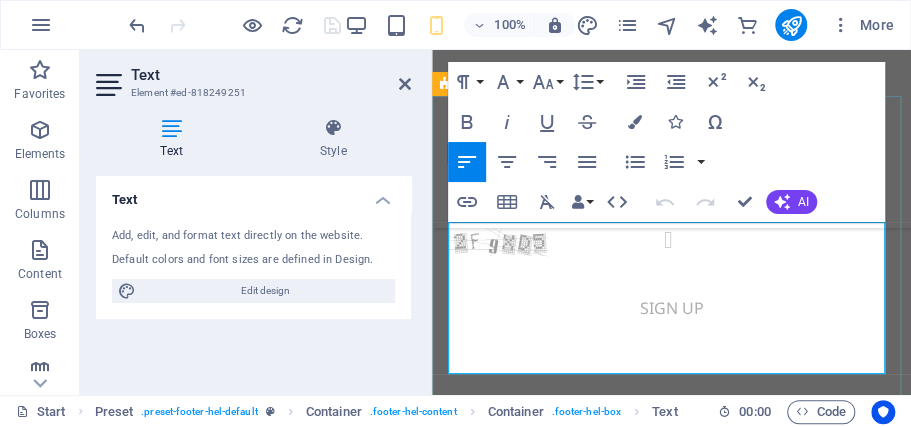click on "+1 646 - 333 - 44 55" at bounding box center [515, 2882] 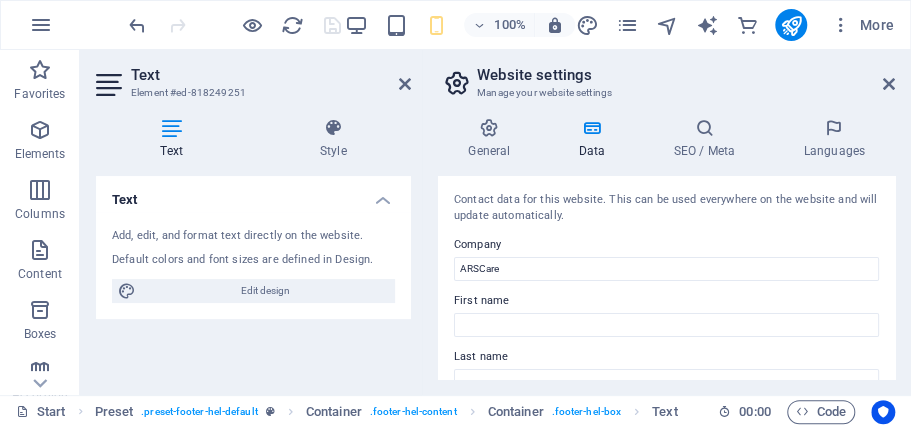 scroll, scrollTop: 9152, scrollLeft: 0, axis: vertical 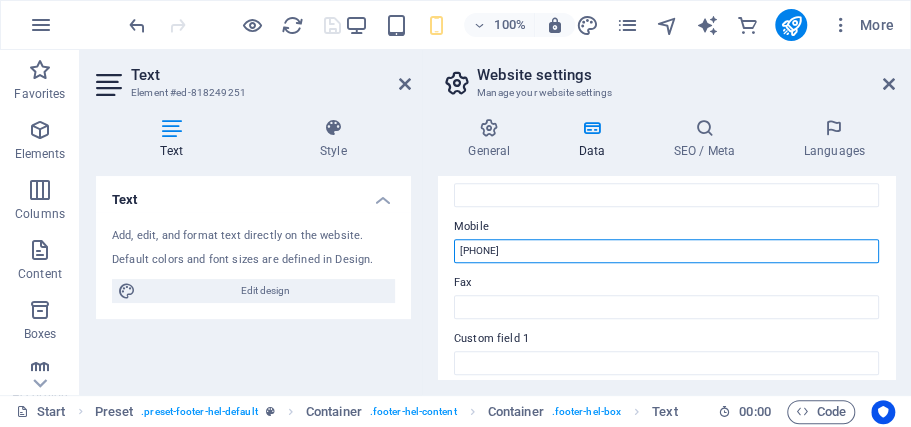 drag, startPoint x: 557, startPoint y: 252, endPoint x: 457, endPoint y: 254, distance: 100.02 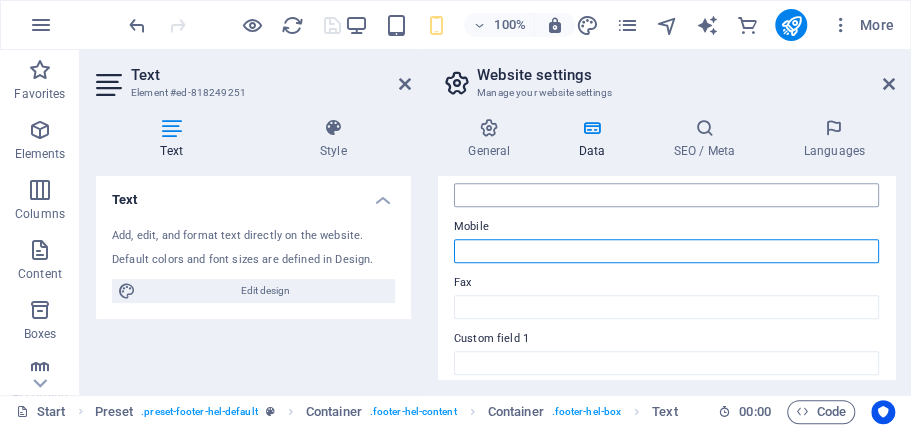 type 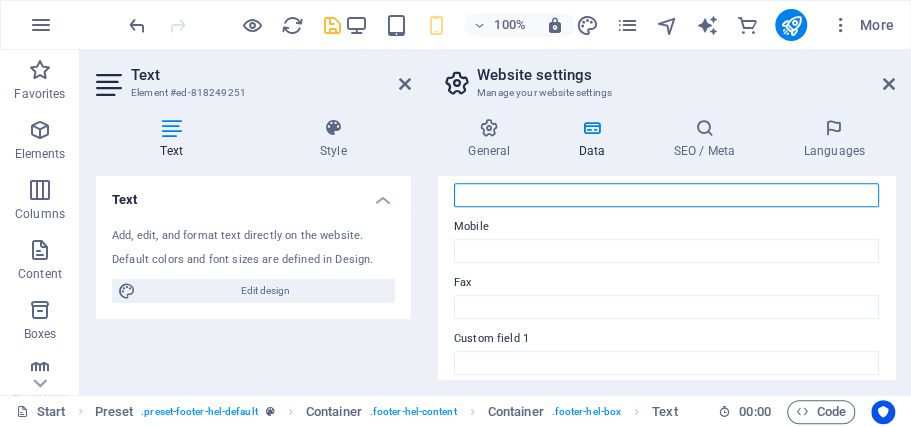 drag, startPoint x: 494, startPoint y: 202, endPoint x: 512, endPoint y: 208, distance: 18.973665 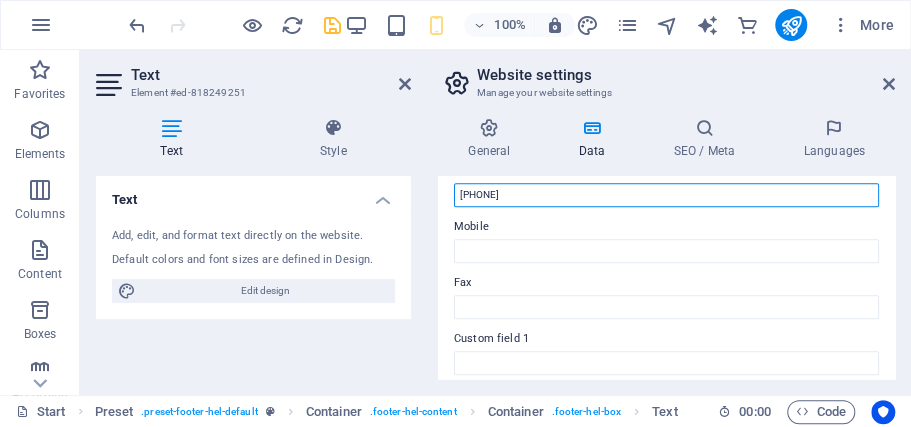 type on "[PHONE]" 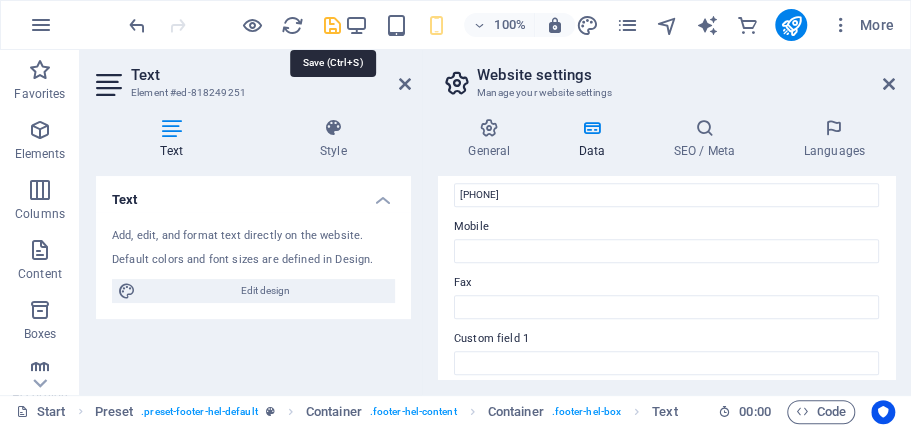 click at bounding box center (331, 25) 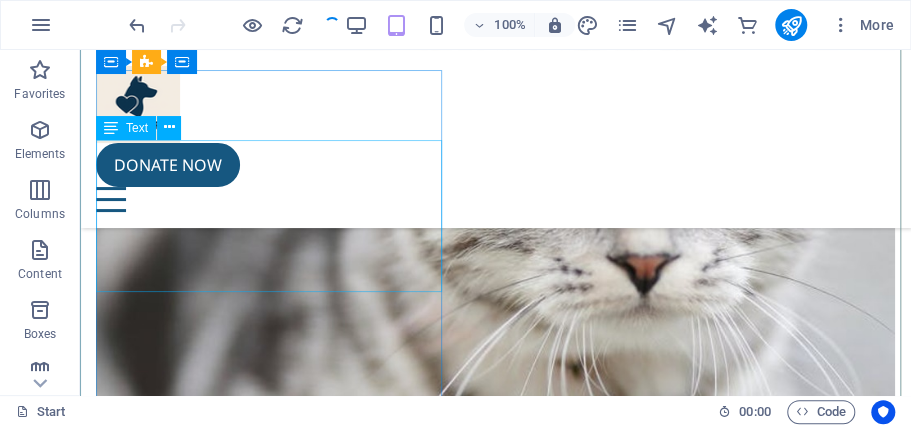 scroll, scrollTop: 8096, scrollLeft: 0, axis: vertical 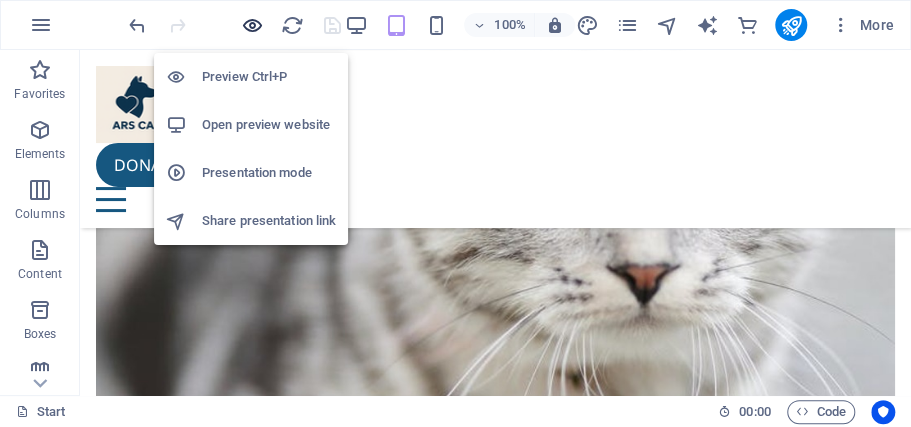 click at bounding box center (251, 25) 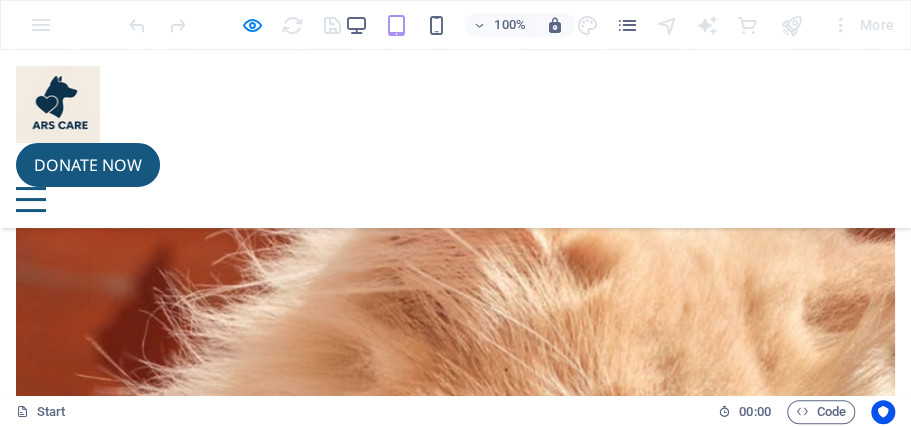 scroll, scrollTop: 8806, scrollLeft: 0, axis: vertical 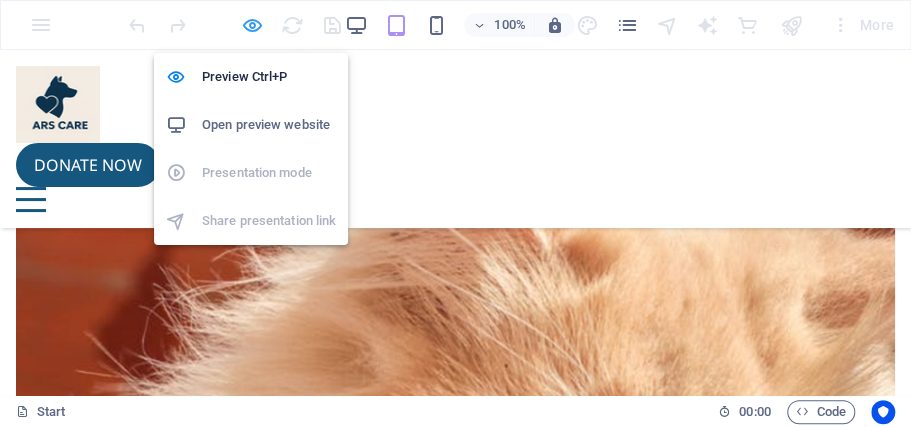 click at bounding box center (251, 25) 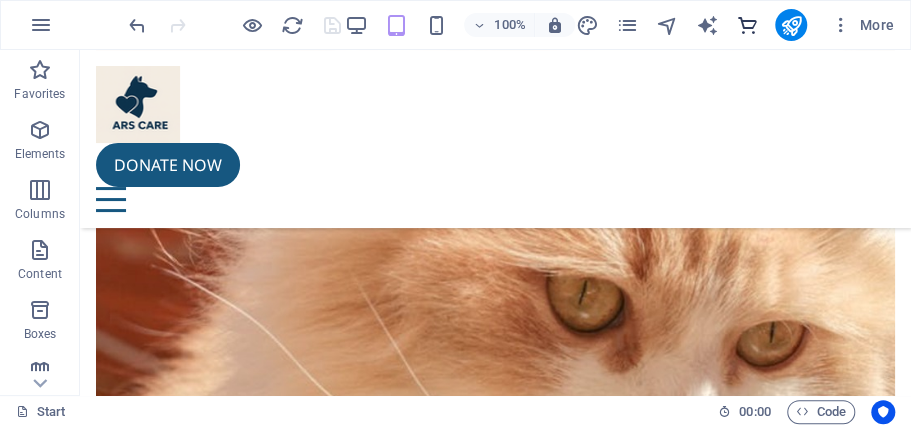 scroll, scrollTop: 8296, scrollLeft: 0, axis: vertical 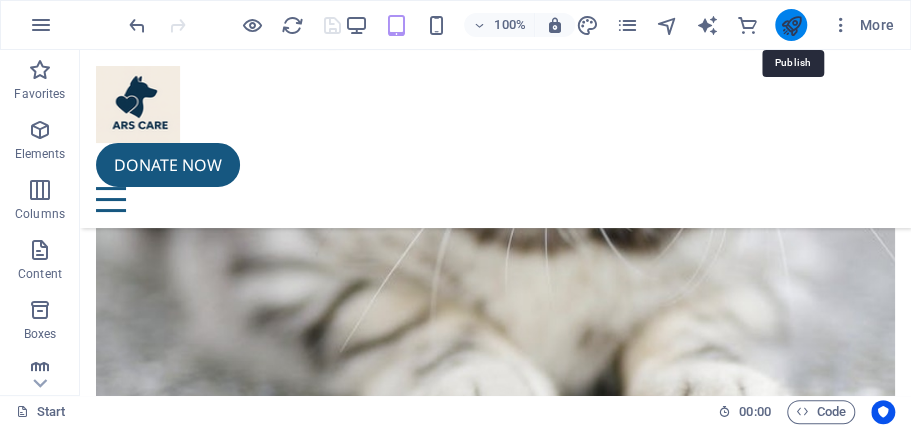 click at bounding box center (790, 25) 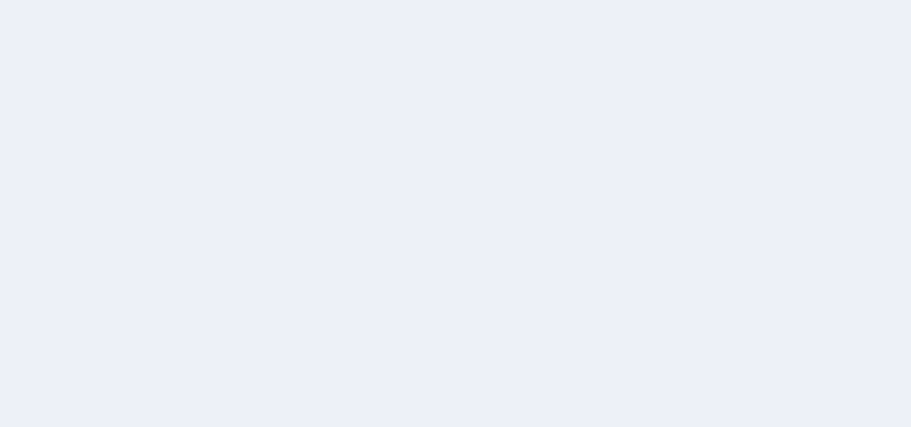 scroll, scrollTop: 0, scrollLeft: 0, axis: both 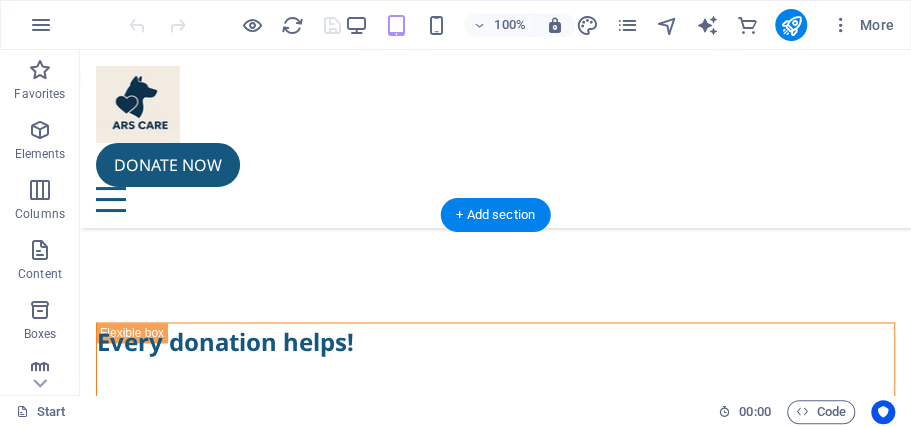 click at bounding box center [495, 7752] 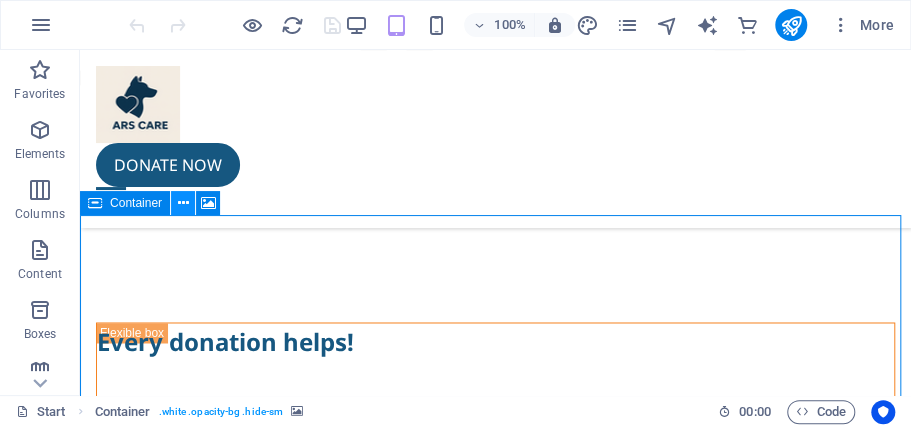 click at bounding box center [183, 203] 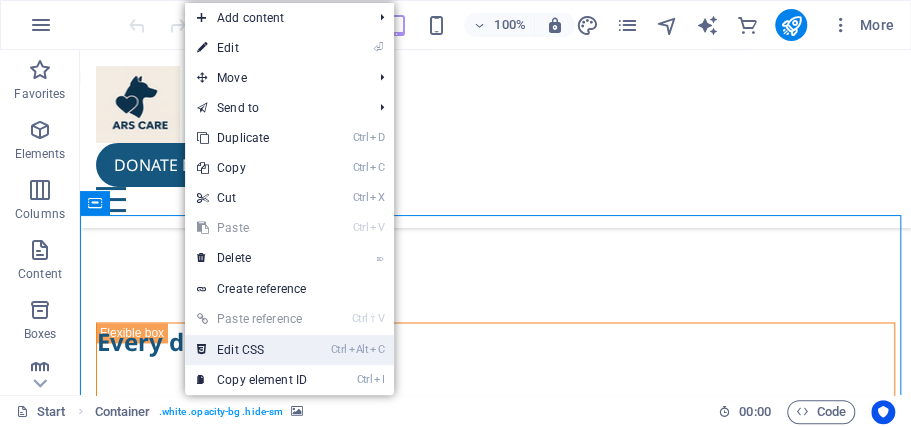click on "Ctrl Alt C  Edit CSS" at bounding box center (252, 350) 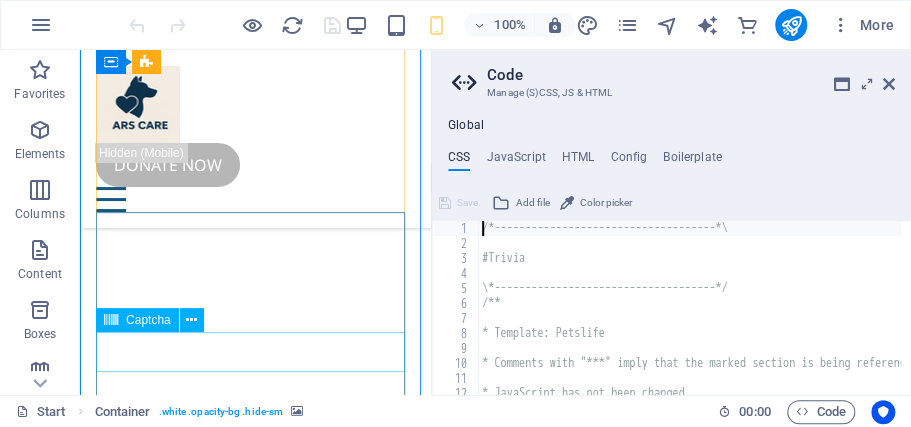 type on "@include contact-form(" 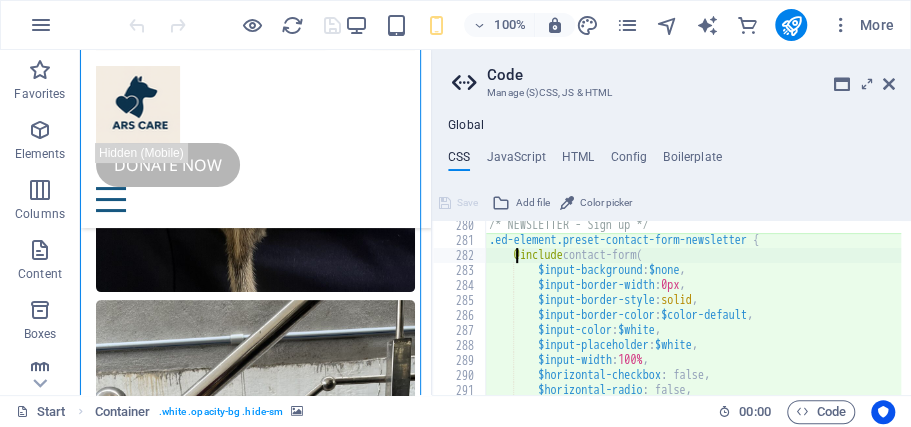 scroll, scrollTop: 608, scrollLeft: 0, axis: vertical 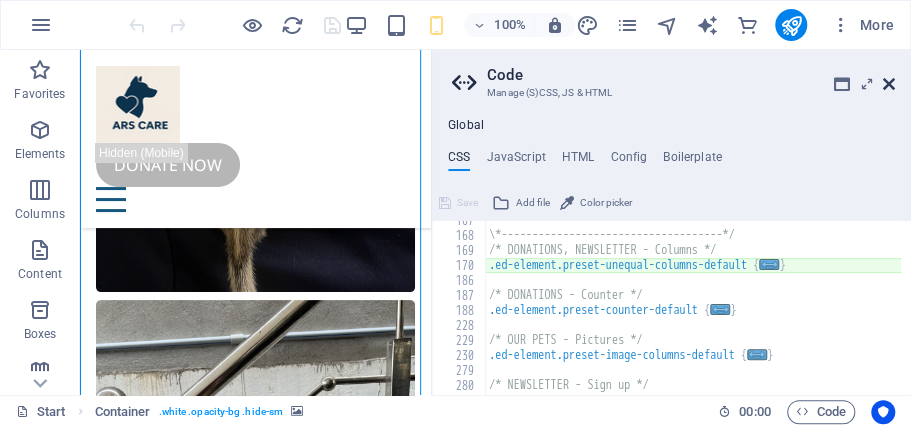 click at bounding box center [889, 84] 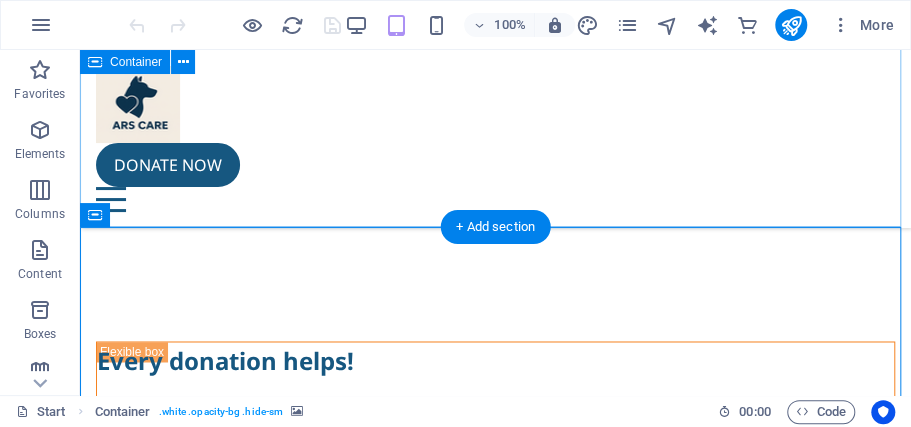 scroll, scrollTop: 3774, scrollLeft: 0, axis: vertical 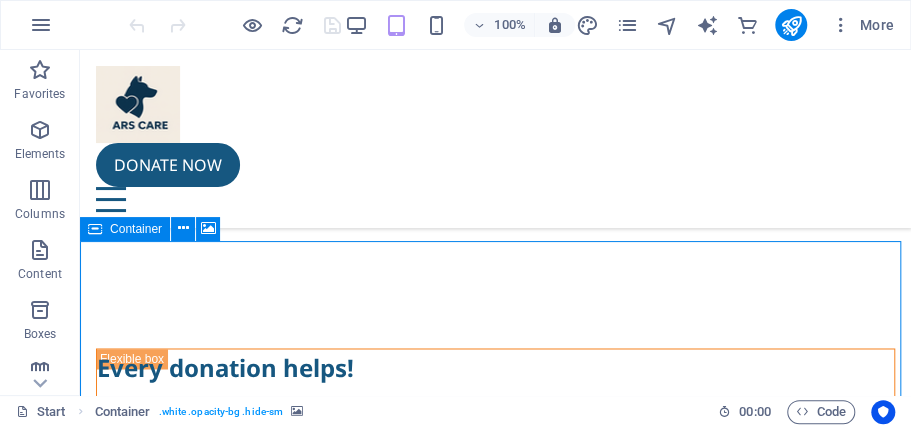 click at bounding box center (95, 229) 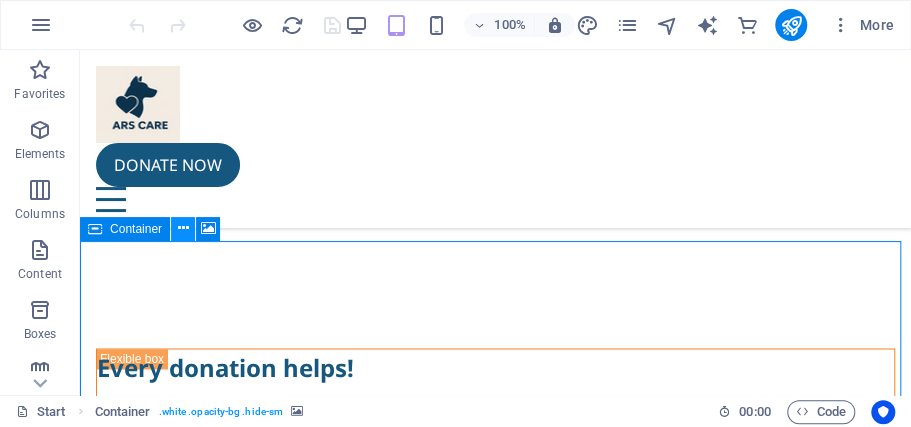 click at bounding box center [183, 228] 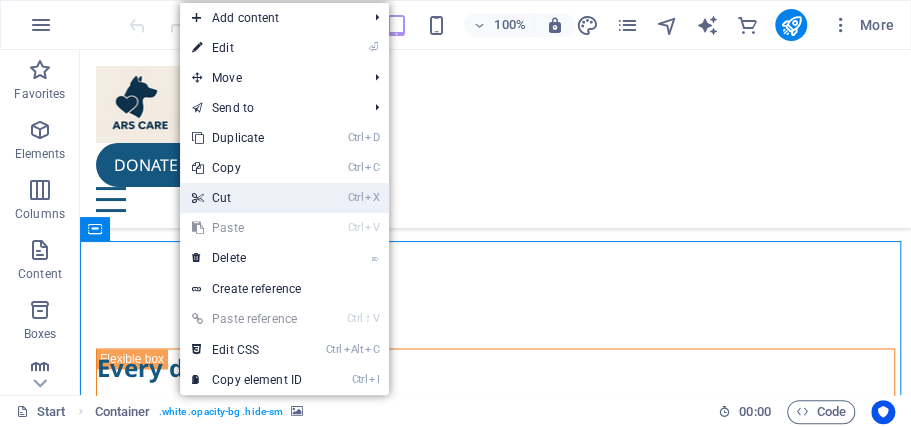 click on "Ctrl X  Cut" at bounding box center [247, 198] 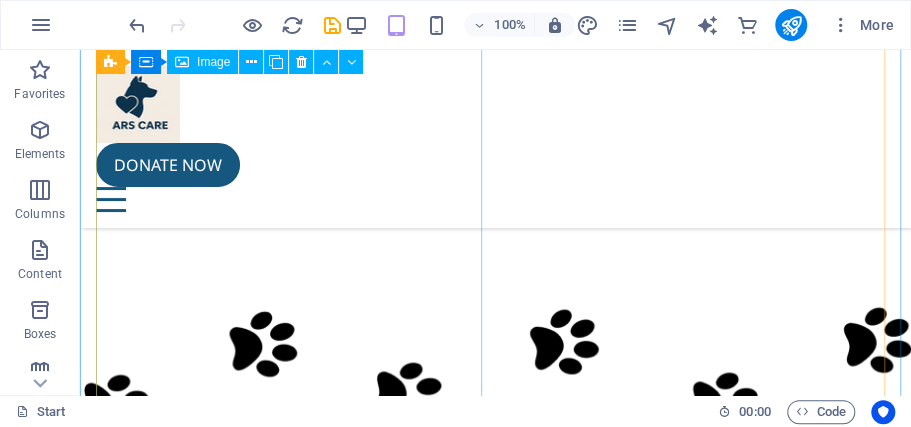 scroll, scrollTop: 3374, scrollLeft: 0, axis: vertical 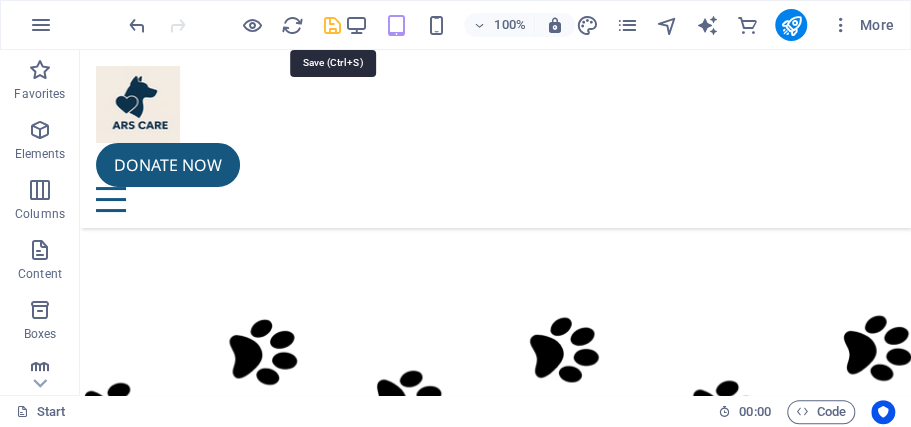 click at bounding box center (331, 25) 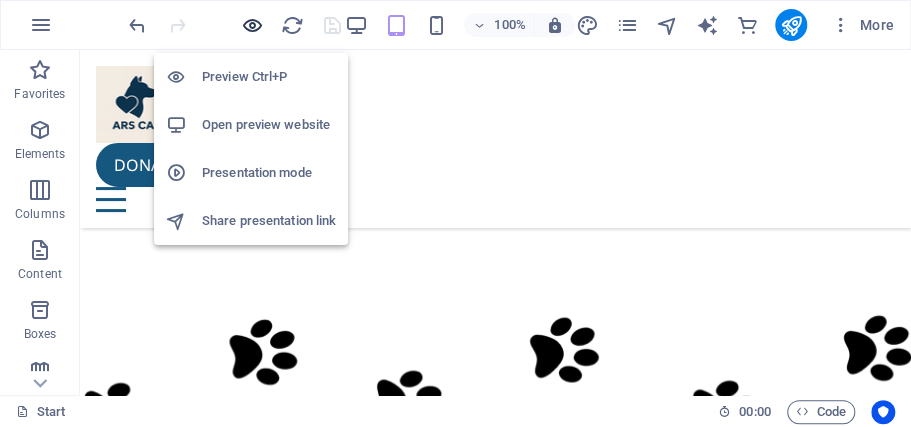 click at bounding box center [251, 25] 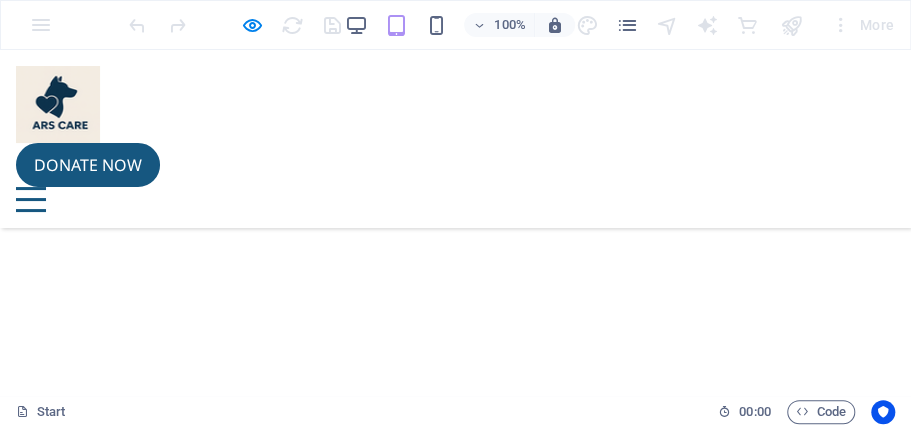 scroll, scrollTop: 1738, scrollLeft: 0, axis: vertical 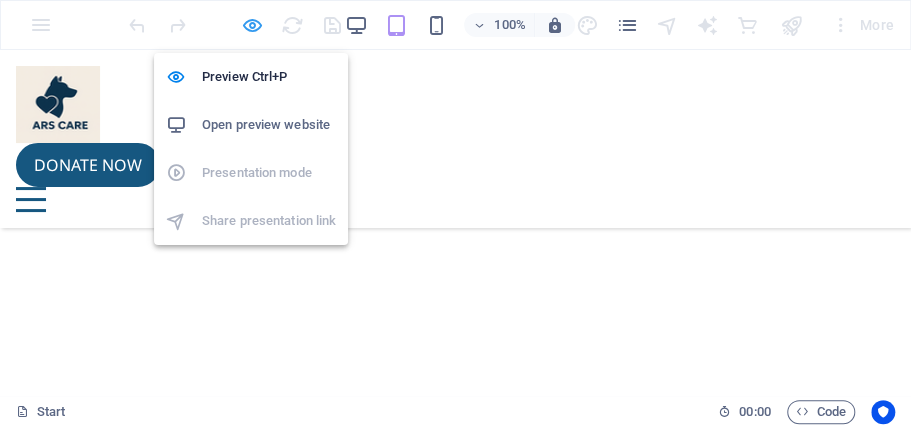 click at bounding box center [251, 25] 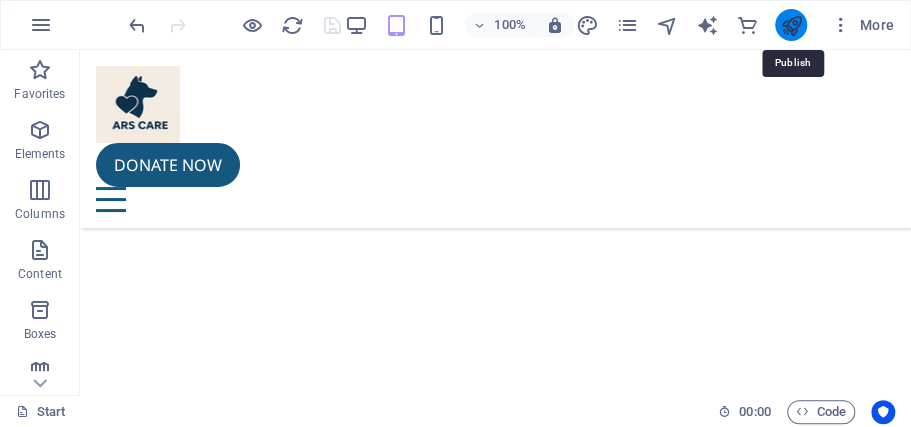 click at bounding box center [790, 25] 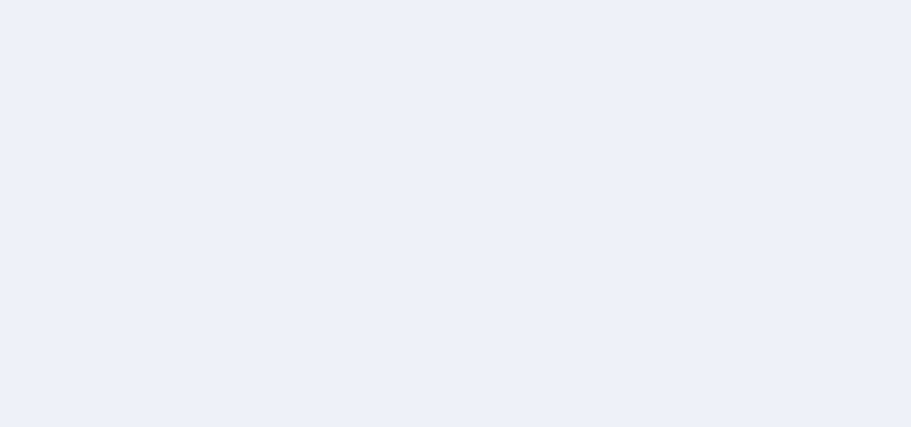scroll, scrollTop: 0, scrollLeft: 0, axis: both 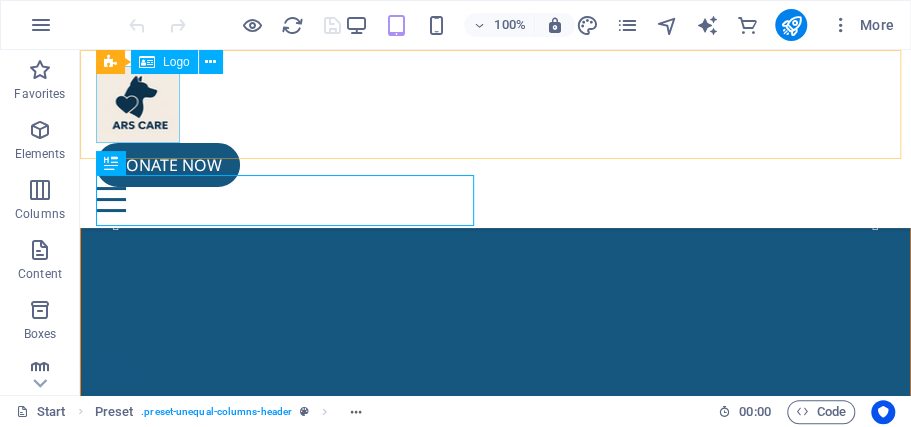 click at bounding box center [495, 104] 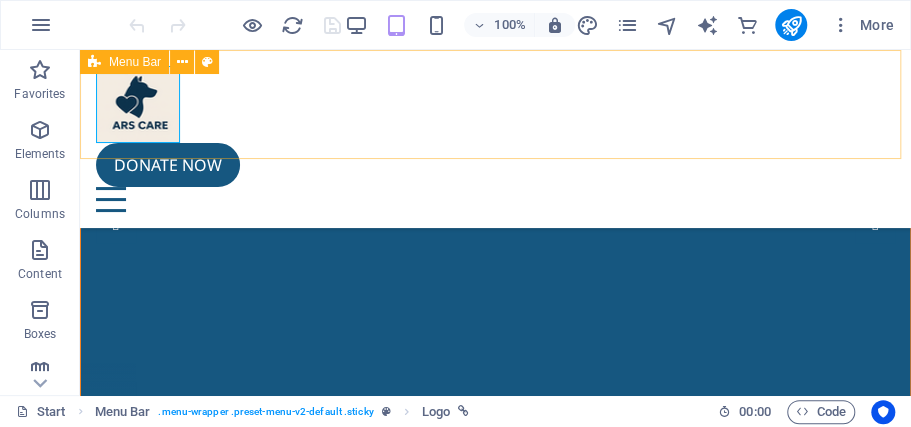 click on "Menu Bar" at bounding box center (124, 62) 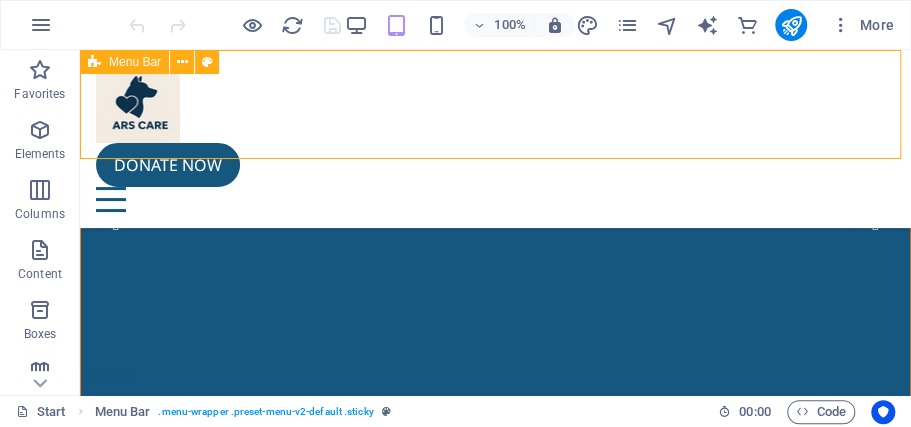 click on "Menu Bar" at bounding box center [124, 62] 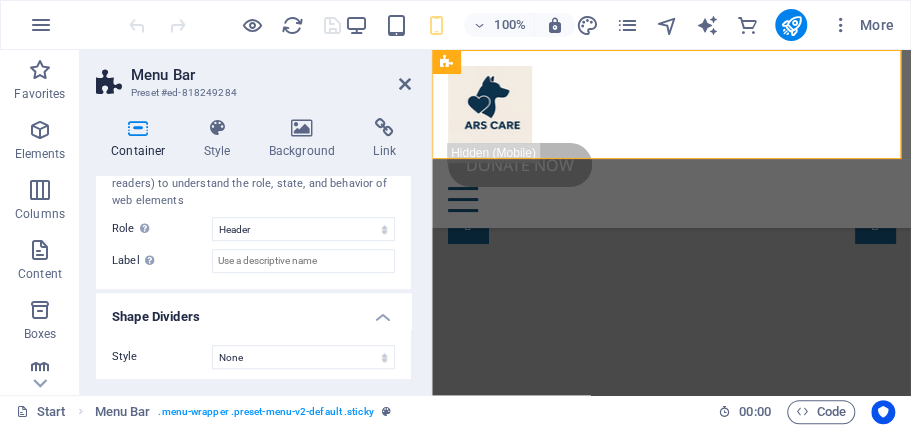 scroll, scrollTop: 603, scrollLeft: 0, axis: vertical 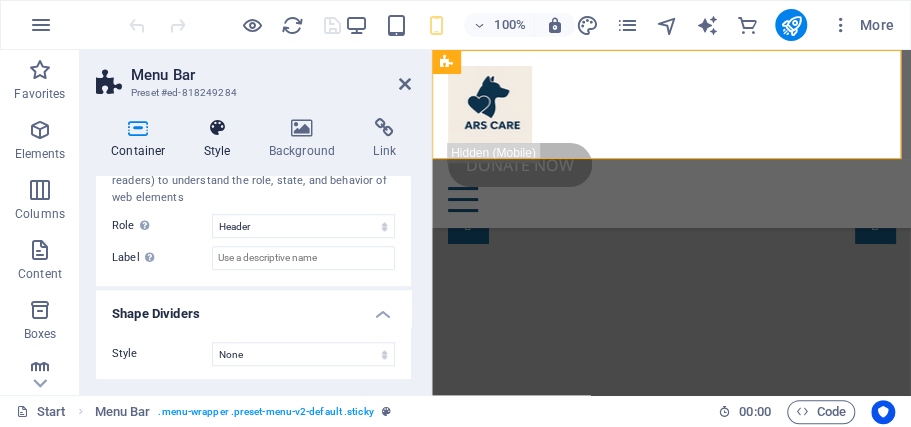 click on "Style" at bounding box center [221, 139] 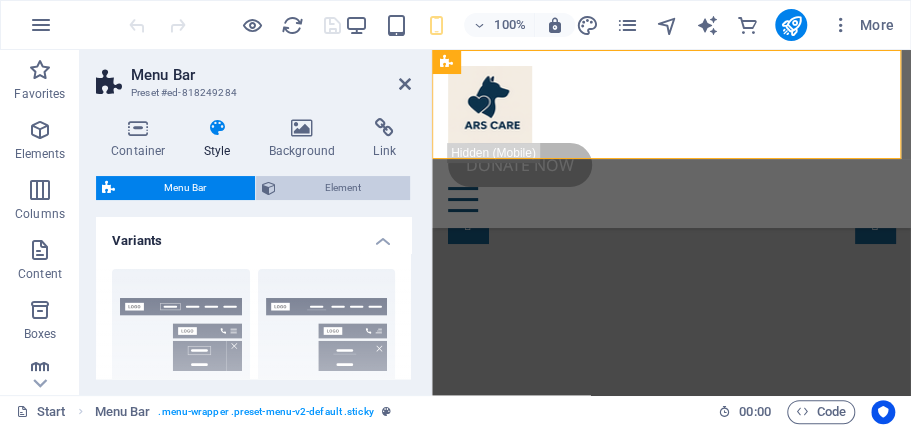 click on "Element" at bounding box center (343, 188) 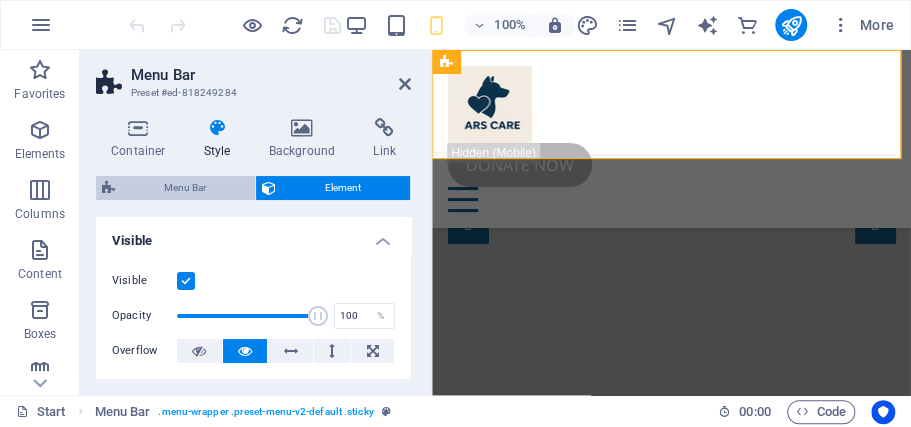 click on "Menu Bar" at bounding box center [185, 188] 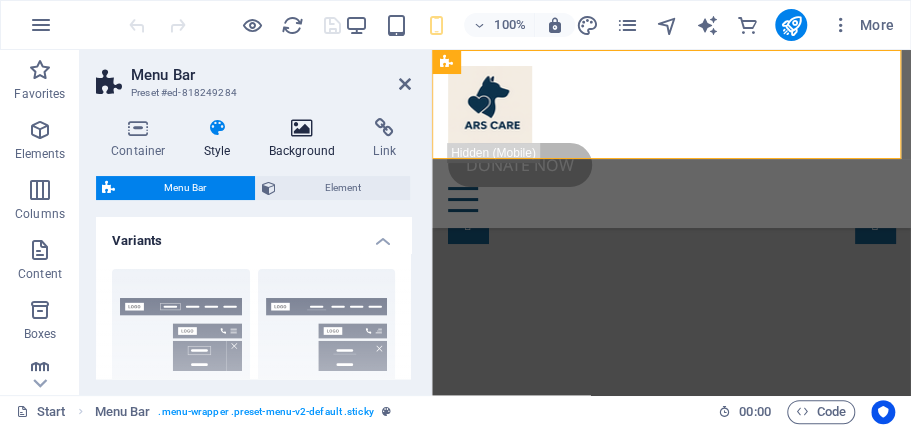 click at bounding box center [302, 128] 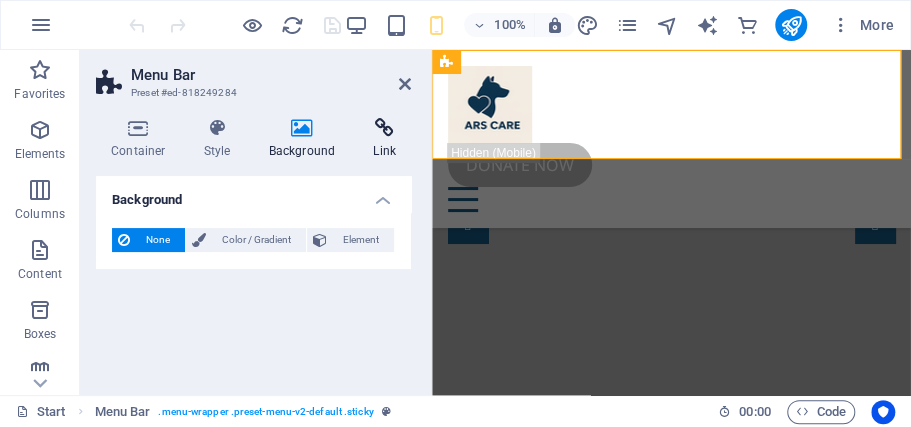 click on "Link" at bounding box center [384, 139] 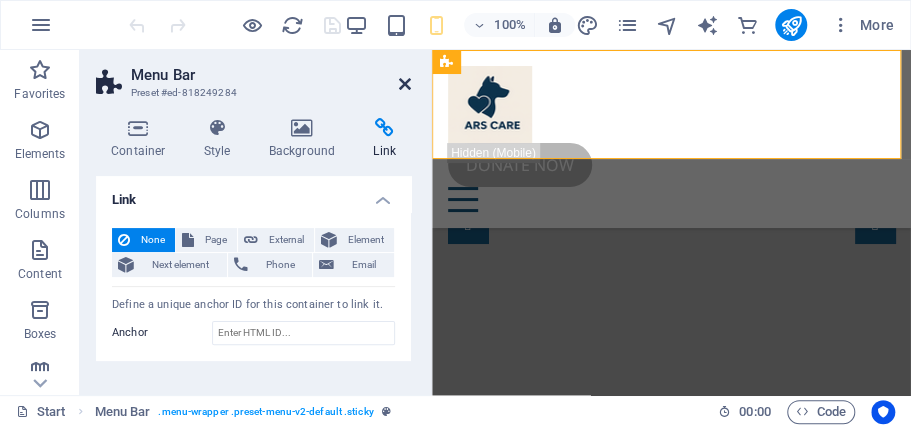 drag, startPoint x: 326, startPoint y: 33, endPoint x: 406, endPoint y: 83, distance: 94.33981 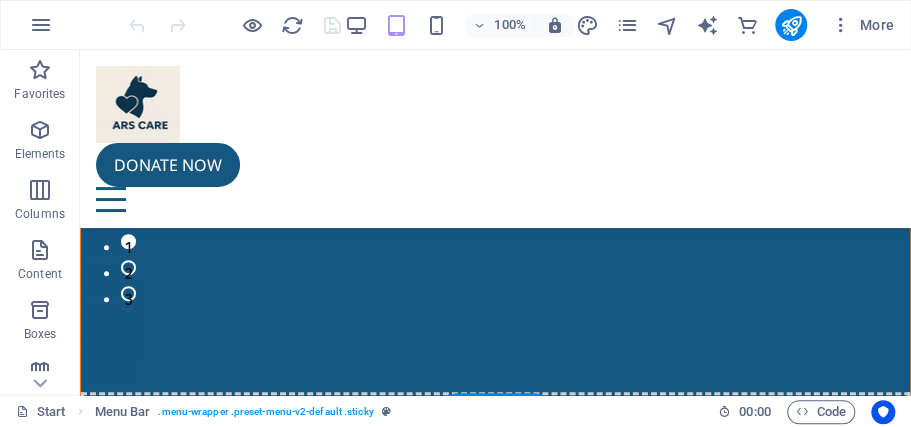scroll, scrollTop: 200, scrollLeft: 0, axis: vertical 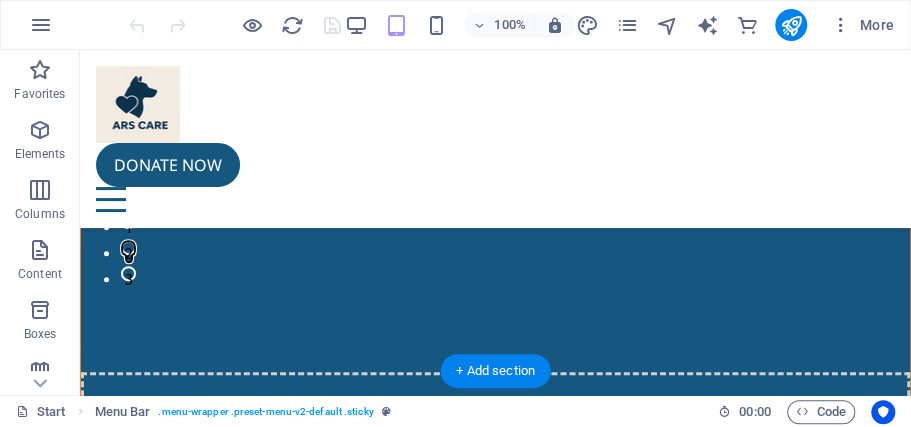 click on "2" at bounding box center [128, 247] 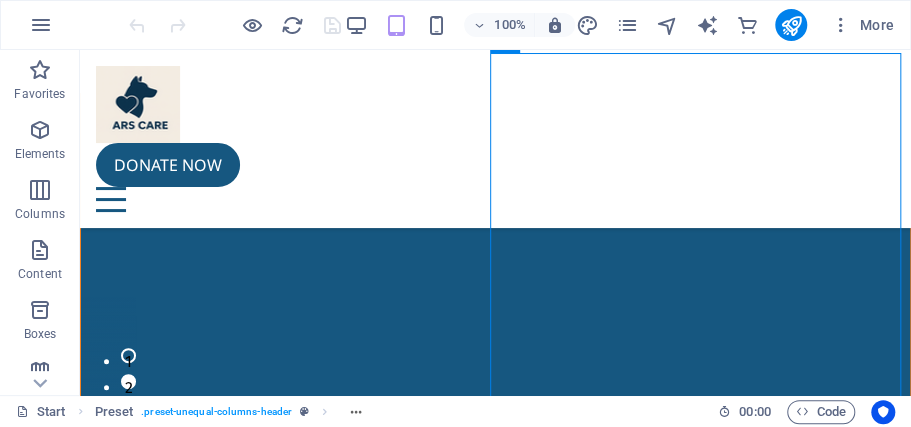 scroll, scrollTop: 200, scrollLeft: 0, axis: vertical 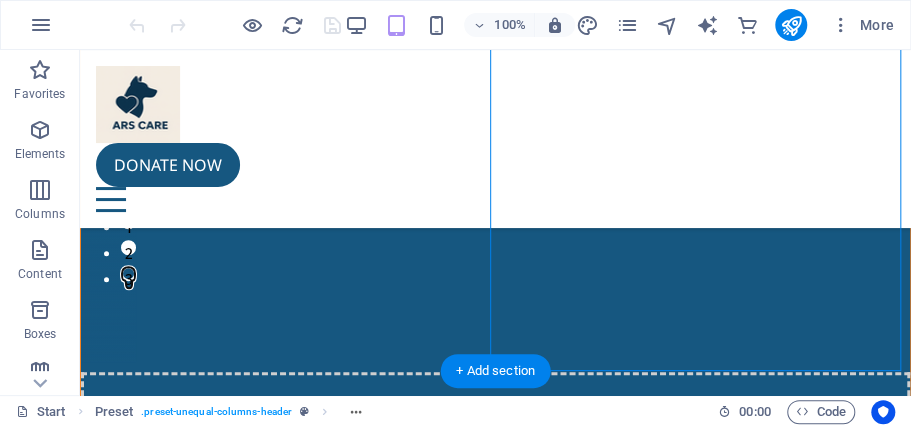 click on "3" at bounding box center [128, 273] 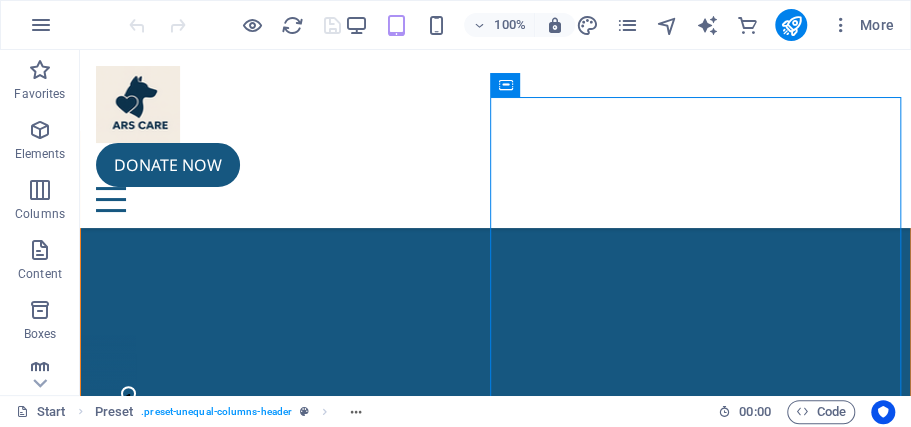 scroll, scrollTop: 0, scrollLeft: 0, axis: both 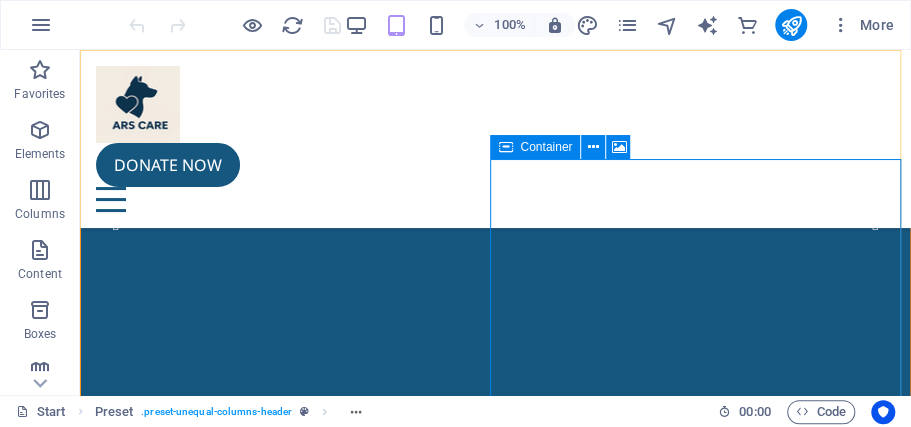 click on "Container" at bounding box center (546, 147) 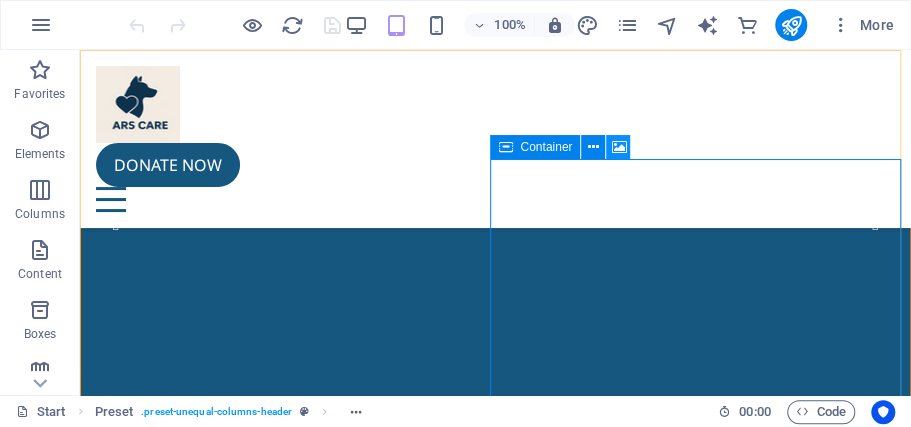 click at bounding box center [618, 147] 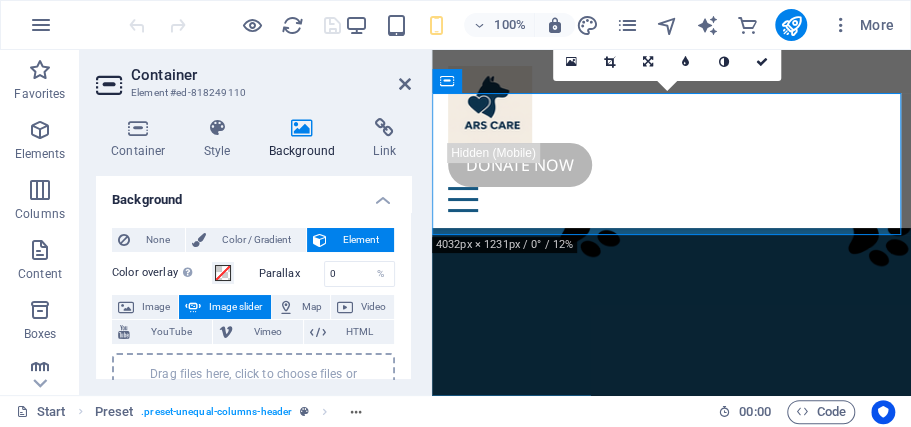 scroll, scrollTop: 453, scrollLeft: 0, axis: vertical 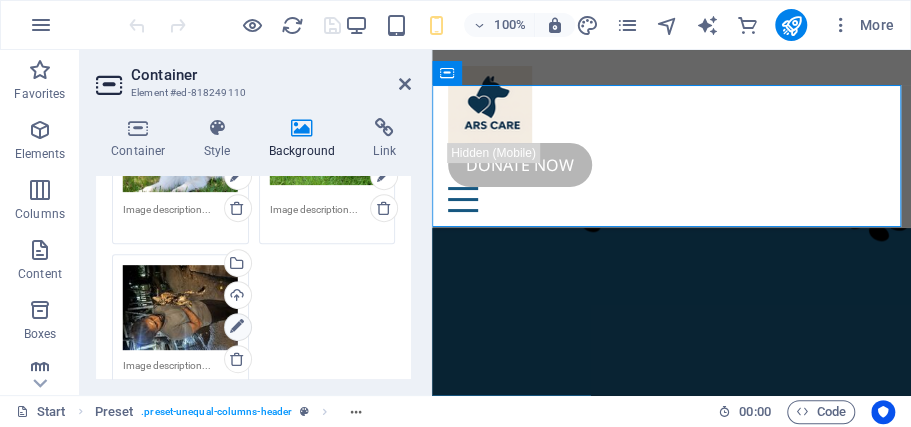 click at bounding box center (237, 327) 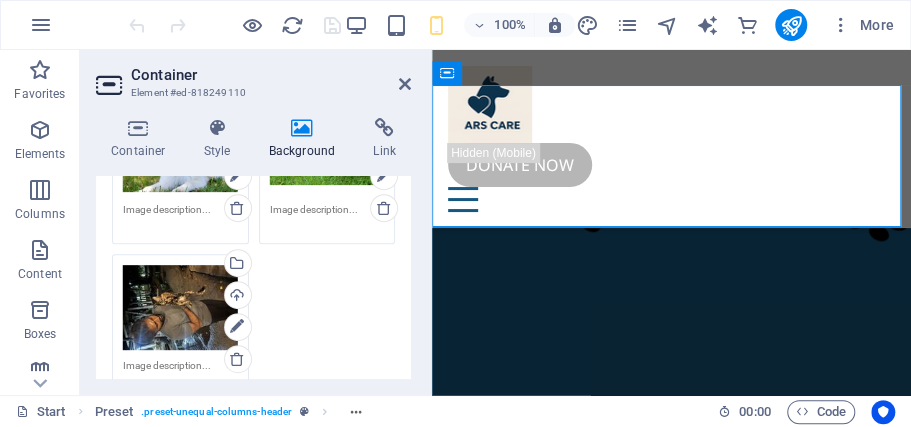 click at bounding box center (180, 373) 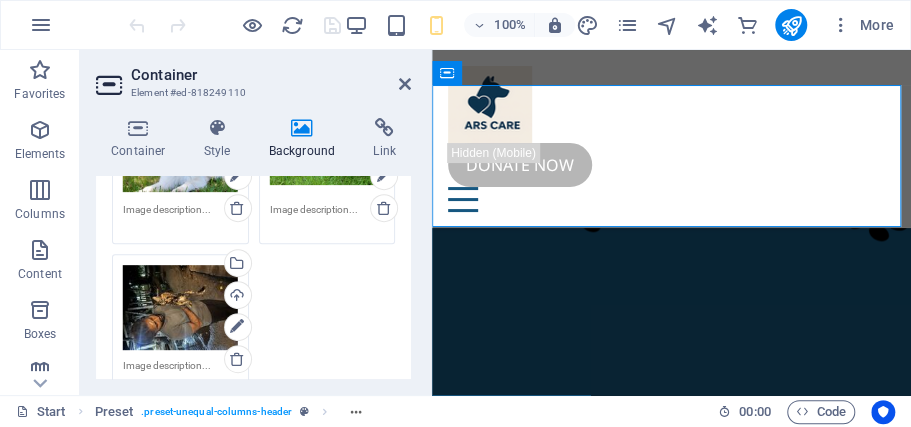 click on "Drag files here, click to choose files or select files from Files or our free stock photos & videos" at bounding box center (180, 308) 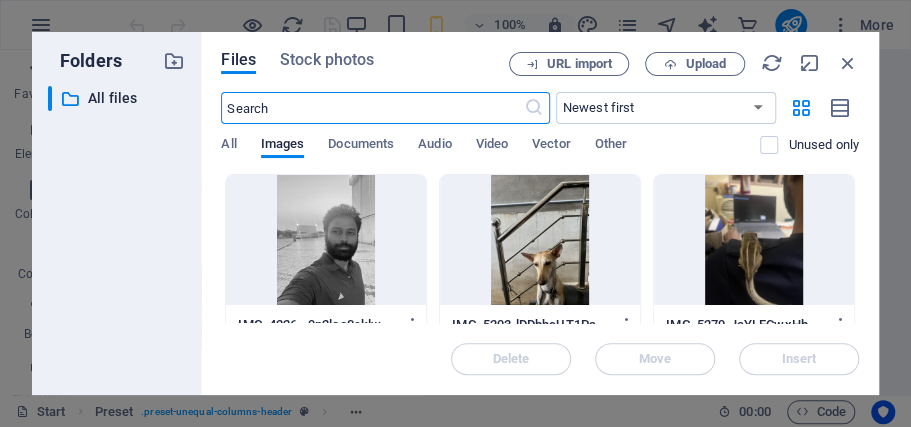 scroll, scrollTop: 1994, scrollLeft: 0, axis: vertical 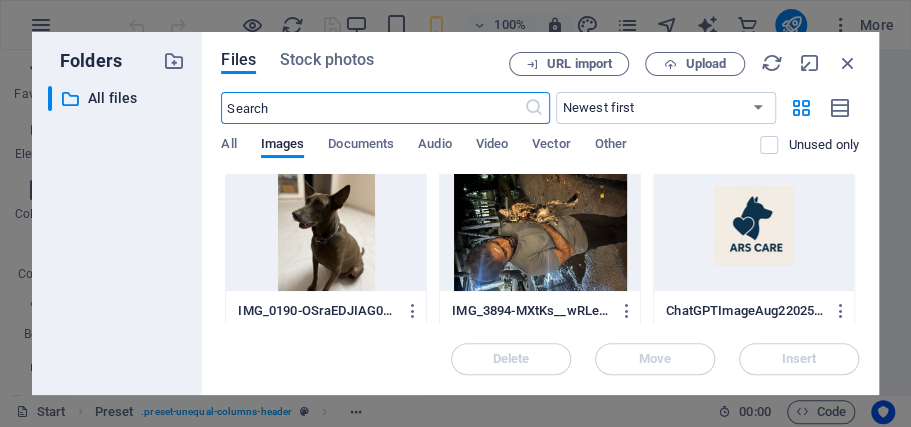 click at bounding box center (540, 226) 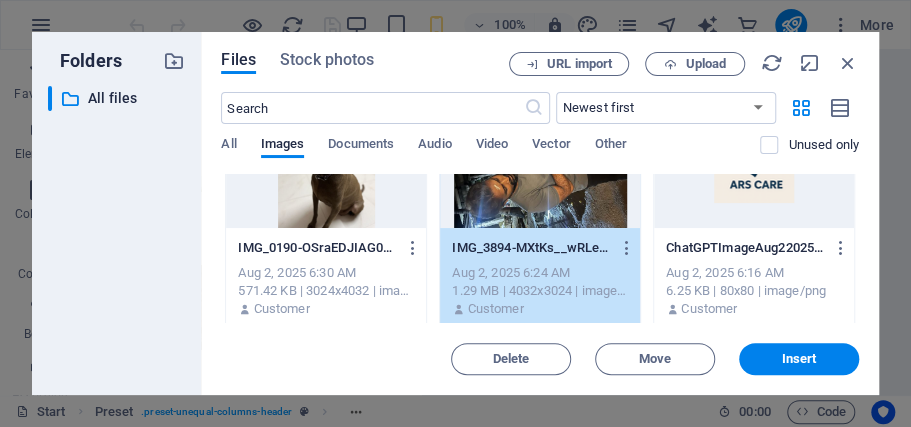 scroll, scrollTop: 333, scrollLeft: 0, axis: vertical 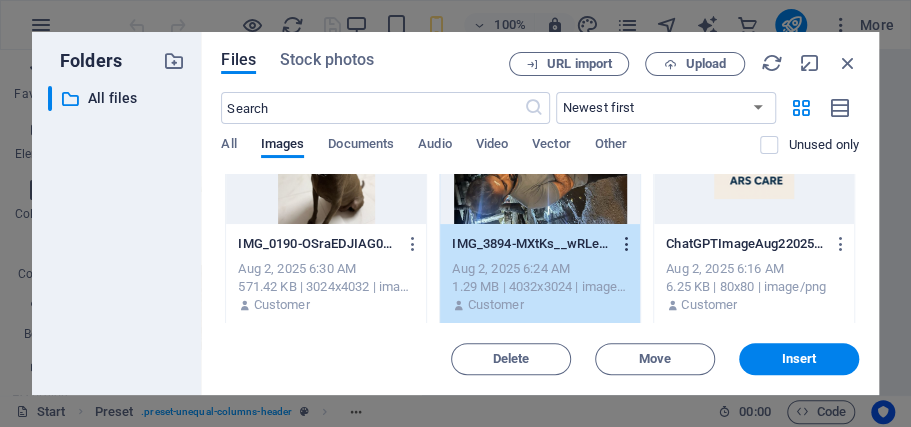 click at bounding box center (627, 244) 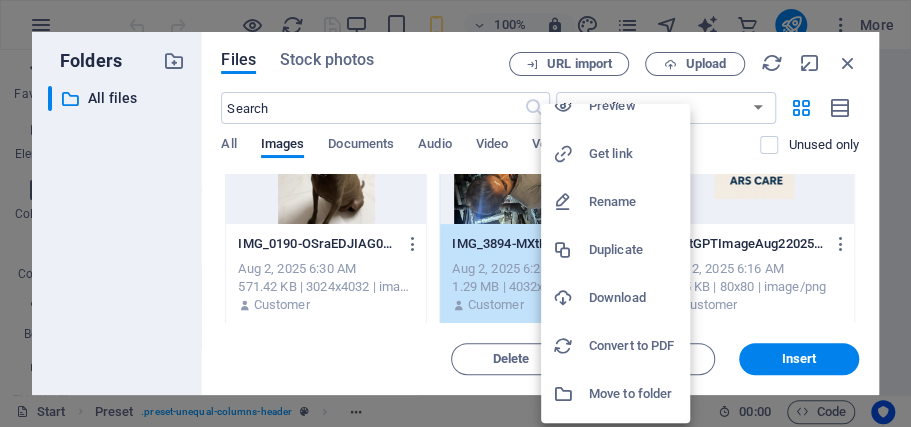 scroll, scrollTop: 0, scrollLeft: 0, axis: both 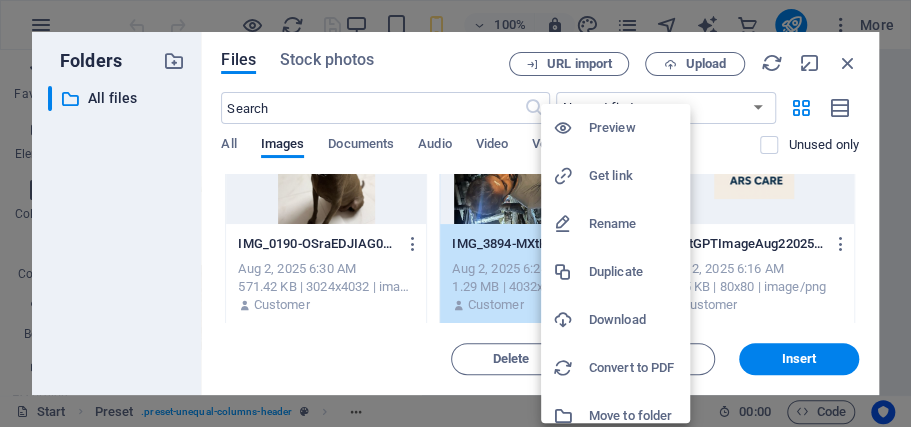 click at bounding box center (455, 213) 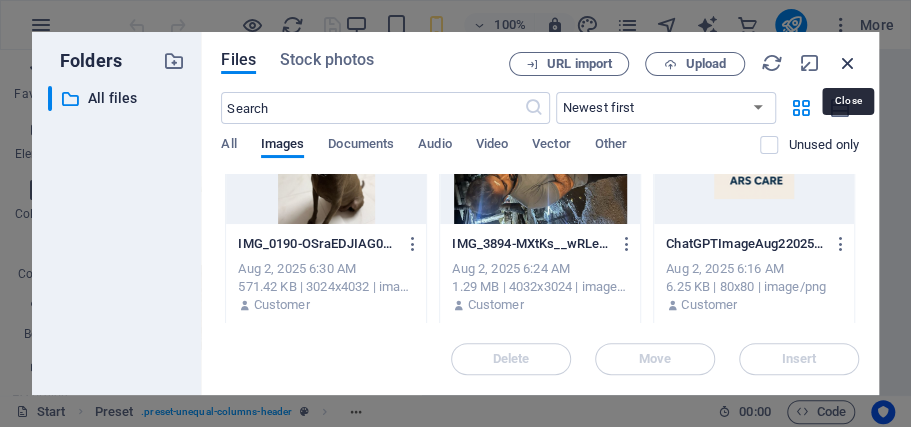 click at bounding box center (848, 63) 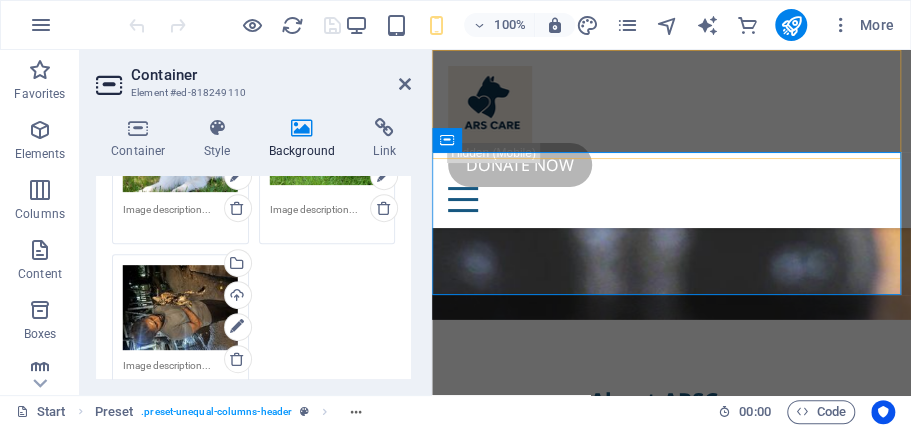 scroll, scrollTop: 386, scrollLeft: 0, axis: vertical 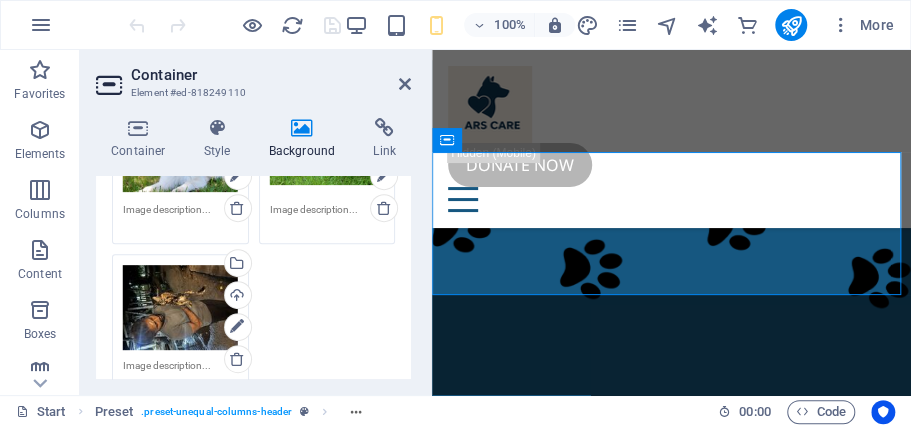 click on "Drag files here, click to choose files or select files from Files or our free stock photos & videos" at bounding box center (180, 308) 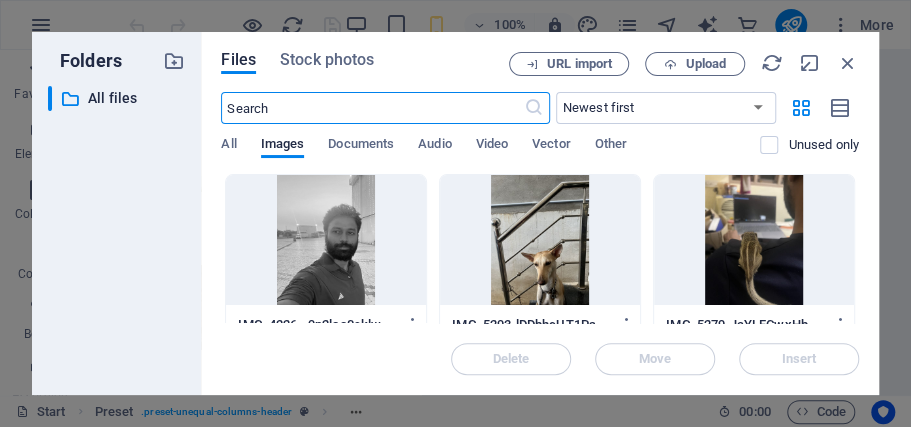 scroll, scrollTop: 1994, scrollLeft: 0, axis: vertical 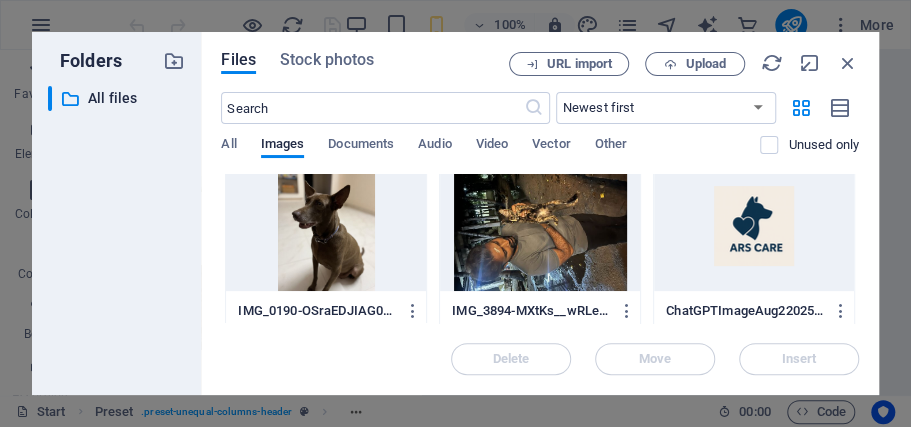 click at bounding box center (540, 226) 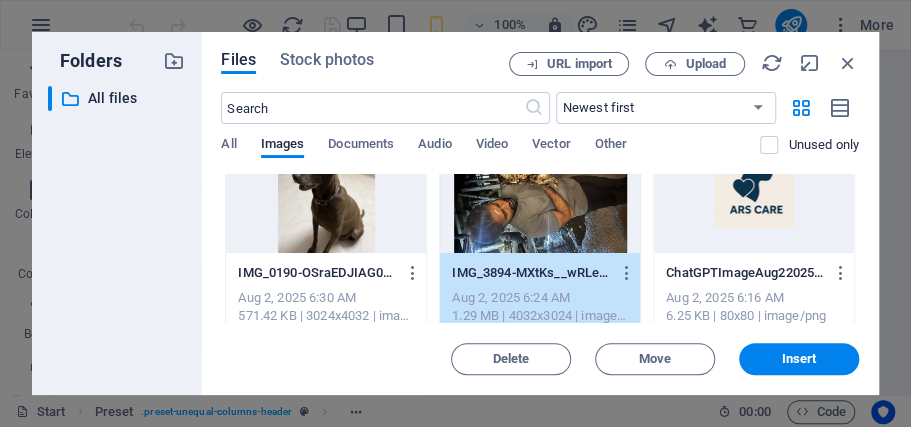 scroll, scrollTop: 333, scrollLeft: 0, axis: vertical 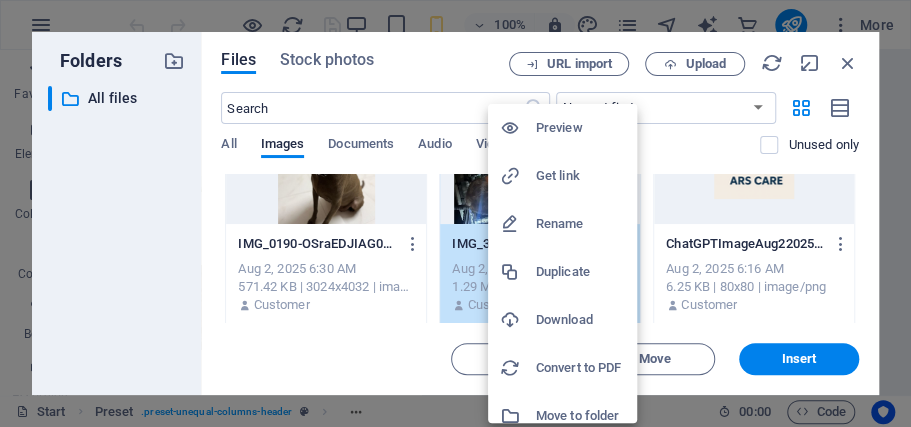 click at bounding box center [455, 213] 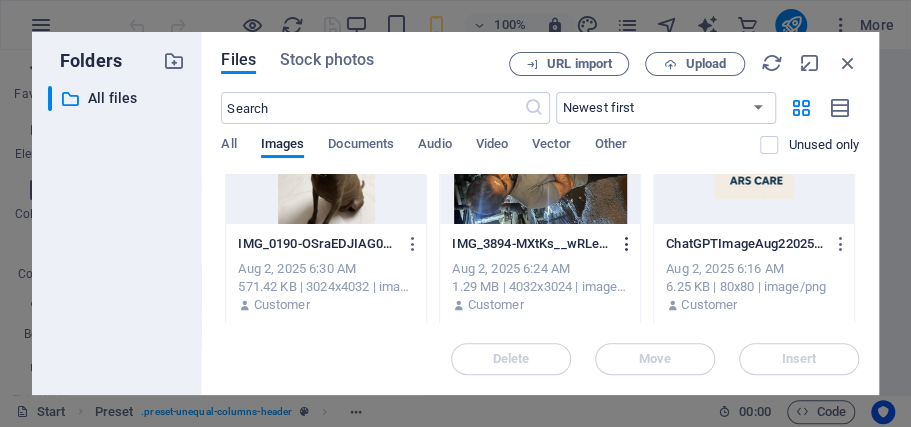 click at bounding box center (627, 244) 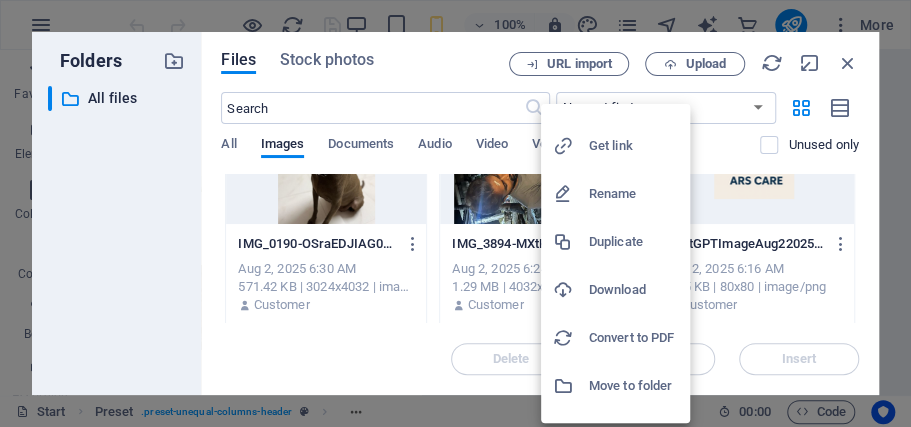 scroll, scrollTop: 0, scrollLeft: 0, axis: both 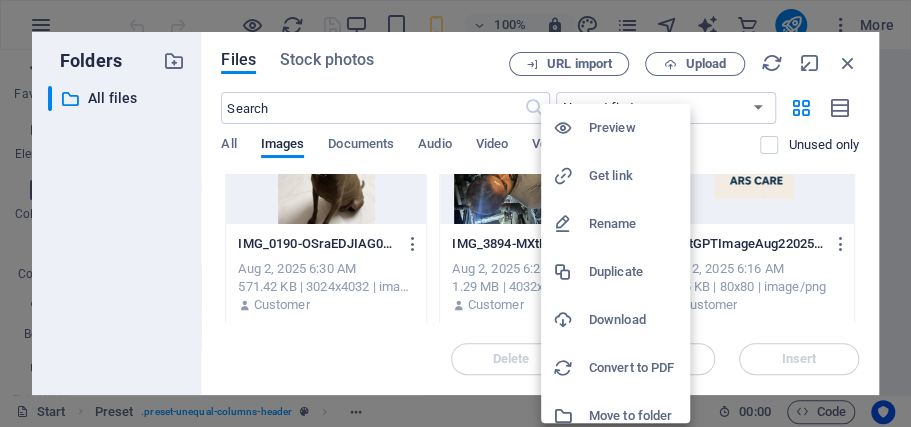 click on "Preview" at bounding box center [633, 128] 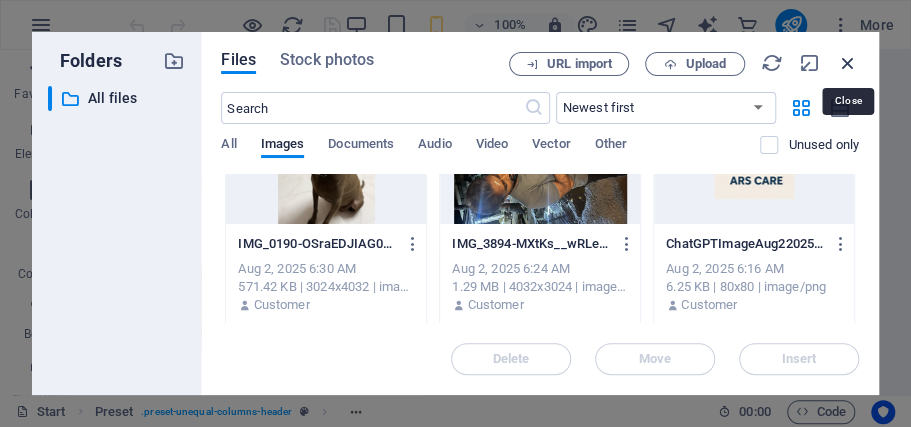 click at bounding box center [848, 63] 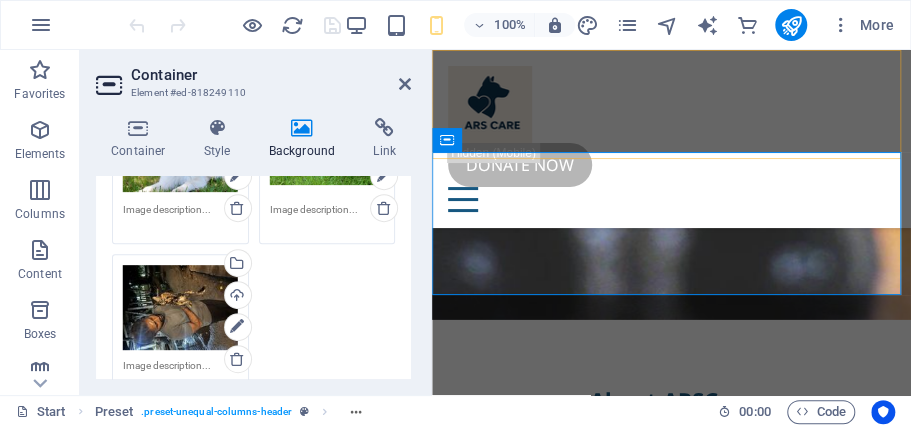 scroll, scrollTop: 386, scrollLeft: 0, axis: vertical 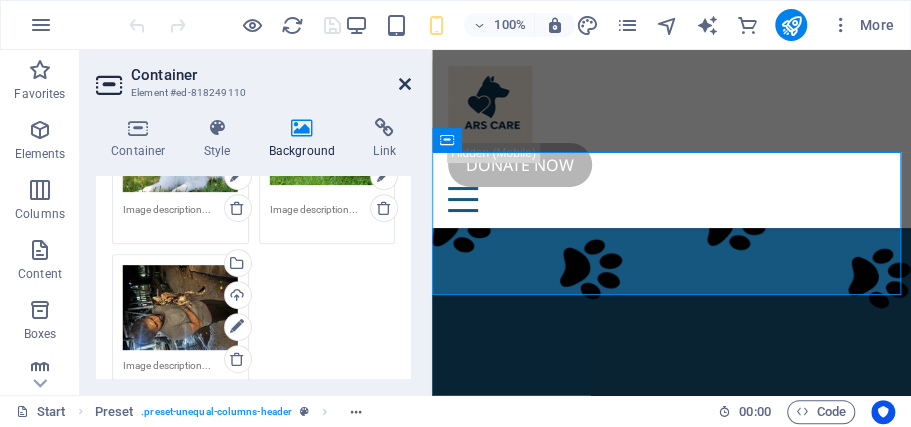 click at bounding box center [405, 84] 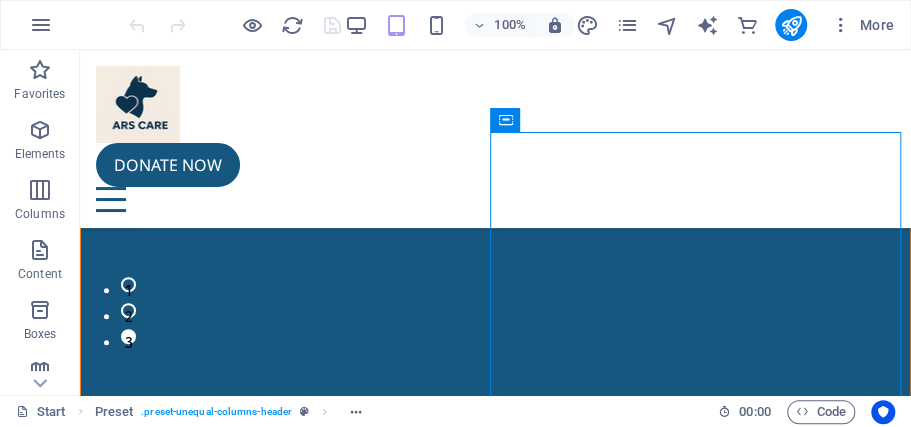 scroll, scrollTop: 140, scrollLeft: 0, axis: vertical 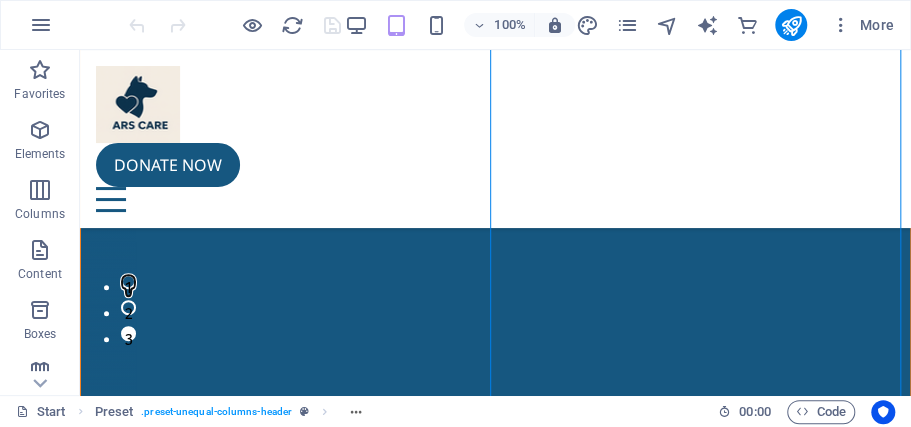 click on "1" at bounding box center [128, 281] 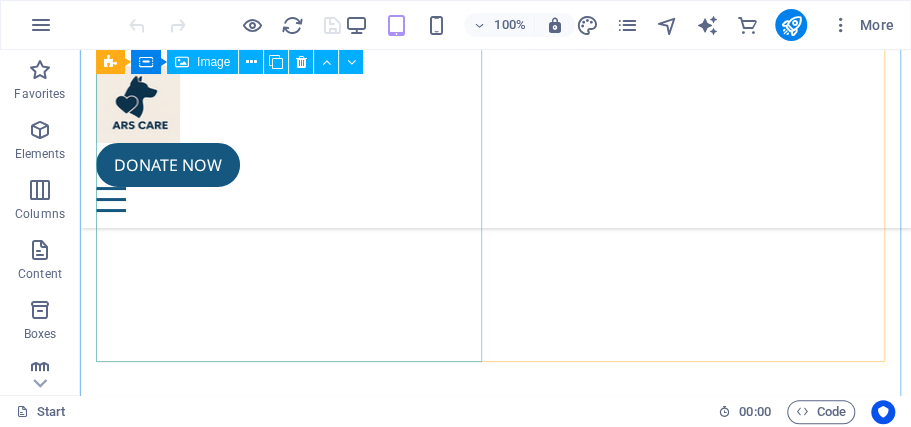 scroll, scrollTop: 3800, scrollLeft: 0, axis: vertical 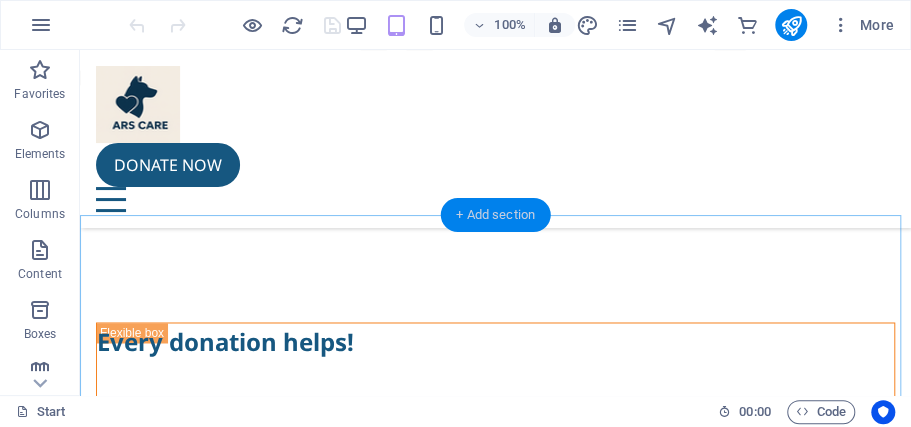 click on "+ Add section" at bounding box center [495, 215] 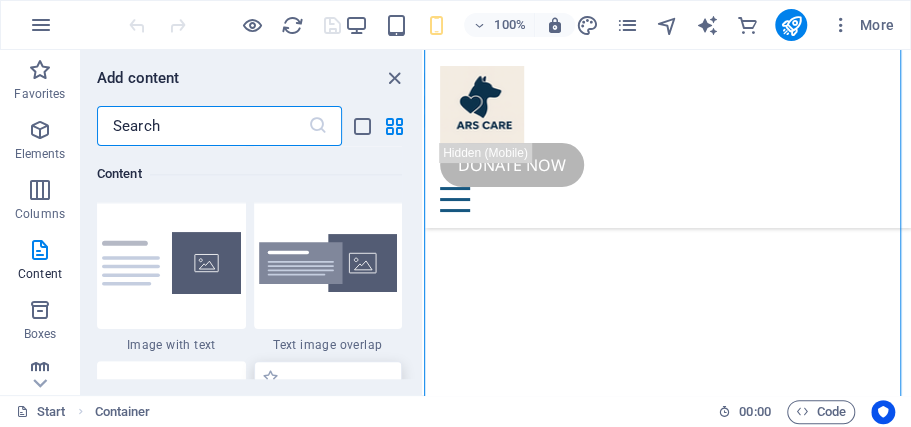 scroll, scrollTop: 3832, scrollLeft: 0, axis: vertical 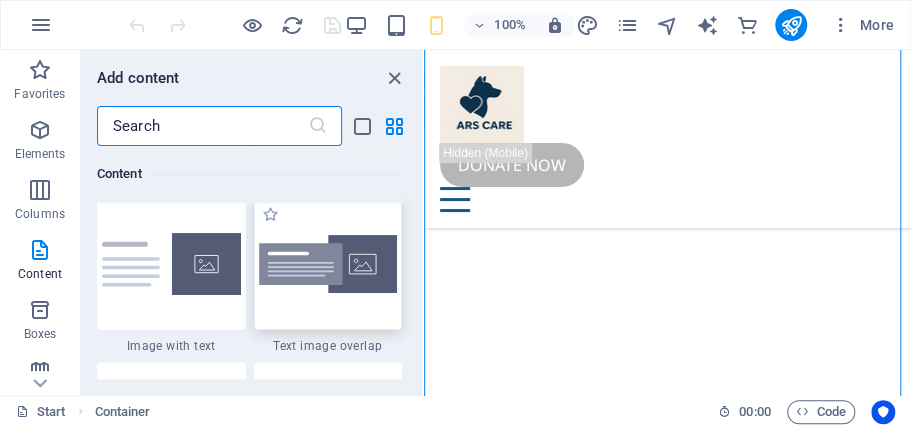 click at bounding box center [328, 264] 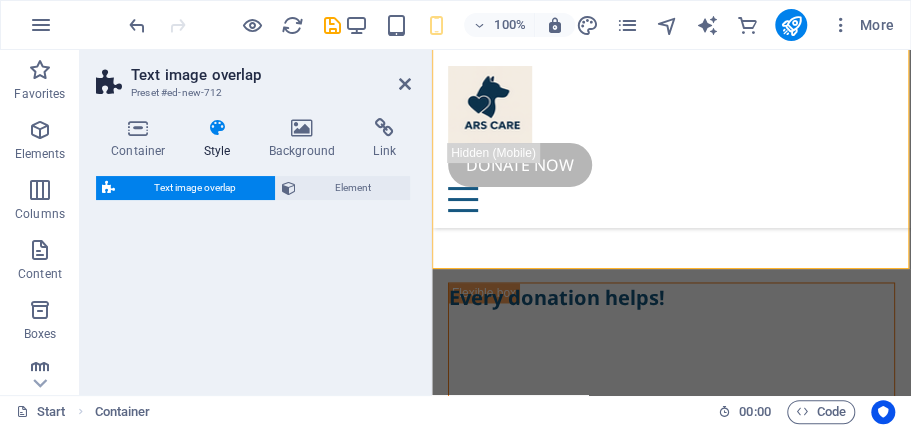 select on "rem" 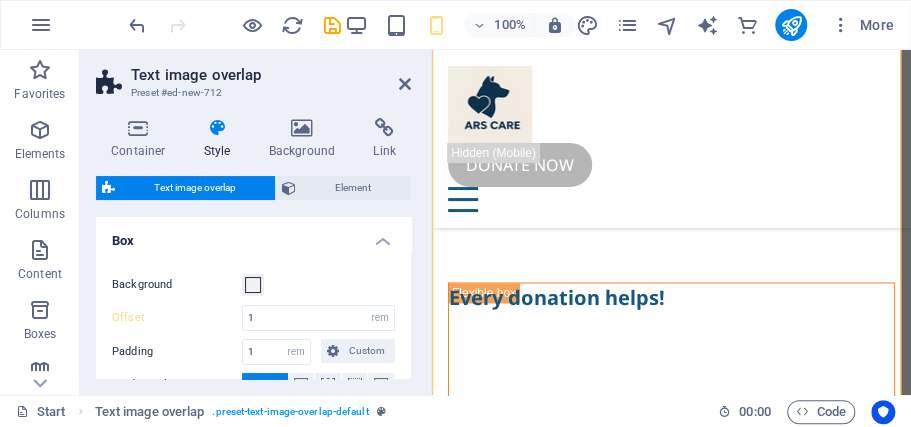 scroll, scrollTop: 6338, scrollLeft: 0, axis: vertical 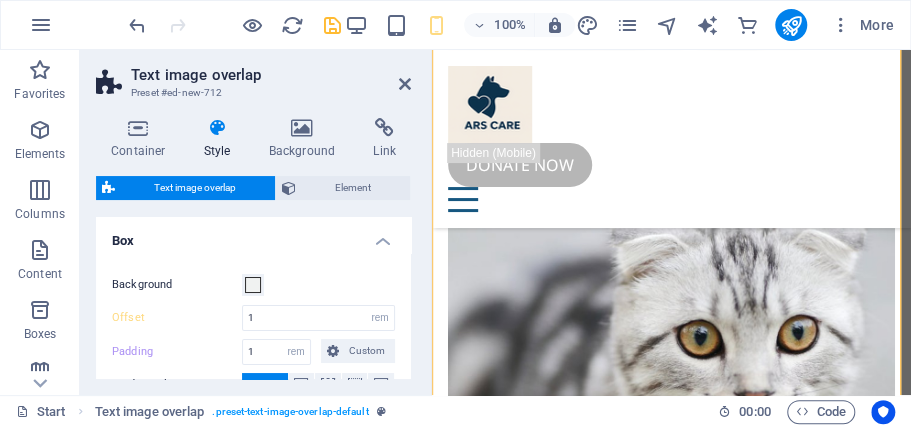 click at bounding box center (331, 25) 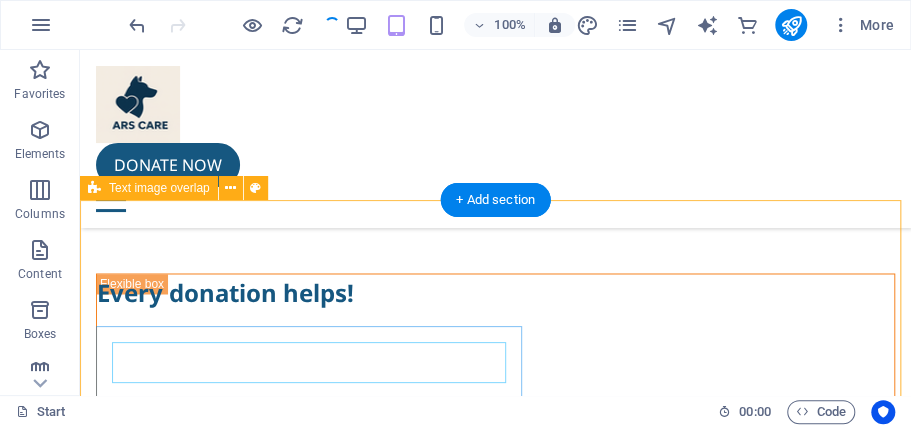 scroll, scrollTop: 3882, scrollLeft: 0, axis: vertical 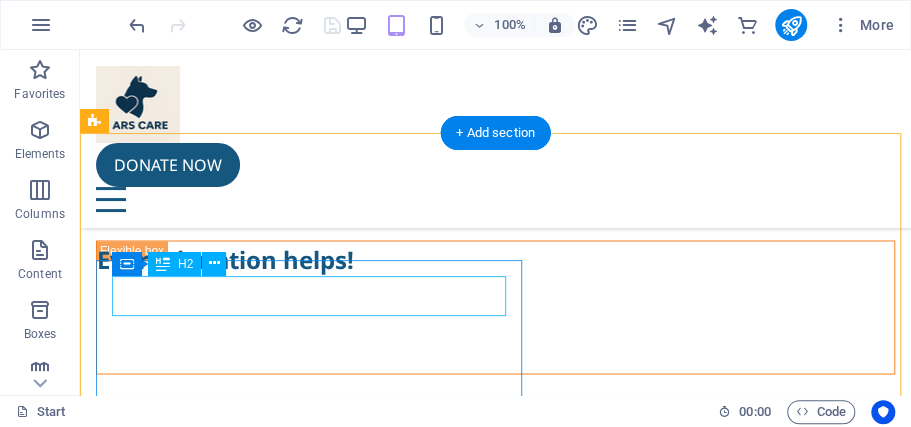 click on "New headline" at bounding box center (511, 7604) 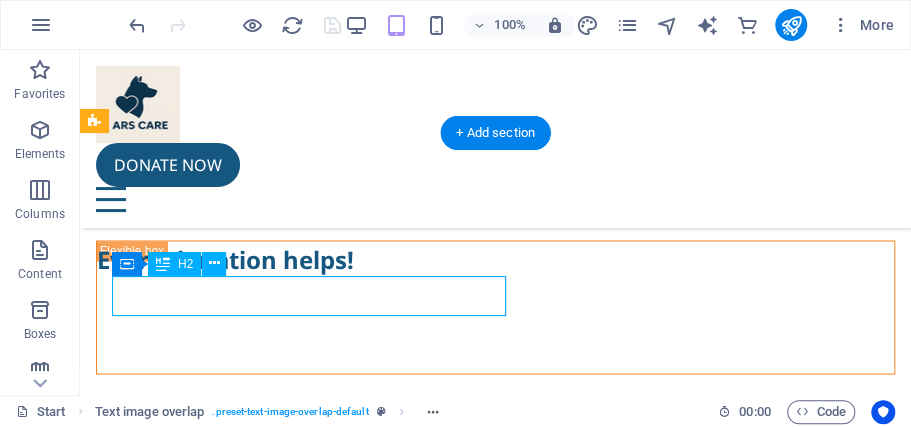click on "New headline" at bounding box center [511, 7604] 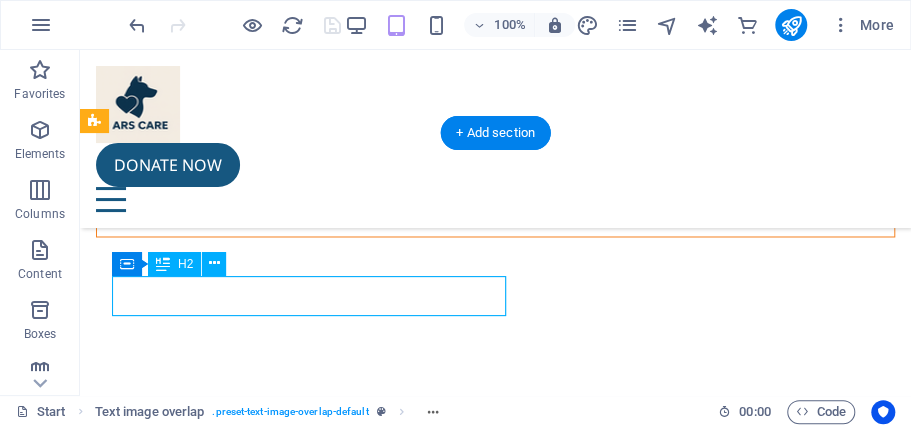scroll, scrollTop: 6136, scrollLeft: 0, axis: vertical 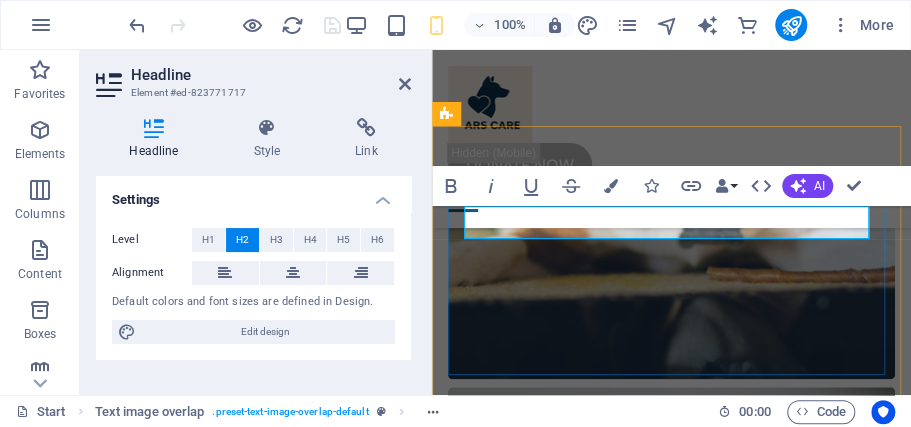 type 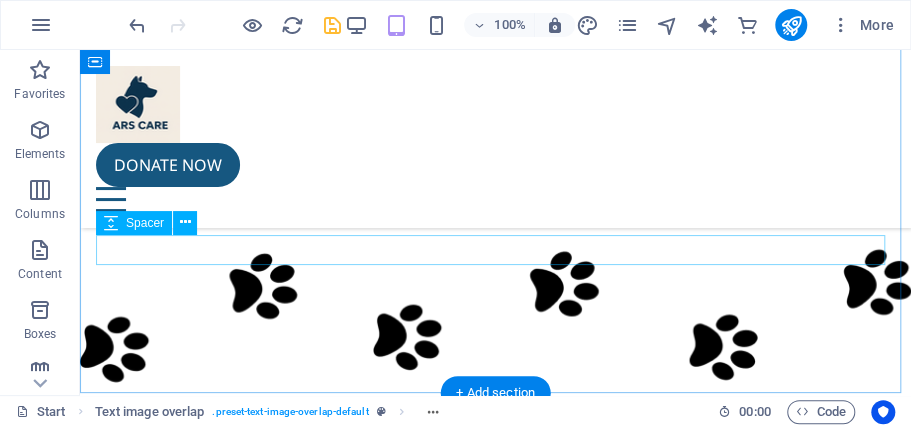 scroll, scrollTop: 3222, scrollLeft: 0, axis: vertical 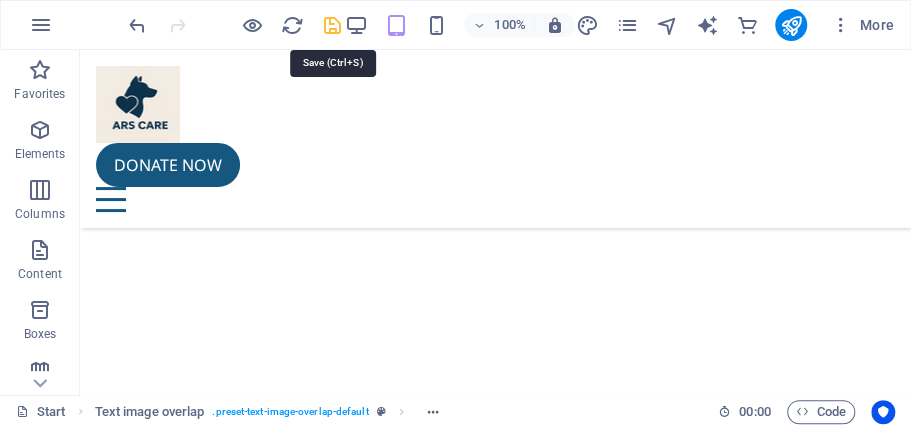 click at bounding box center [234, 25] 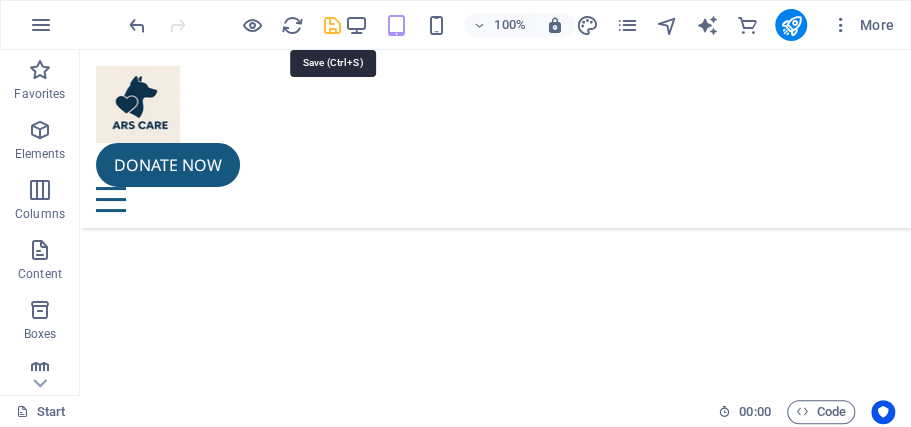 click at bounding box center (331, 25) 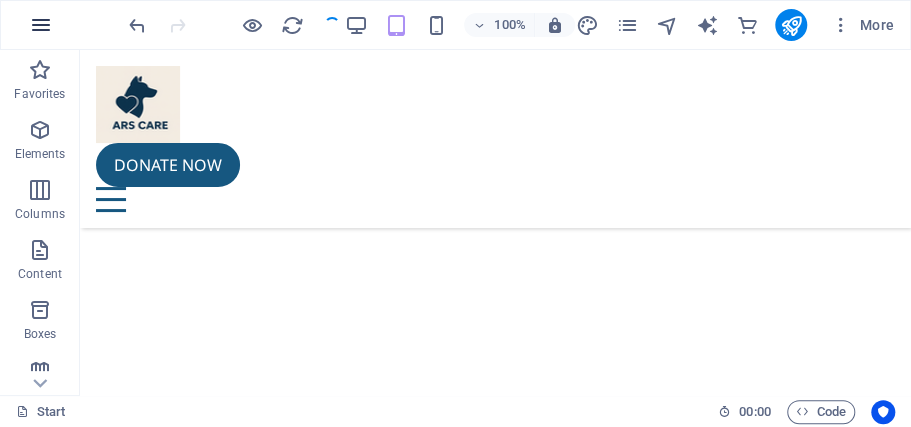 click at bounding box center [41, 25] 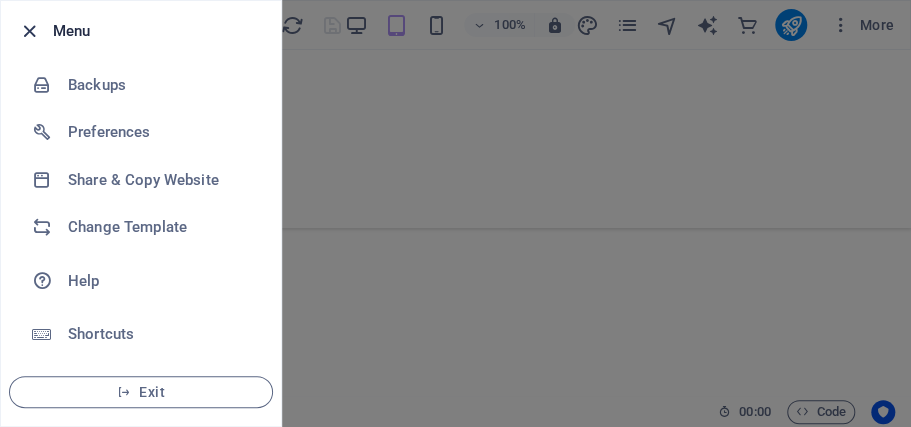 click at bounding box center (29, 31) 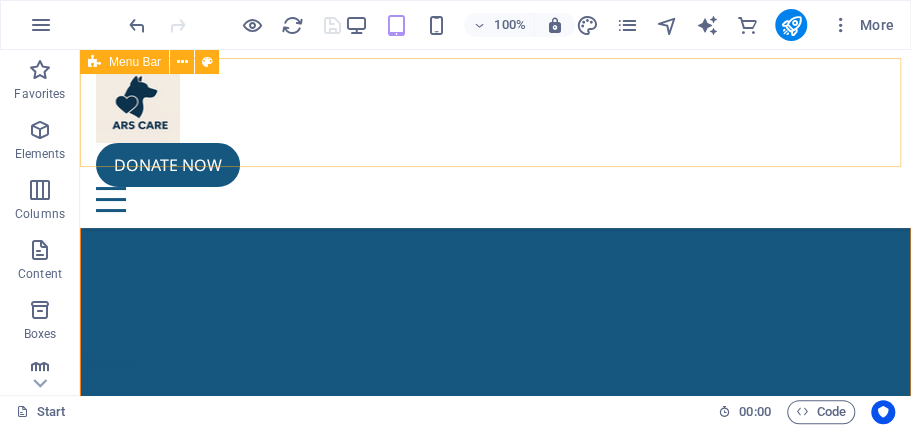 scroll, scrollTop: 0, scrollLeft: 0, axis: both 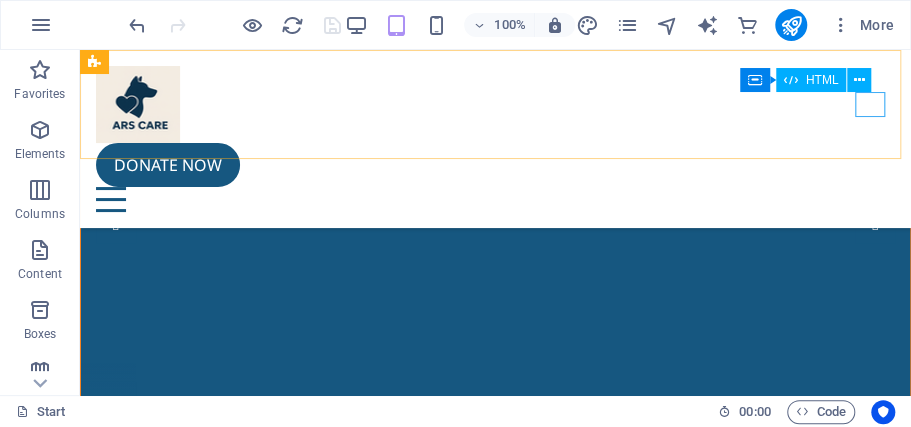 click at bounding box center [495, 199] 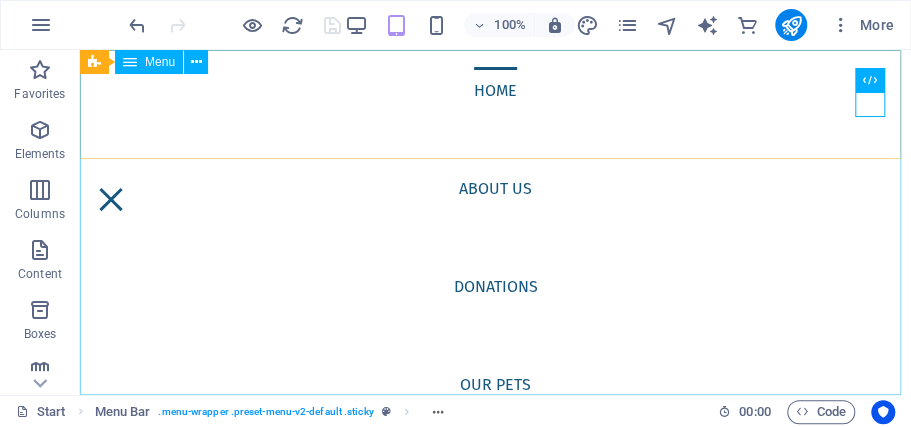 scroll, scrollTop: 0, scrollLeft: 0, axis: both 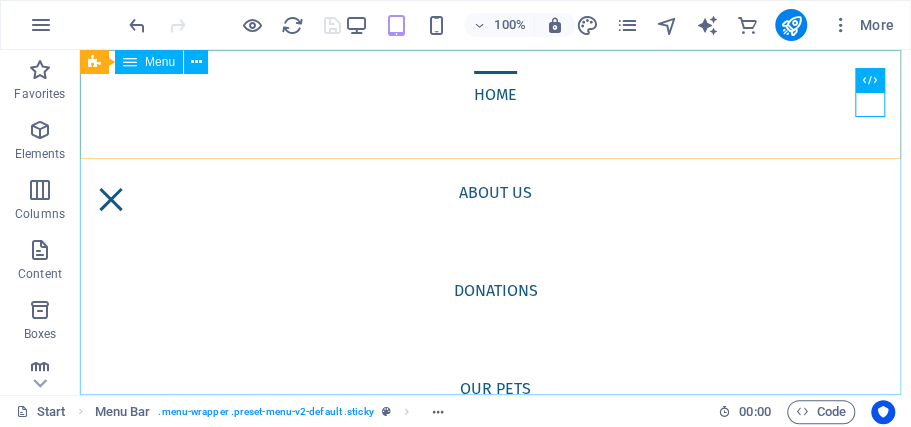 click on "Menu" at bounding box center (160, 62) 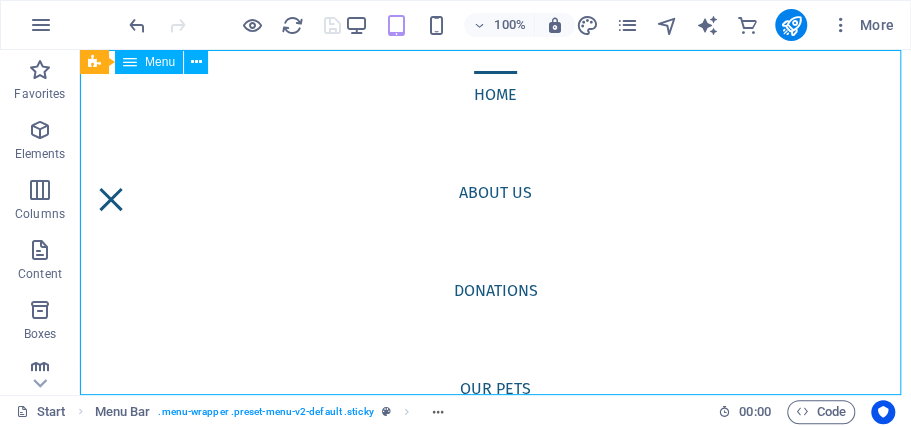 click on "Menu" at bounding box center [160, 62] 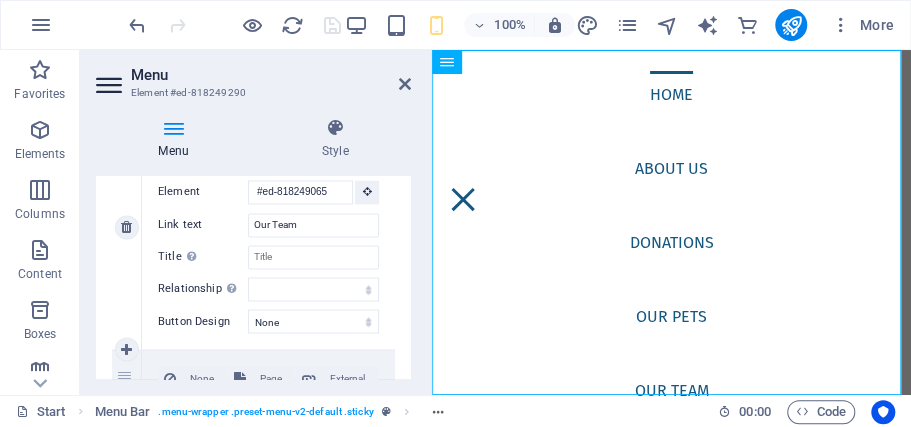 scroll, scrollTop: 1103, scrollLeft: 0, axis: vertical 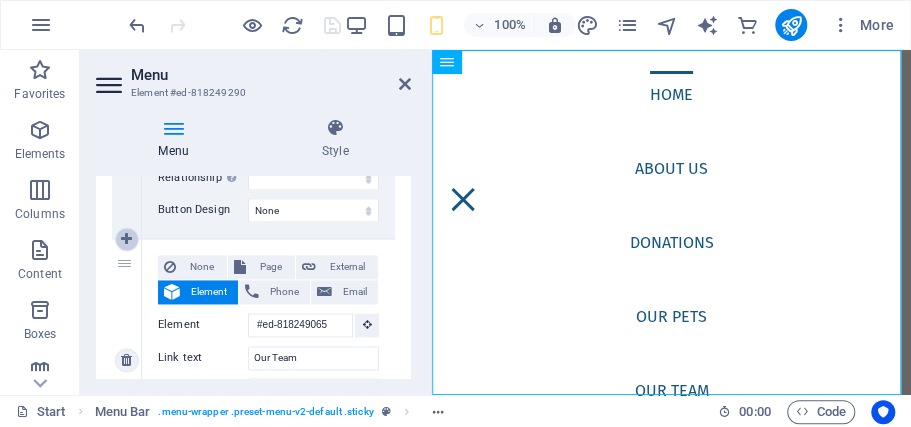 click at bounding box center [126, 239] 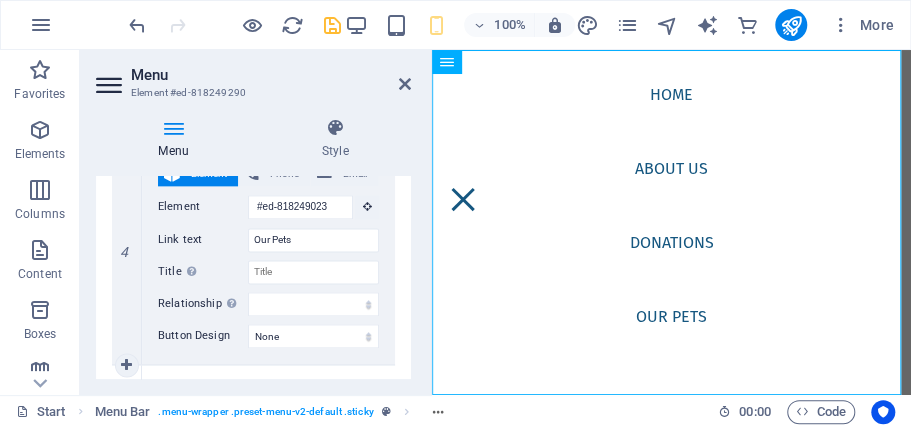 scroll, scrollTop: 970, scrollLeft: 0, axis: vertical 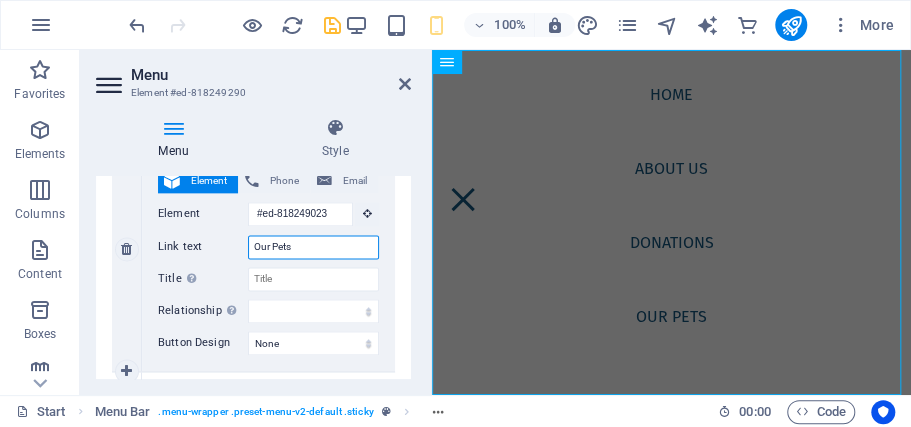 drag, startPoint x: 299, startPoint y: 243, endPoint x: 252, endPoint y: 247, distance: 47.169907 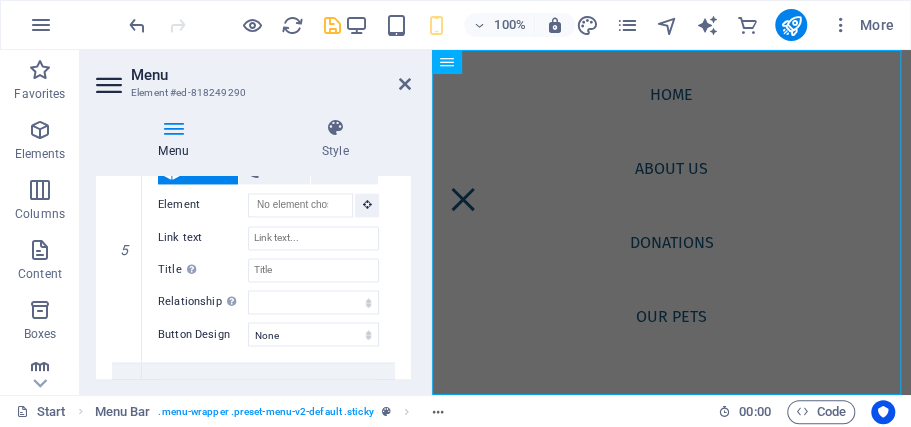 scroll, scrollTop: 1236, scrollLeft: 0, axis: vertical 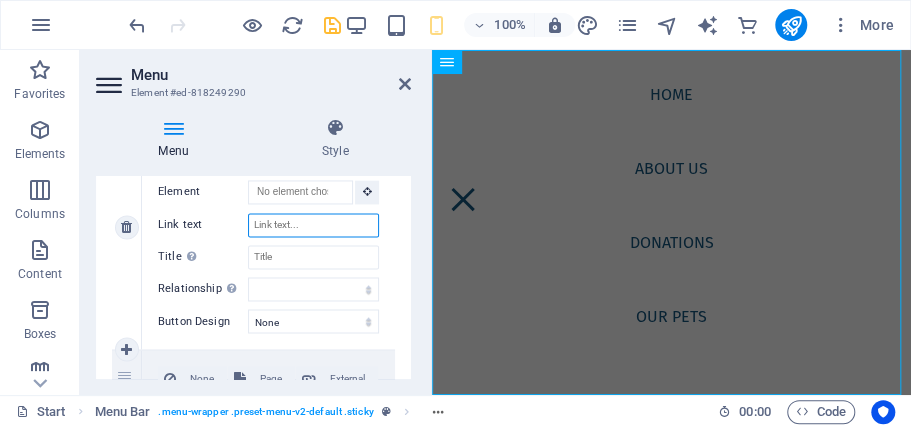 click on "Link text" at bounding box center (313, 225) 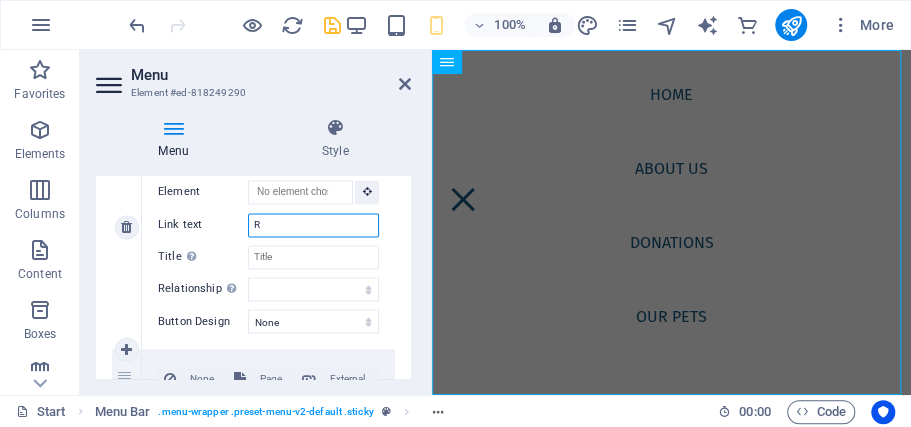 type on "Re" 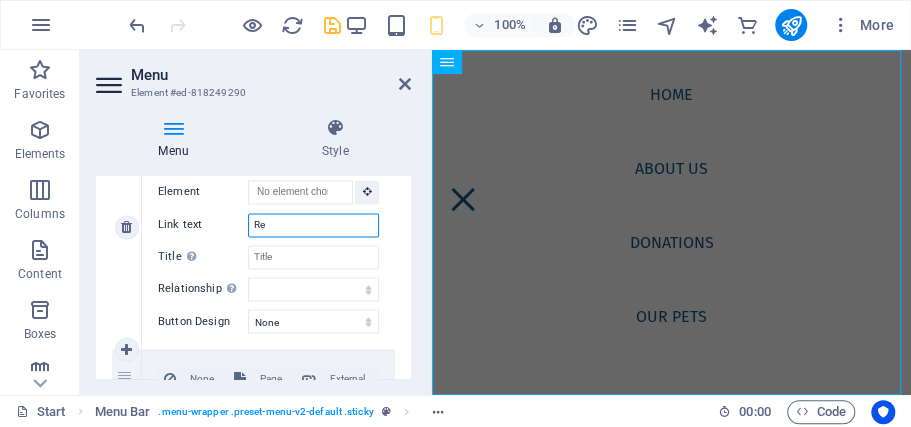 select 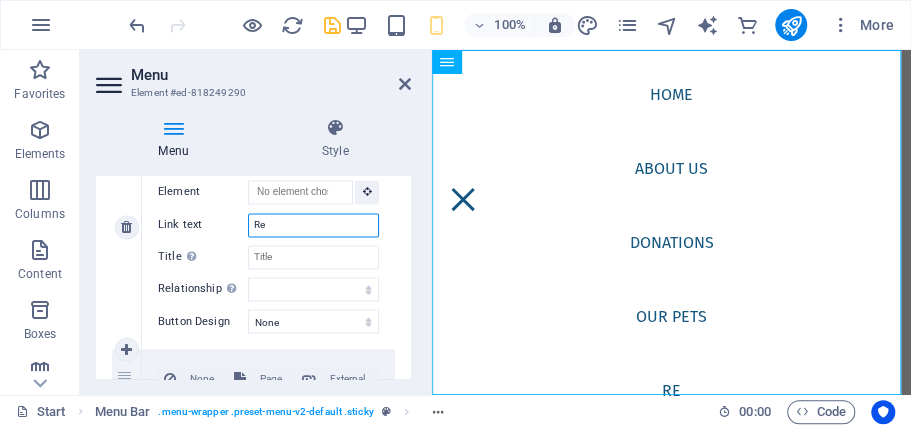 type on "Rec" 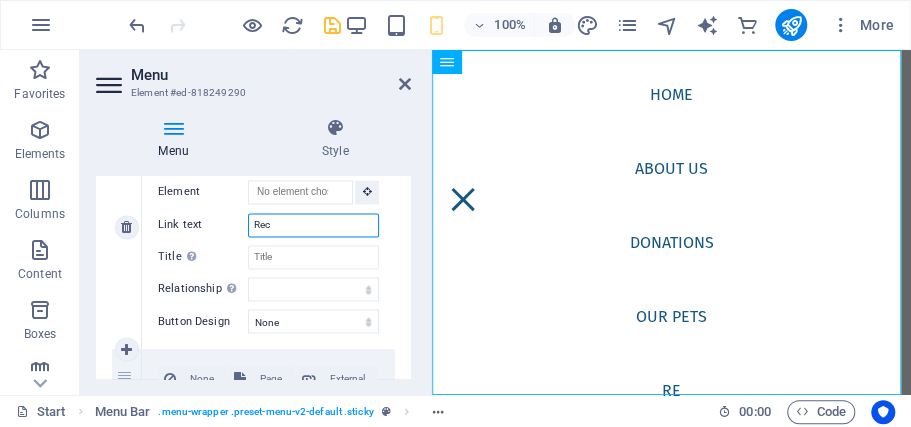 select 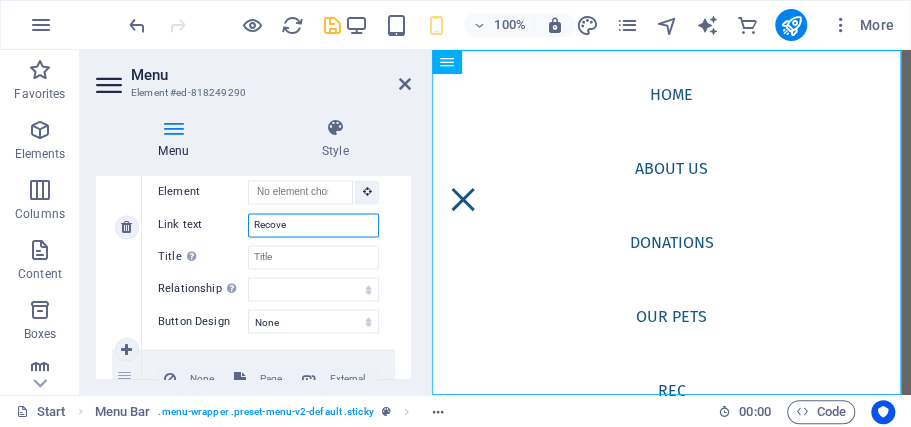type on "Recover" 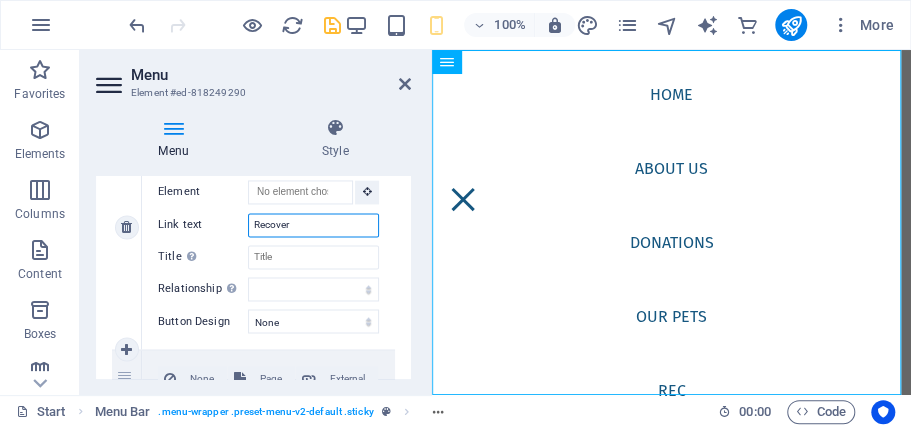 select 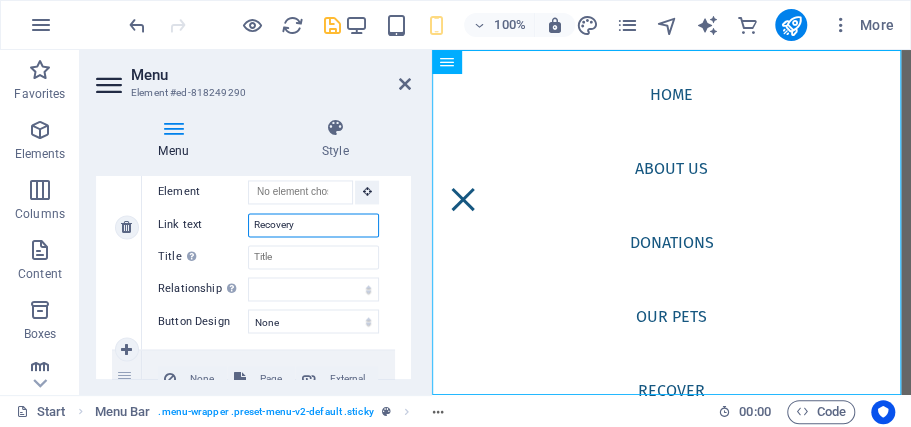 type on "Recovery S" 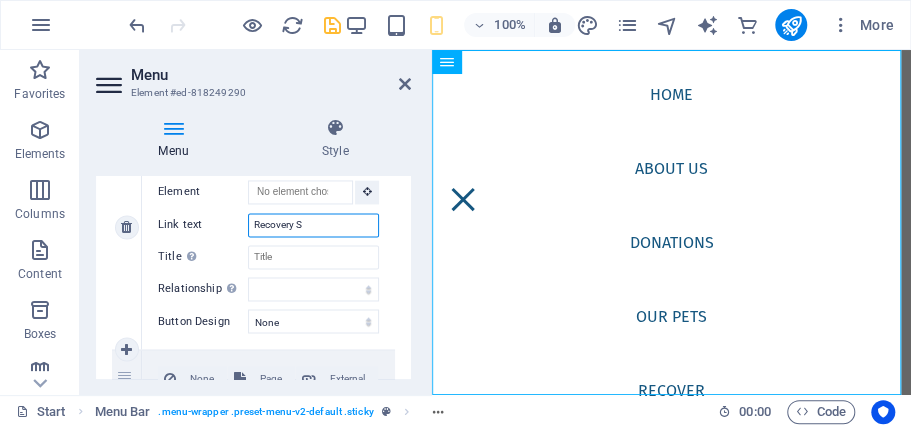 select 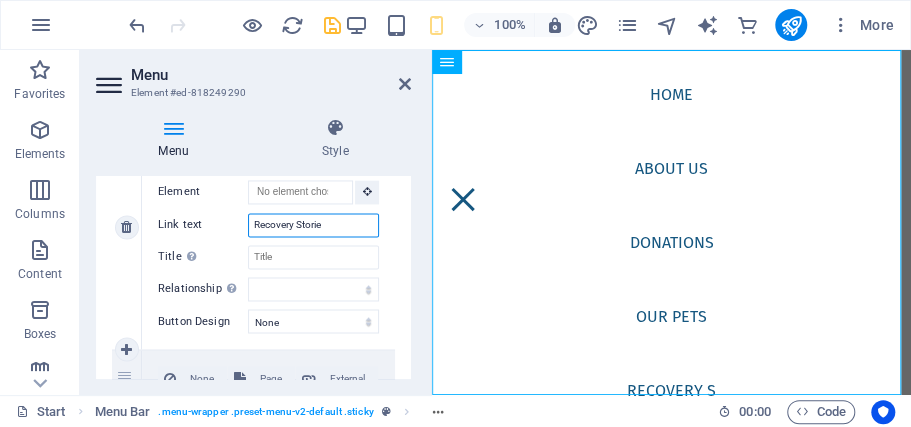 type on "Recovery Stories" 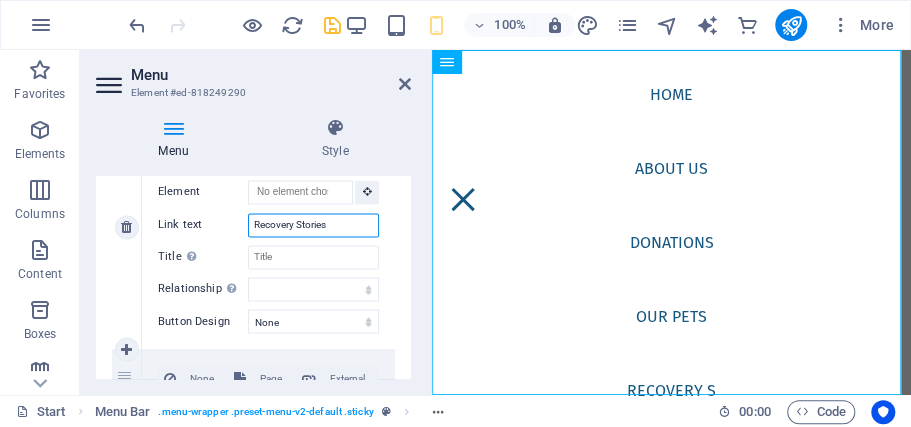 select 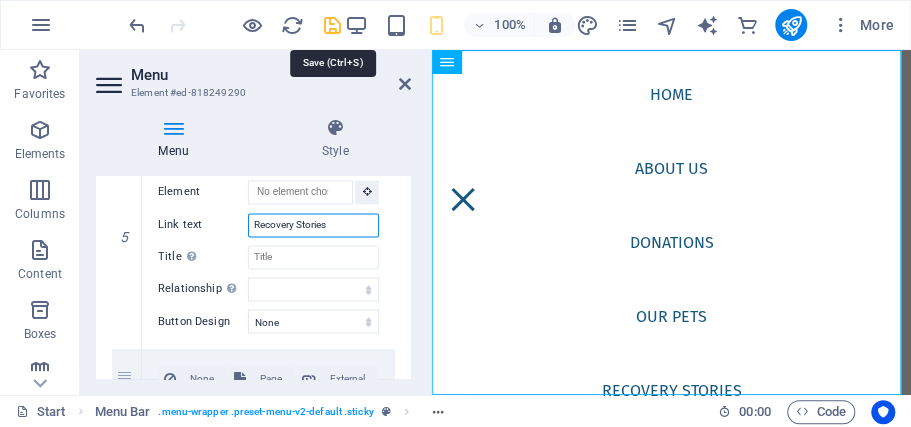 type on "Recovery Stories" 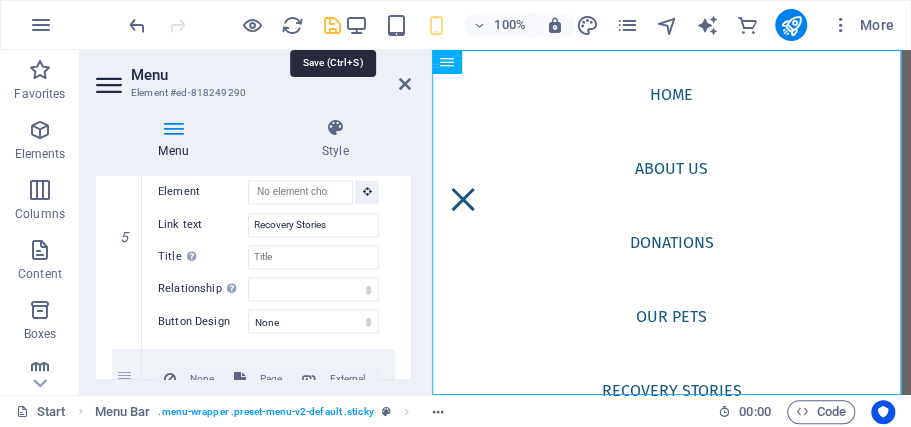click at bounding box center [331, 25] 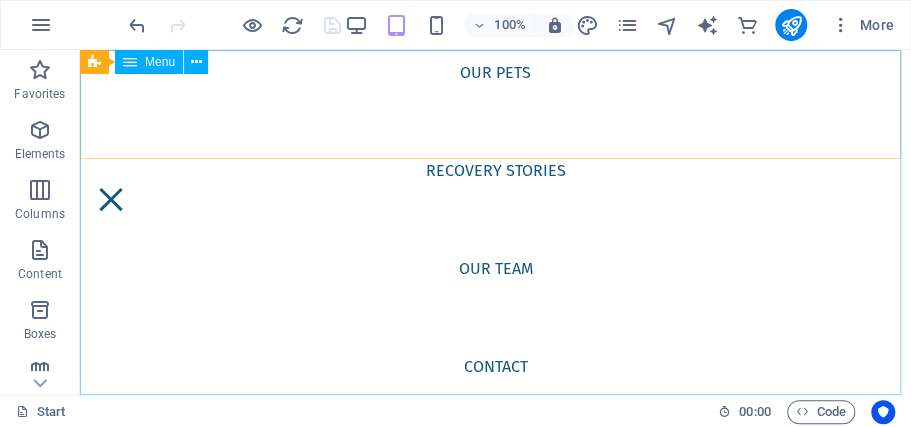 scroll, scrollTop: 116, scrollLeft: 0, axis: vertical 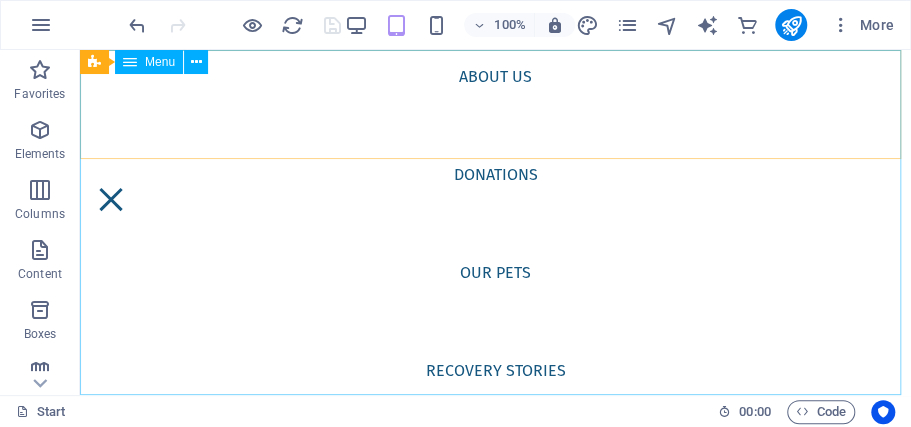 click on "Menu" at bounding box center [160, 62] 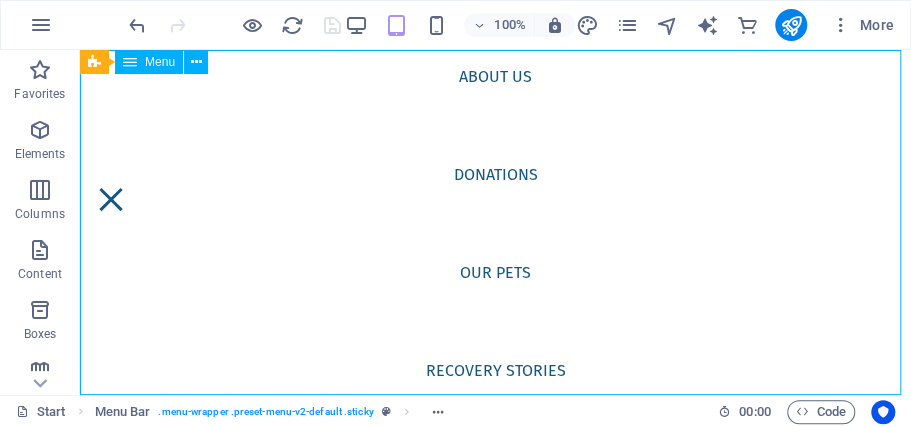 click on "Menu" at bounding box center [160, 62] 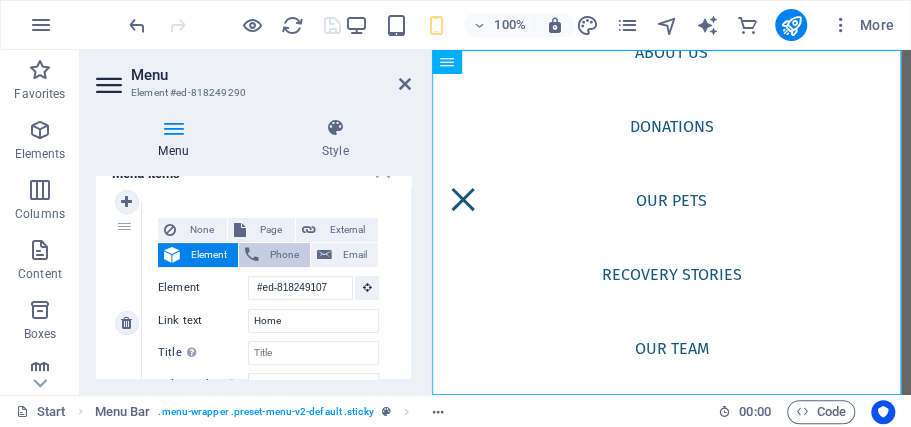 scroll, scrollTop: 200, scrollLeft: 0, axis: vertical 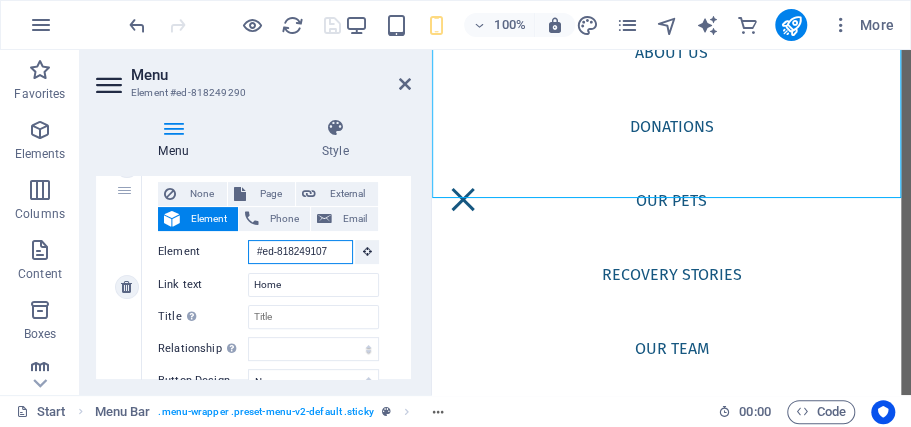 click on "#ed-818249107" at bounding box center (300, 252) 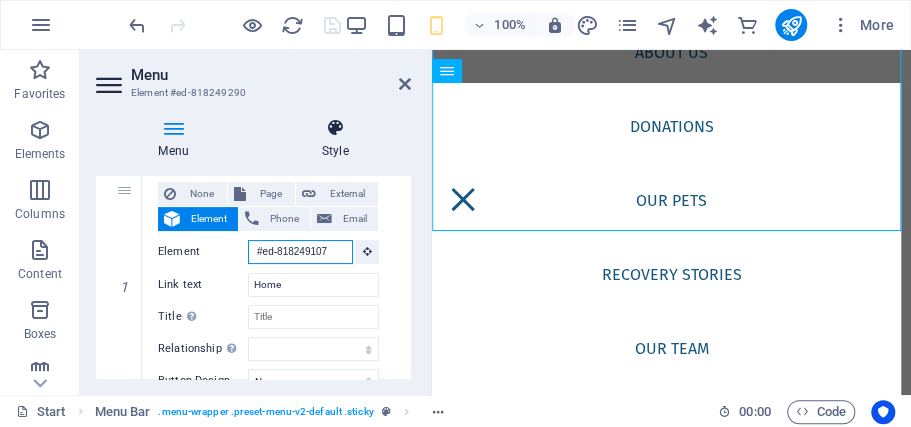 scroll, scrollTop: 0, scrollLeft: 0, axis: both 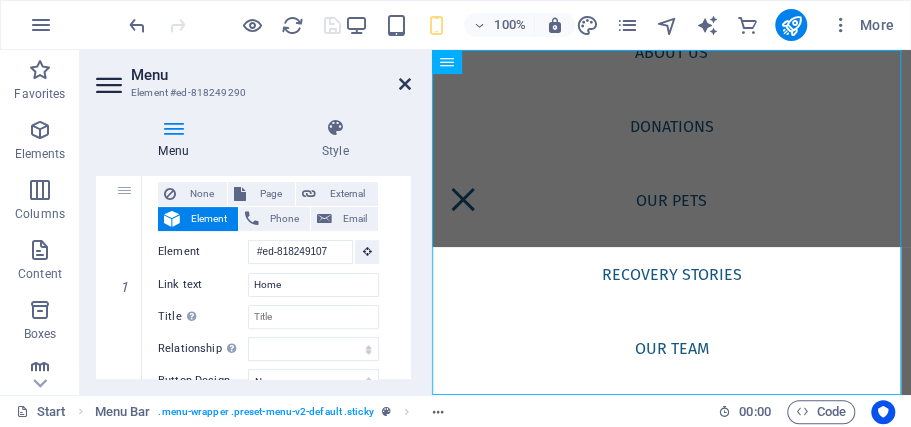 click at bounding box center (405, 84) 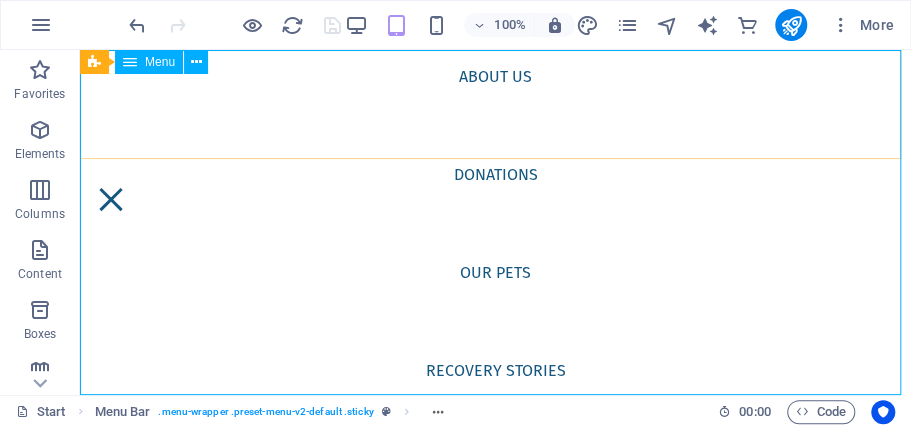click on "Menu" at bounding box center (160, 62) 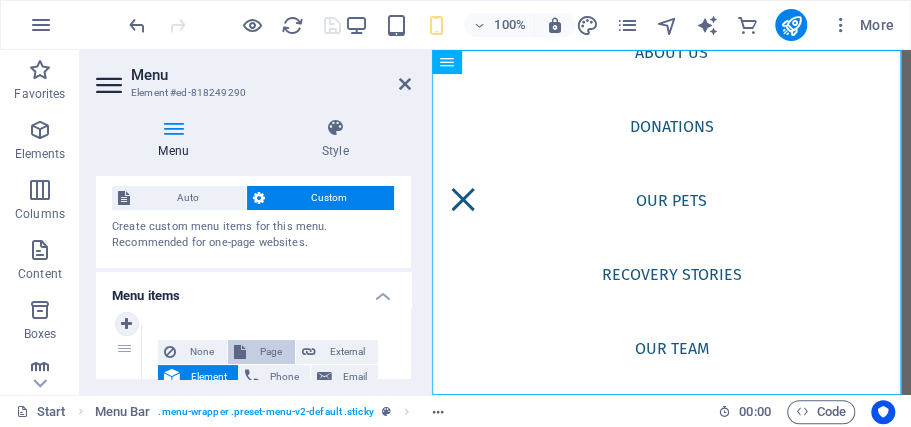 scroll, scrollTop: 133, scrollLeft: 0, axis: vertical 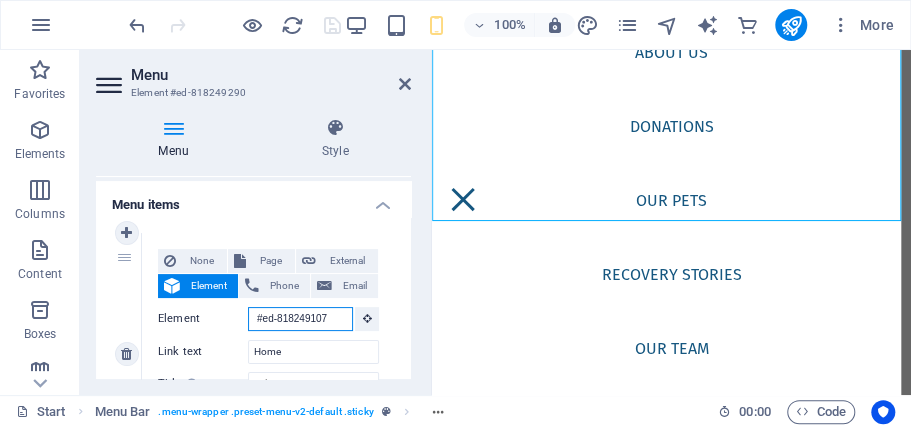 click on "#ed-818249107" at bounding box center (300, 319) 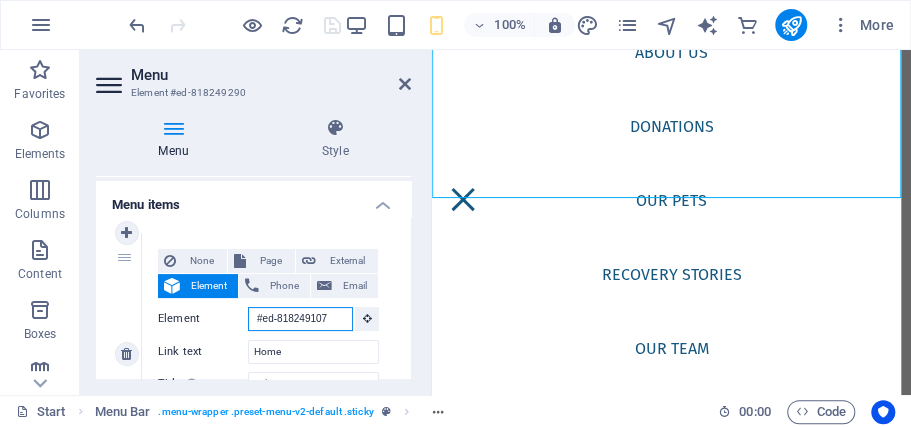 scroll, scrollTop: 0, scrollLeft: 2, axis: horizontal 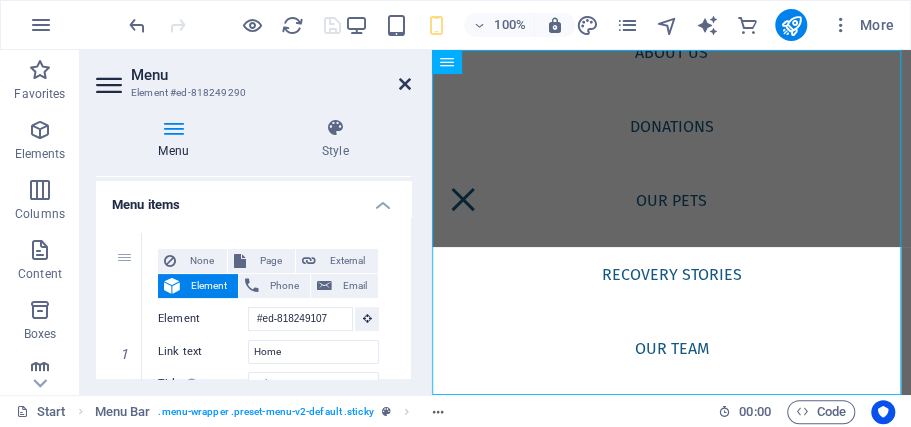 click at bounding box center (405, 84) 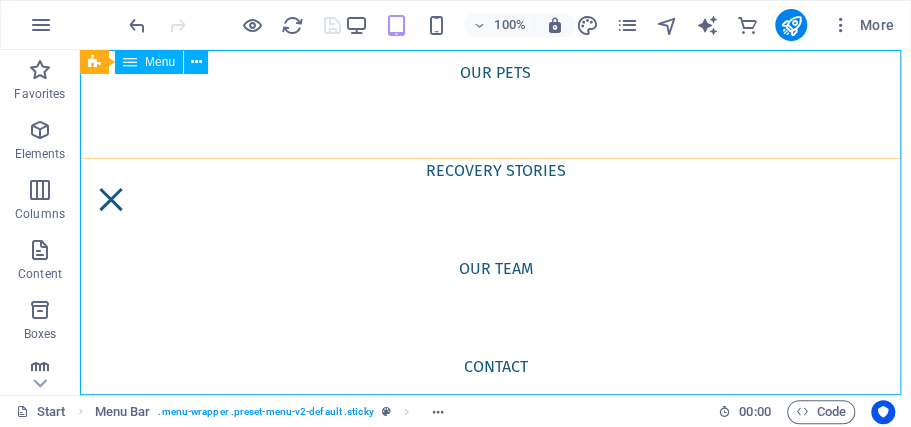 scroll, scrollTop: 316, scrollLeft: 0, axis: vertical 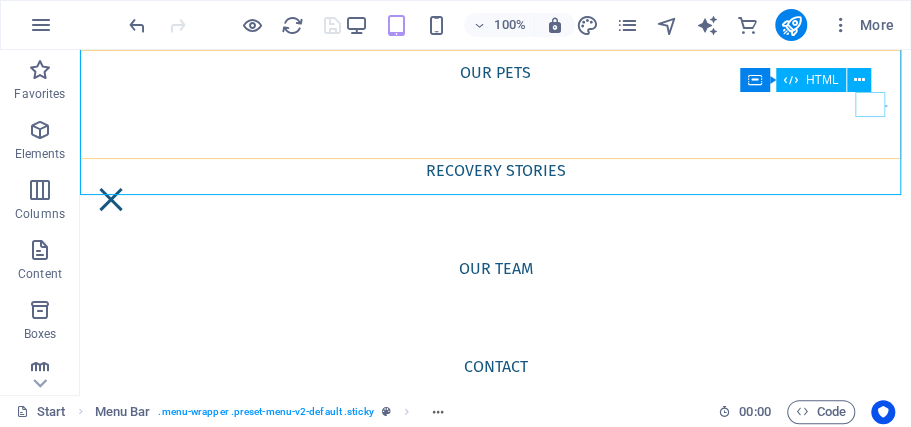 click at bounding box center [111, 199] 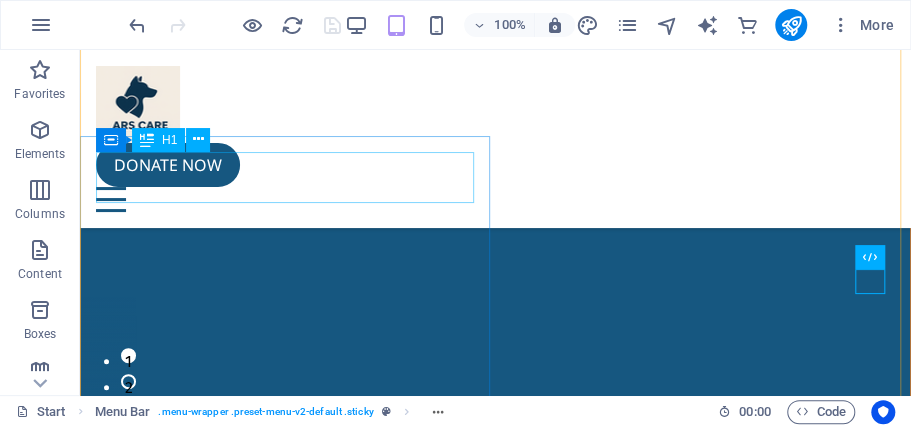 scroll, scrollTop: 0, scrollLeft: 0, axis: both 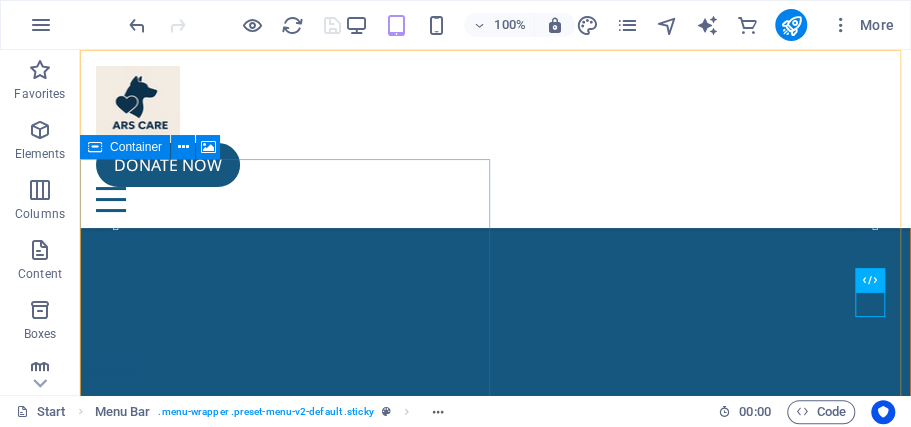 click on "Container" at bounding box center [125, 147] 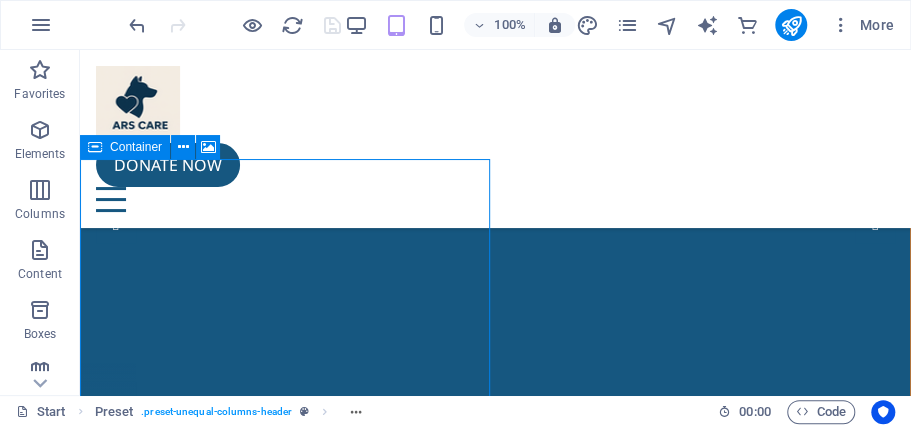 click at bounding box center (95, 147) 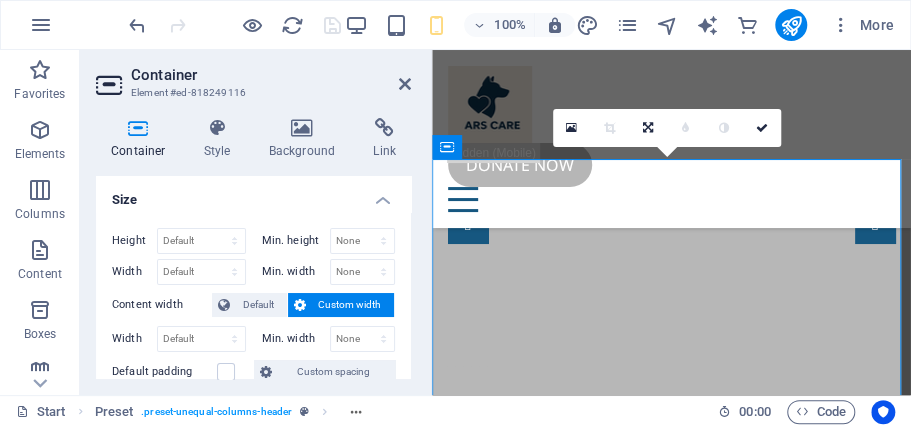 scroll, scrollTop: 172, scrollLeft: 0, axis: vertical 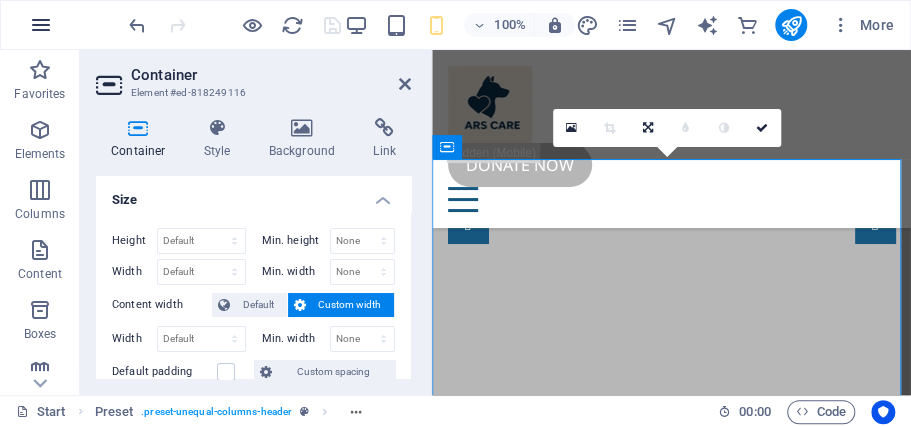 click at bounding box center [41, 25] 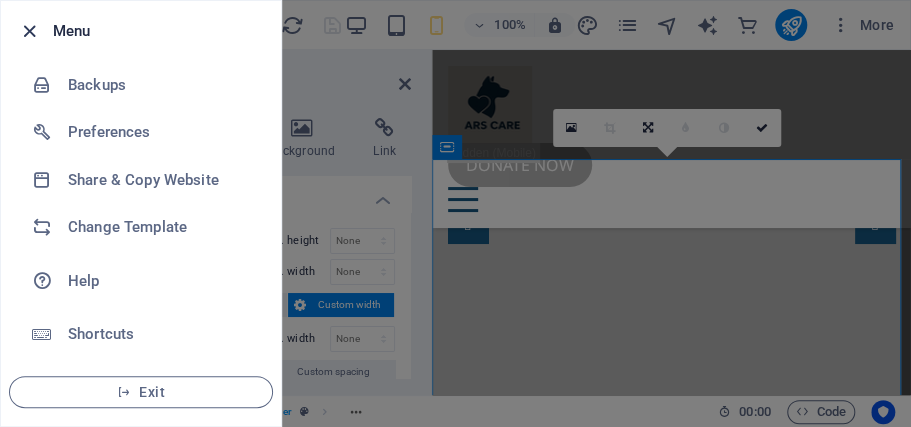click at bounding box center [29, 31] 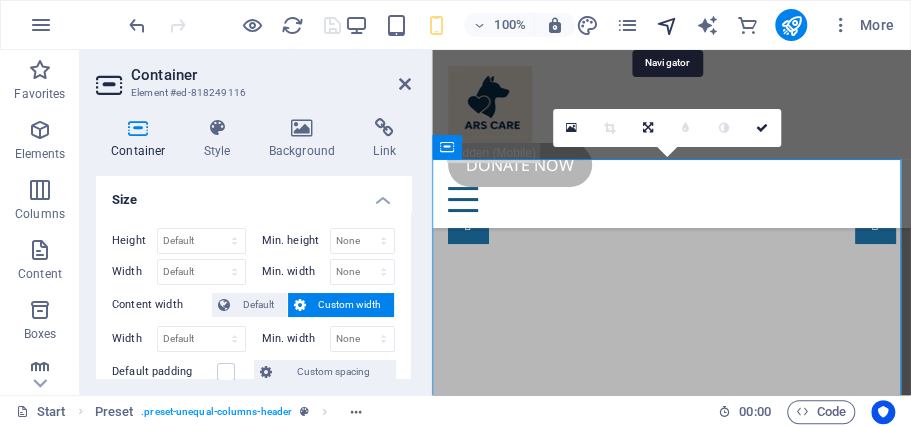 click at bounding box center (666, 25) 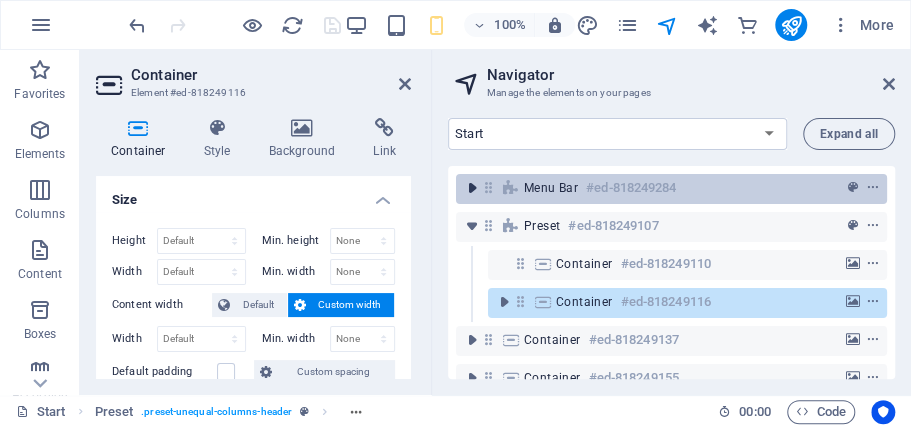 click at bounding box center [472, 188] 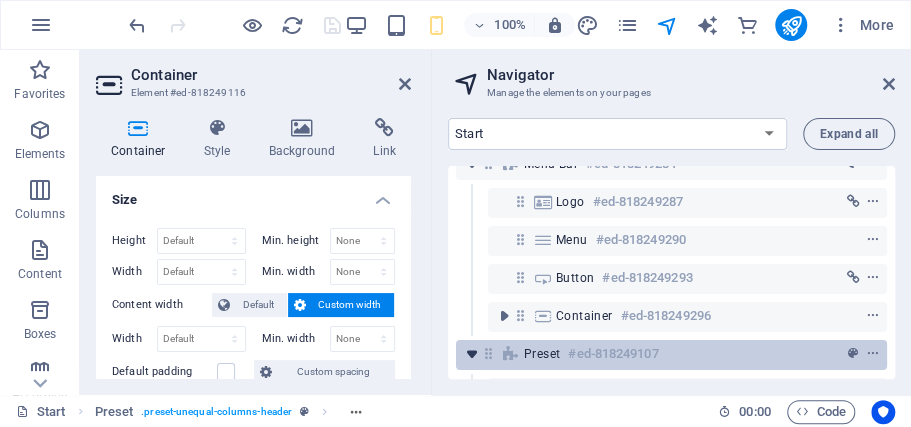 scroll, scrollTop: 0, scrollLeft: 0, axis: both 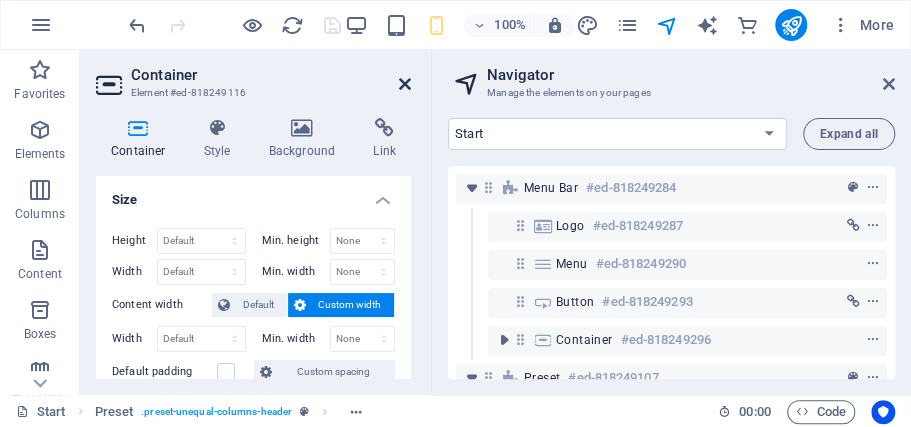 click at bounding box center (405, 84) 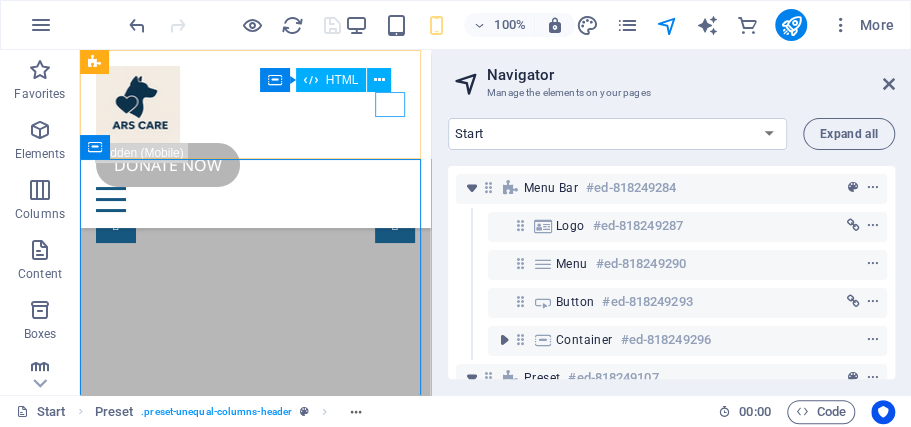click on "Home About us Donations Our Pets Recovery Stories Our Team Contact   Donate now" at bounding box center (255, 139) 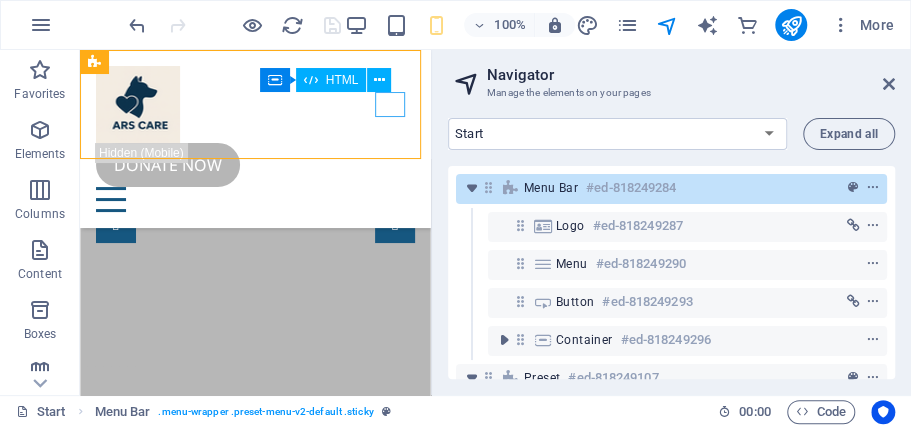 click at bounding box center (255, 199) 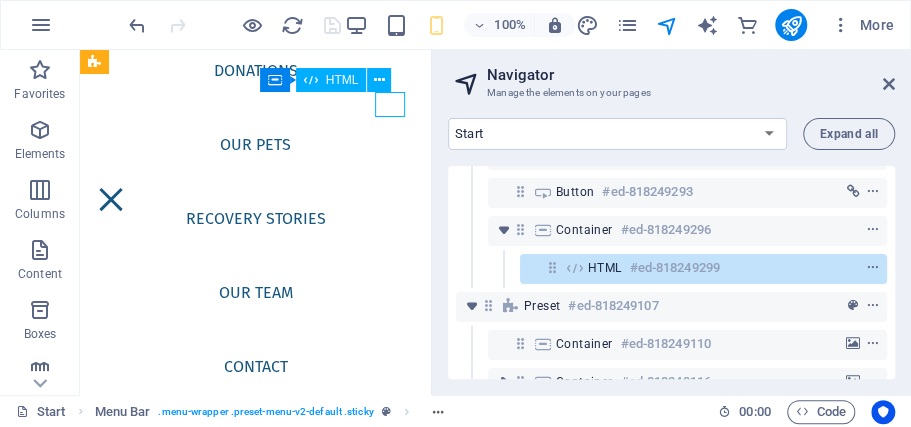 scroll, scrollTop: 111, scrollLeft: 0, axis: vertical 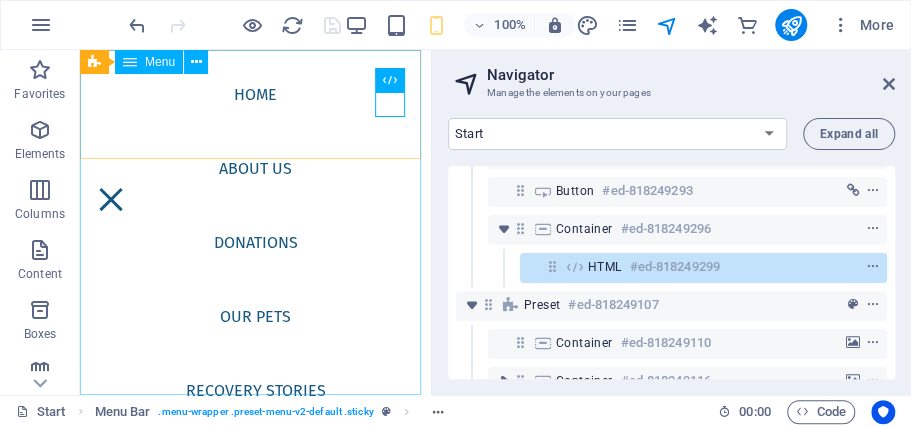 click on "Home About us Donations Our Pets Recovery Stories Our Team Contact" at bounding box center (255, 222) 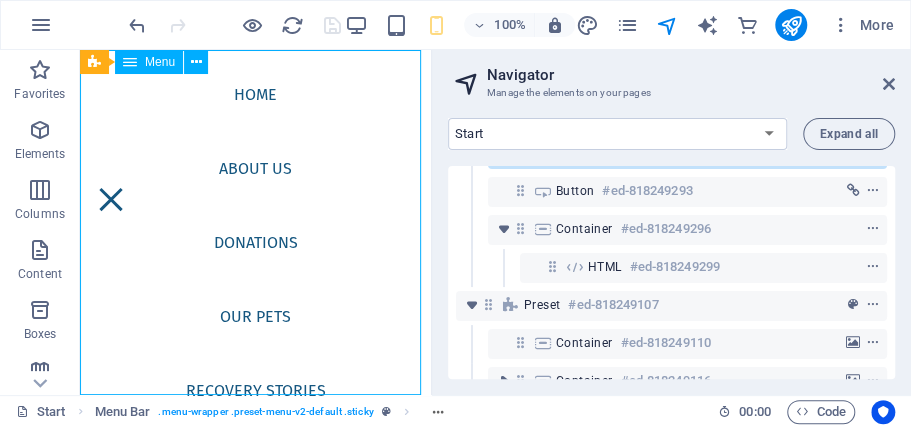 scroll, scrollTop: 0, scrollLeft: 0, axis: both 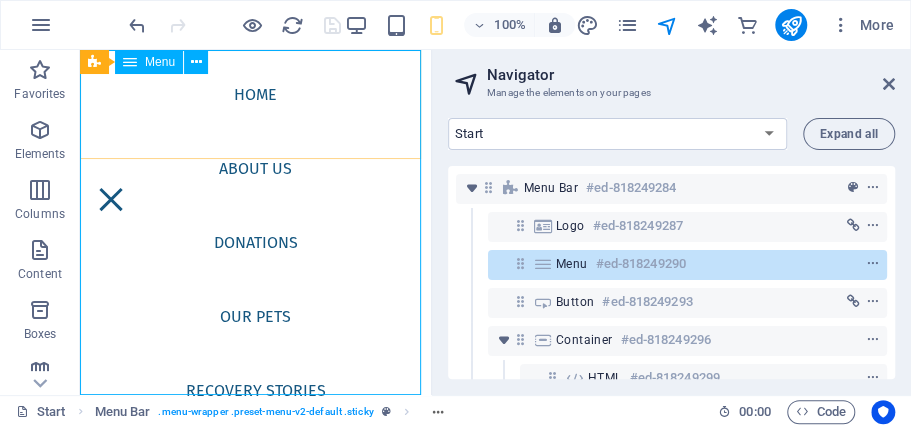 click on "Menu" at bounding box center [160, 62] 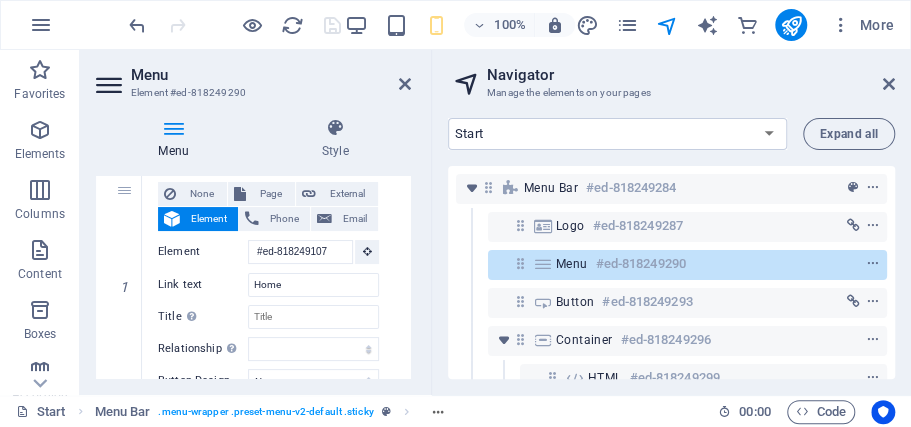 scroll, scrollTop: 266, scrollLeft: 0, axis: vertical 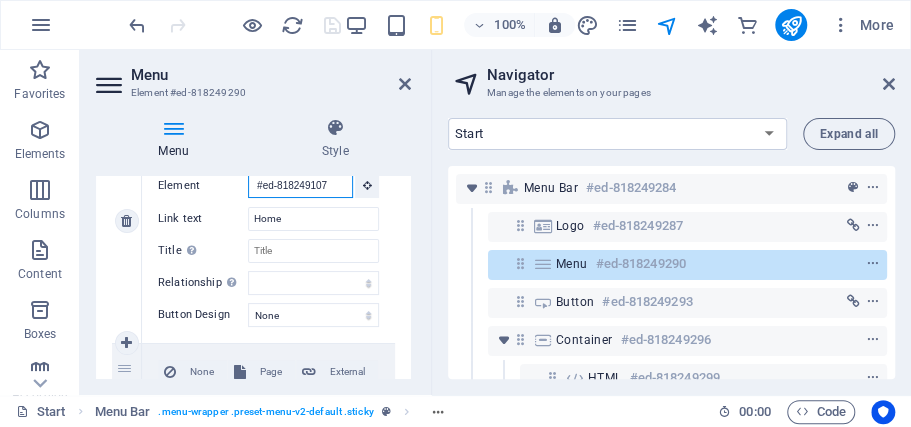 click on "#ed-818249107" at bounding box center [300, 186] 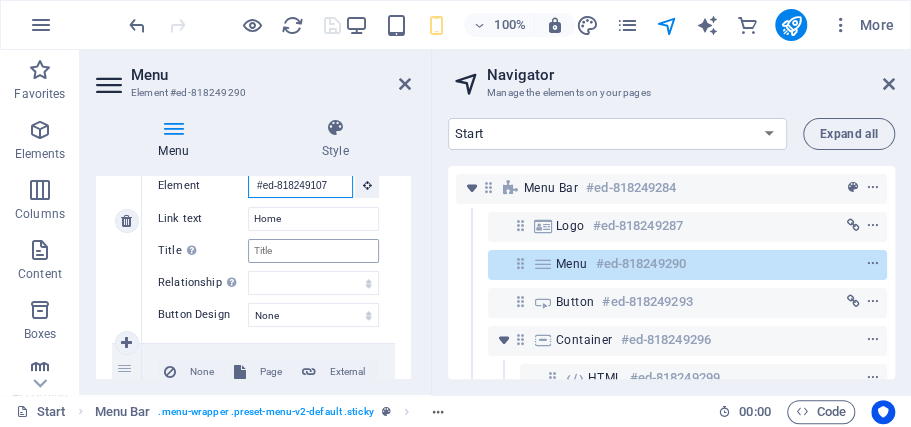 scroll, scrollTop: 0, scrollLeft: 0, axis: both 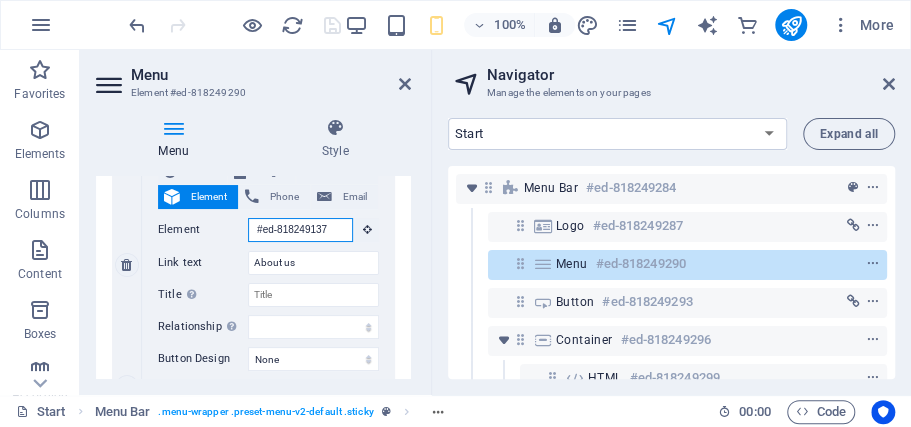 click on "#ed-818249137" at bounding box center [300, 230] 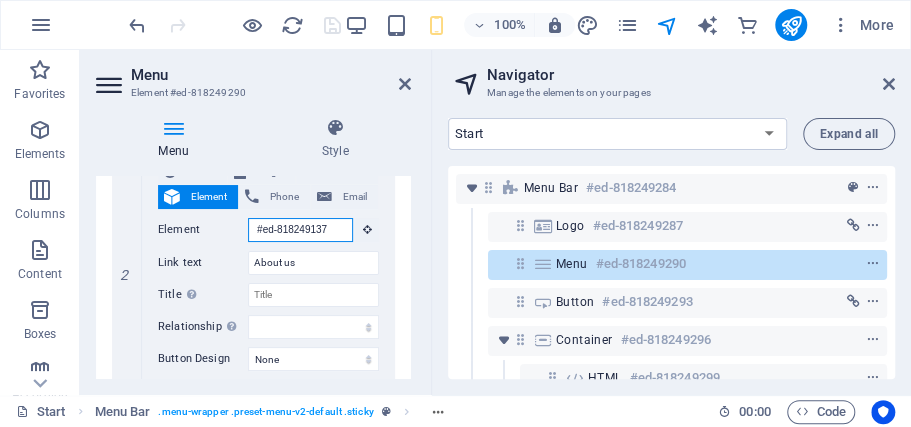 scroll, scrollTop: 0, scrollLeft: 0, axis: both 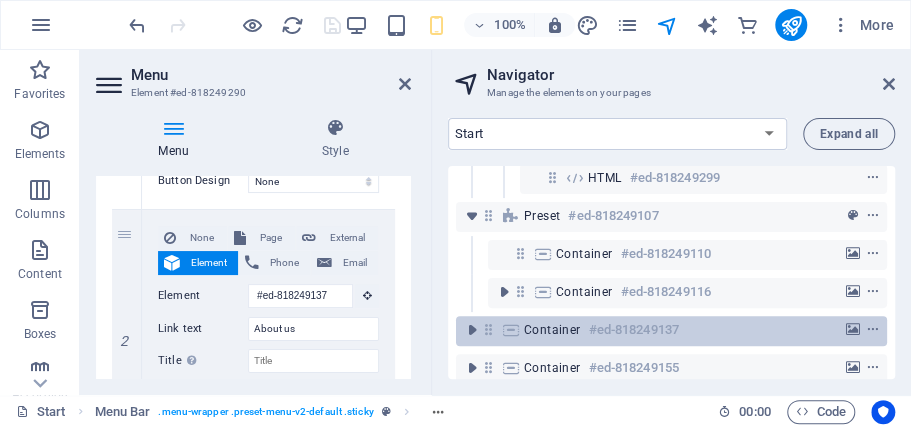 click on "#ed-818249137" at bounding box center (634, 330) 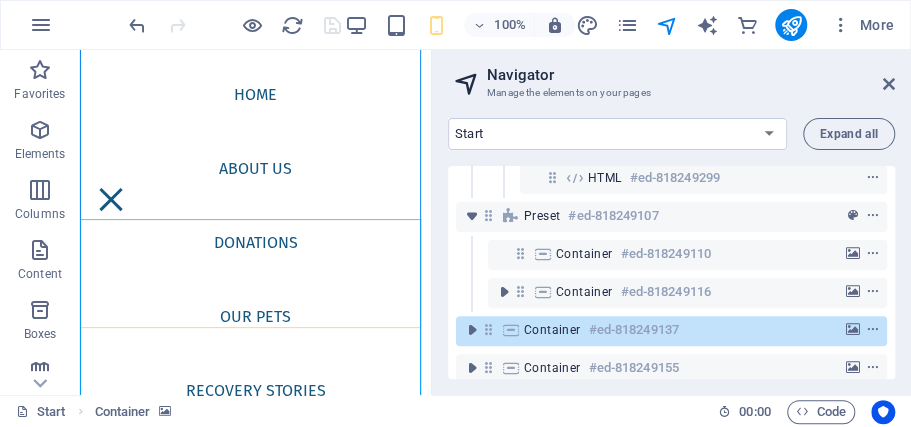 scroll, scrollTop: 678, scrollLeft: 0, axis: vertical 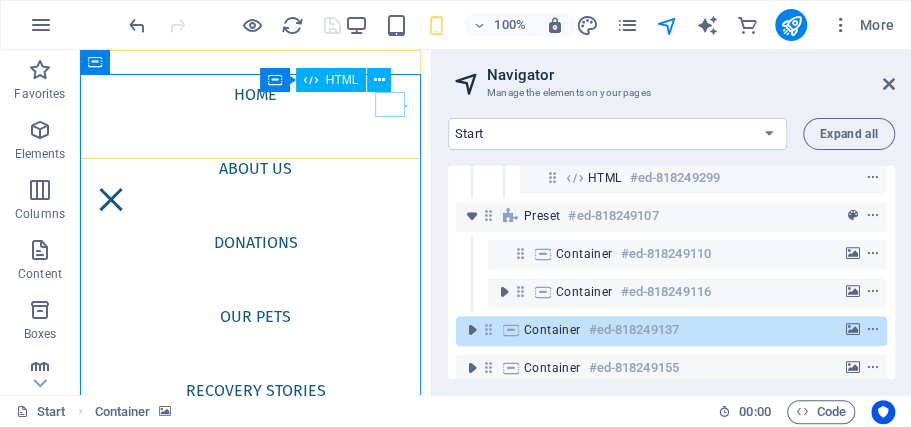 click at bounding box center [111, 199] 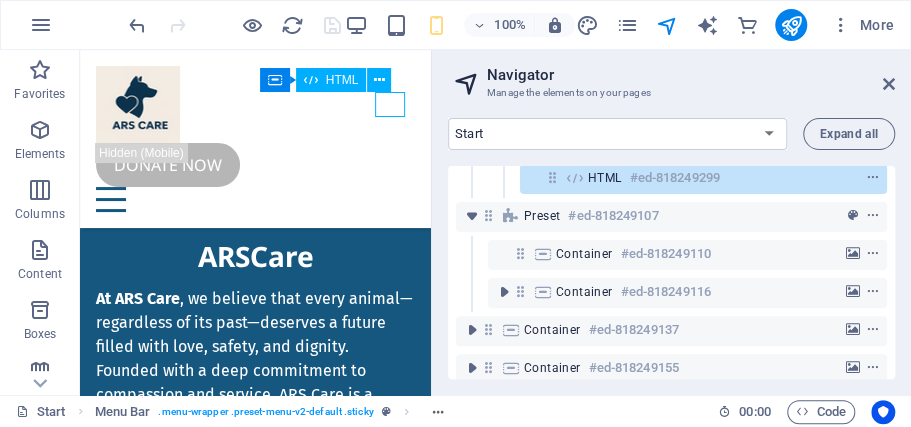 scroll, scrollTop: 111, scrollLeft: 0, axis: vertical 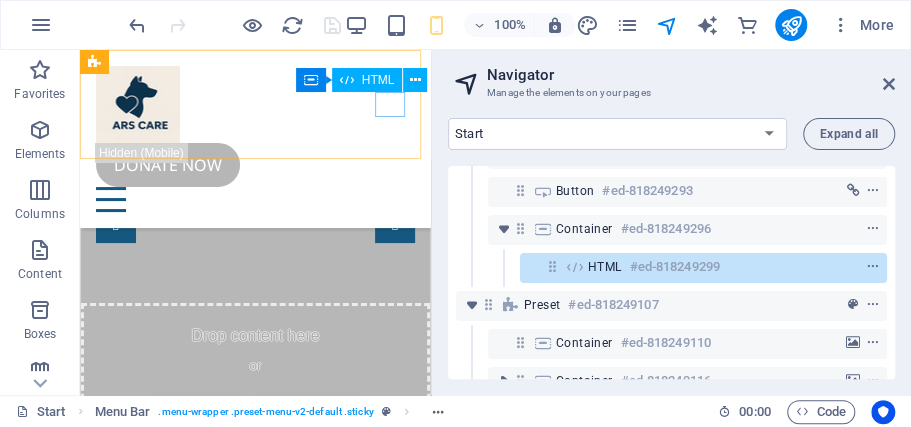 click at bounding box center (255, 199) 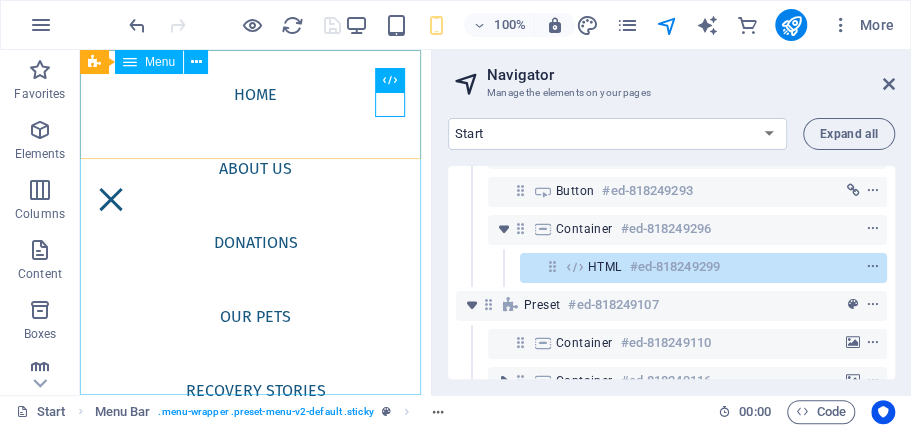 click on "Menu" at bounding box center [160, 62] 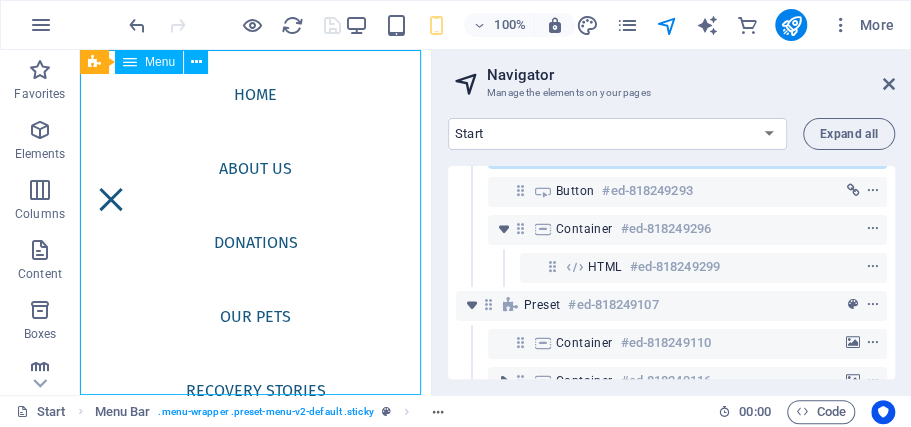 click on "Menu" at bounding box center [160, 62] 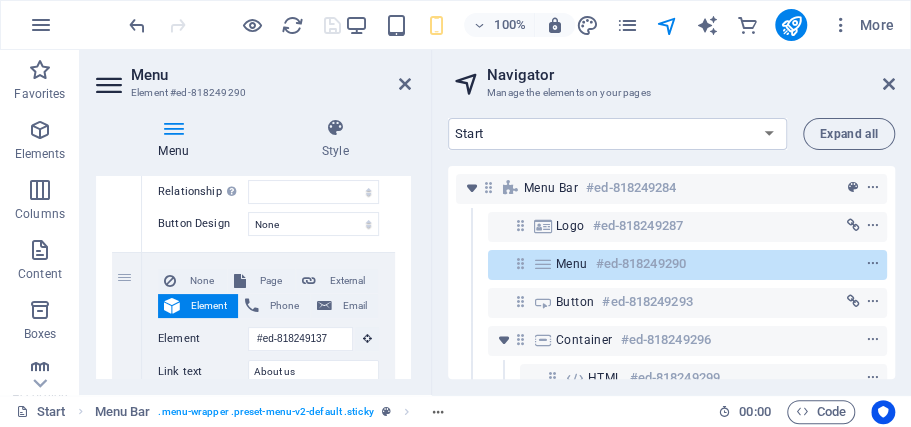 scroll, scrollTop: 400, scrollLeft: 0, axis: vertical 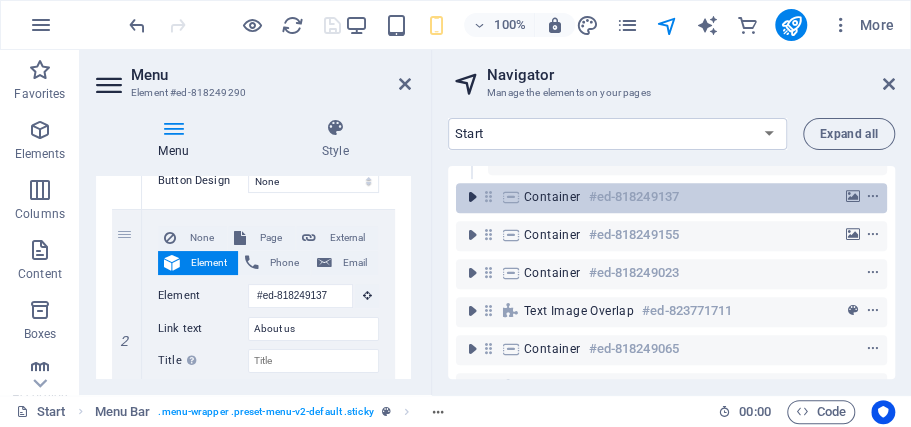 click at bounding box center (472, 197) 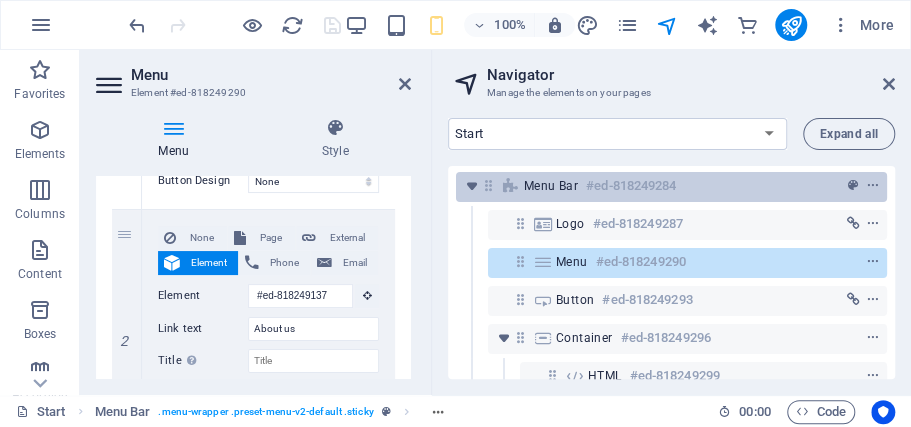 scroll, scrollTop: 0, scrollLeft: 0, axis: both 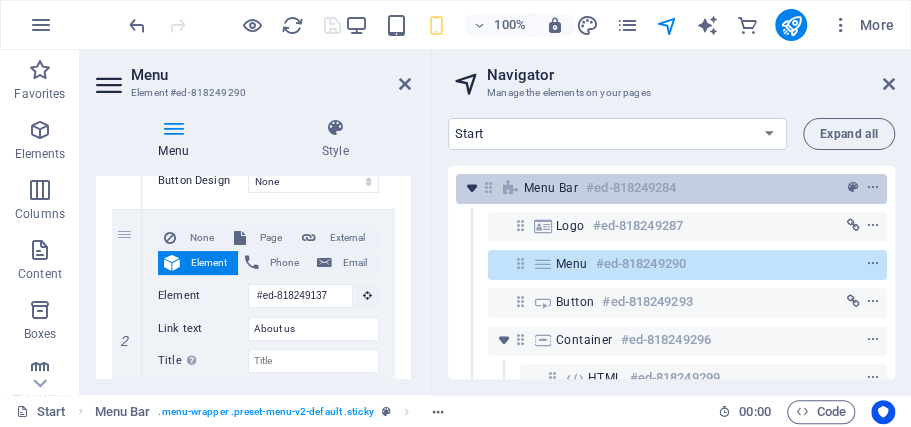 click at bounding box center [472, 188] 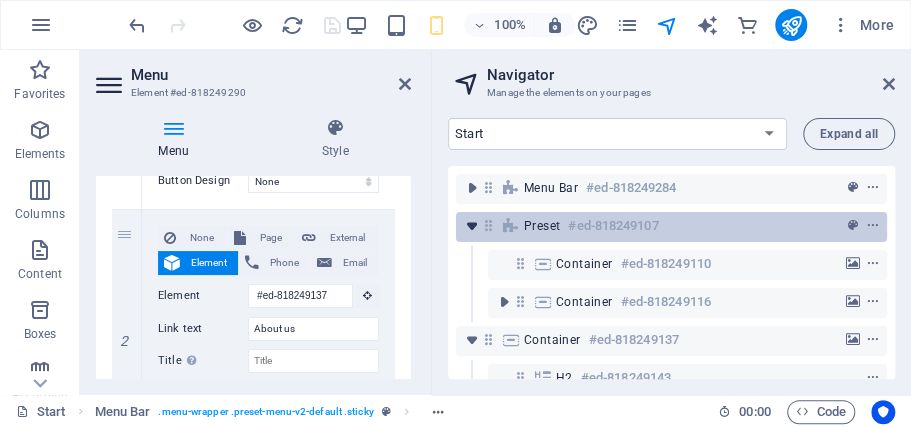 click at bounding box center (472, 226) 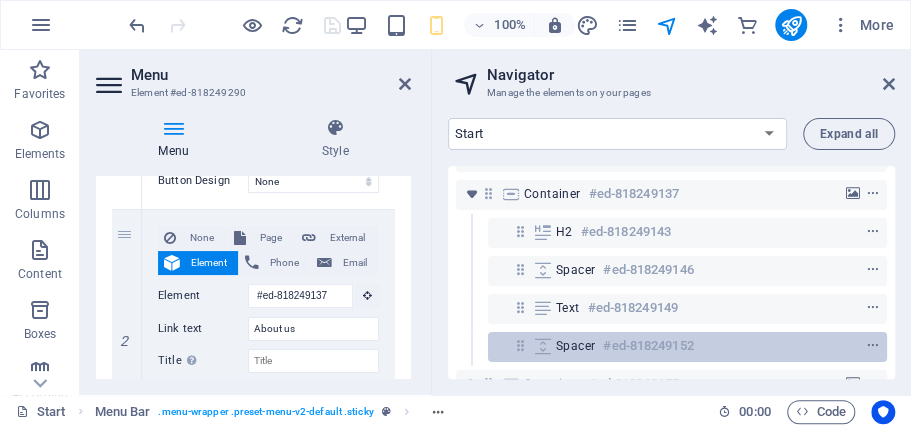 scroll, scrollTop: 133, scrollLeft: 0, axis: vertical 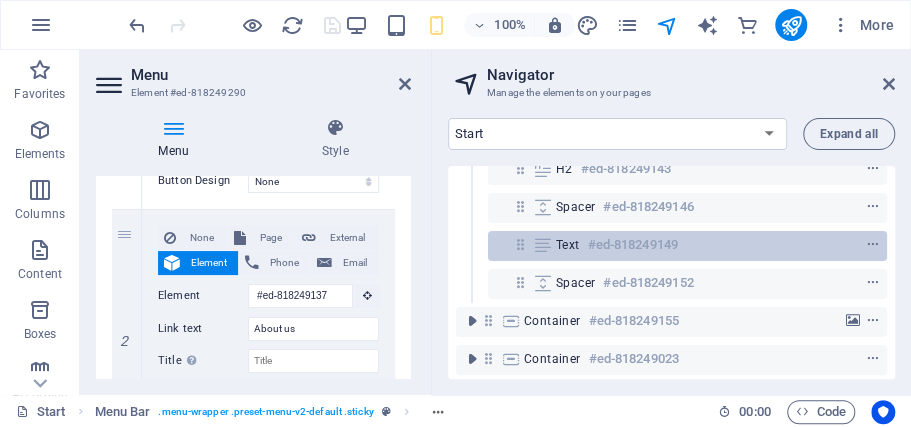 click on "#ed-818249149" at bounding box center (633, 245) 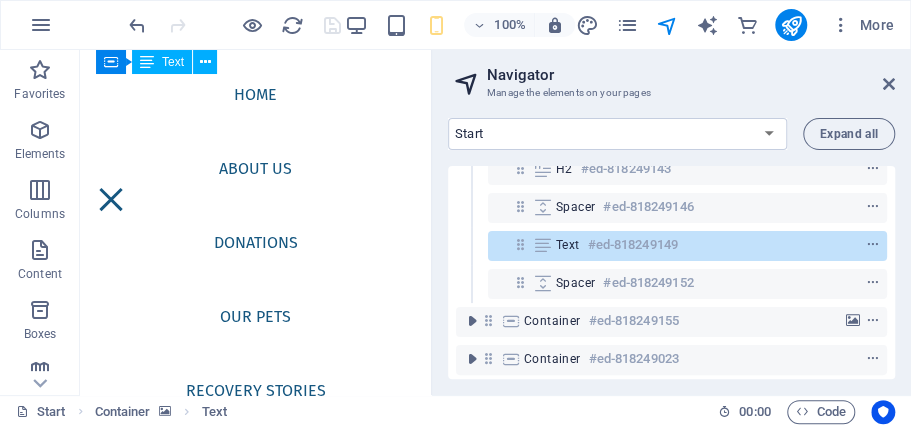 scroll, scrollTop: 920, scrollLeft: 0, axis: vertical 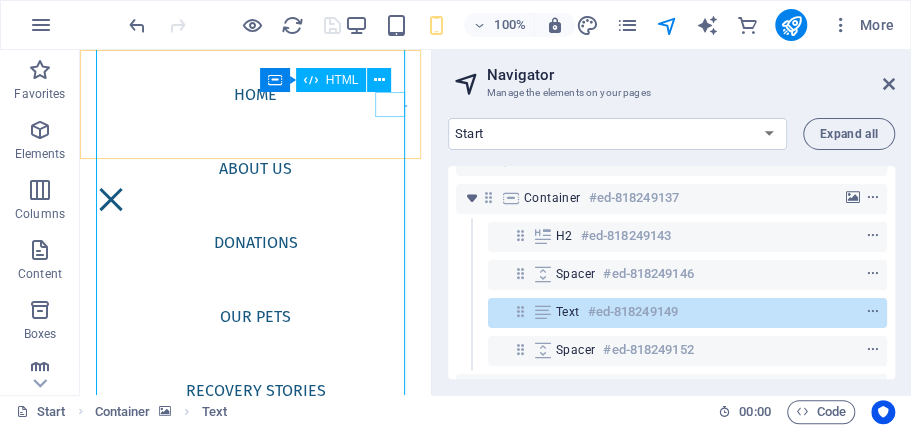 click at bounding box center [111, 199] 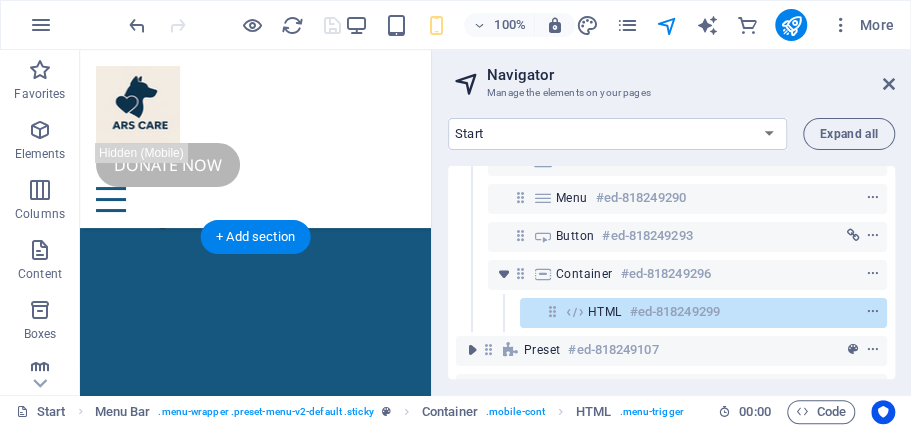 scroll, scrollTop: 520, scrollLeft: 0, axis: vertical 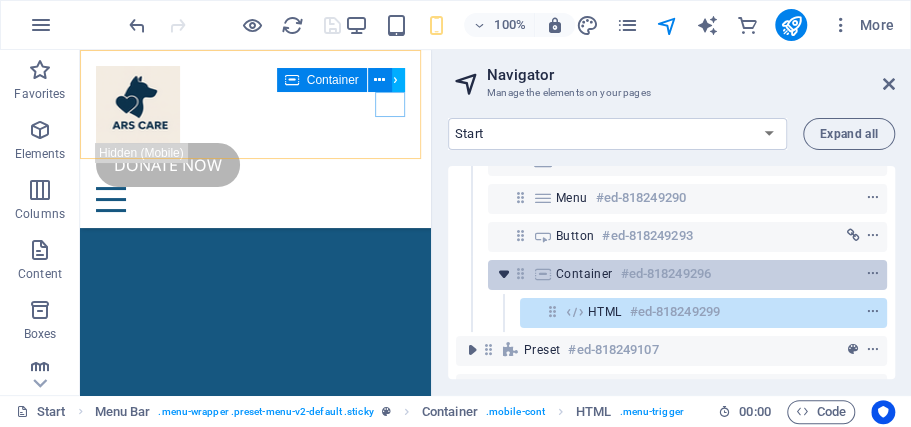 click at bounding box center [504, 274] 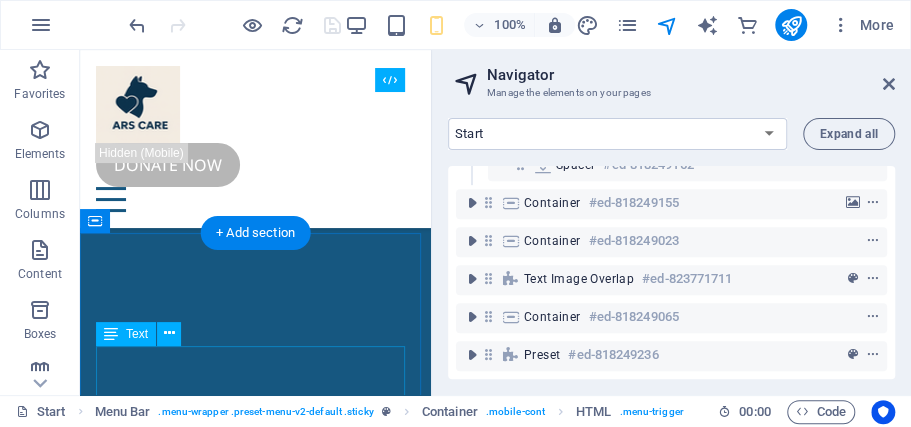 scroll, scrollTop: 412, scrollLeft: 0, axis: vertical 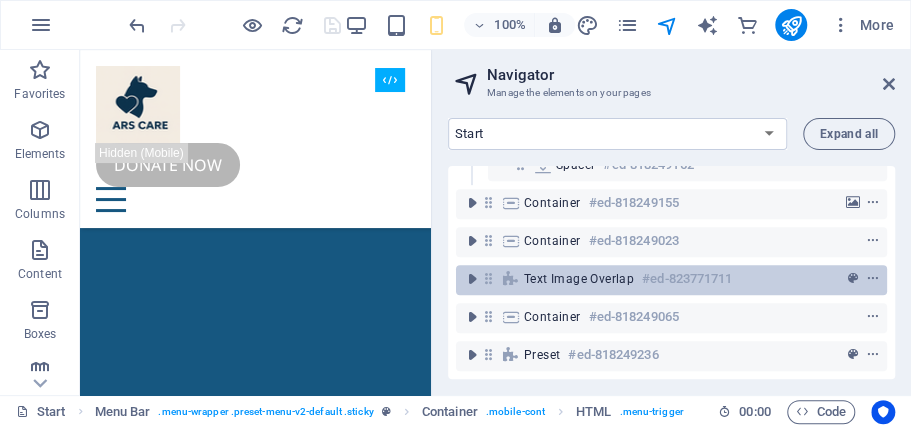 click on "Text image overlap" at bounding box center [579, 279] 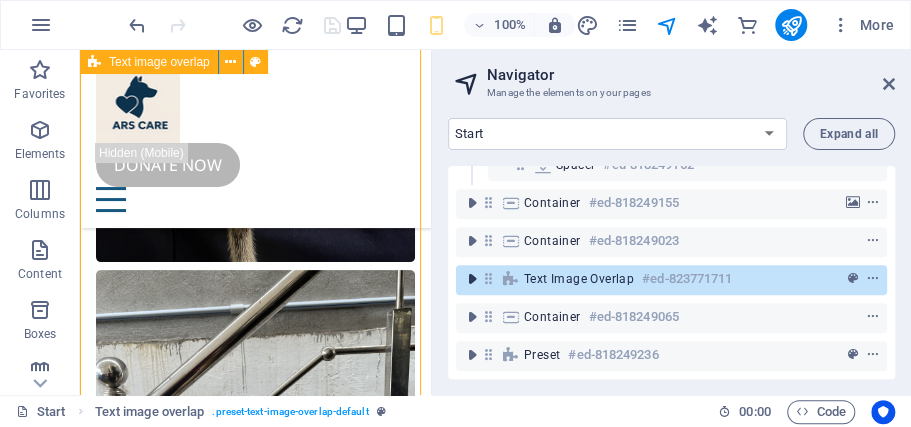 click at bounding box center [472, 279] 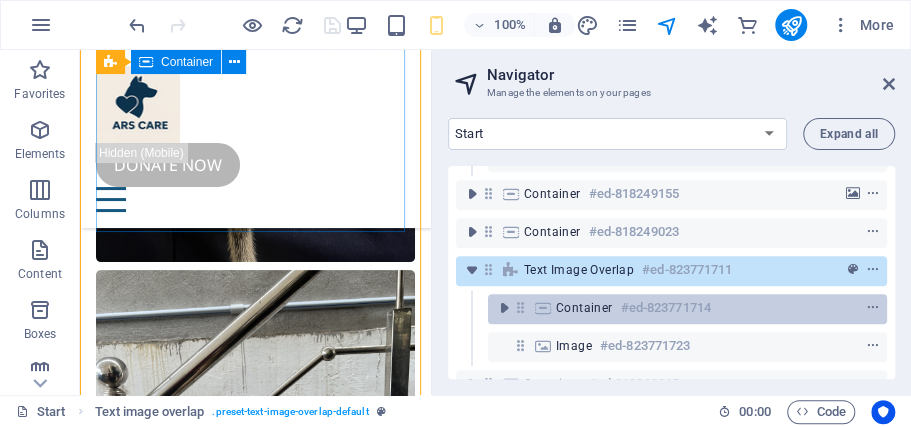 click on "#ed-823771714" at bounding box center [666, 308] 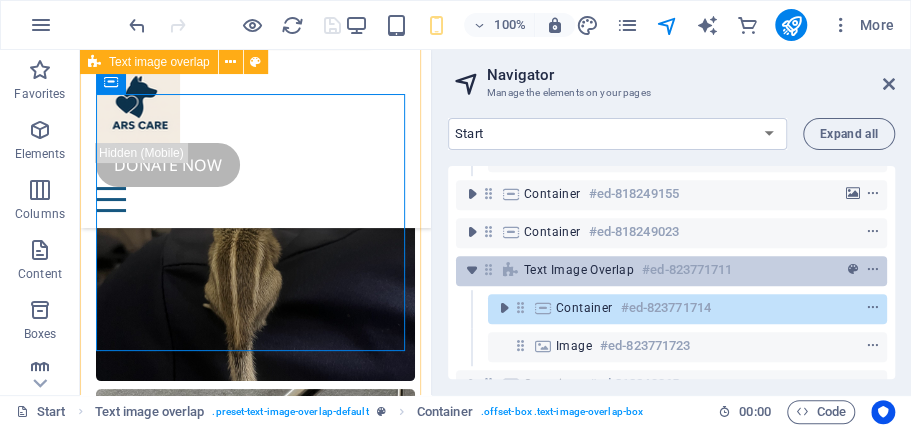 click on "#ed-823771711" at bounding box center [687, 270] 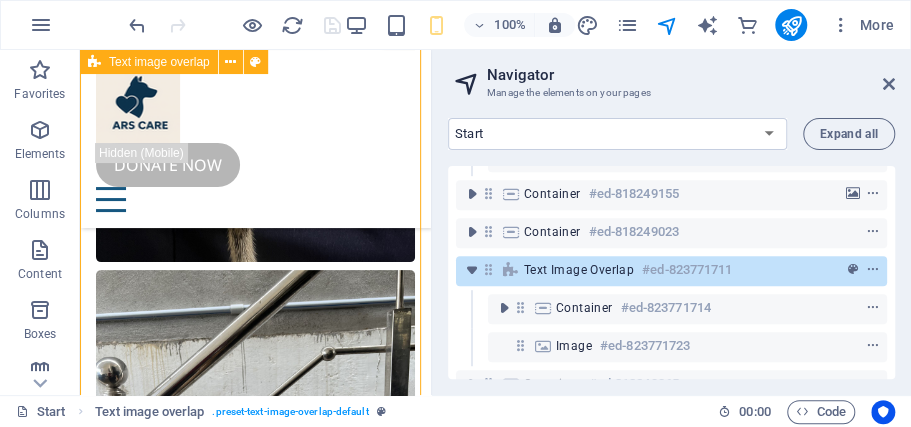 click on "#ed-823771711" at bounding box center (687, 270) 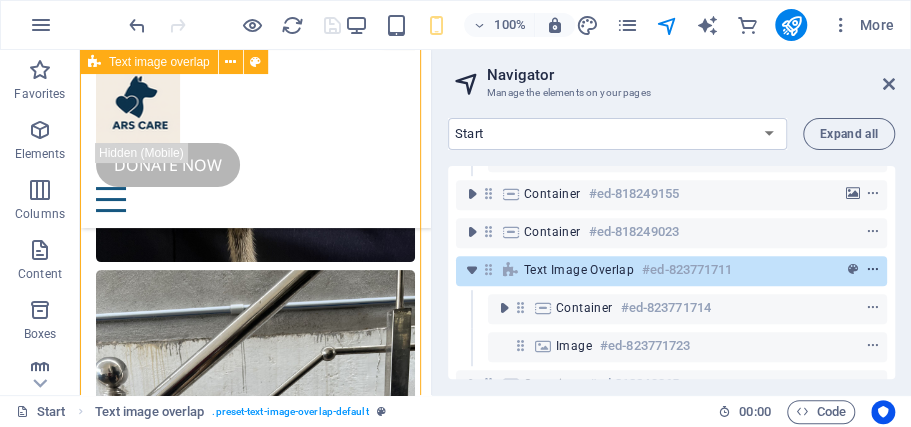 click at bounding box center (873, 270) 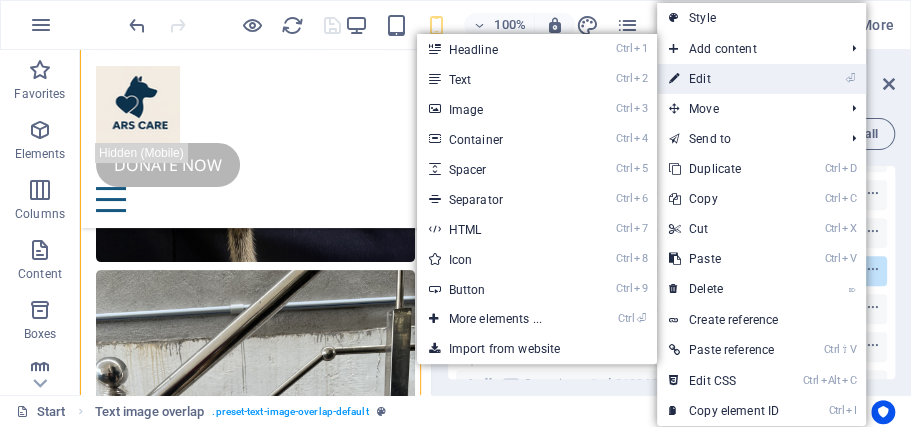 click on "⏎  Edit" at bounding box center [724, 79] 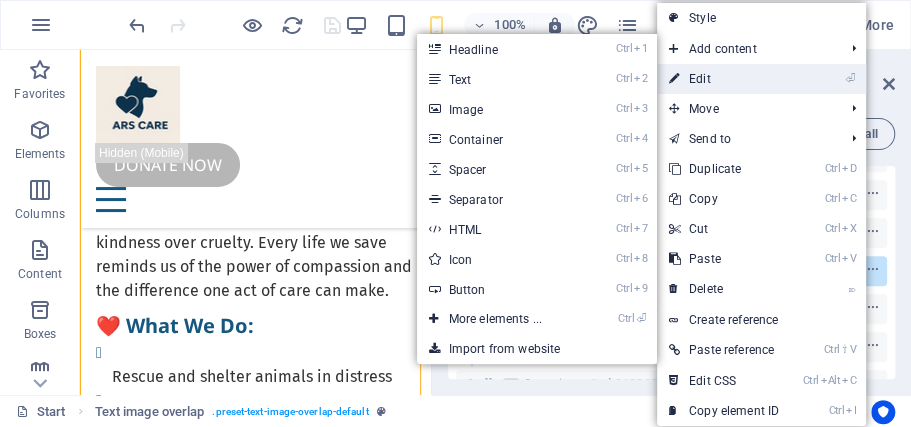 select on "rem" 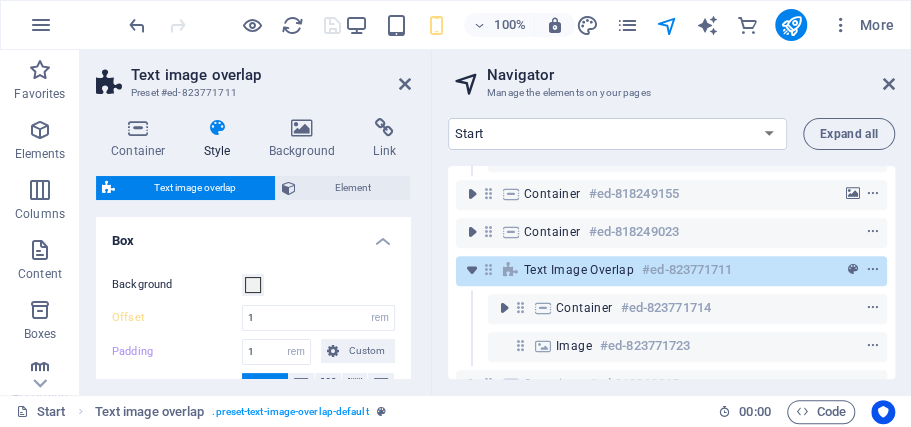 scroll, scrollTop: 7434, scrollLeft: 0, axis: vertical 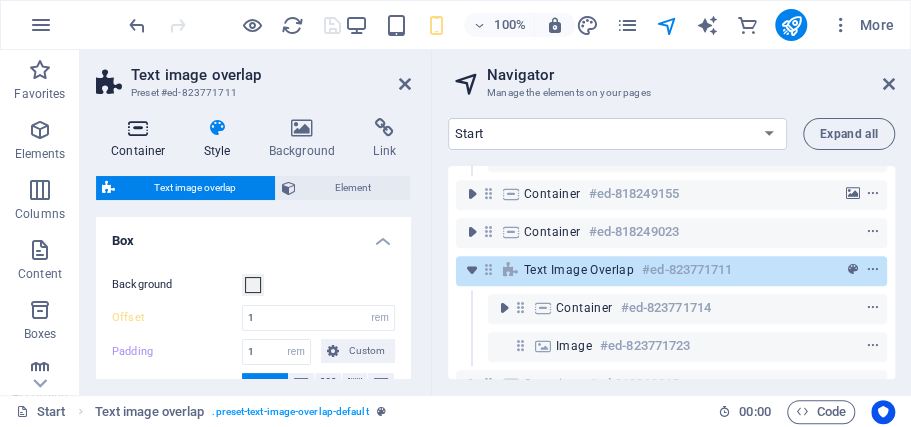 click on "Container" at bounding box center (142, 139) 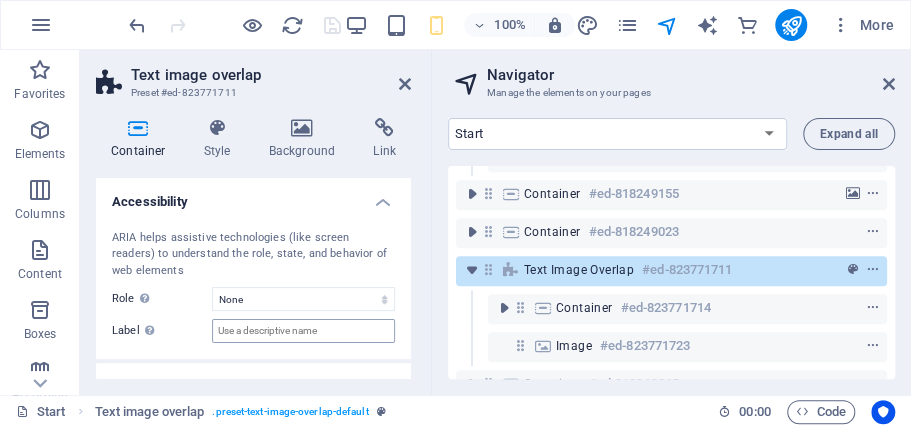scroll, scrollTop: 580, scrollLeft: 0, axis: vertical 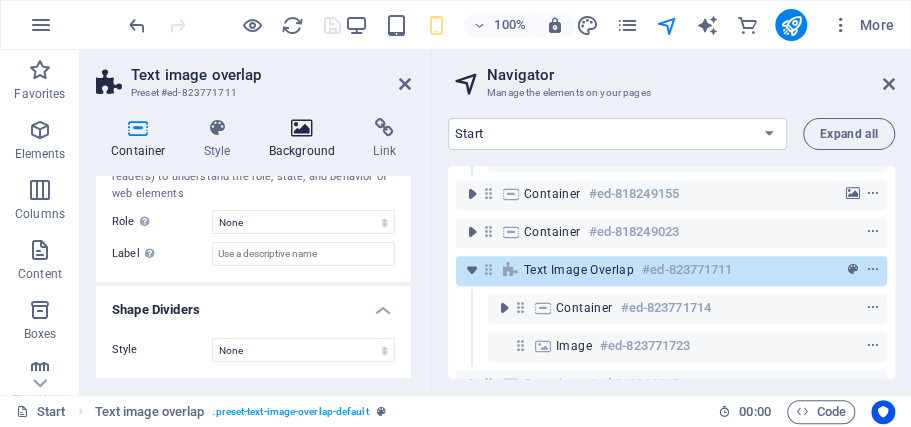 click on "Background" at bounding box center (306, 139) 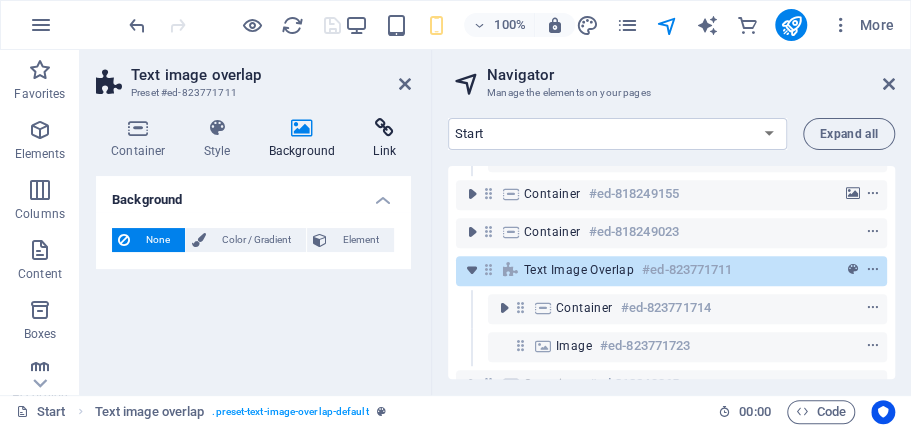click on "Link" at bounding box center (384, 139) 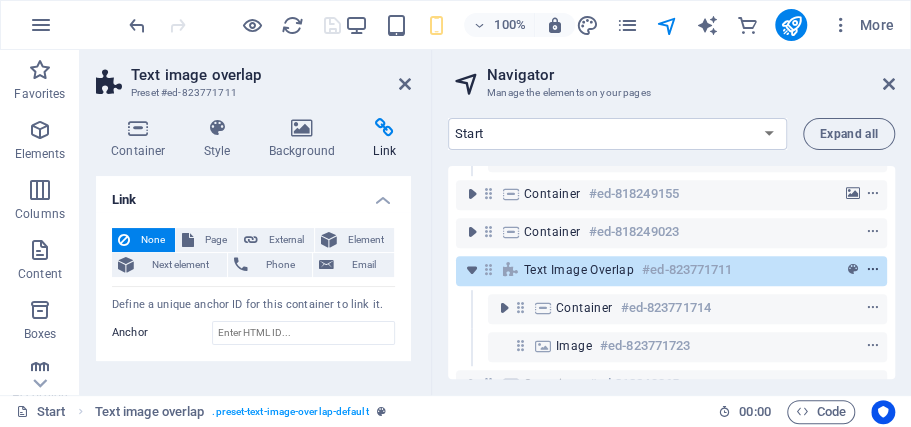 click at bounding box center (873, 270) 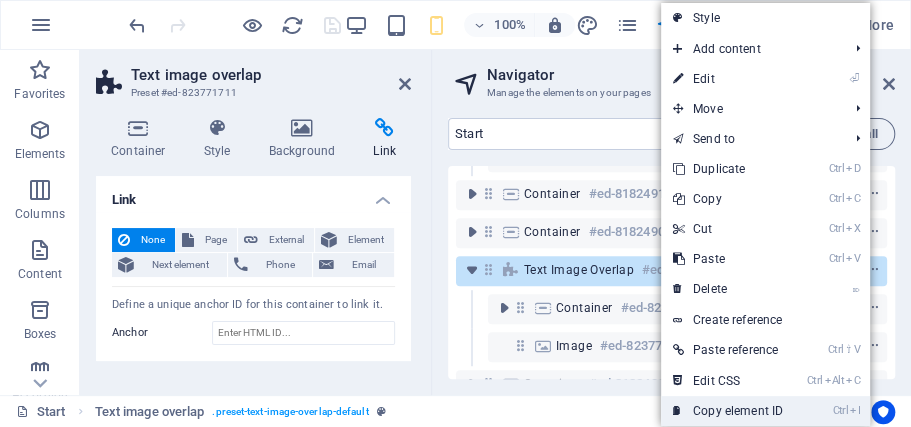 click on "Ctrl I  Copy element ID" at bounding box center (728, 411) 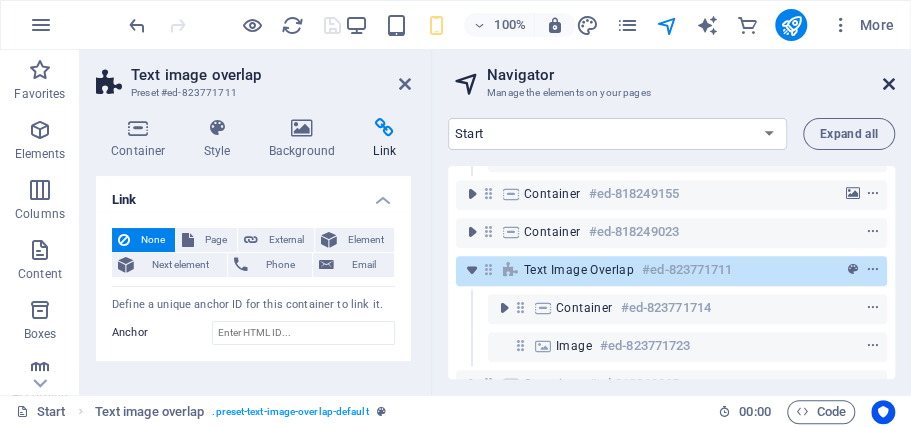 click at bounding box center [889, 84] 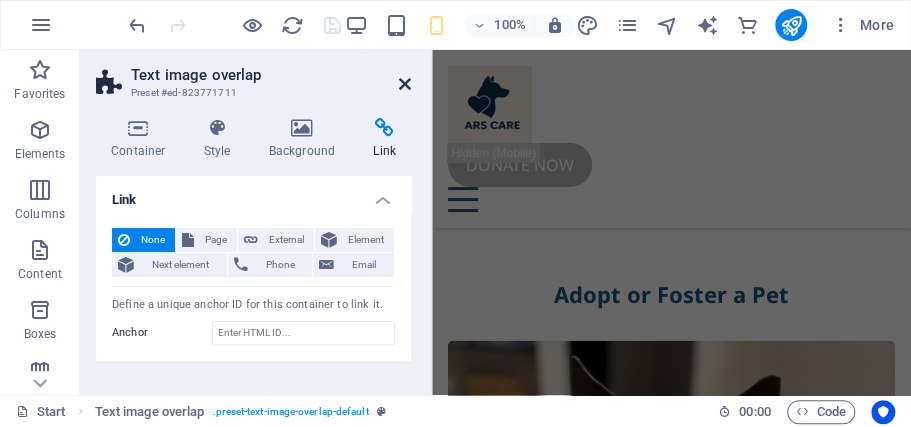 click at bounding box center [405, 84] 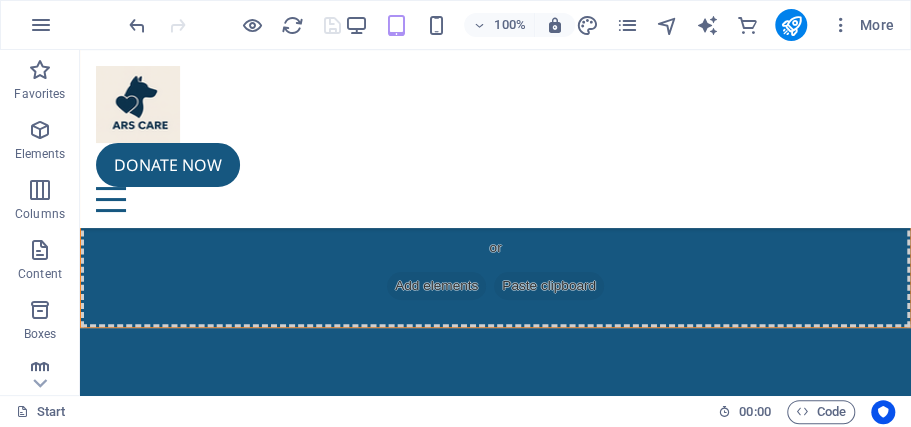 scroll, scrollTop: 0, scrollLeft: 0, axis: both 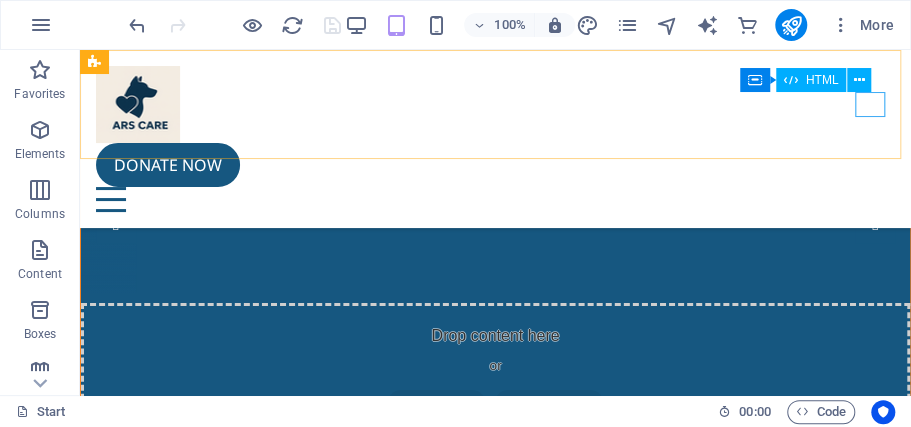 click at bounding box center [495, 199] 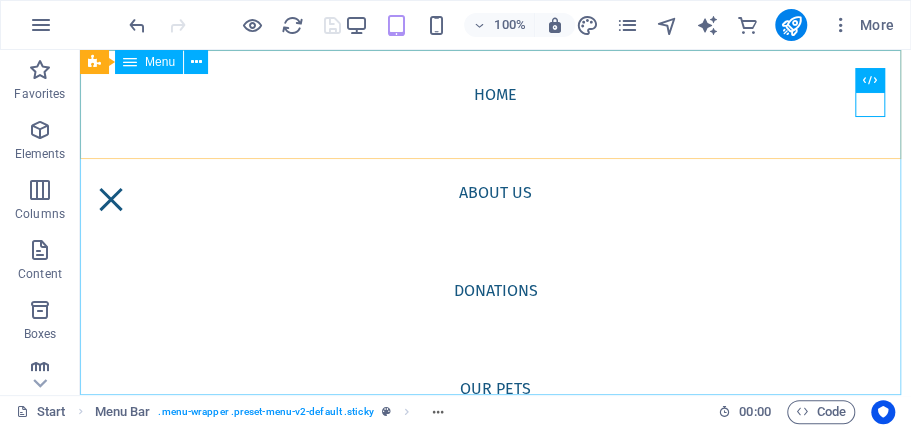 click on "Menu" at bounding box center (160, 62) 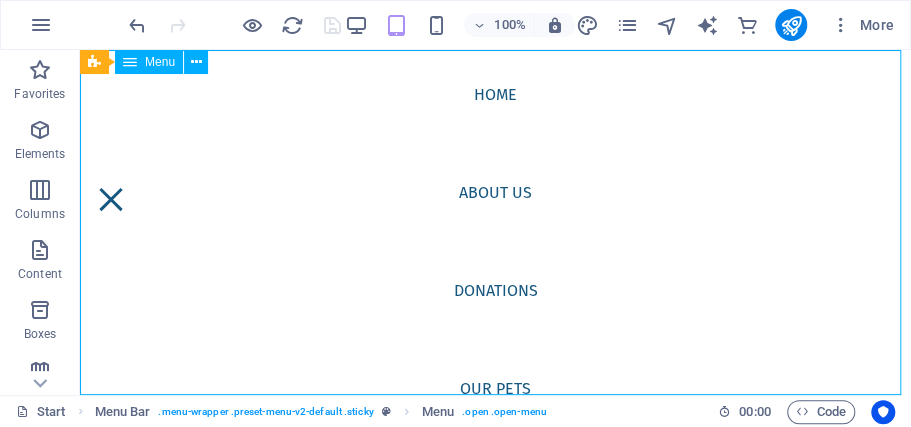 click on "Menu" at bounding box center (160, 62) 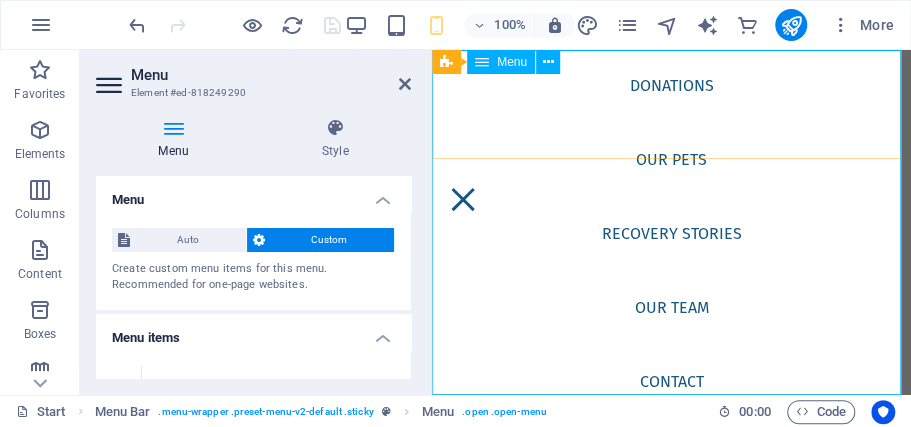 scroll, scrollTop: 172, scrollLeft: 0, axis: vertical 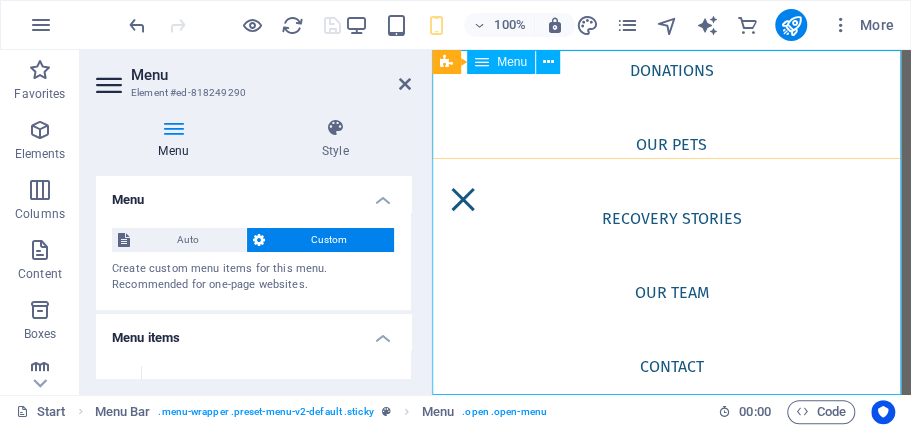 click on "Home About us Donations Our Pets Recovery Stories Our Team Contact" at bounding box center (671, 222) 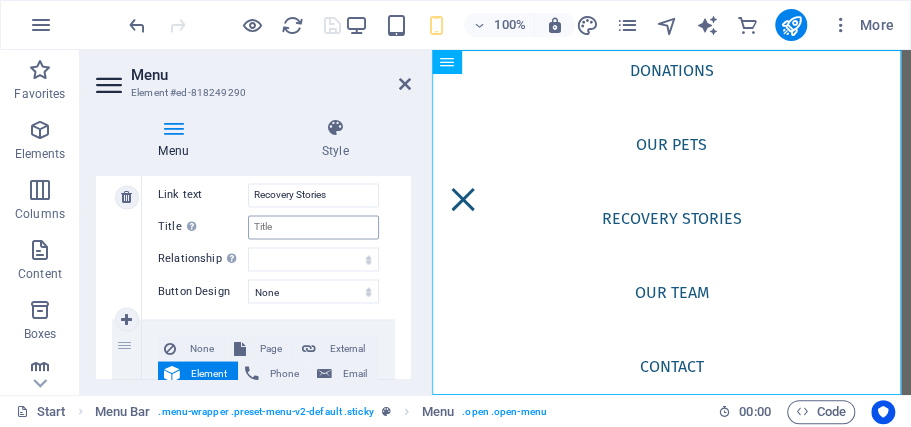 scroll, scrollTop: 1200, scrollLeft: 0, axis: vertical 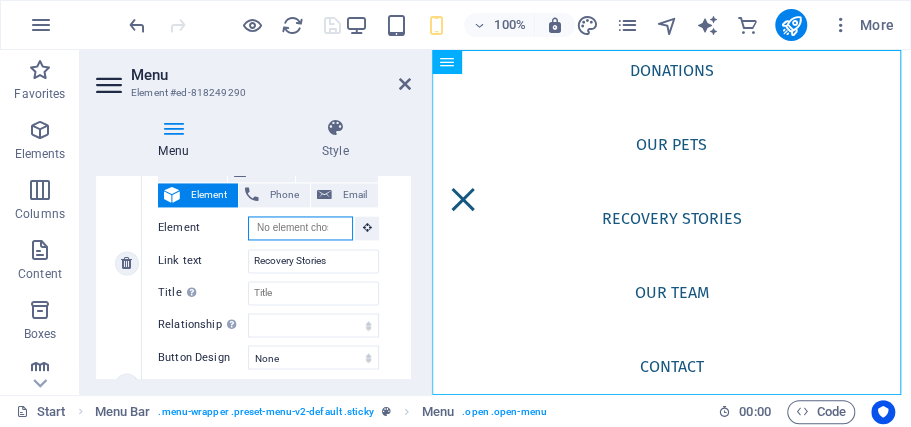 click on "Element" at bounding box center [300, 228] 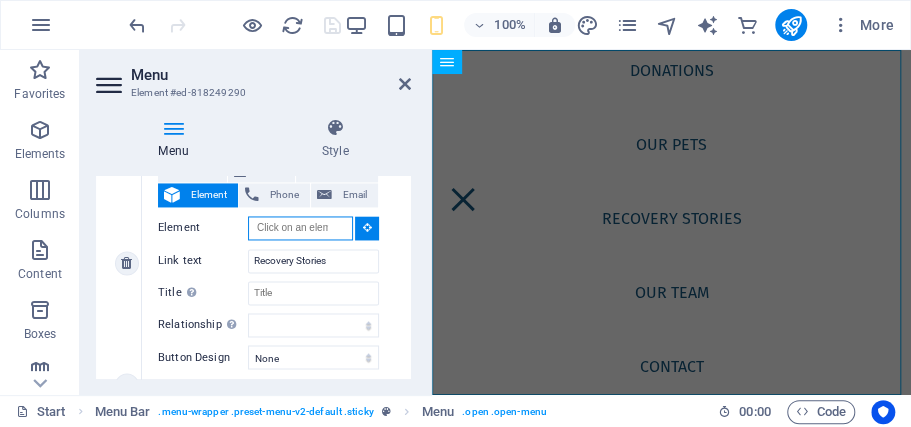 paste on "#ed-823771711" 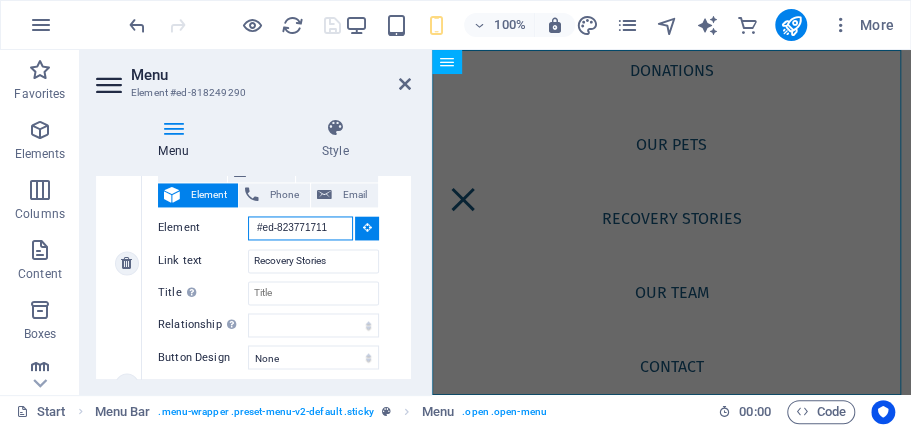 scroll, scrollTop: 0, scrollLeft: 0, axis: both 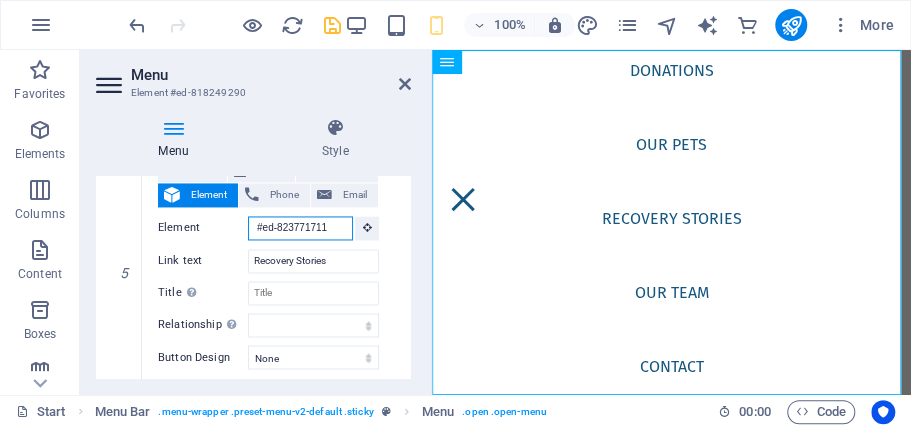 type on "#ed-823771711" 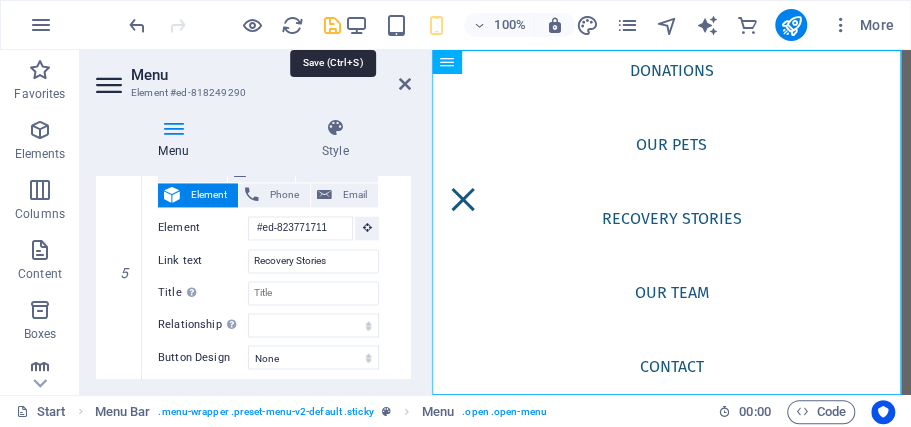 click at bounding box center [331, 25] 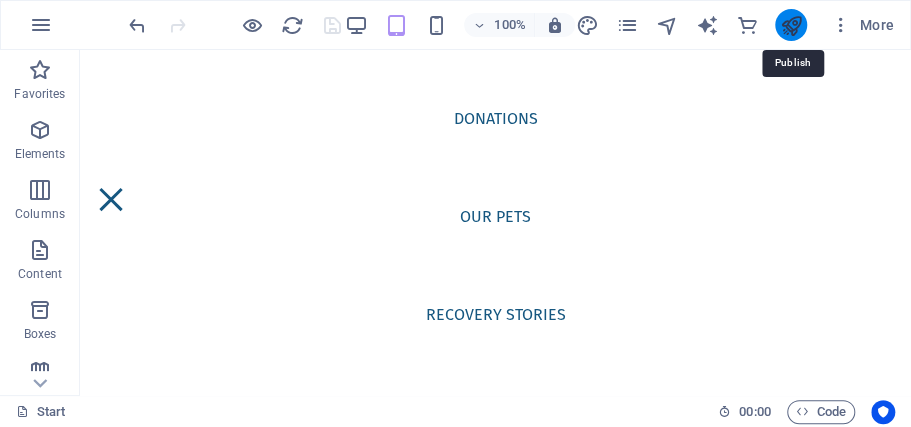click at bounding box center [790, 25] 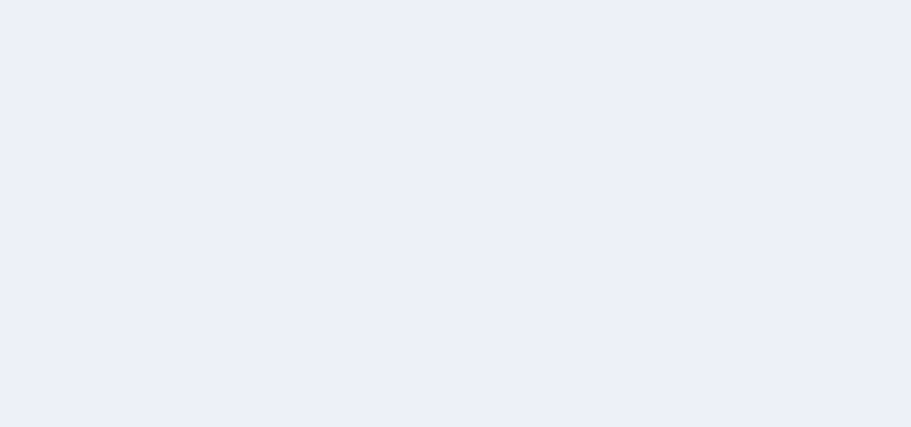 scroll, scrollTop: 0, scrollLeft: 0, axis: both 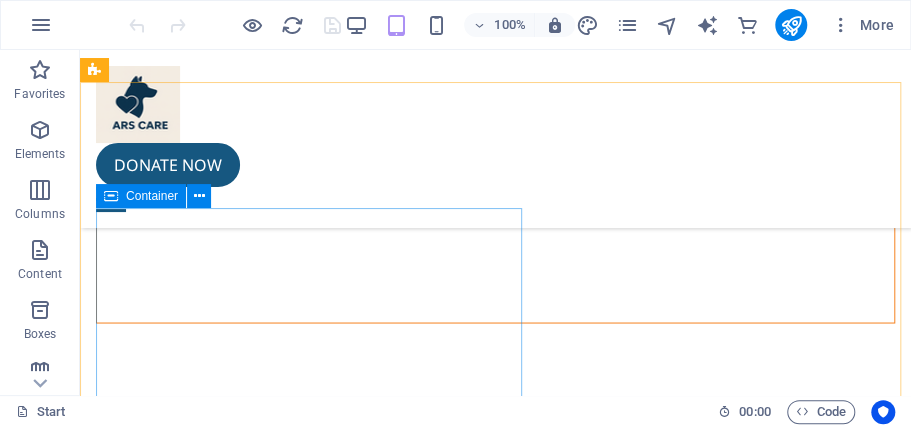 click at bounding box center (111, 196) 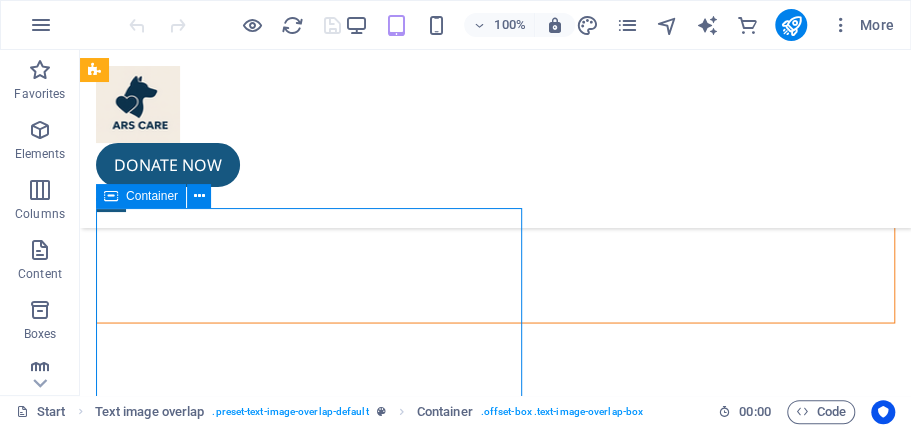 click at bounding box center (111, 196) 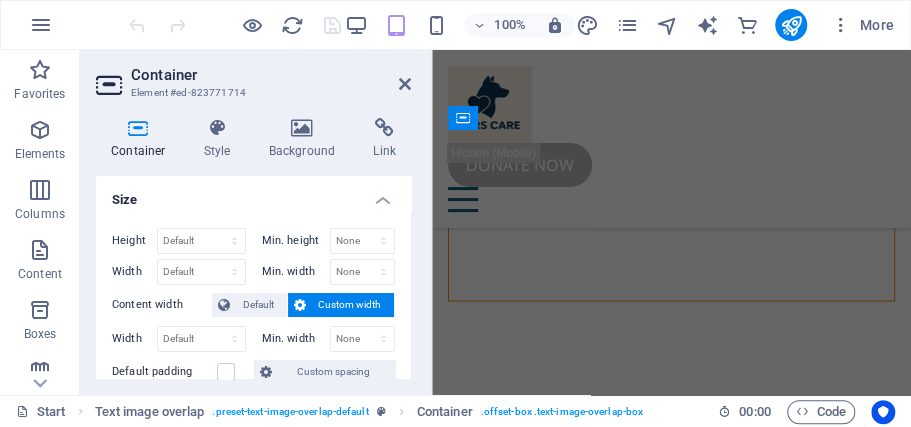 select on "px" 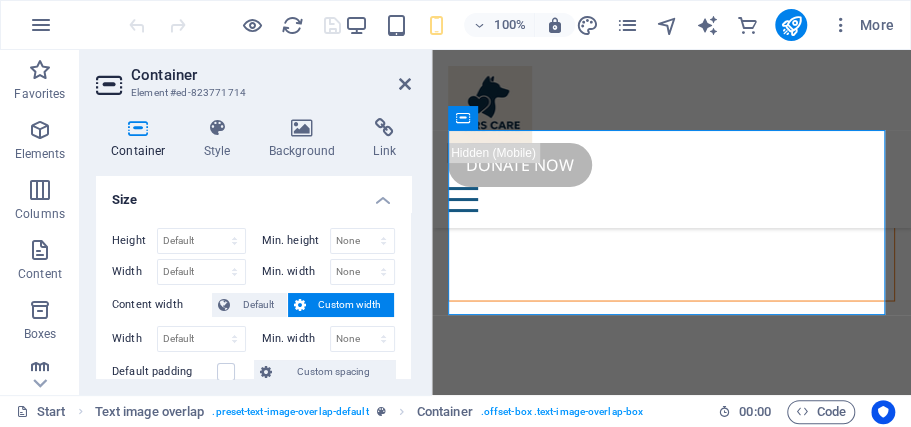 scroll, scrollTop: 6196, scrollLeft: 0, axis: vertical 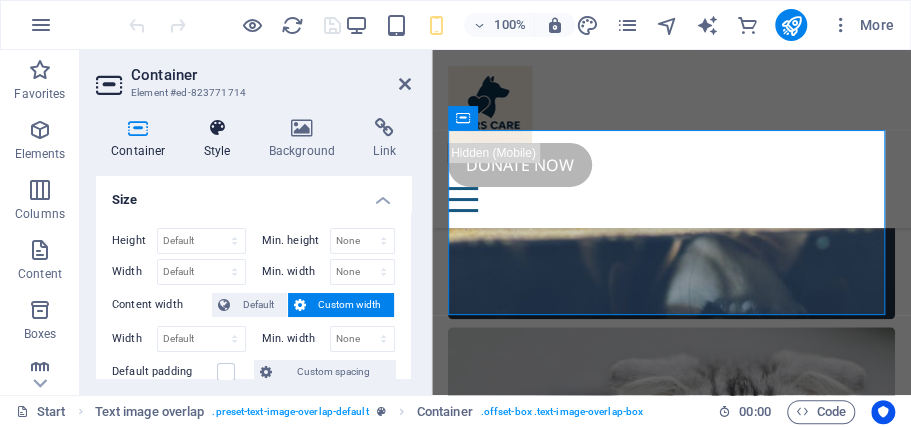 click on "Style" at bounding box center (221, 139) 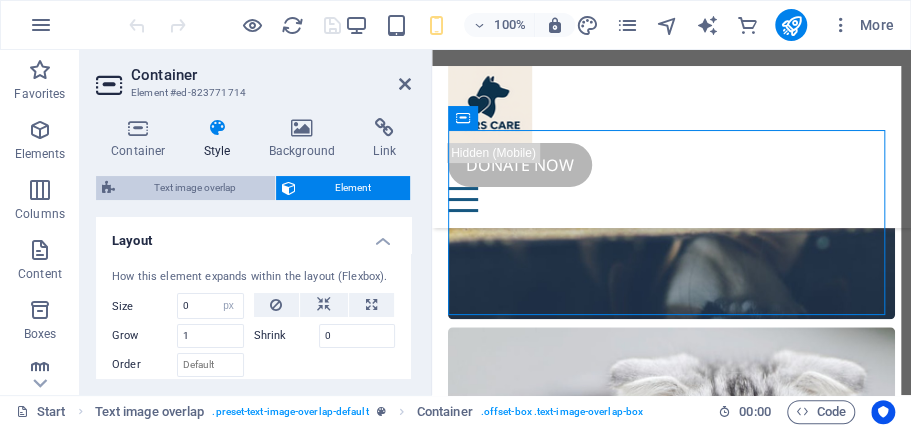 click on "Text image overlap" at bounding box center (195, 188) 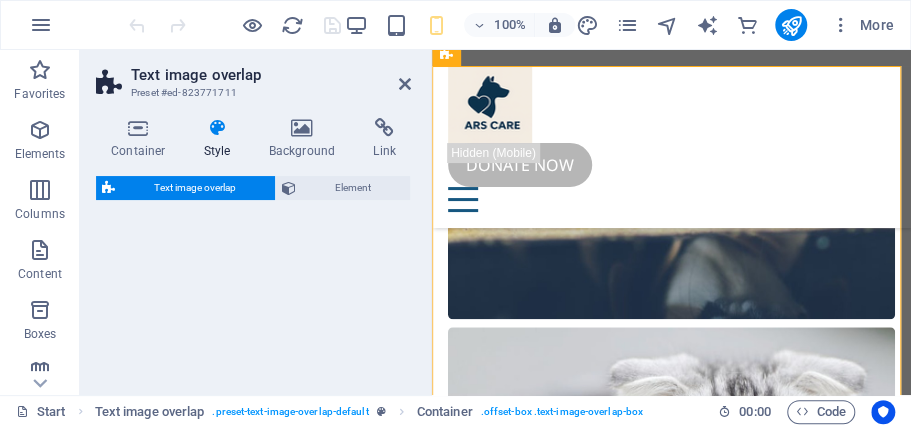 select on "rem" 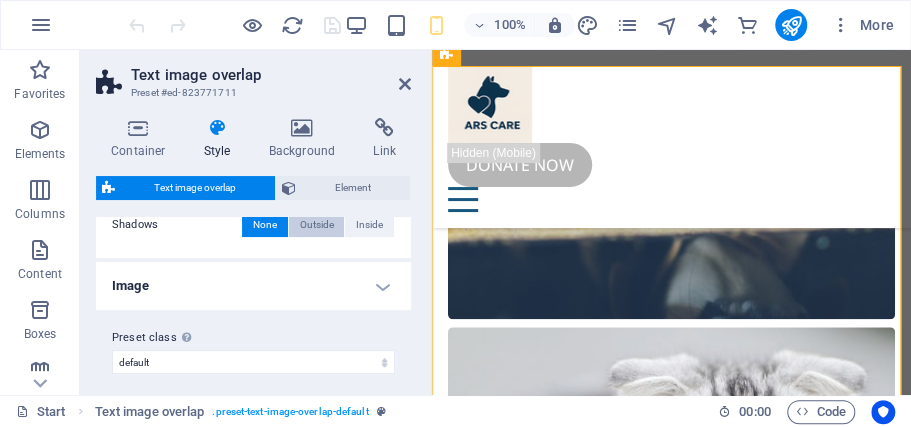 scroll, scrollTop: 235, scrollLeft: 0, axis: vertical 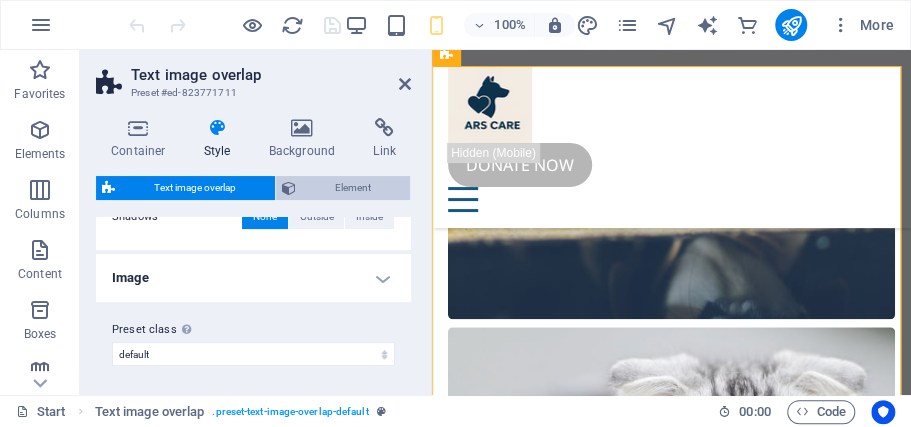 click on "Element" at bounding box center [353, 188] 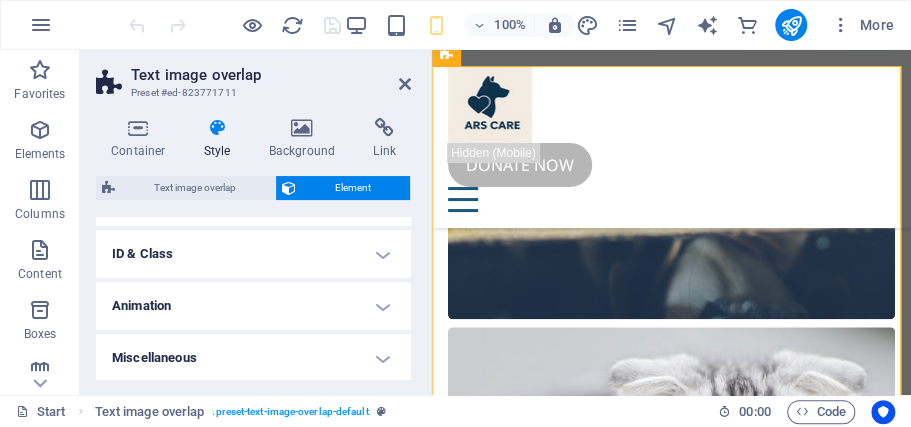 scroll, scrollTop: 468, scrollLeft: 0, axis: vertical 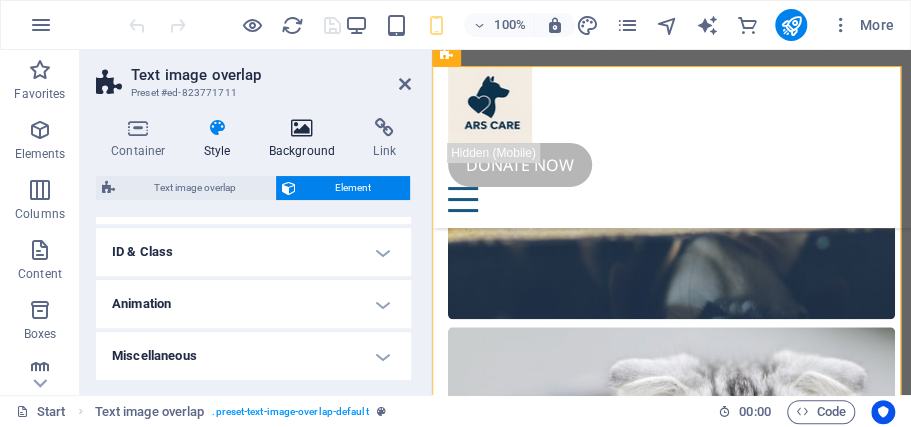 click on "Background" at bounding box center [306, 139] 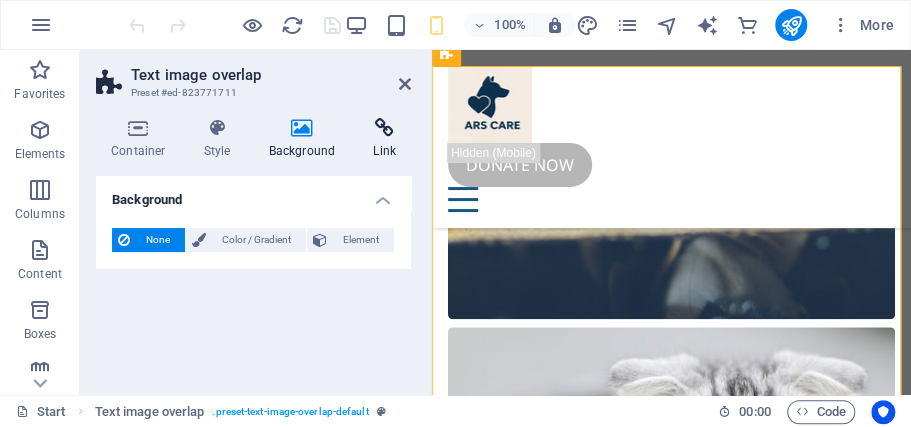 click on "Link" at bounding box center (384, 139) 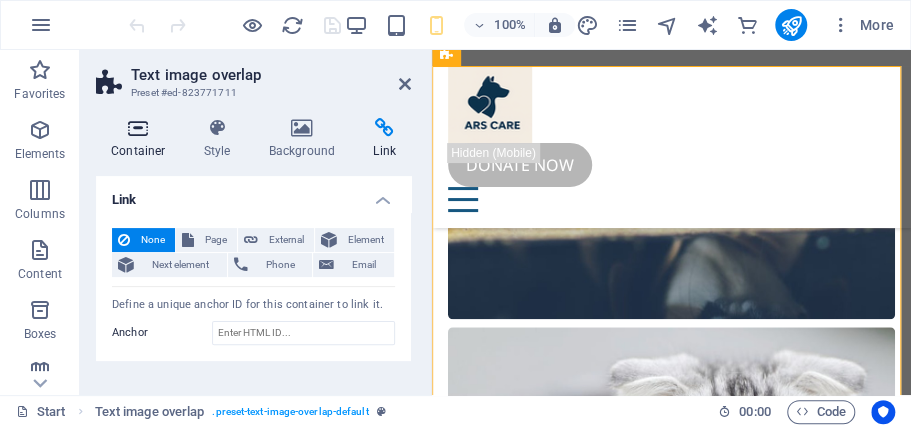click on "Container" at bounding box center [142, 139] 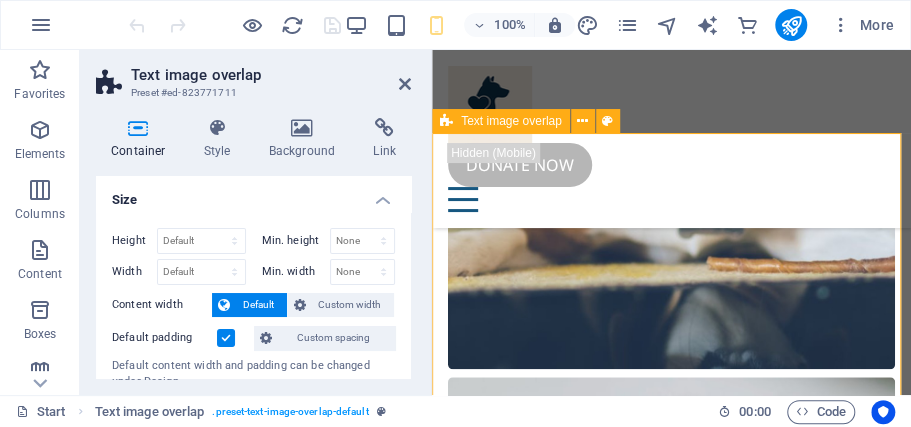 scroll, scrollTop: 6062, scrollLeft: 0, axis: vertical 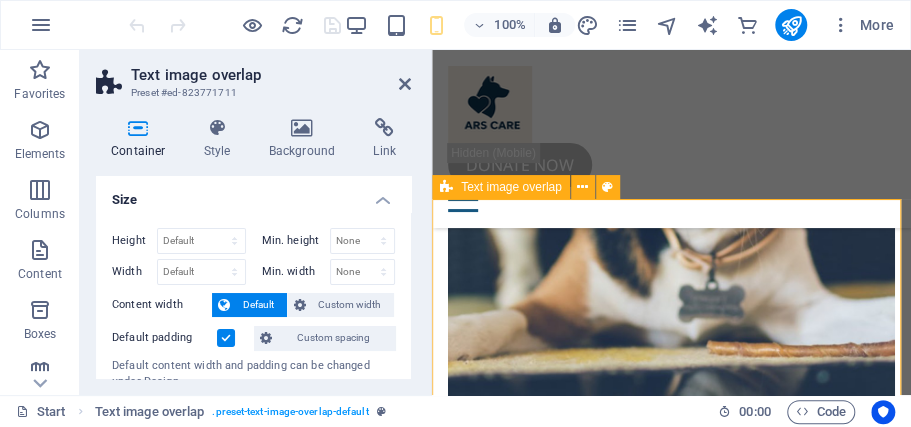 click on "Text image overlap" at bounding box center [511, 187] 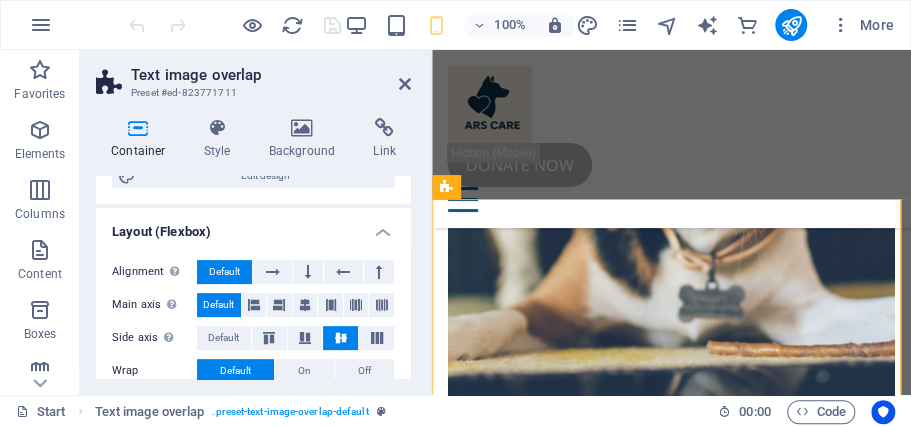 scroll, scrollTop: 0, scrollLeft: 0, axis: both 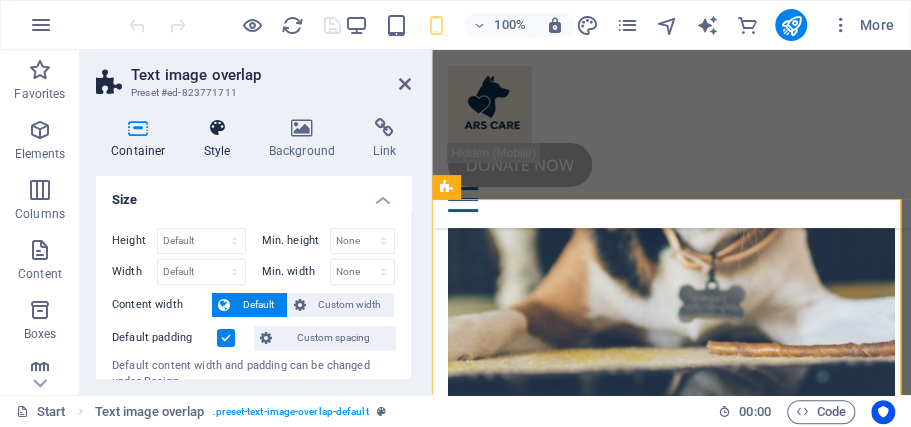 click at bounding box center [217, 128] 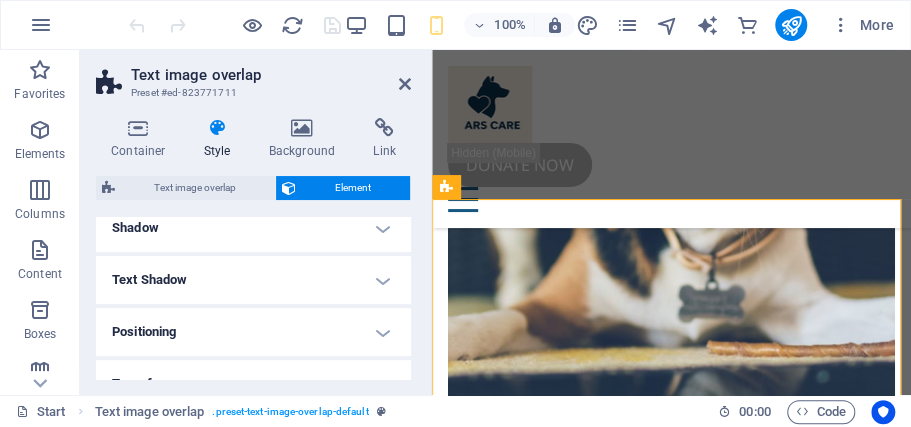 scroll, scrollTop: 333, scrollLeft: 0, axis: vertical 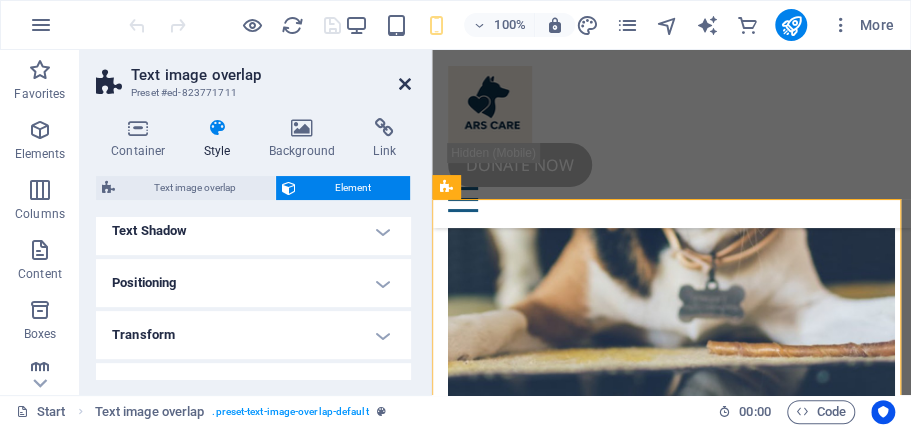 click at bounding box center [405, 84] 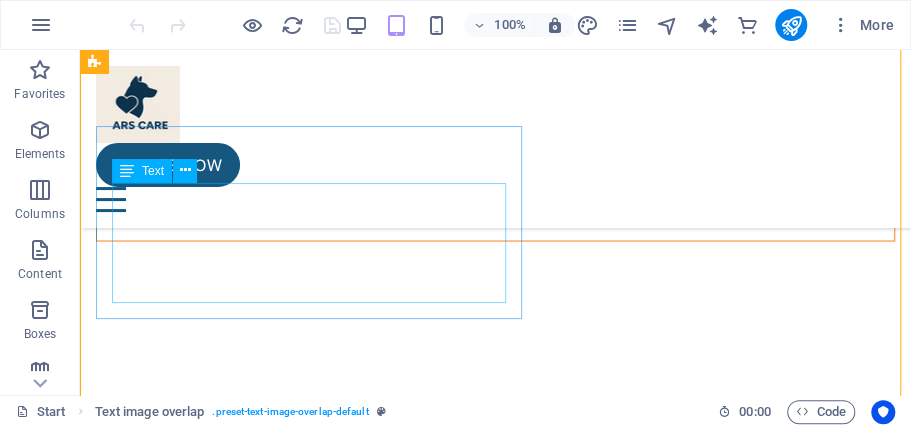 click on "Lorem ipsum dolor sit amet, consectetuer adipiscing elit. Aenean commodo ligula eget dolor. Lorem ipsum dolor sit amet, consectetuer adipiscing elit leget dolor. Lorem ipsum dolor sit amet, consectetuer adipiscing elit. Aenean commodo ligula eget dolor." at bounding box center (511, 7528) 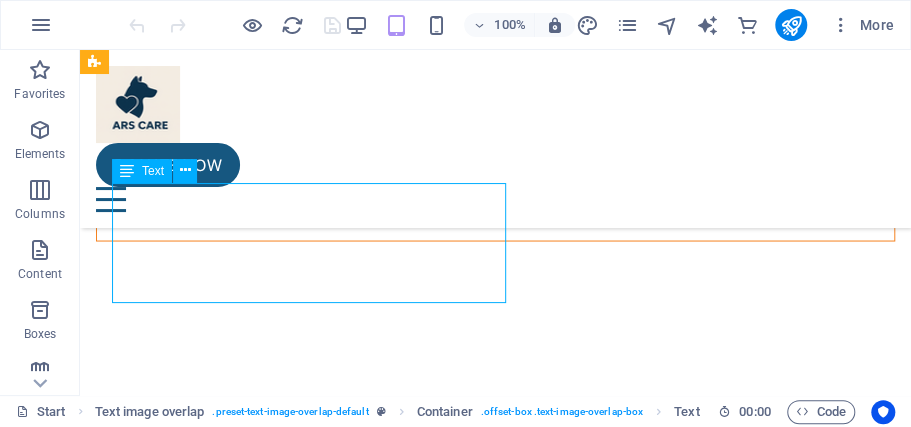 click on "Lorem ipsum dolor sit amet, consectetuer adipiscing elit. Aenean commodo ligula eget dolor. Lorem ipsum dolor sit amet, consectetuer adipiscing elit leget dolor. Lorem ipsum dolor sit amet, consectetuer adipiscing elit. Aenean commodo ligula eget dolor." at bounding box center [511, 7528] 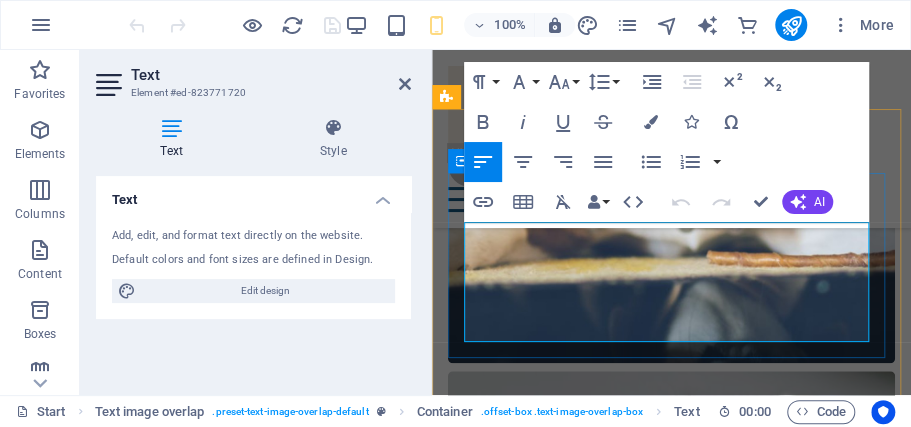 click on "Lorem ipsum dolor sit amet, consectetuer adipiscing elit. Aenean commodo ligula eget dolor. Lorem ipsum dolor sit amet, consectetuer adipiscing elit leget dolor. Lorem ipsum dolor sit amet, consectetuer adipiscing elit. Aenean commodo ligula eget dolor." at bounding box center (671, 2498) 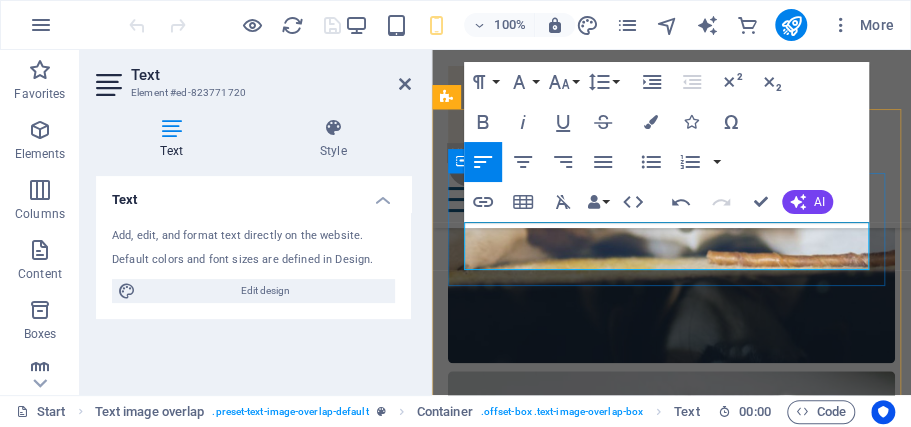 drag, startPoint x: 819, startPoint y: 236, endPoint x: 466, endPoint y: 234, distance: 353.00568 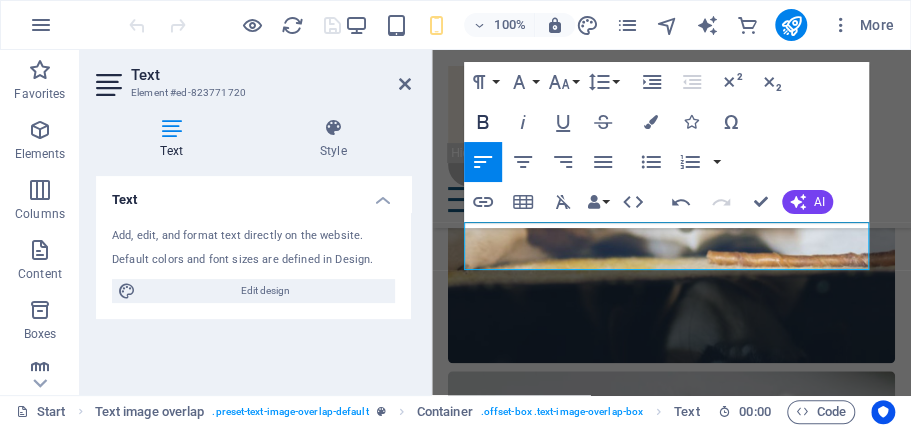 click 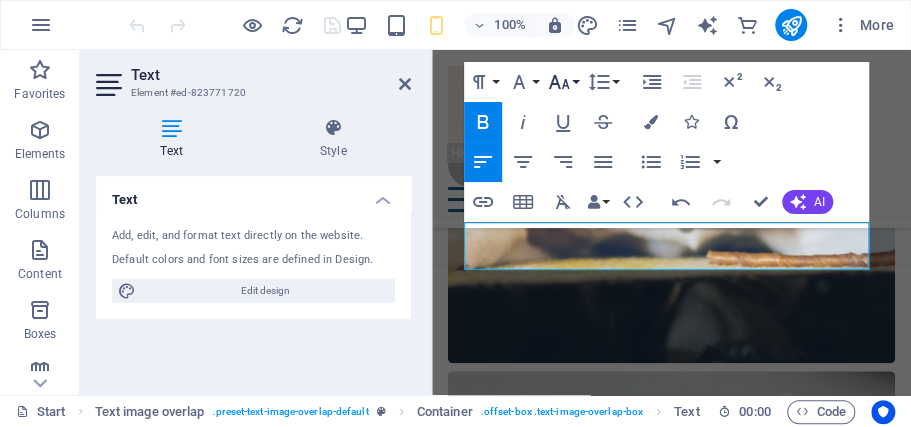 click 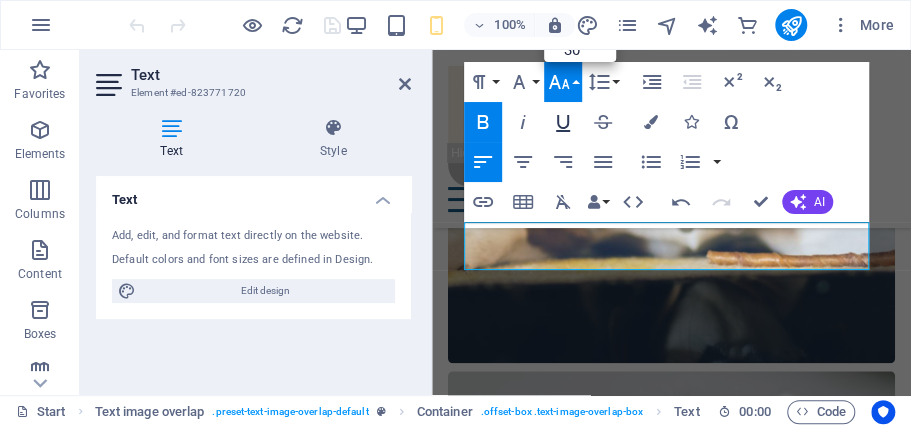 click 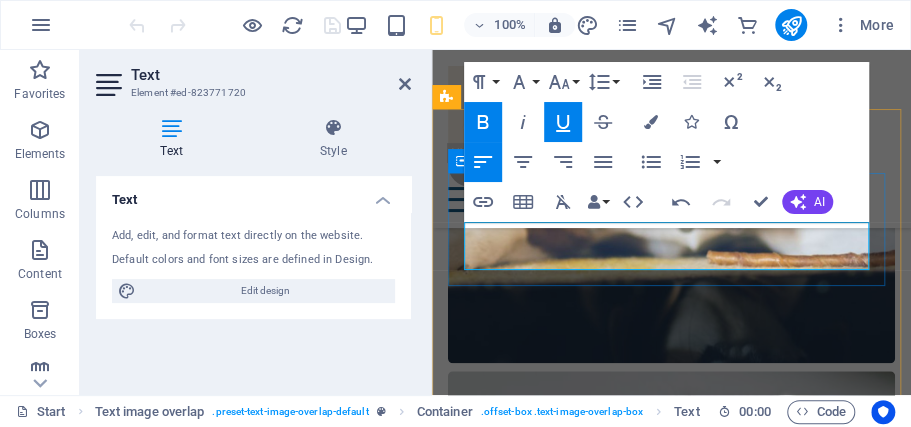 click on "Hope Reborn: The Story of Meera and Her Pups" at bounding box center [671, 2450] 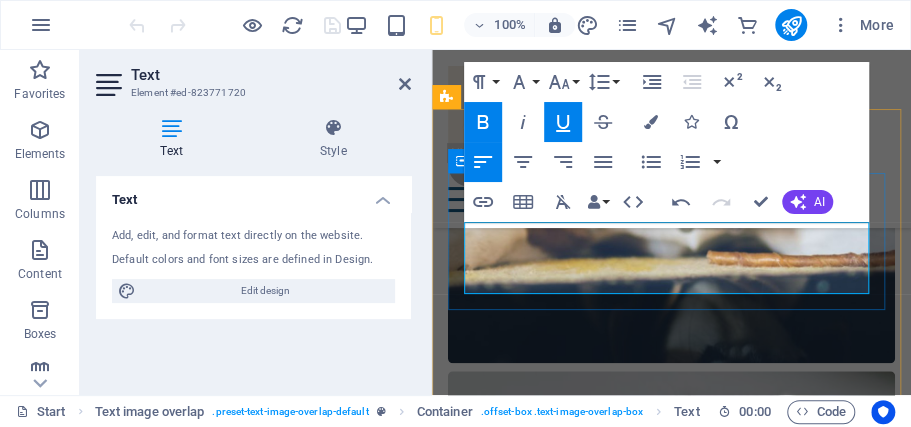 click on "​" at bounding box center (671, 2474) 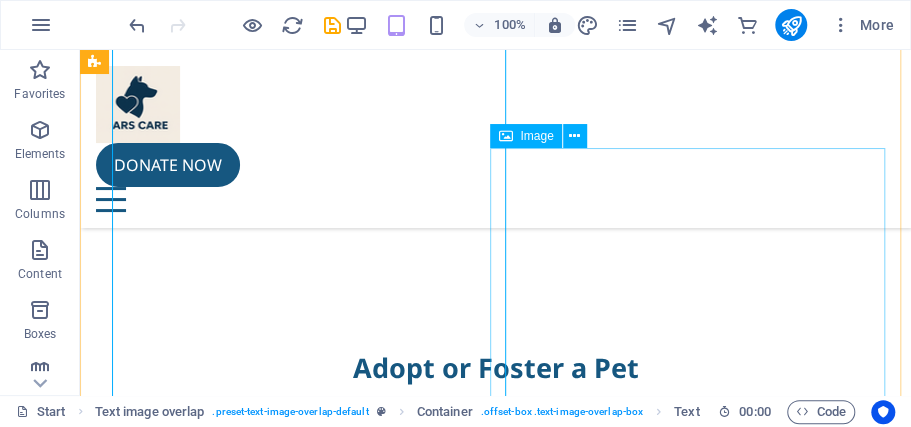scroll, scrollTop: 4270, scrollLeft: 0, axis: vertical 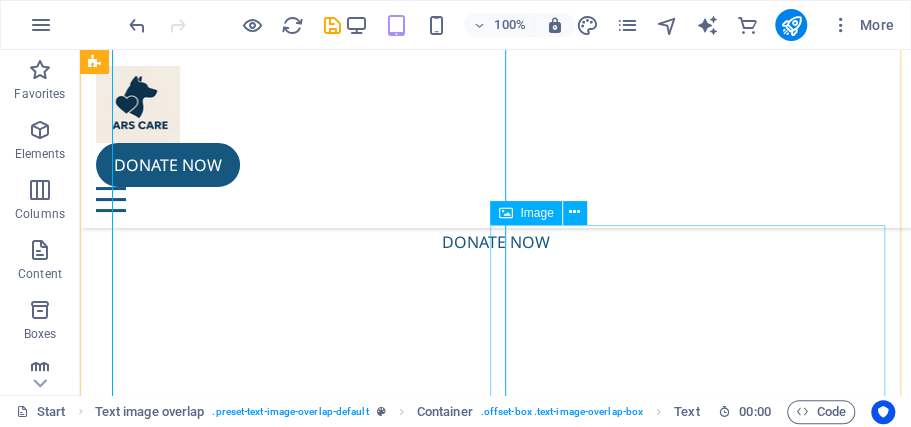 click on "Image" at bounding box center (536, 213) 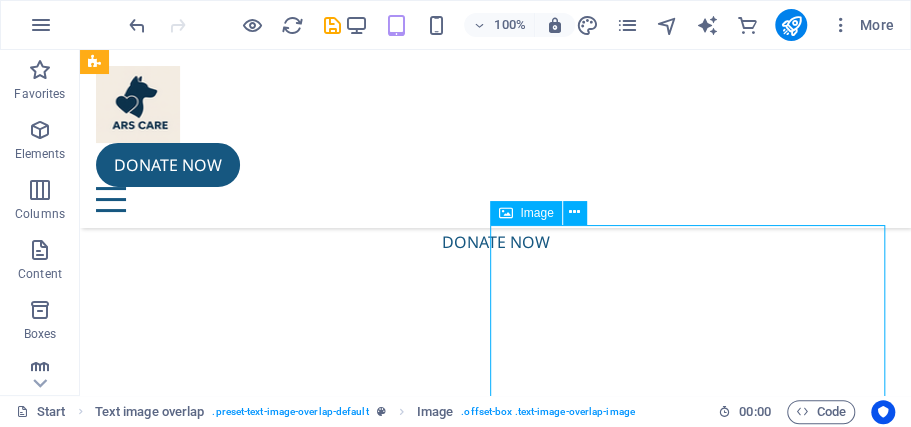 click on "Image" at bounding box center [536, 213] 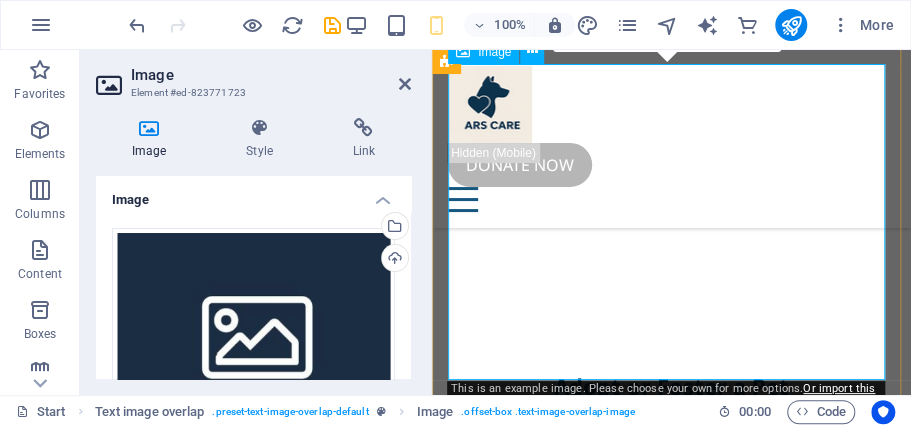 scroll, scrollTop: 7324, scrollLeft: 0, axis: vertical 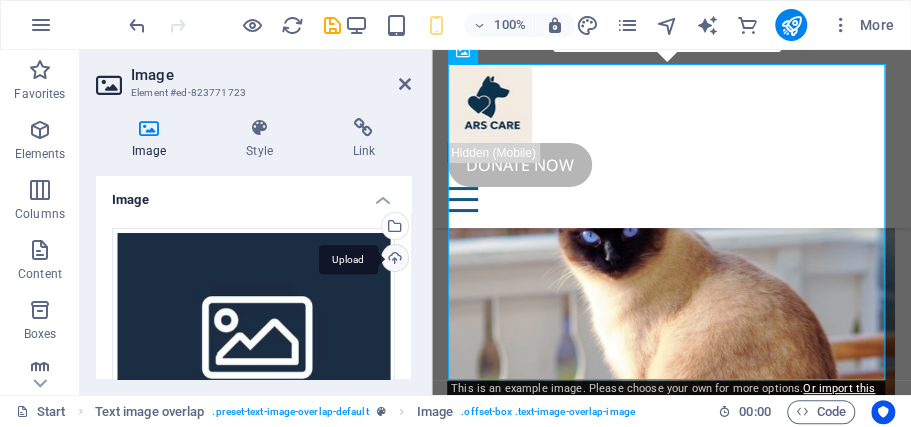 click on "Upload" at bounding box center [393, 260] 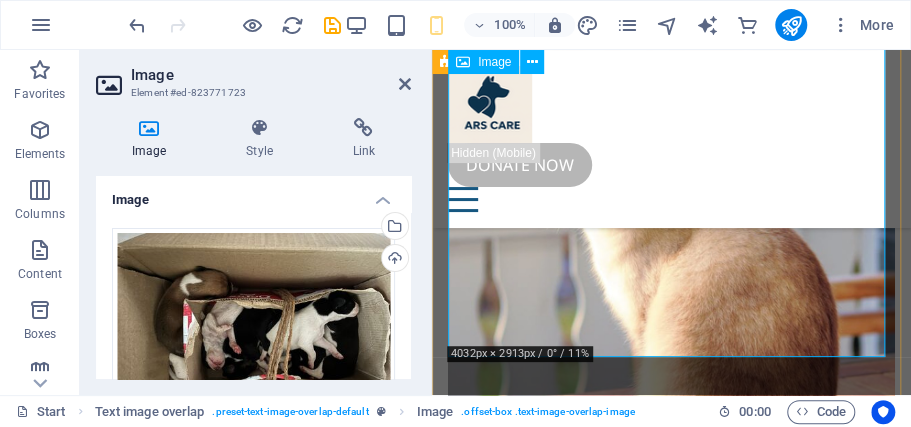 scroll, scrollTop: 7391, scrollLeft: 0, axis: vertical 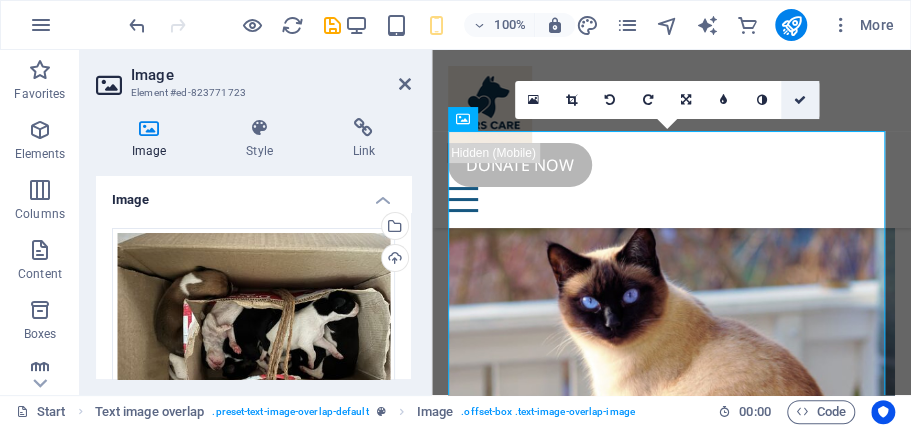 click at bounding box center [799, 100] 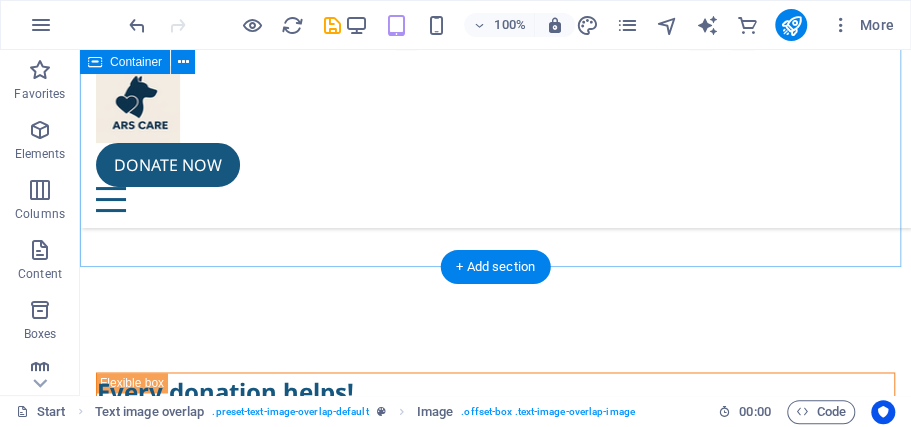 scroll, scrollTop: 3748, scrollLeft: 0, axis: vertical 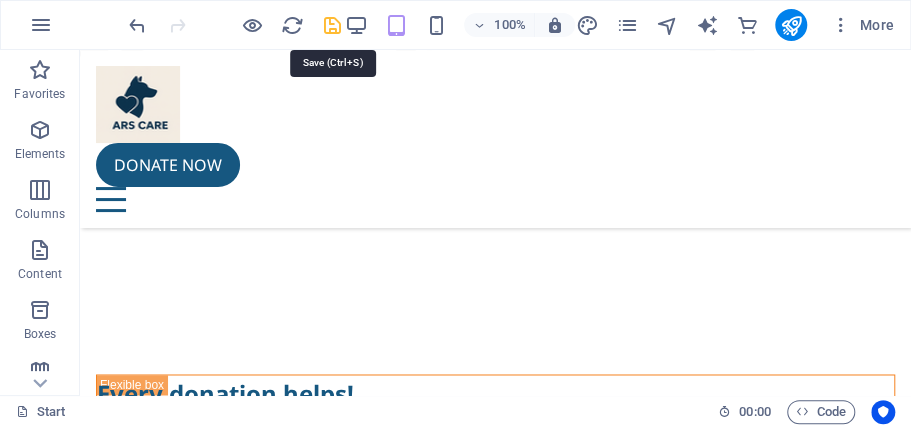 click at bounding box center (331, 25) 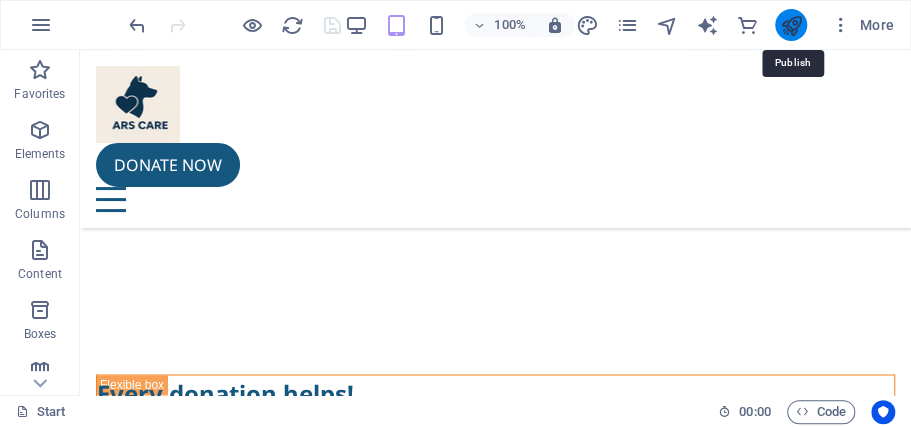 click at bounding box center (790, 25) 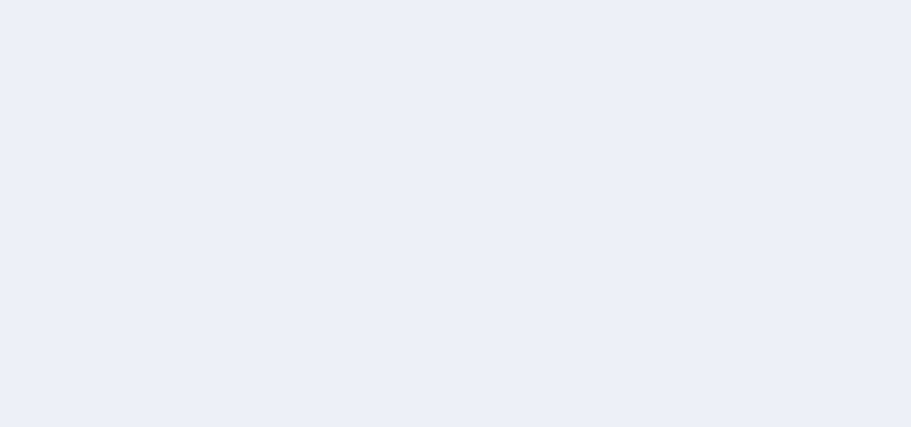 scroll, scrollTop: 0, scrollLeft: 0, axis: both 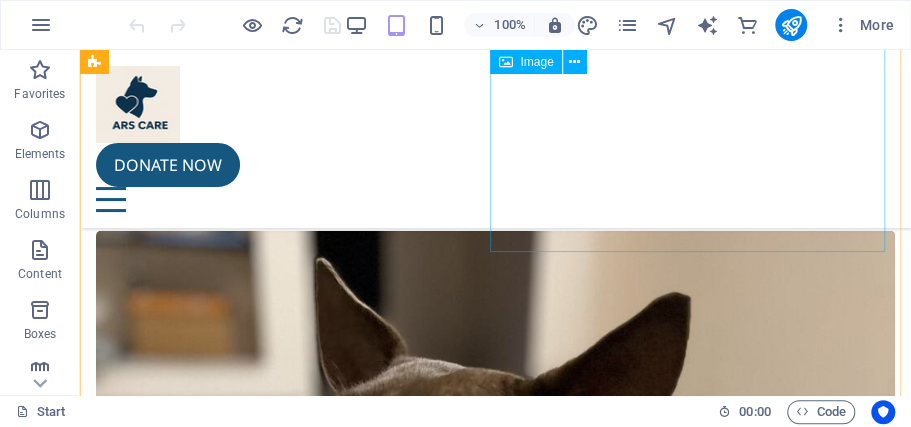 click at bounding box center [495, 7917] 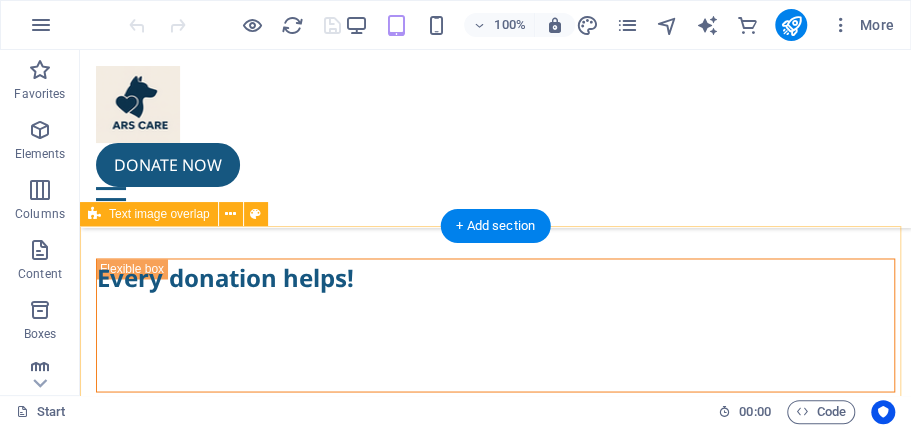 scroll, scrollTop: 3866, scrollLeft: 0, axis: vertical 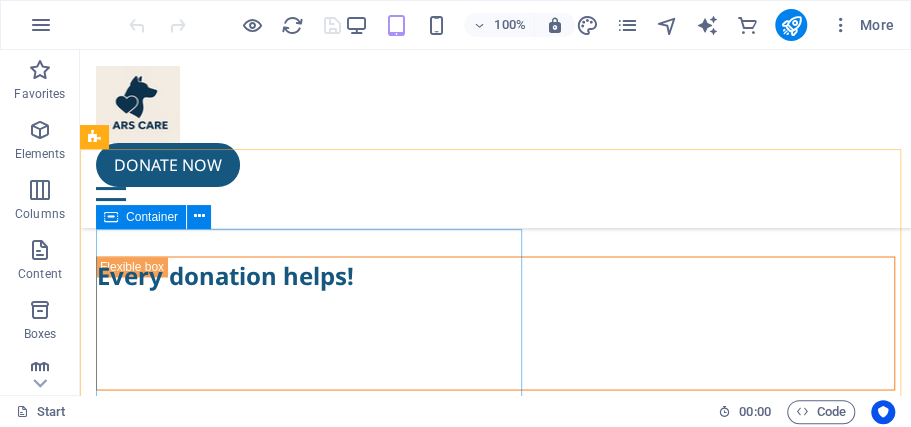 click at bounding box center (111, 217) 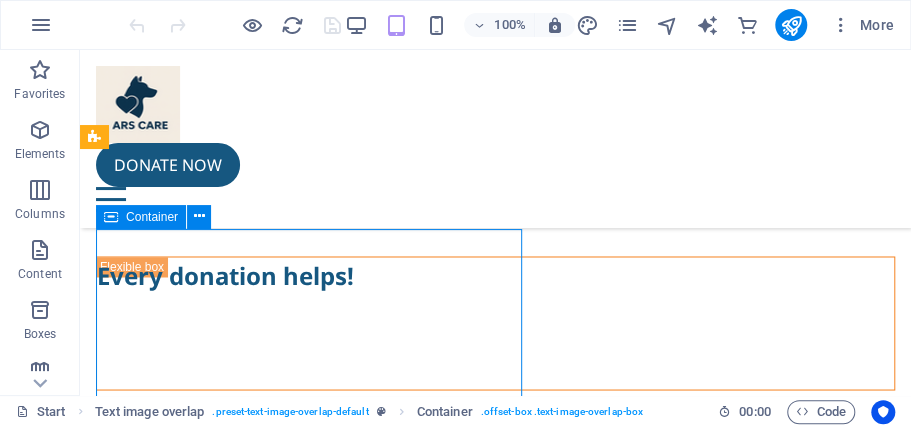 click at bounding box center (111, 217) 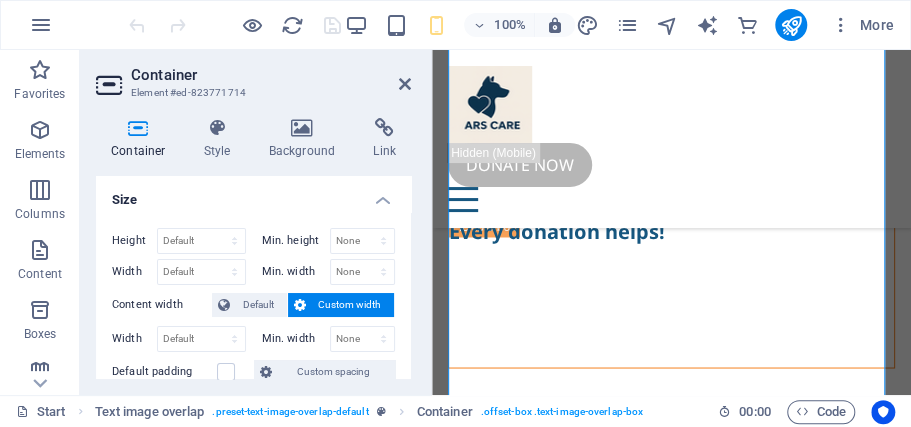 scroll, scrollTop: 6627, scrollLeft: 0, axis: vertical 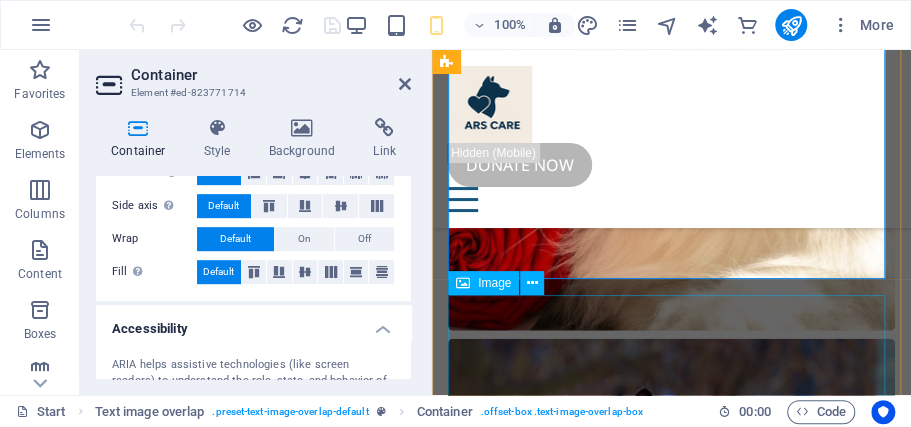 click on "Image" at bounding box center [494, 283] 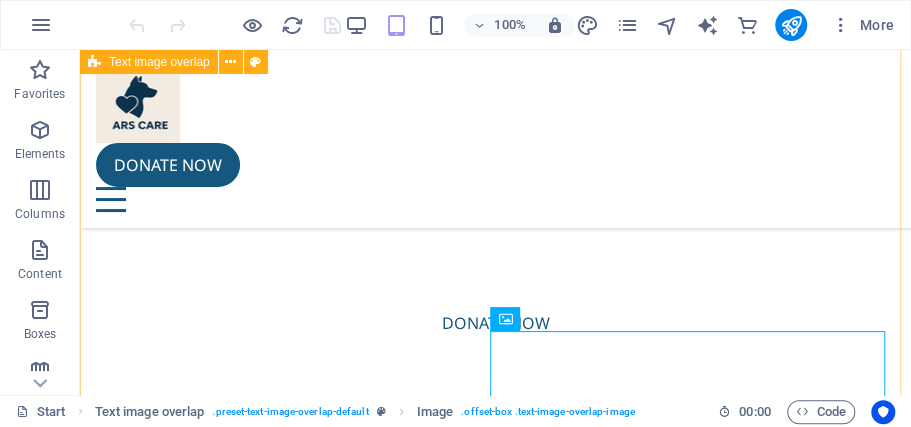 scroll, scrollTop: 4148, scrollLeft: 0, axis: vertical 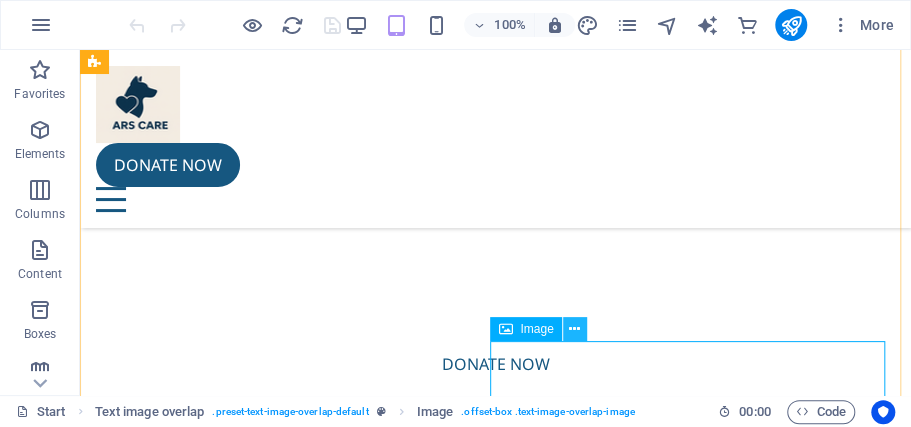 click at bounding box center [574, 329] 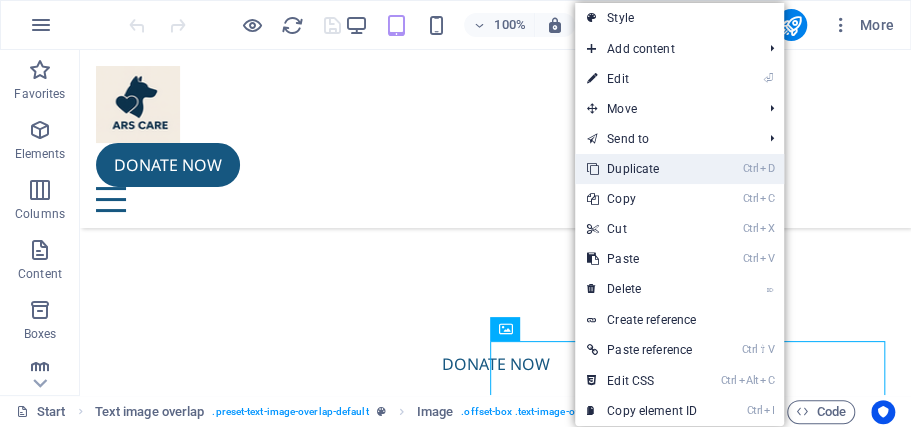 click on "Ctrl D  Duplicate" at bounding box center (642, 169) 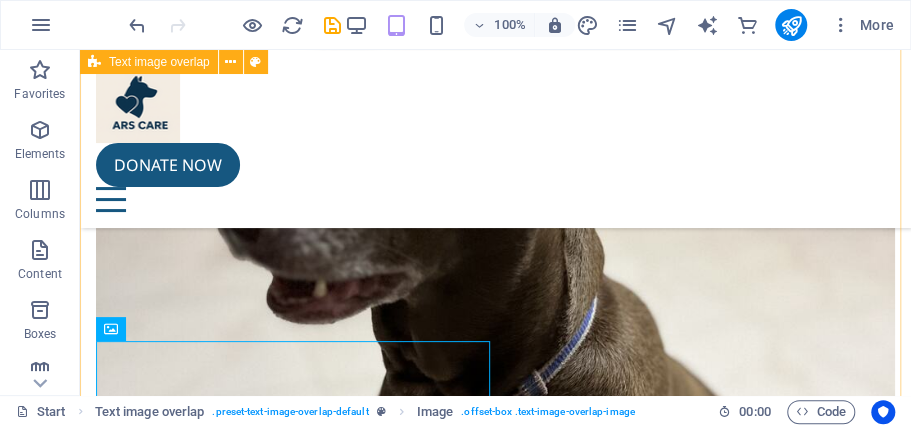 scroll, scrollTop: 4838, scrollLeft: 0, axis: vertical 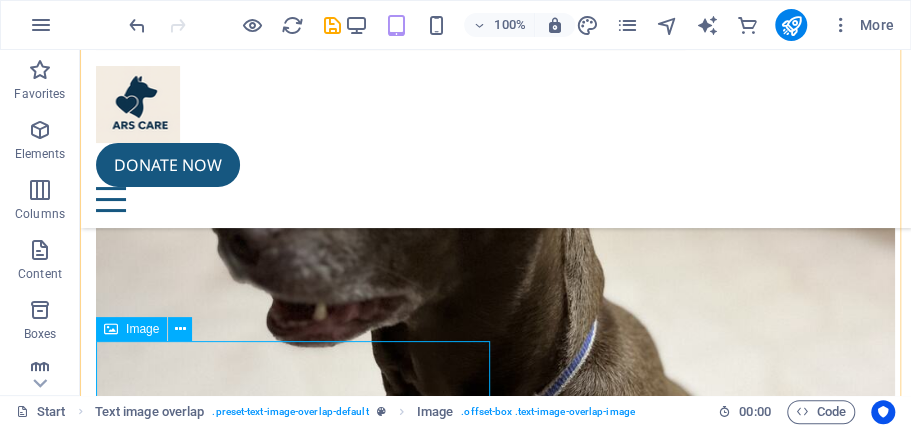 click at bounding box center (495, 8211) 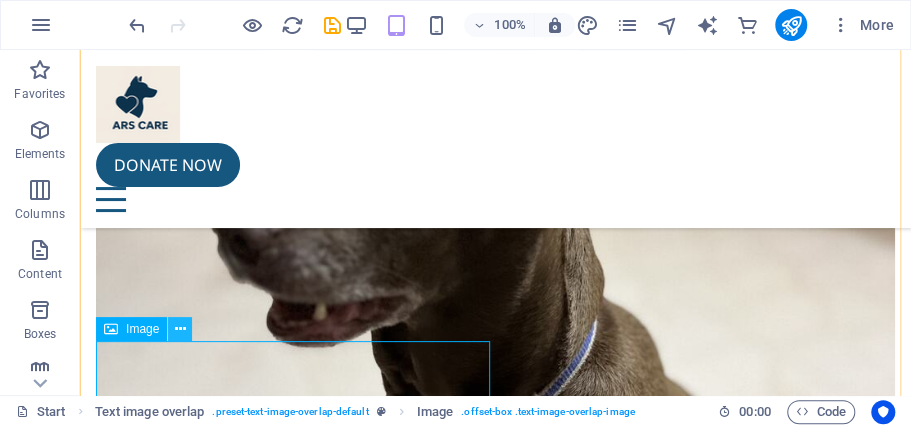 click at bounding box center (180, 329) 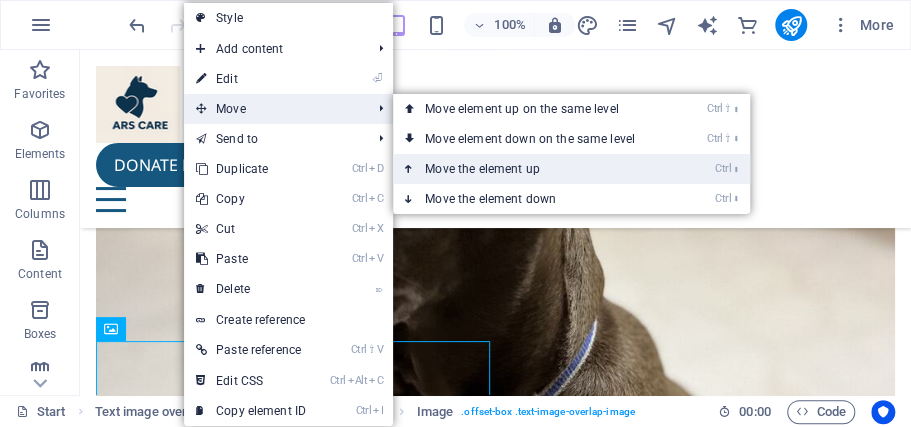 click on "Ctrl ⬆  Move the element up" at bounding box center [534, 169] 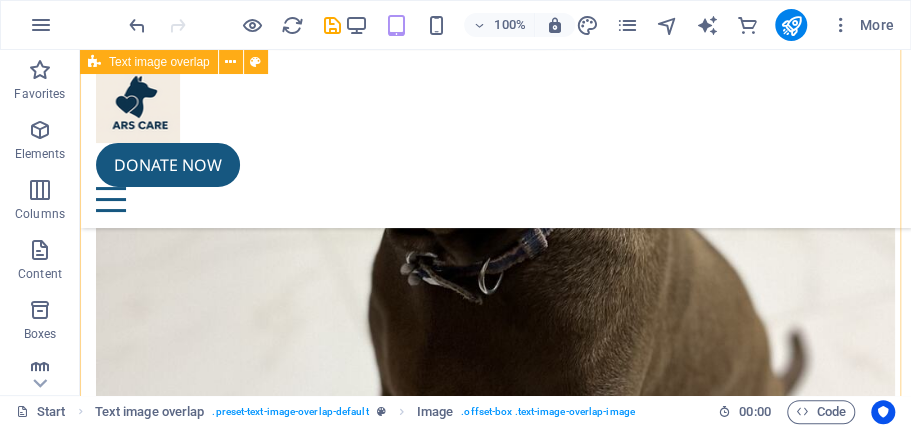 scroll, scrollTop: 5015, scrollLeft: 0, axis: vertical 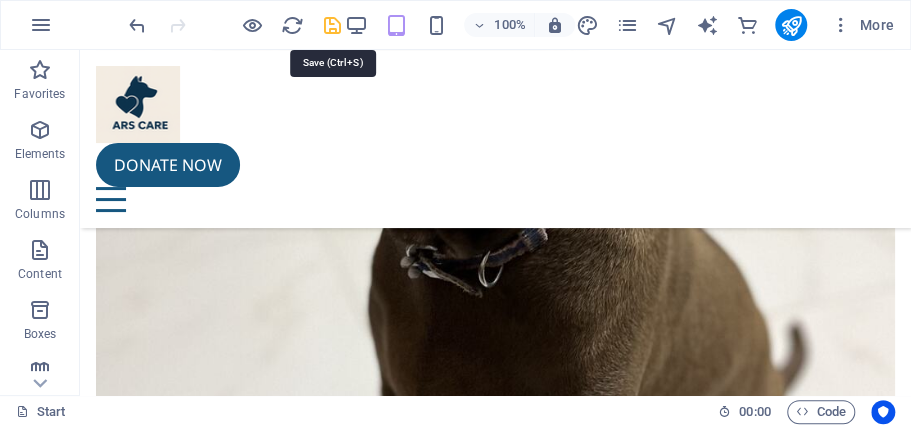 click at bounding box center (331, 25) 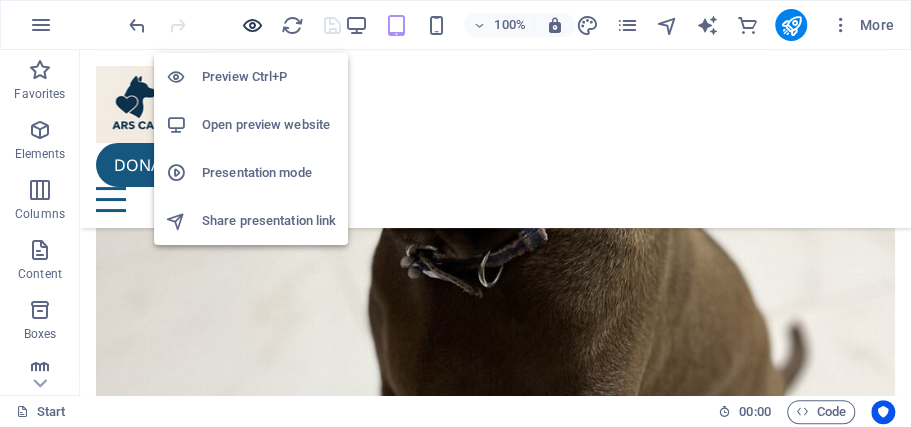 click at bounding box center [251, 25] 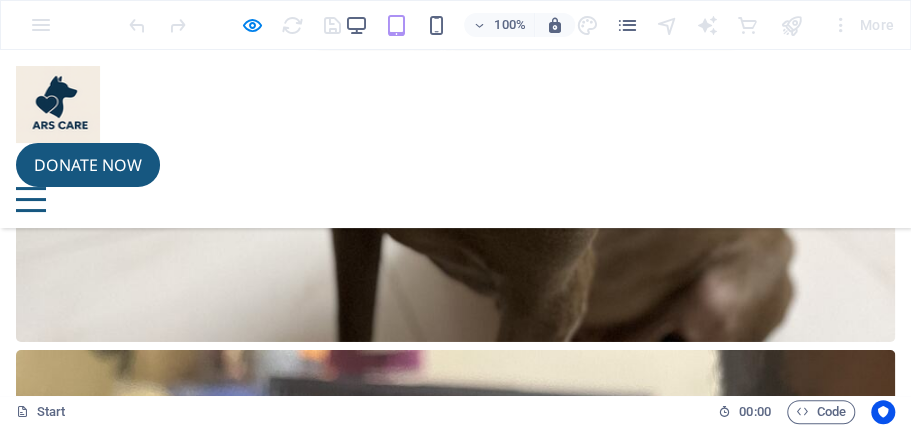 scroll, scrollTop: 5078, scrollLeft: 0, axis: vertical 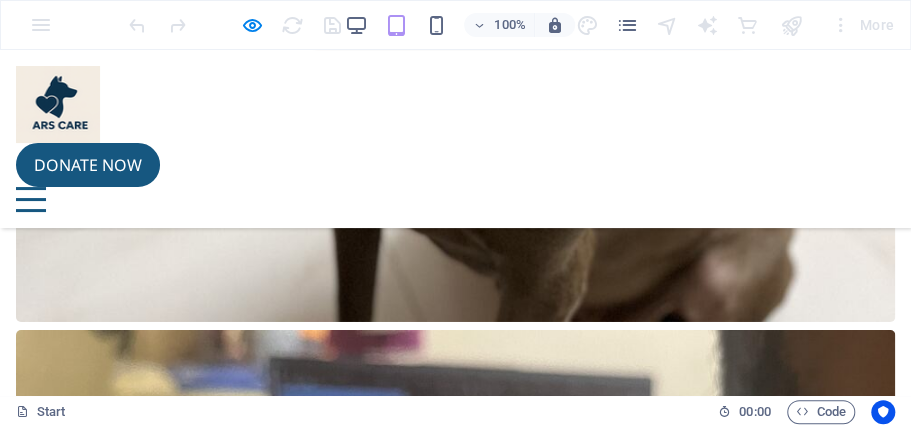 click at bounding box center [455, 8434] 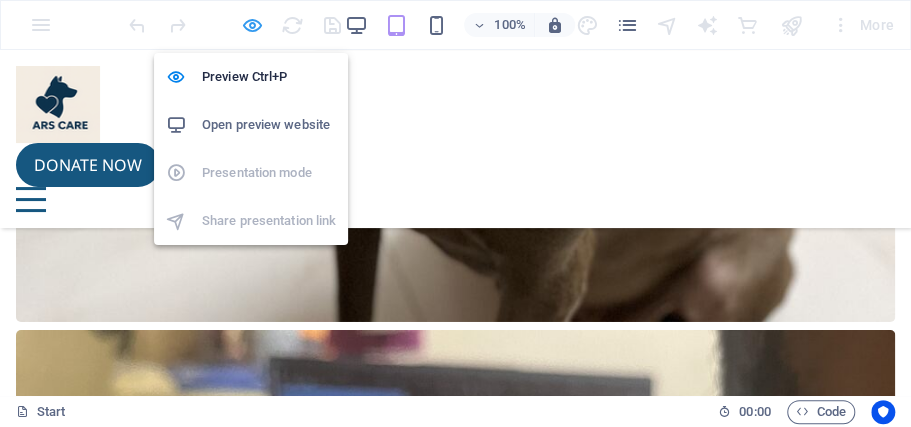 click at bounding box center (251, 25) 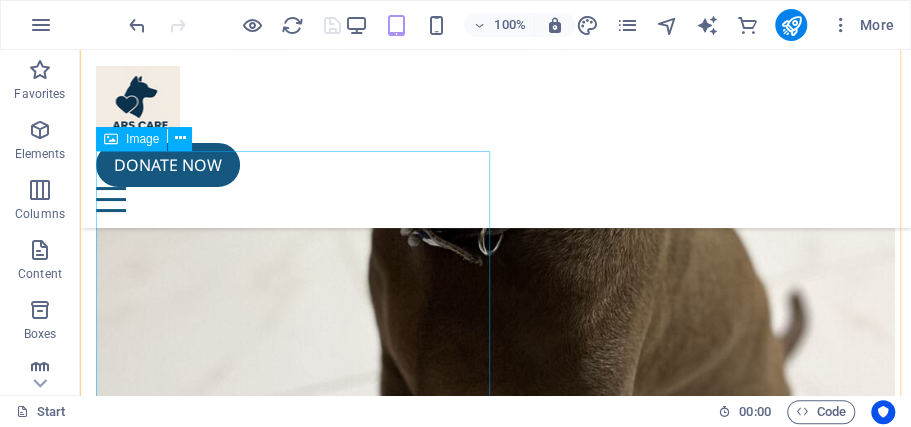 scroll, scrollTop: 5015, scrollLeft: 0, axis: vertical 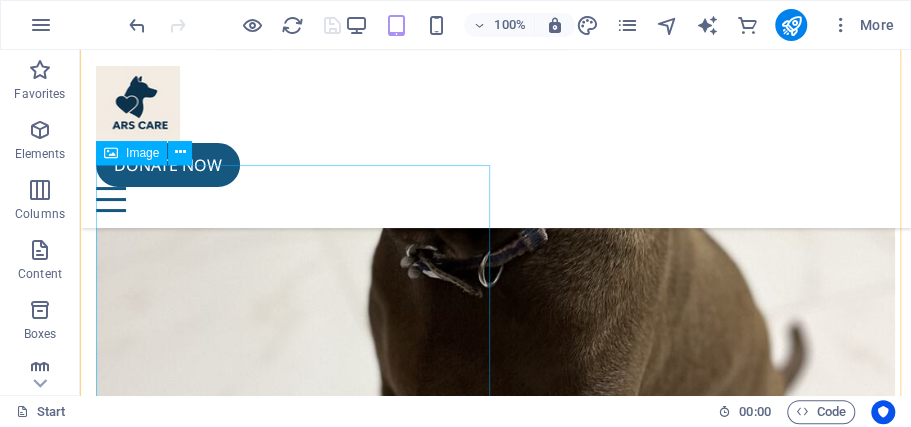 click on "Image" at bounding box center (142, 153) 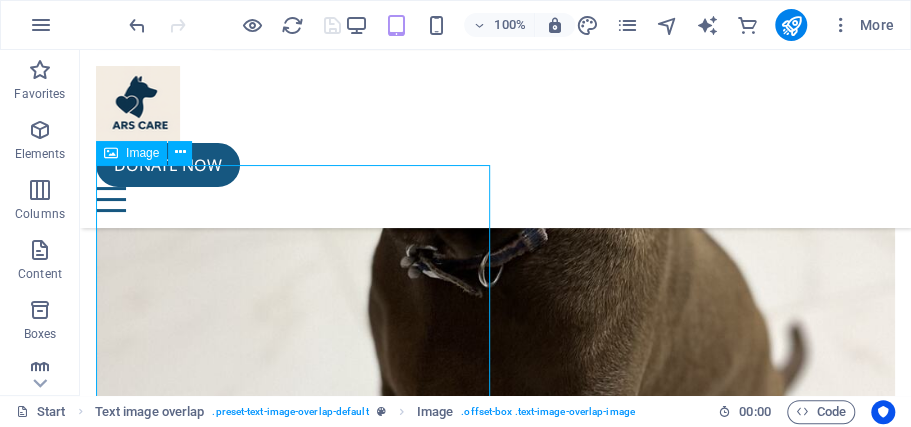 click on "Image" at bounding box center [142, 153] 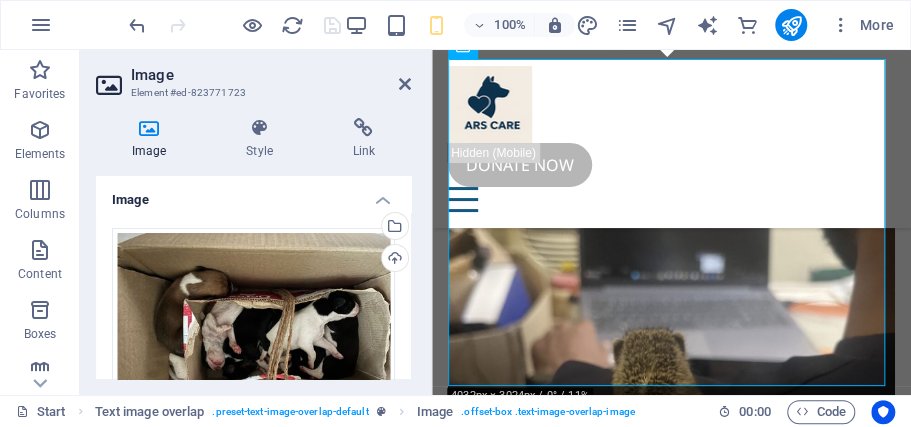 scroll, scrollTop: 7658, scrollLeft: 0, axis: vertical 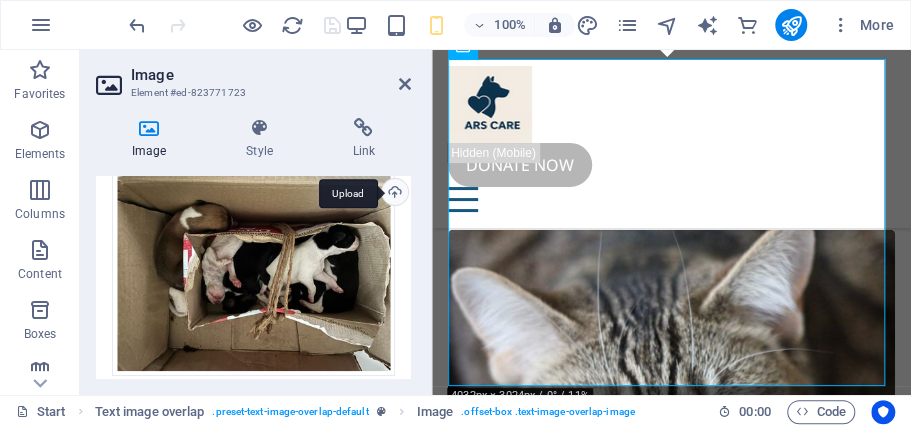 click on "Upload" at bounding box center [393, 194] 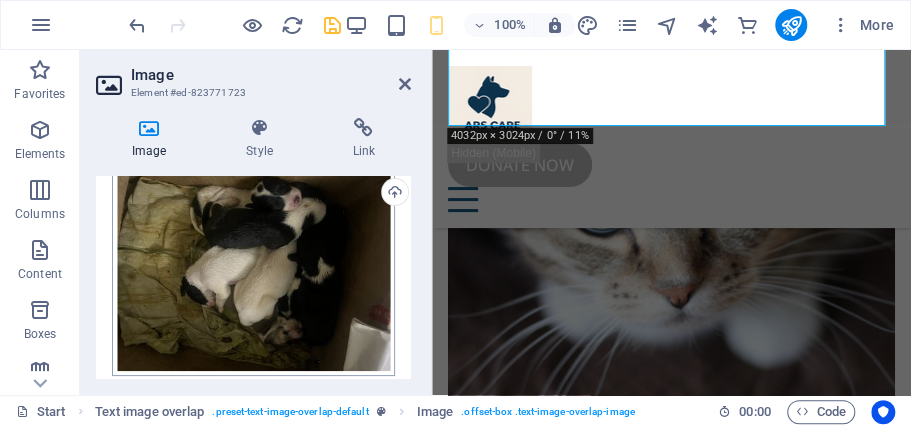 scroll, scrollTop: 7924, scrollLeft: 0, axis: vertical 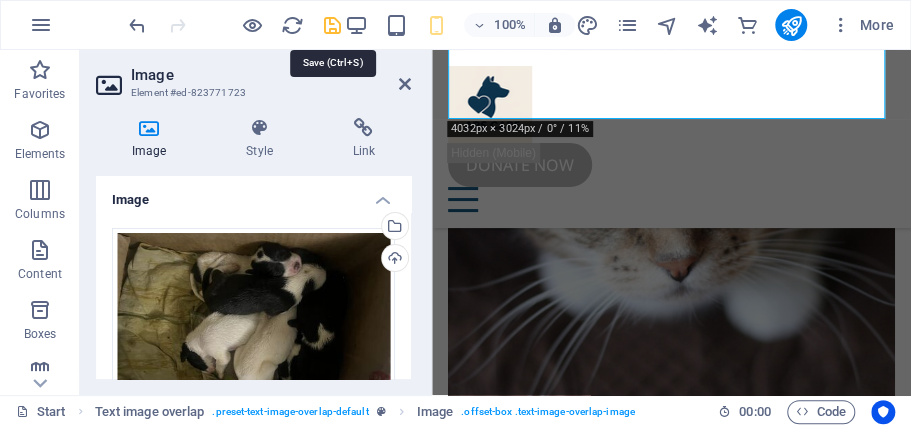 click at bounding box center (331, 25) 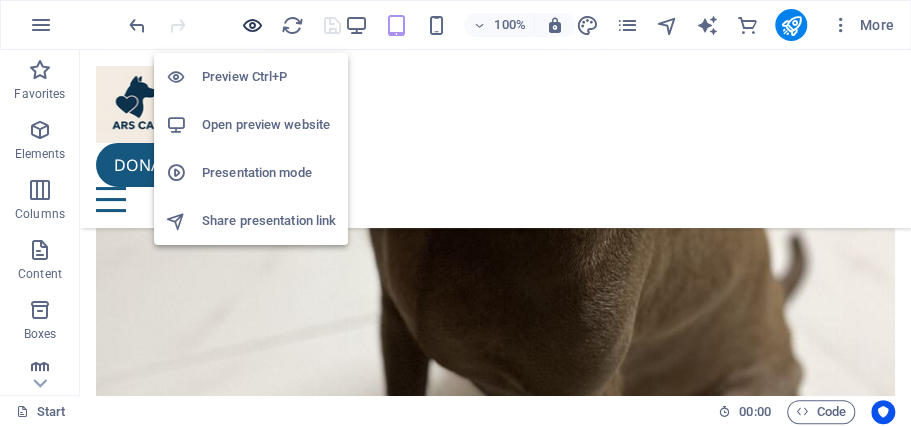 click at bounding box center (251, 25) 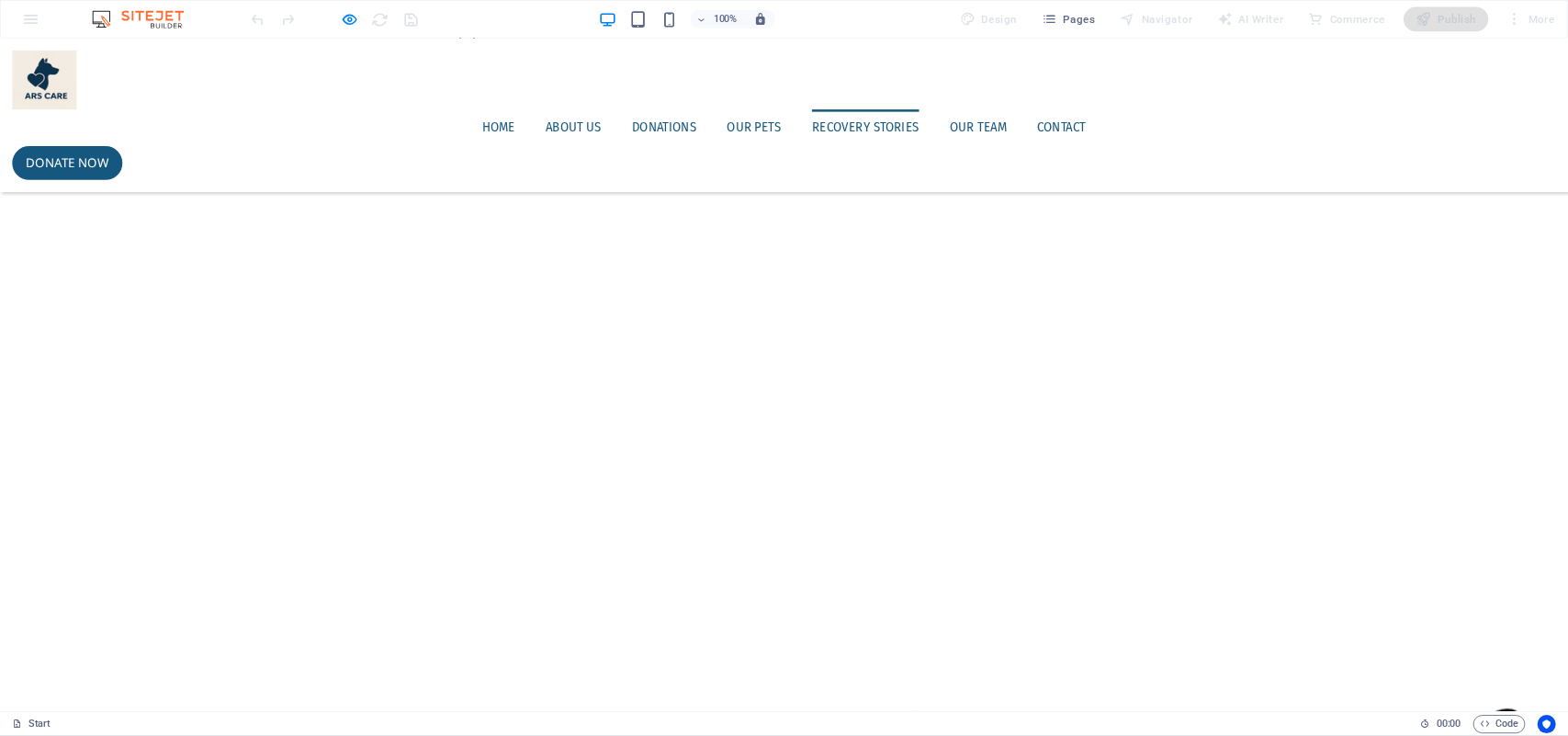 scroll, scrollTop: 2696, scrollLeft: 0, axis: vertical 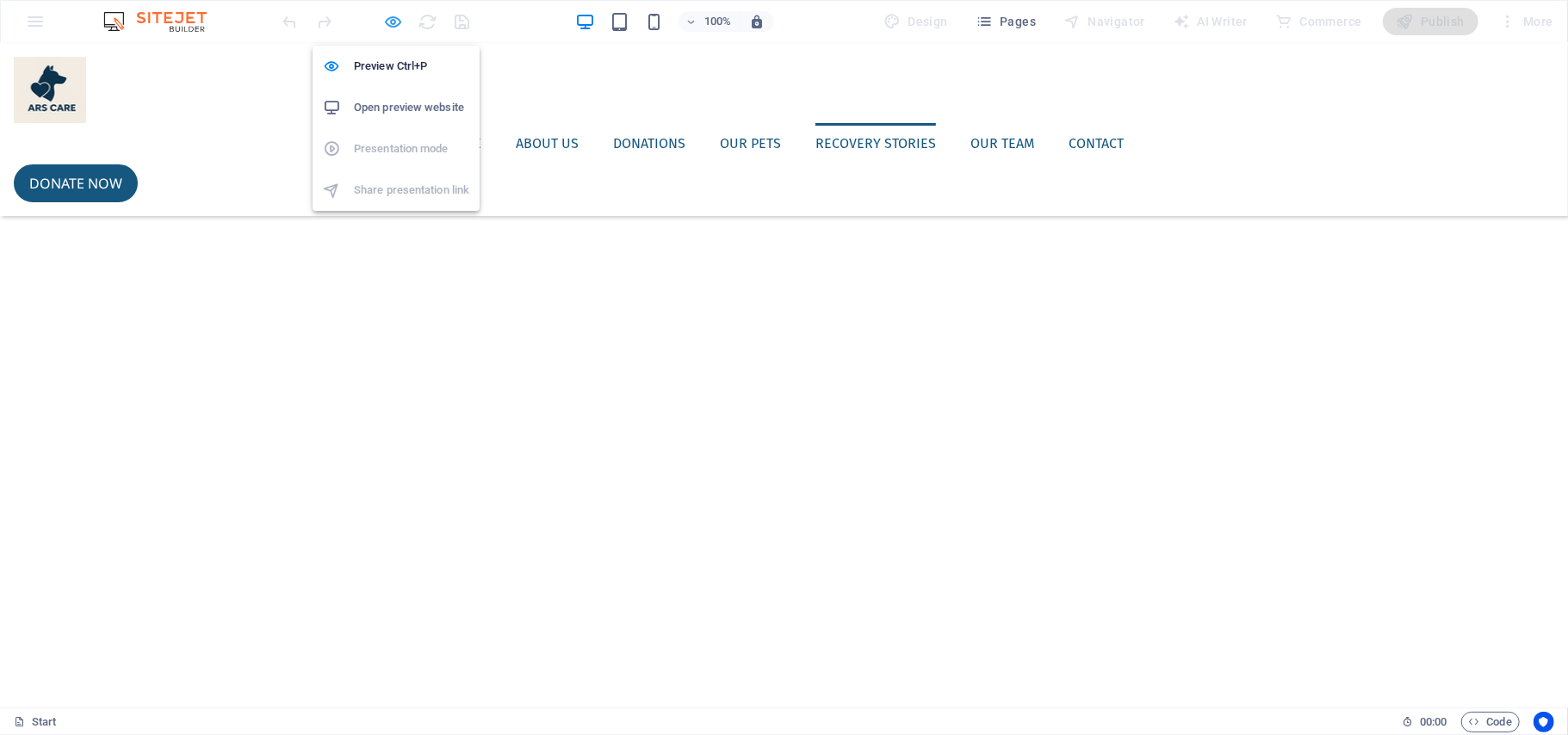 click at bounding box center [394, 22] 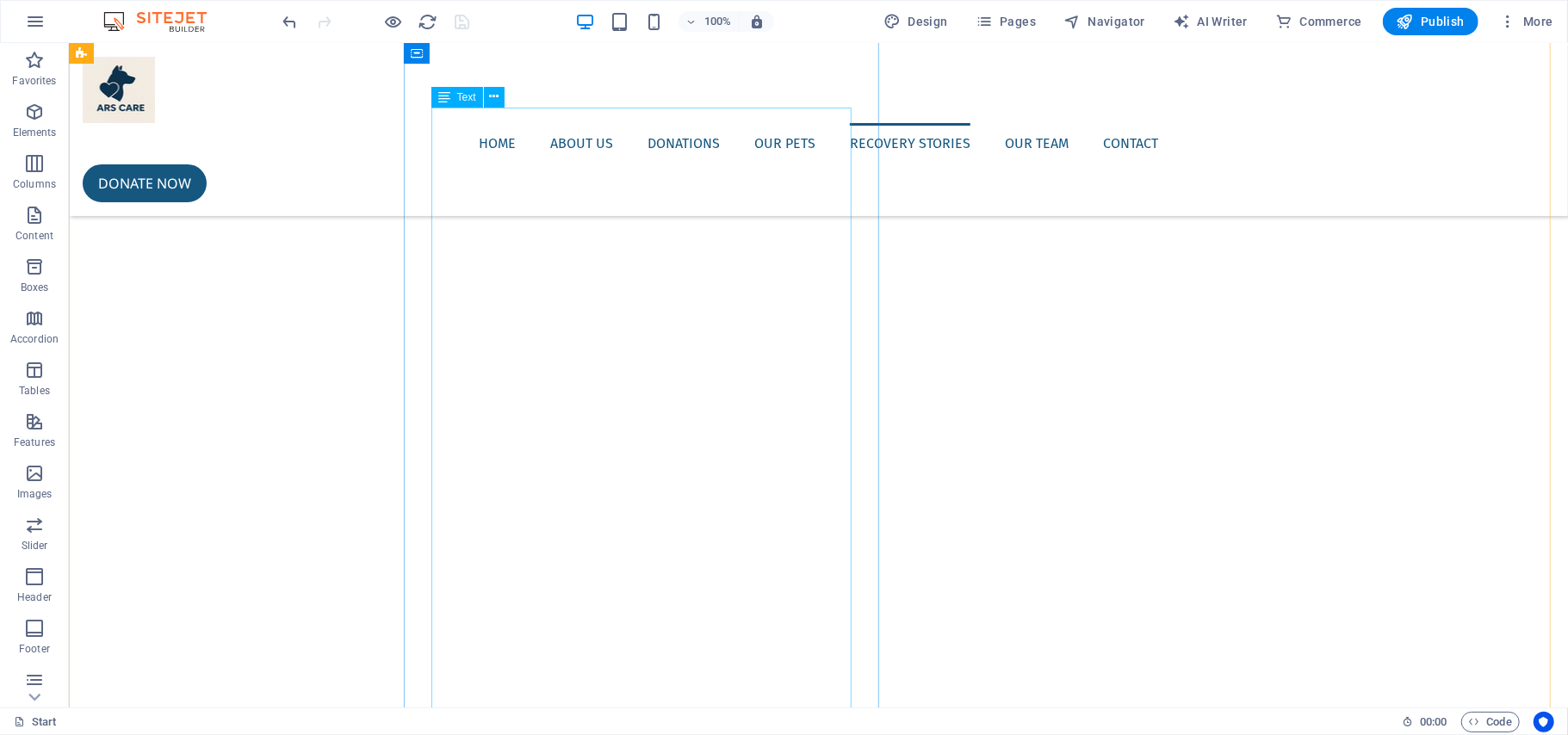 type 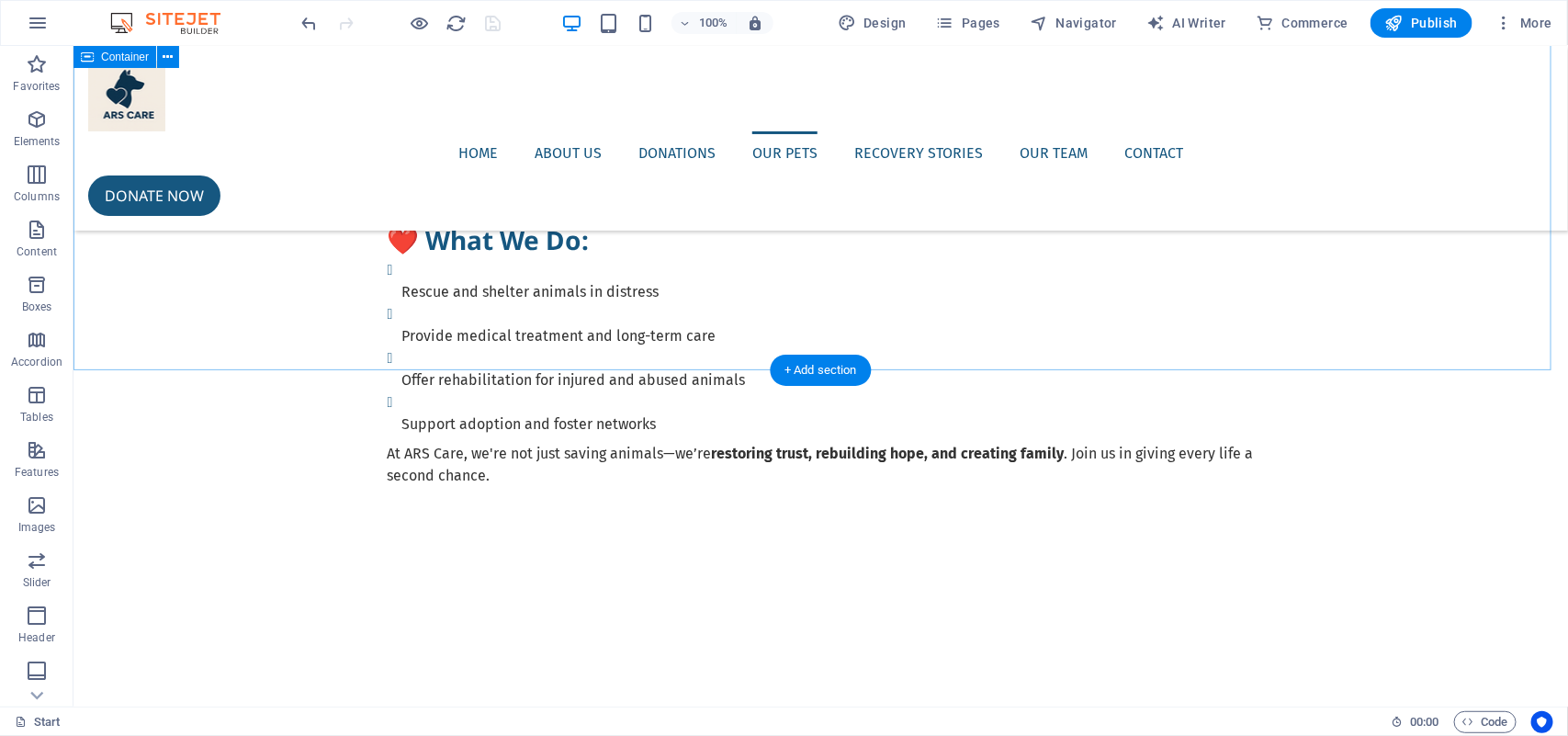 scroll, scrollTop: 2237, scrollLeft: 0, axis: vertical 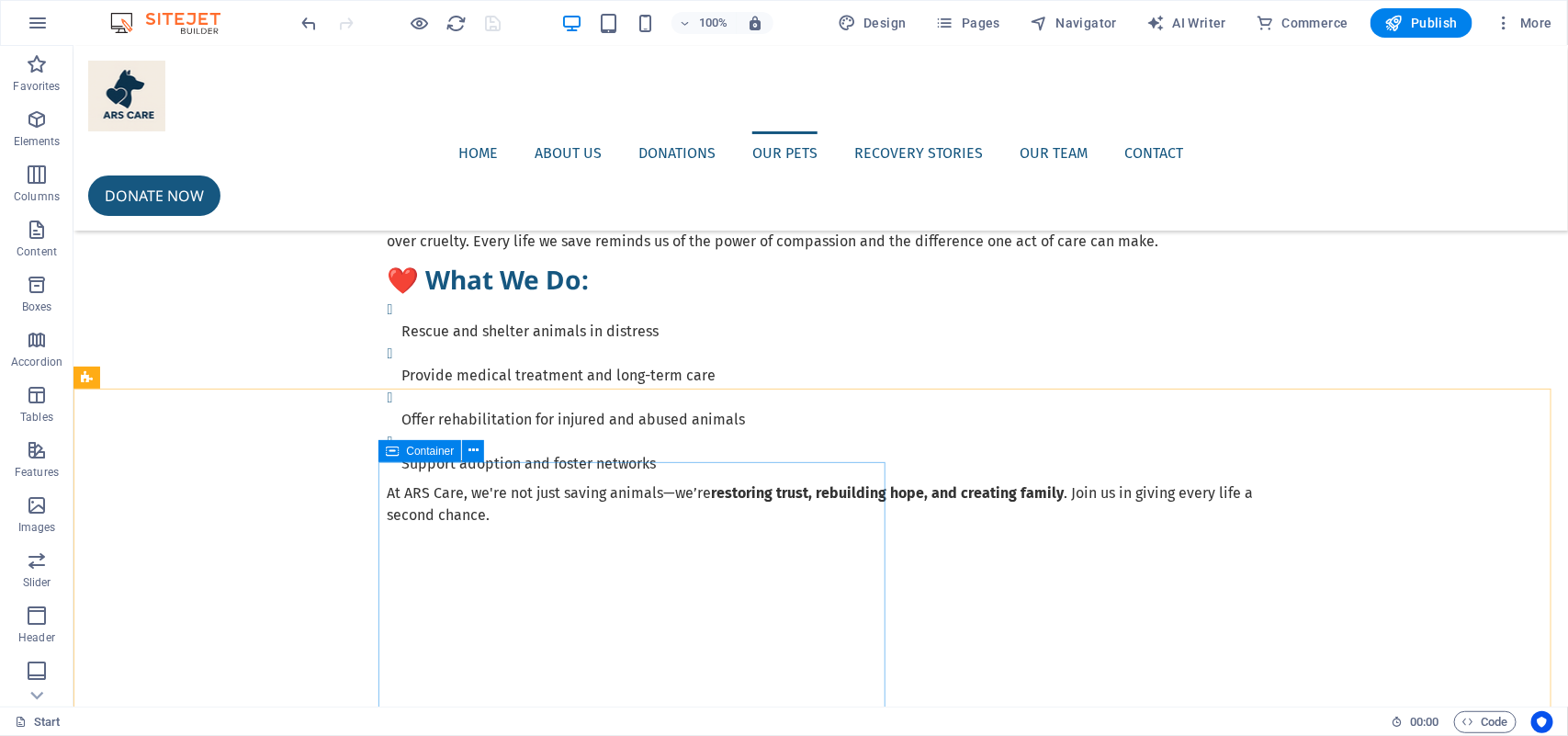 click on "Container" at bounding box center (430, 451) 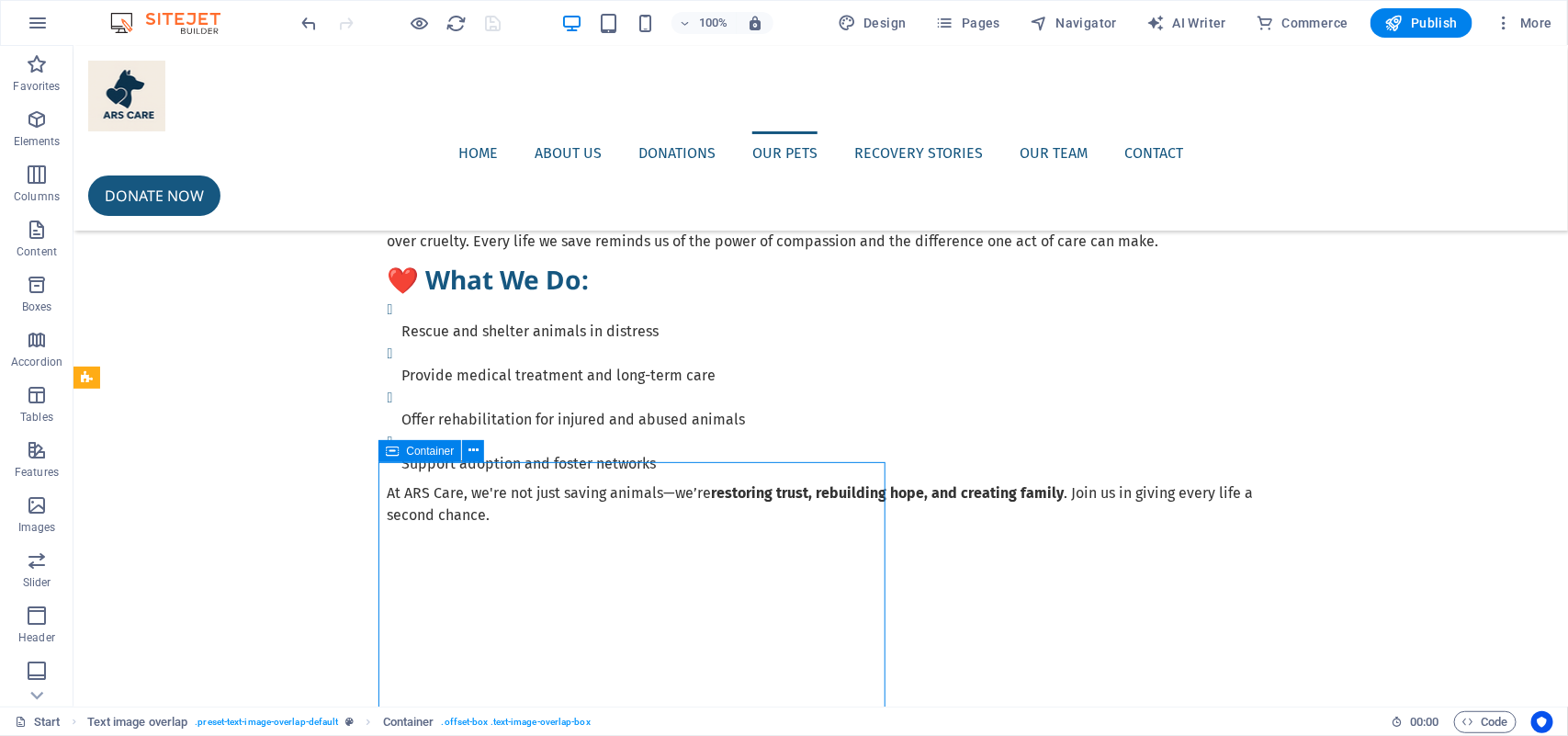 click on "Container" at bounding box center (430, 451) 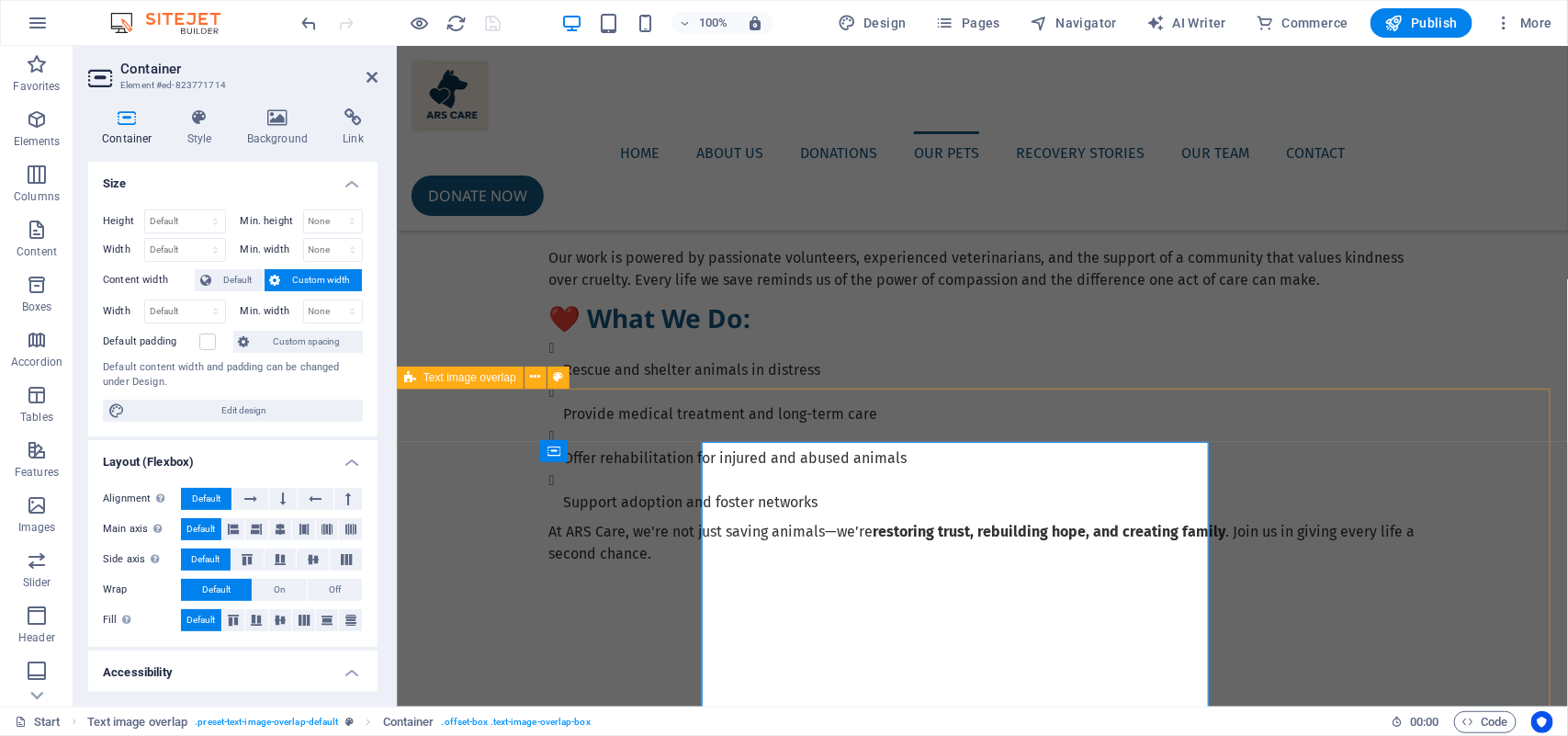 scroll, scrollTop: 2257, scrollLeft: 0, axis: vertical 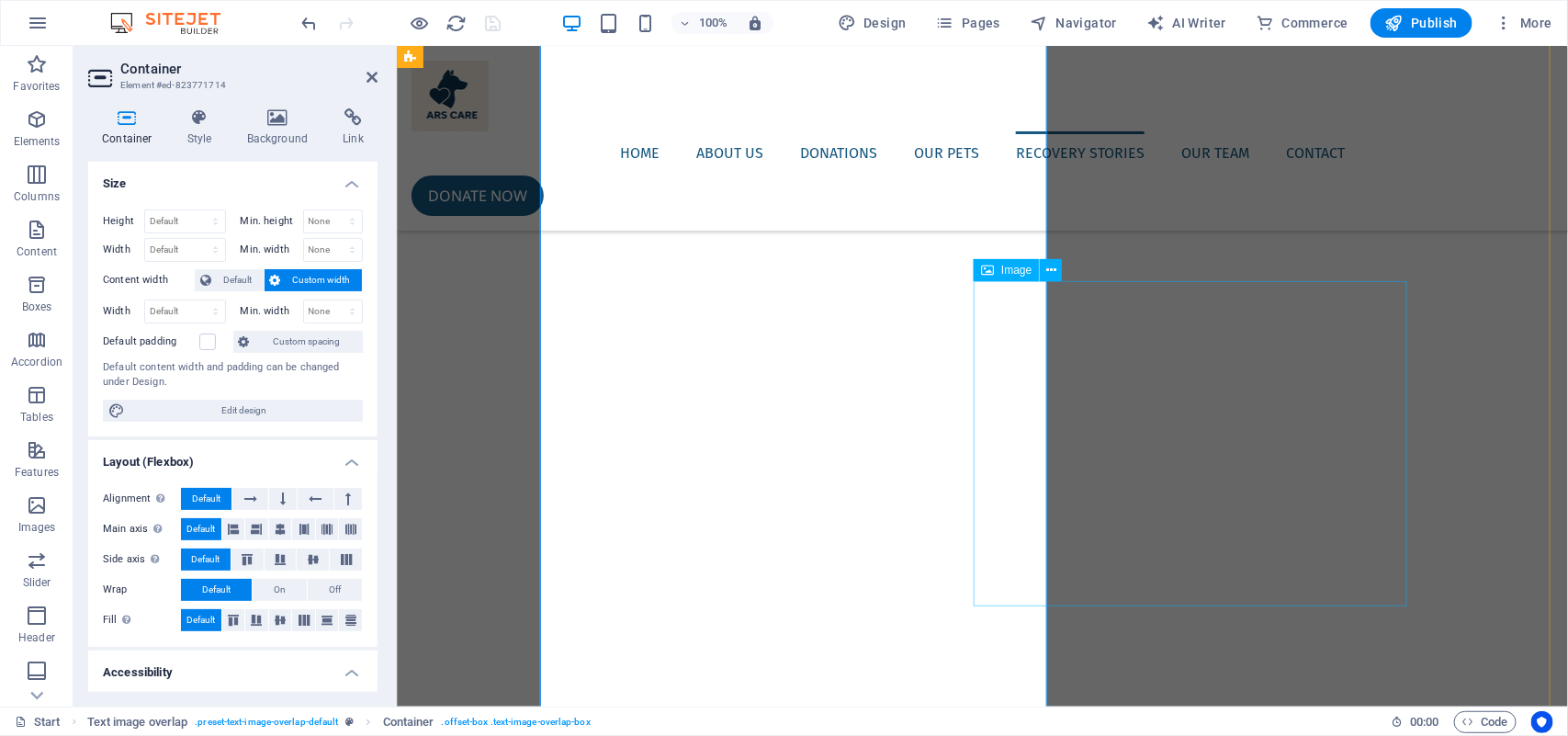click at bounding box center (982, 9834) 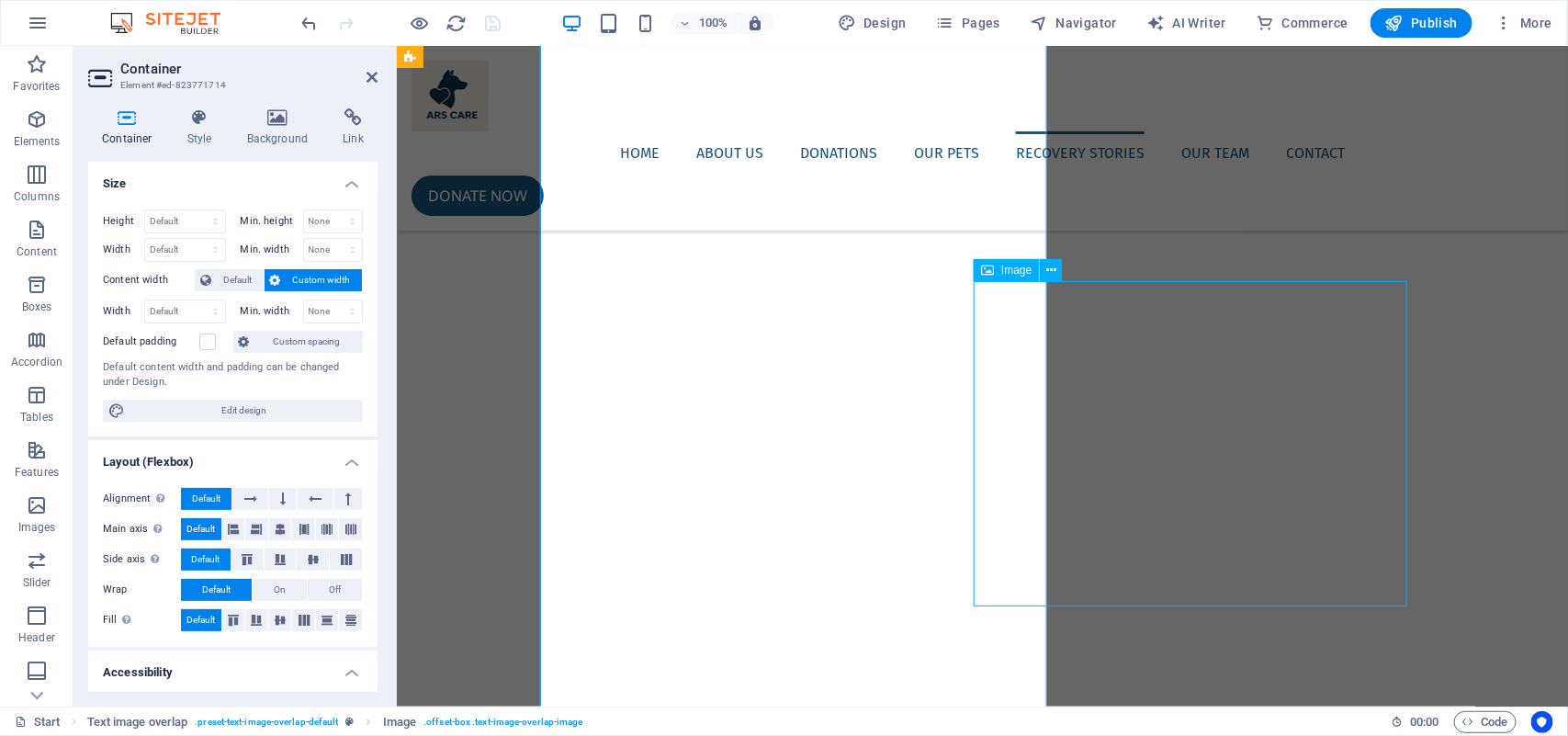 scroll, scrollTop: 2697, scrollLeft: 0, axis: vertical 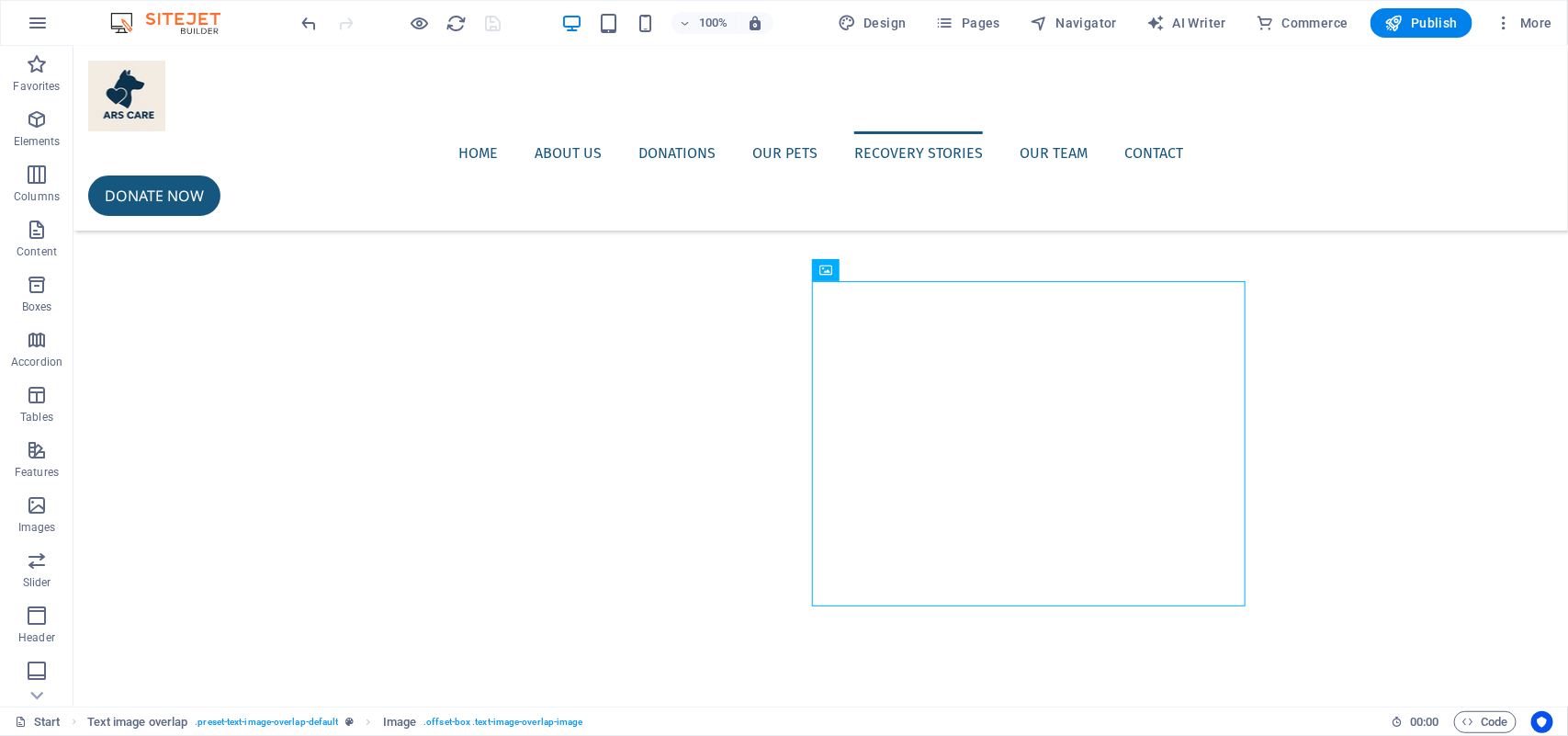 drag, startPoint x: 916, startPoint y: 314, endPoint x: 954, endPoint y: 222, distance: 99.538937 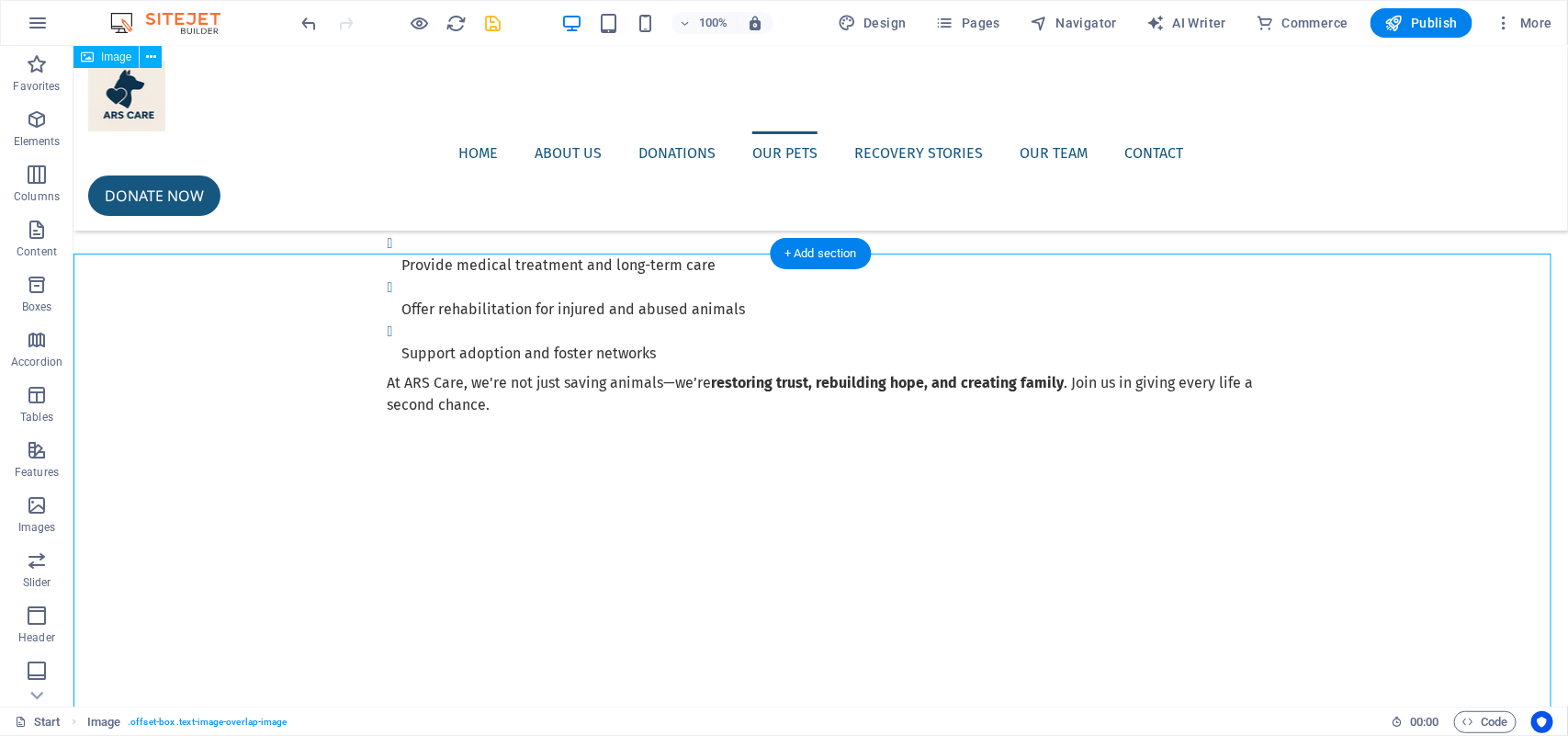 scroll, scrollTop: 2345, scrollLeft: 0, axis: vertical 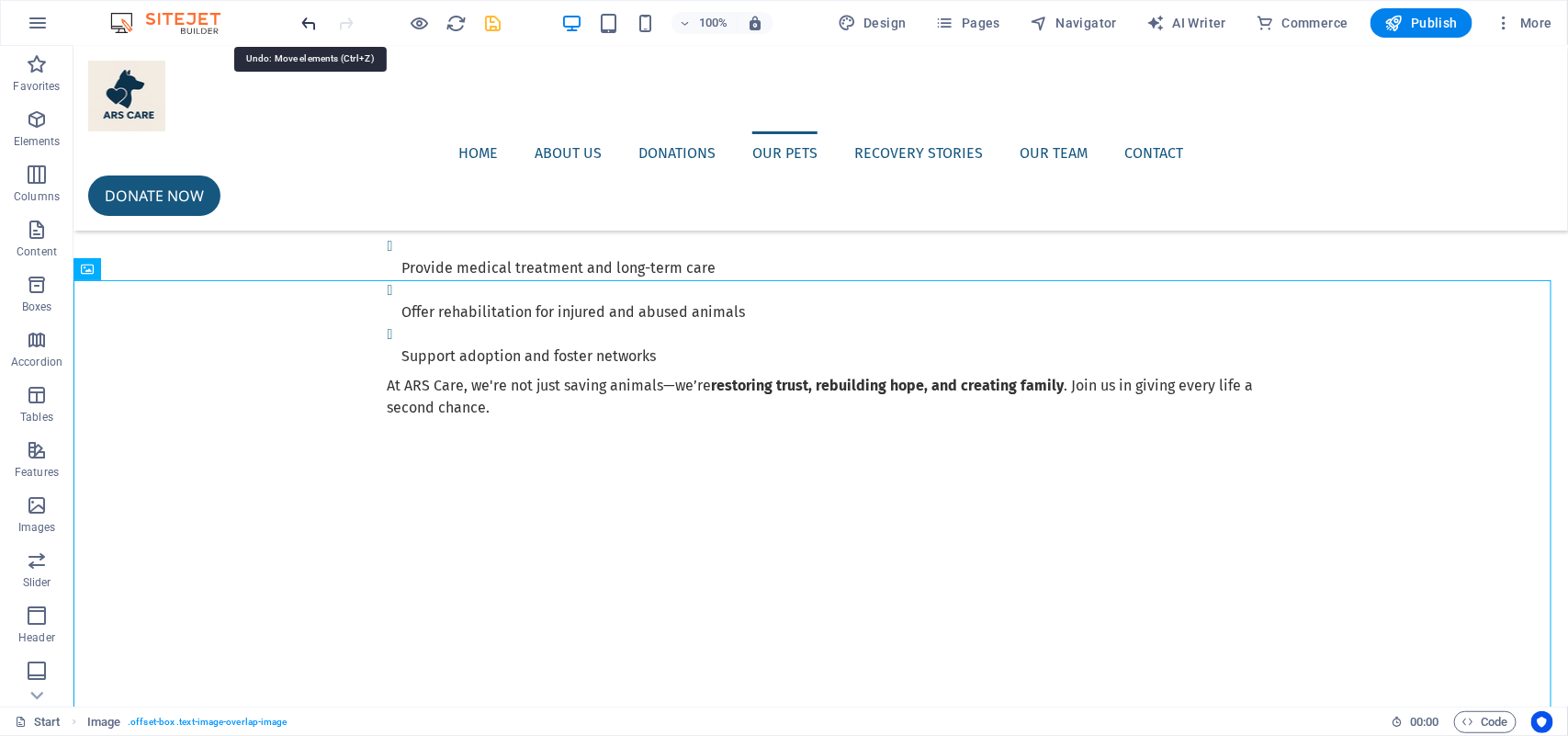 click at bounding box center (310, 23) 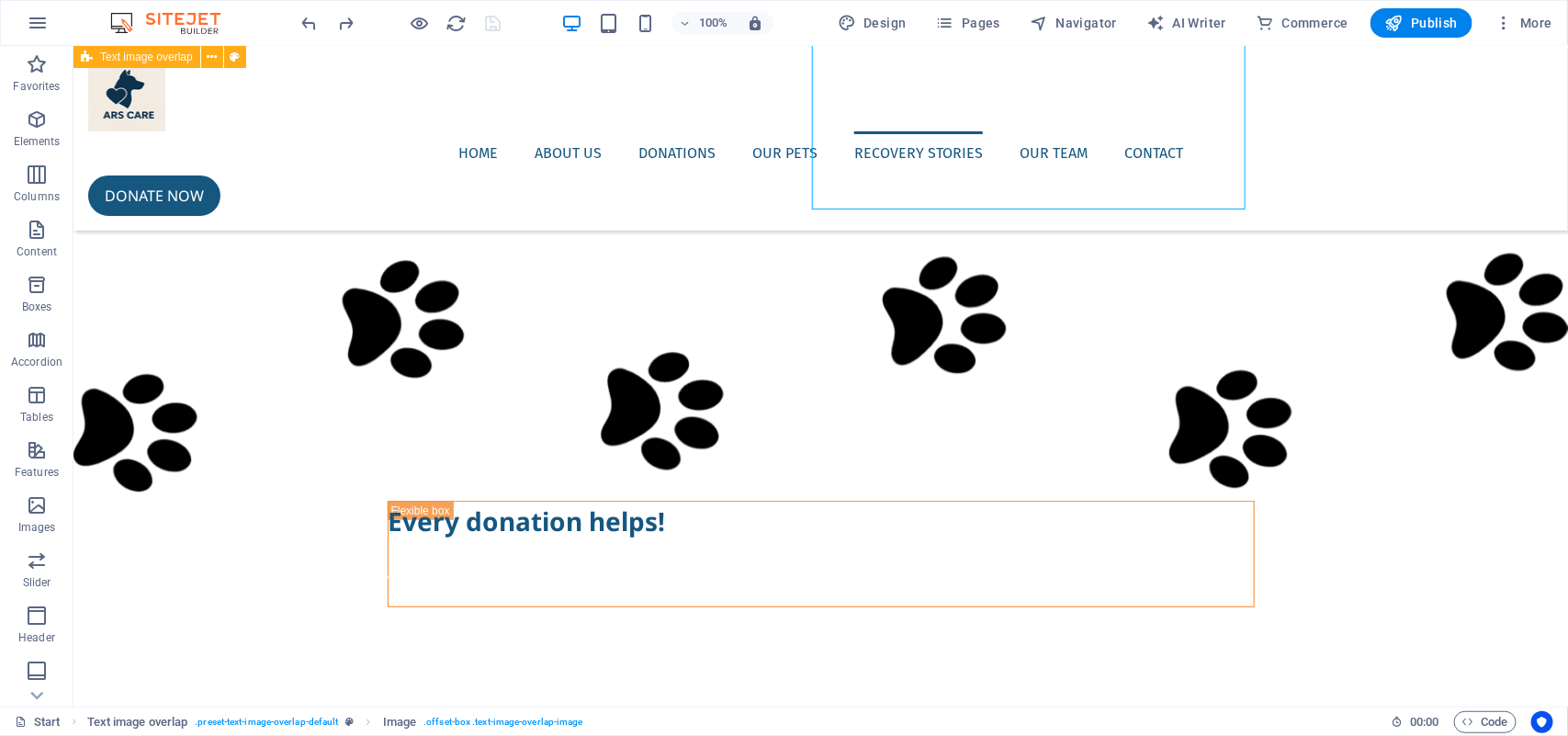 scroll, scrollTop: 3264, scrollLeft: 0, axis: vertical 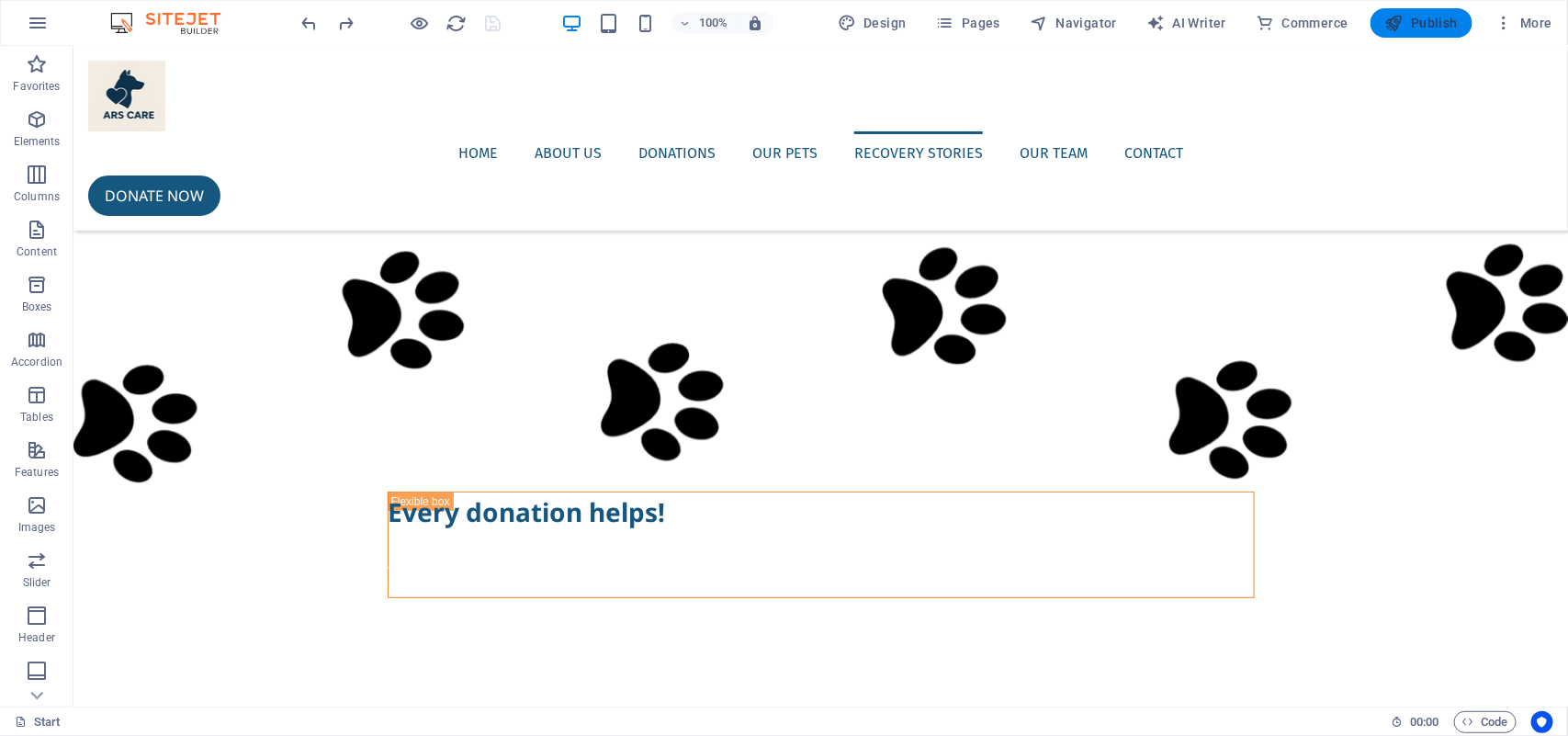 click on "Publish" at bounding box center (1421, 23) 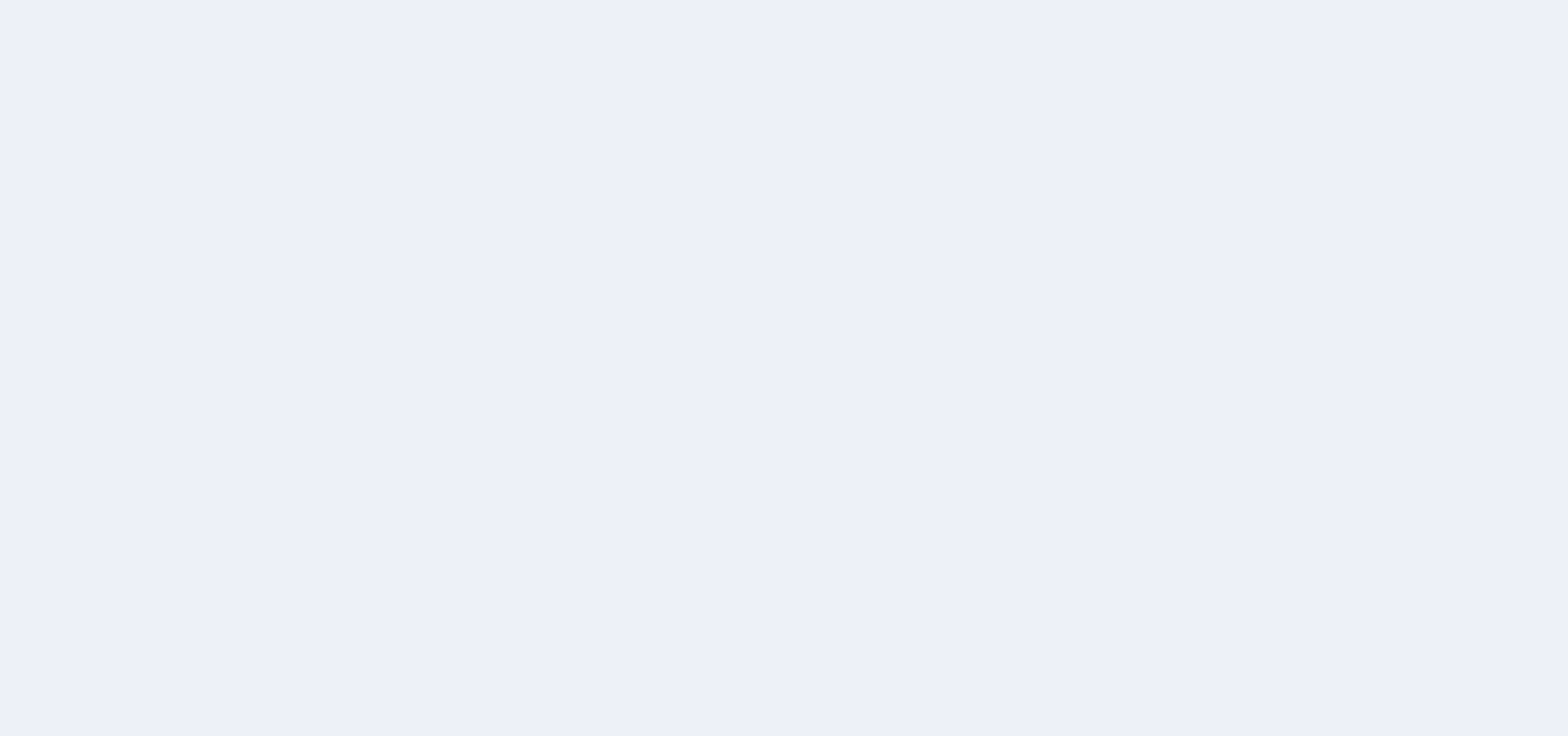 scroll, scrollTop: 0, scrollLeft: 0, axis: both 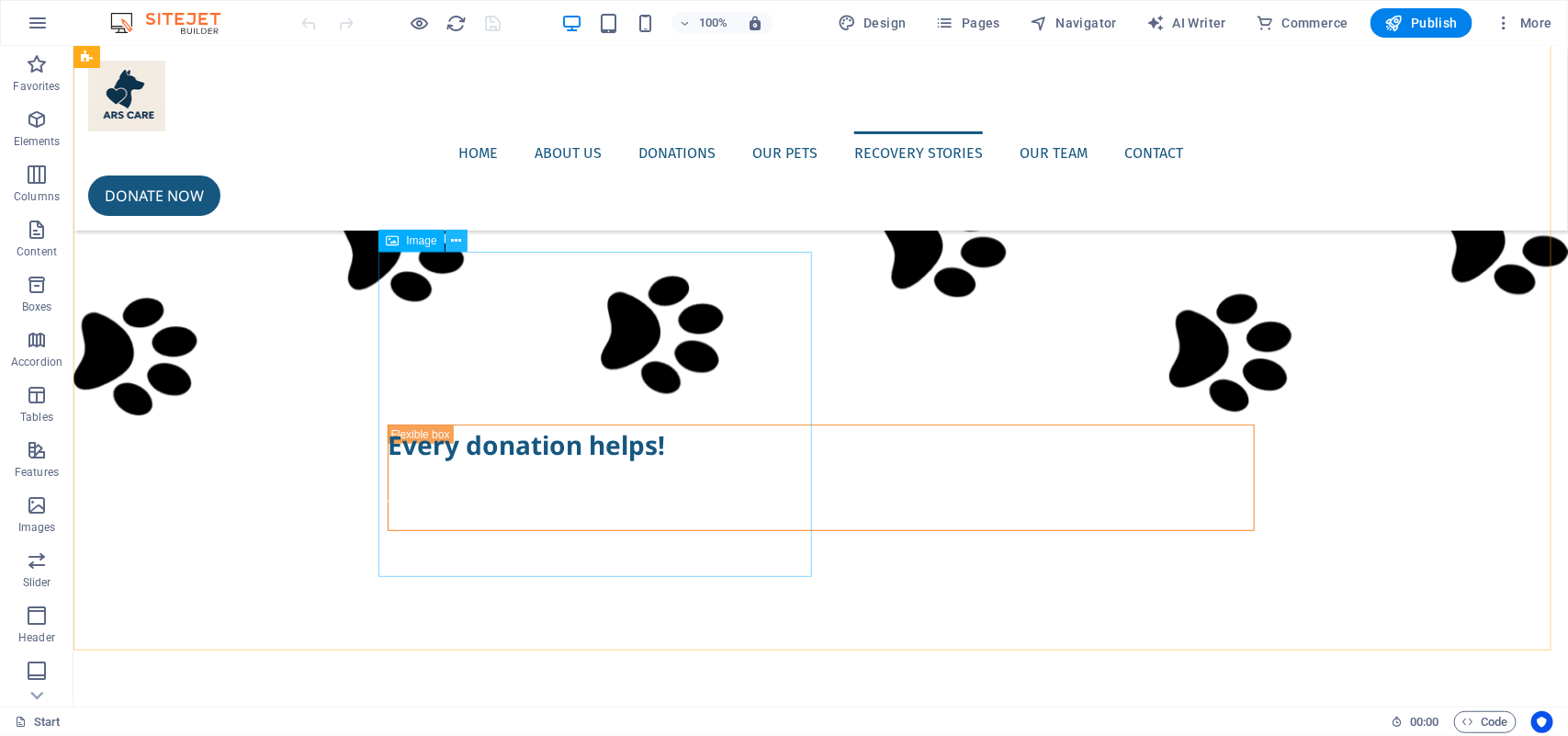 click at bounding box center [456, 241] 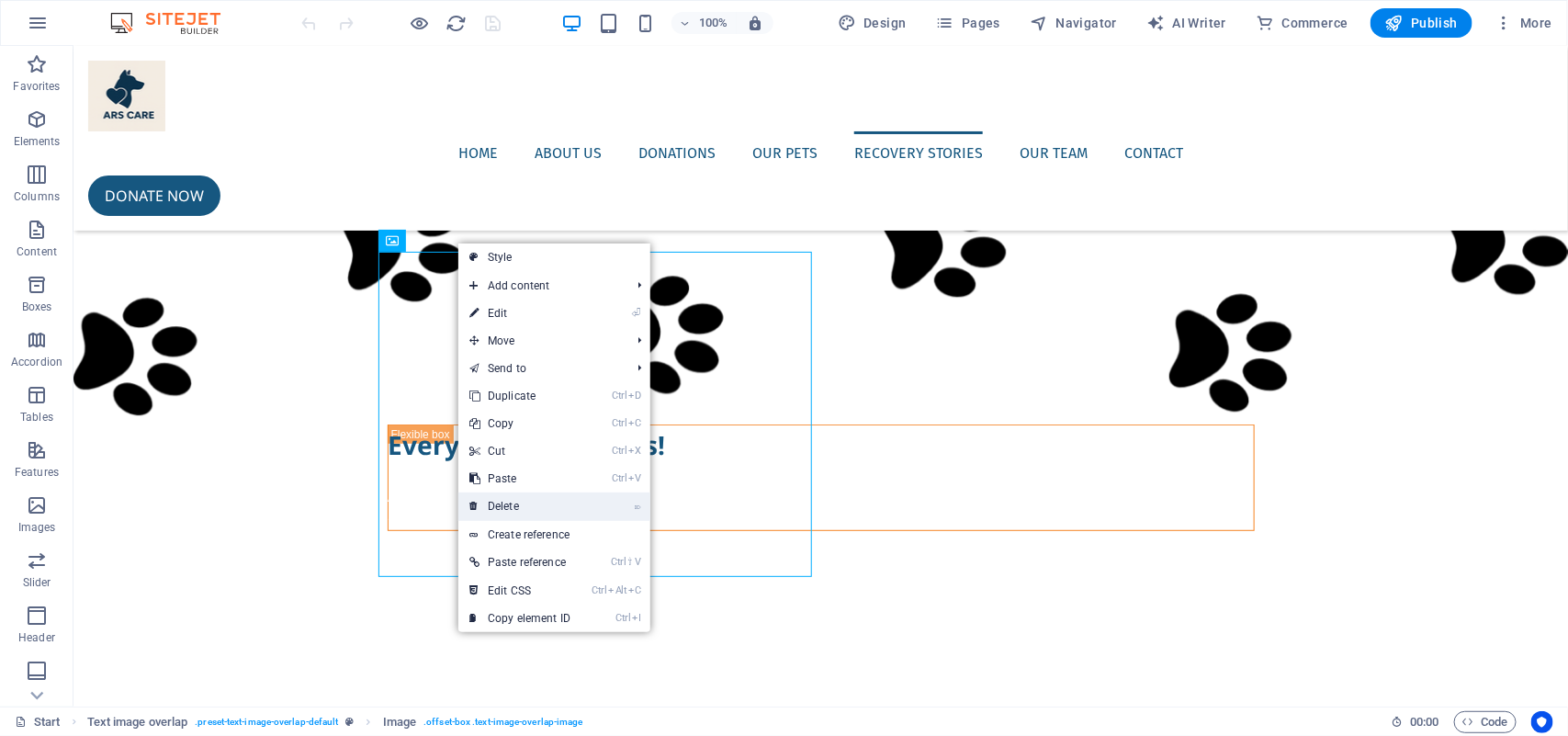 click on "⌦  Delete" at bounding box center [520, 506] 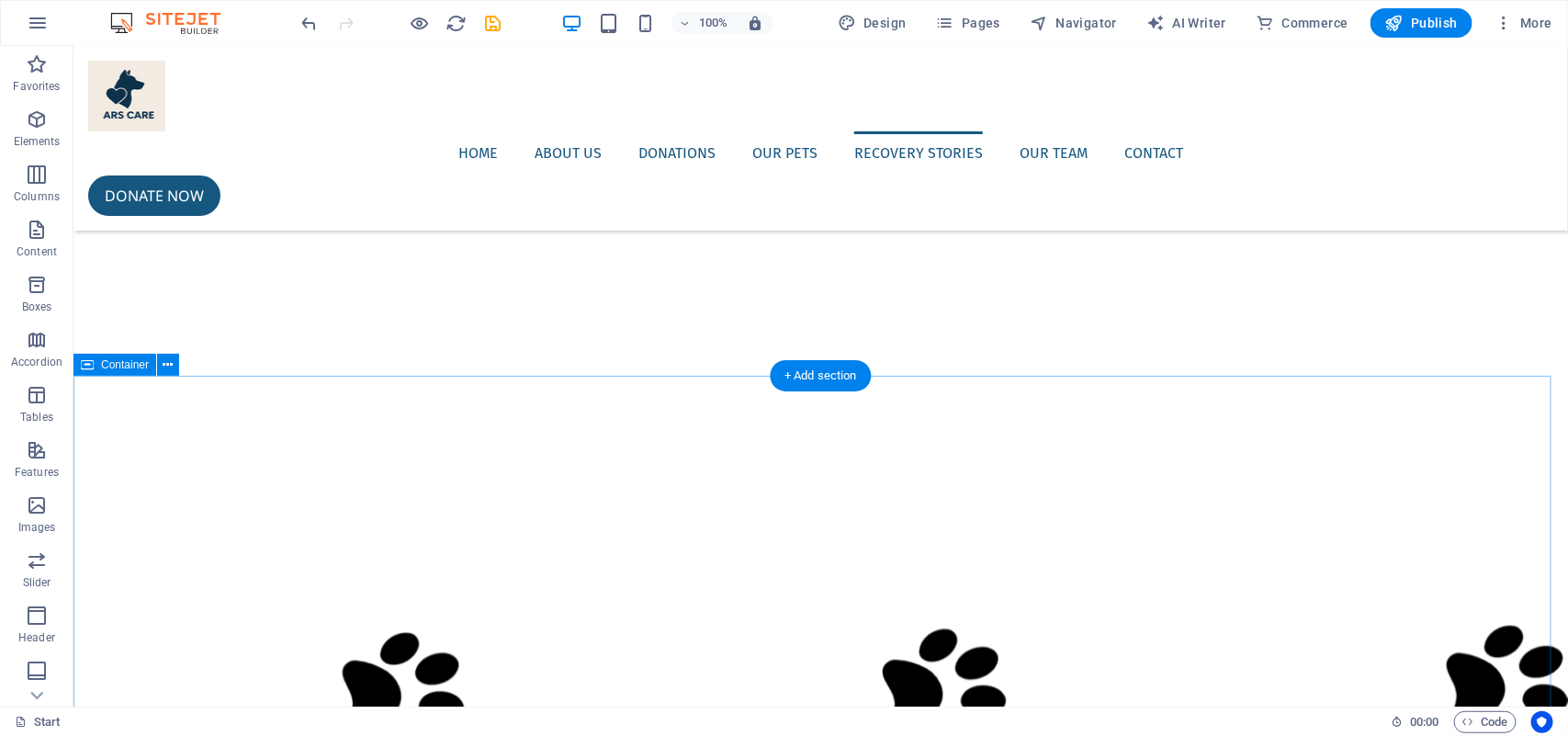 scroll, scrollTop: 2757, scrollLeft: 0, axis: vertical 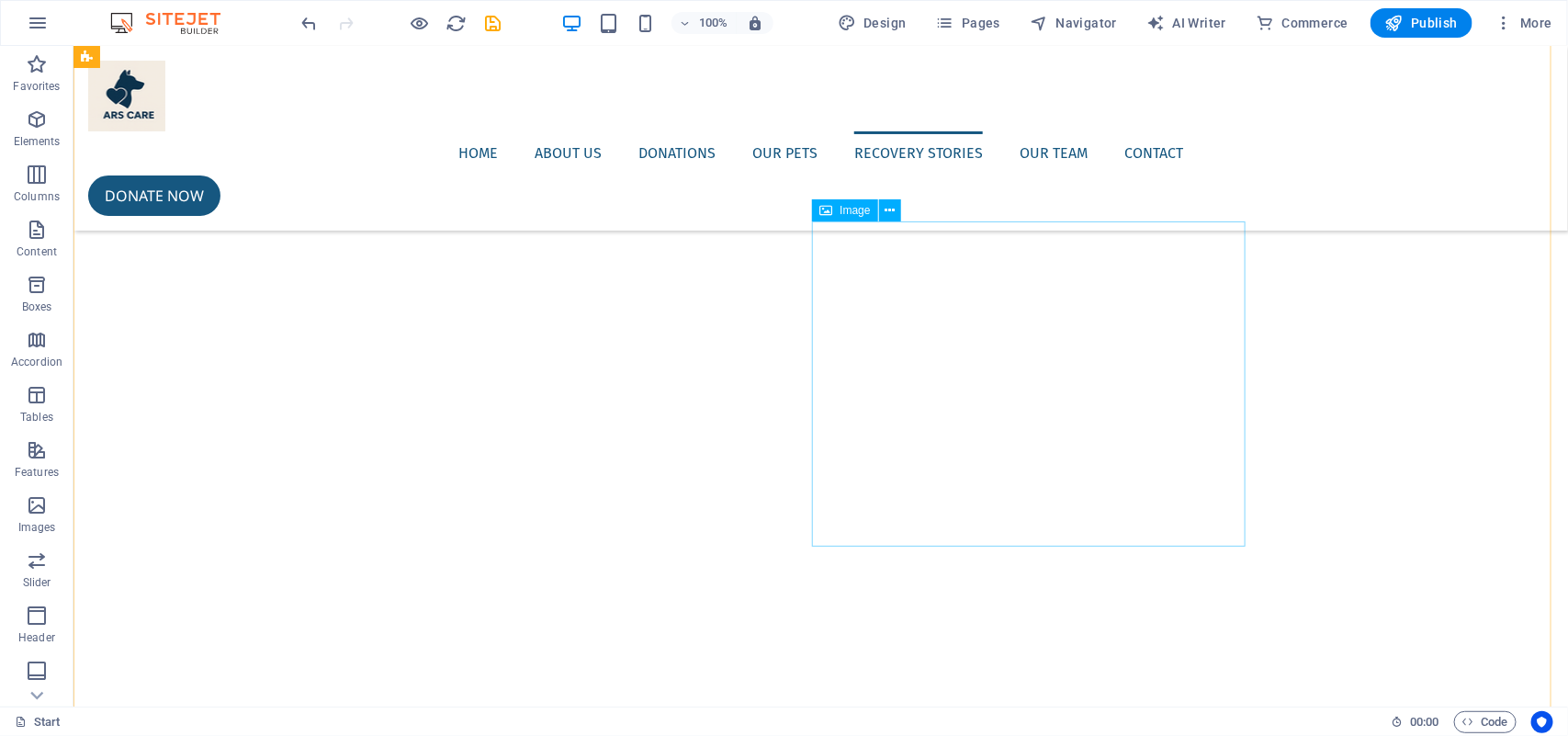 click at bounding box center [820, 9755] 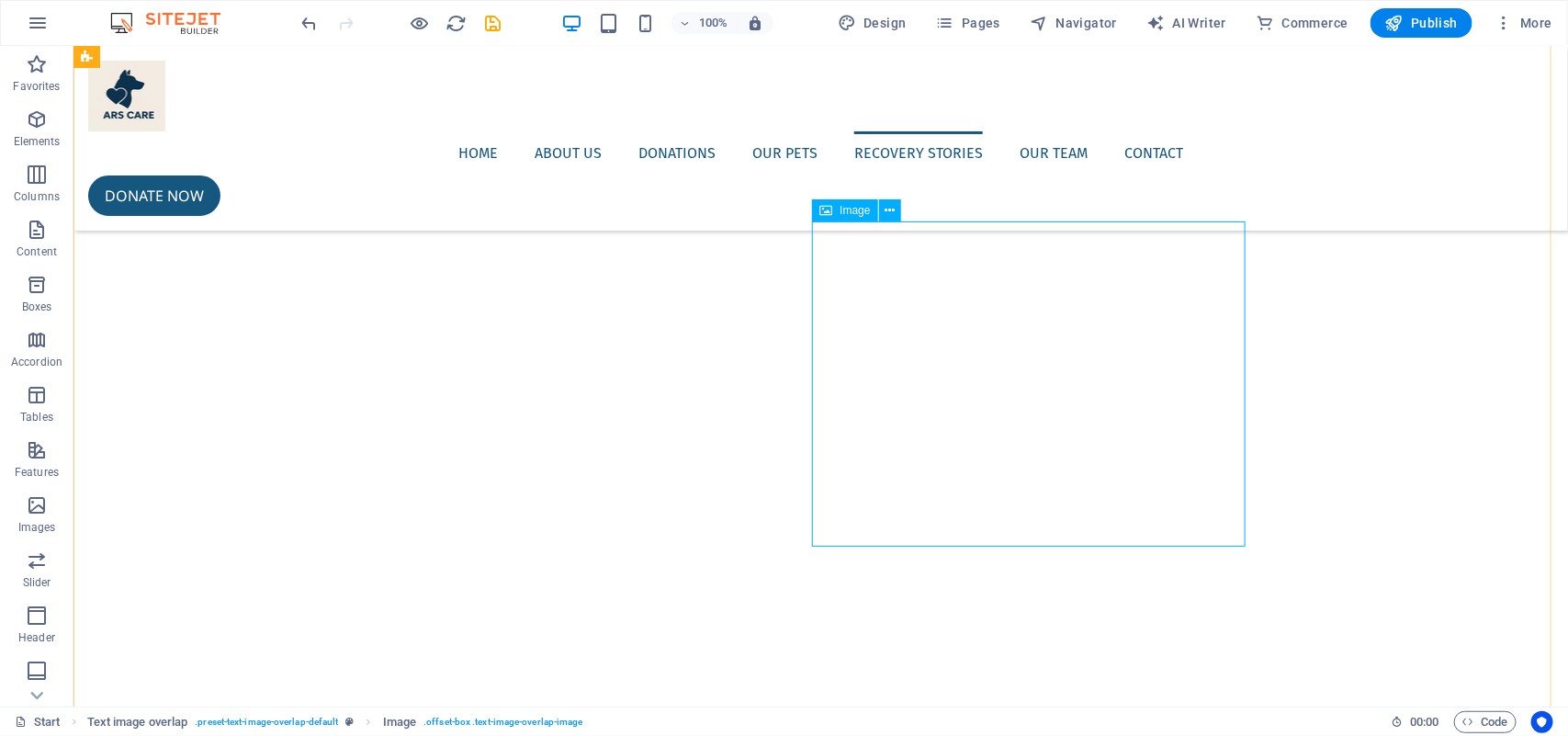 click on "Image" at bounding box center [854, 210] 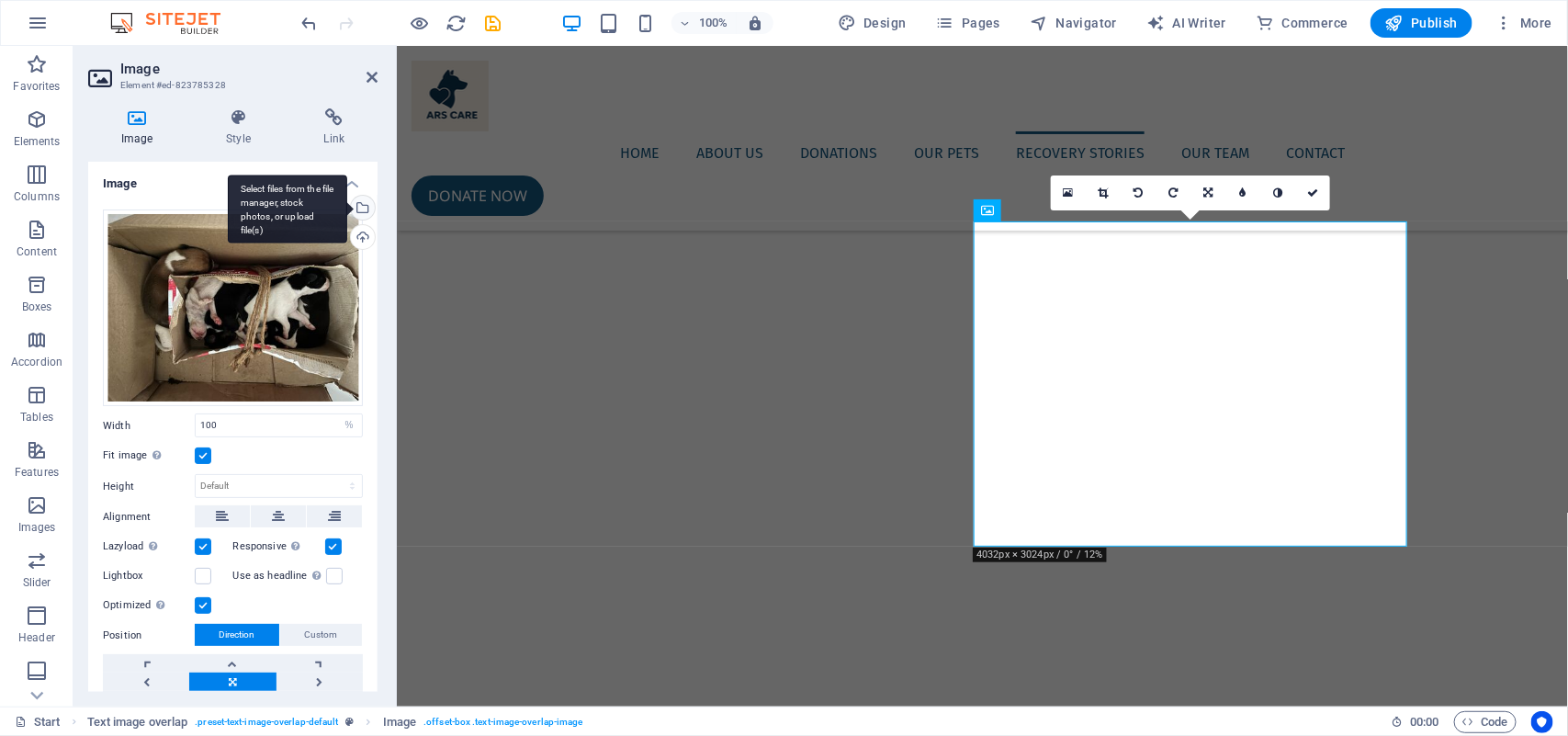 click on "Select files from the file manager, stock photos, or upload file(s)" at bounding box center [361, 209] 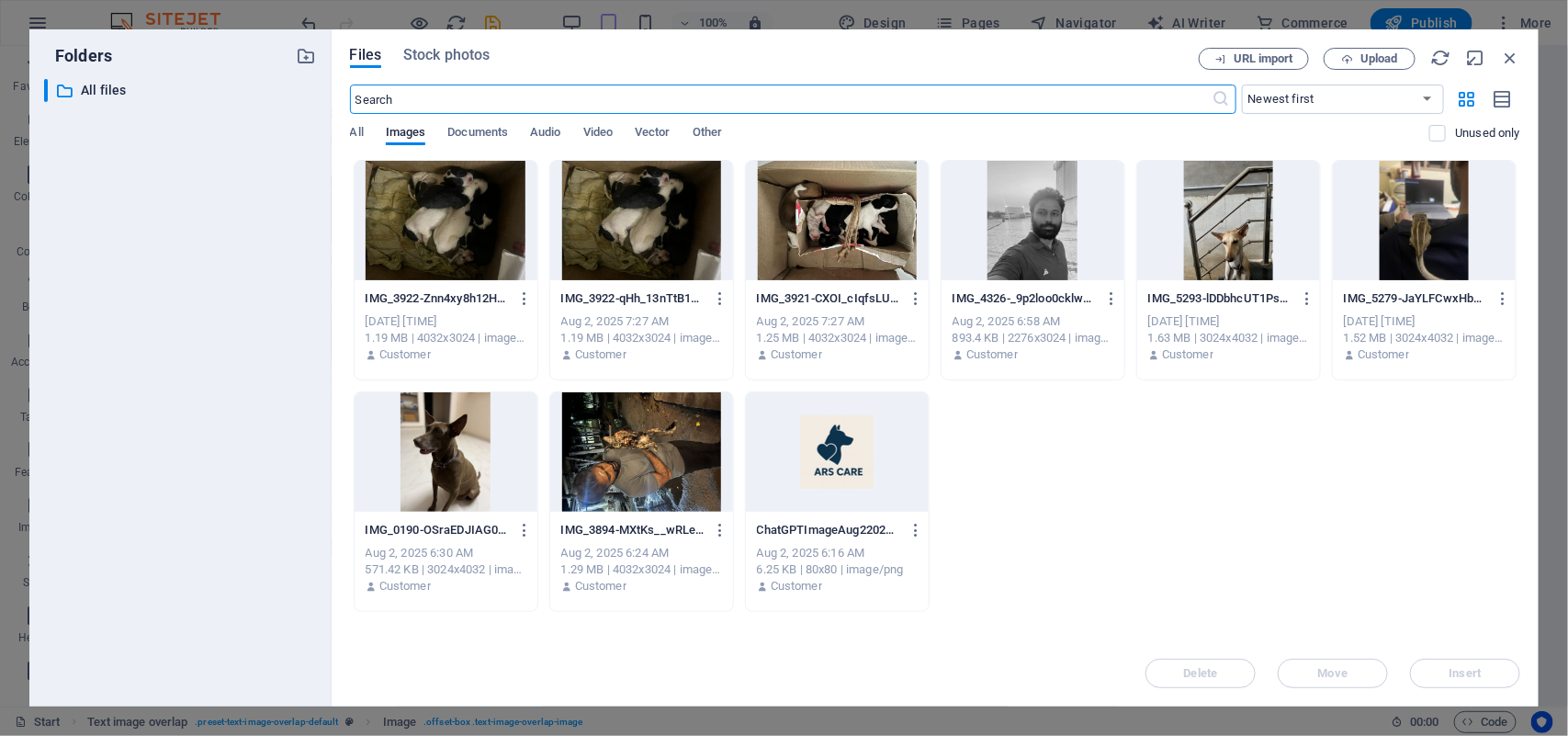 scroll, scrollTop: 3862, scrollLeft: 0, axis: vertical 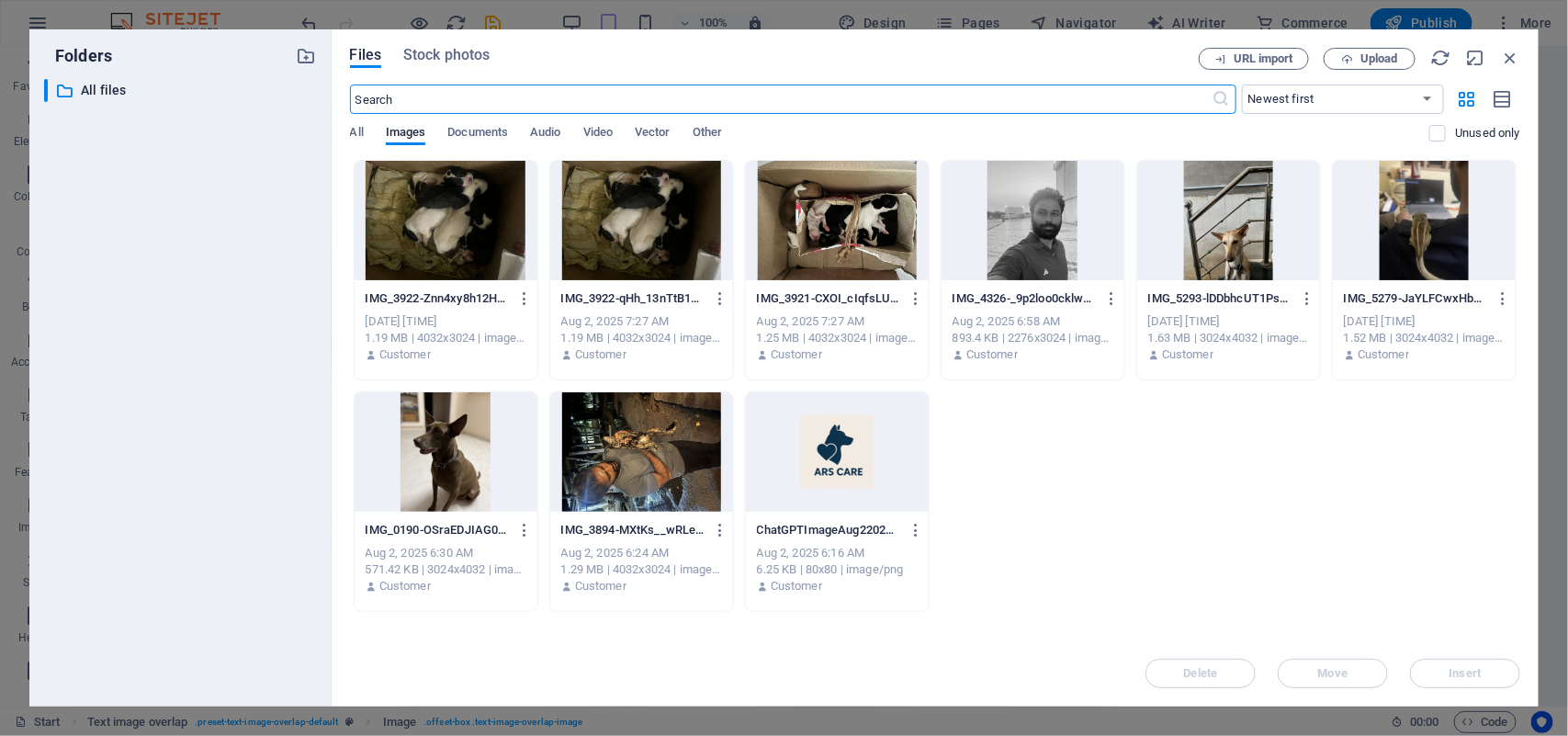 click at bounding box center (641, 221) 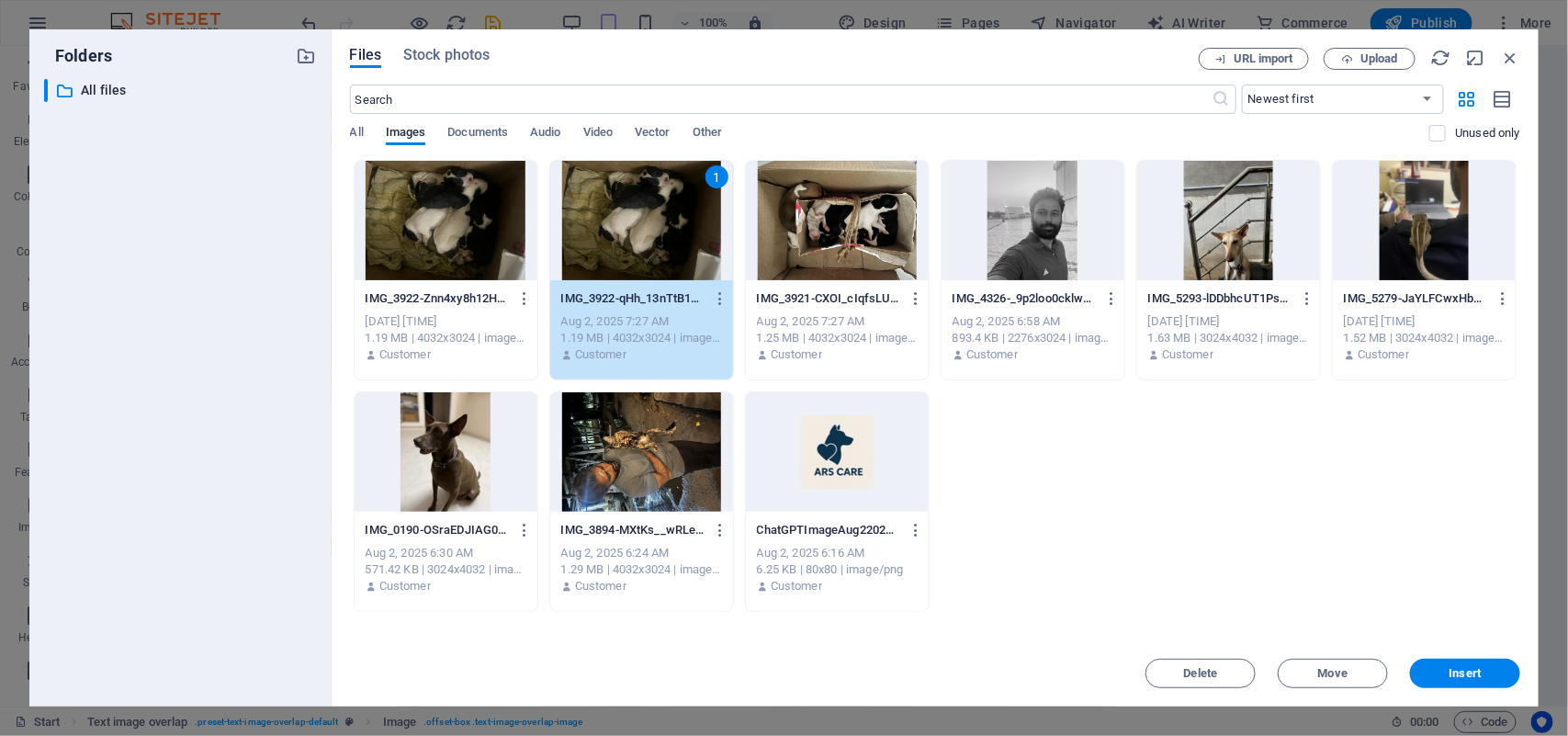 click at bounding box center (446, 221) 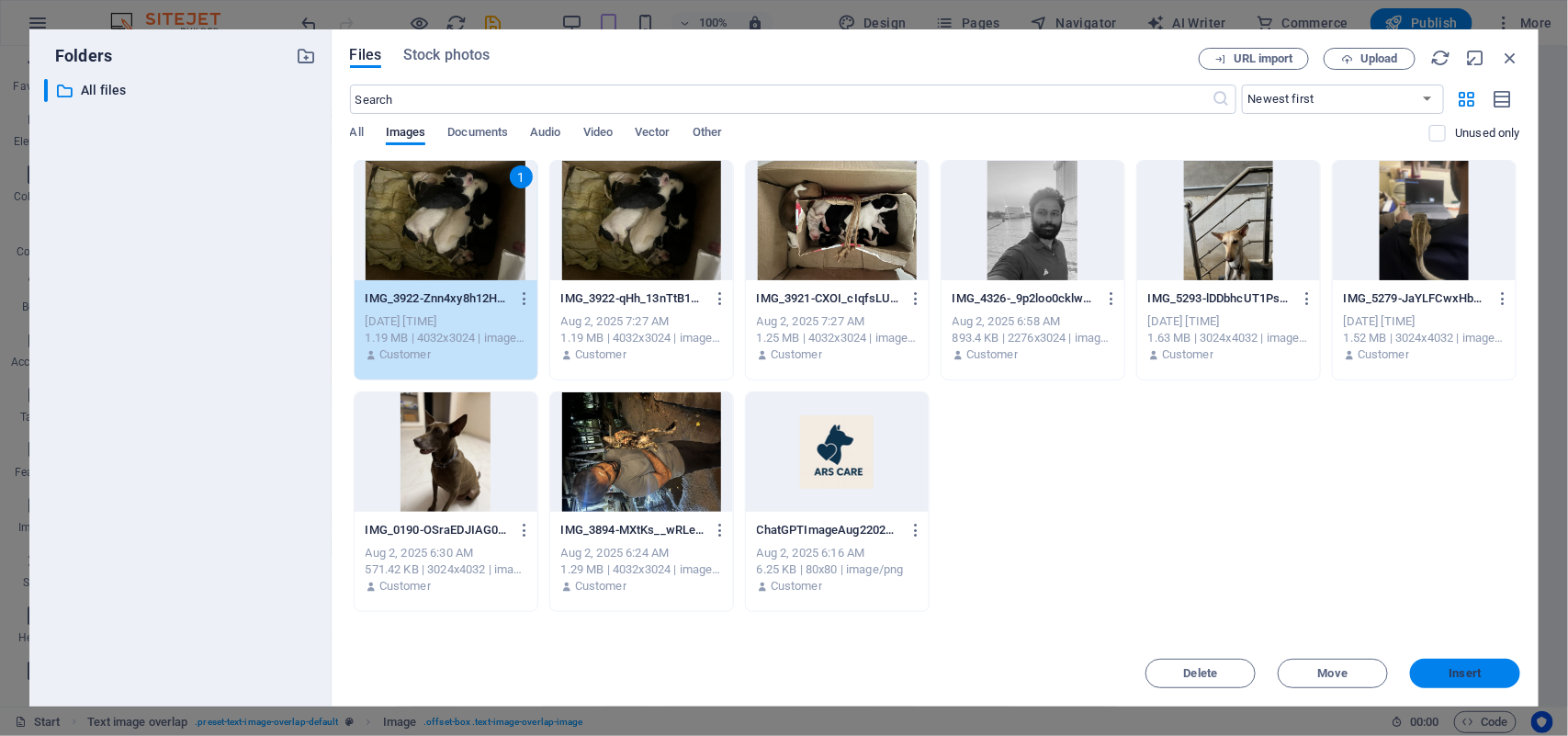 click on "Insert" at bounding box center (1465, 674) 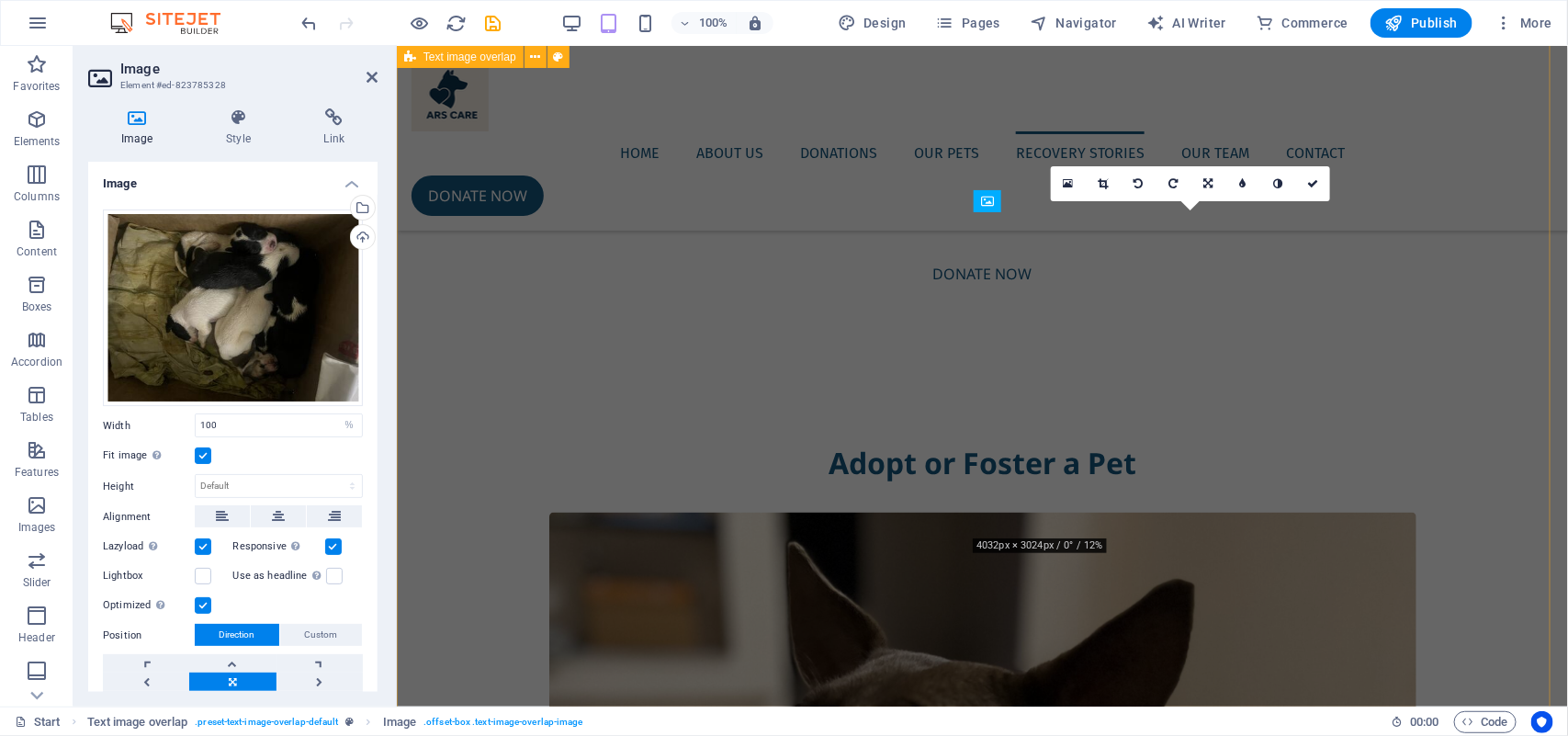 scroll, scrollTop: 2785, scrollLeft: 0, axis: vertical 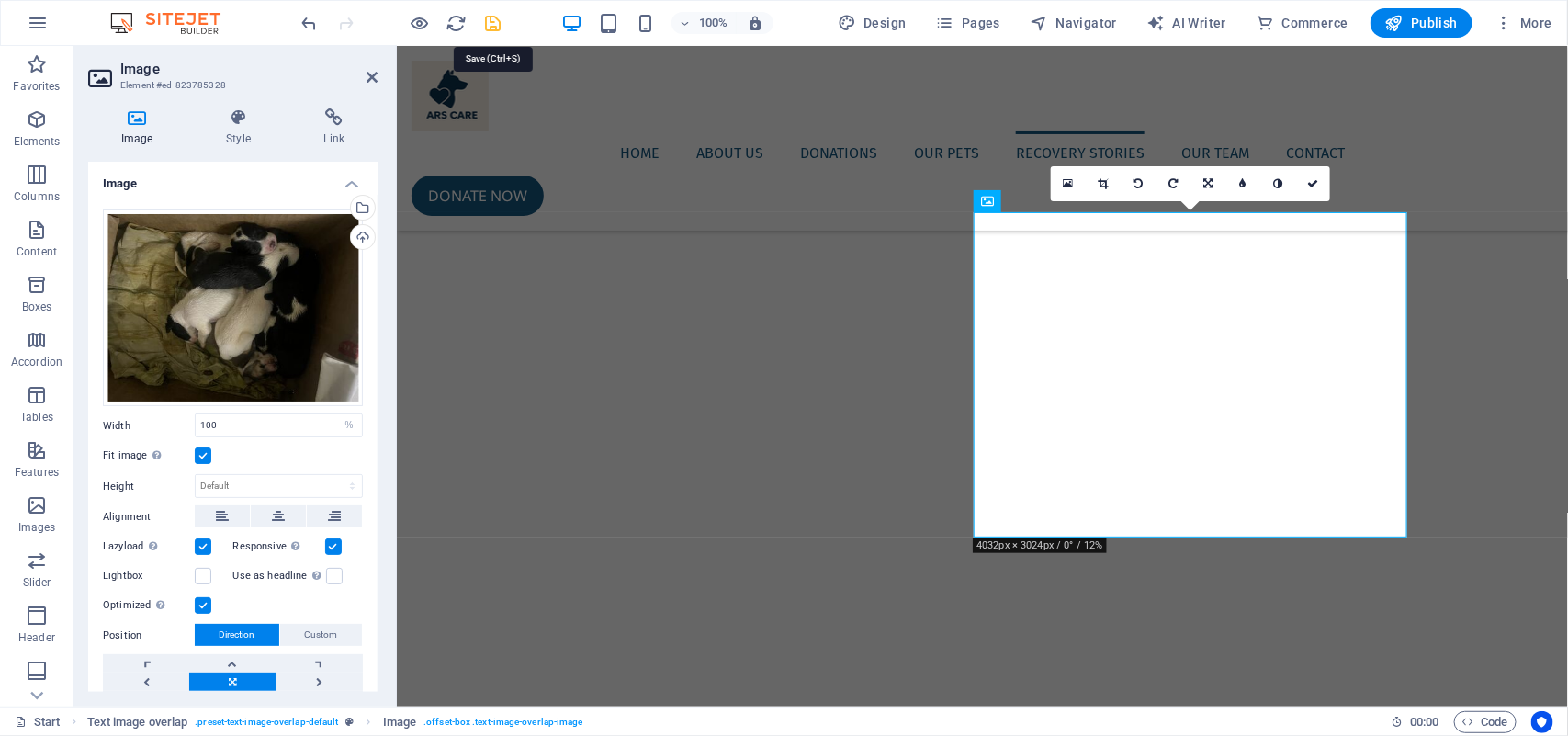 click at bounding box center [493, 23] 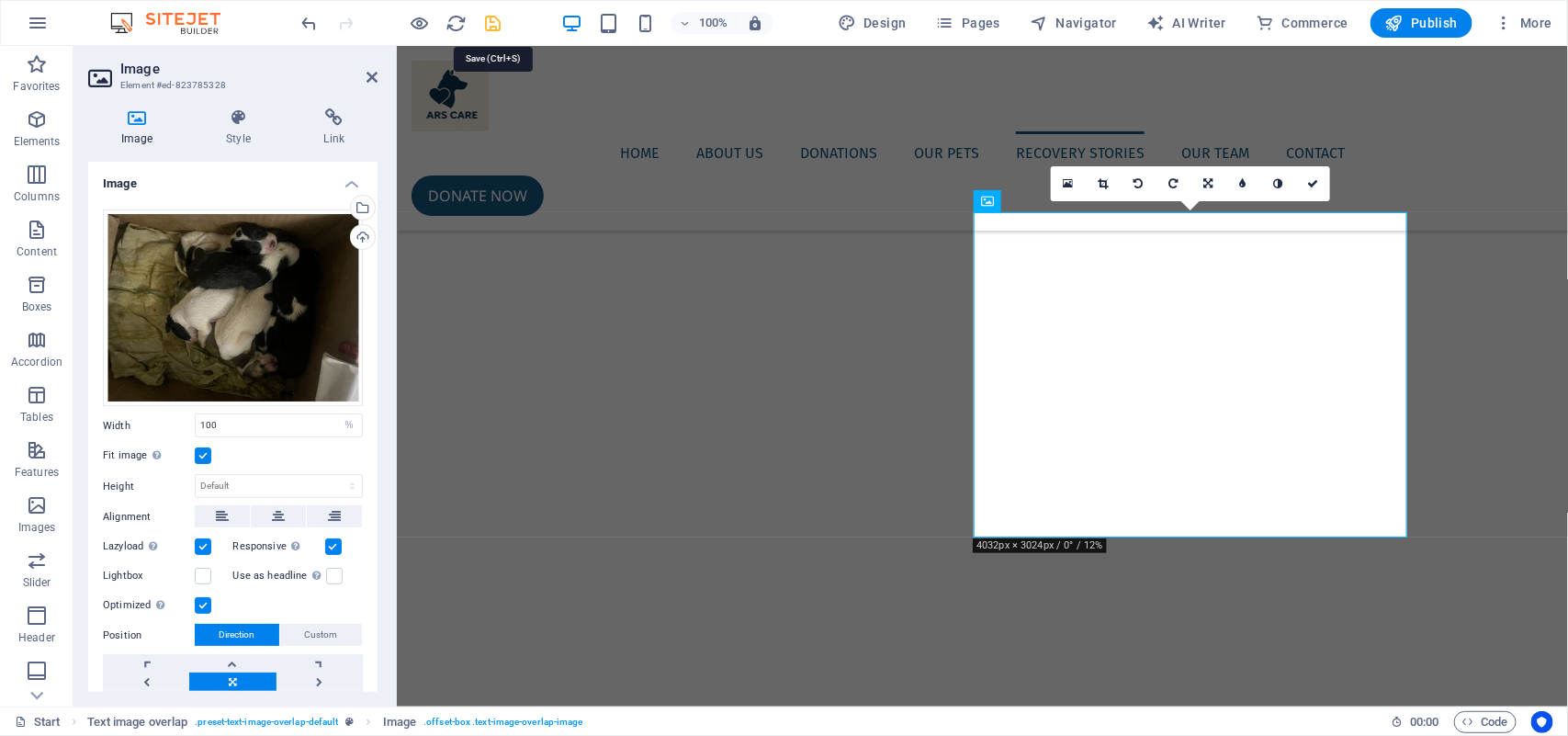 scroll, scrollTop: 2766, scrollLeft: 0, axis: vertical 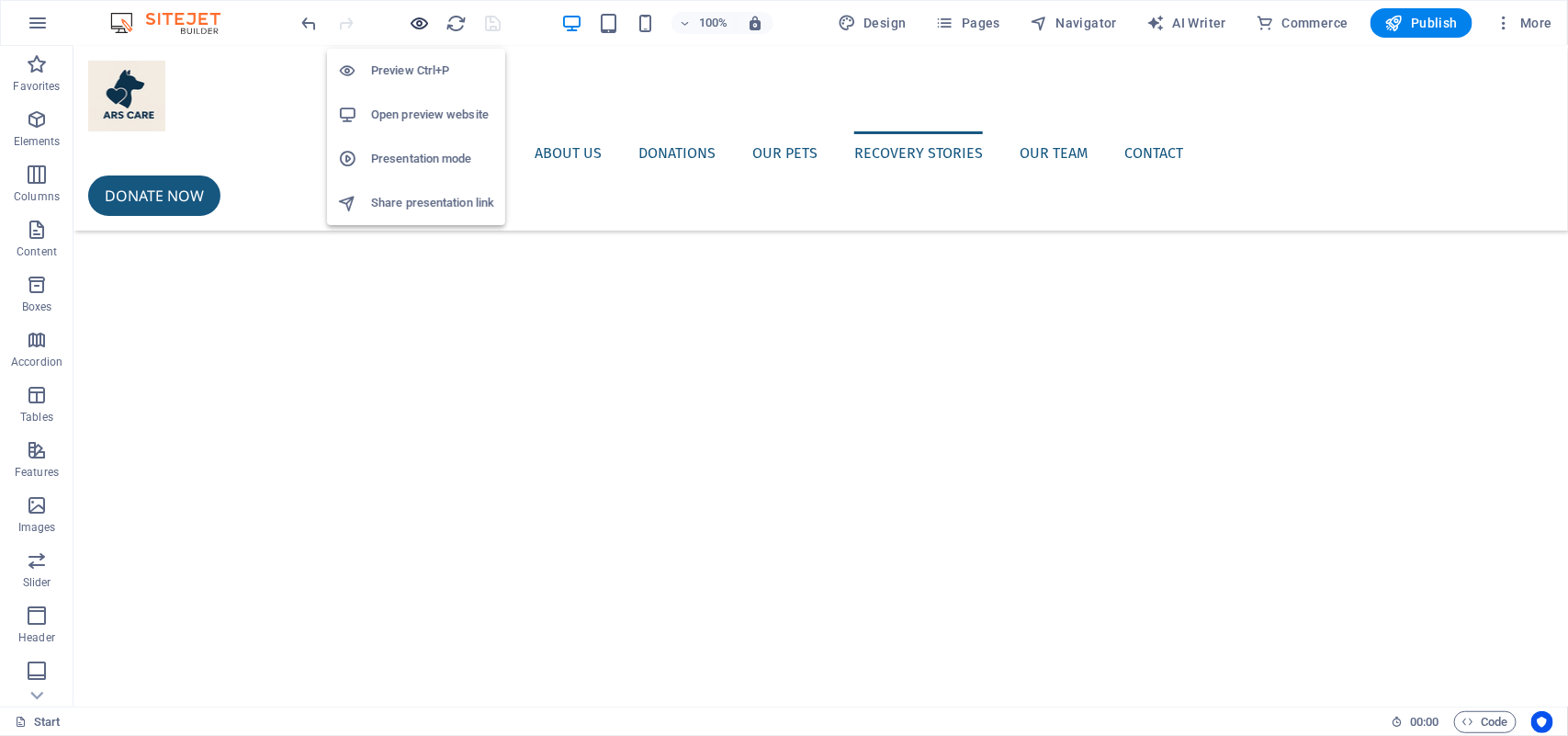 click at bounding box center (420, 23) 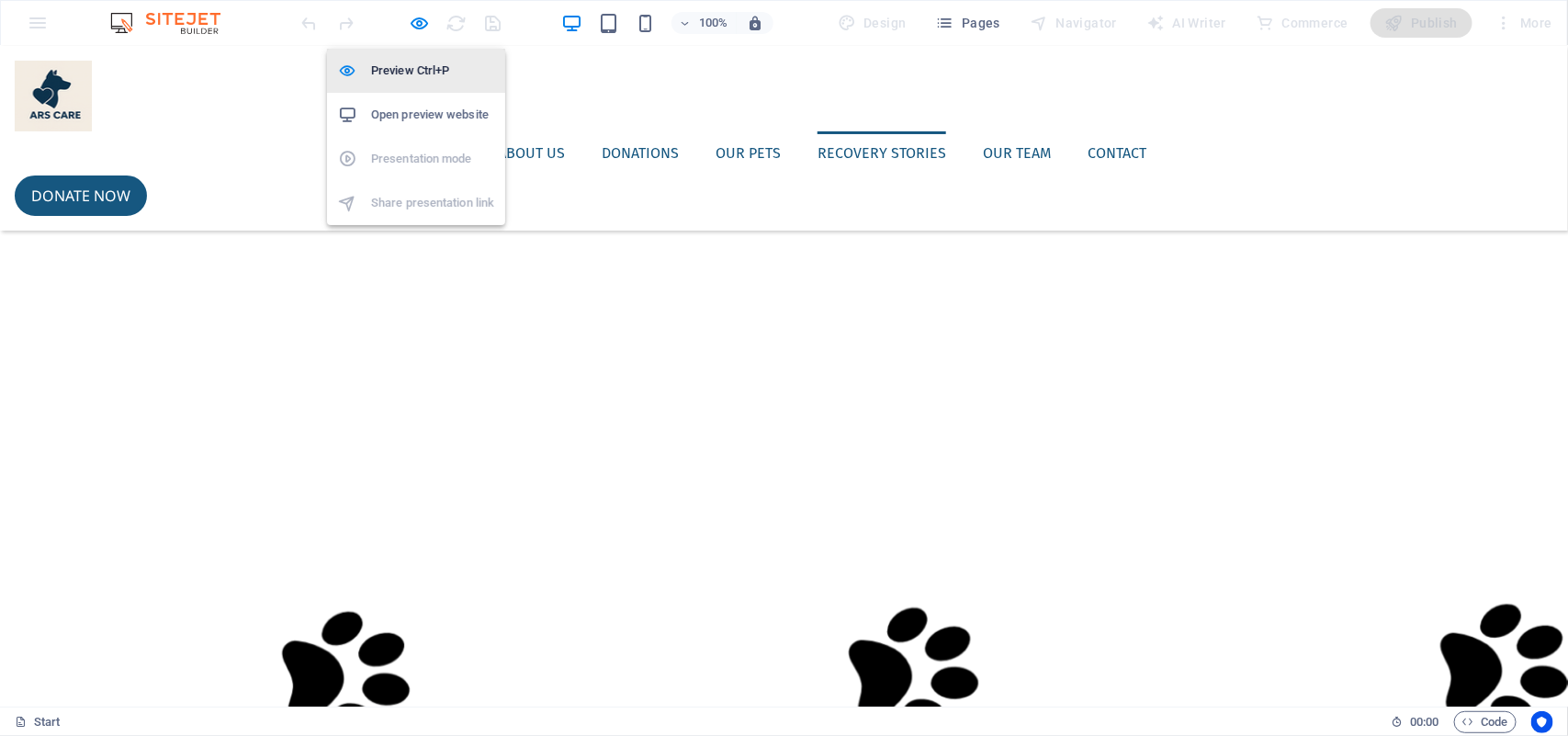 click on "Preview Ctrl+P" at bounding box center [433, 71] 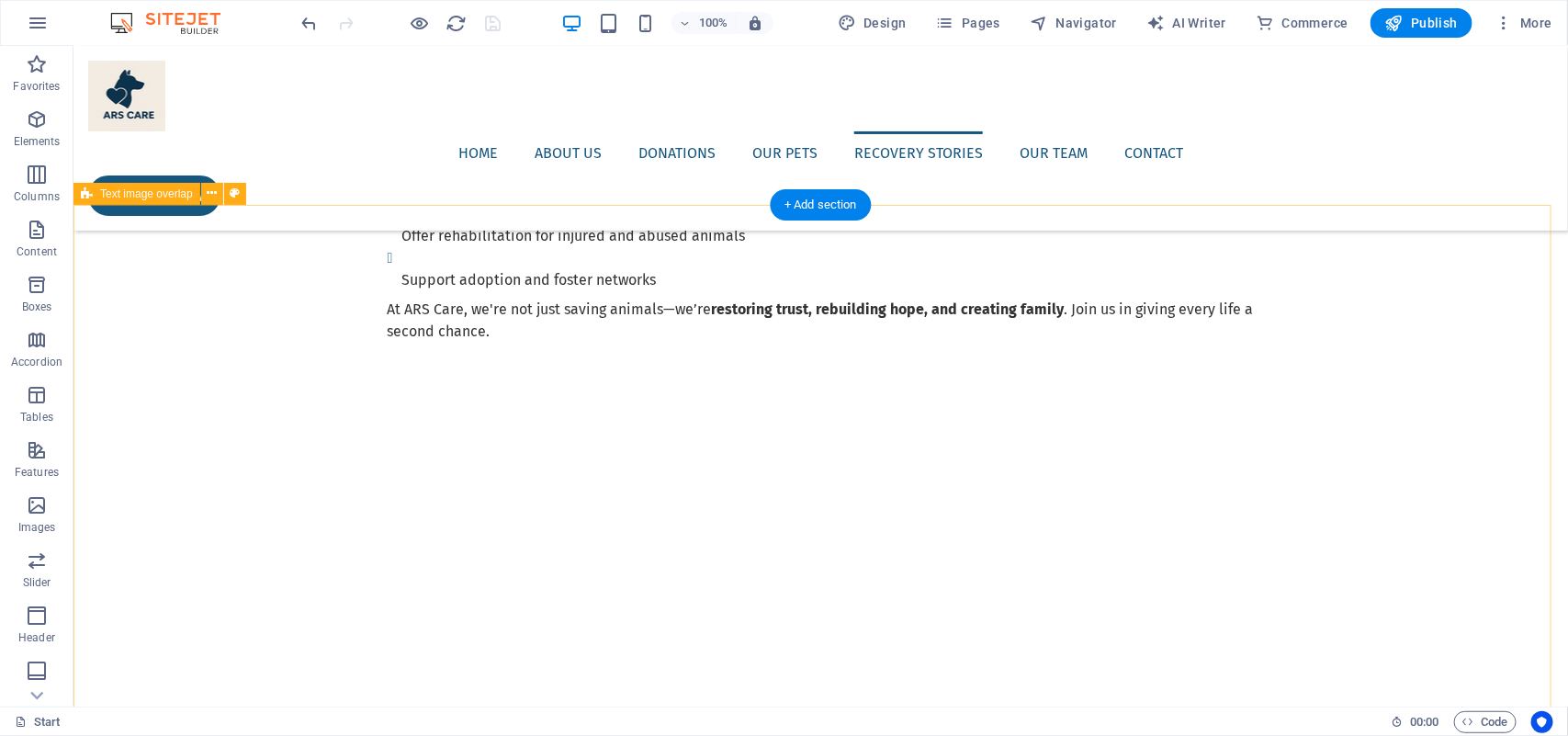 scroll, scrollTop: 2306, scrollLeft: 0, axis: vertical 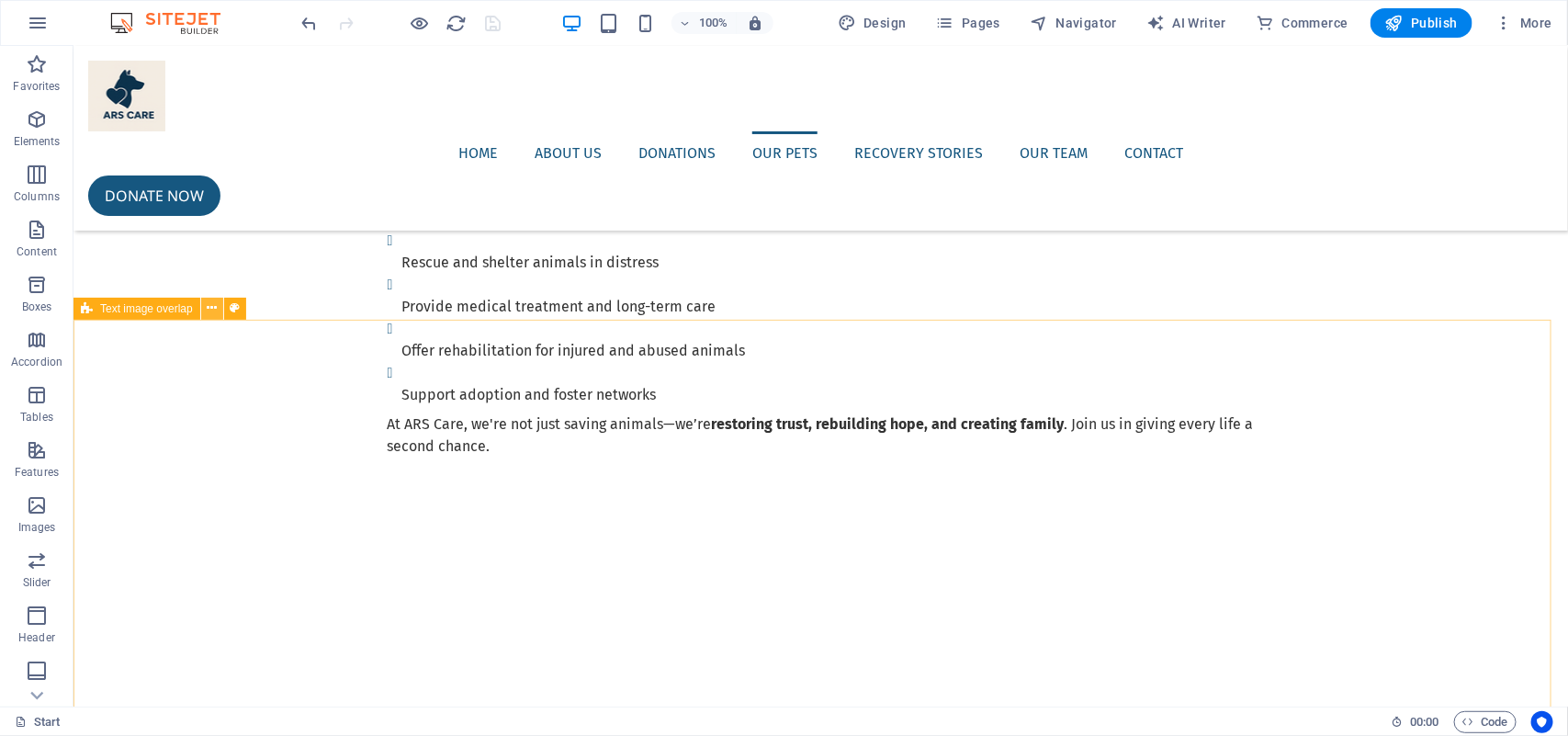 click at bounding box center [211, 308] 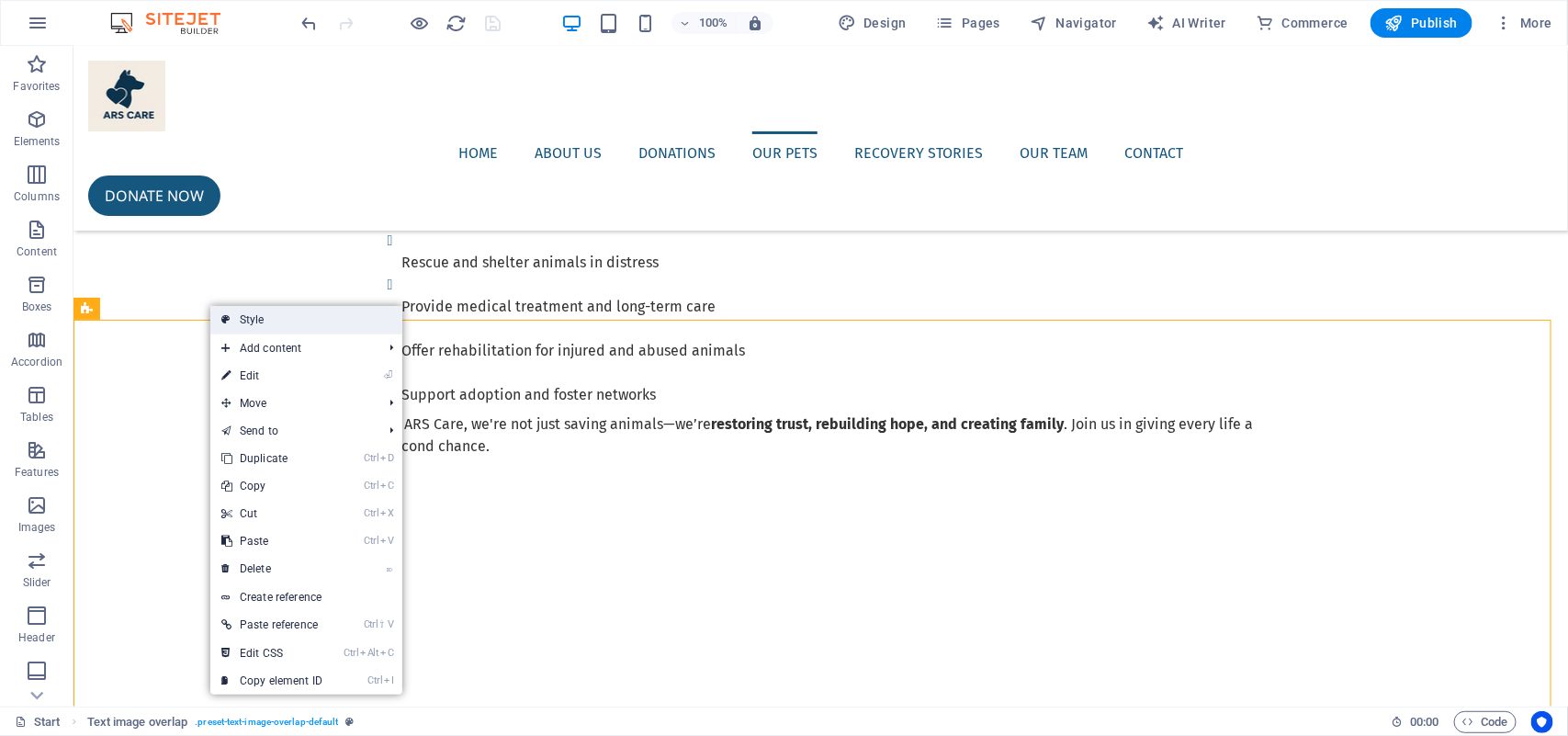 click on "Style" at bounding box center [306, 320] 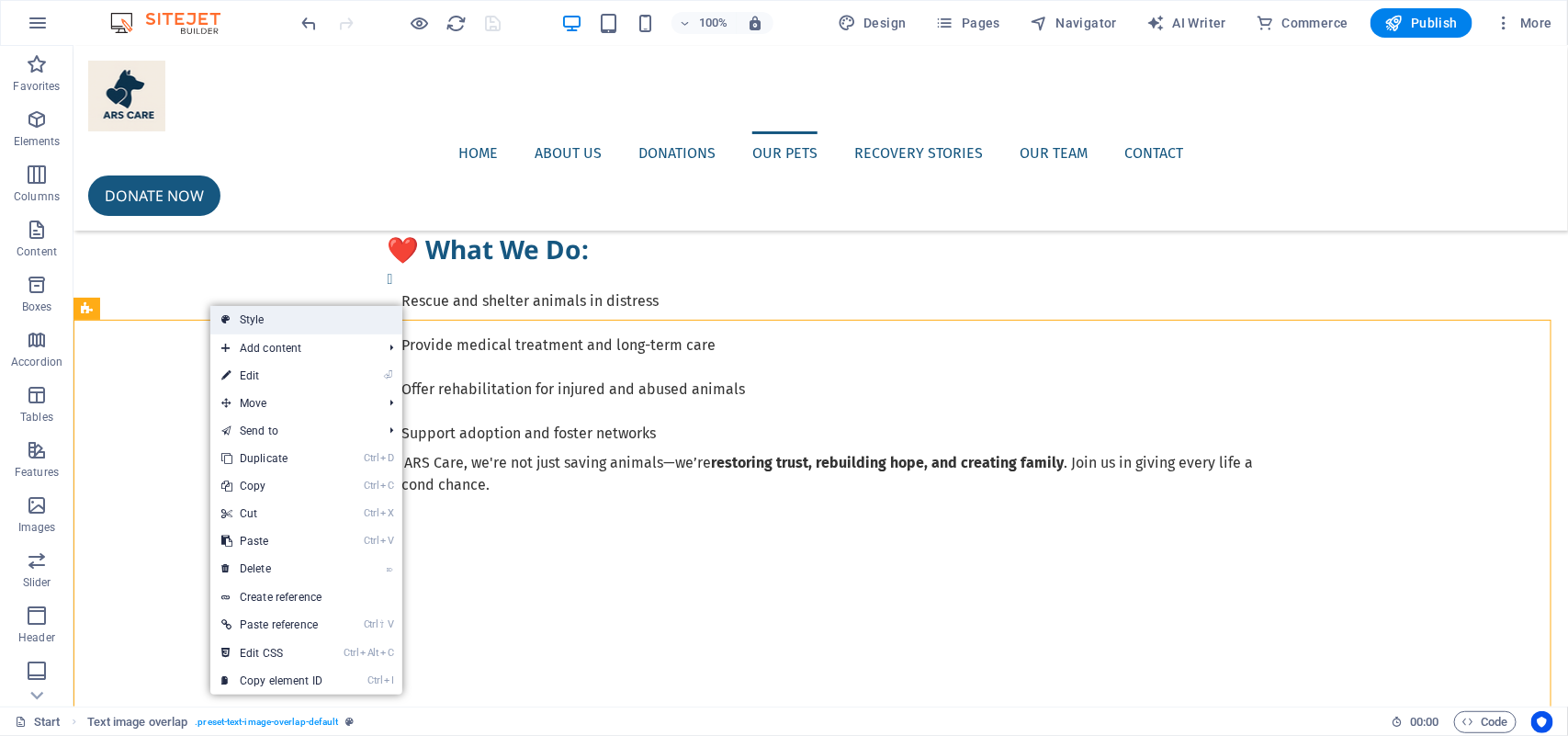select on "rem" 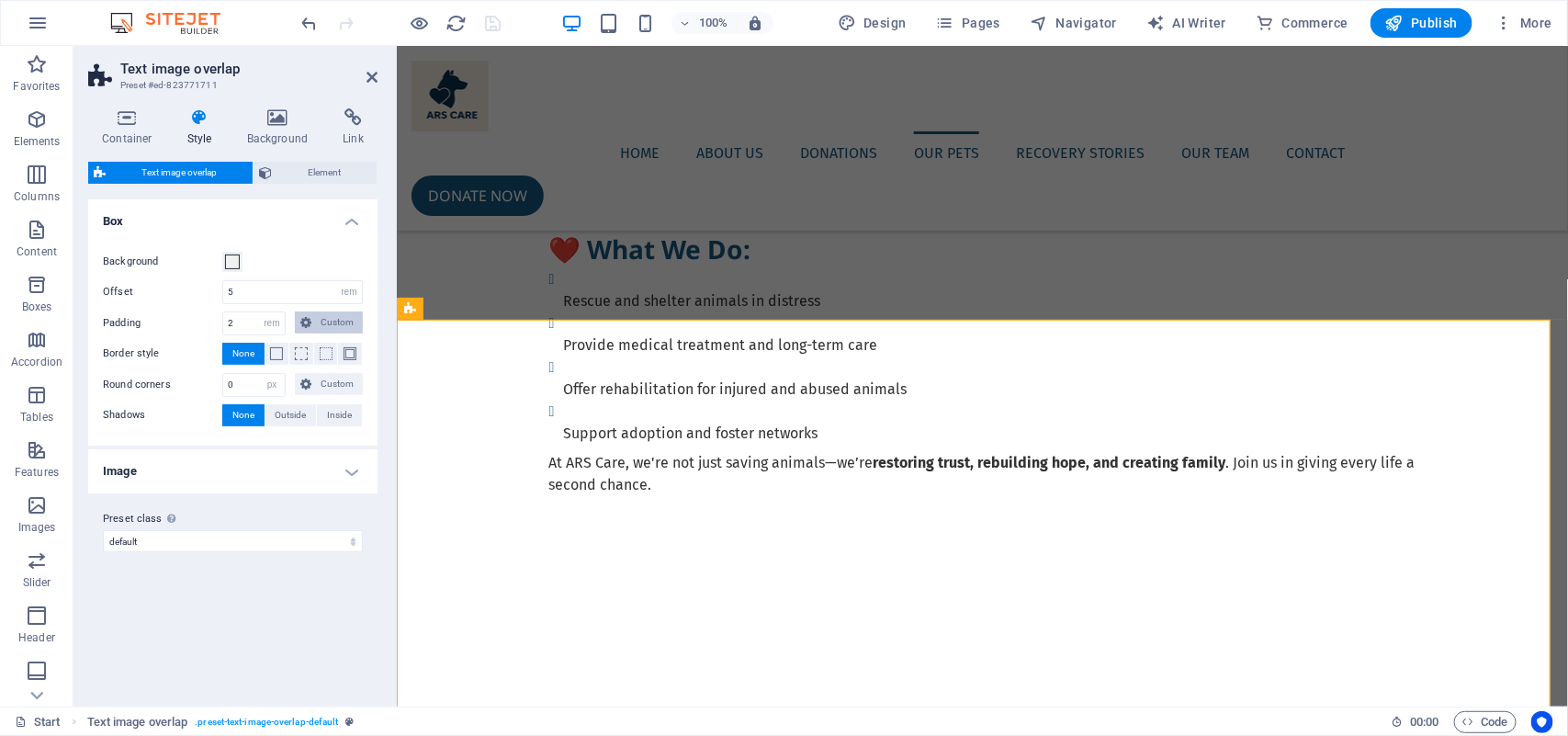 scroll, scrollTop: 2326, scrollLeft: 0, axis: vertical 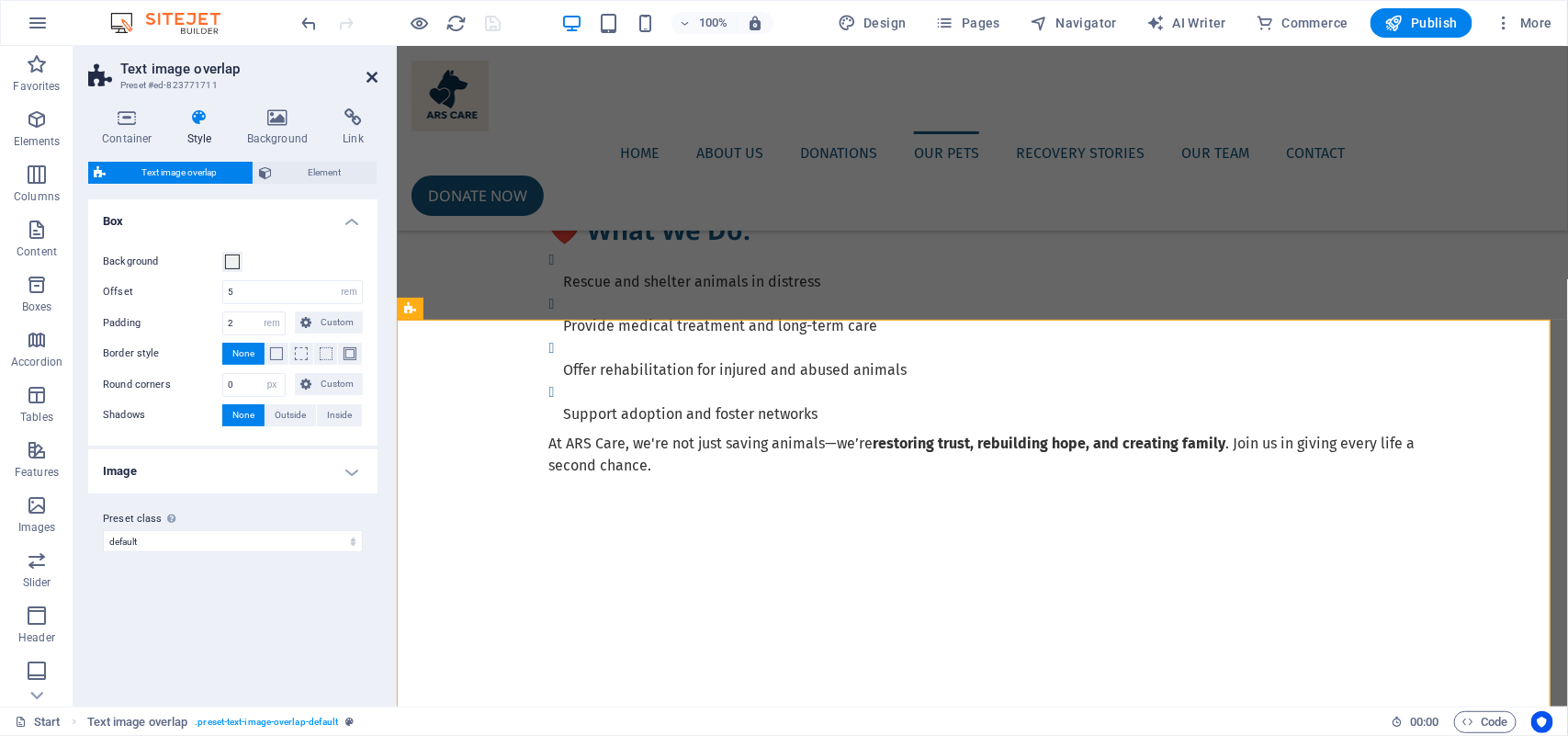 click at bounding box center (372, 77) 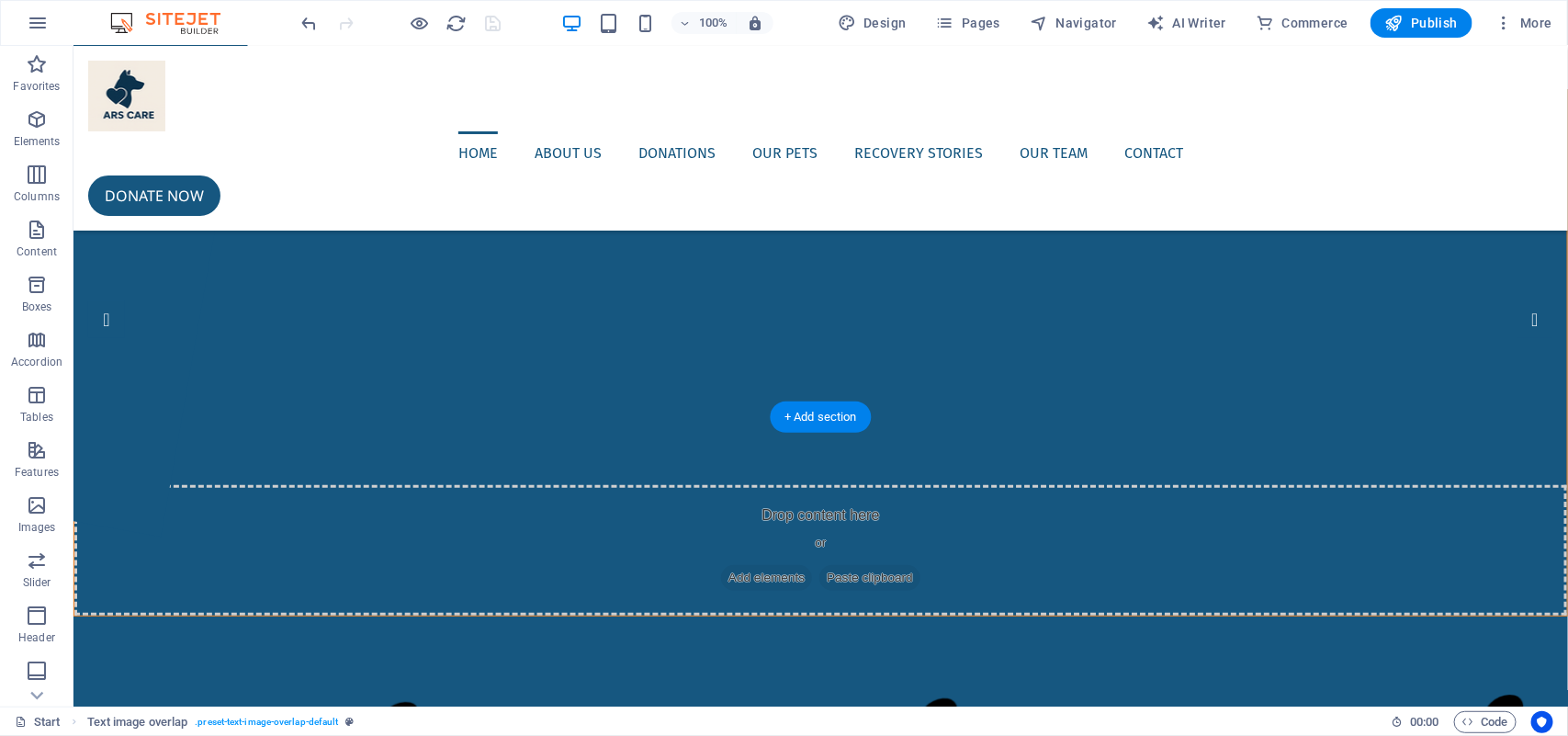 scroll, scrollTop: 0, scrollLeft: 0, axis: both 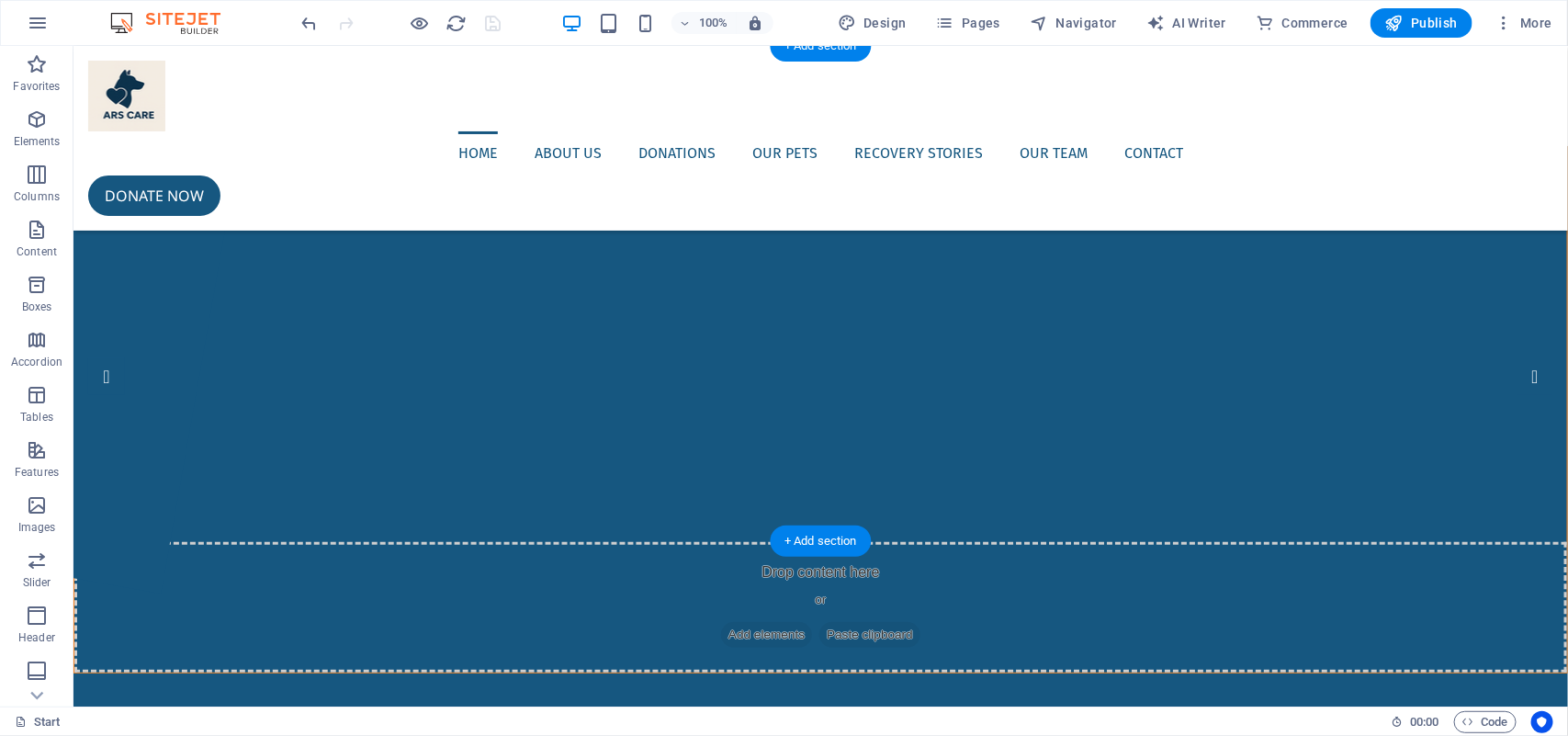 click at bounding box center (560, 146) 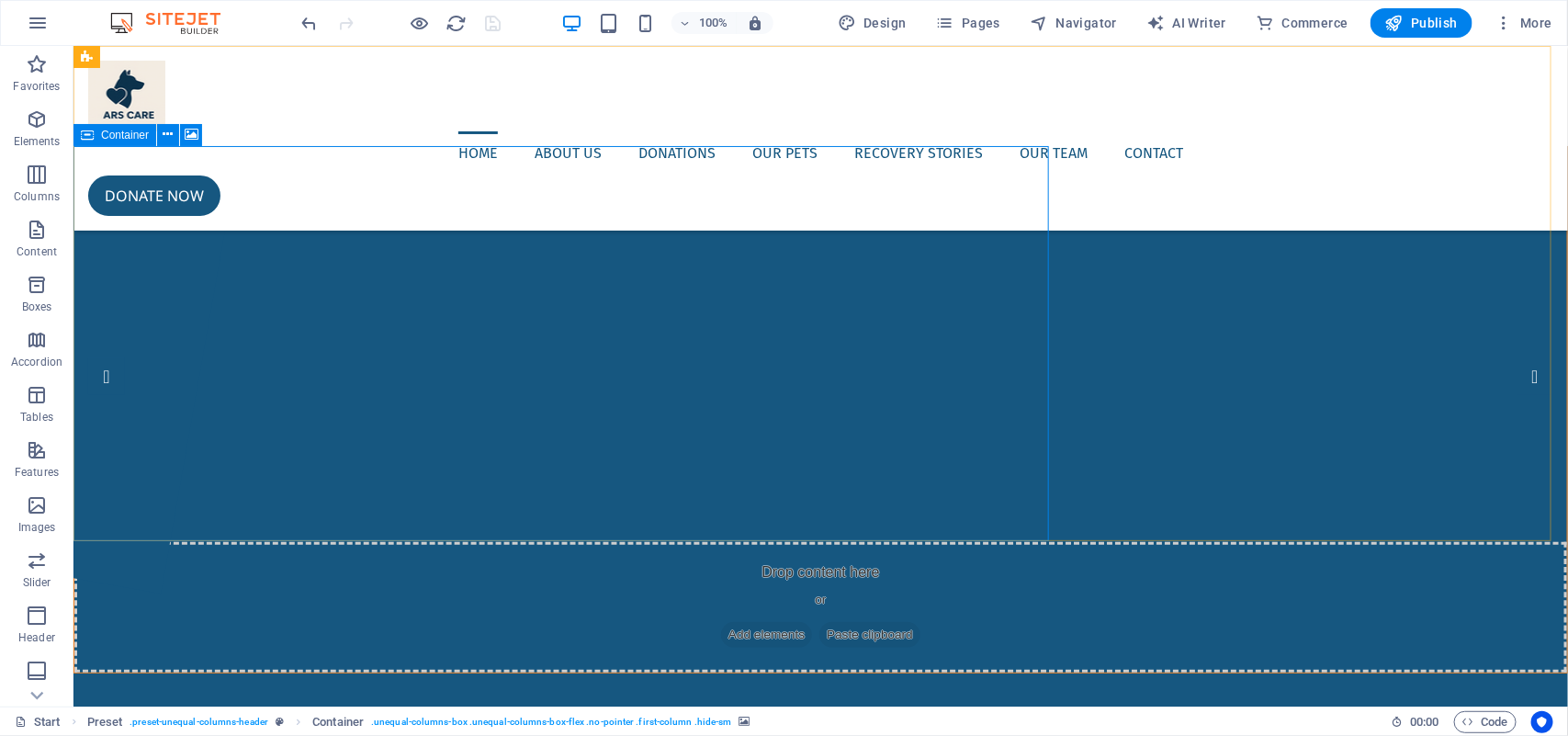 click on "Container" at bounding box center (125, 135) 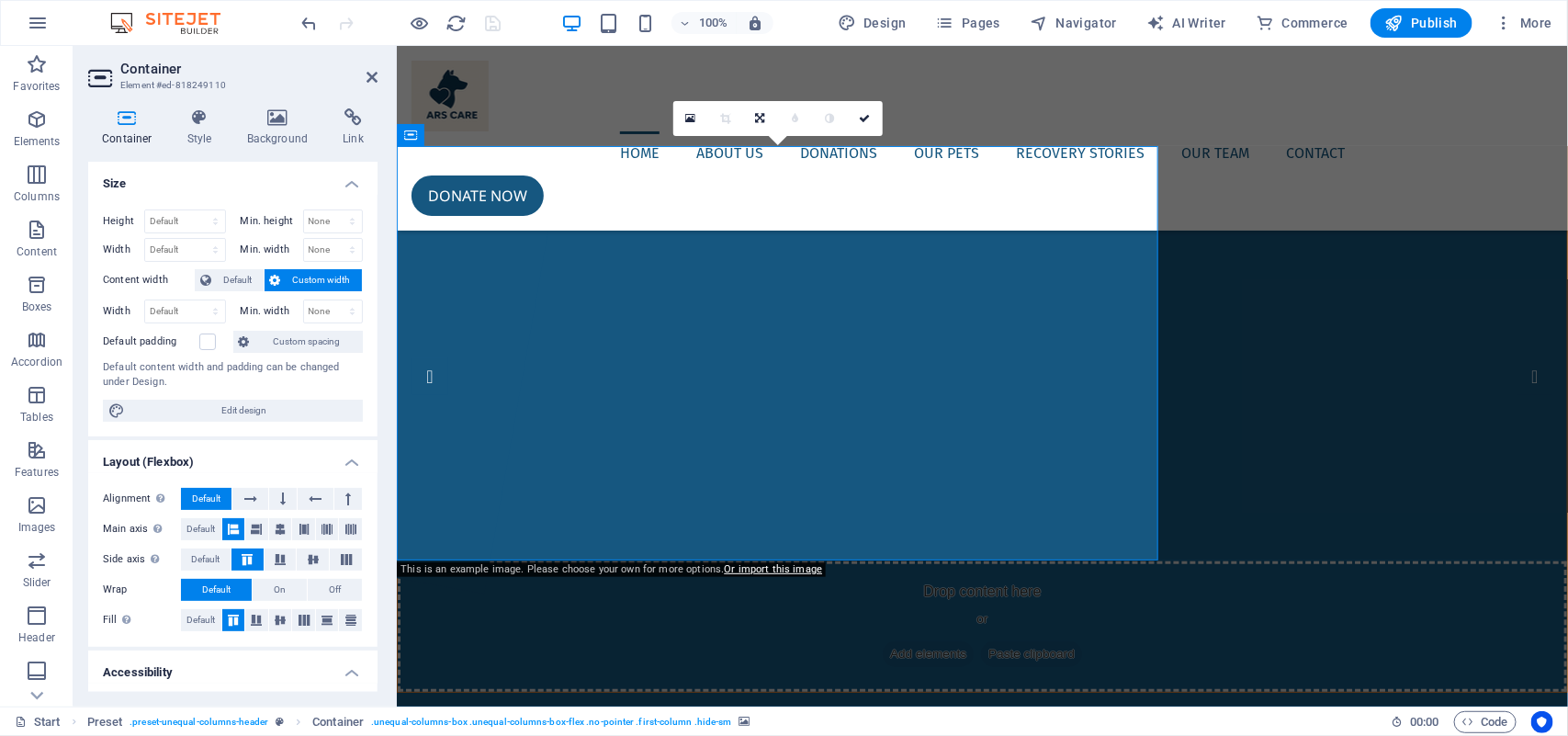 scroll, scrollTop: 213, scrollLeft: 0, axis: vertical 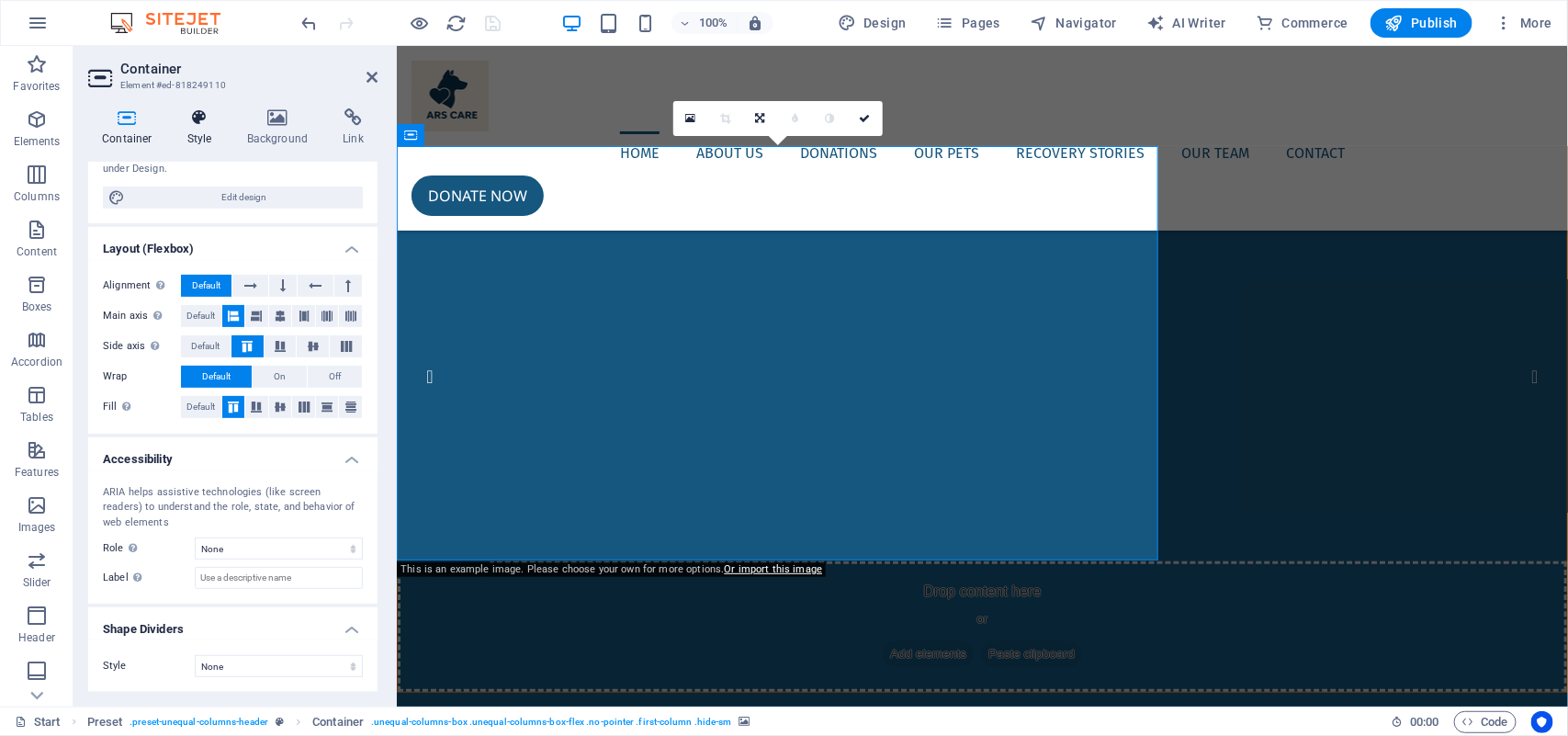 click at bounding box center (199, 118) 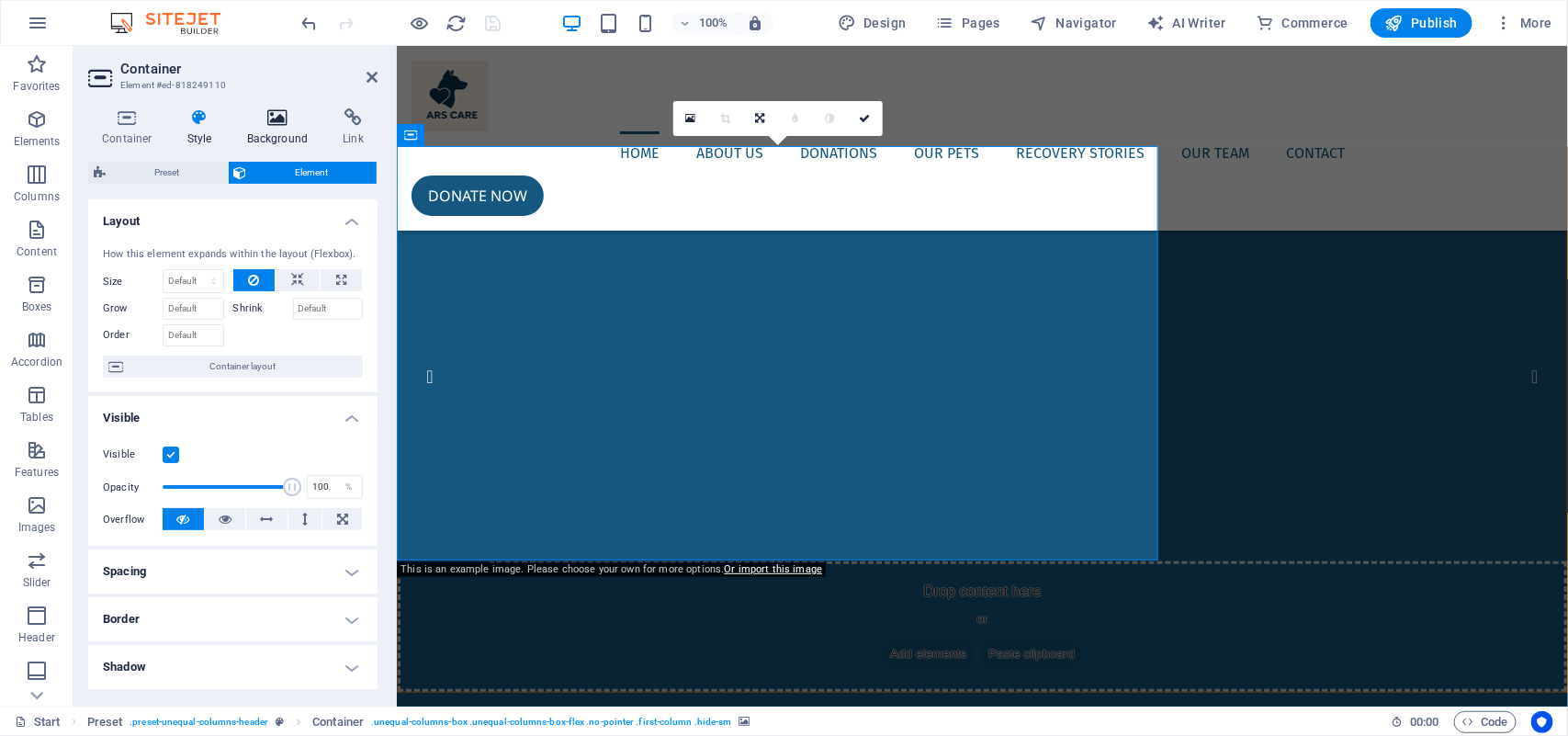click on "Background" at bounding box center [281, 128] 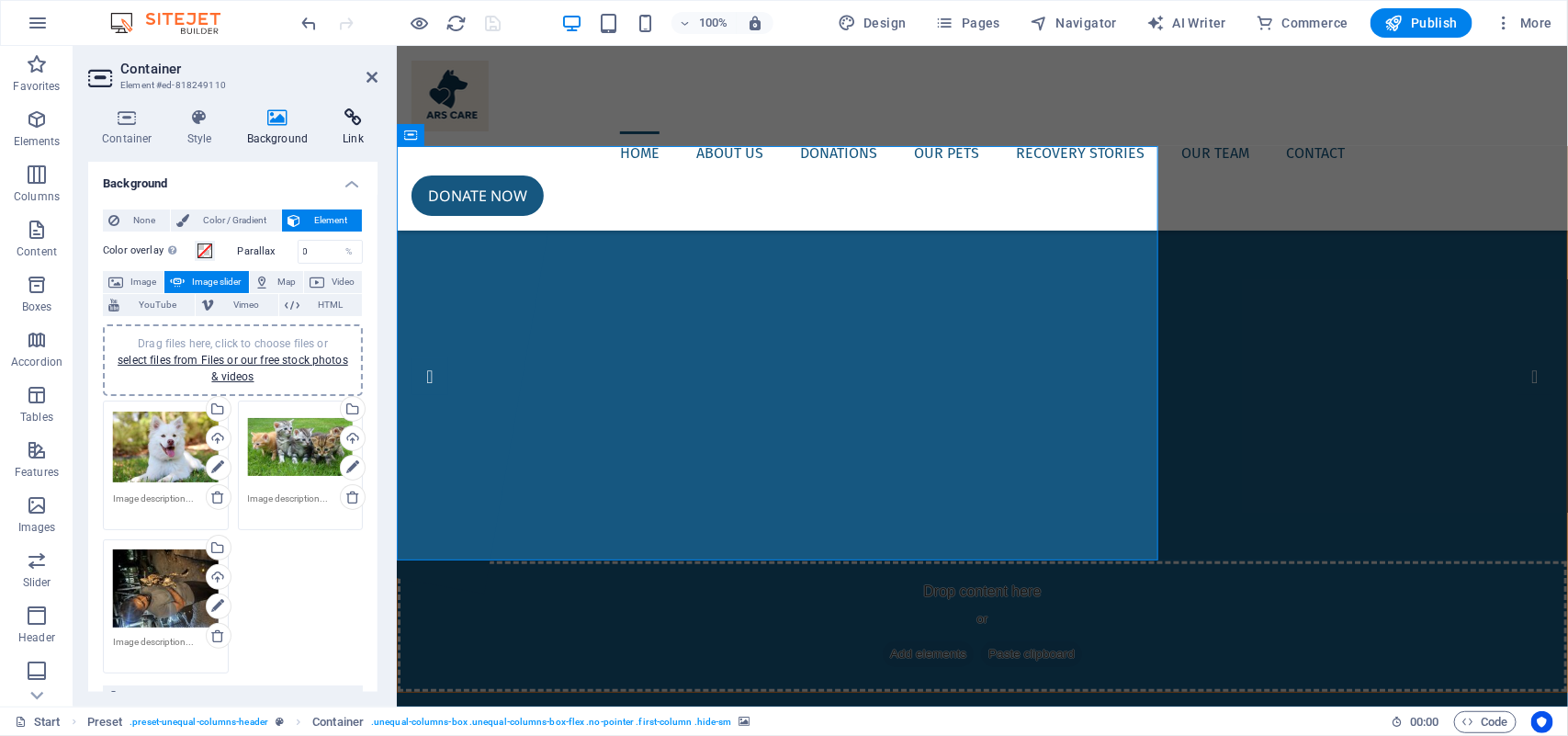 click at bounding box center (353, 118) 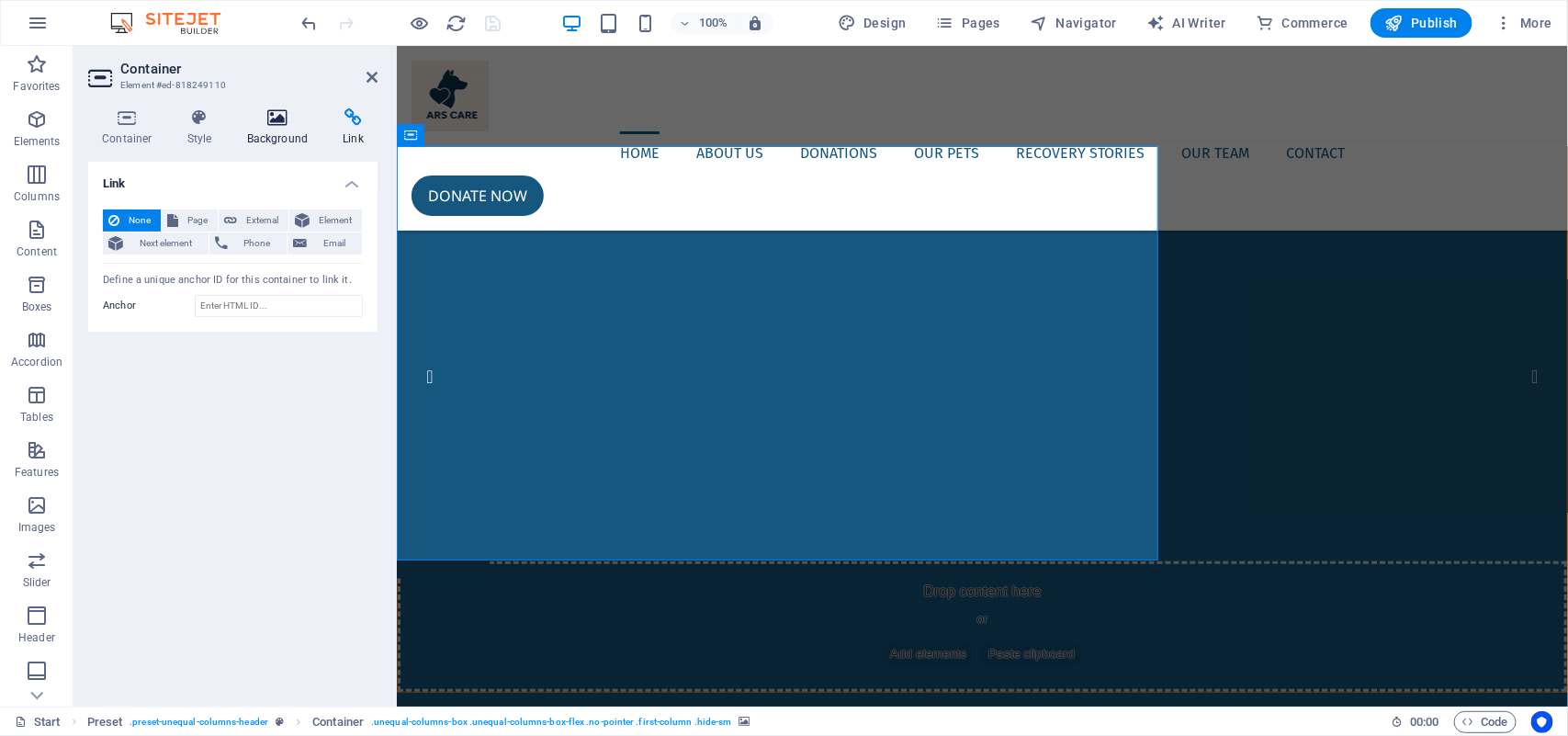 click at bounding box center [277, 118] 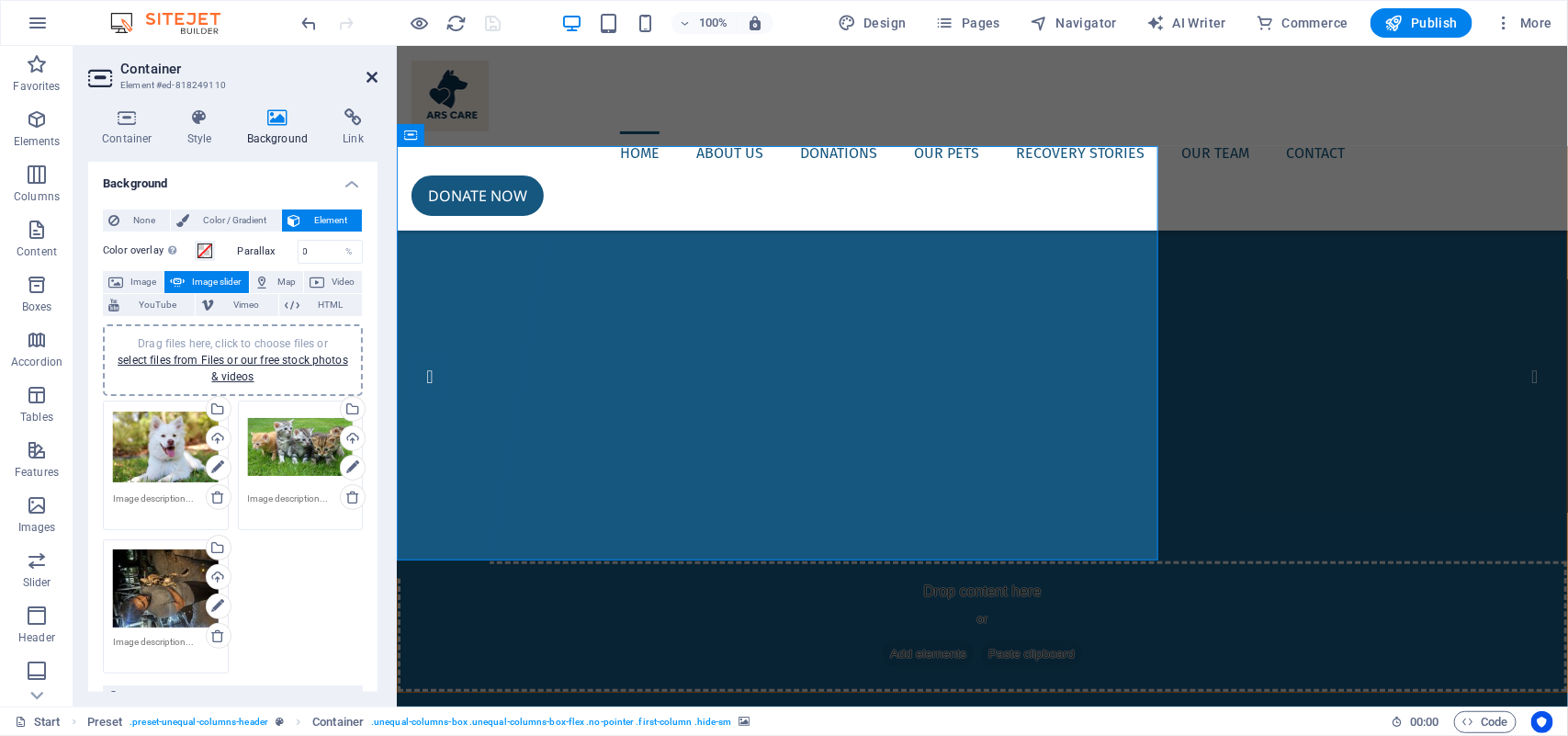 click at bounding box center [372, 77] 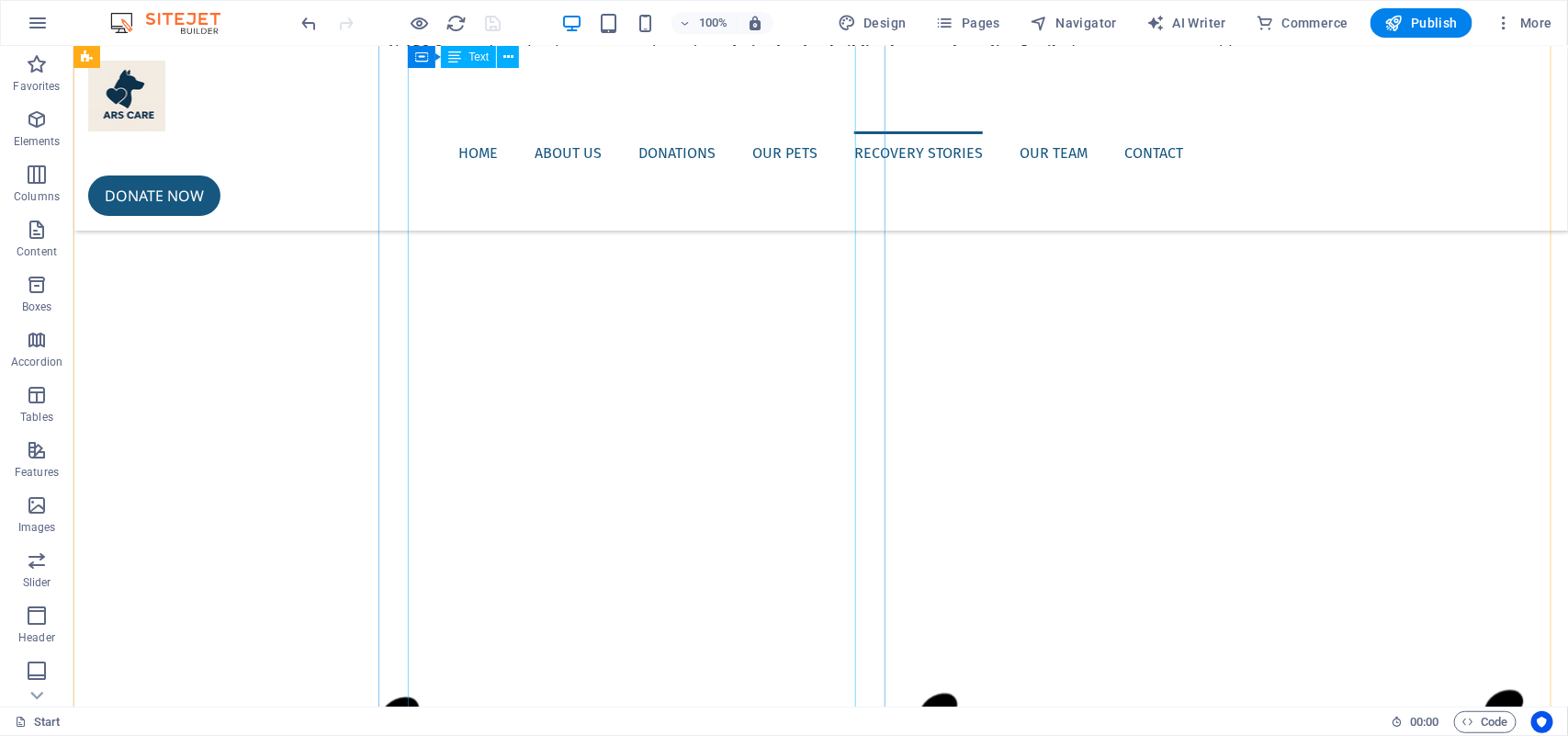 scroll, scrollTop: 2642, scrollLeft: 0, axis: vertical 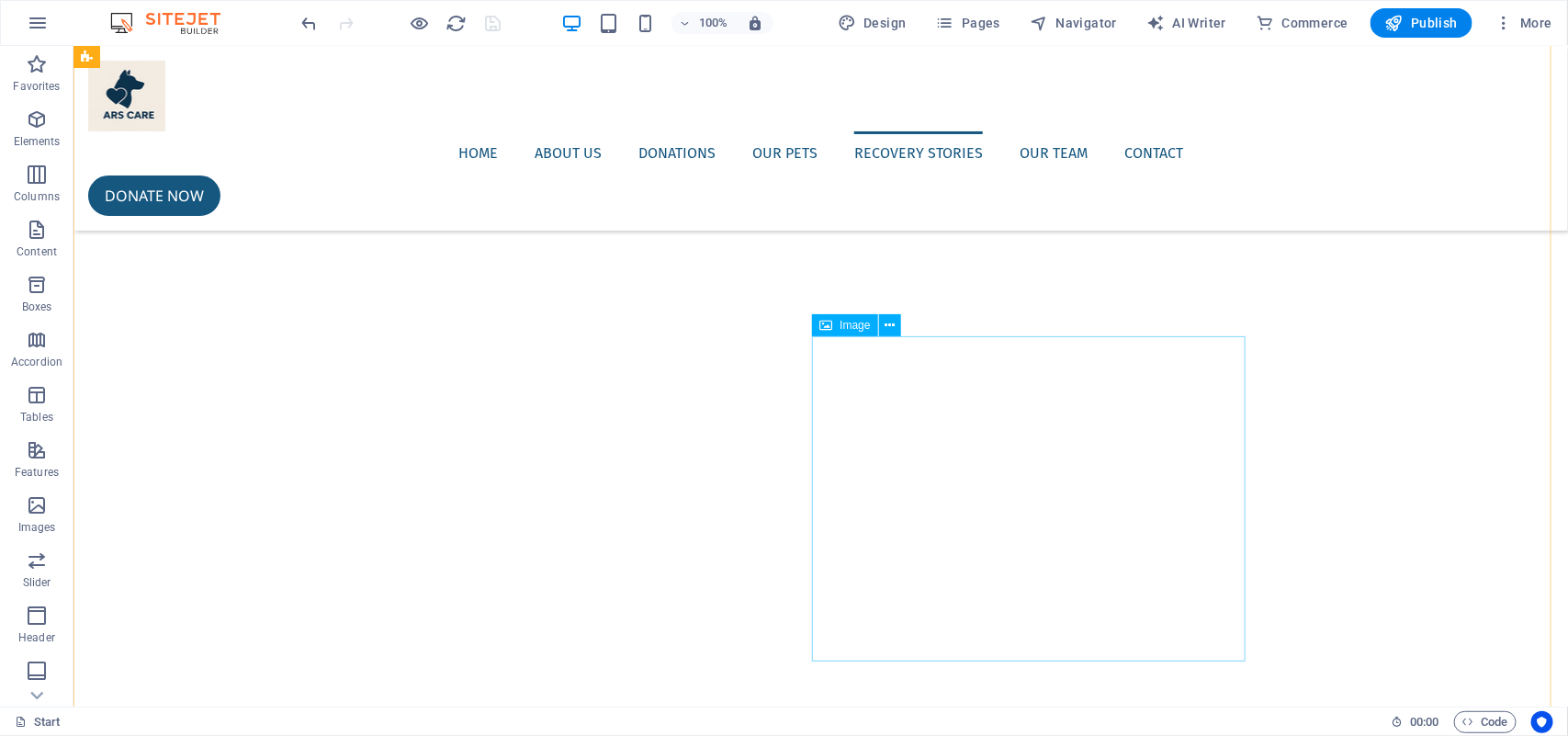 click at bounding box center (820, 9869) 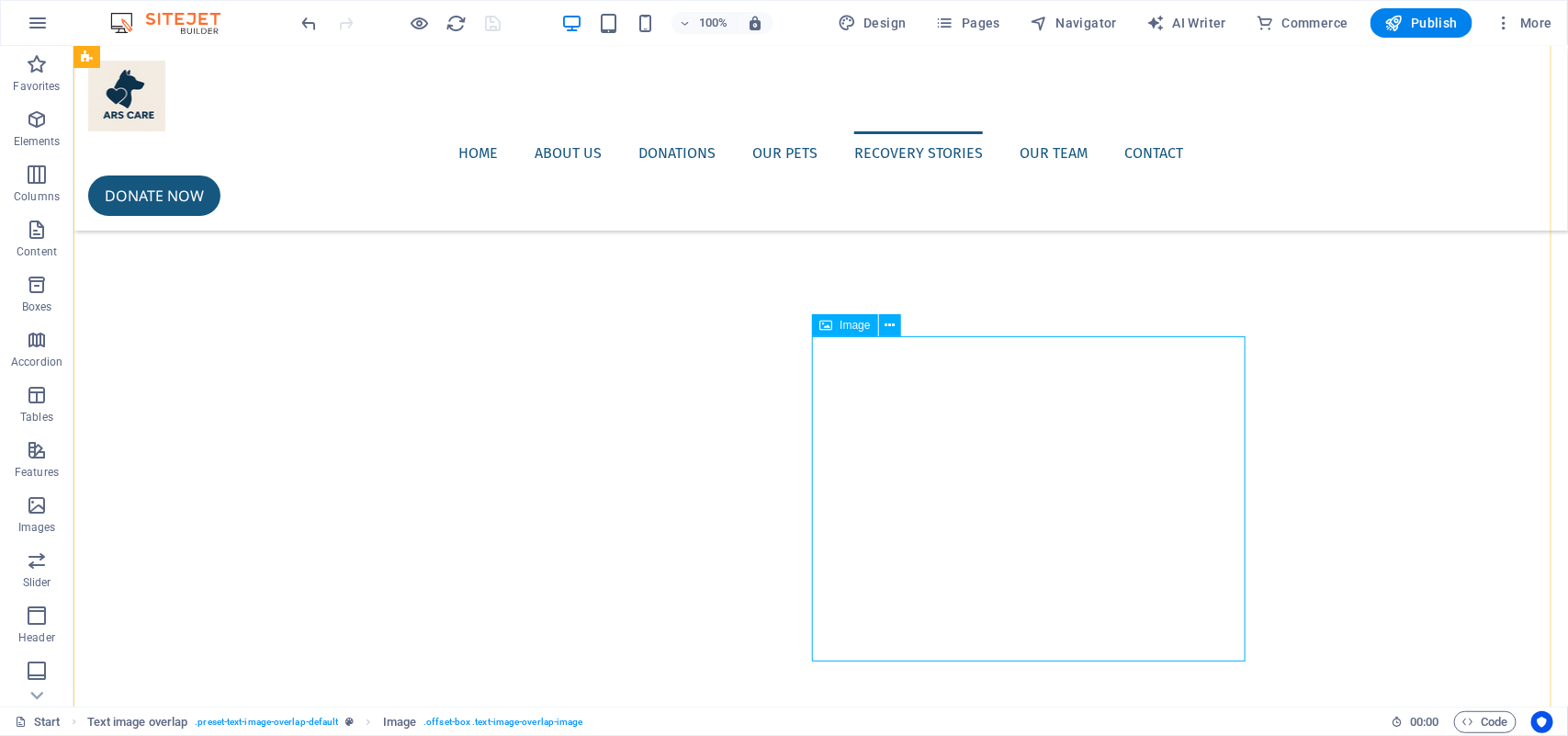 click on "Image" at bounding box center (844, 325) 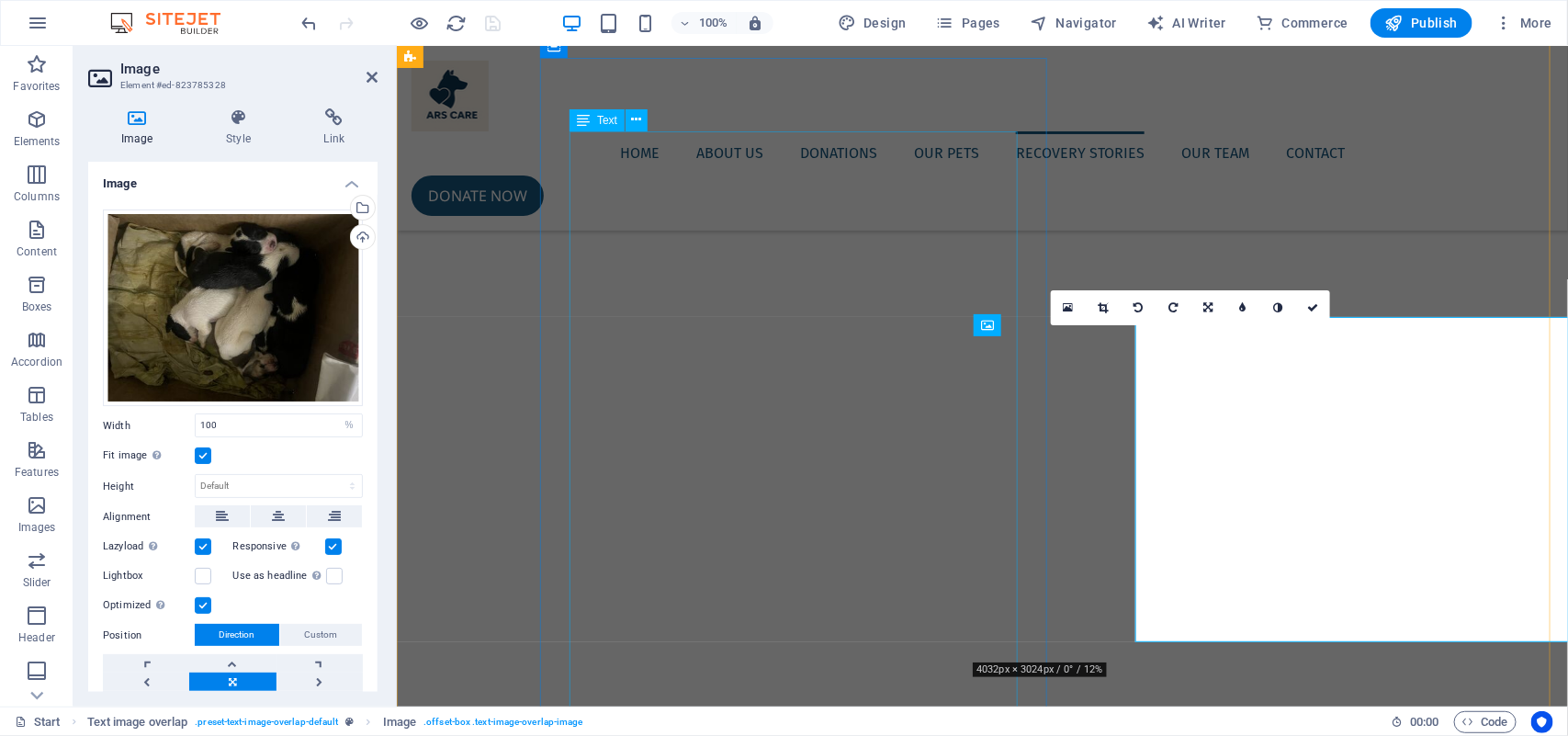 scroll, scrollTop: 2661, scrollLeft: 0, axis: vertical 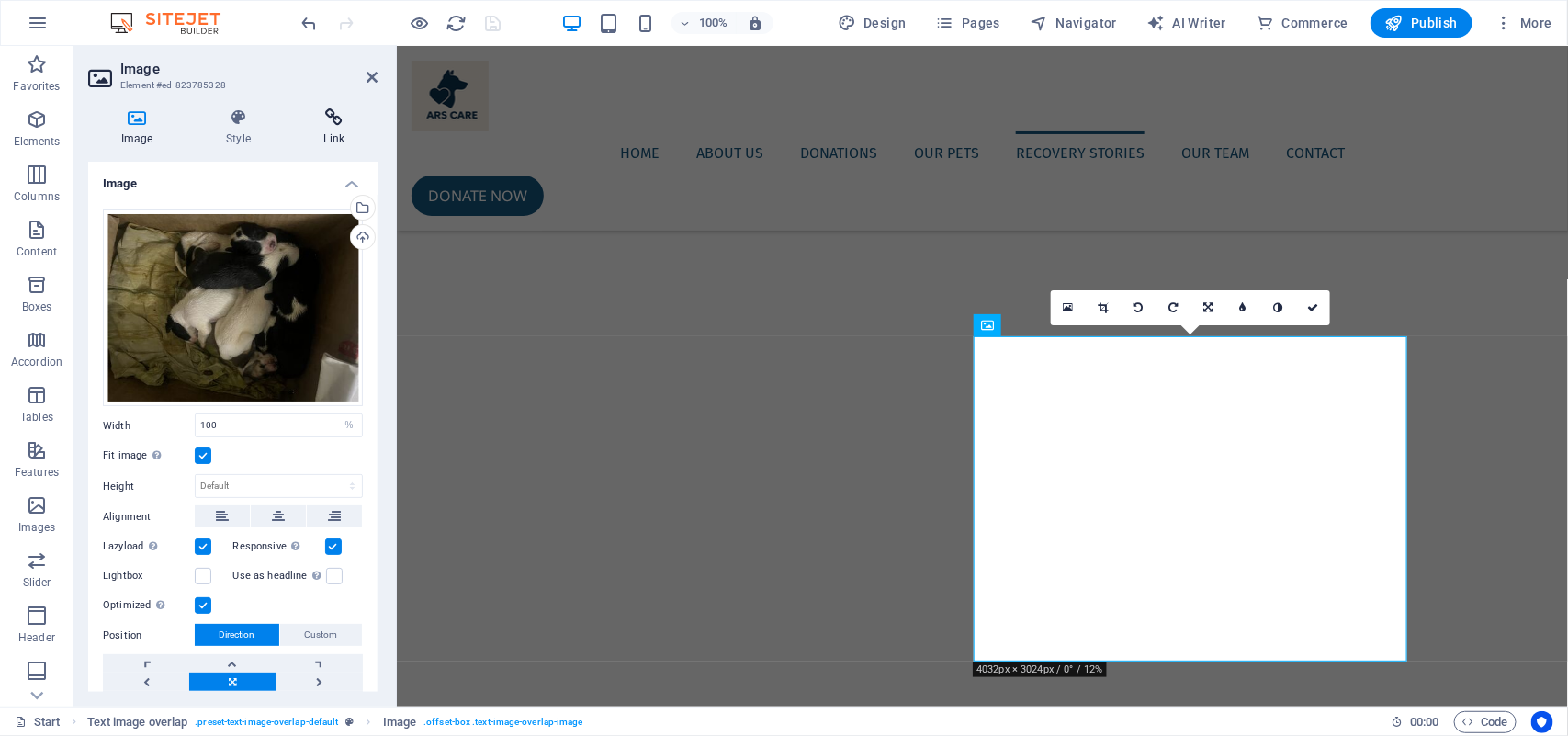 click on "Link" at bounding box center (334, 128) 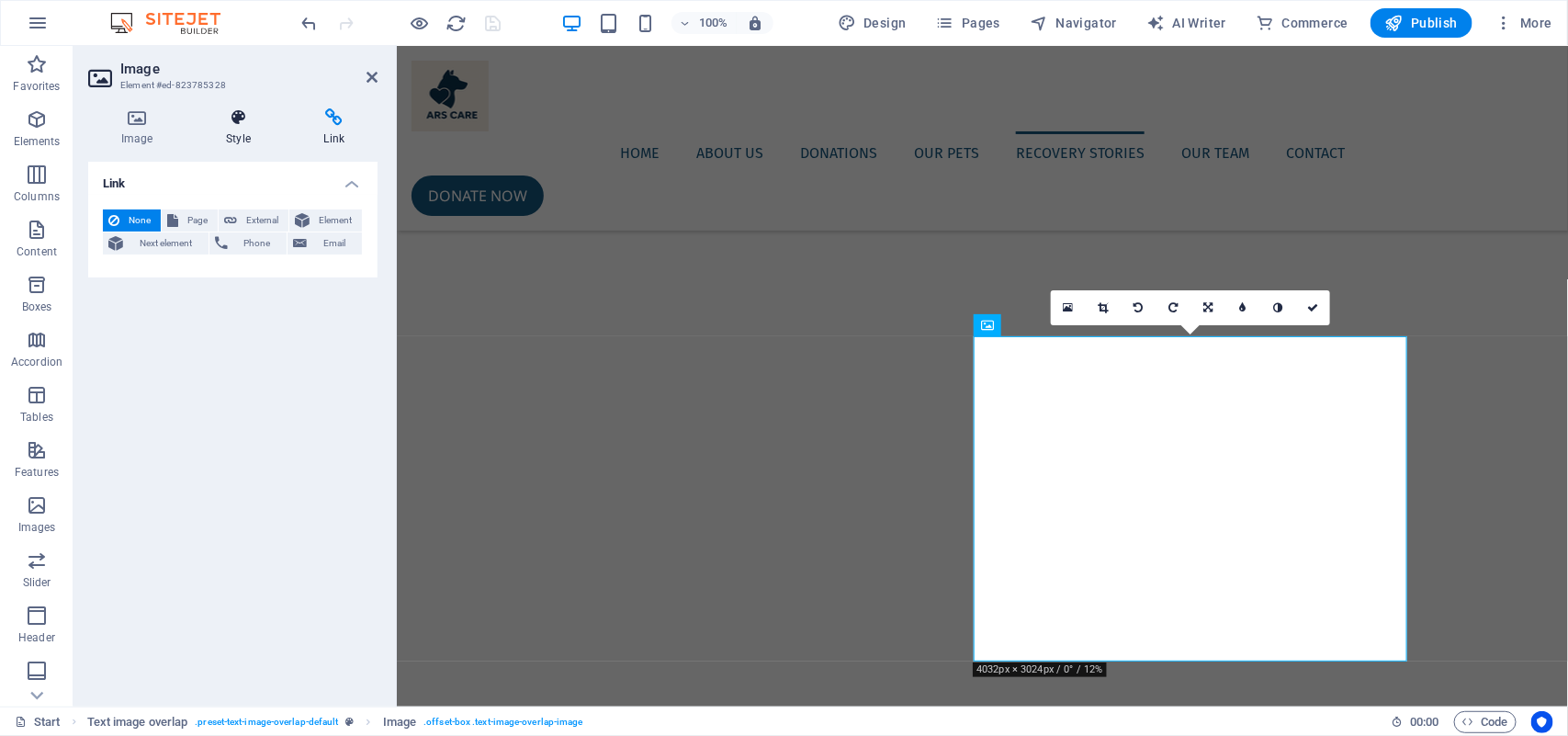click at bounding box center [238, 118] 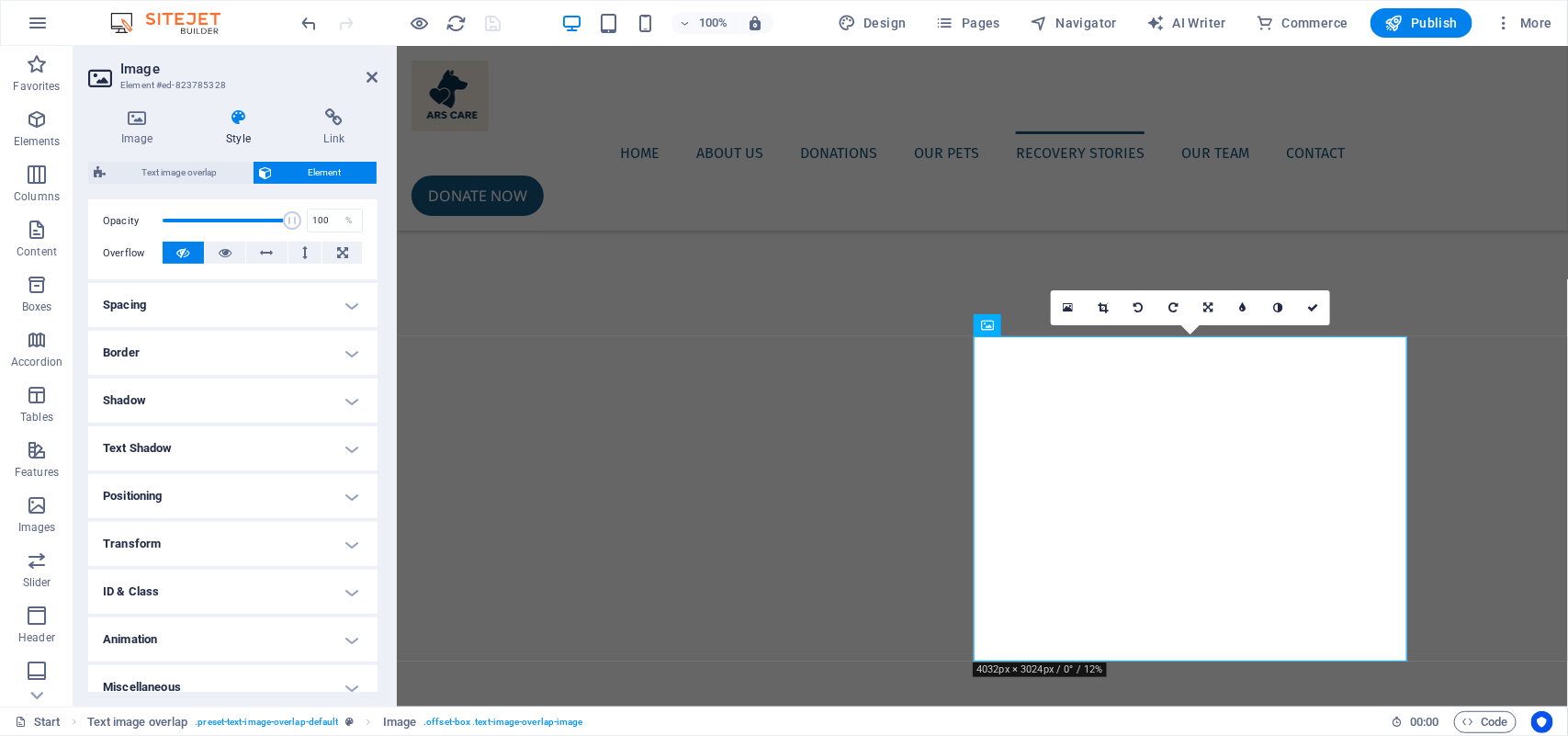 scroll, scrollTop: 283, scrollLeft: 0, axis: vertical 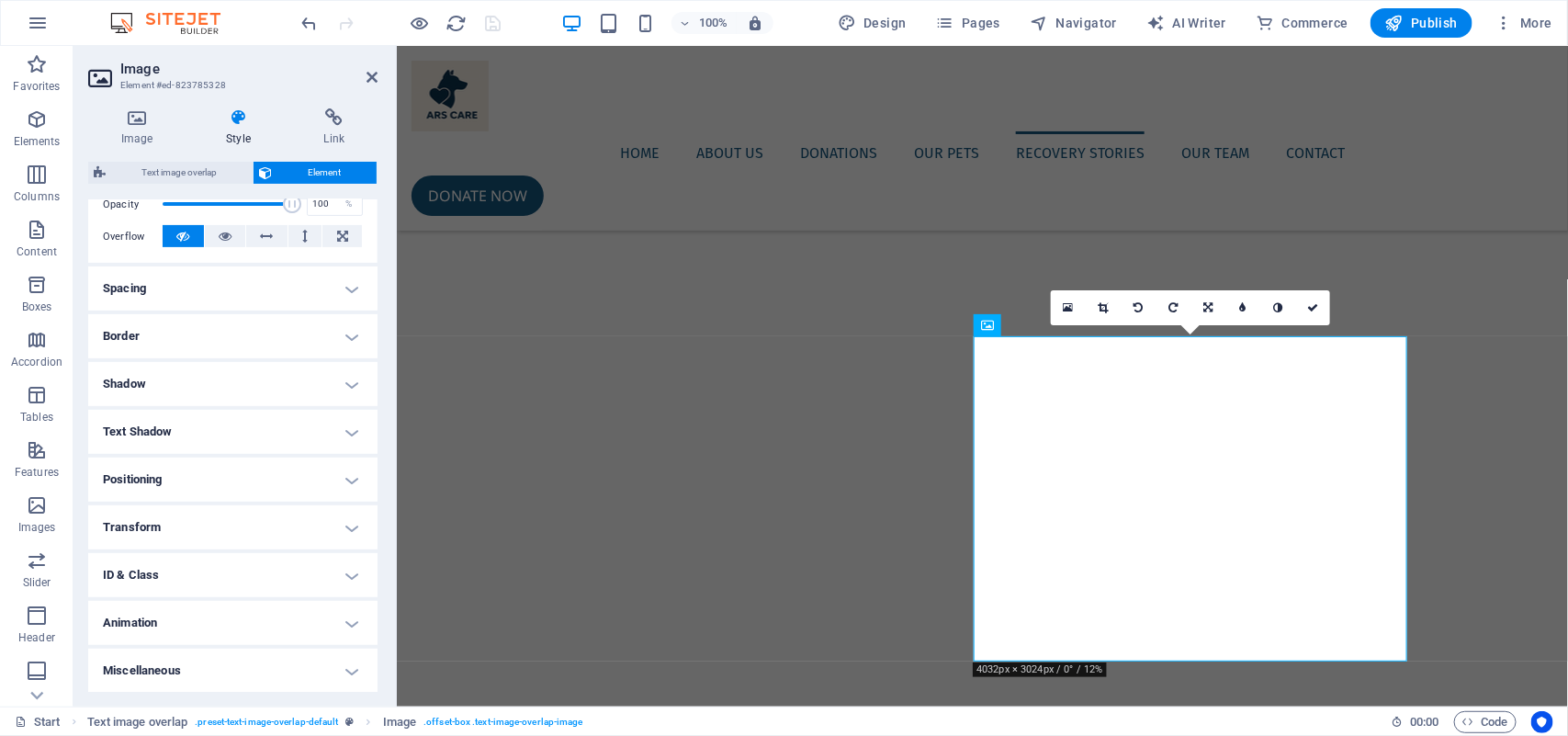 click on "Animation" at bounding box center (232, 623) 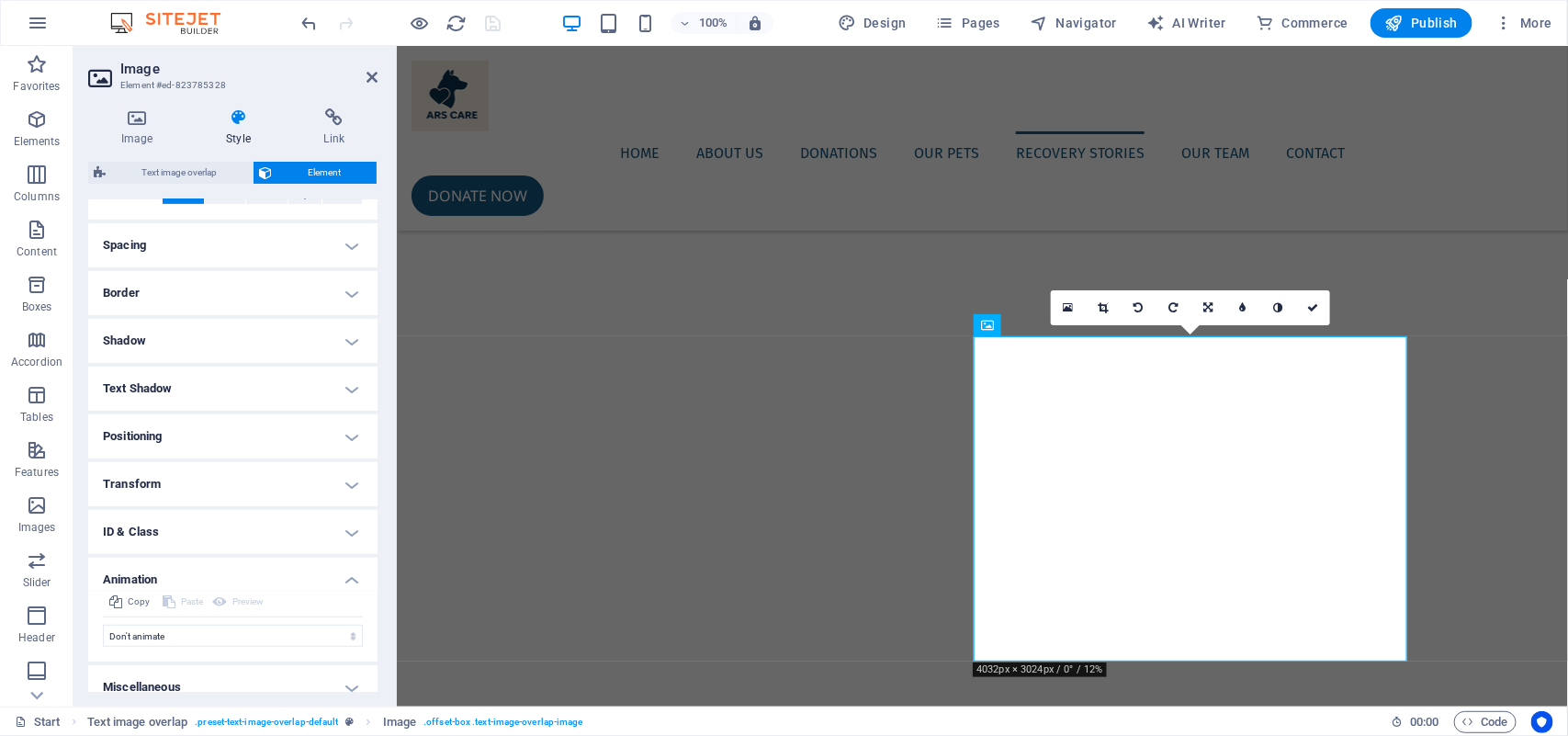 scroll, scrollTop: 343, scrollLeft: 0, axis: vertical 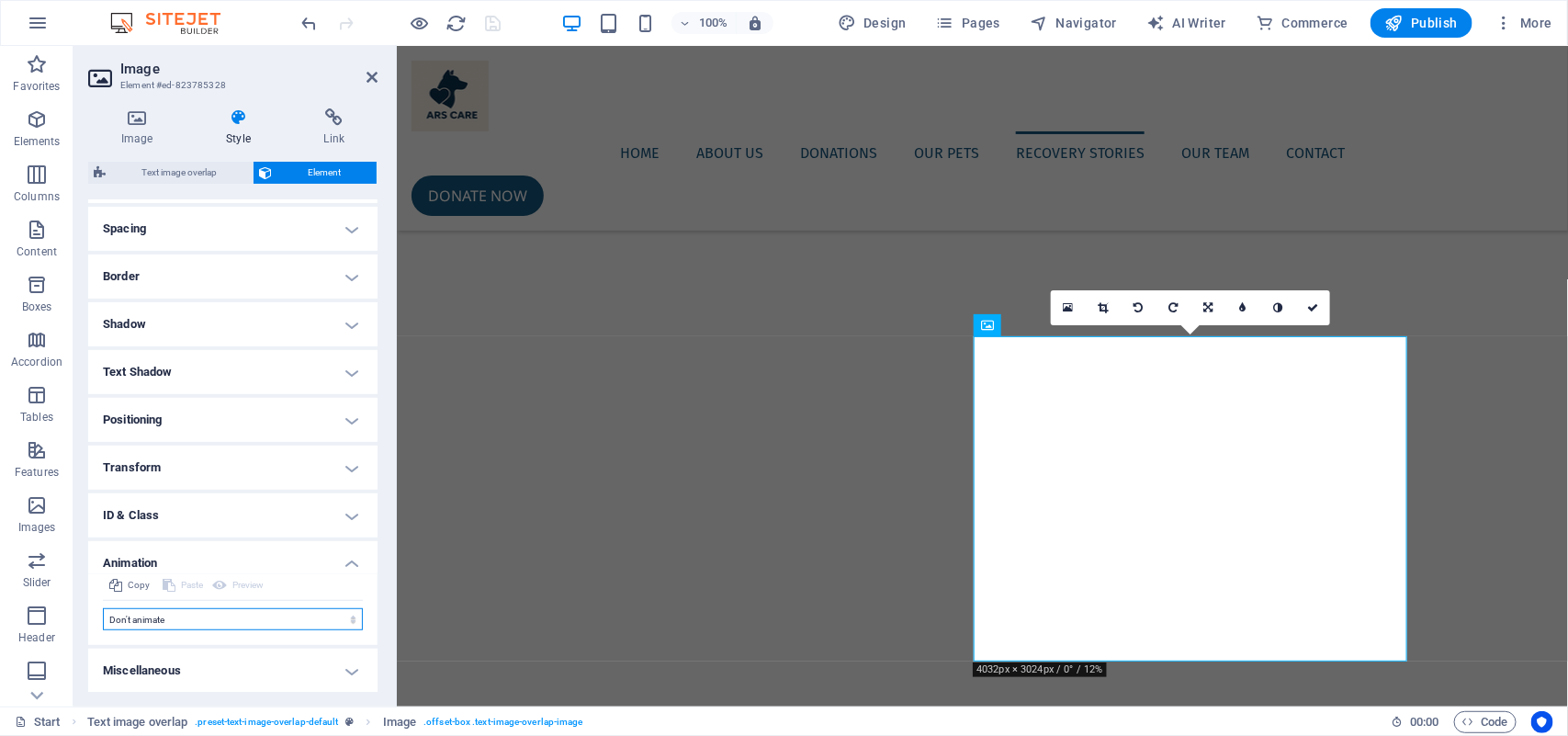 click on "Don't animate Show / Hide Slide up/down Zoom in/out Slide left to right Slide right to left Slide top to bottom Slide bottom to top Pulse Blink Open as overlay" at bounding box center [232, 619] 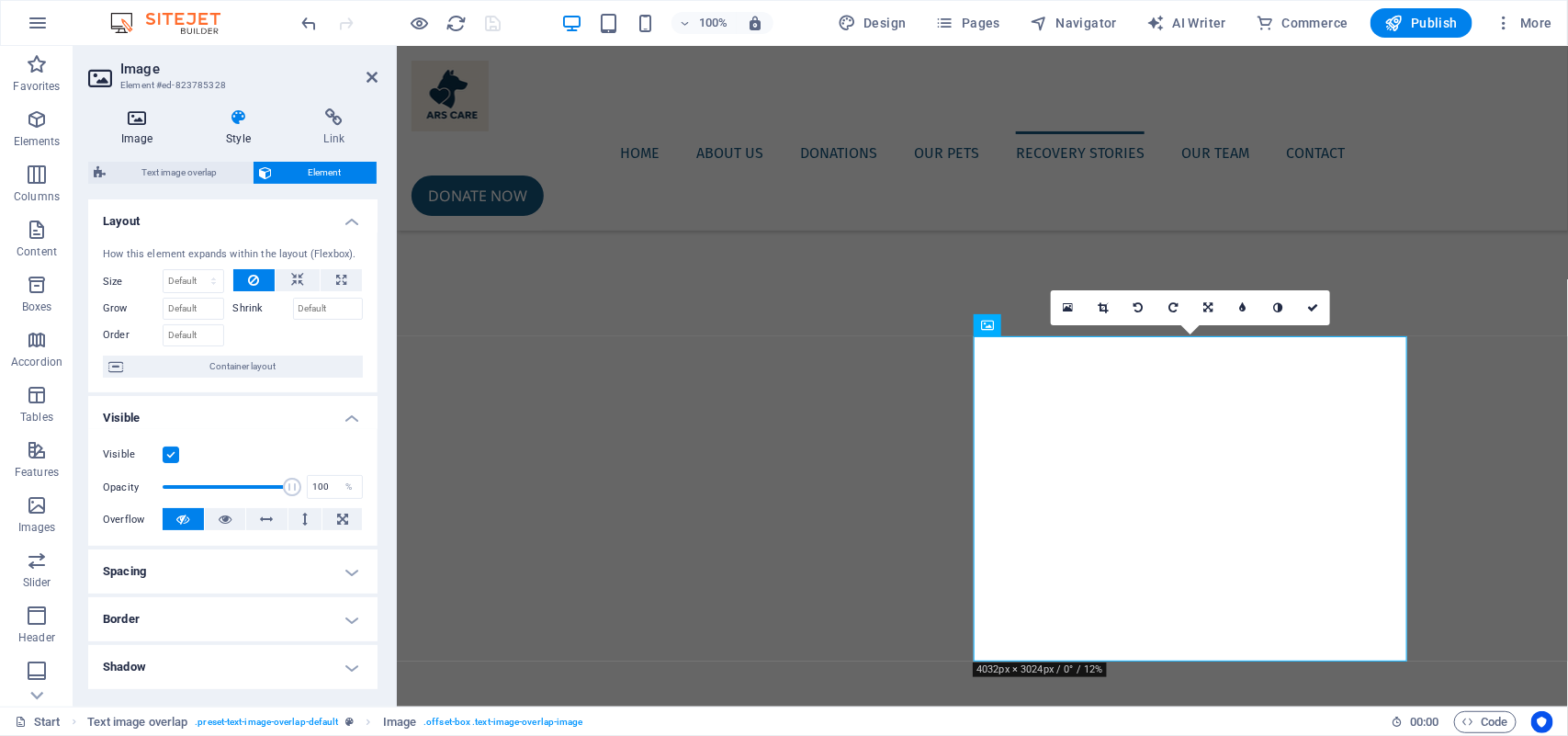 click at bounding box center [137, 118] 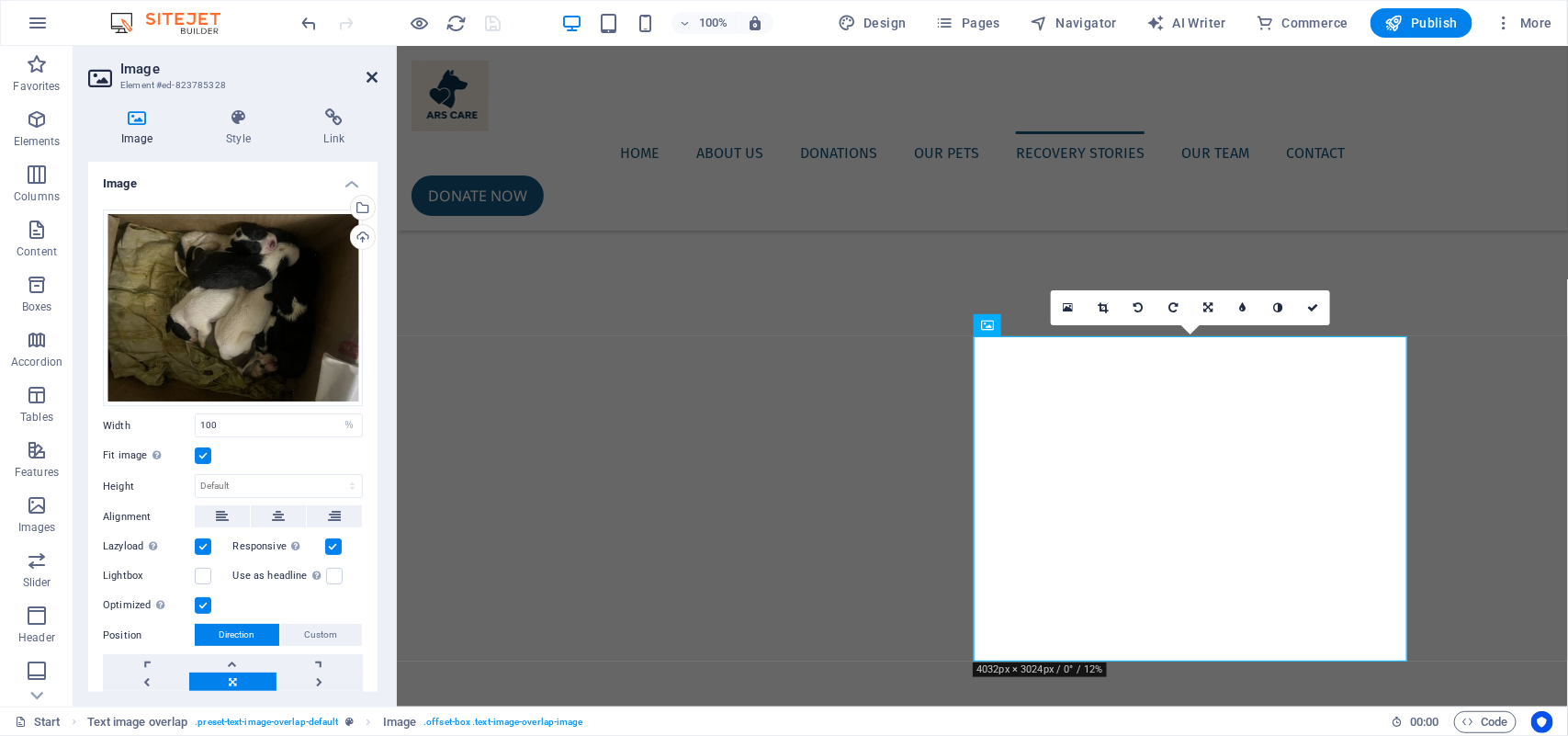 click at bounding box center (372, 77) 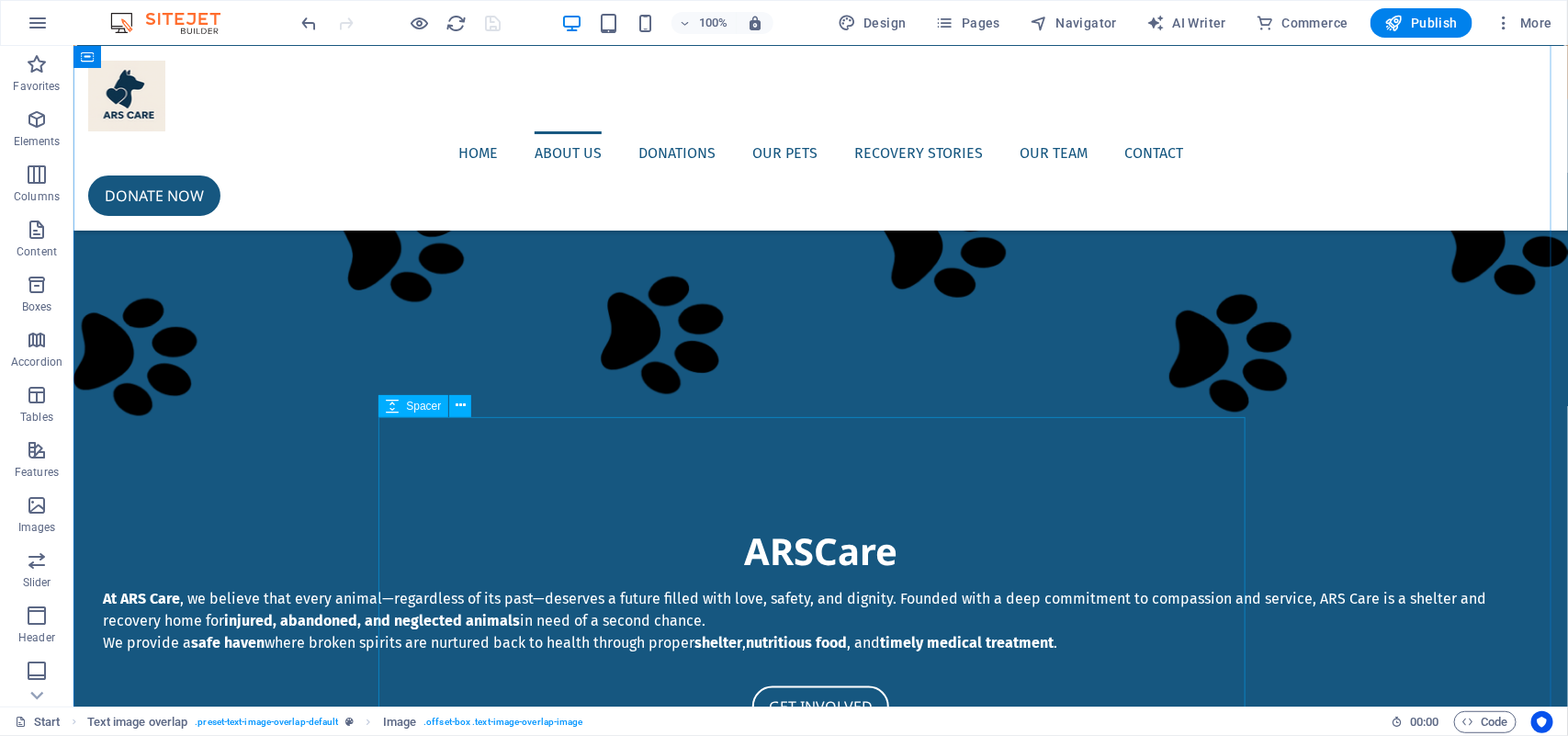scroll, scrollTop: 0, scrollLeft: 0, axis: both 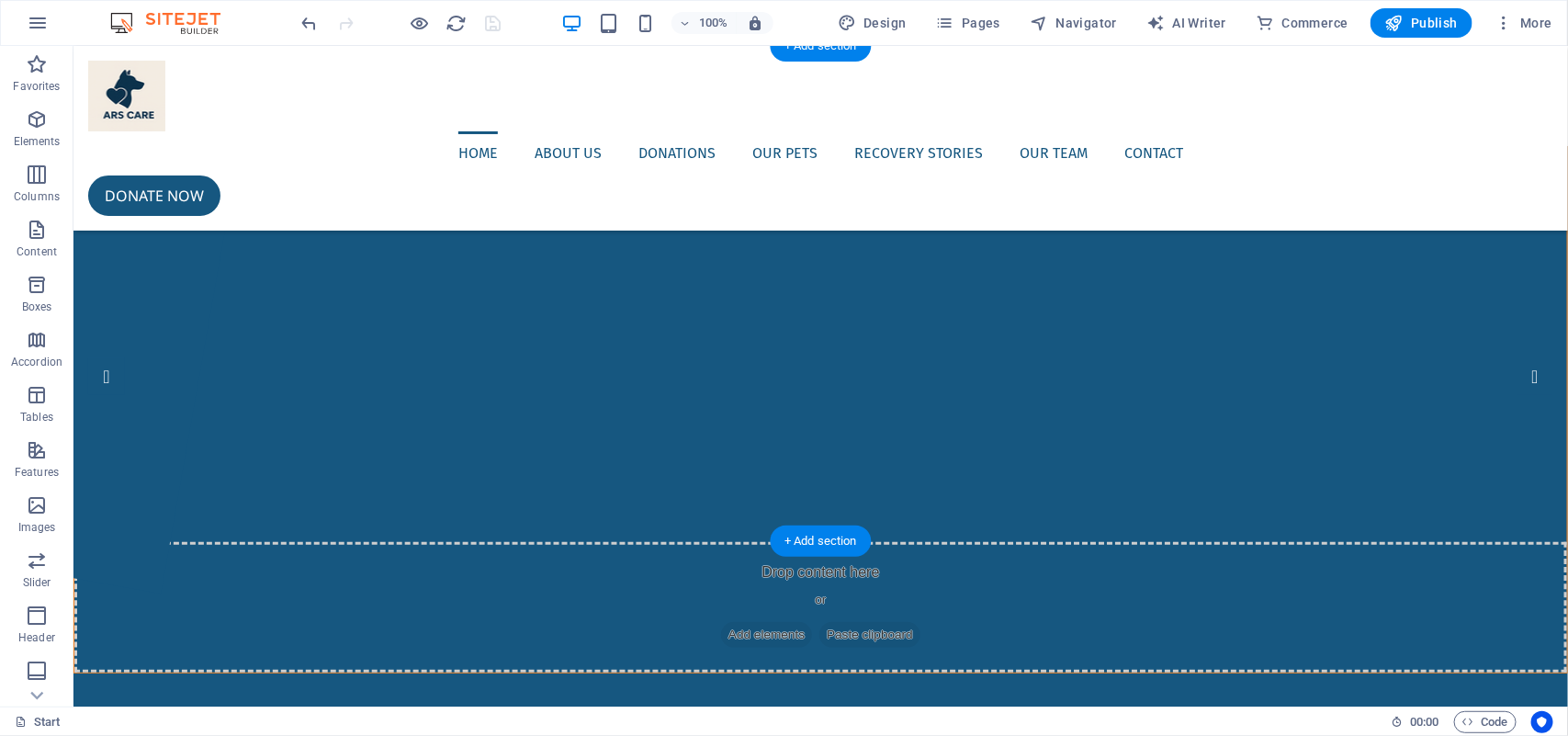 click at bounding box center (560, 146) 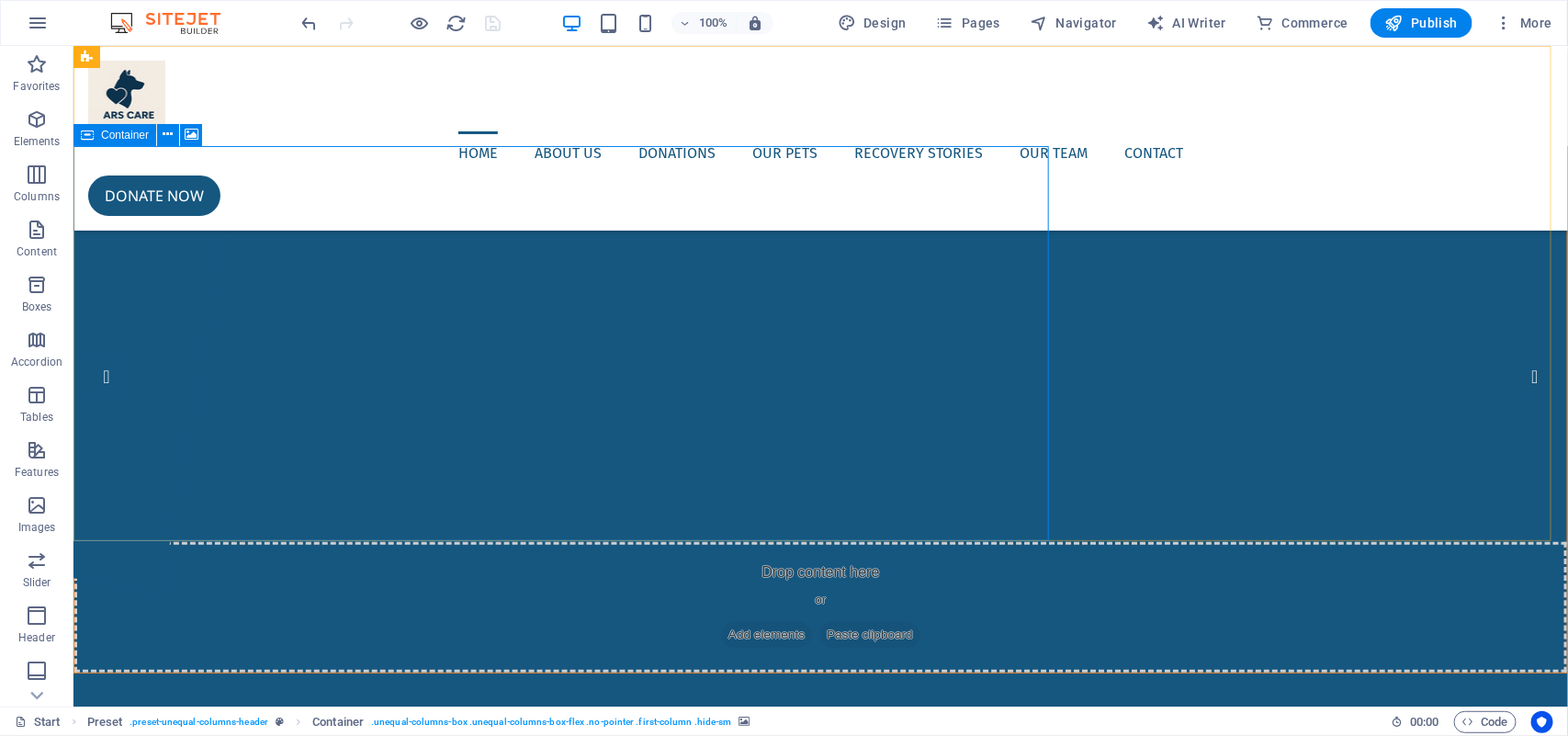 click at bounding box center (87, 135) 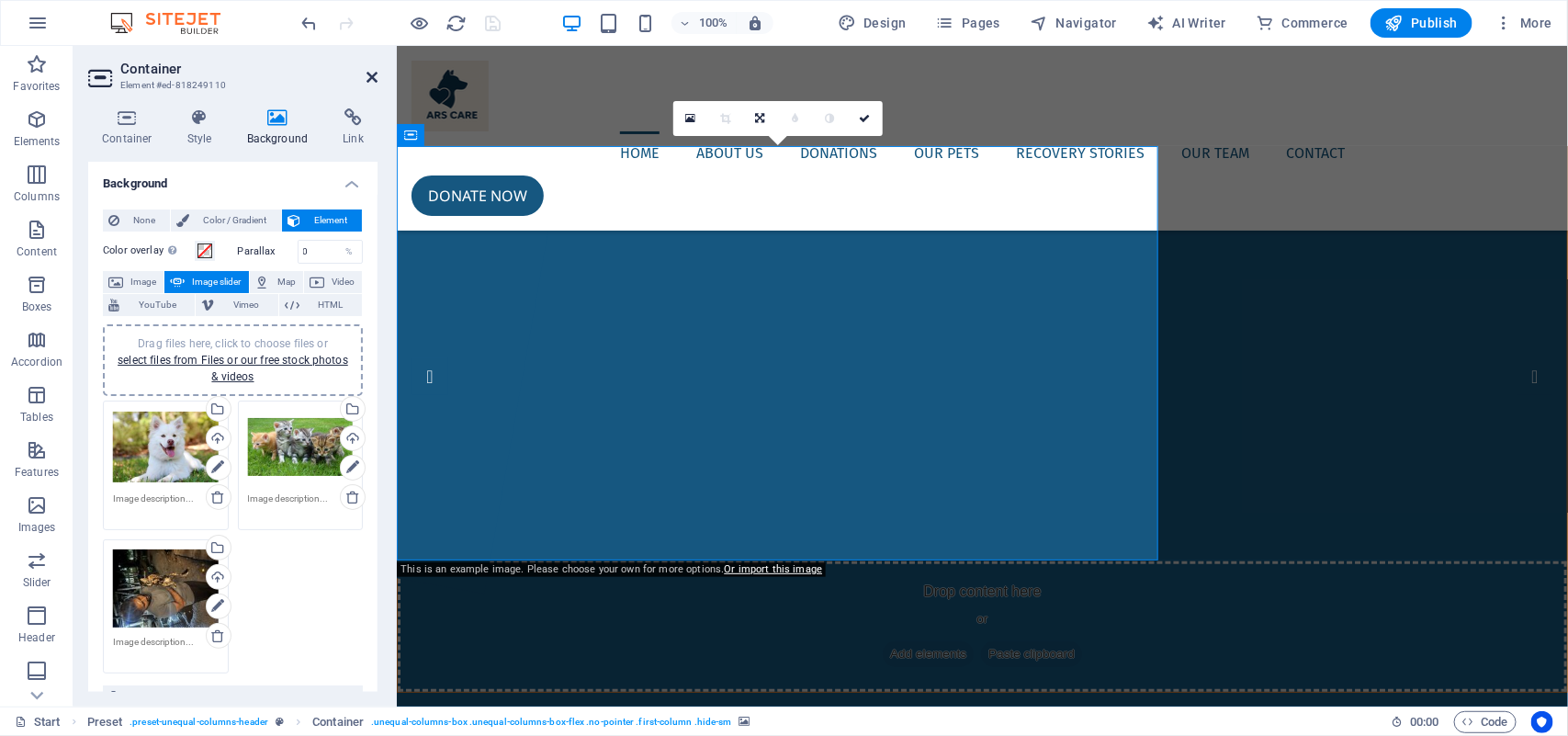 click at bounding box center (372, 77) 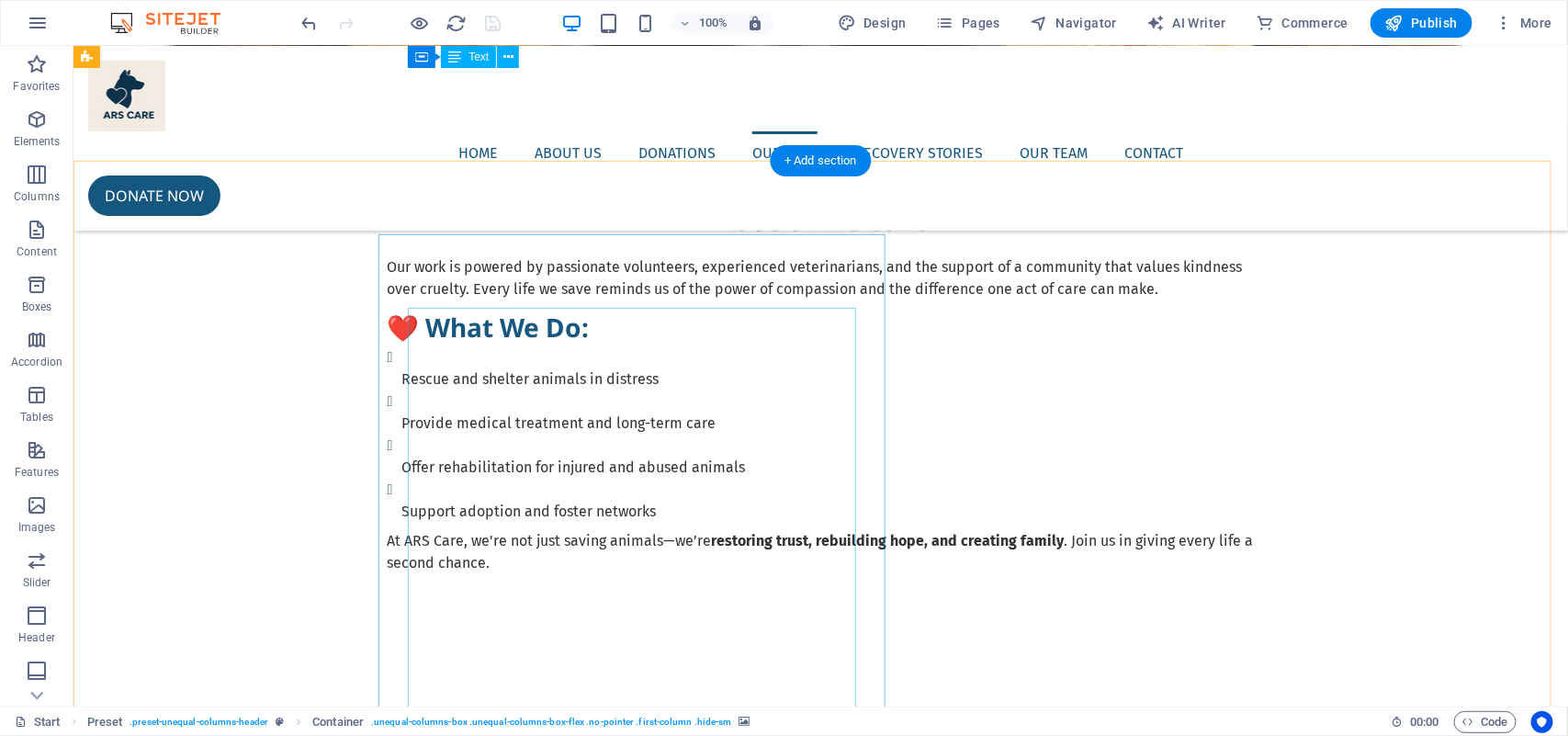 scroll, scrollTop: 2182, scrollLeft: 0, axis: vertical 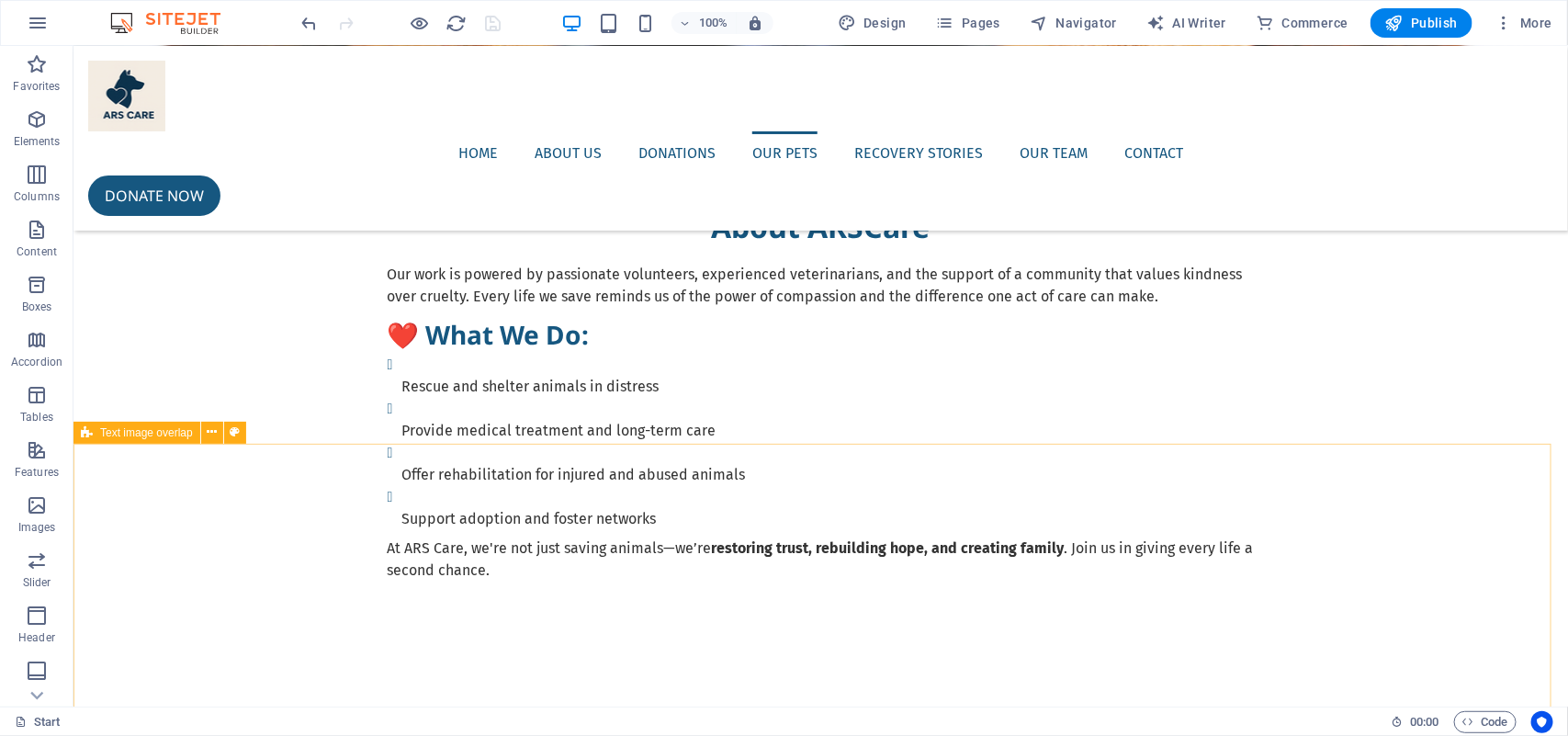 click on "Text image overlap" at bounding box center (146, 433) 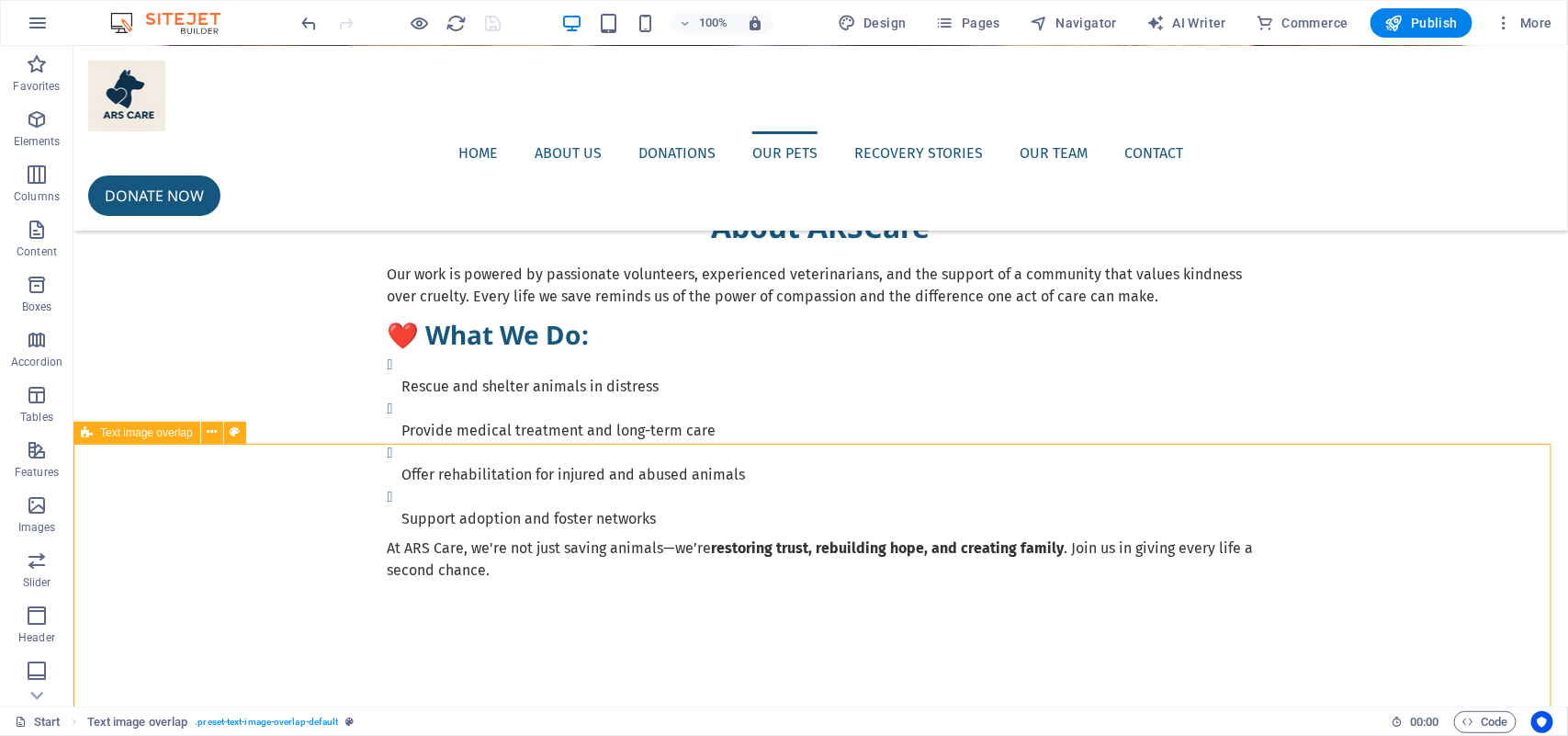 click on "Text image overlap" at bounding box center (146, 433) 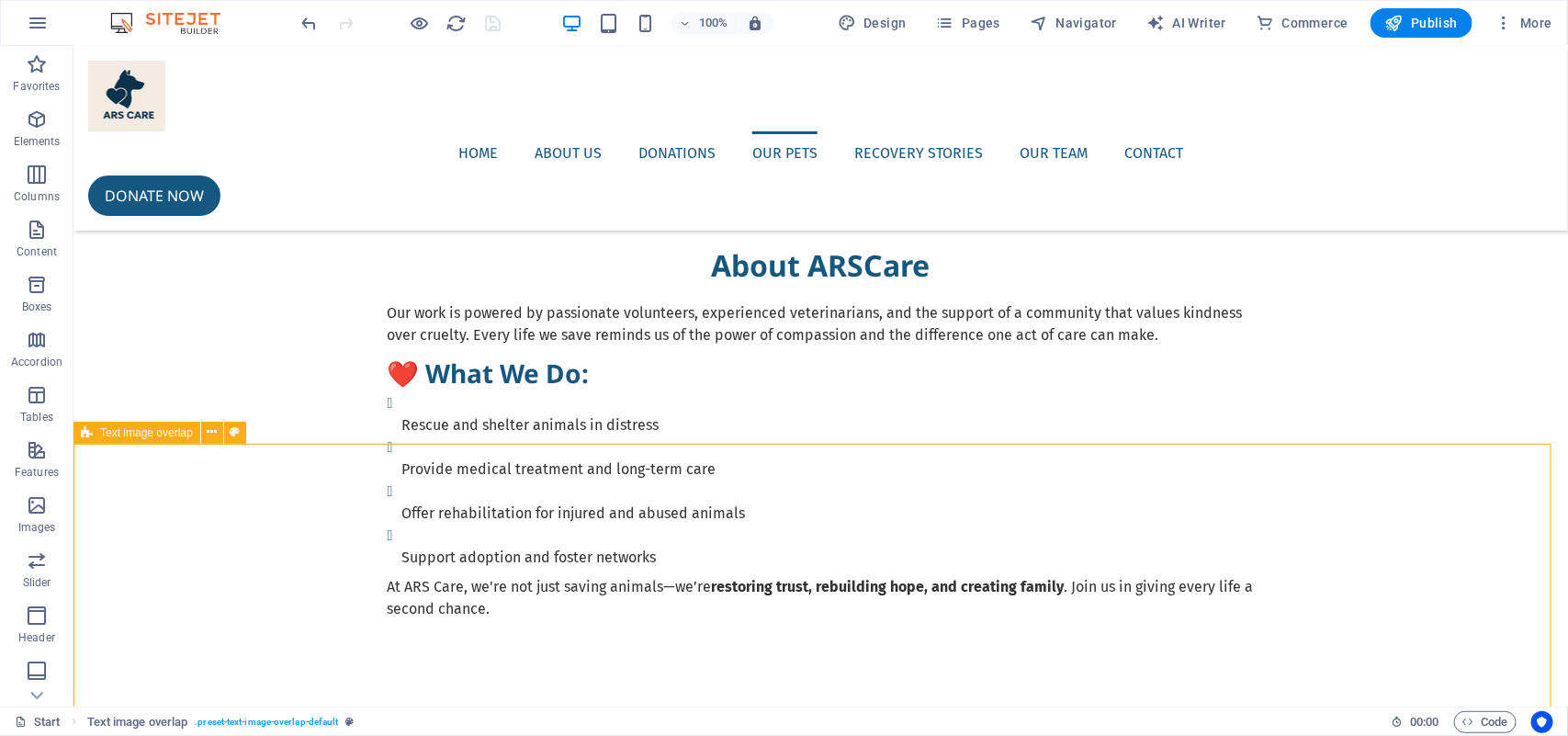 scroll, scrollTop: 2202, scrollLeft: 0, axis: vertical 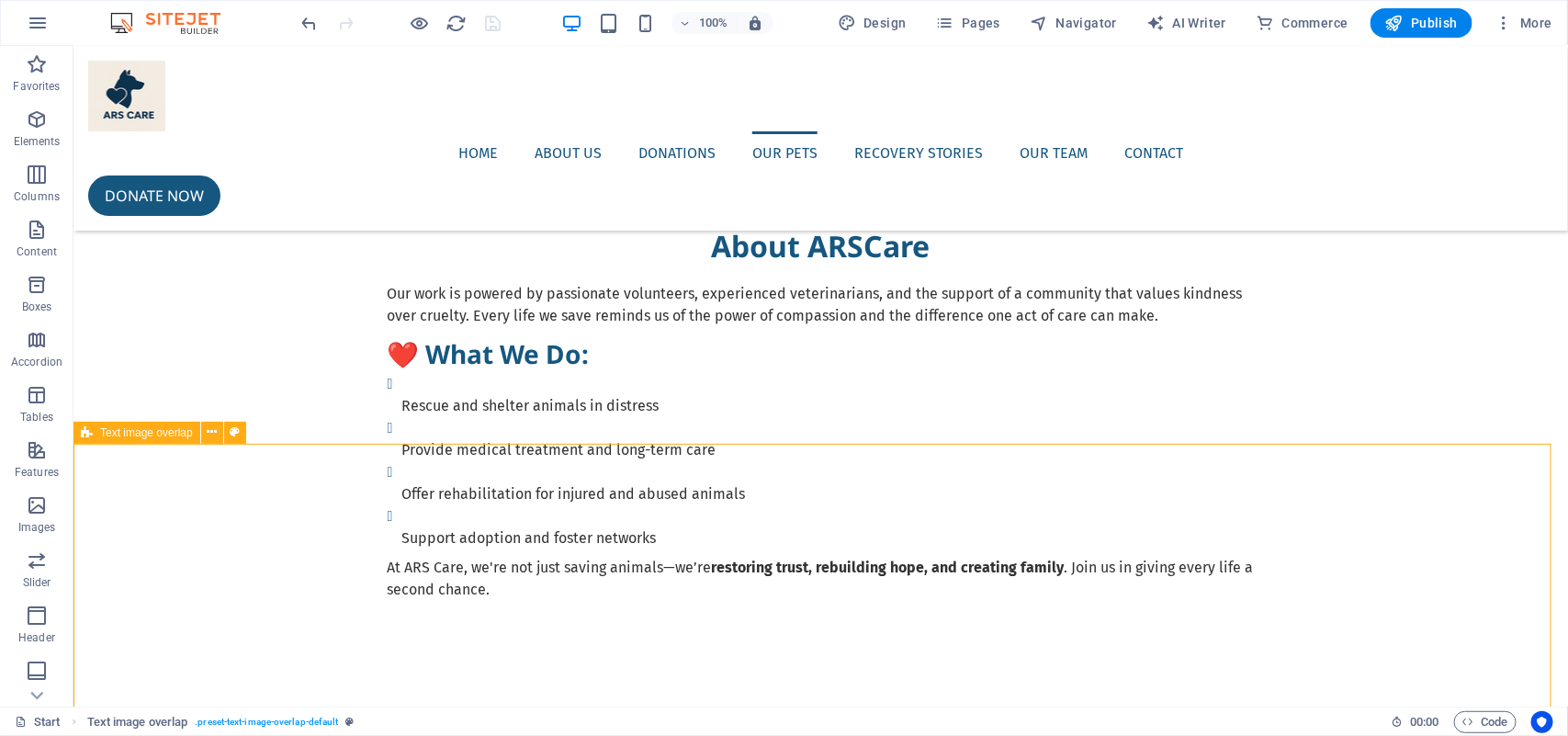 select on "rem" 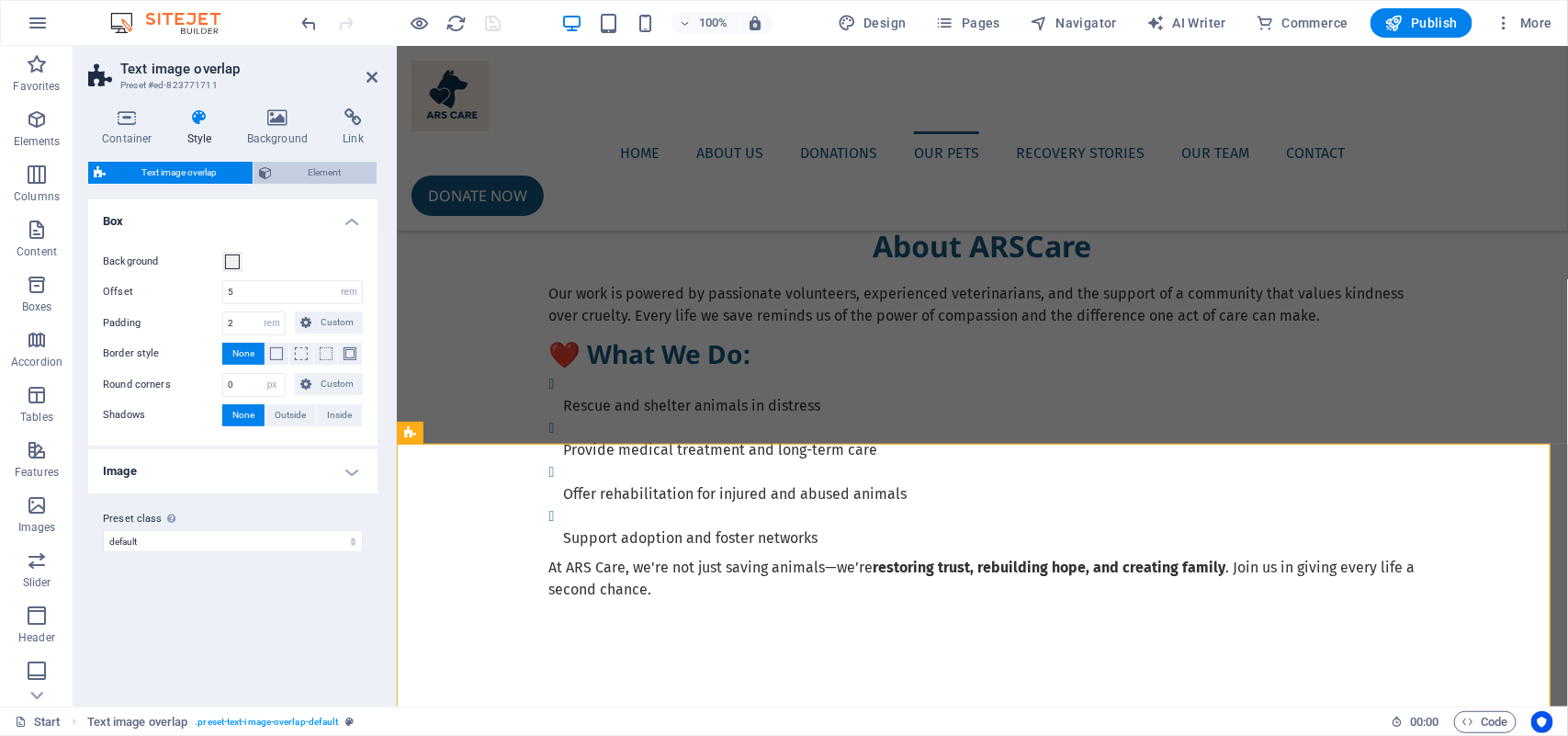 click on "Element" at bounding box center [324, 173] 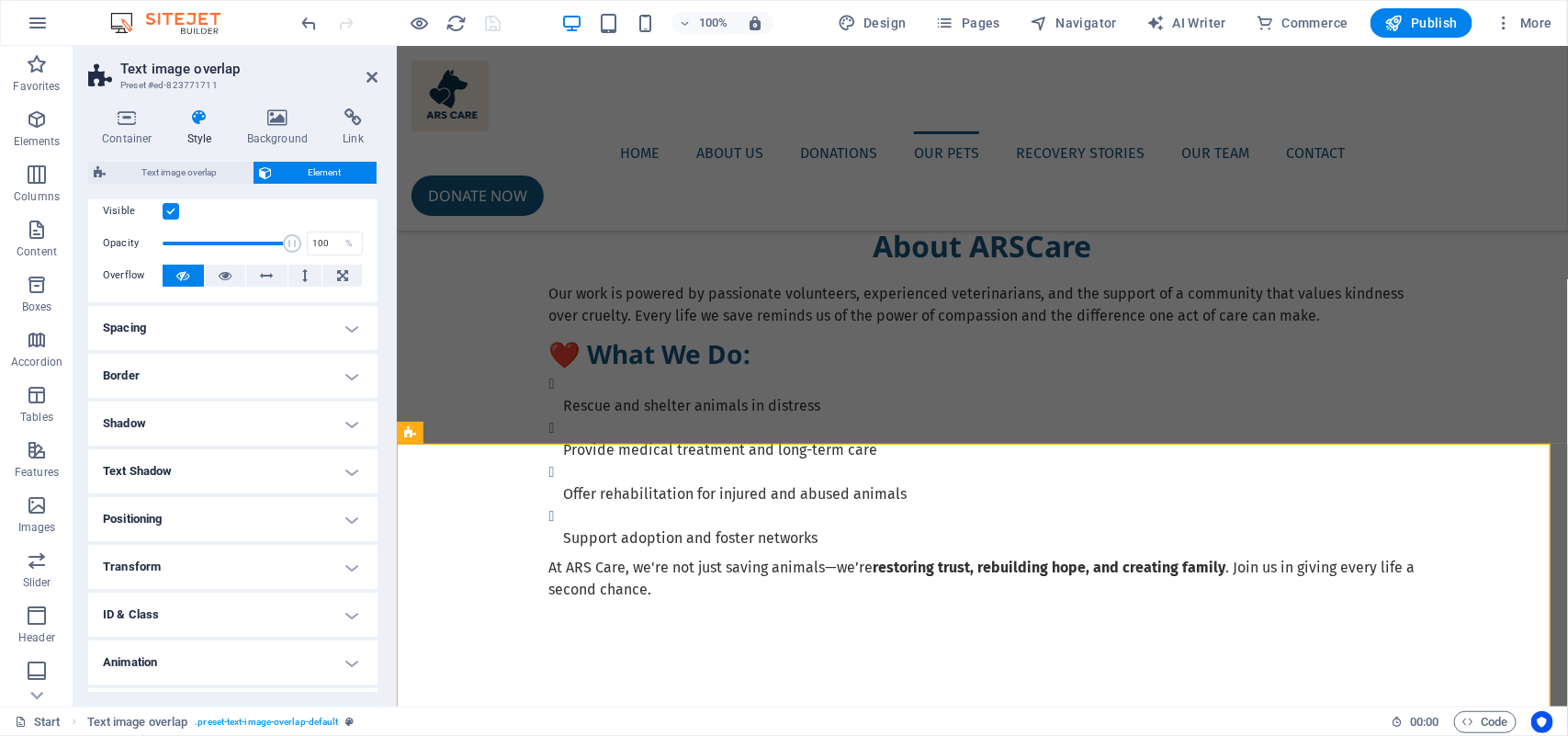 scroll, scrollTop: 85, scrollLeft: 0, axis: vertical 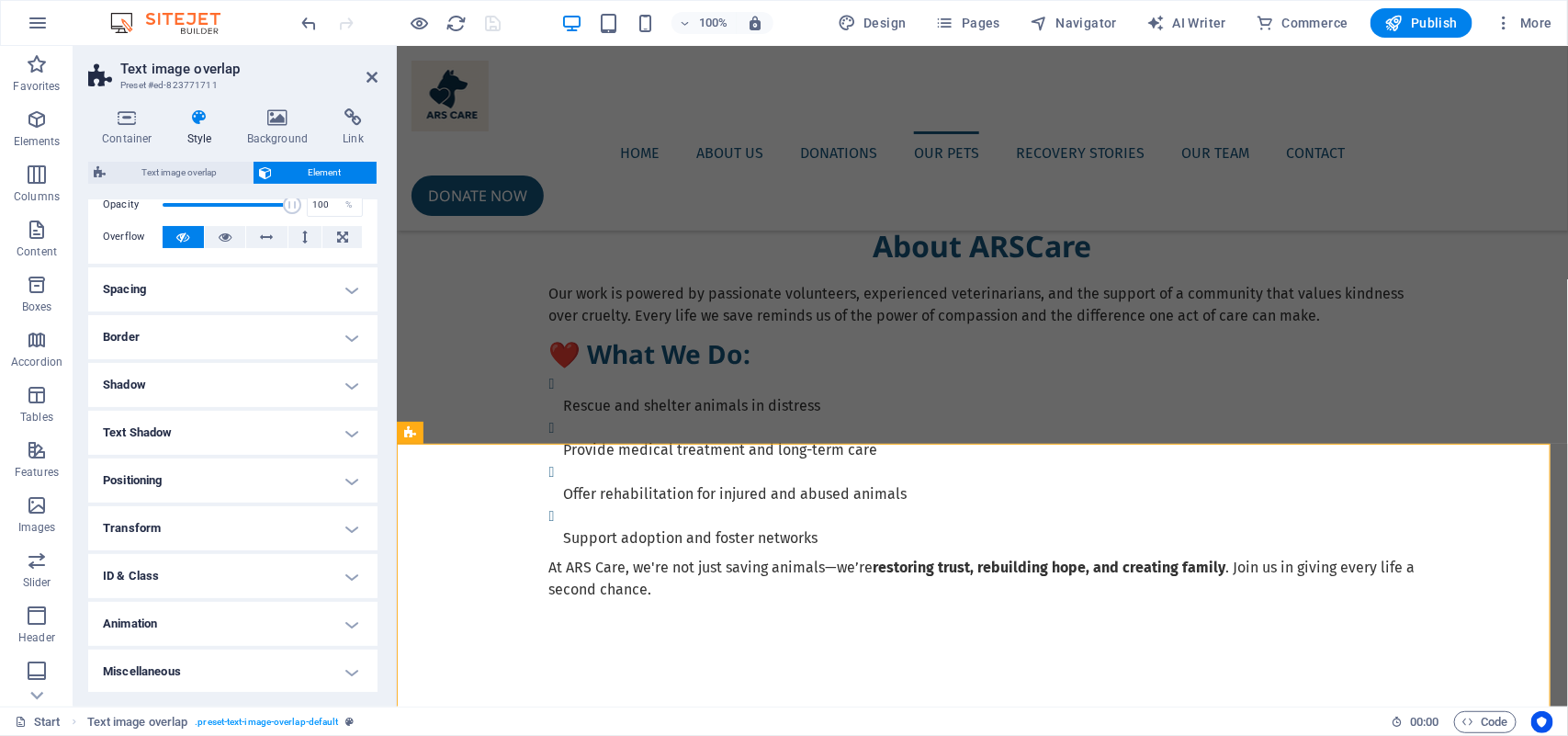 click on "Animation" at bounding box center (232, 624) 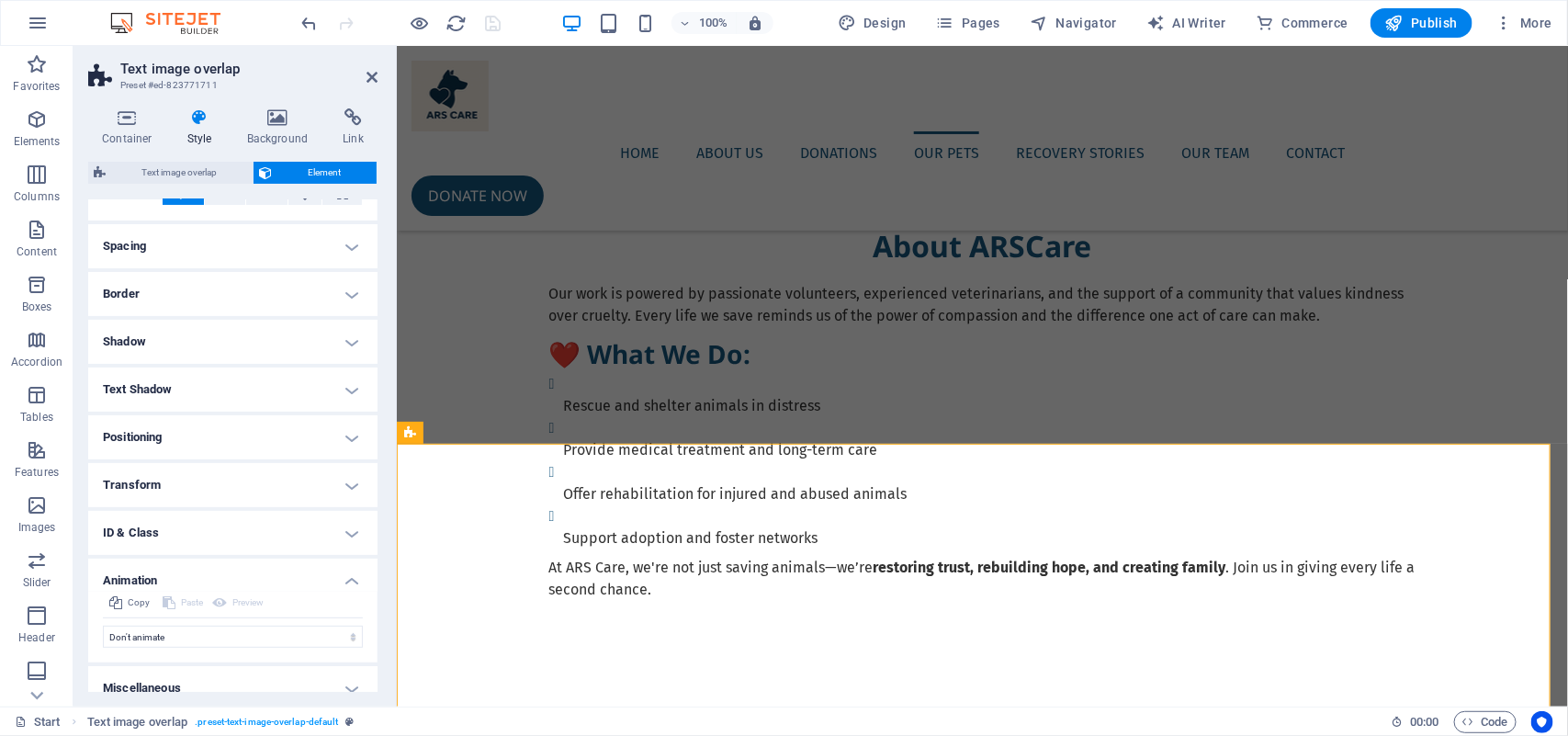 scroll, scrollTop: 145, scrollLeft: 0, axis: vertical 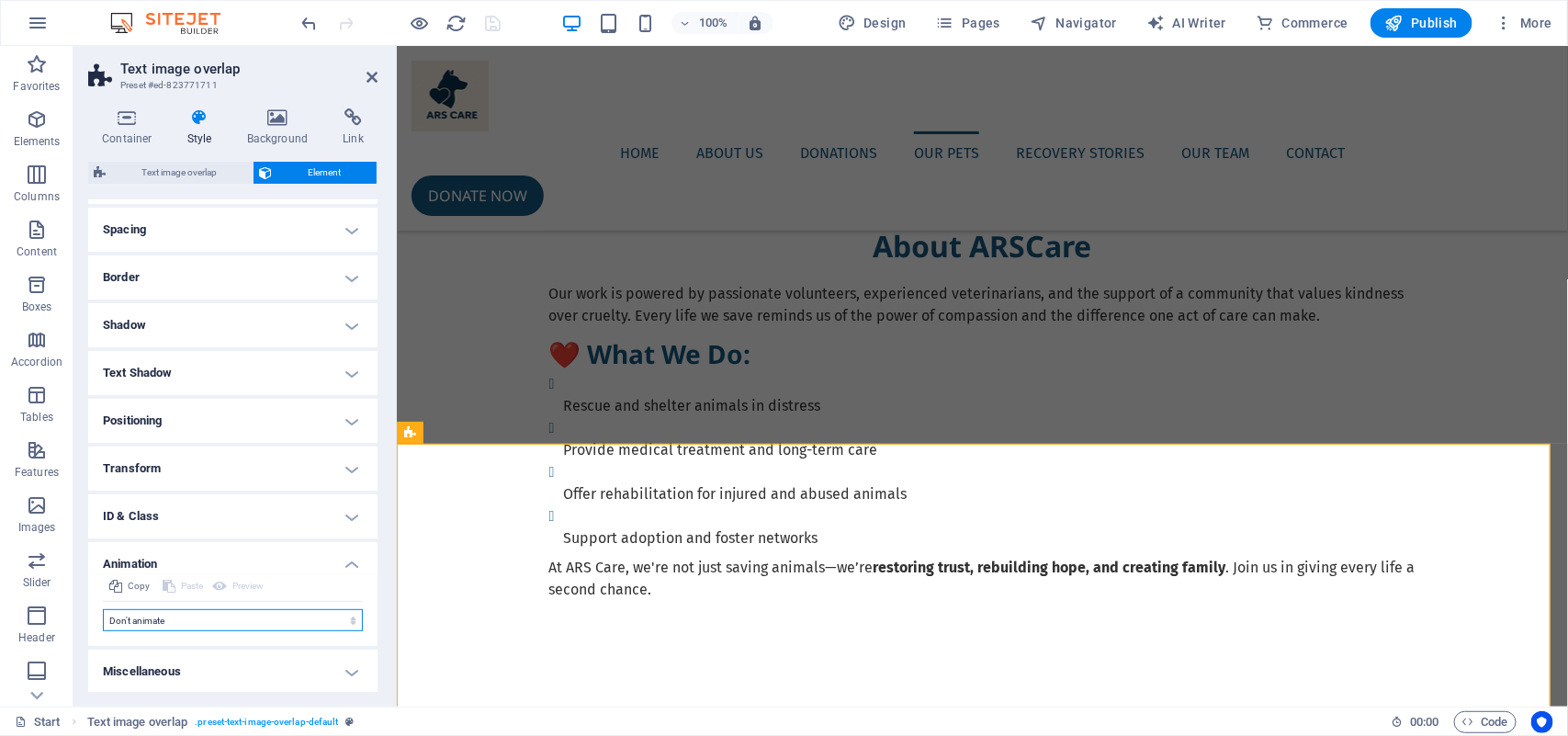 click on "Don't animate Show / Hide Slide up/down Zoom in/out Slide left to right Slide right to left Slide top to bottom Slide bottom to top Pulse Blink Open as overlay" at bounding box center [232, 620] 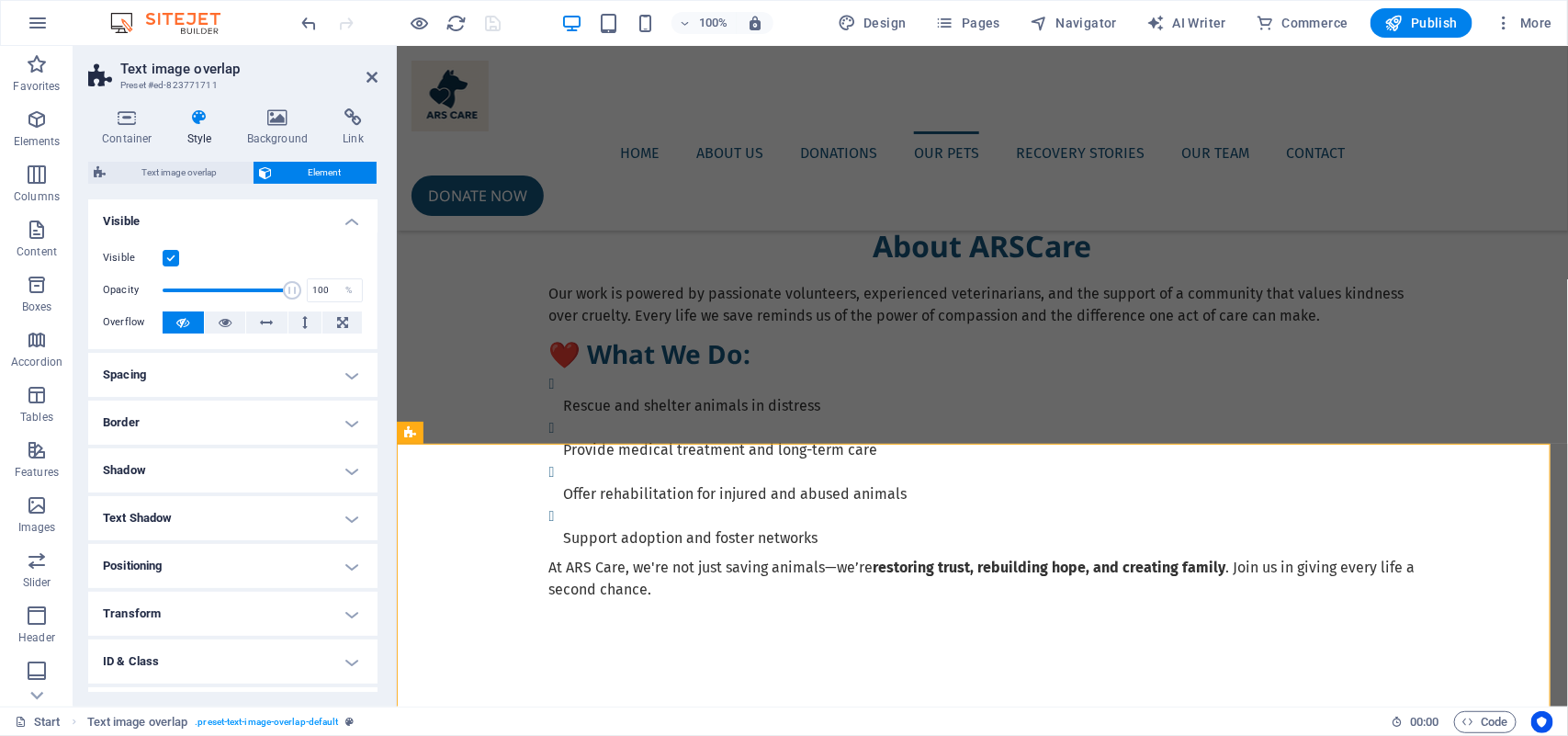 click on "Text image overlap" at bounding box center (249, 69) 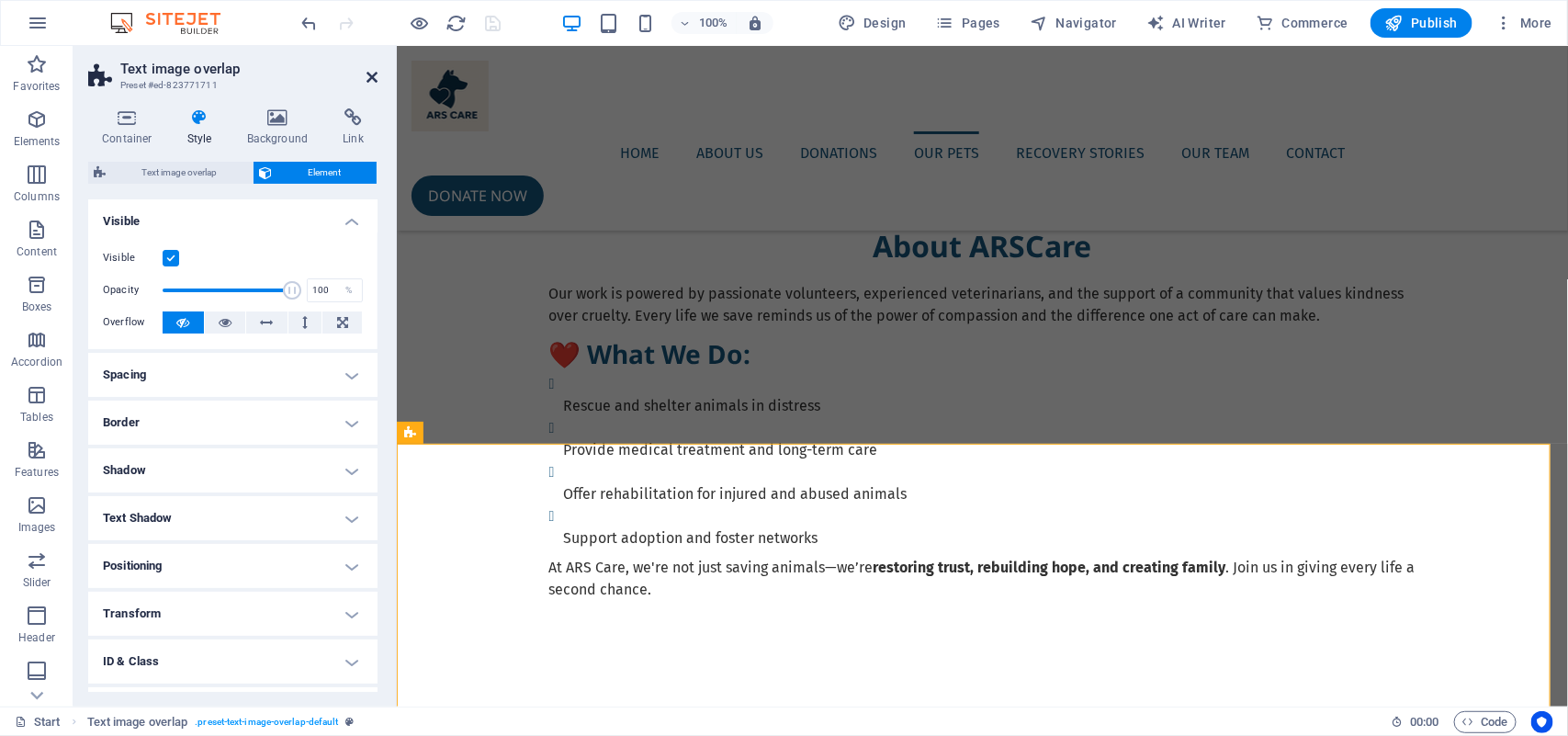 click at bounding box center (372, 77) 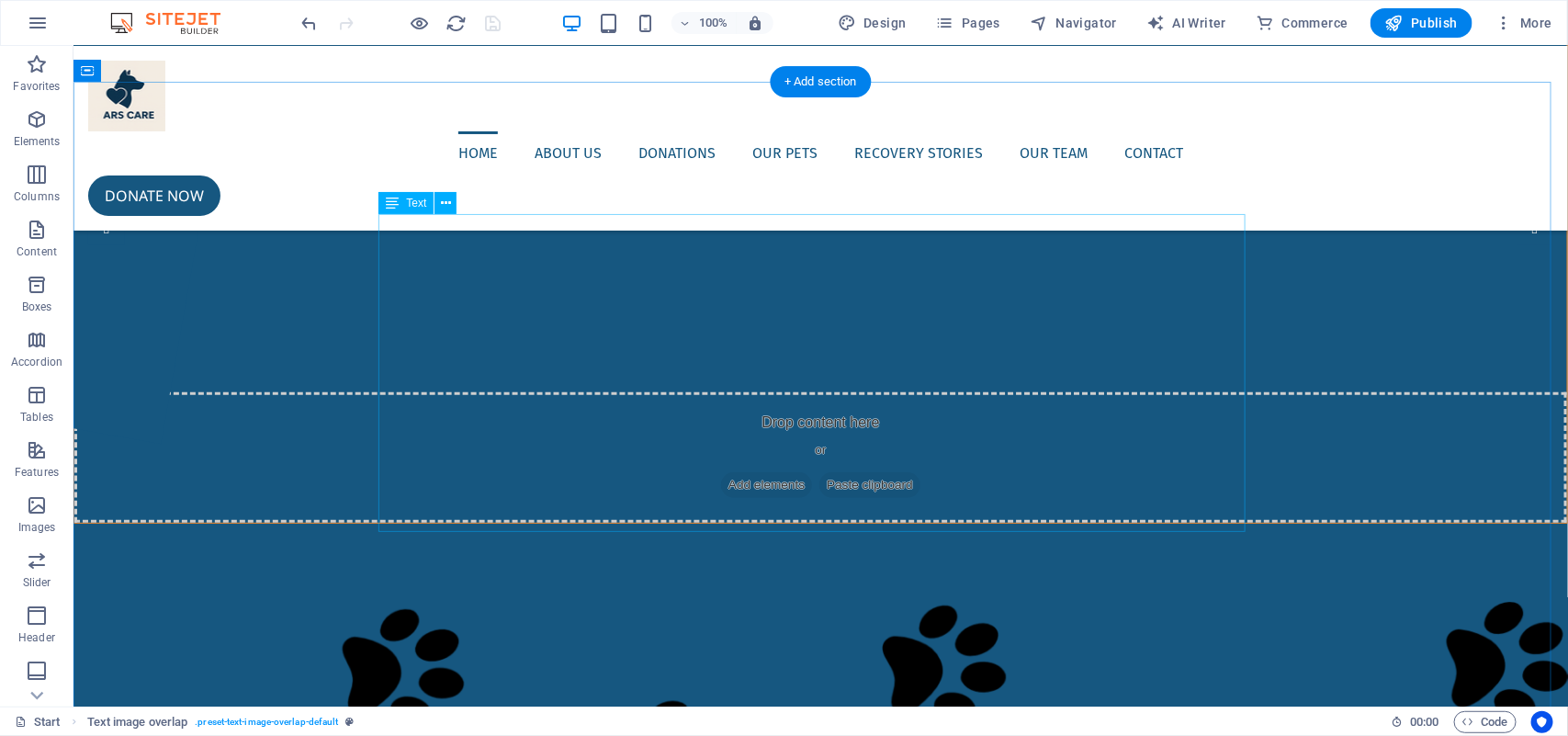 scroll, scrollTop: 0, scrollLeft: 0, axis: both 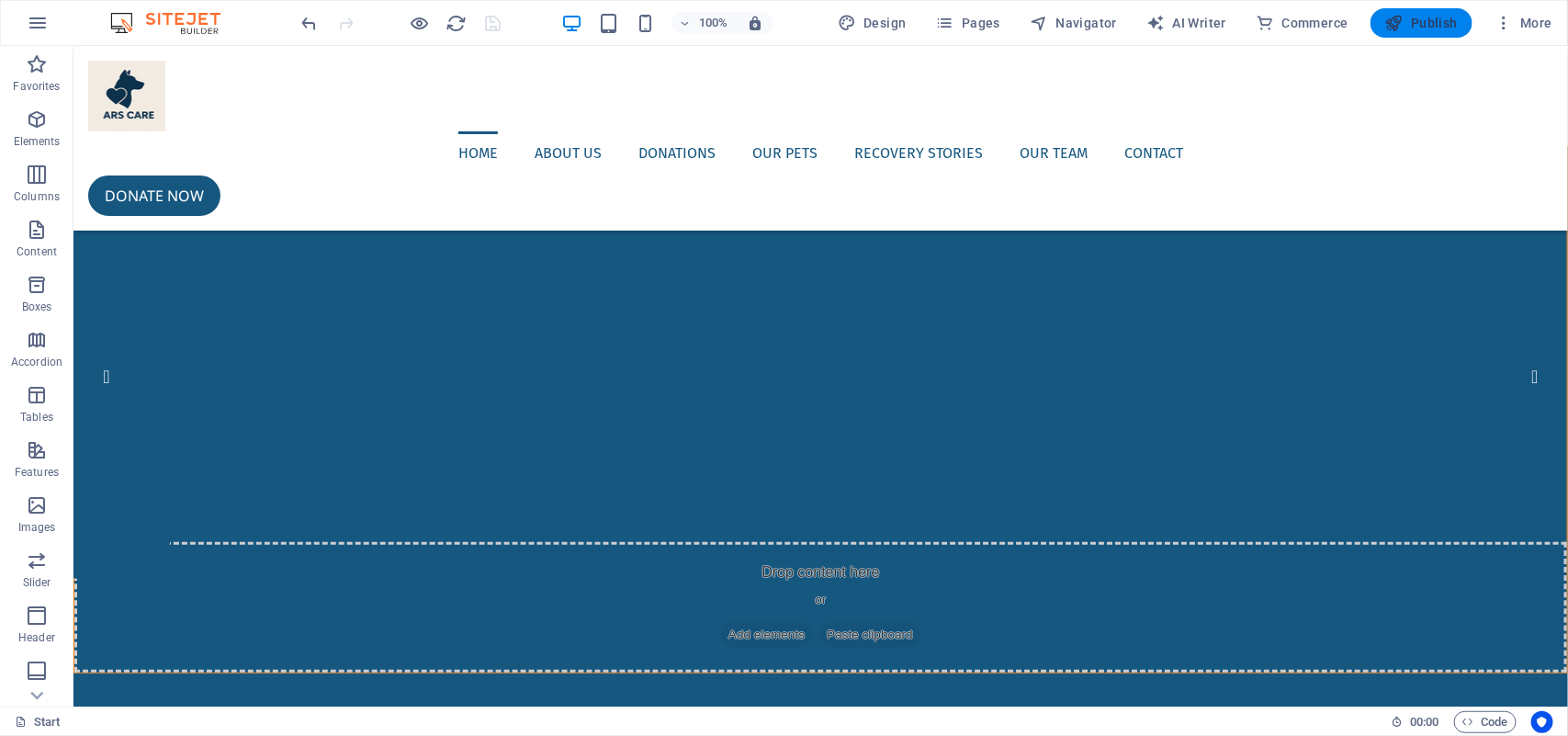 click on "Publish" at bounding box center (1421, 23) 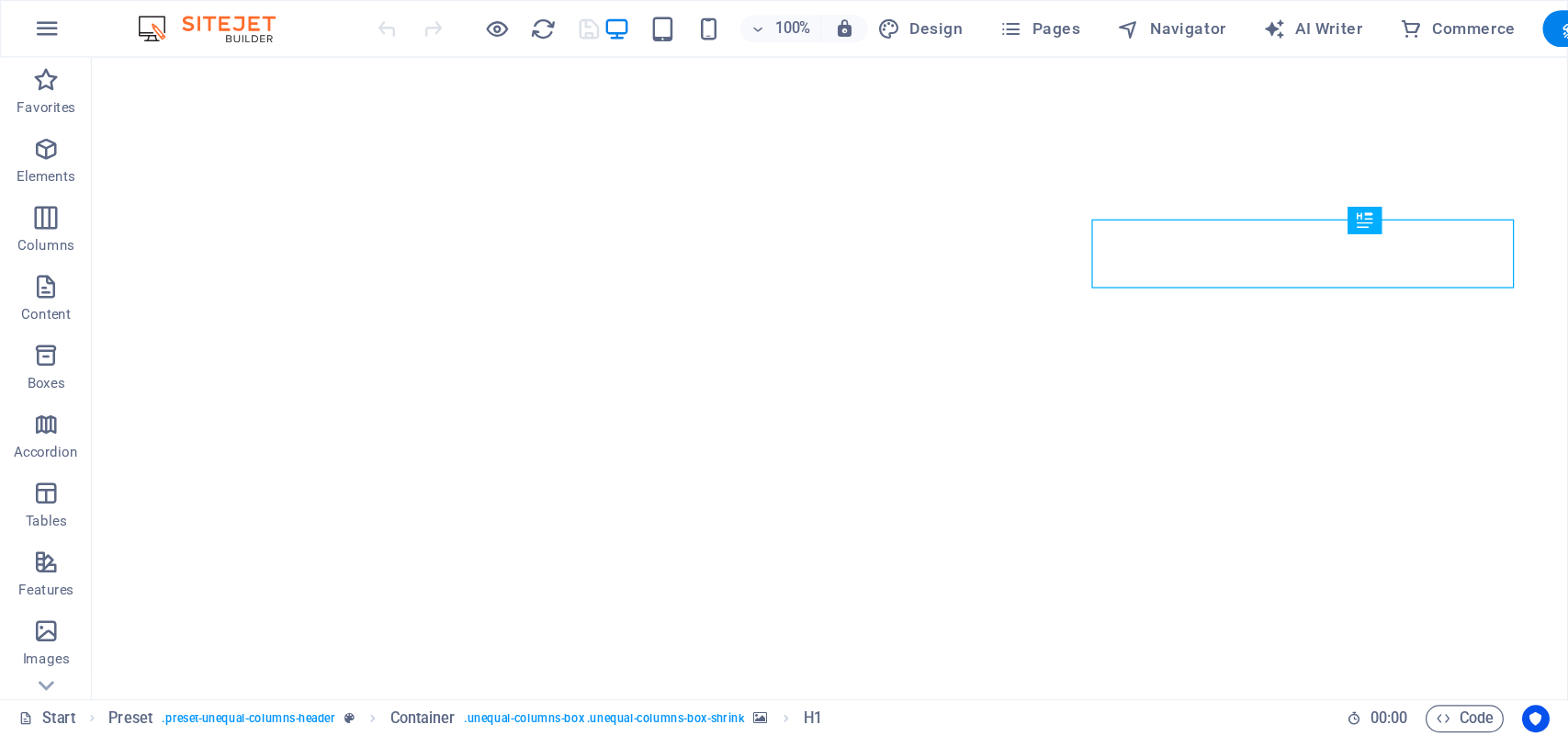 scroll, scrollTop: 0, scrollLeft: 0, axis: both 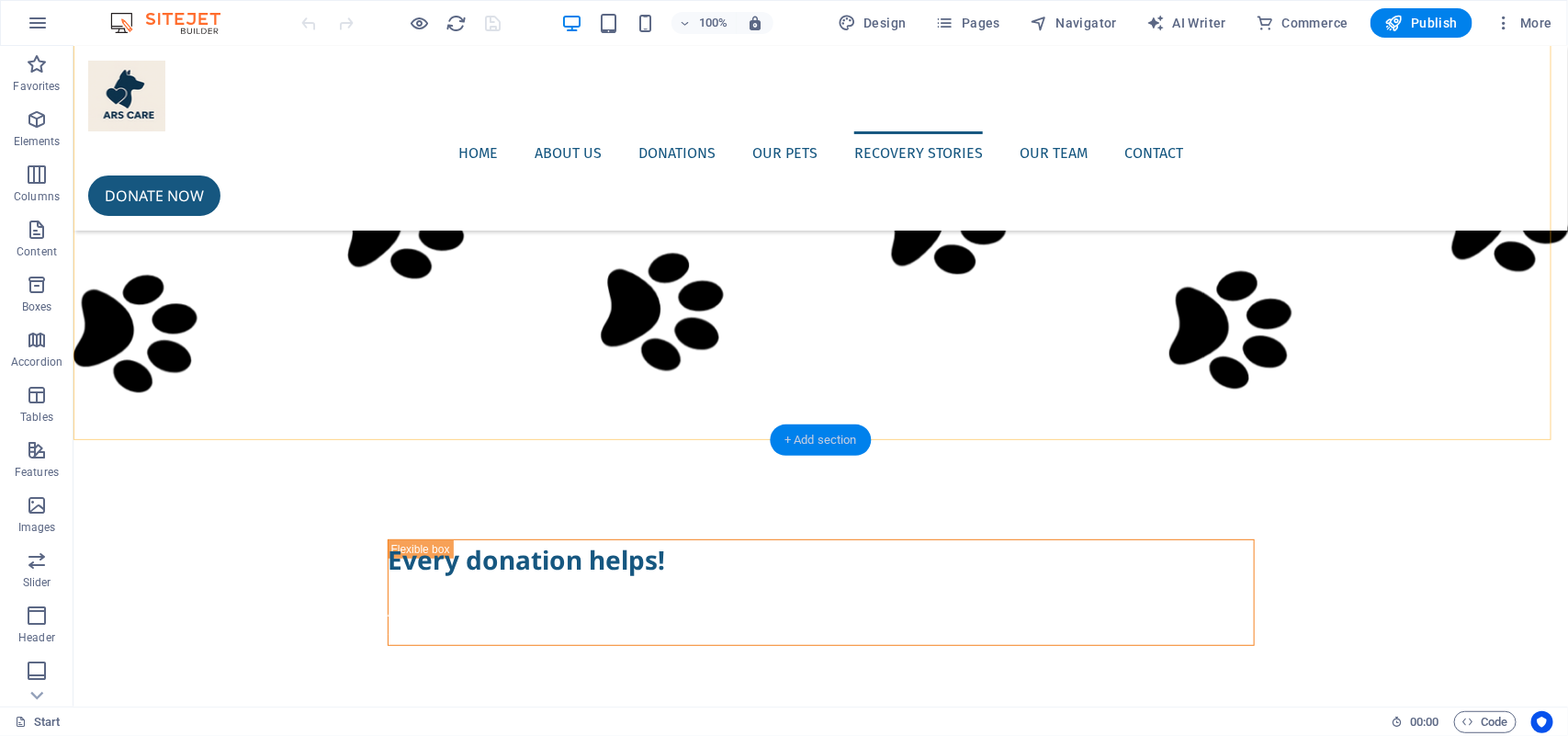click on "+ Add section" at bounding box center (820, 440) 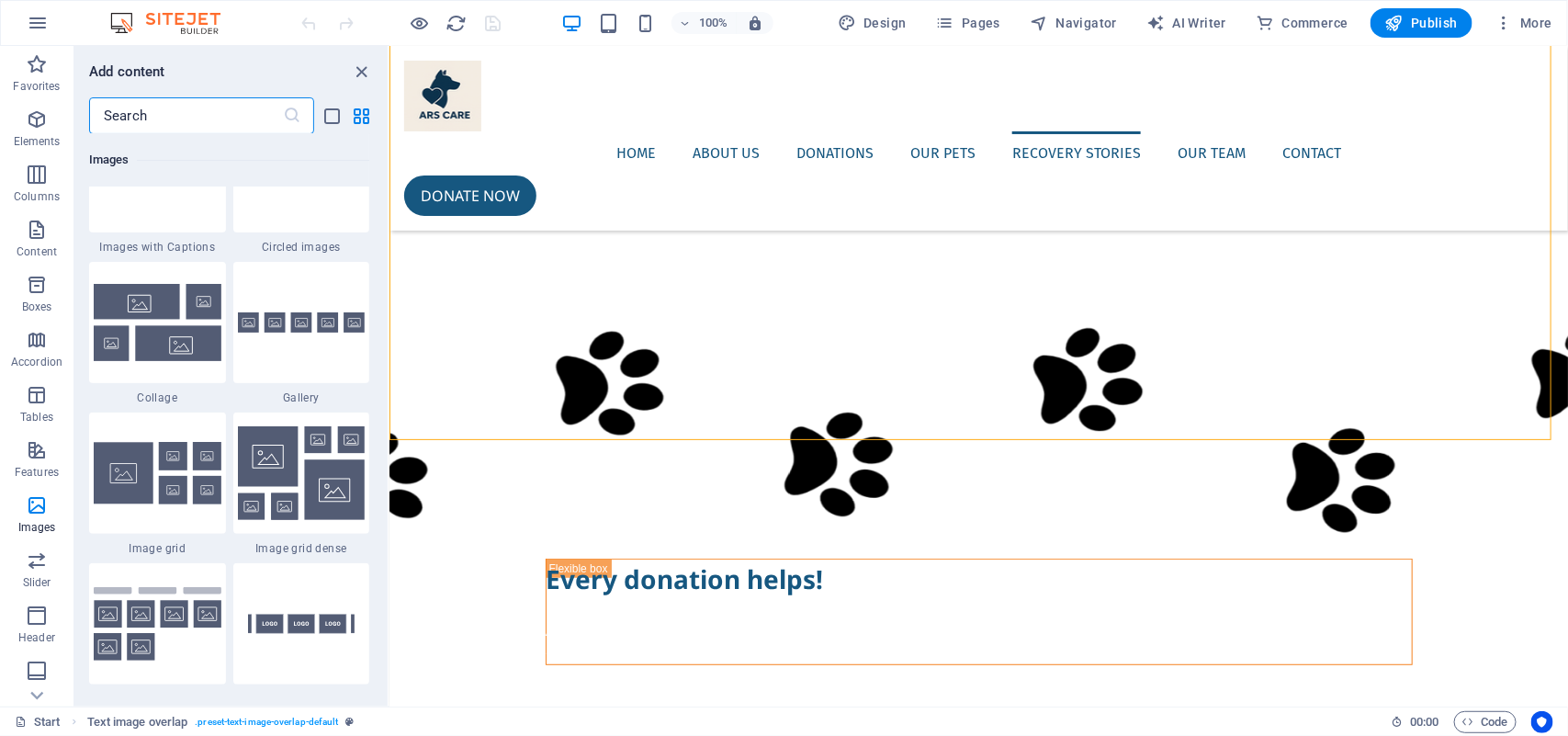 scroll, scrollTop: 9415, scrollLeft: 0, axis: vertical 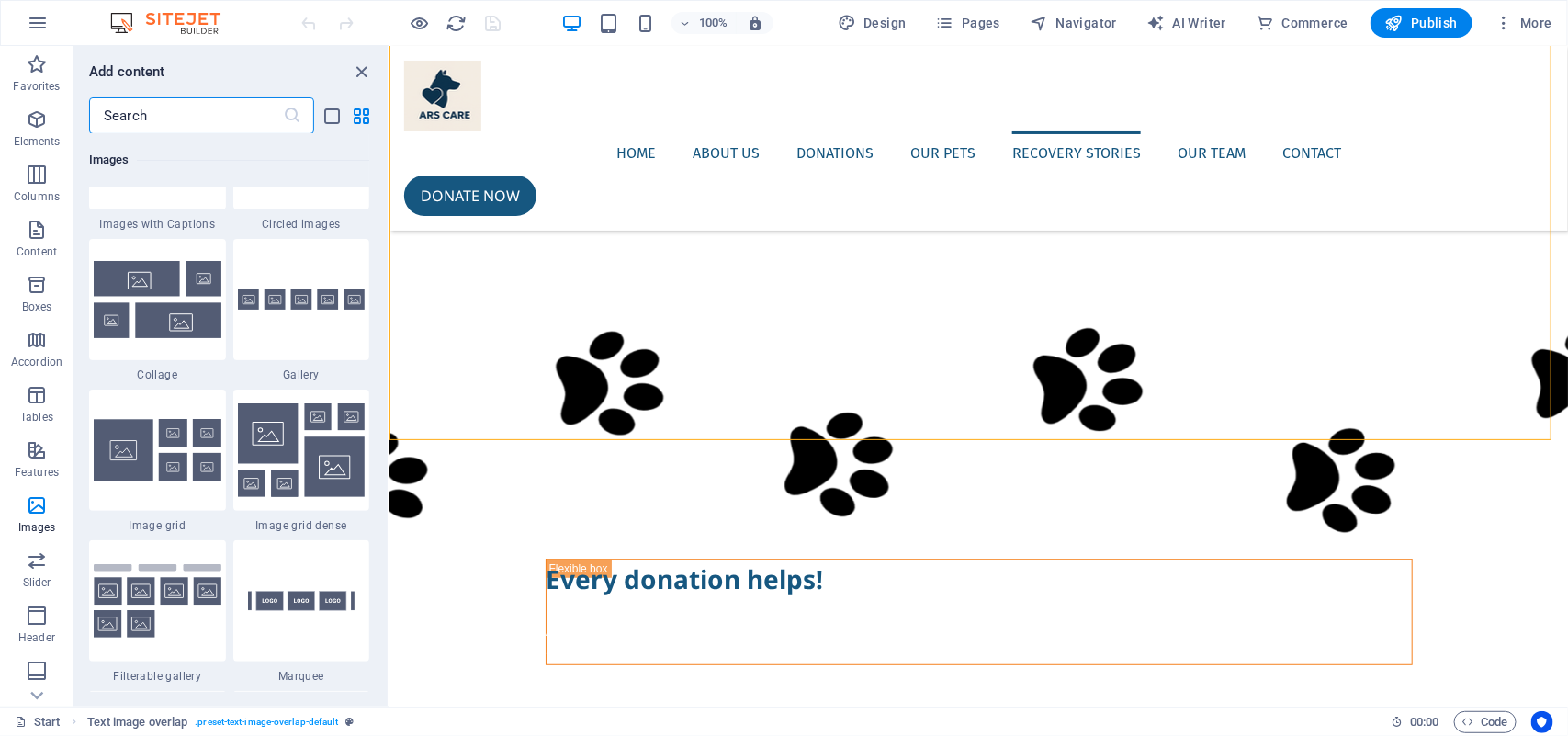 click at bounding box center (186, 116) 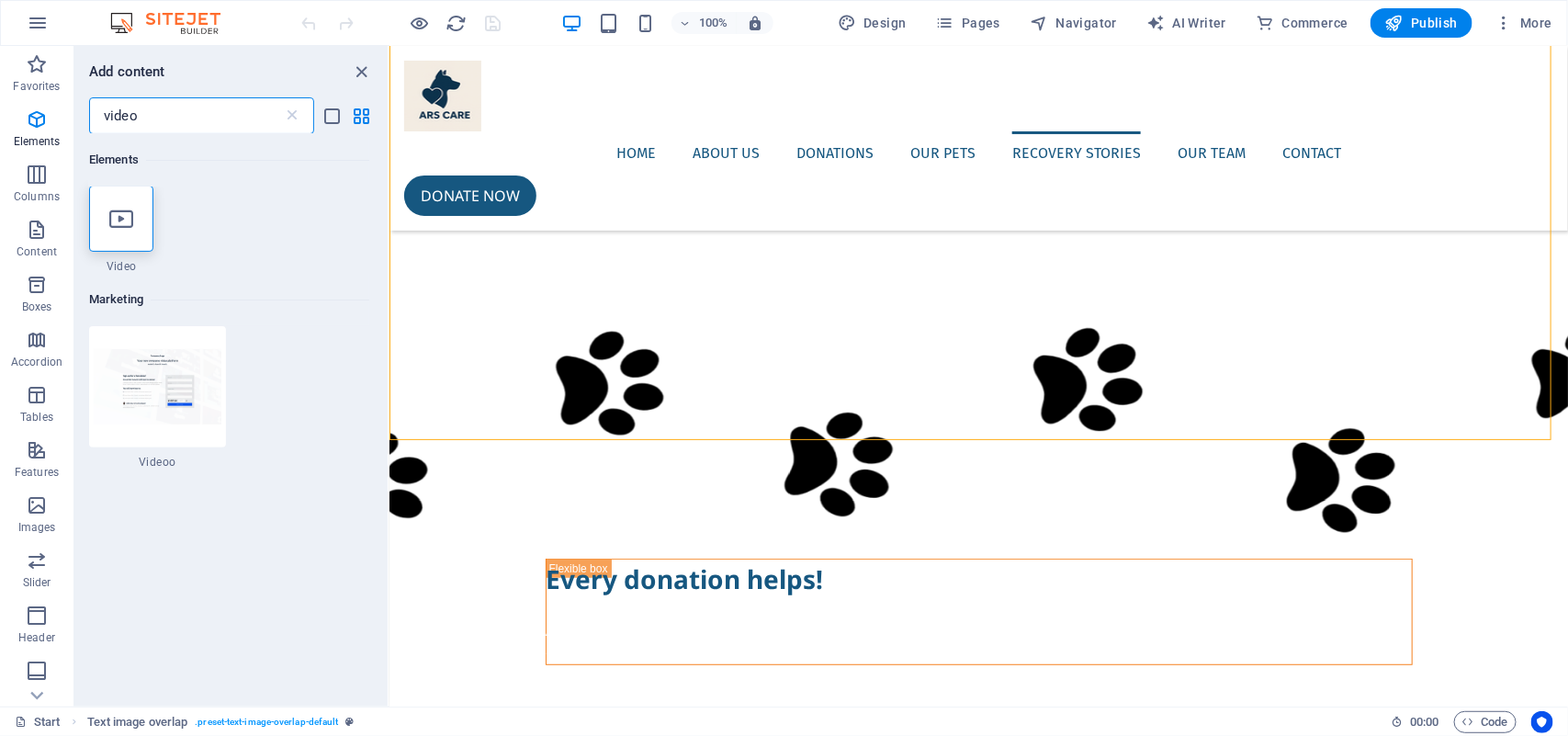 scroll, scrollTop: 0, scrollLeft: 0, axis: both 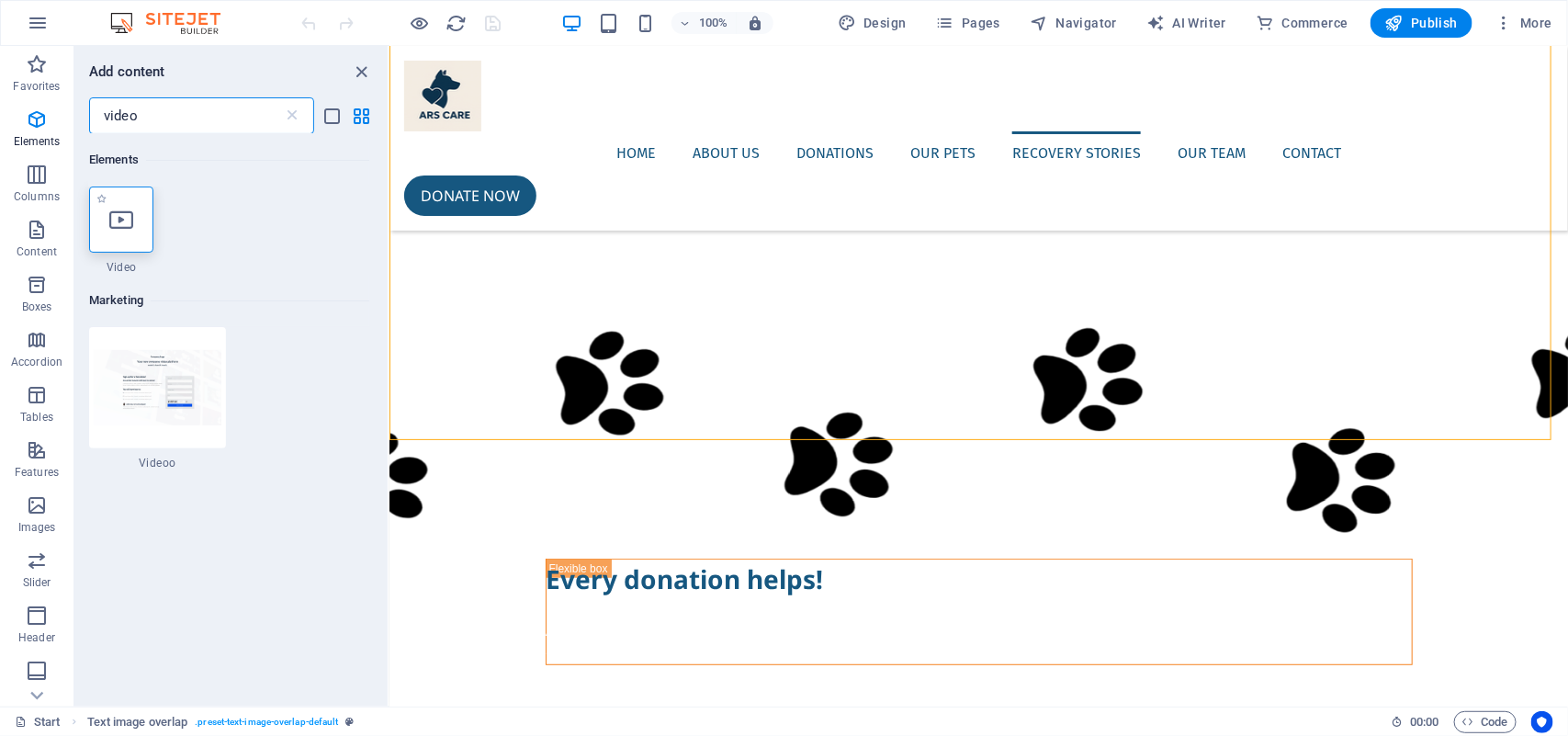 type on "video" 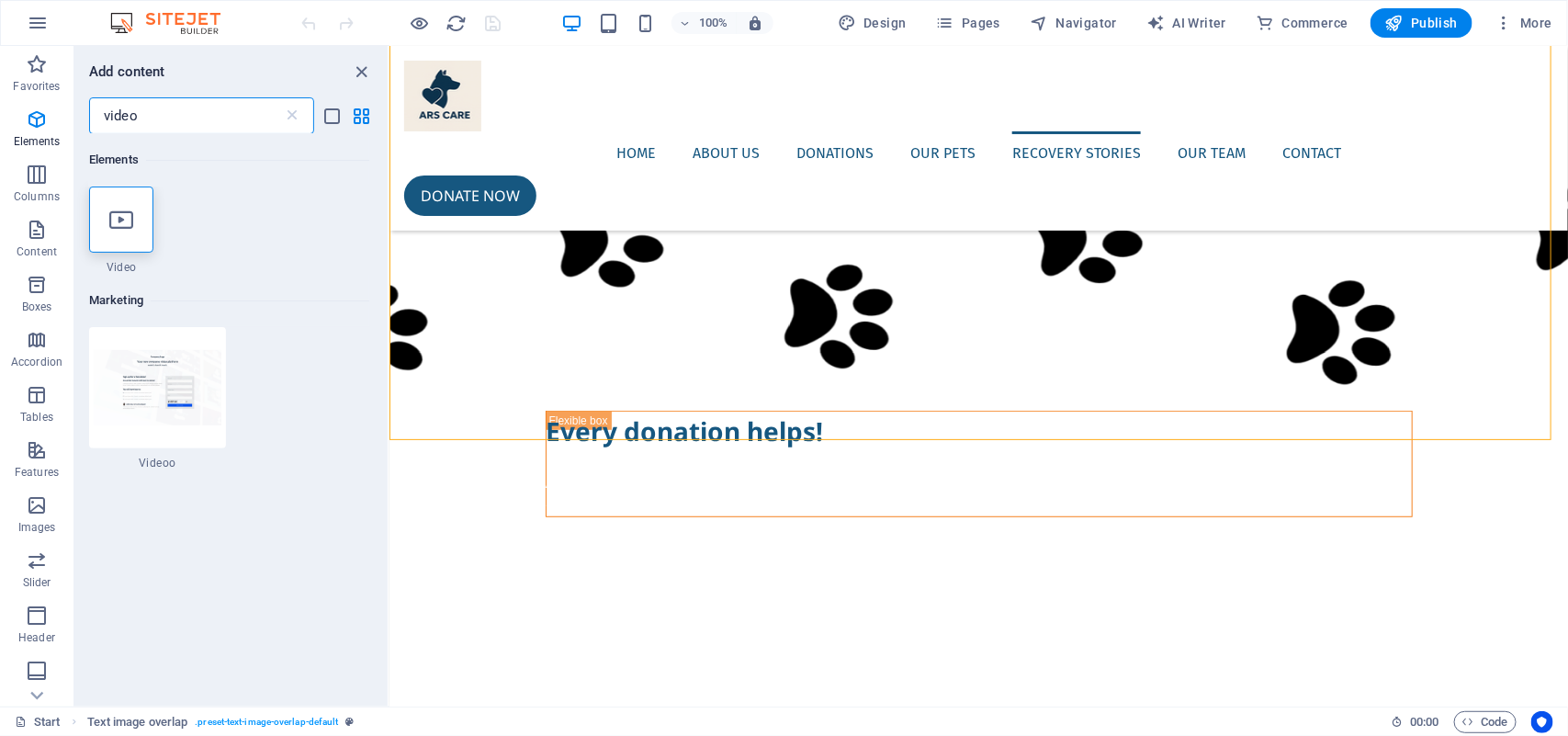 select on "%" 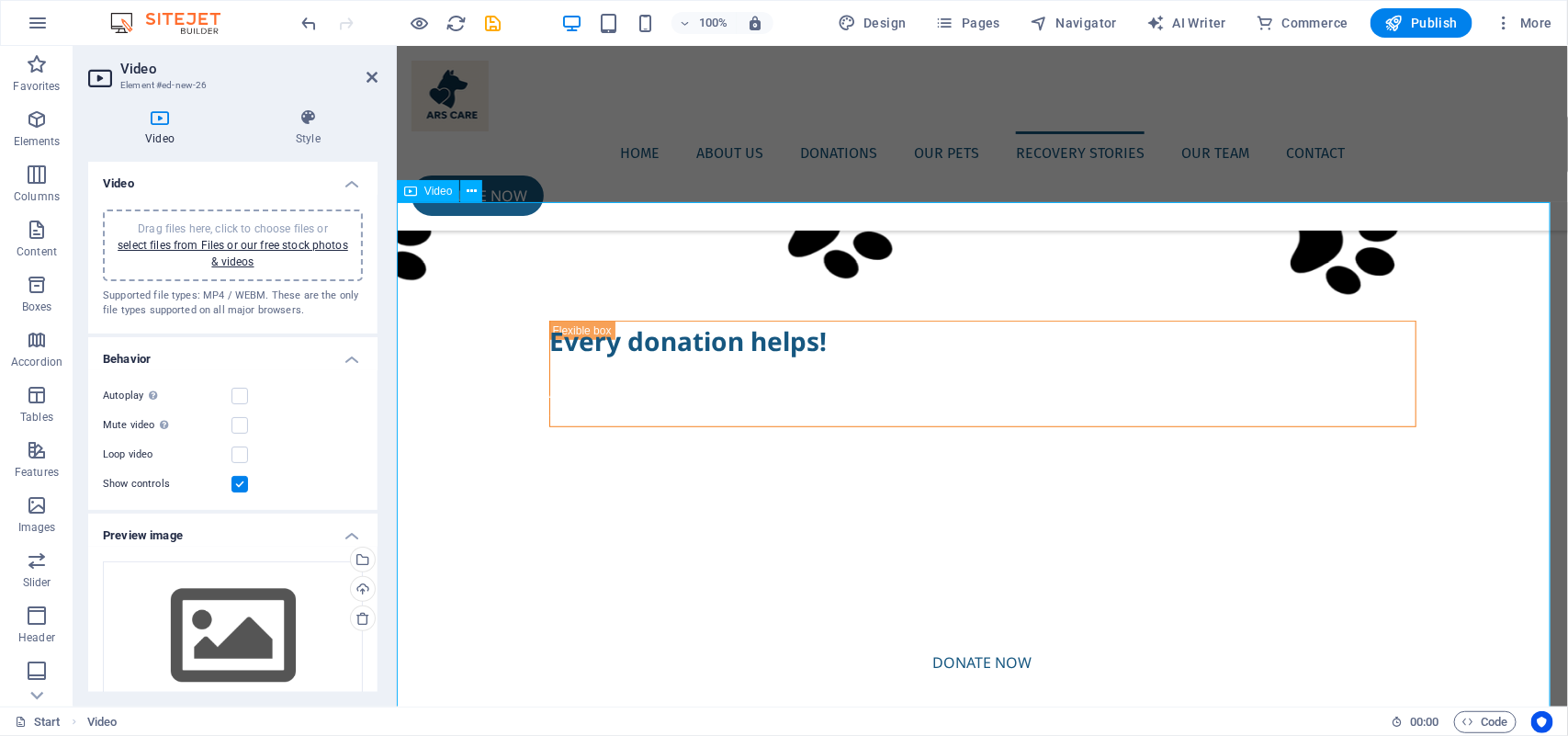 scroll, scrollTop: 3588, scrollLeft: 0, axis: vertical 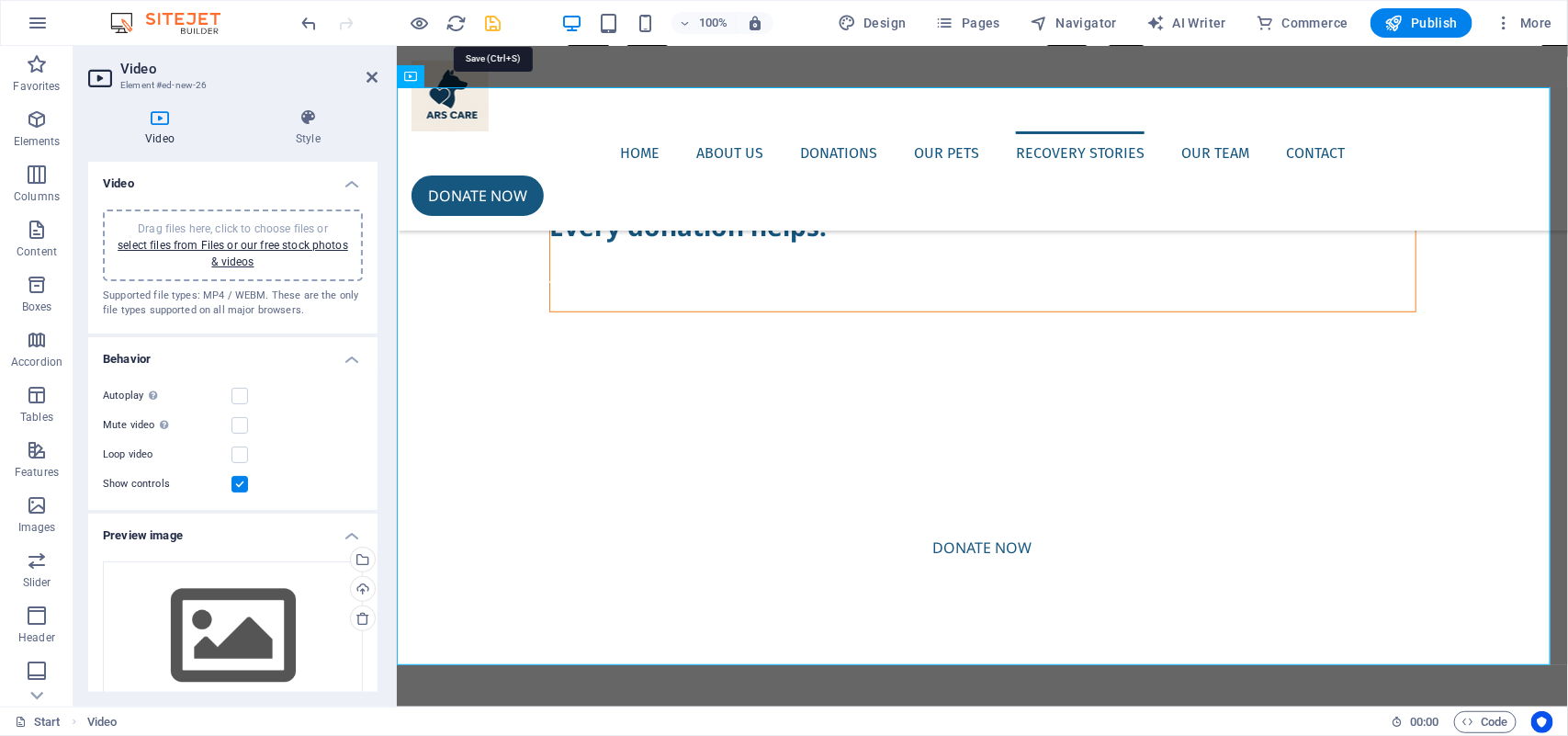 click at bounding box center [493, 23] 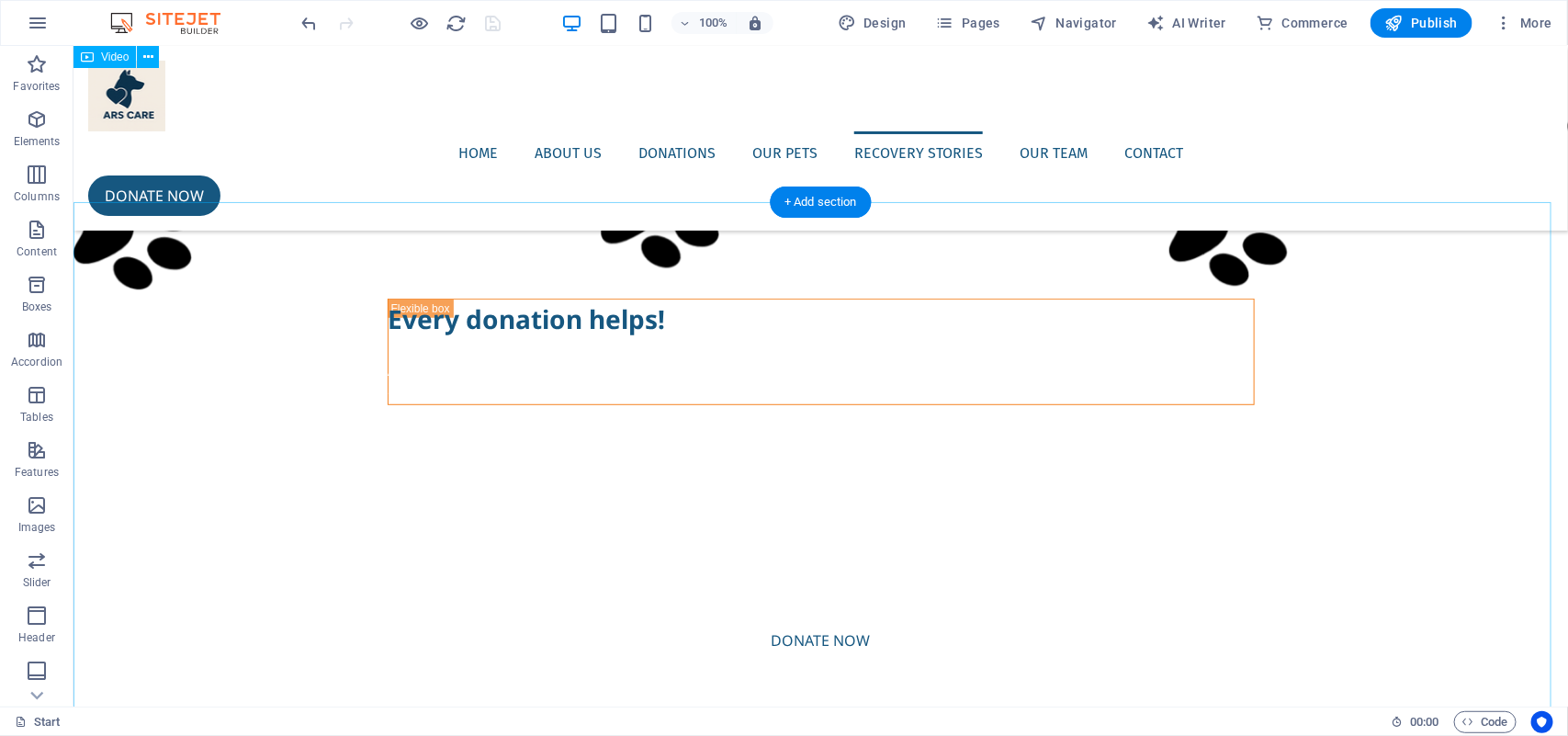 scroll, scrollTop: 3453, scrollLeft: 0, axis: vertical 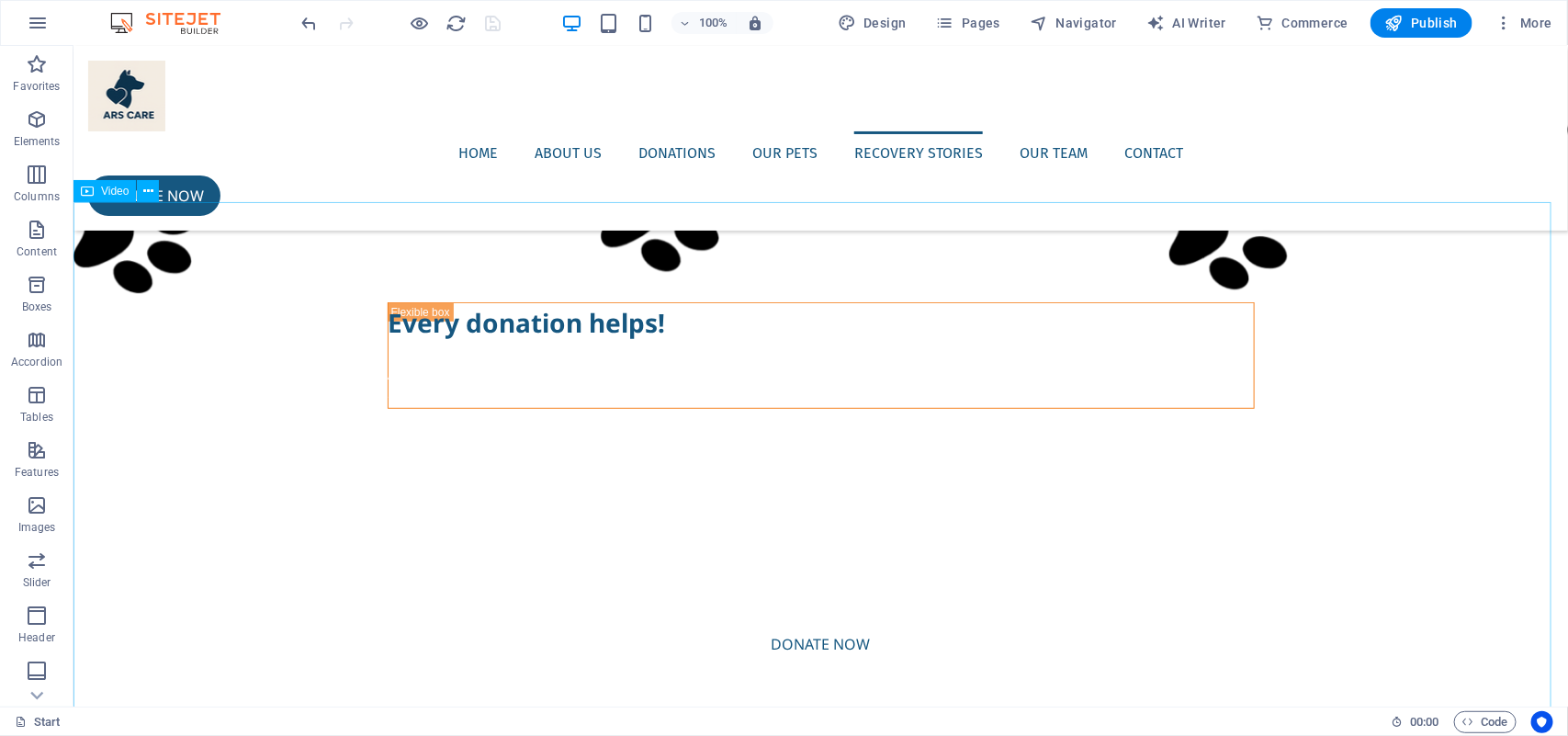 click on "Video" at bounding box center [115, 191] 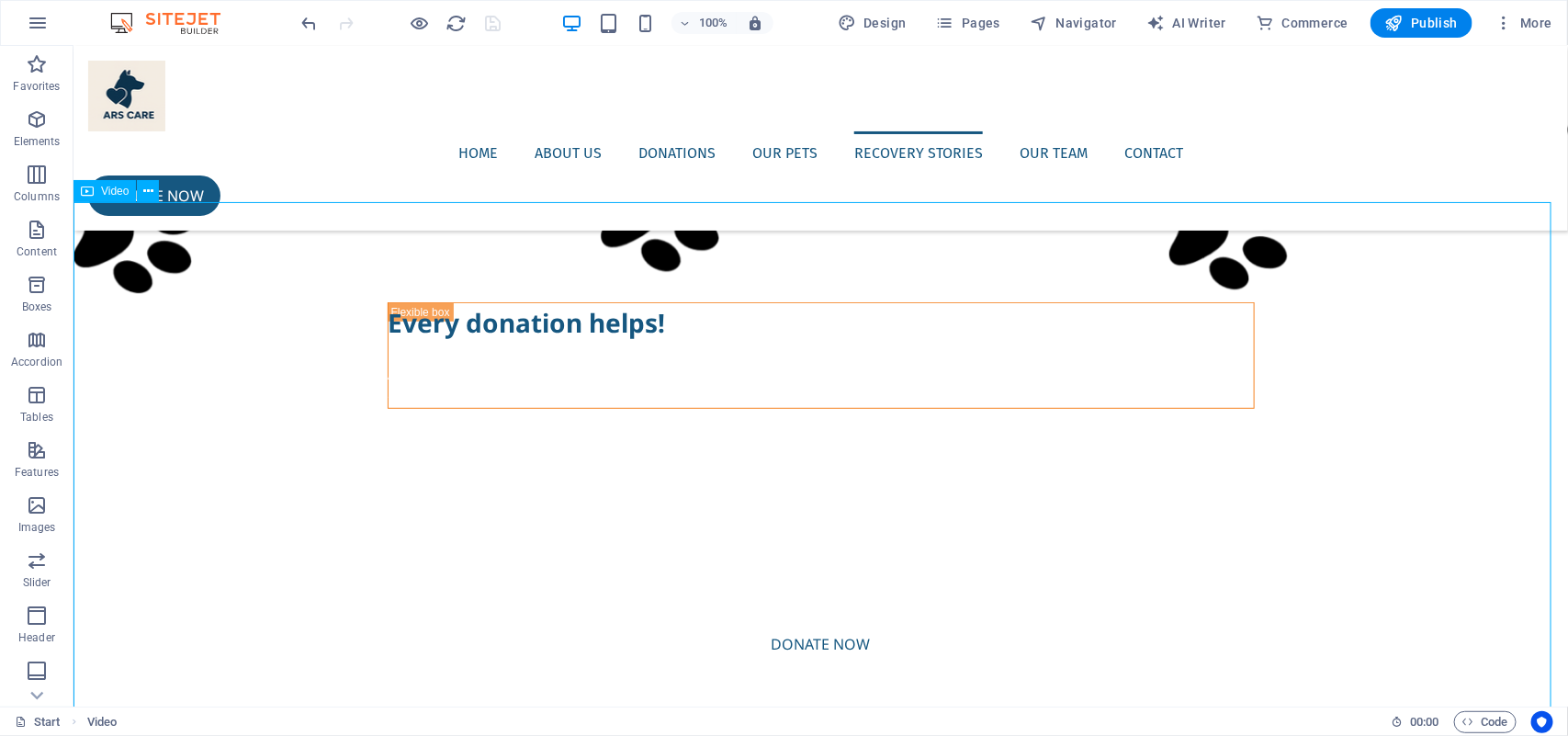click on "Video" at bounding box center (115, 191) 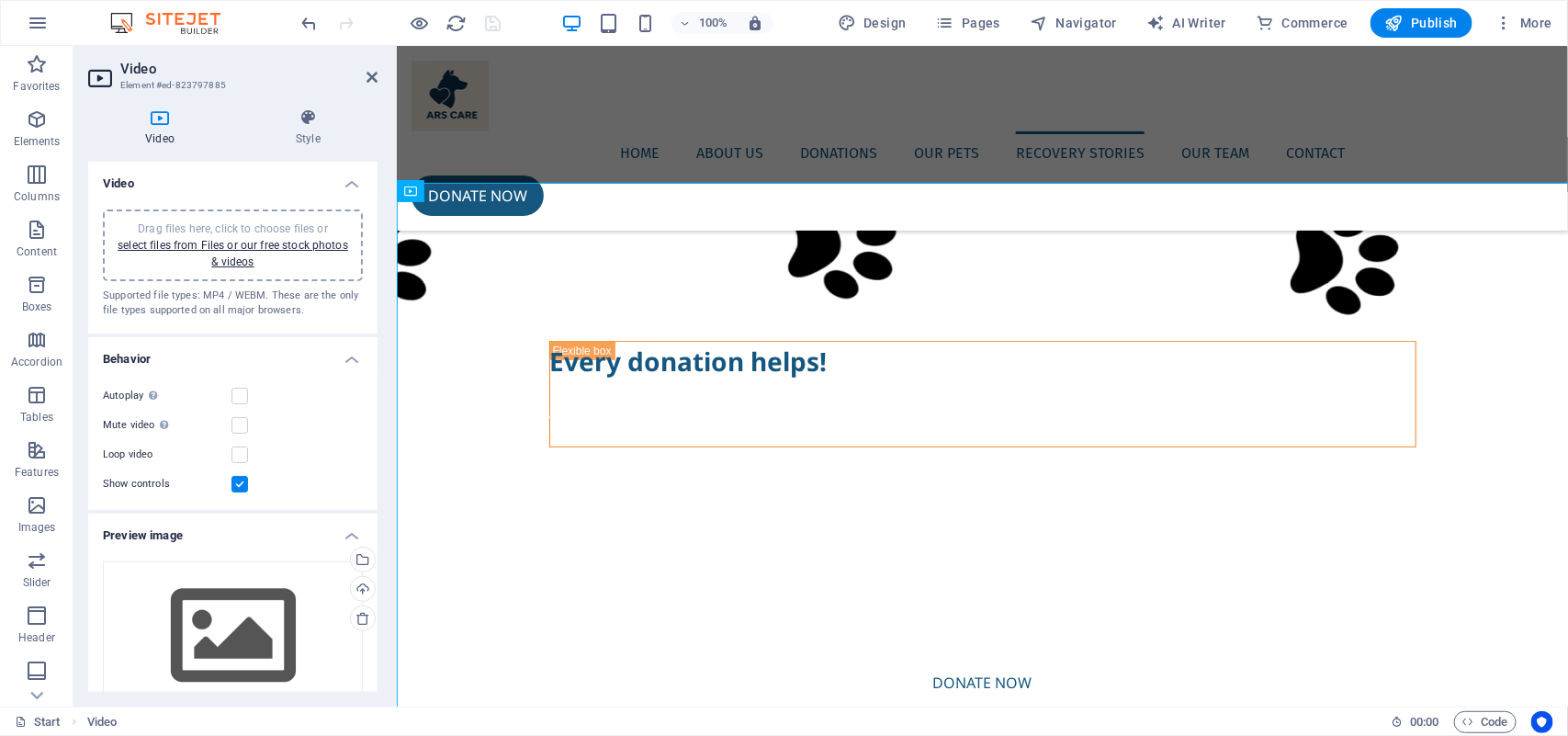 scroll, scrollTop: 3473, scrollLeft: 0, axis: vertical 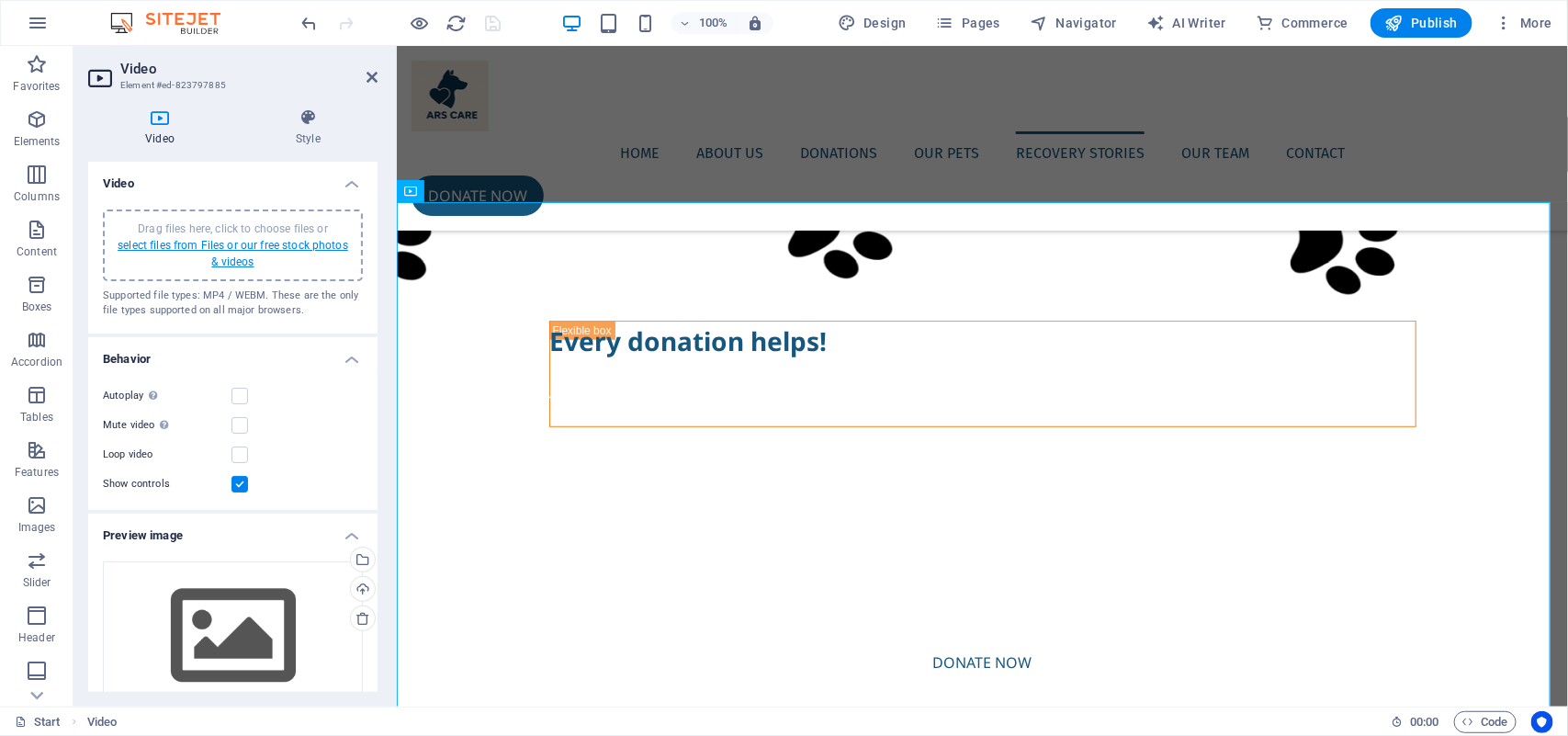 click on "select files from Files or our free stock photos & videos" at bounding box center [232, 254] 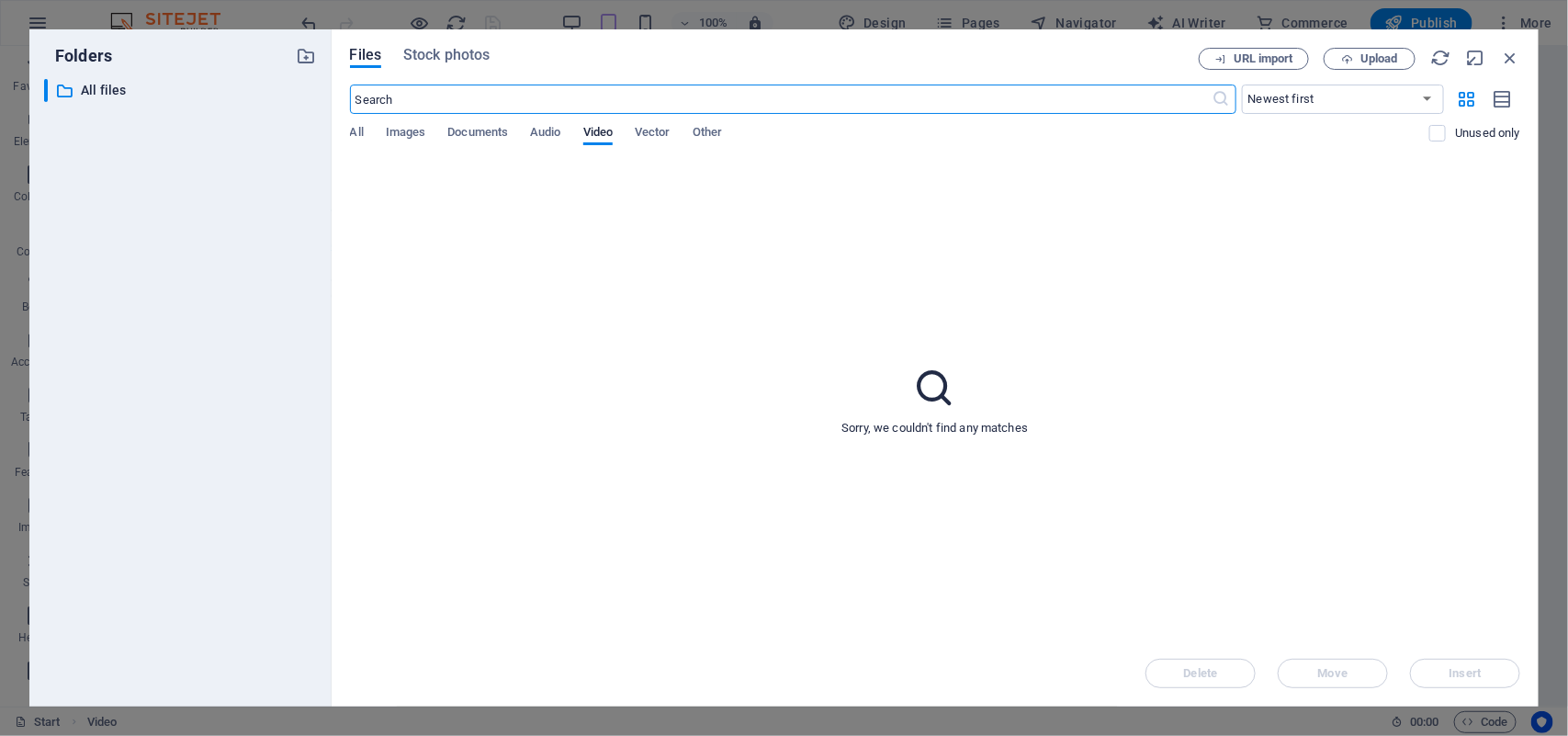 scroll, scrollTop: 4671, scrollLeft: 0, axis: vertical 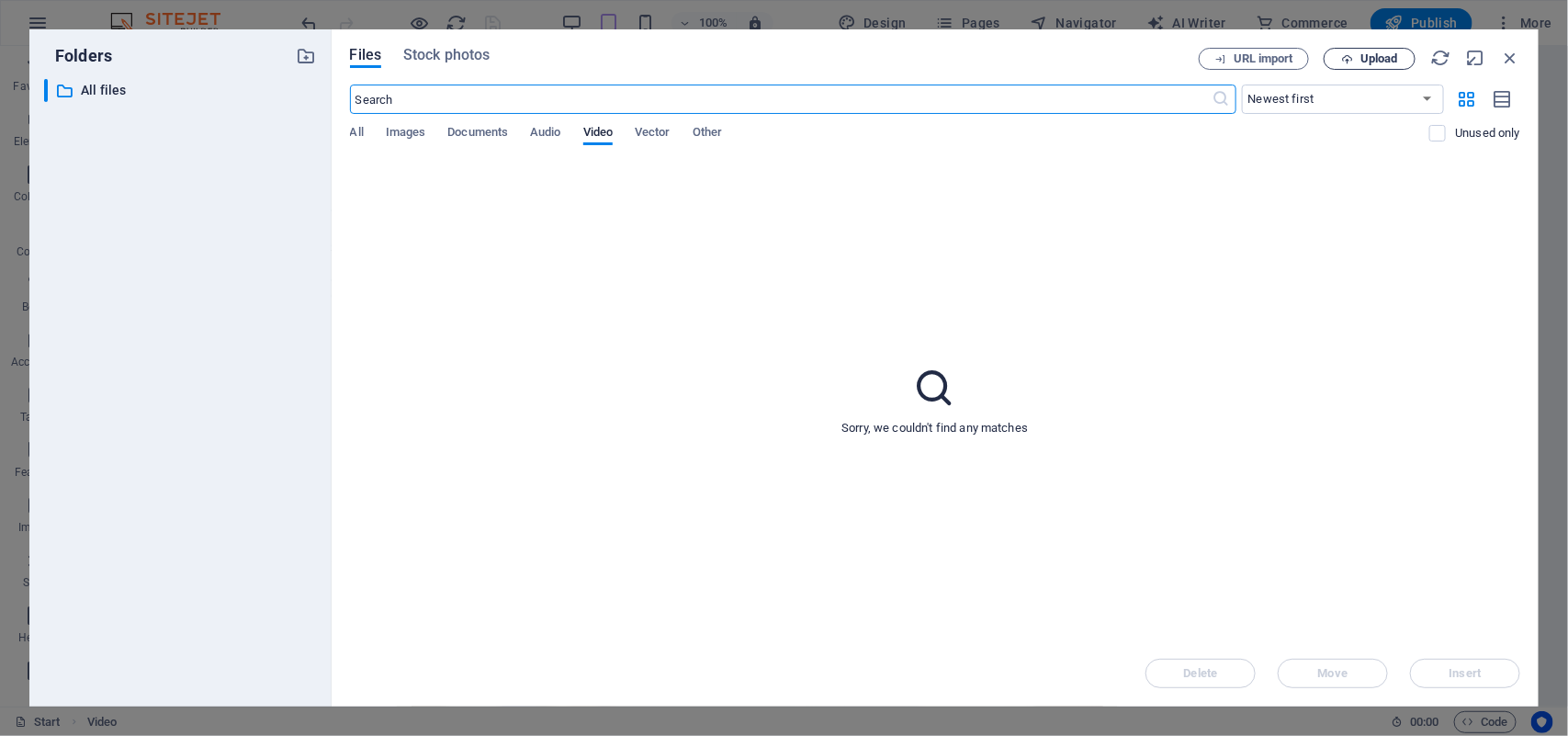 click on "Upload" at bounding box center [1370, 59] 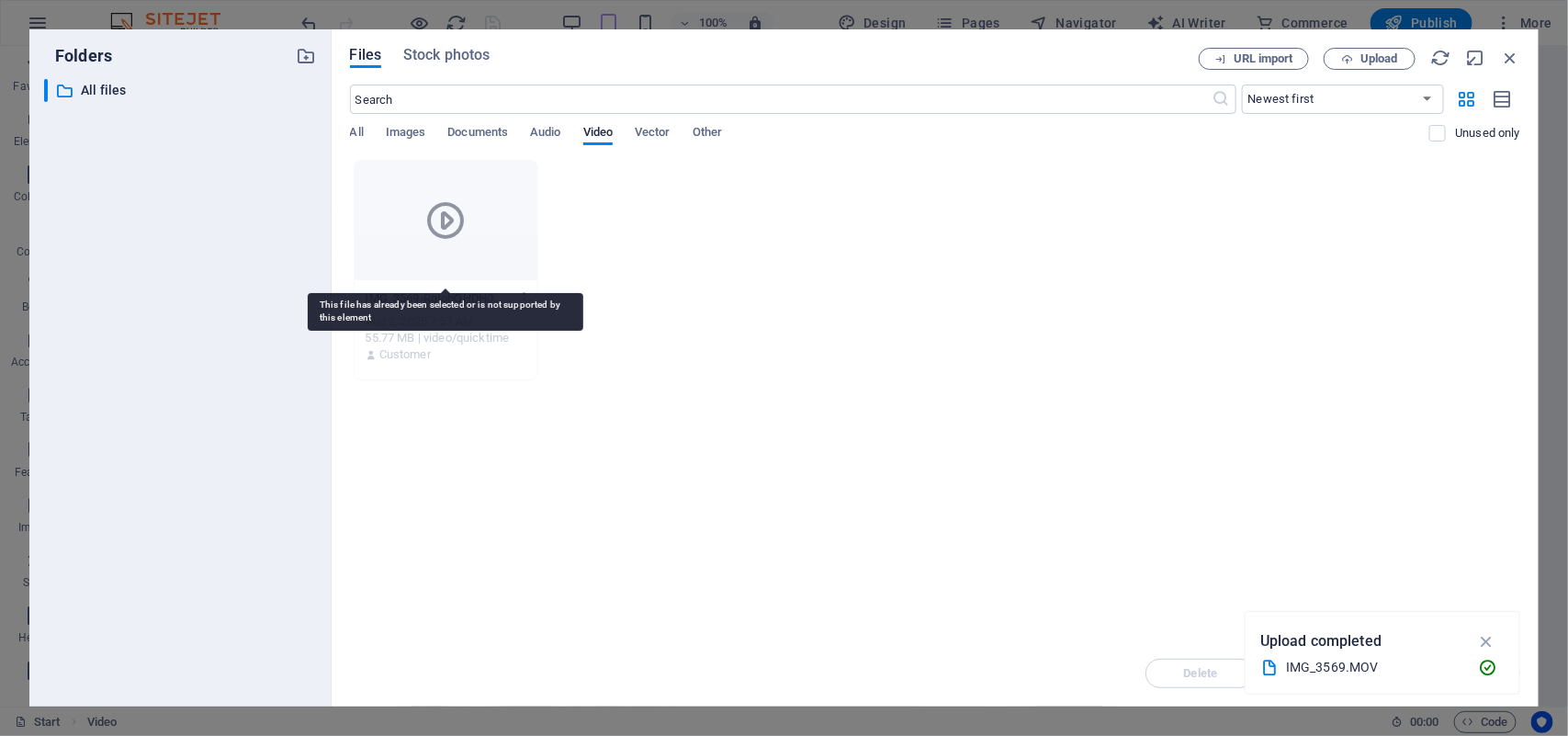 click at bounding box center (446, 221) 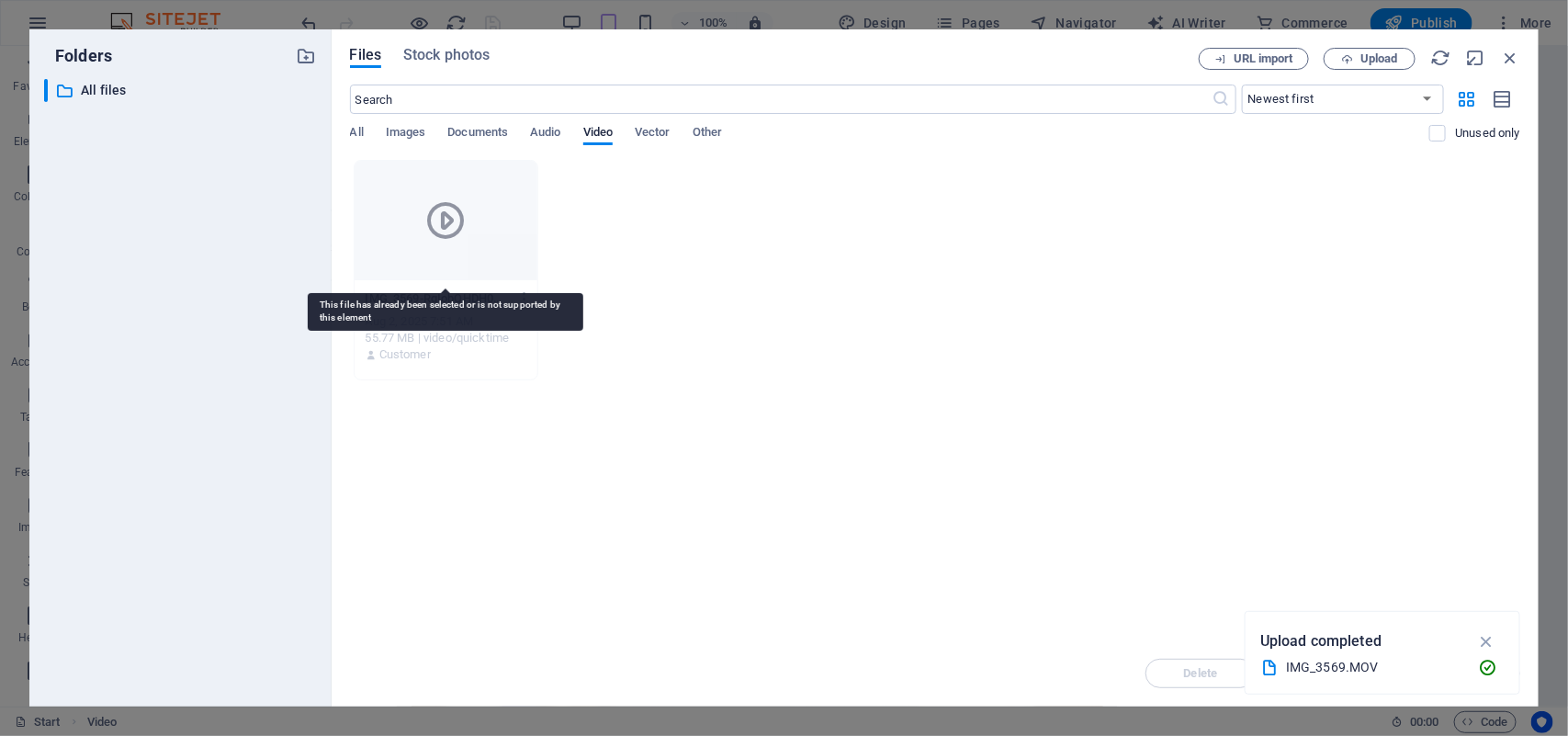 click at bounding box center [446, 221] 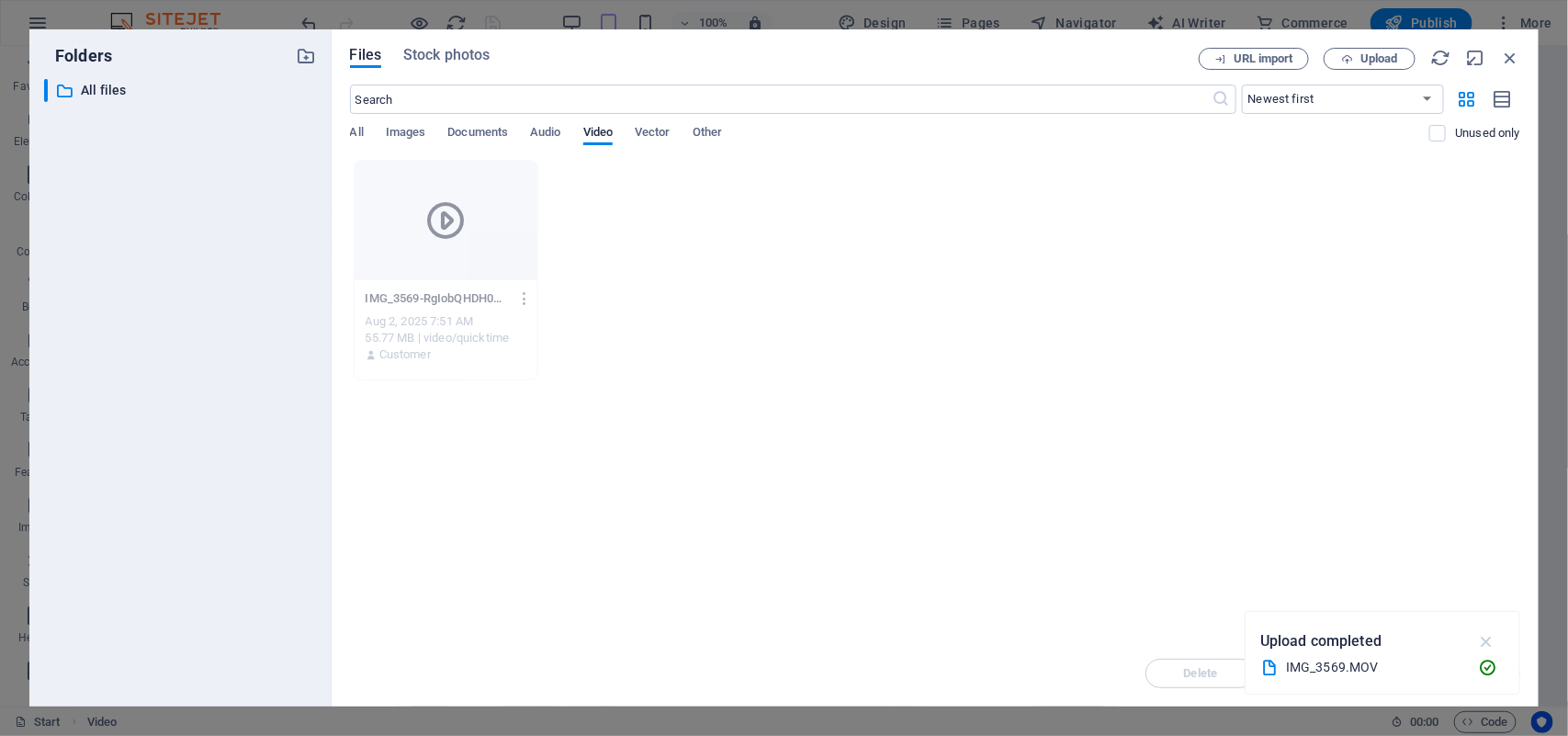 click at bounding box center (1486, 641) 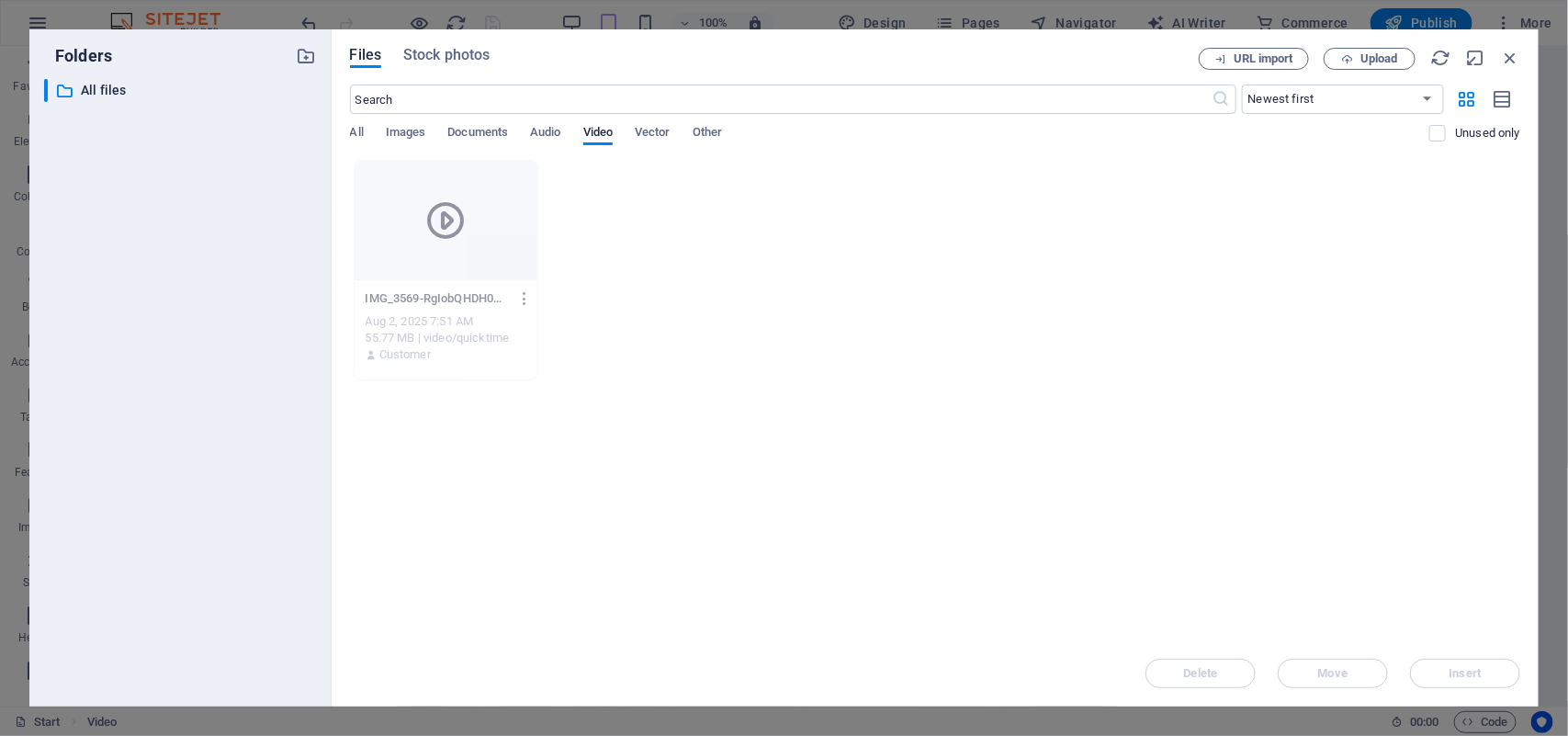 click at bounding box center [525, 299] 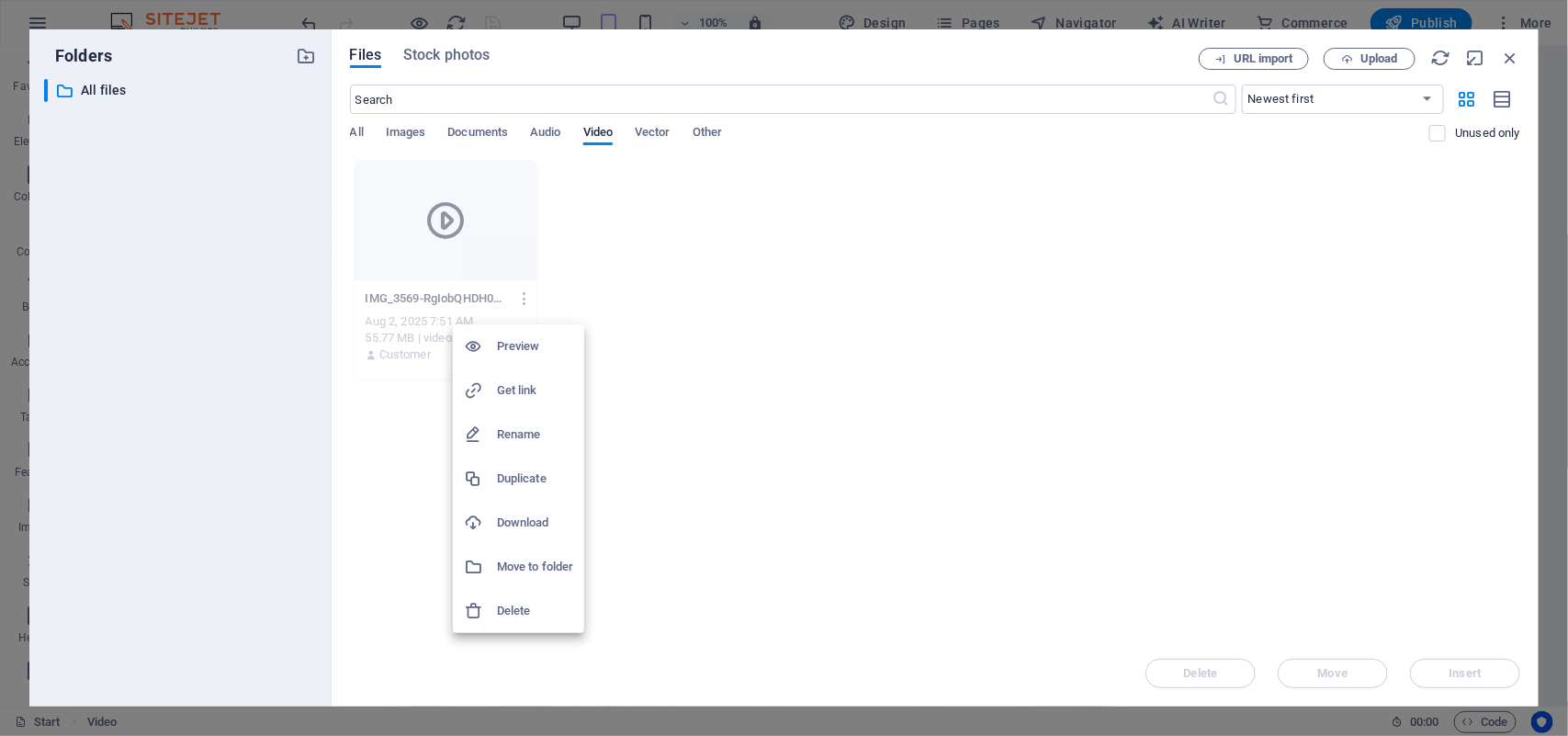 click on "Preview" at bounding box center [535, 346] 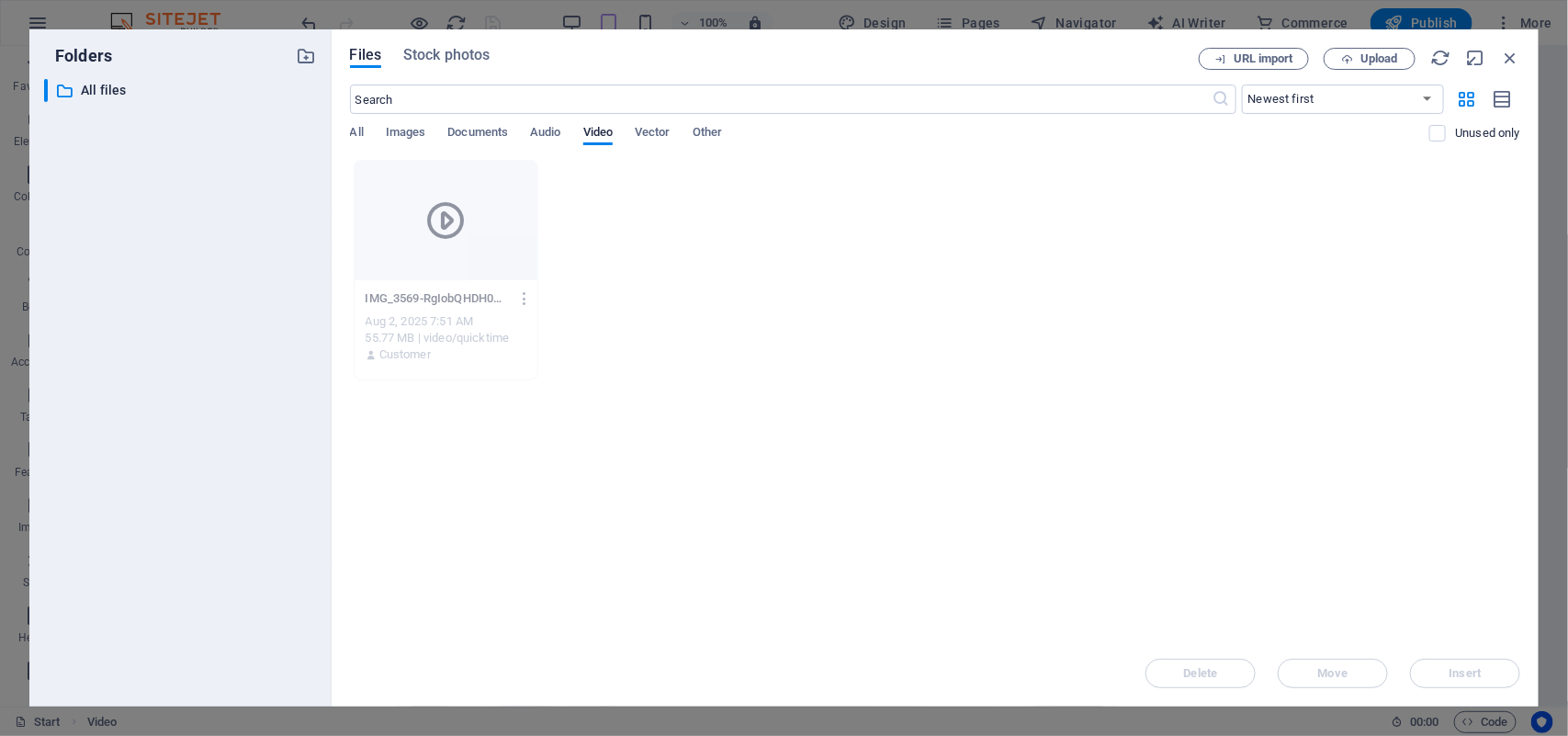 click at bounding box center (446, 221) 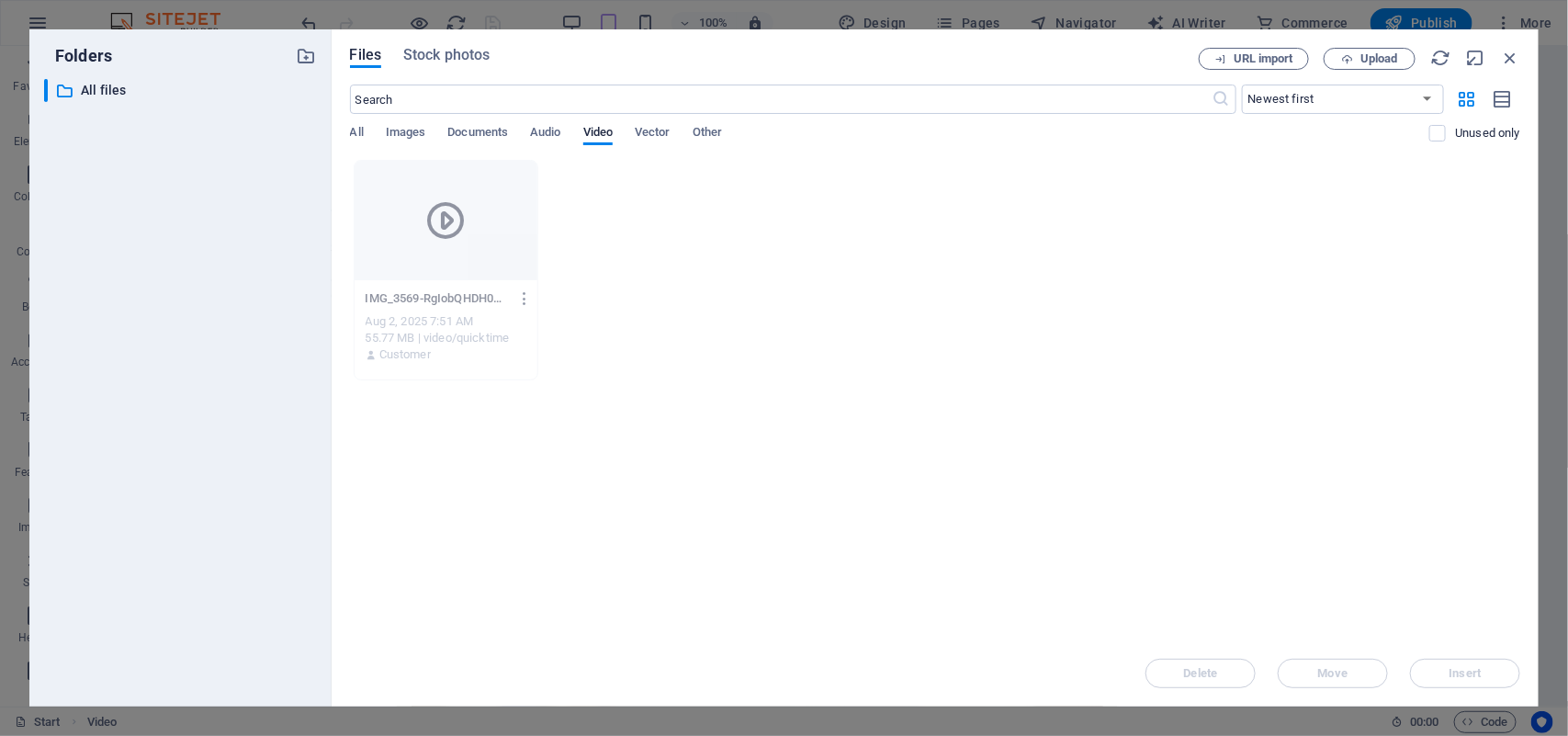 click at bounding box center [525, 299] 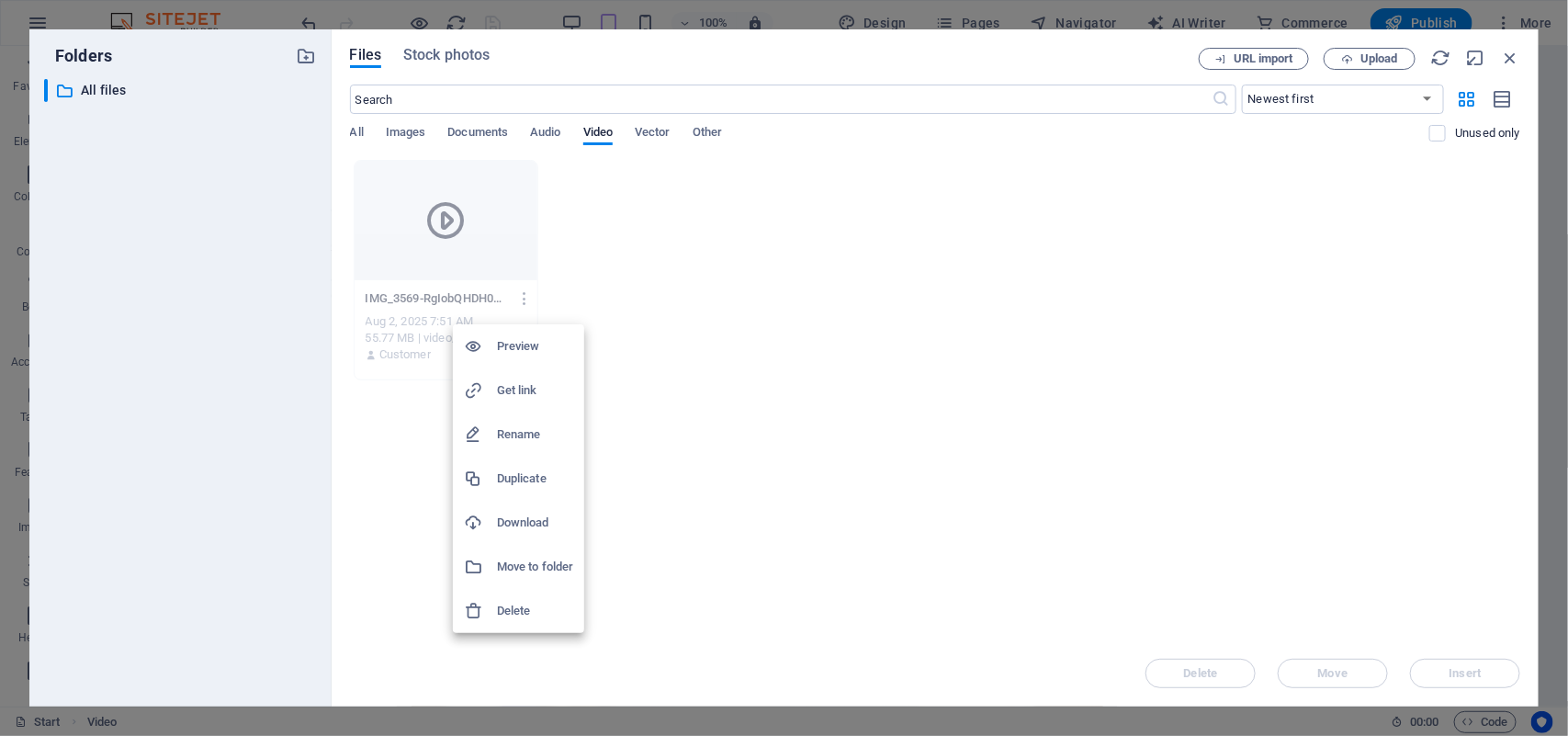 click at bounding box center [784, 368] 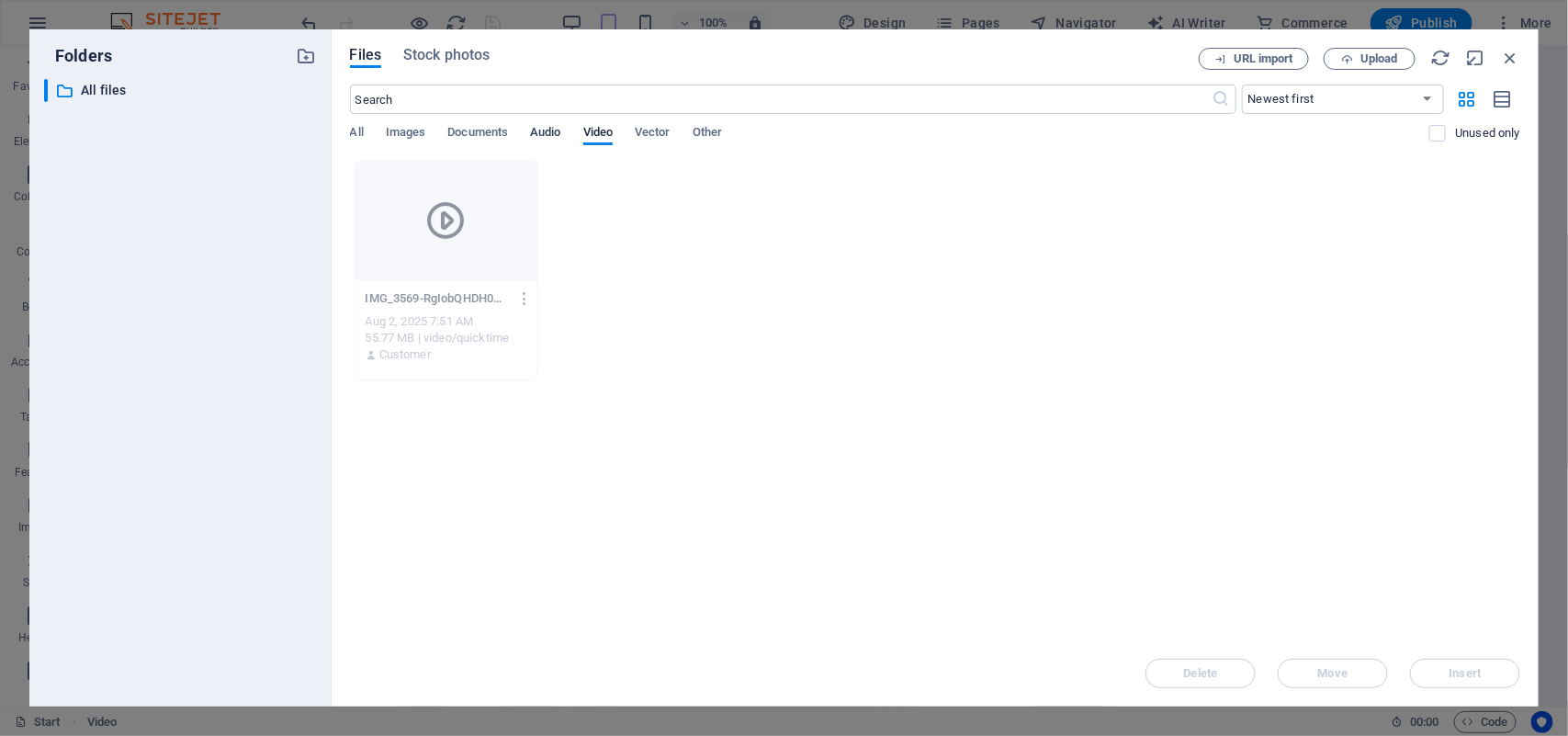 click on "Audio" at bounding box center (545, 134) 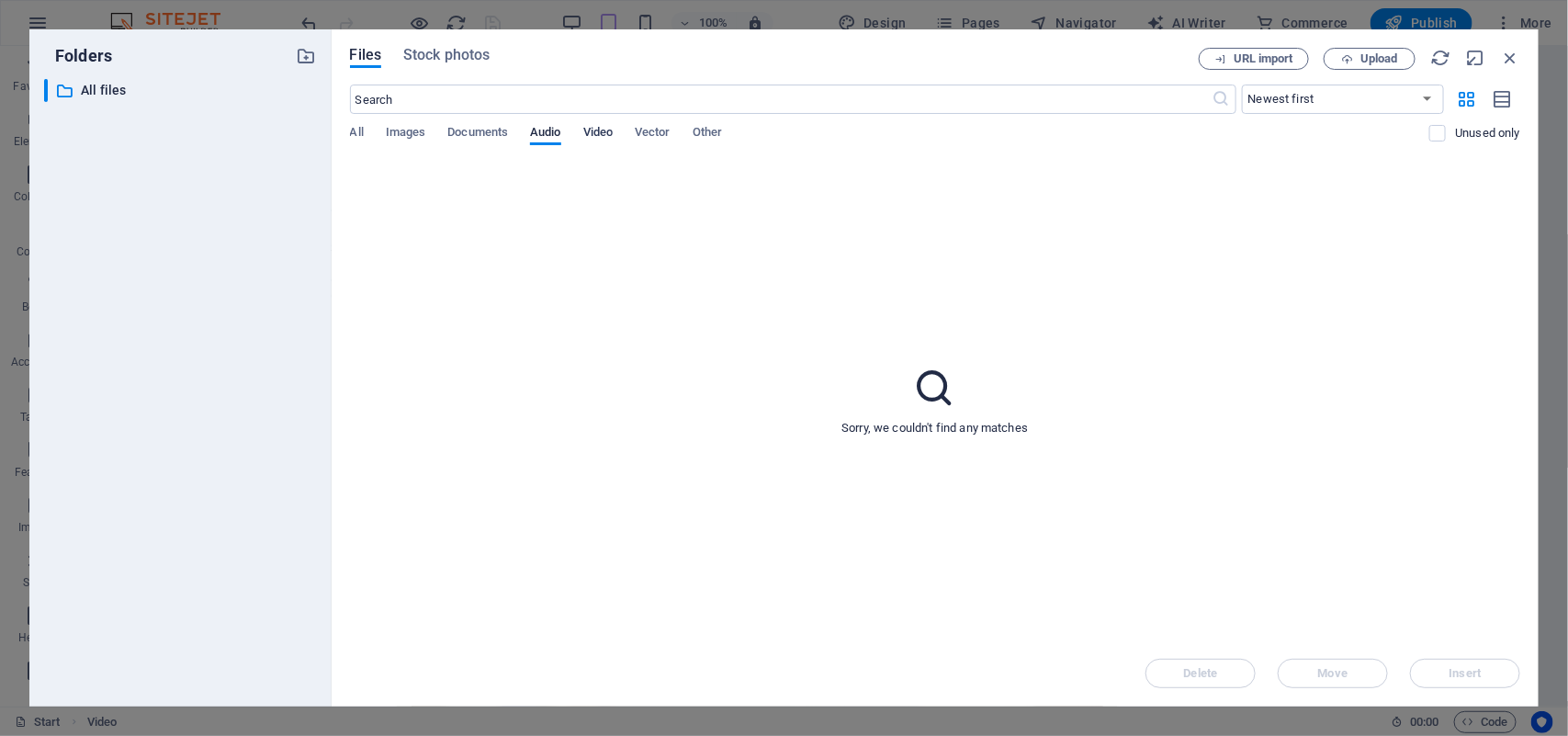 click on "Video" at bounding box center (598, 134) 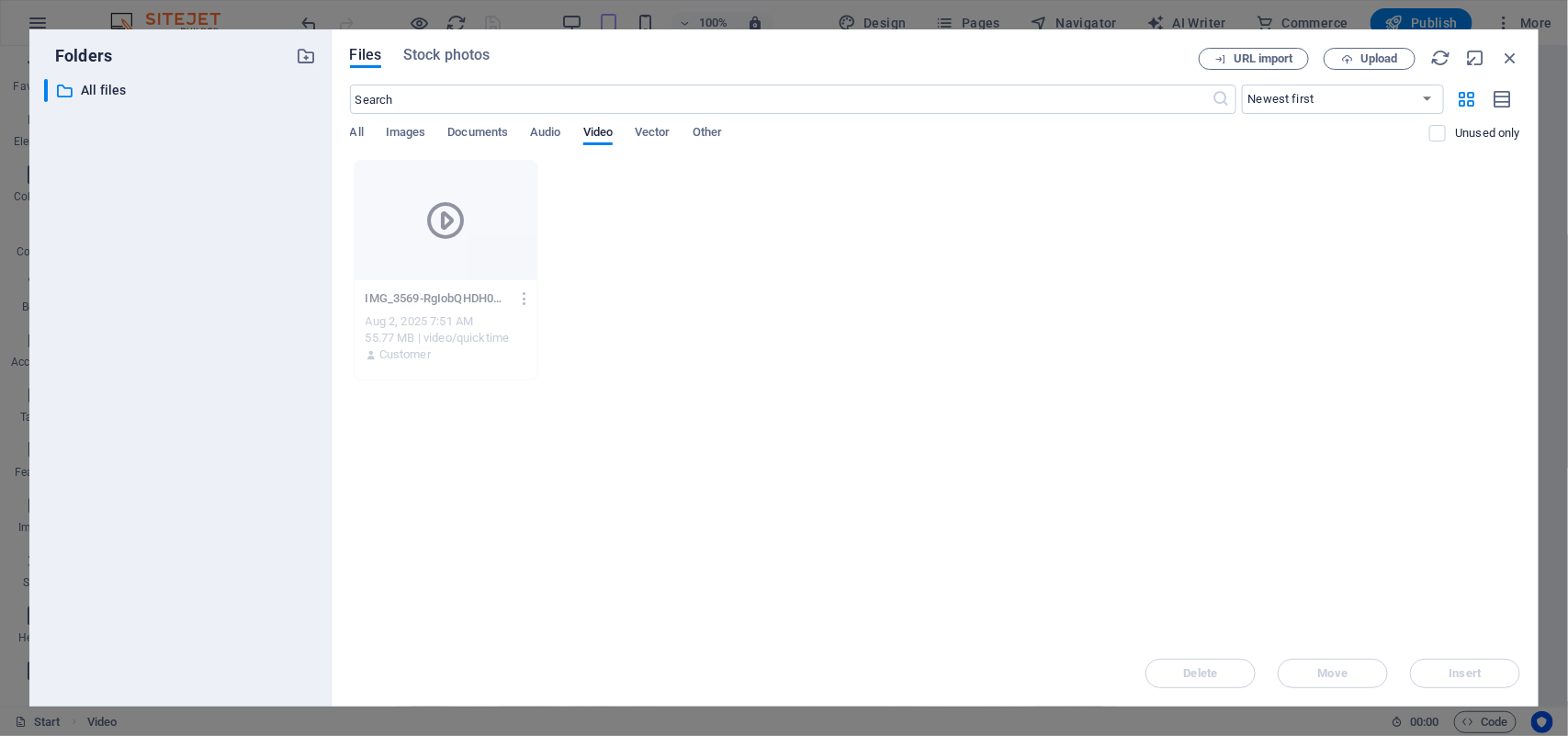 click at bounding box center (446, 221) 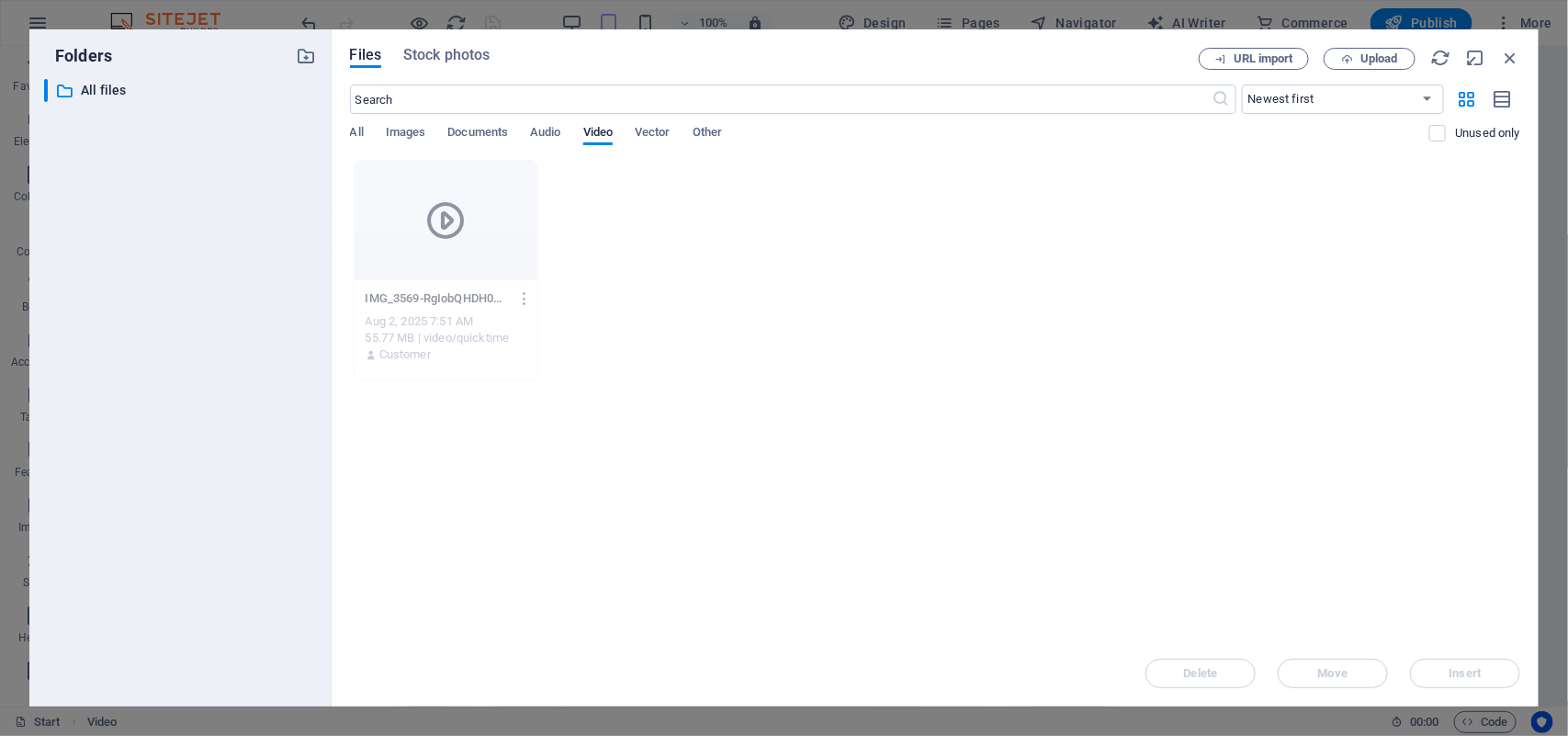 click on "All Images Documents Audio Video Vector Other" at bounding box center (890, 142) 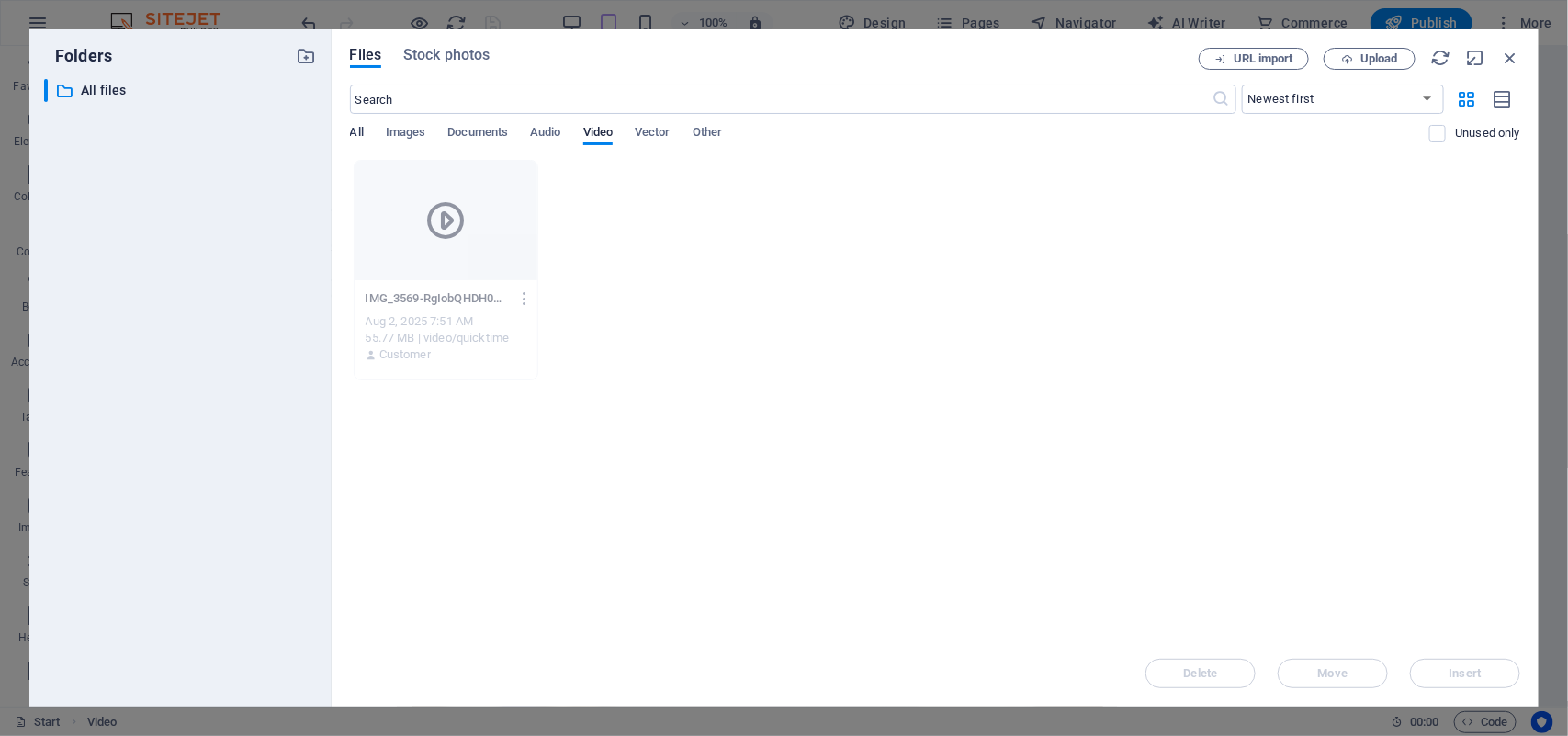 click on "All" at bounding box center [356, 134] 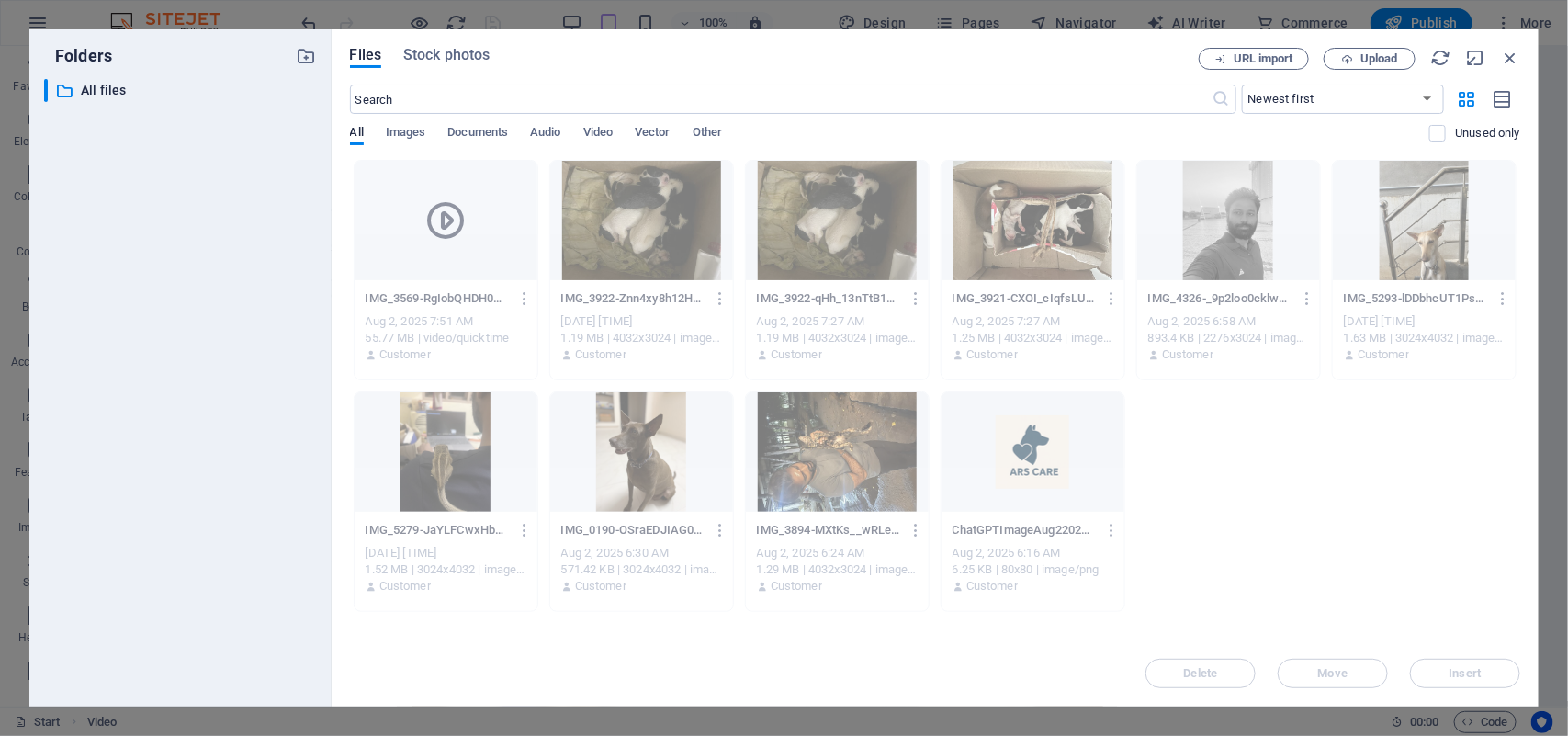 click at bounding box center [446, 221] 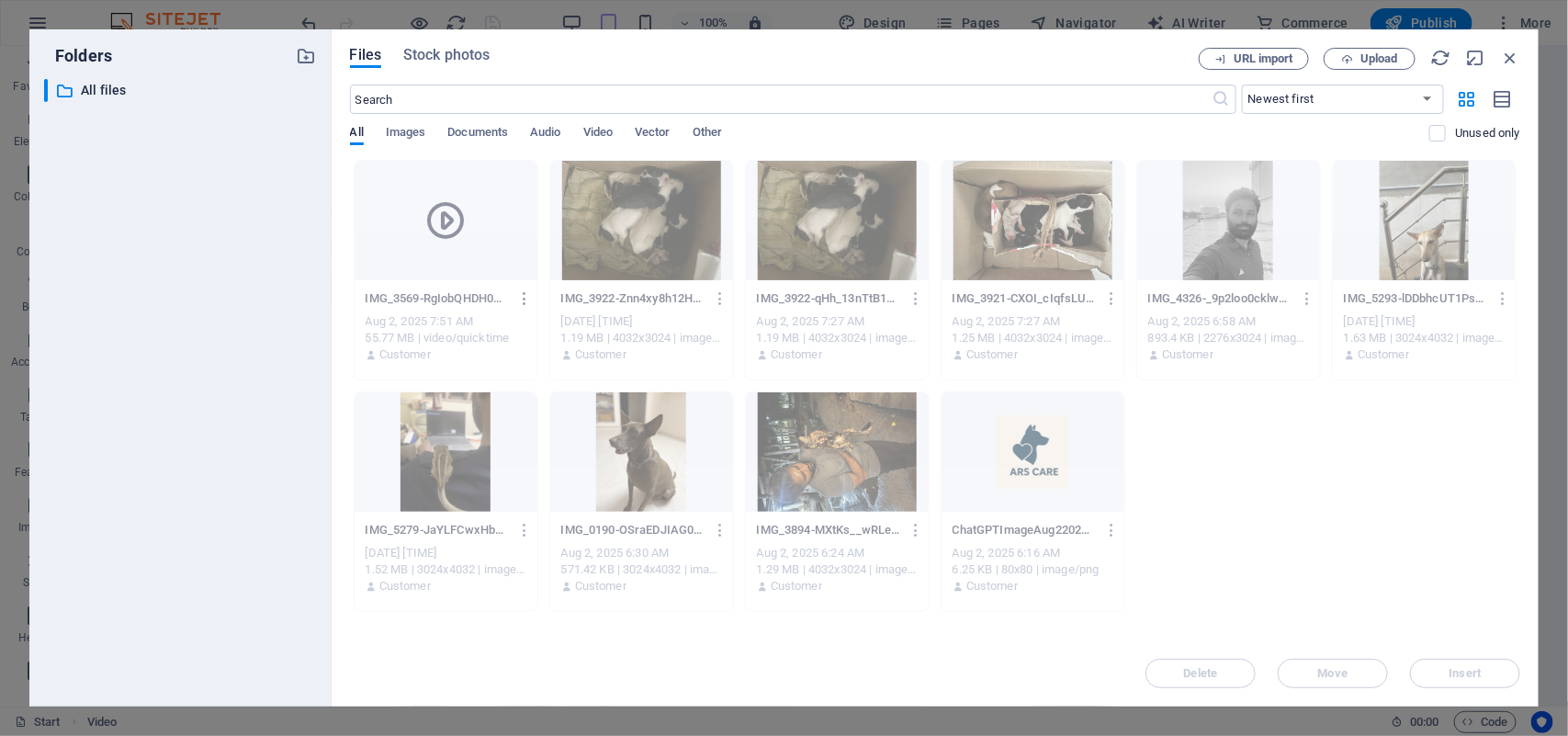click at bounding box center [525, 299] 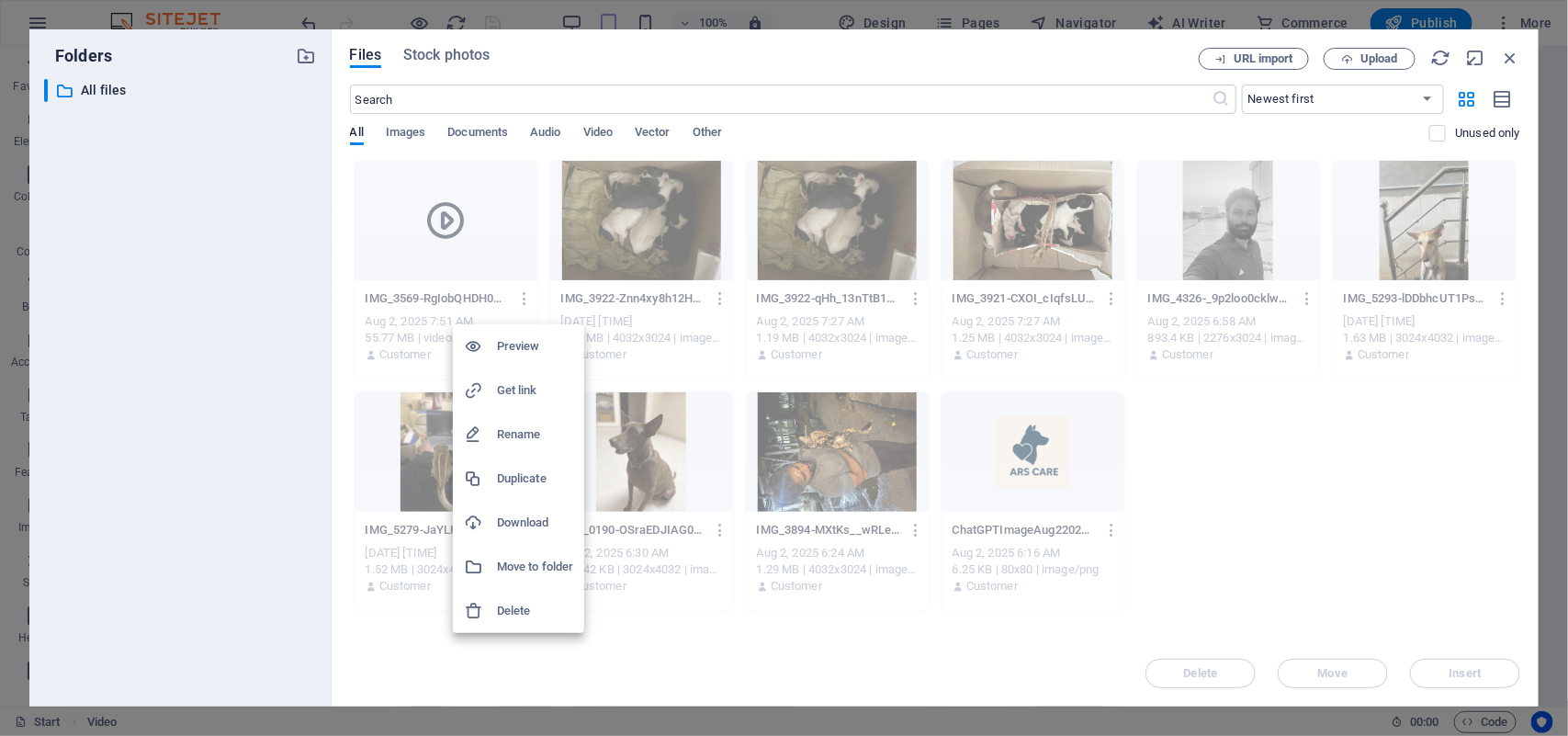 click on "Delete" at bounding box center [535, 611] 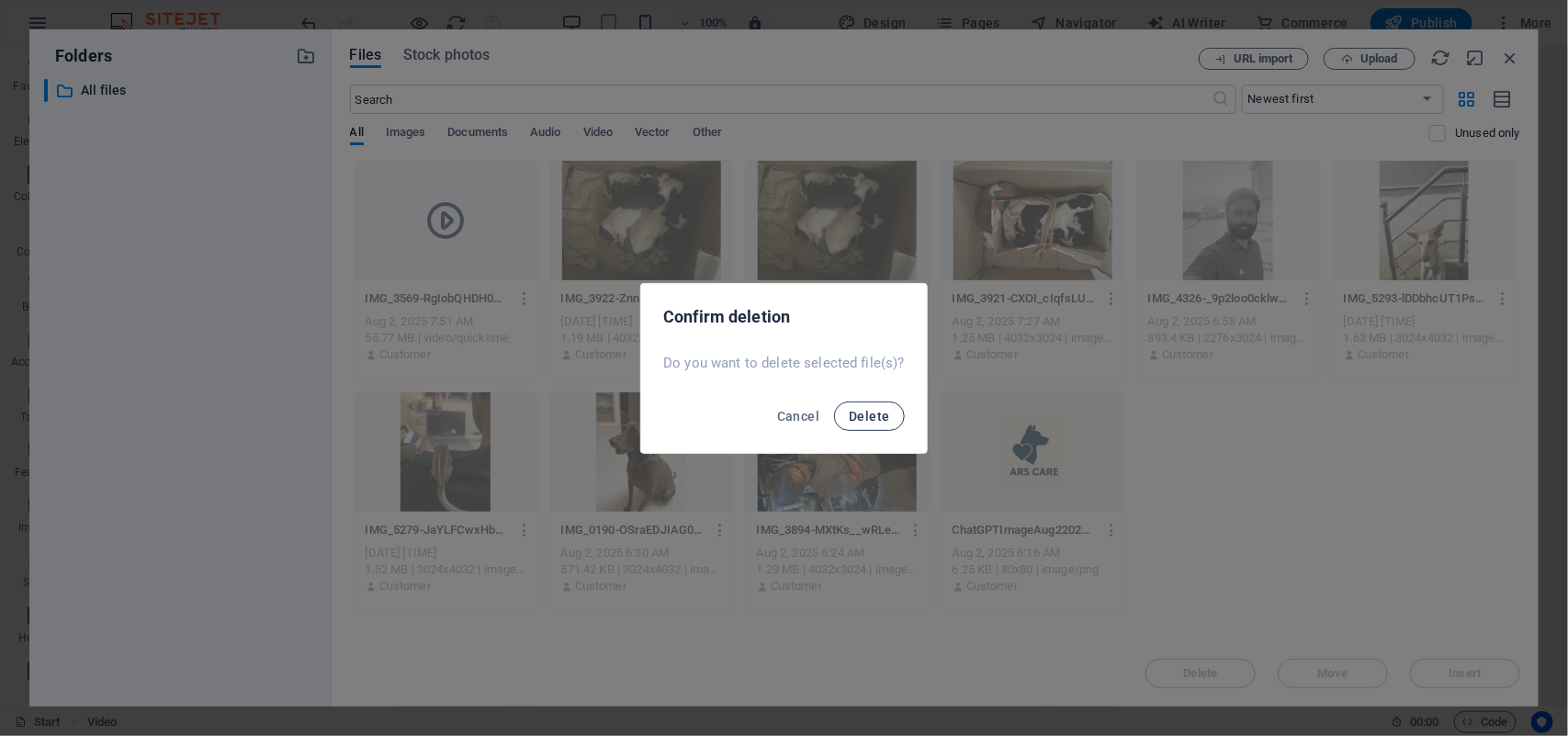 click on "Delete" at bounding box center (869, 416) 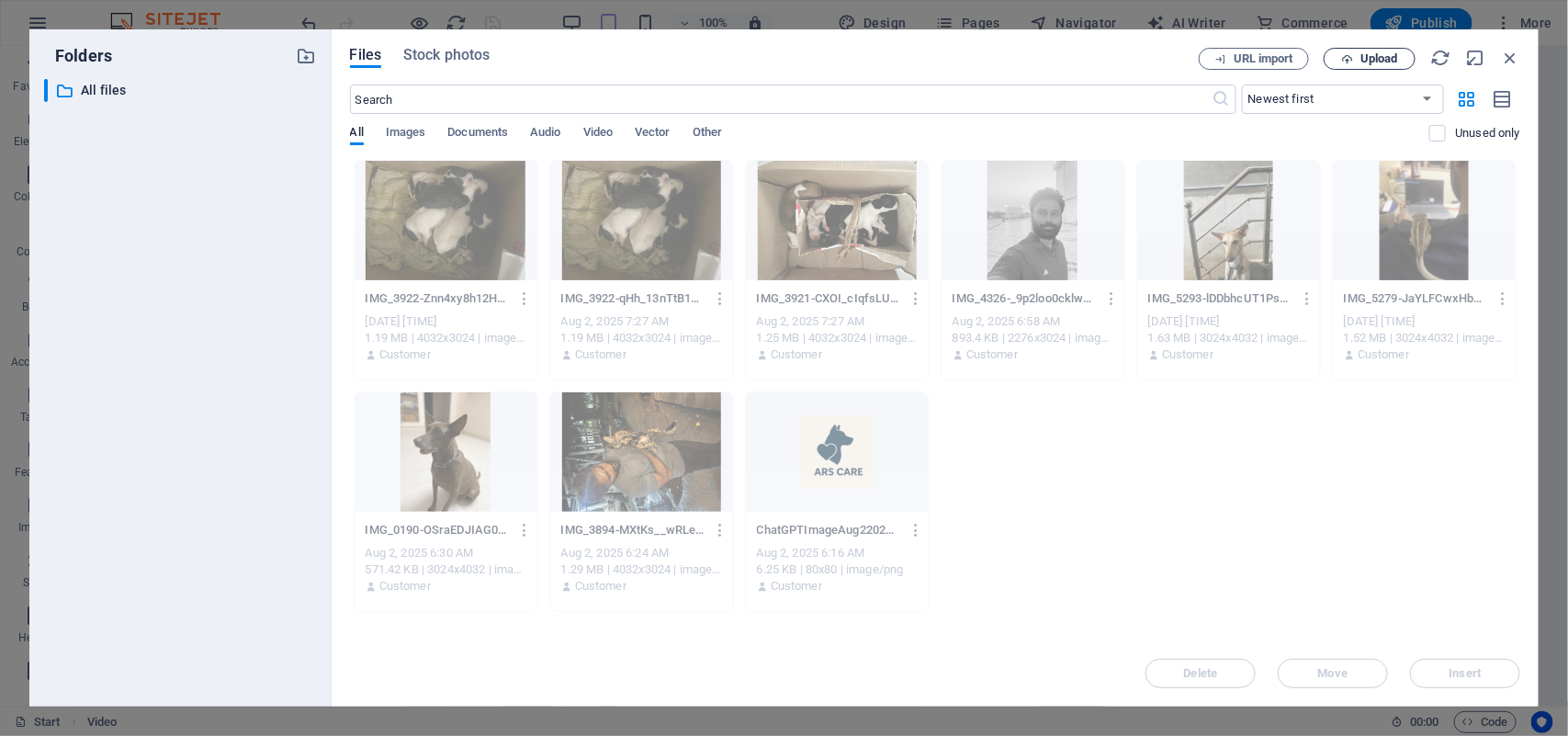 click on "Upload" at bounding box center [1379, 59] 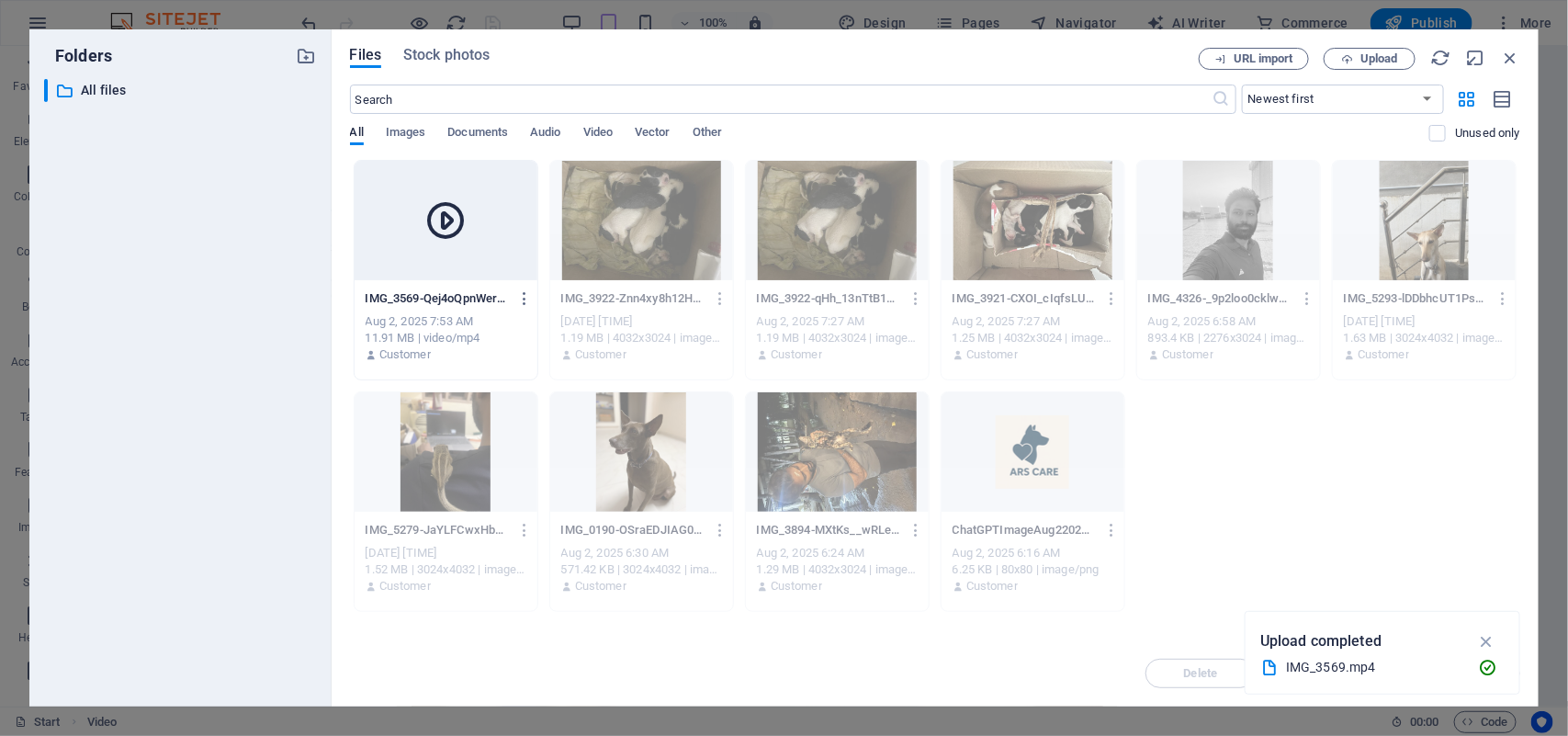 click at bounding box center (446, 221) 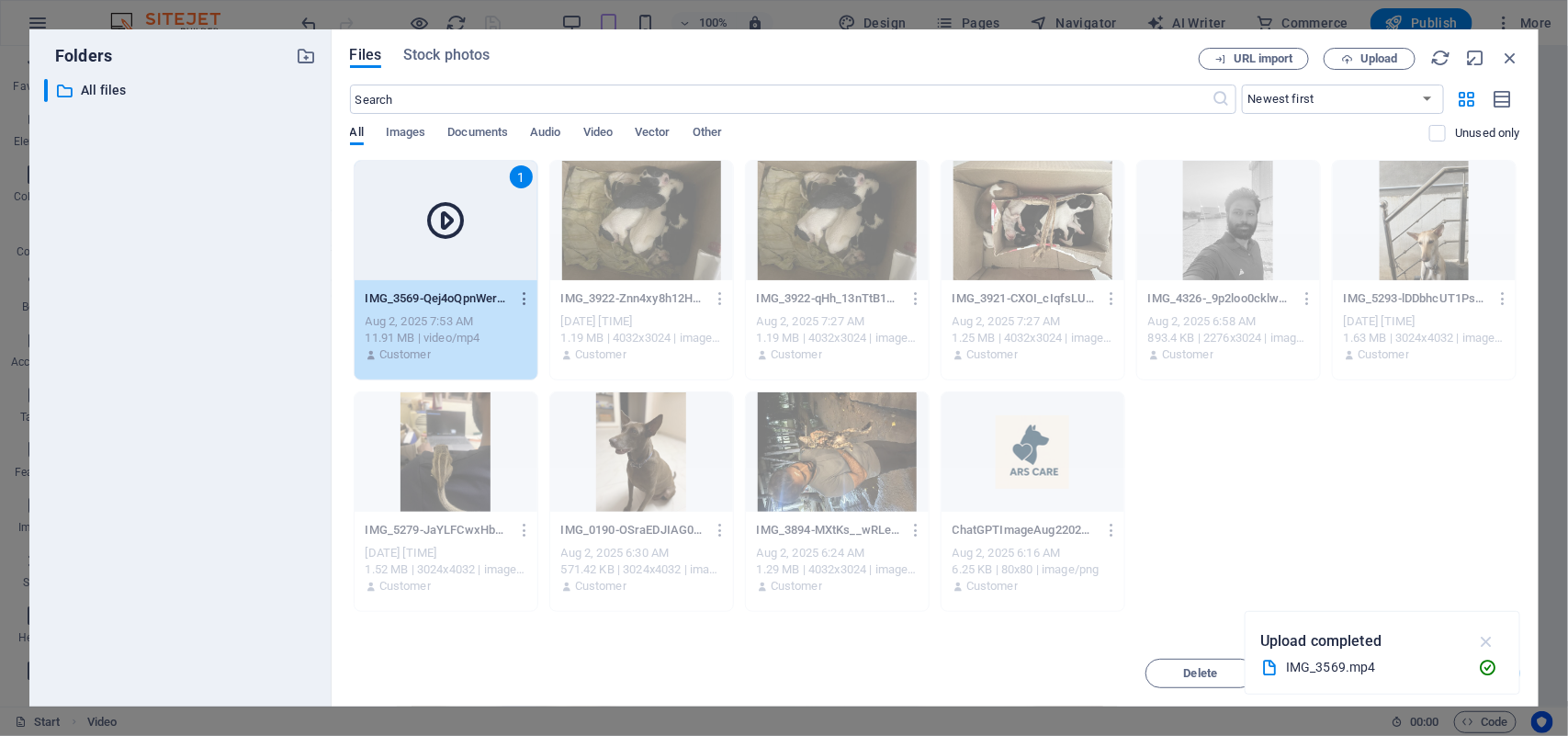 click at bounding box center (1486, 641) 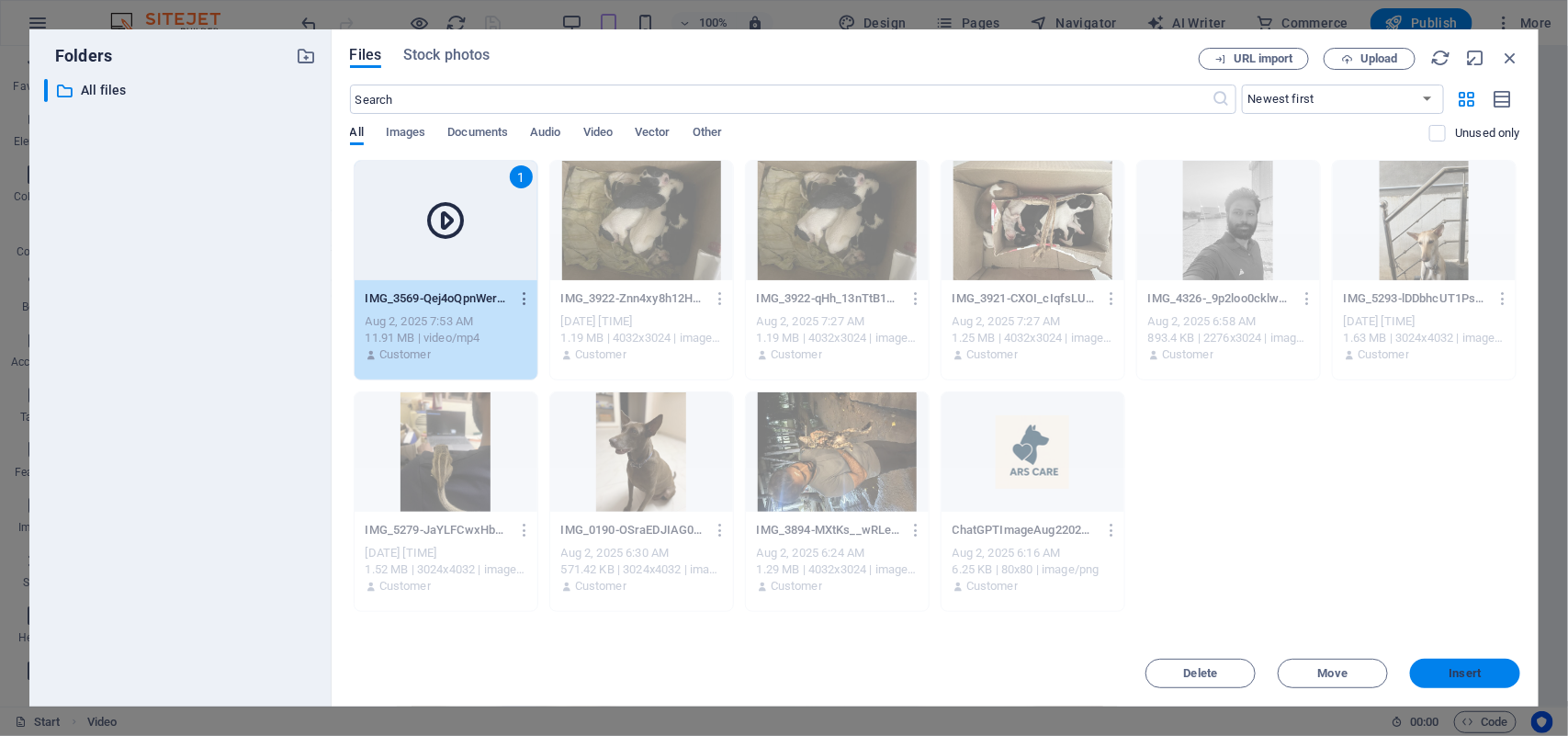 click on "Insert" at bounding box center (1465, 674) 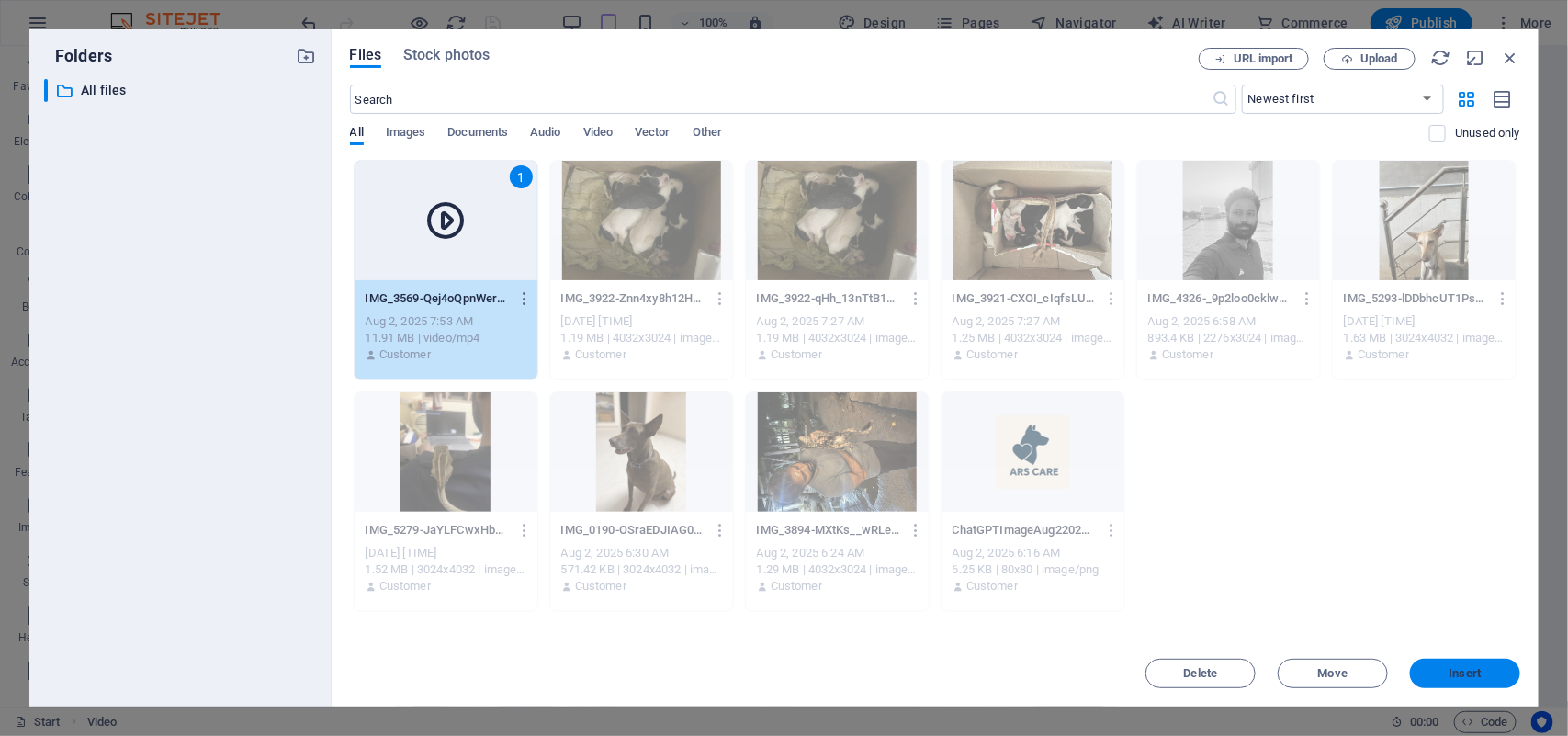 scroll, scrollTop: 3588, scrollLeft: 0, axis: vertical 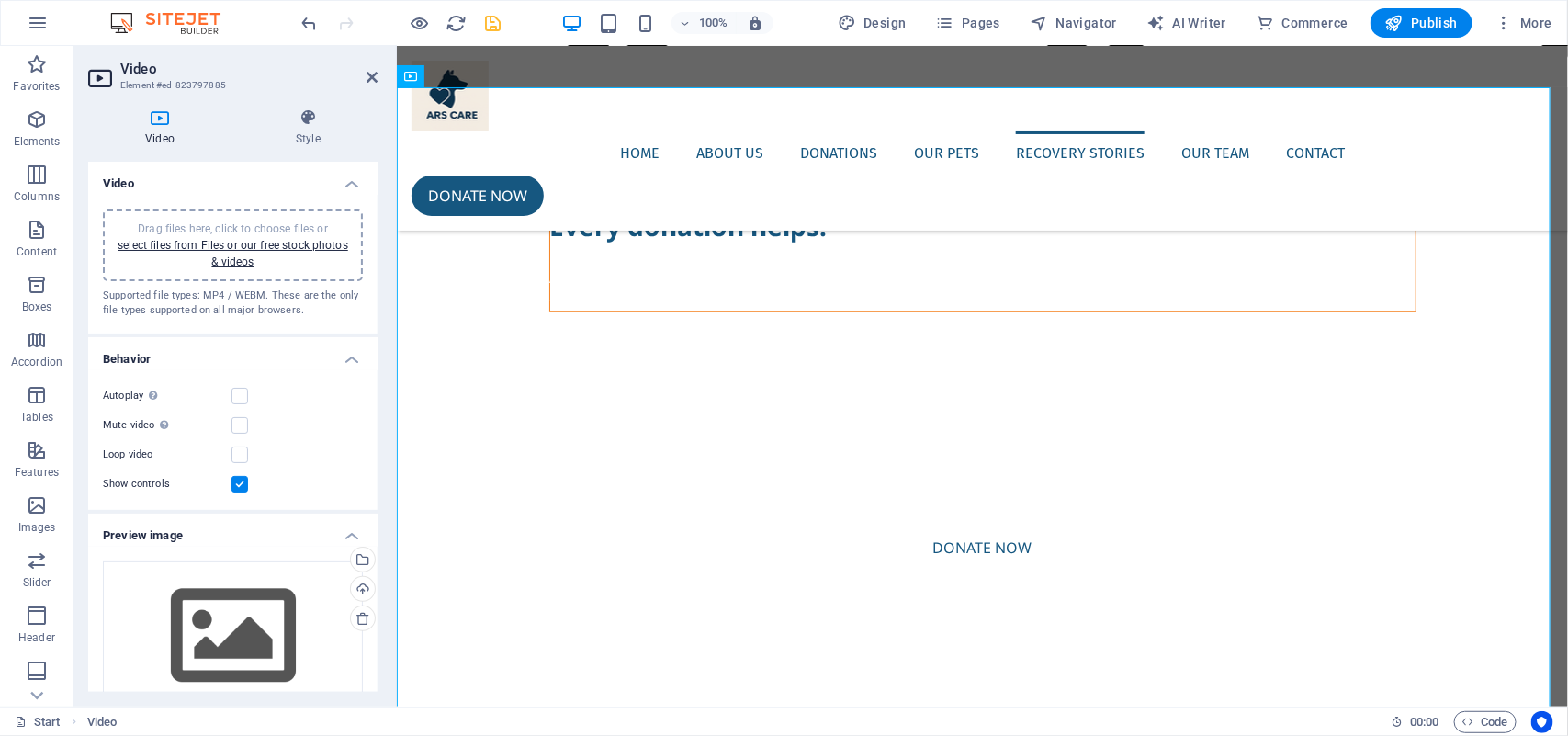click at bounding box center (493, 23) 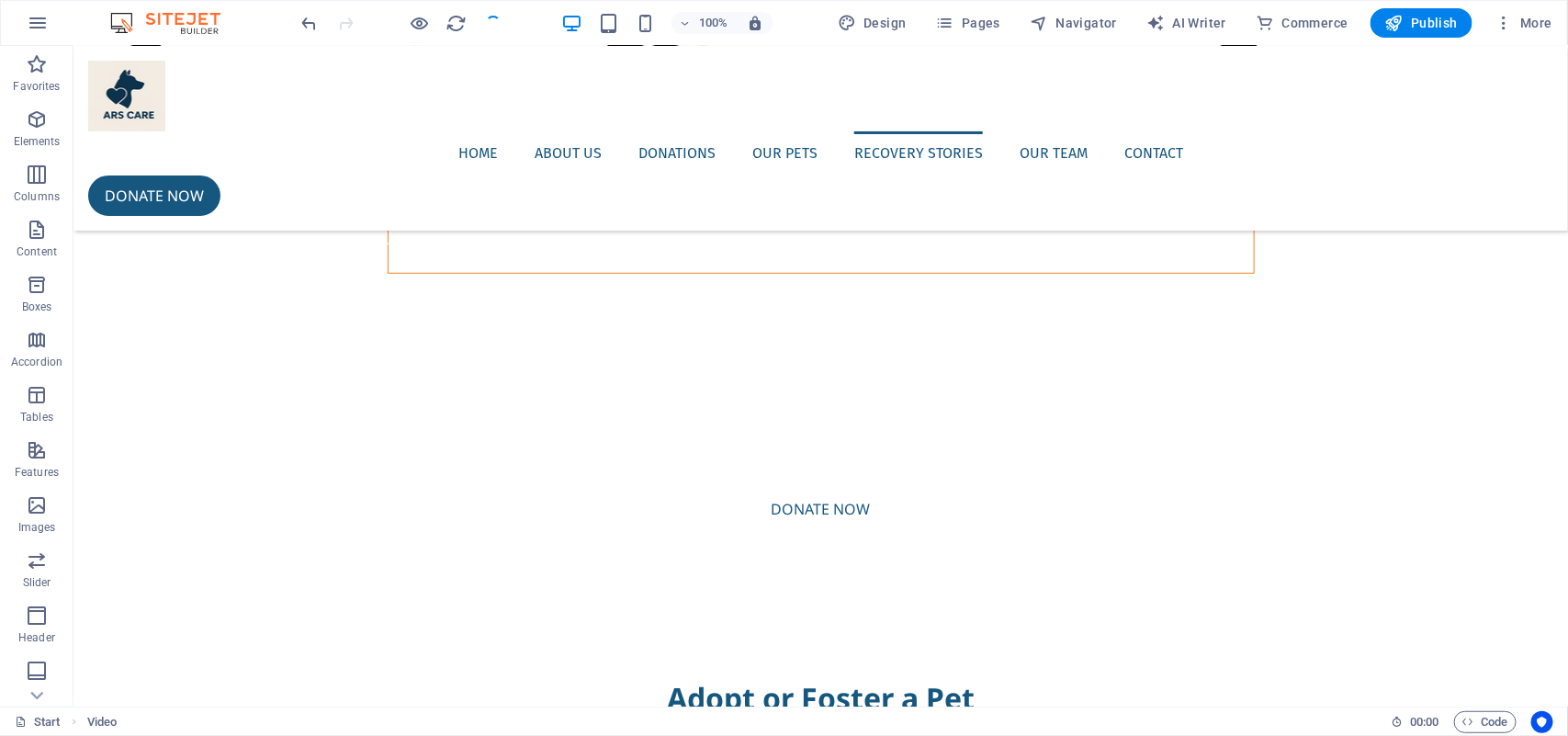 scroll, scrollTop: 3568, scrollLeft: 0, axis: vertical 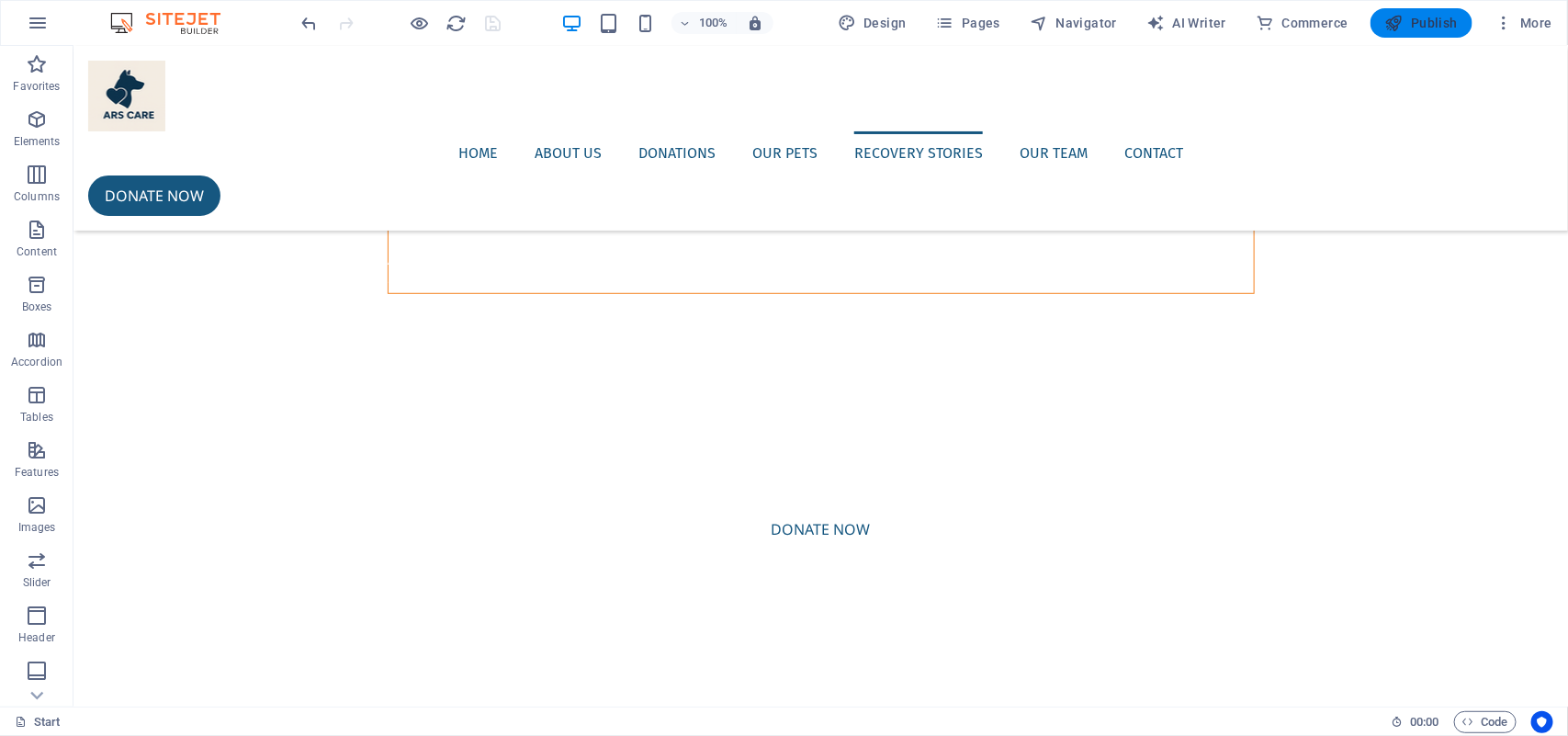 click on "Publish" at bounding box center [1421, 23] 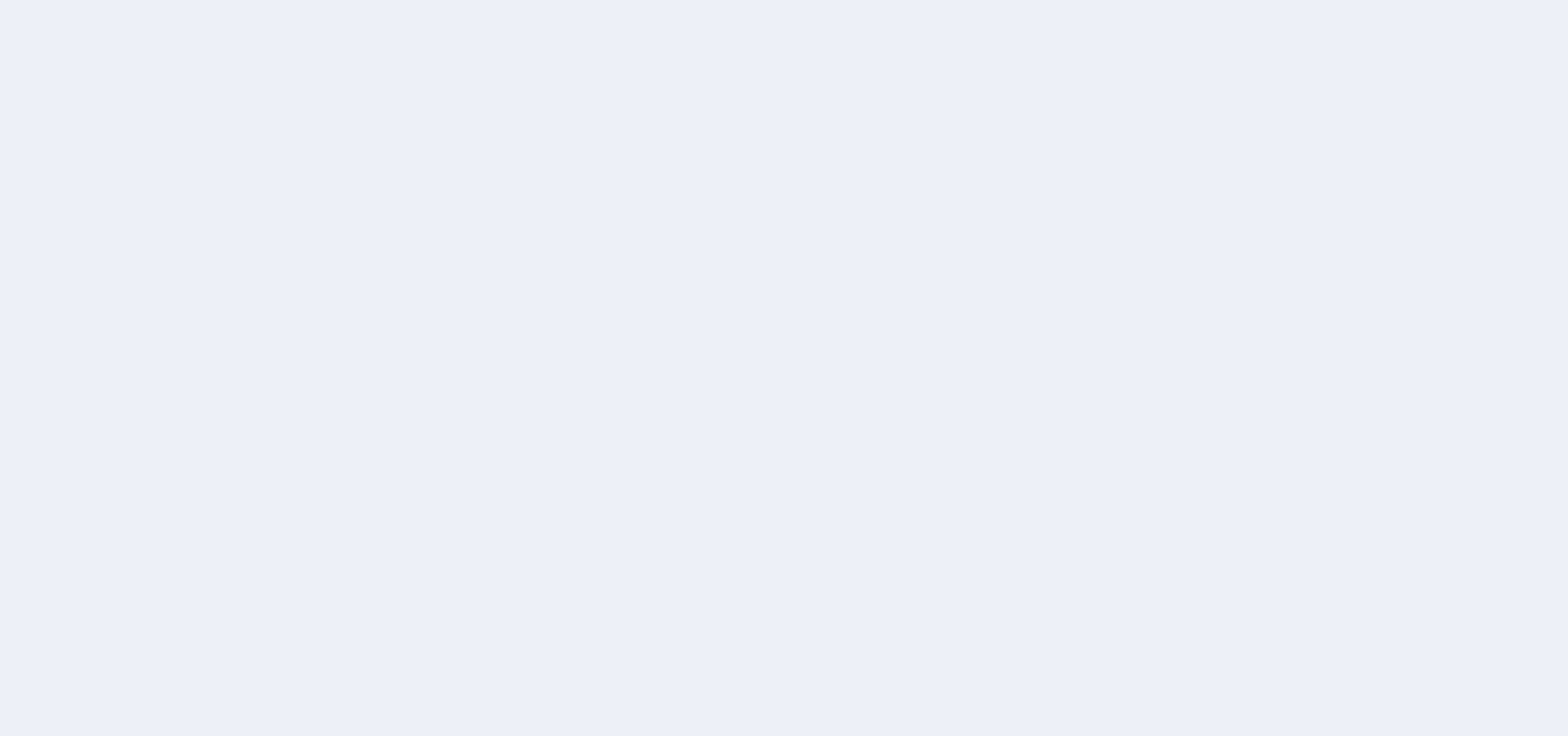 scroll, scrollTop: 0, scrollLeft: 0, axis: both 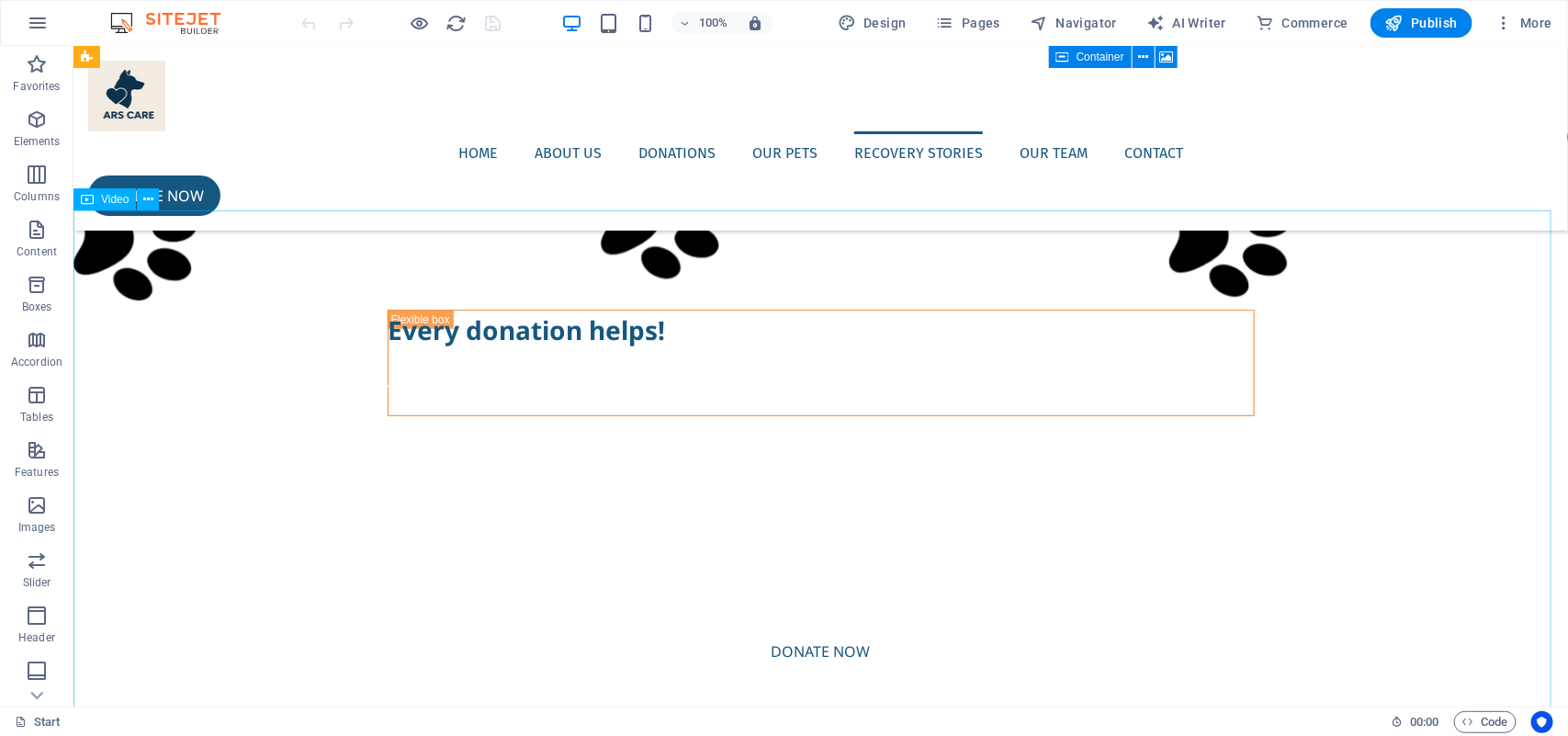 click on "Video" at bounding box center (115, 199) 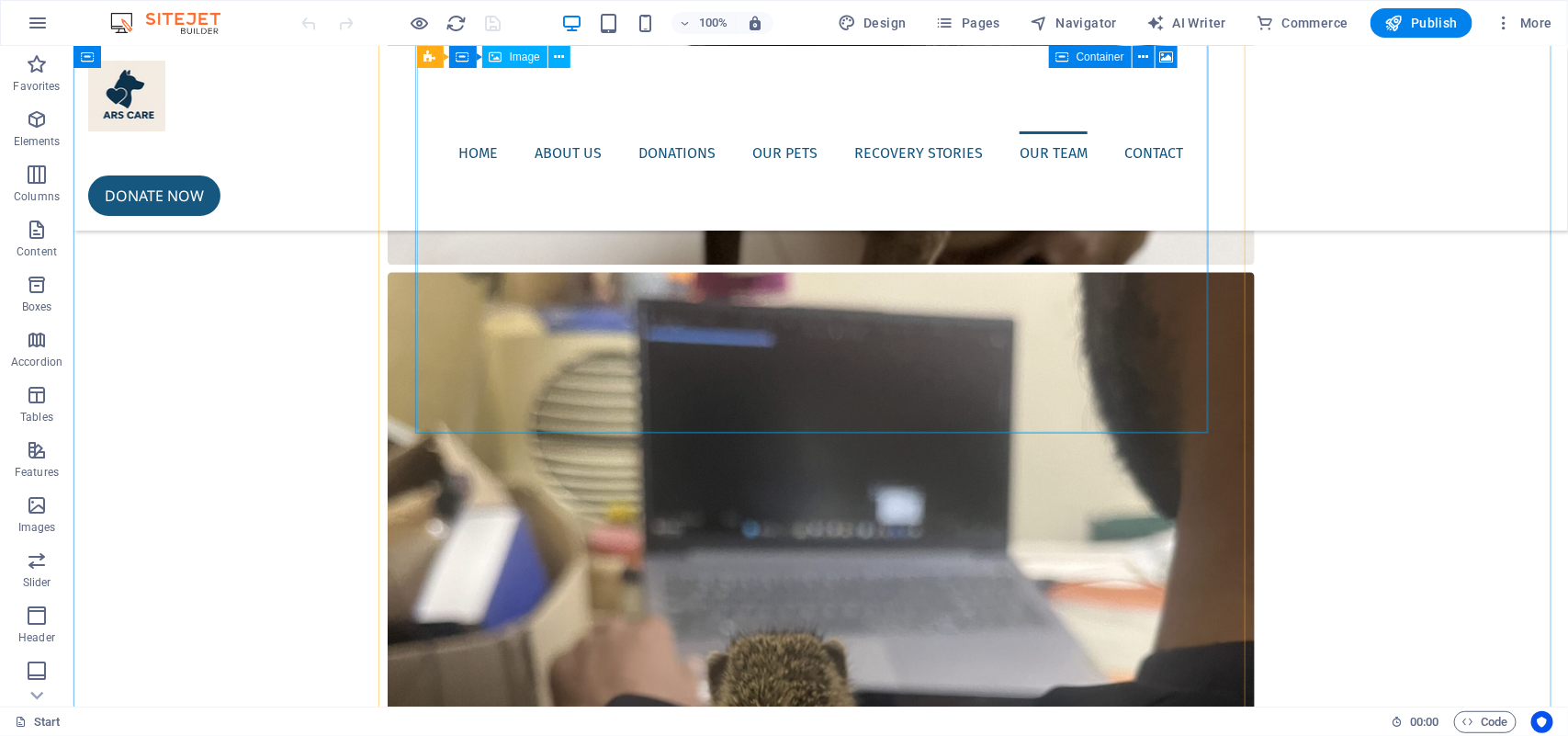 scroll, scrollTop: 5169, scrollLeft: 0, axis: vertical 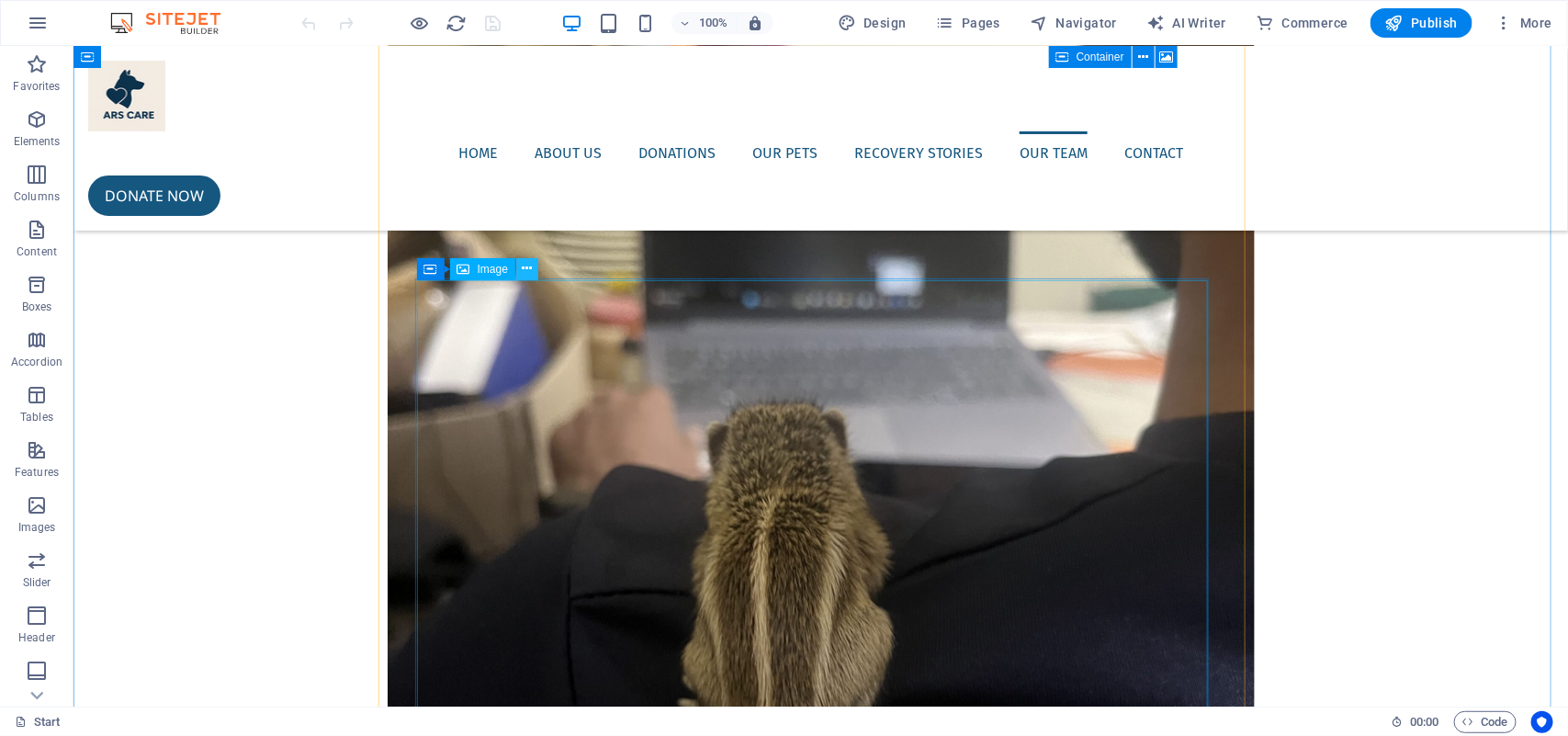 click at bounding box center [527, 269] 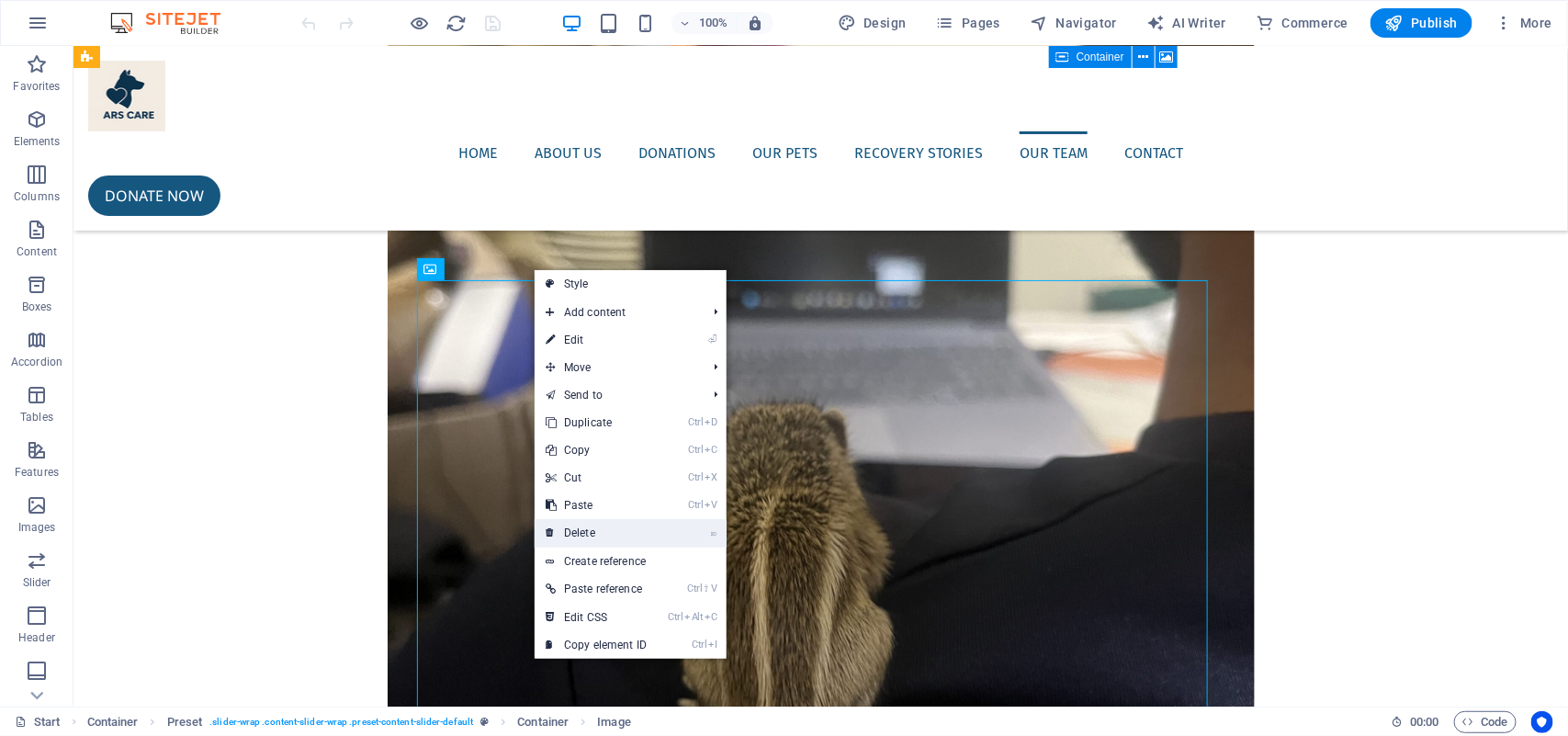 drag, startPoint x: 535, startPoint y: 483, endPoint x: 608, endPoint y: 526, distance: 84.72308 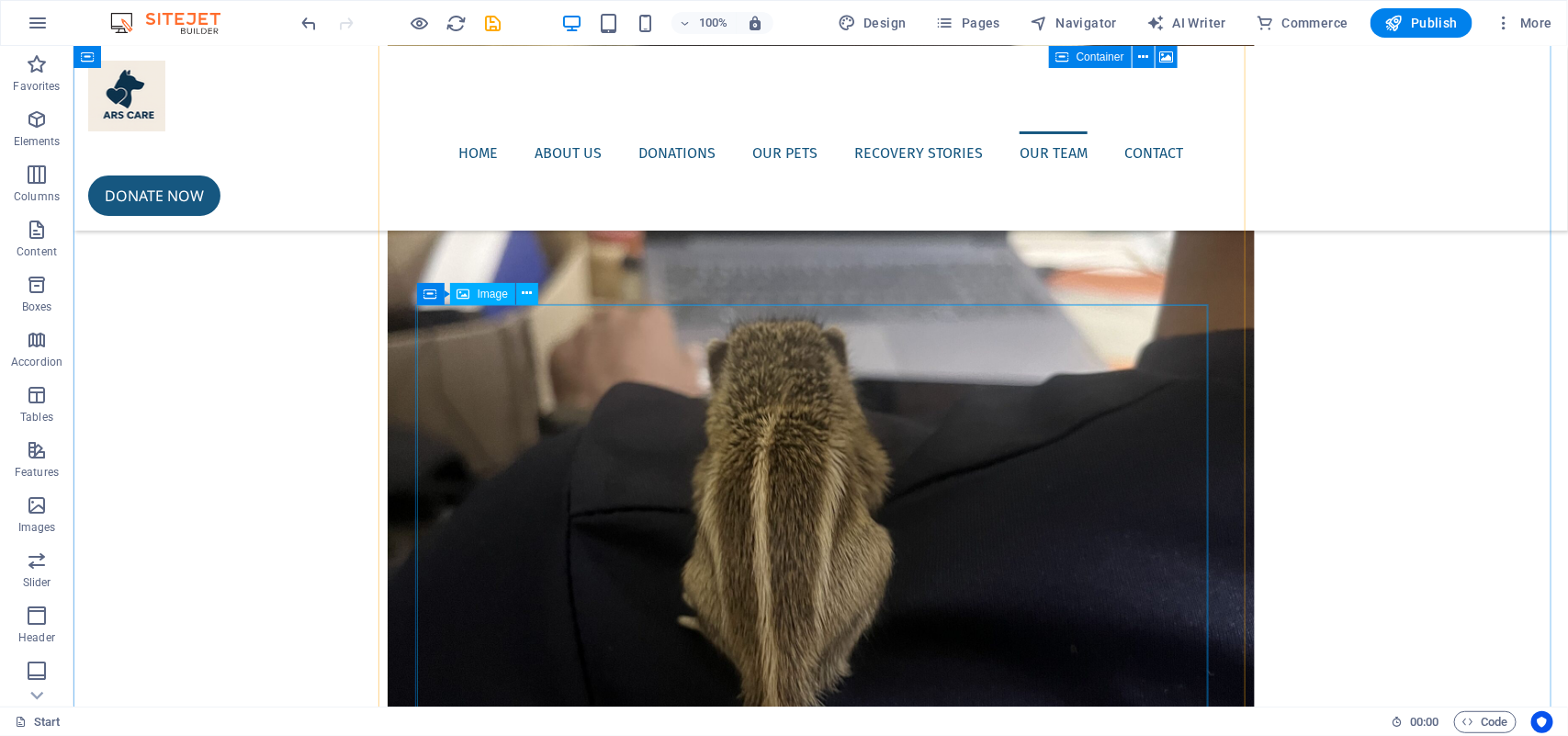 scroll, scrollTop: 5283, scrollLeft: 0, axis: vertical 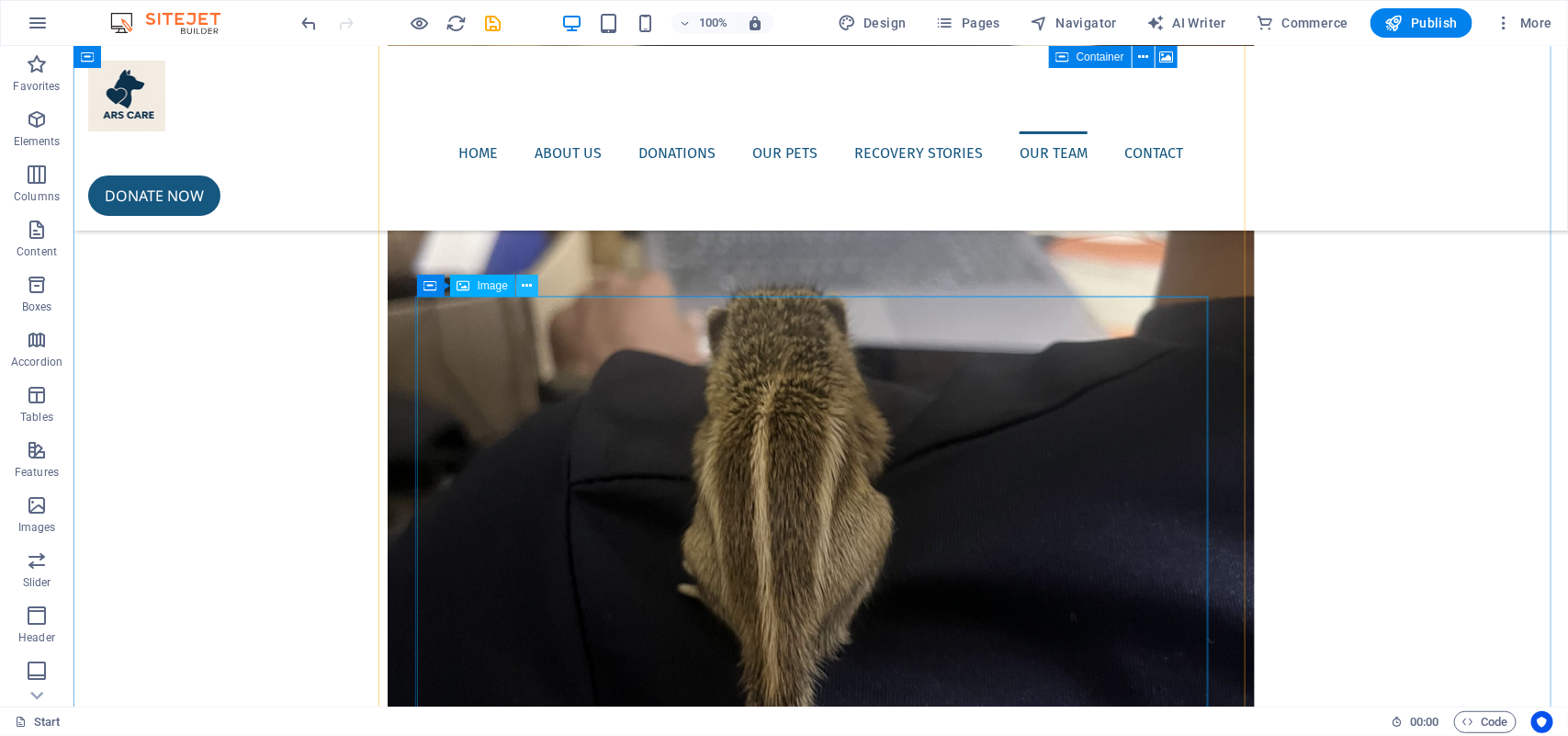 click at bounding box center (526, 286) 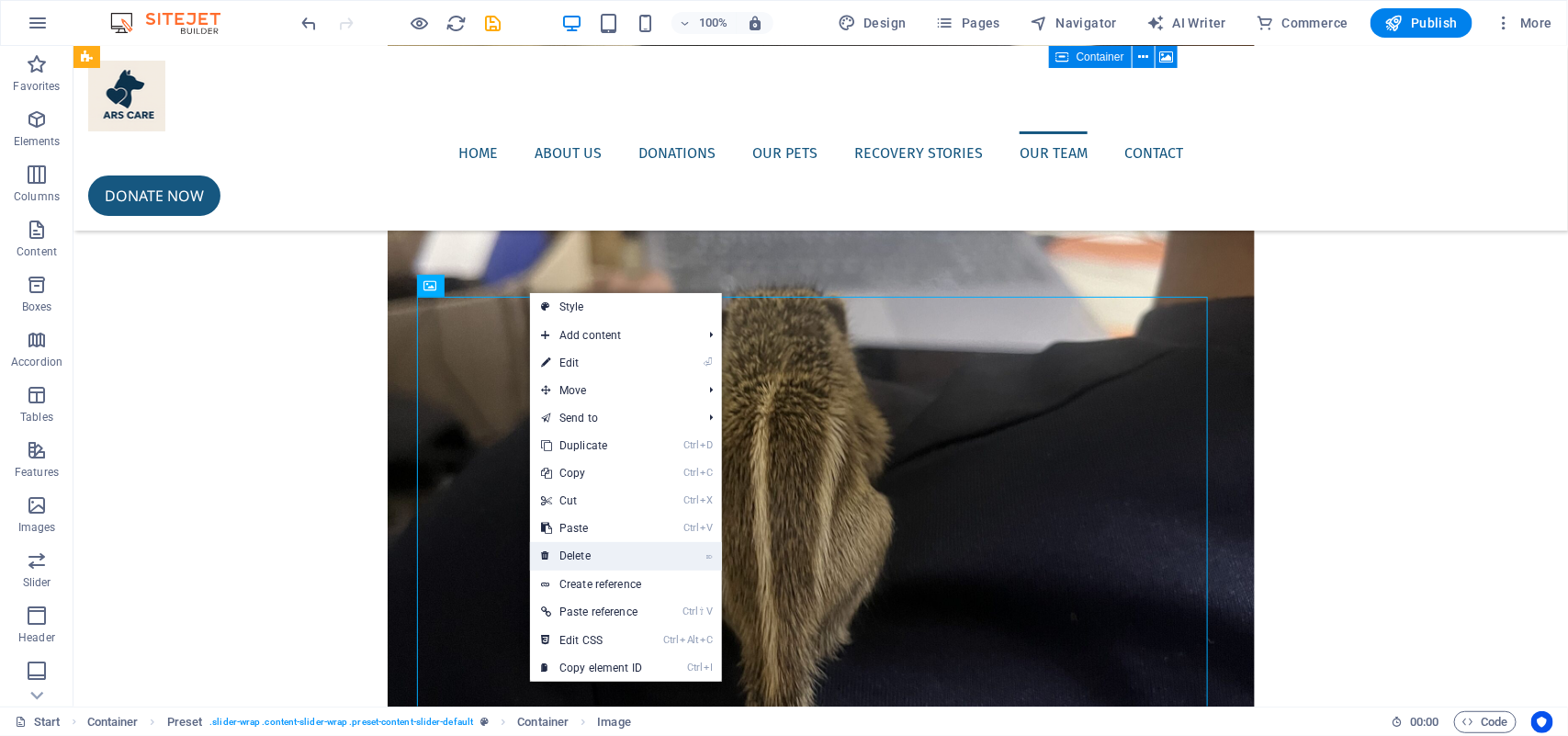 click on "⌦  Delete" at bounding box center (592, 556) 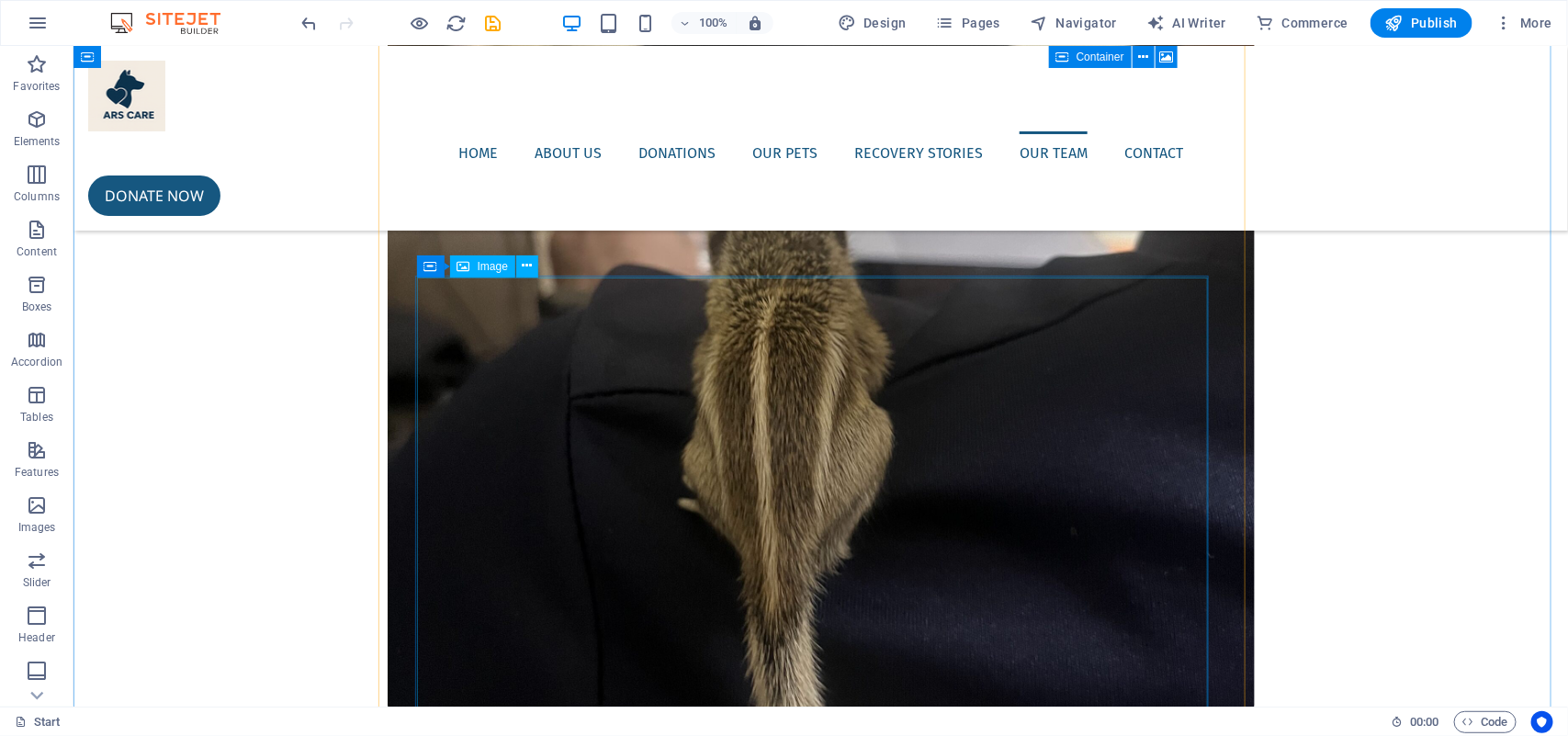 scroll, scrollTop: 5513, scrollLeft: 0, axis: vertical 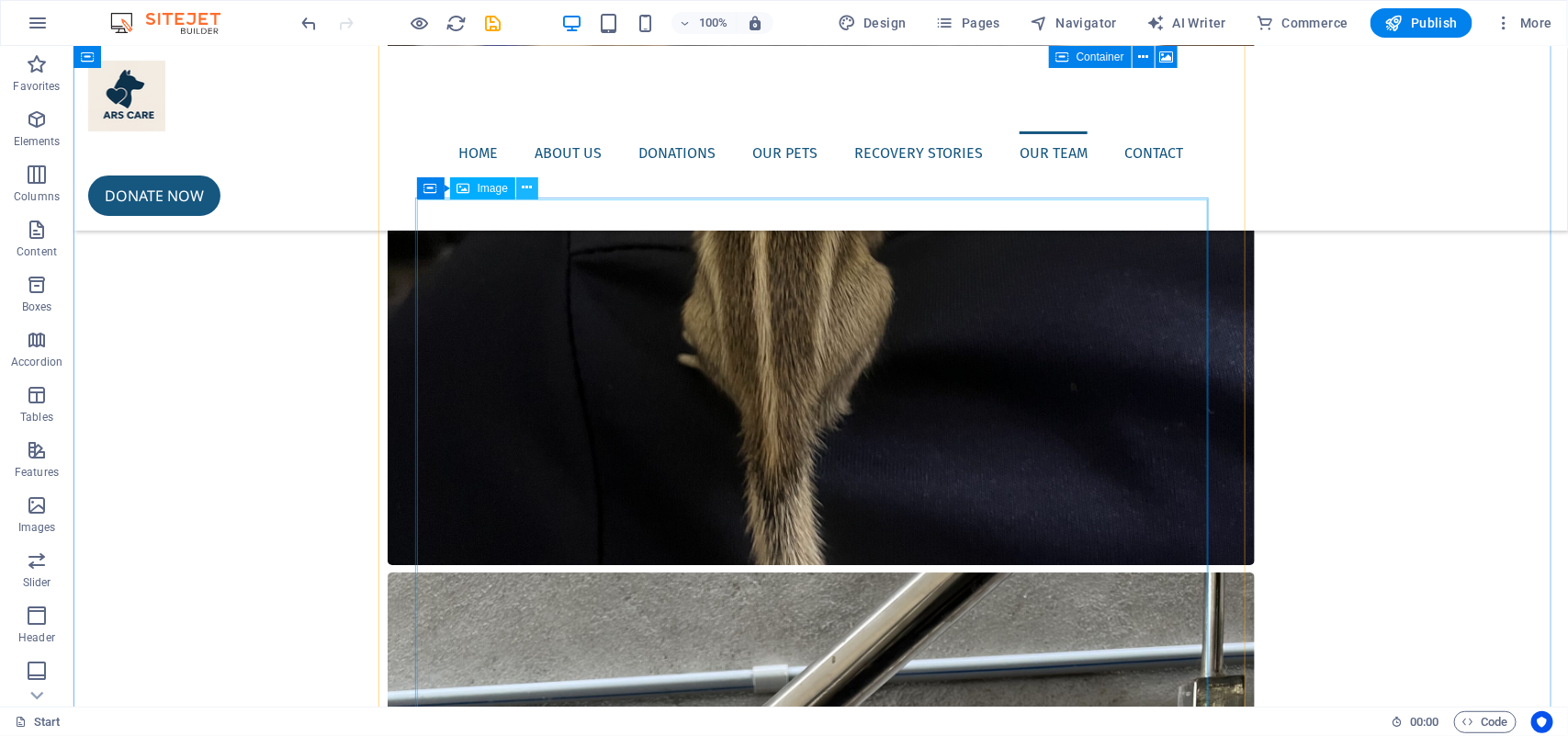 click at bounding box center (526, 187) 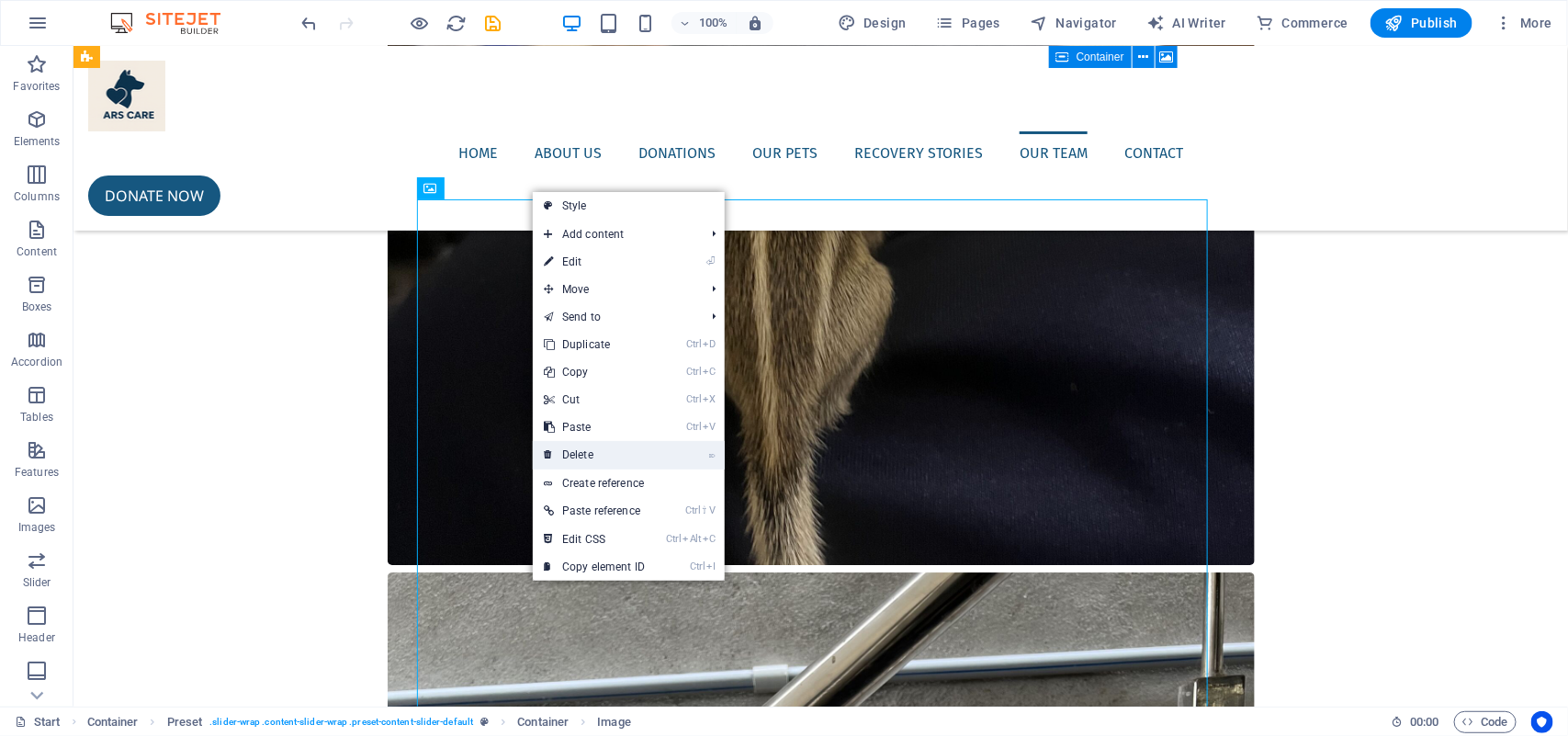 click on "⌦  Delete" at bounding box center (594, 455) 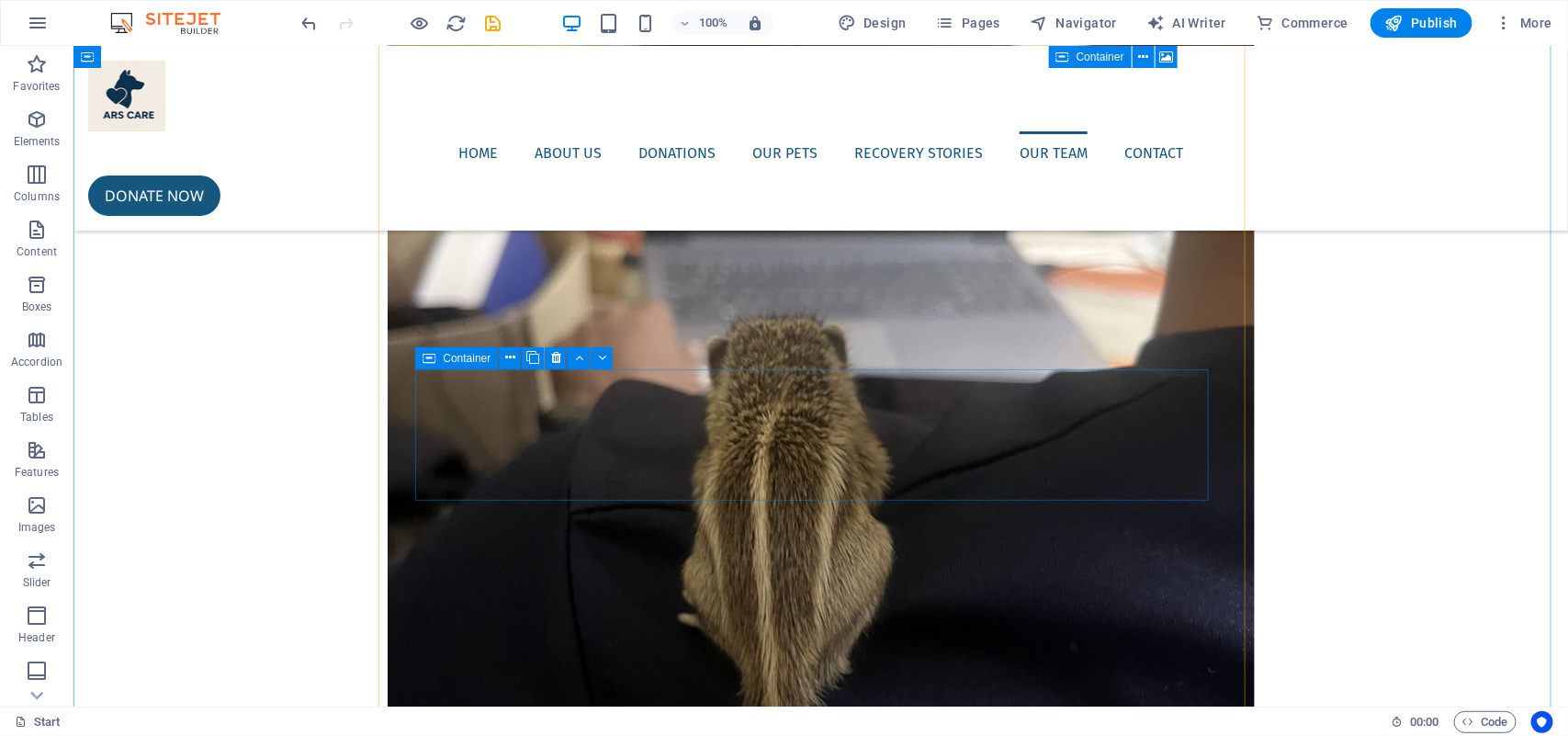 scroll, scrollTop: 5413, scrollLeft: 0, axis: vertical 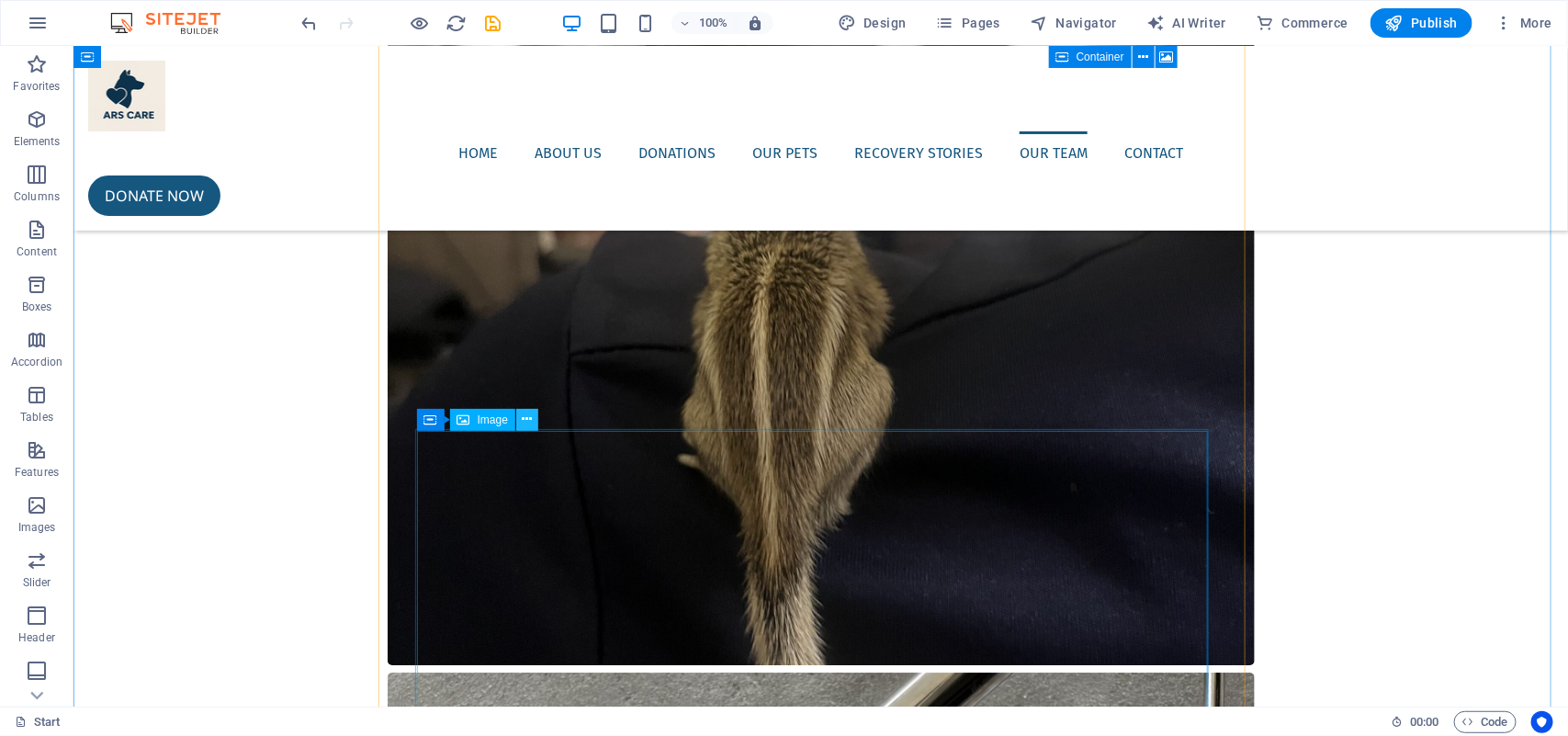click at bounding box center [526, 419] 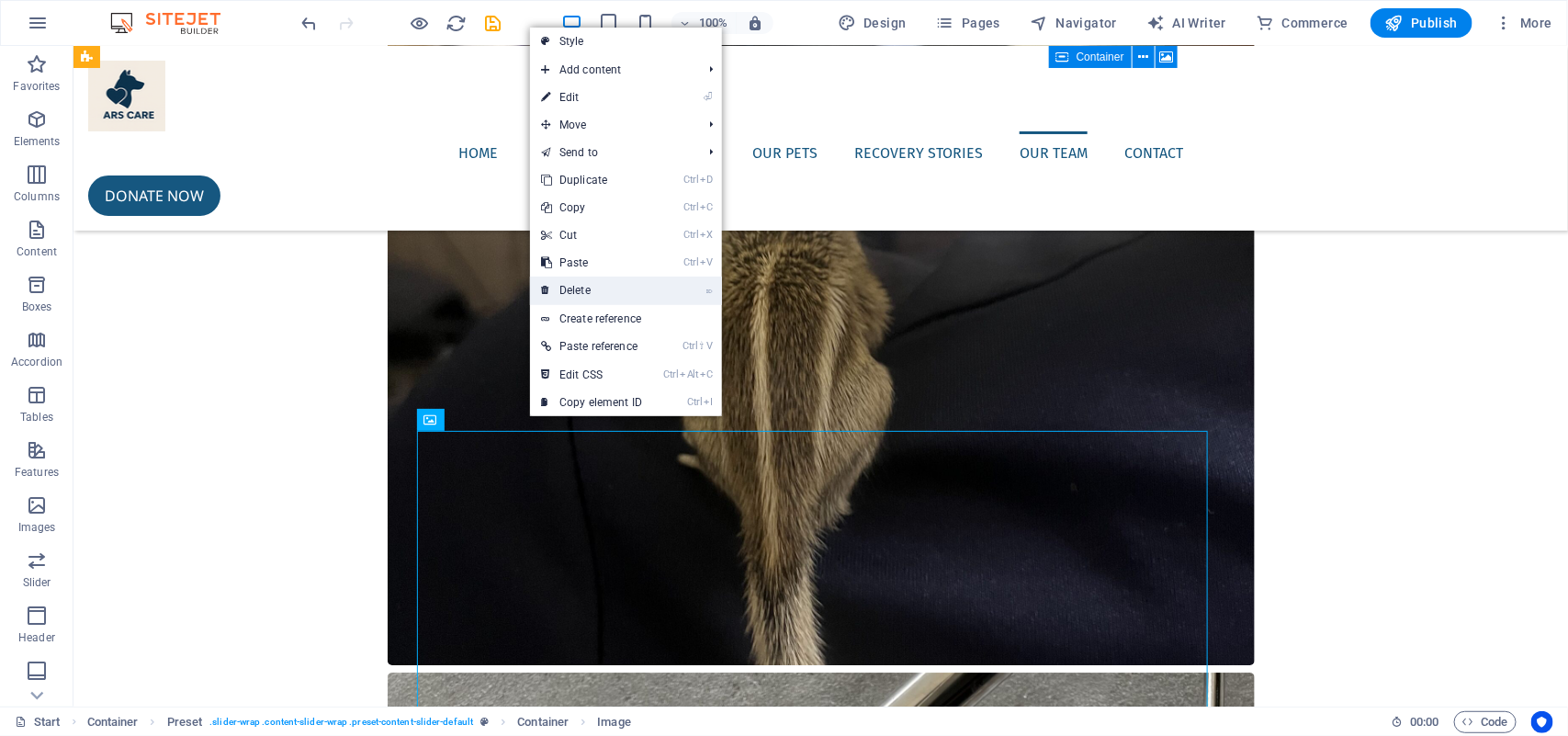 drag, startPoint x: 581, startPoint y: 285, endPoint x: 508, endPoint y: 245, distance: 83.24062 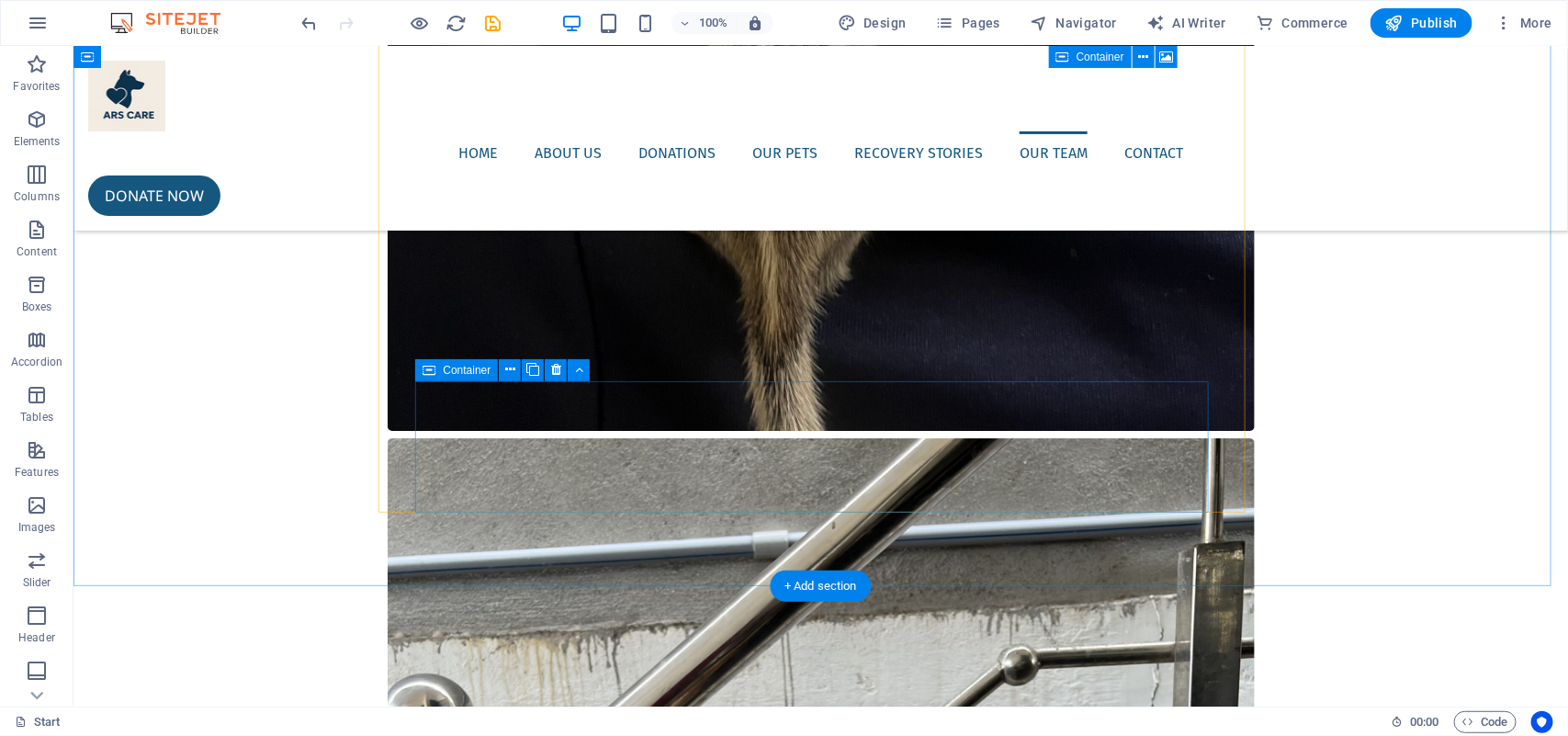 scroll, scrollTop: 5886, scrollLeft: 0, axis: vertical 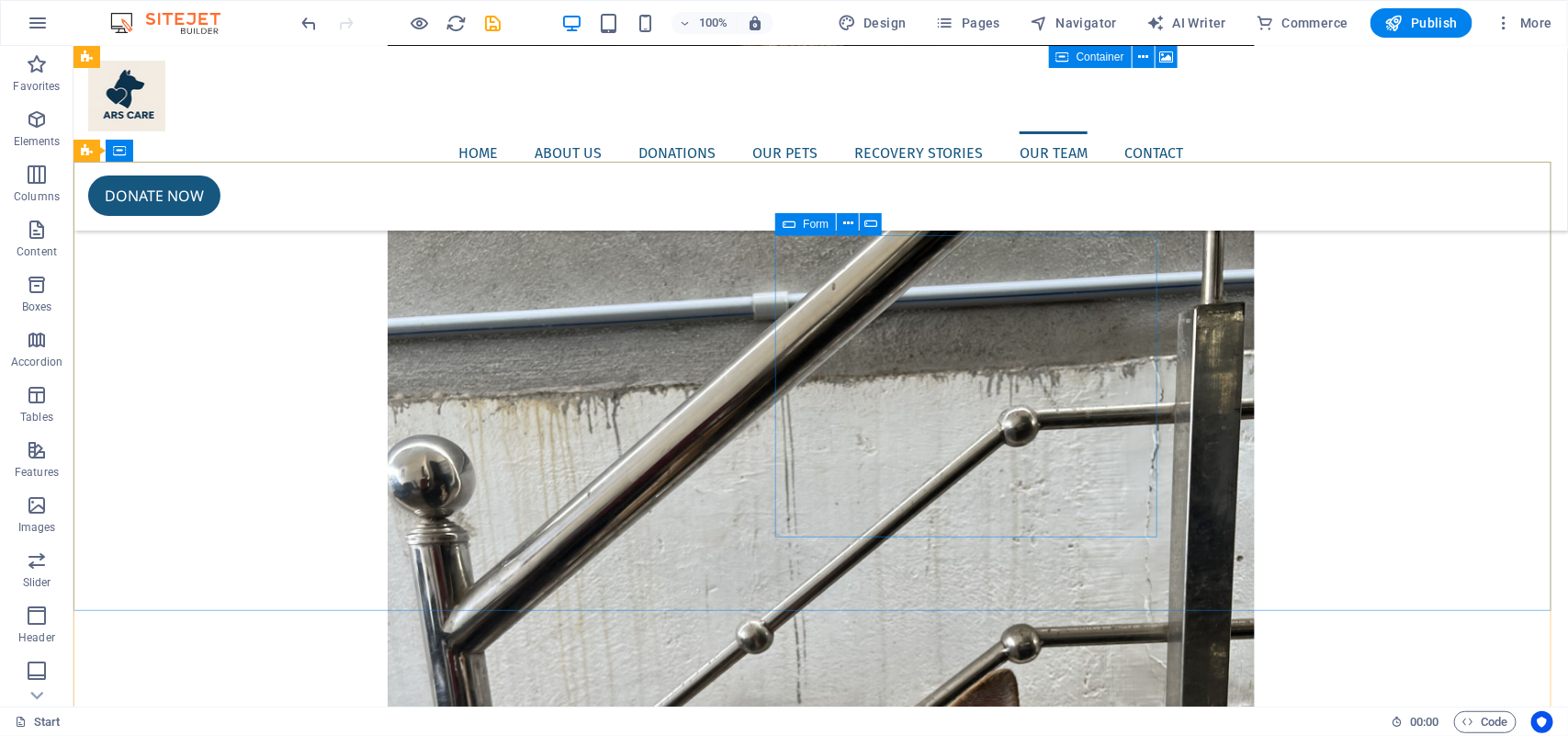 click on "Form" at bounding box center [816, 224] 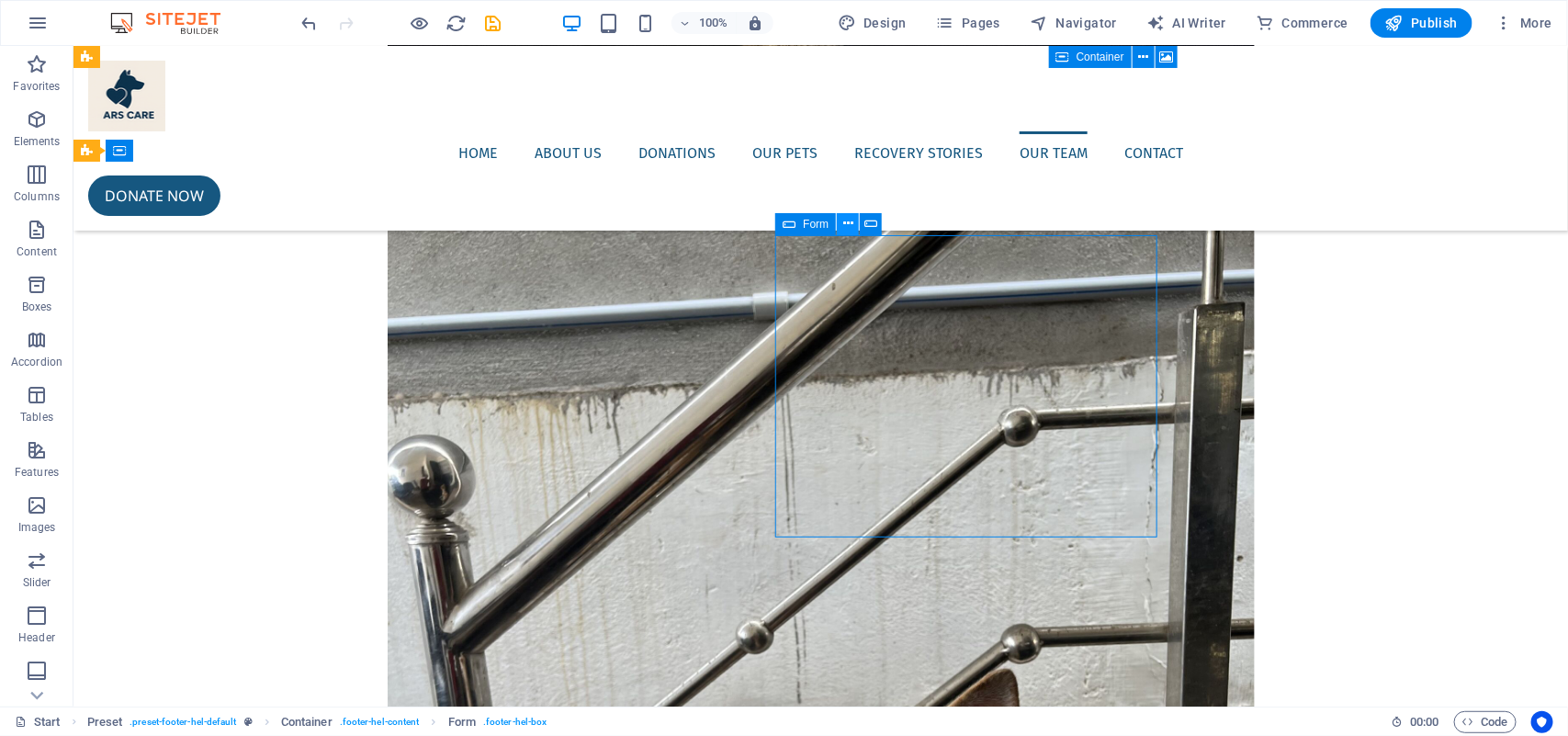 click at bounding box center [848, 223] 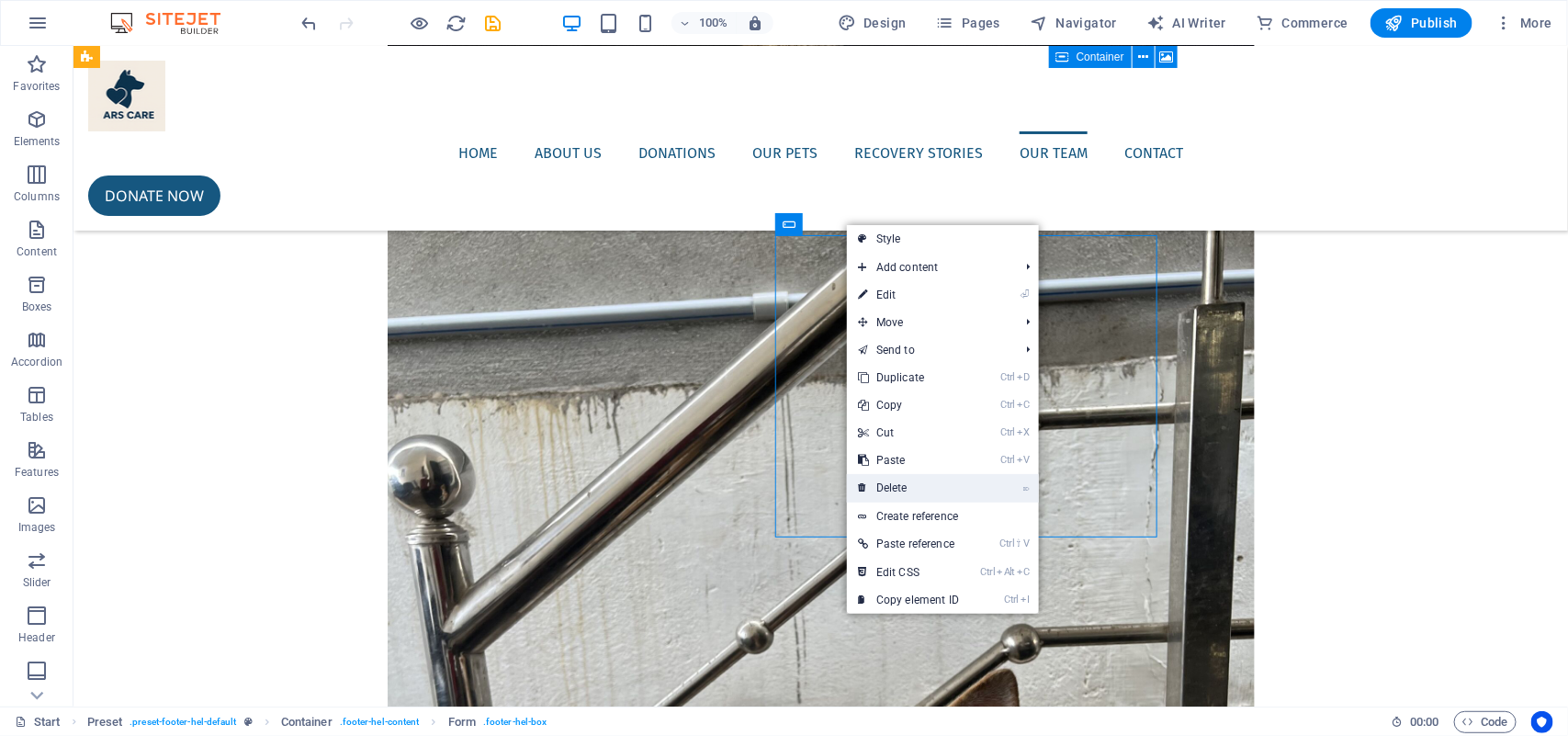 click on "⌦  Delete" at bounding box center [908, 488] 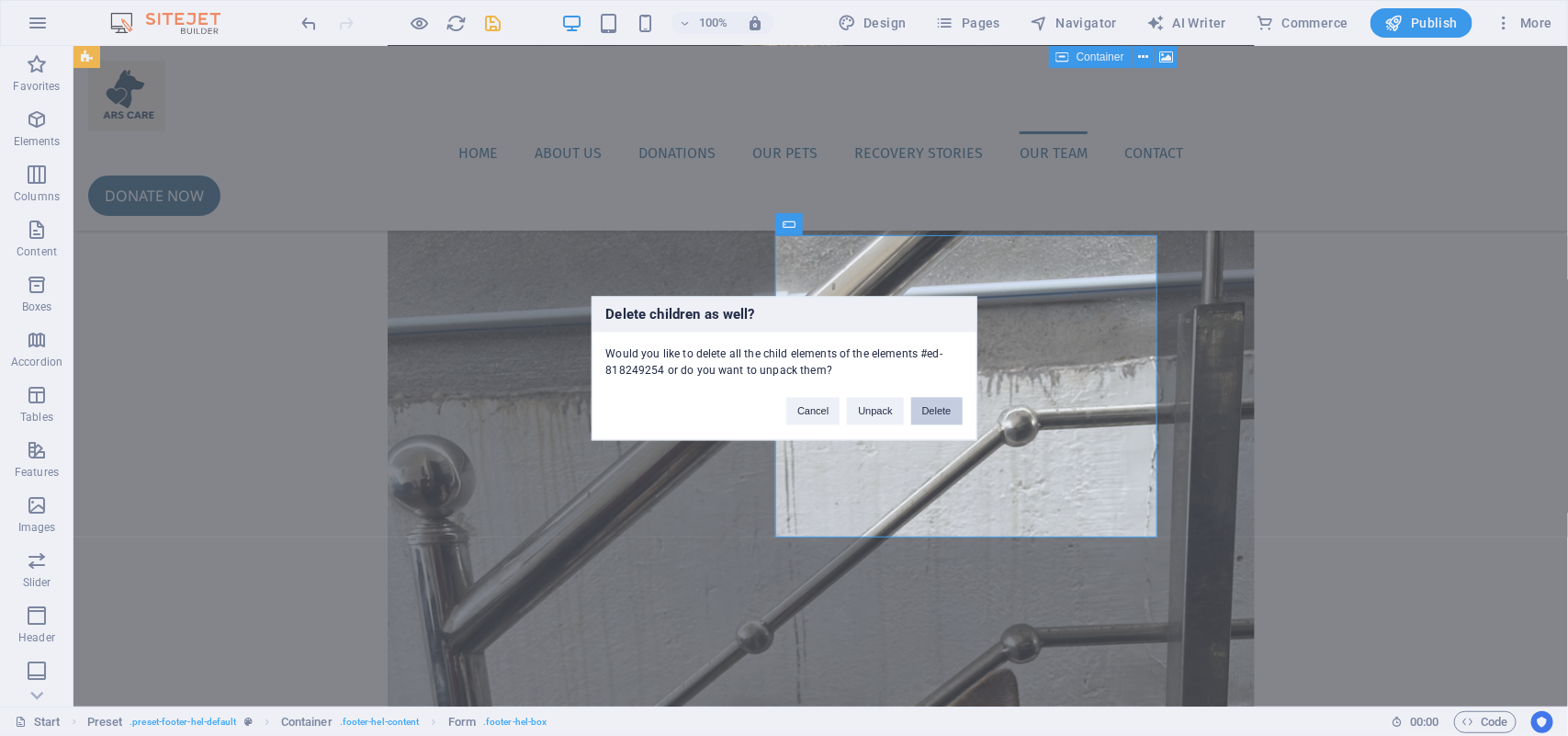 click on "Delete" at bounding box center [937, 411] 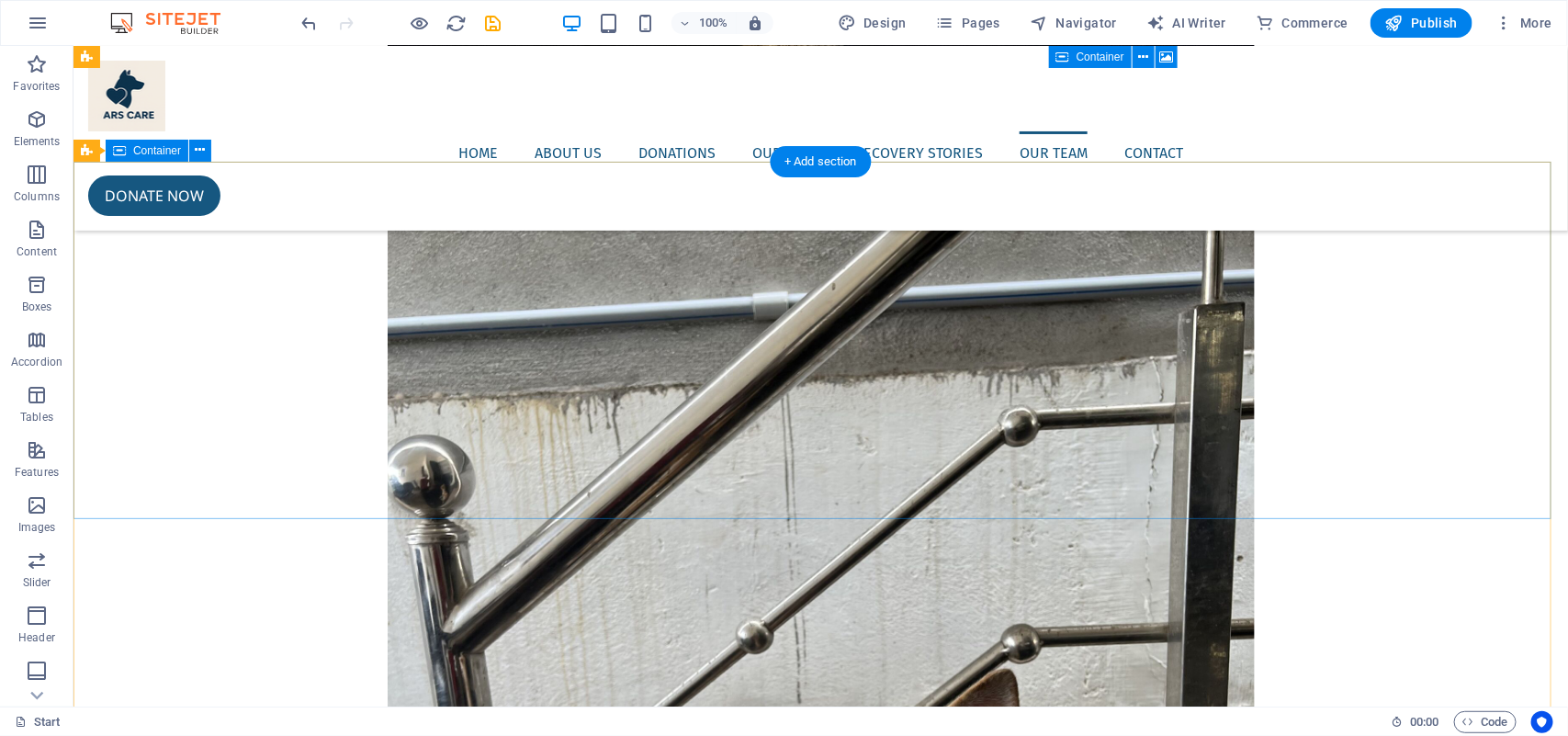 scroll, scrollTop: 6170, scrollLeft: 0, axis: vertical 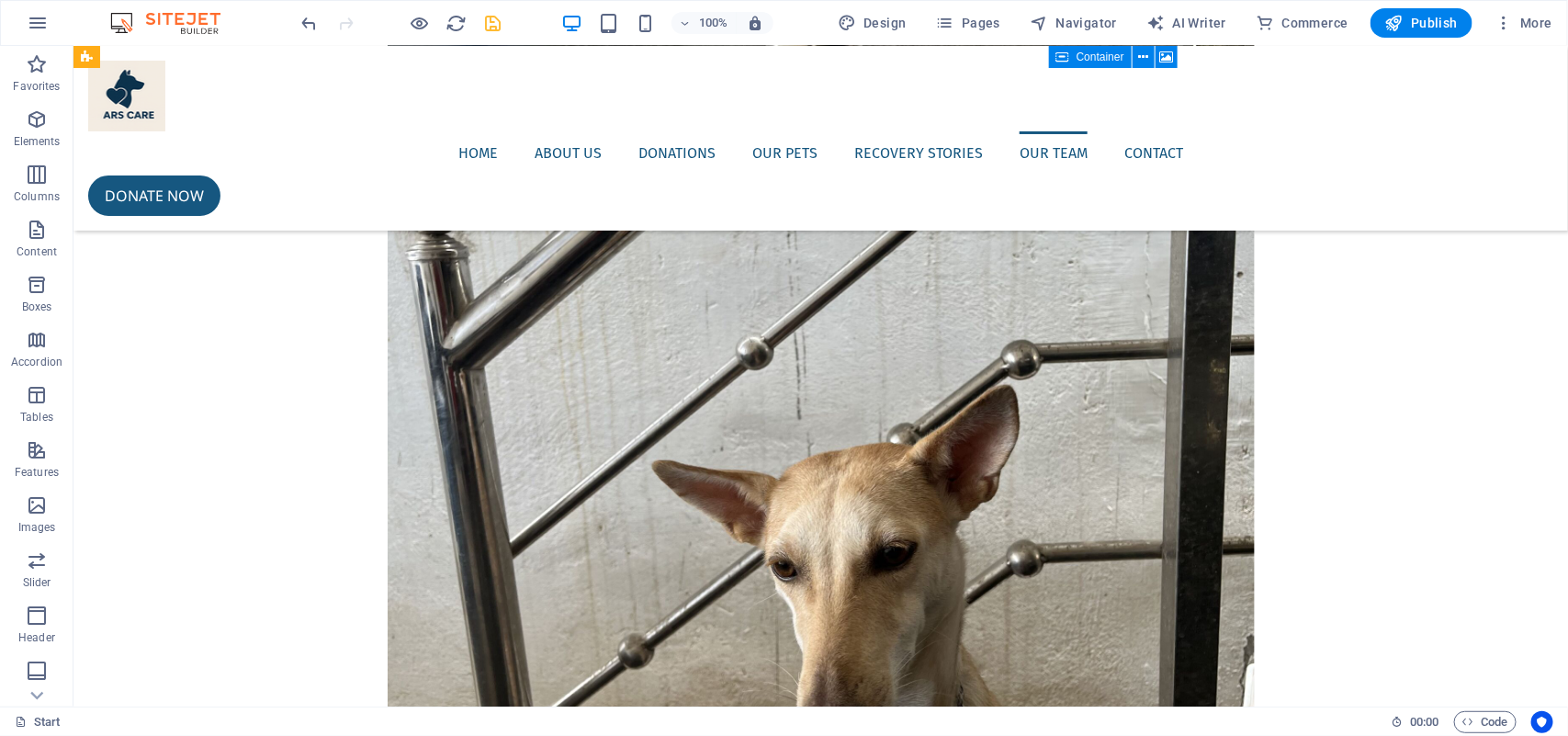 click at bounding box center [493, 23] 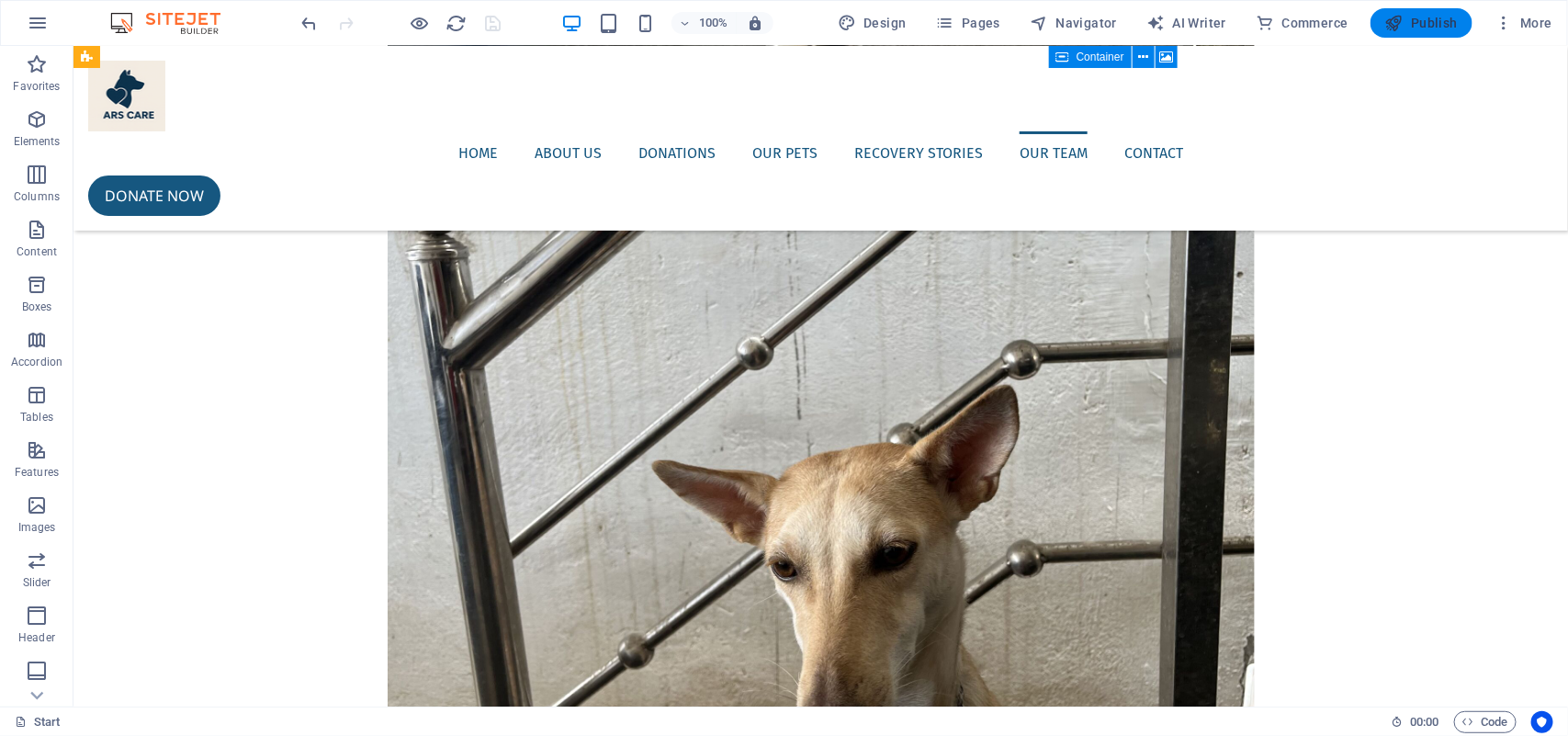 click on "Publish" at bounding box center (1421, 23) 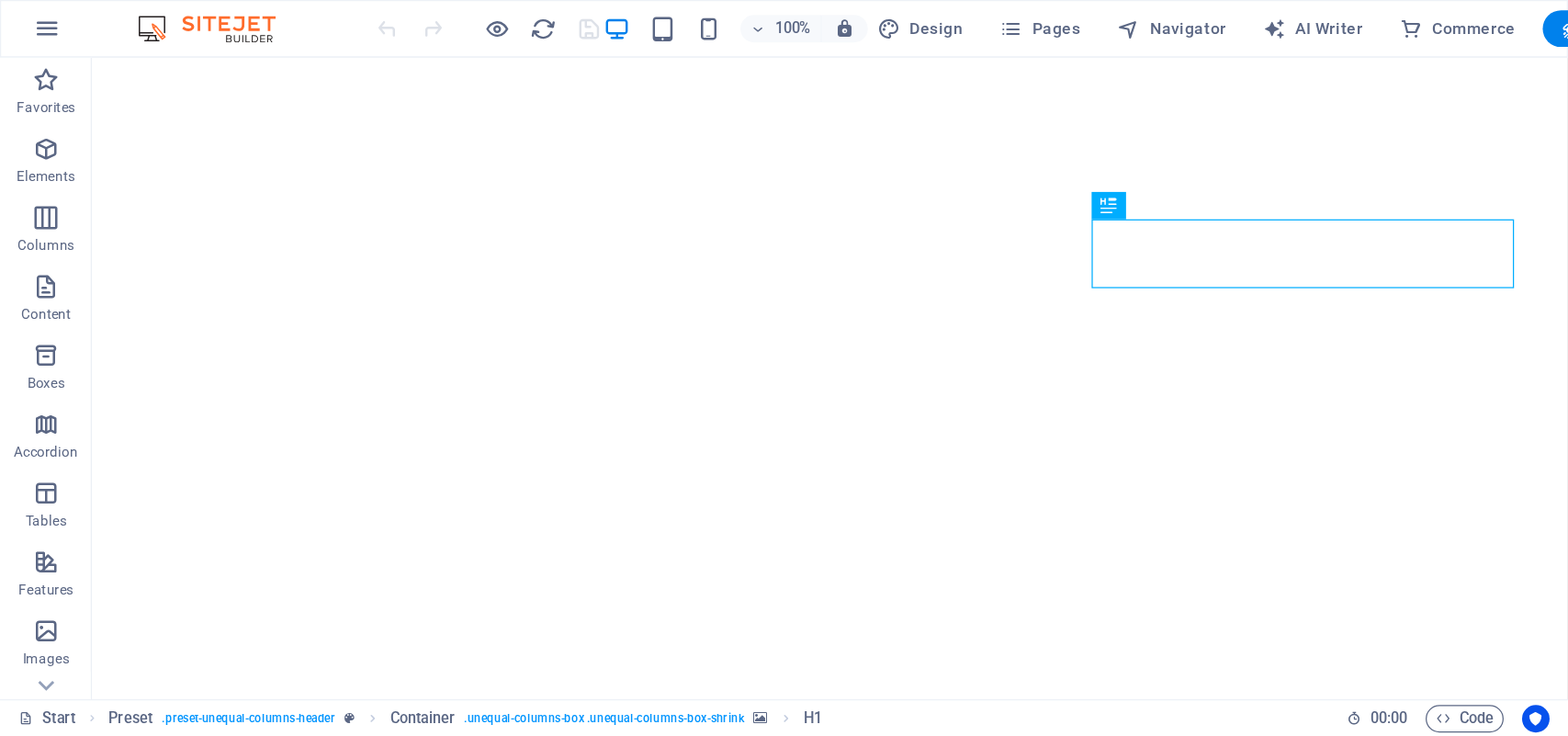 scroll, scrollTop: 0, scrollLeft: 0, axis: both 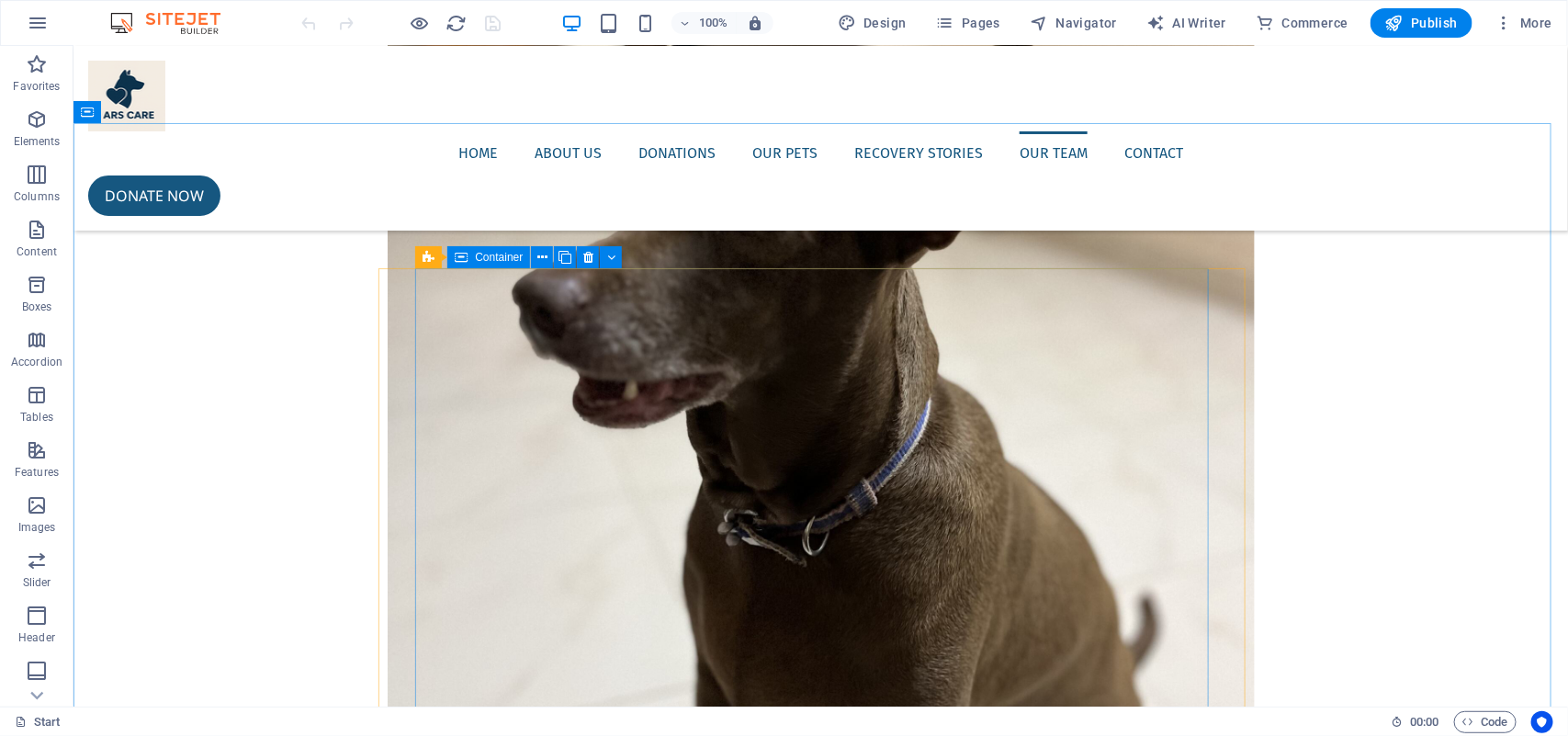 click on "Container" at bounding box center (499, 257) 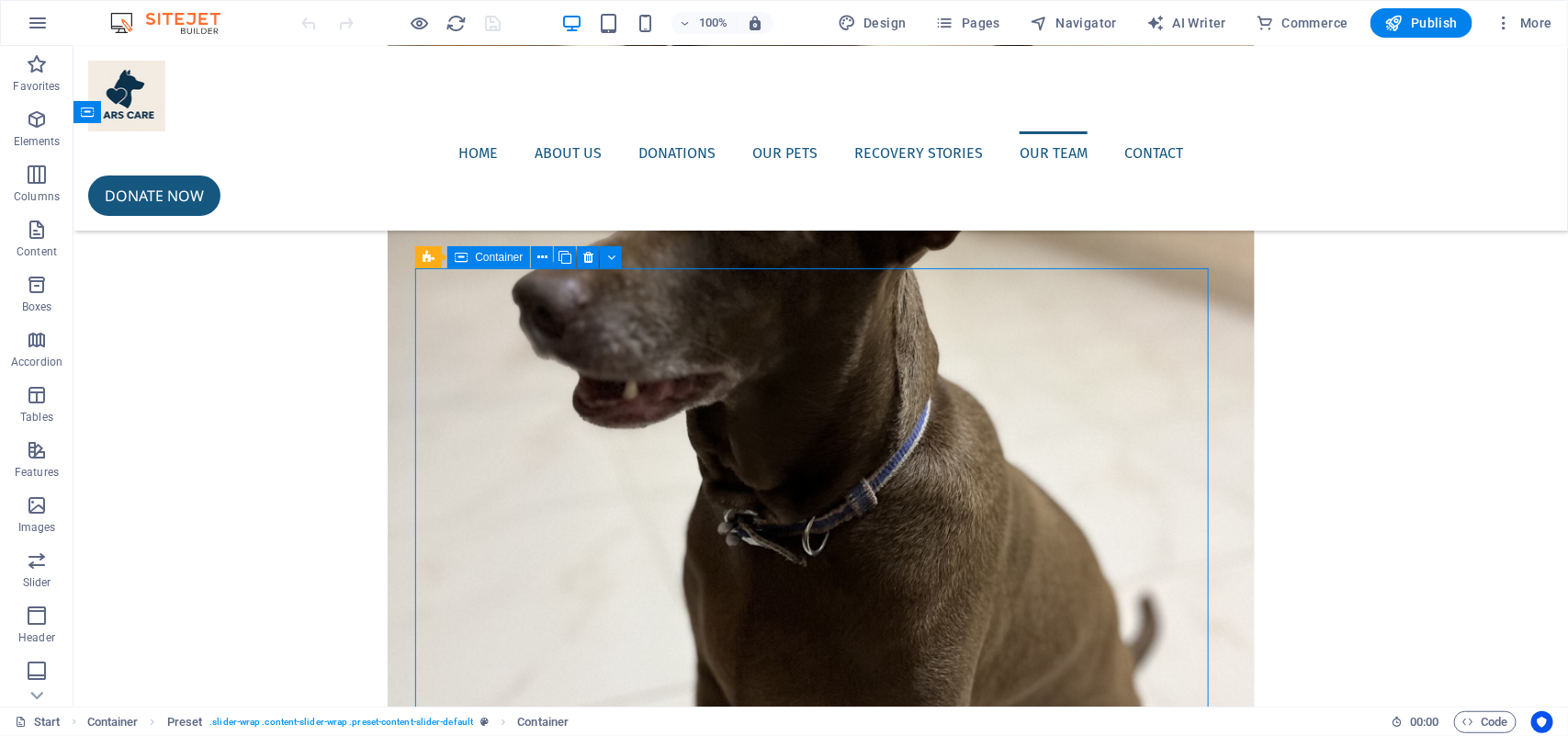 click on "Container" at bounding box center (499, 257) 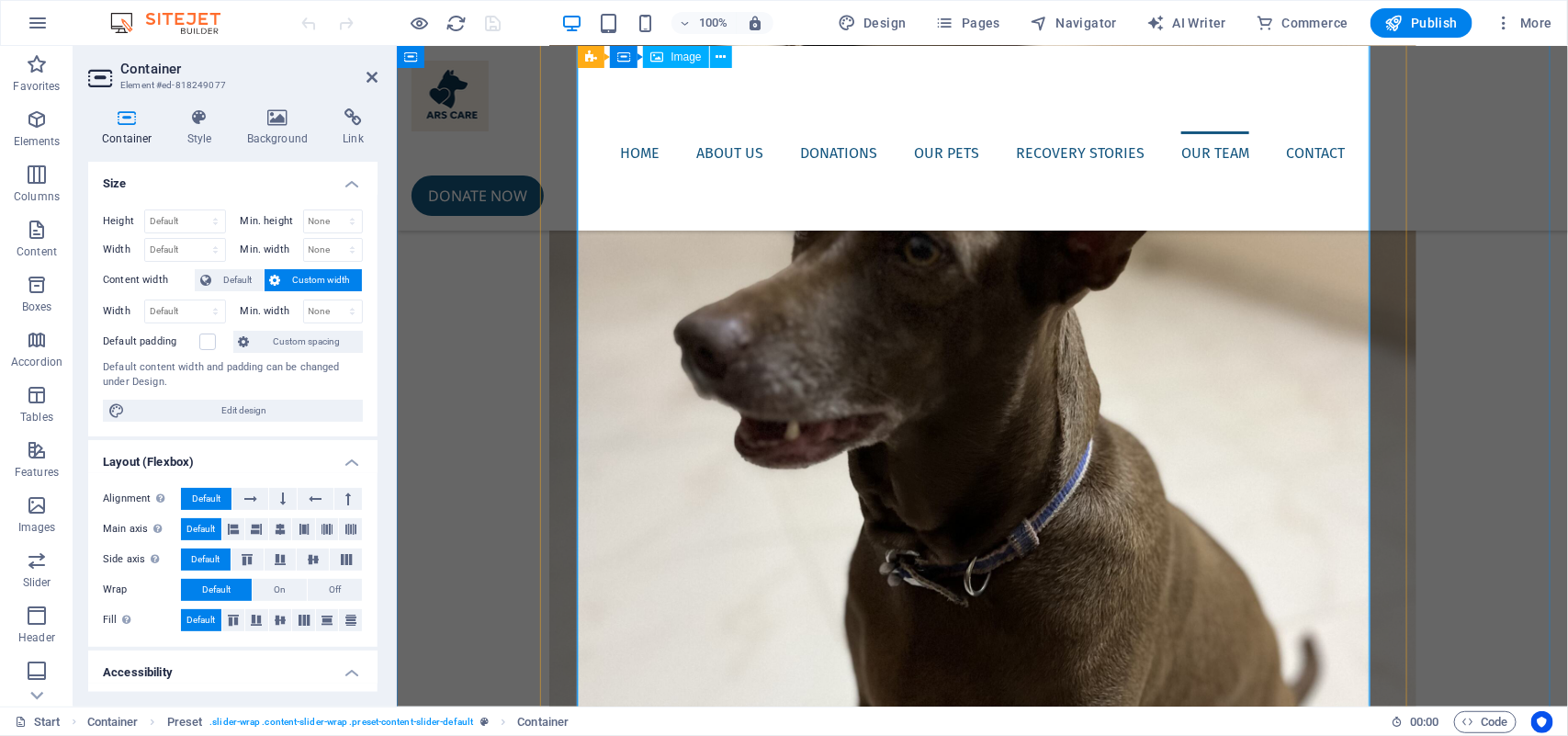 scroll, scrollTop: 4154, scrollLeft: 0, axis: vertical 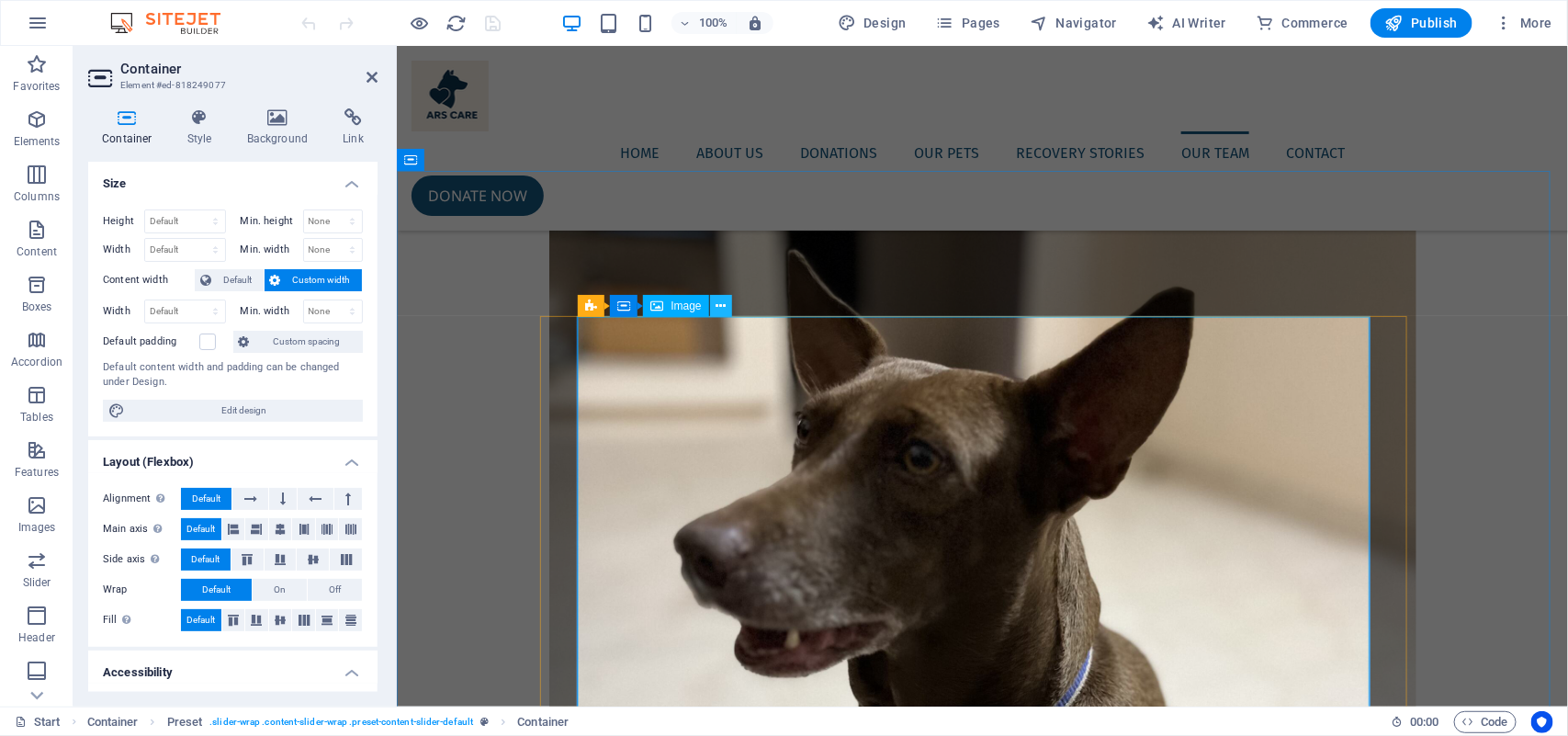 click at bounding box center [720, 306] 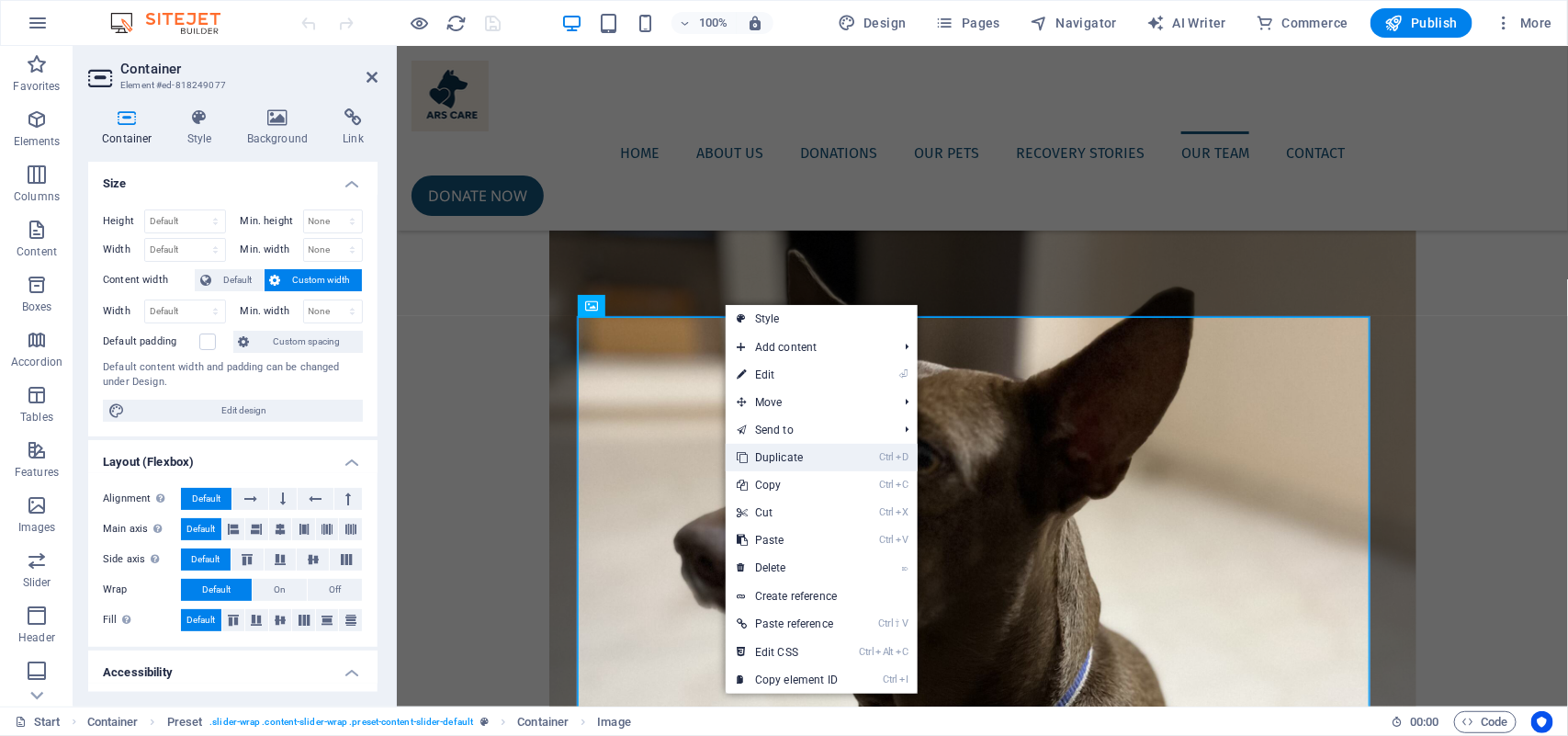 click on "Ctrl D  Duplicate" at bounding box center (787, 458) 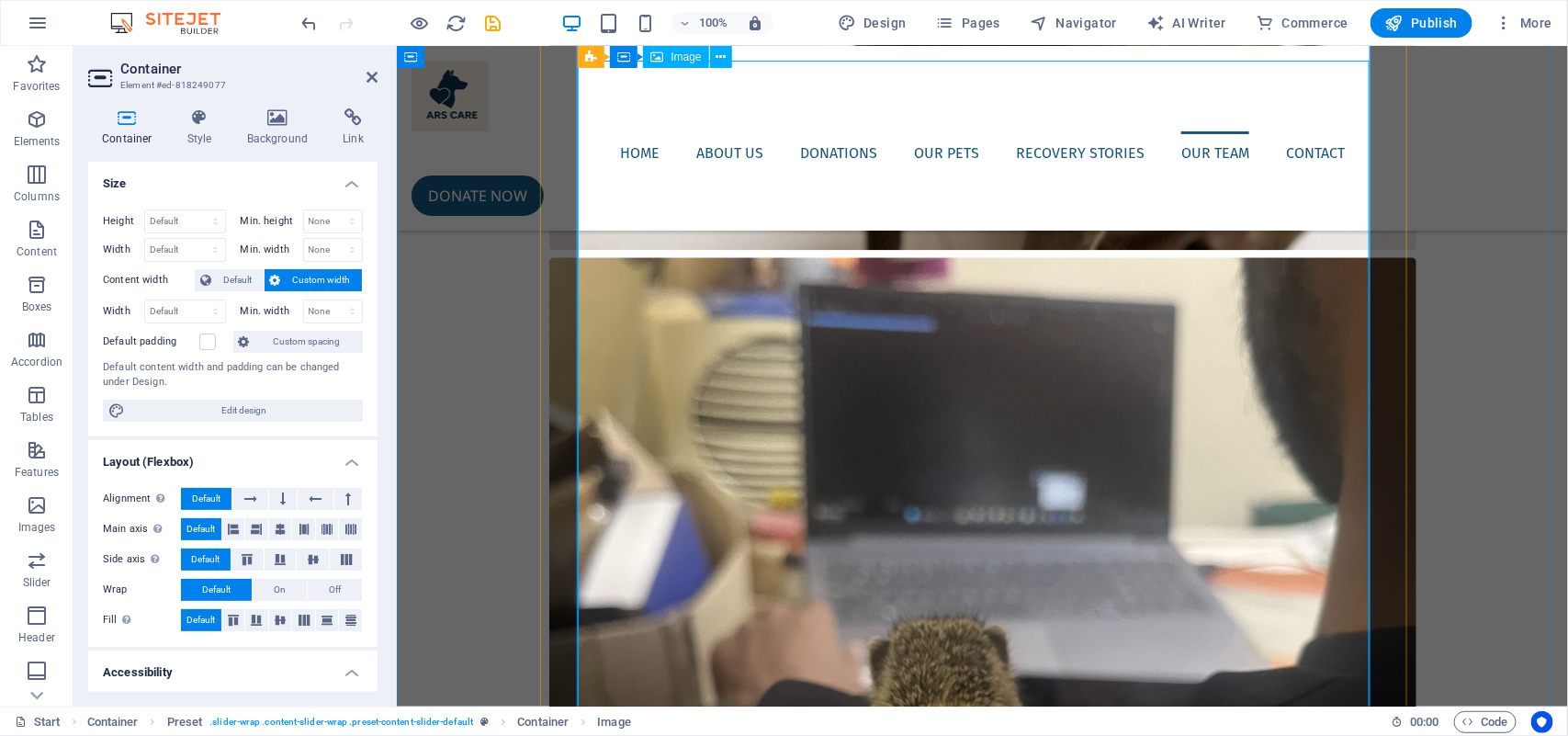 scroll, scrollTop: 4968, scrollLeft: 0, axis: vertical 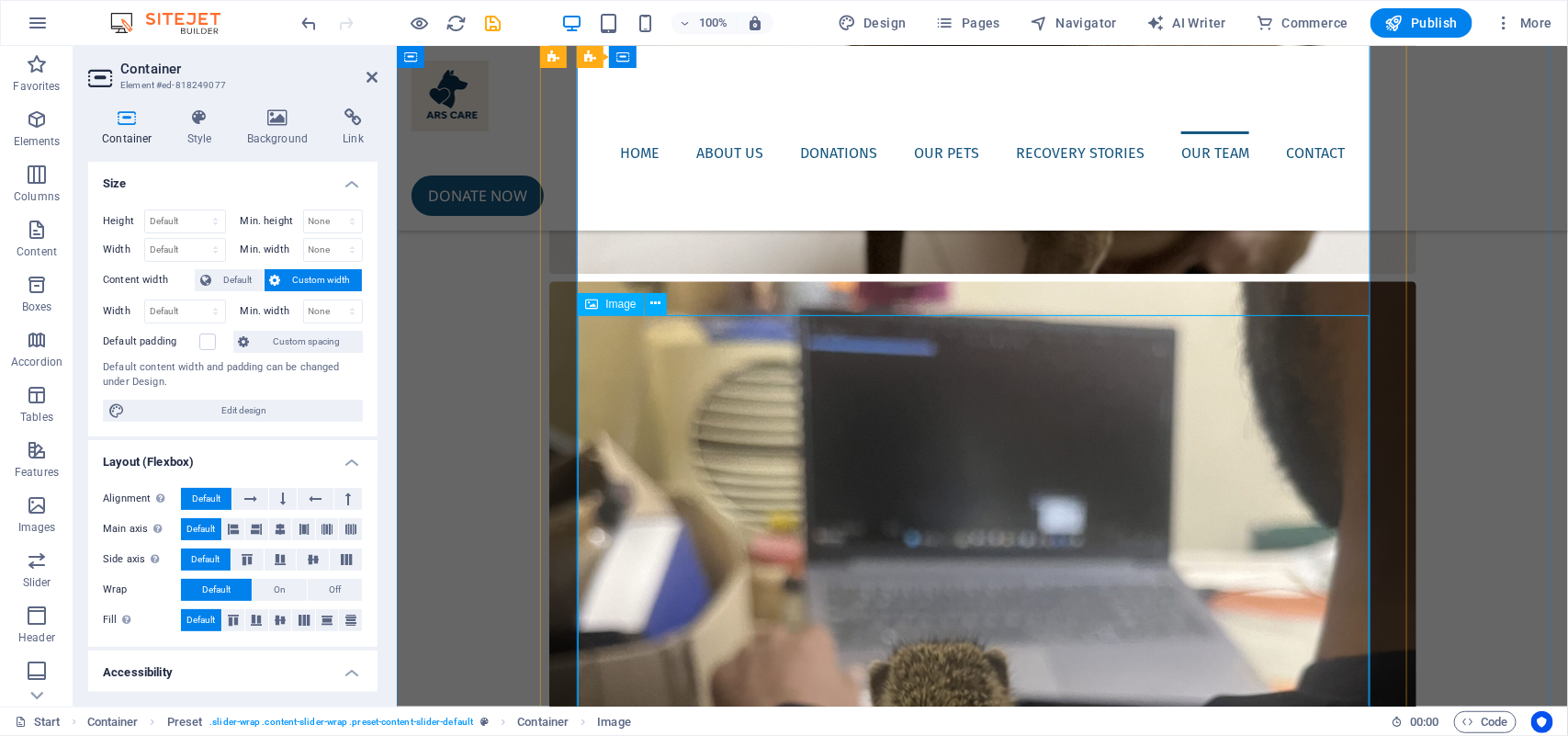 click on "Image" at bounding box center (620, 304) 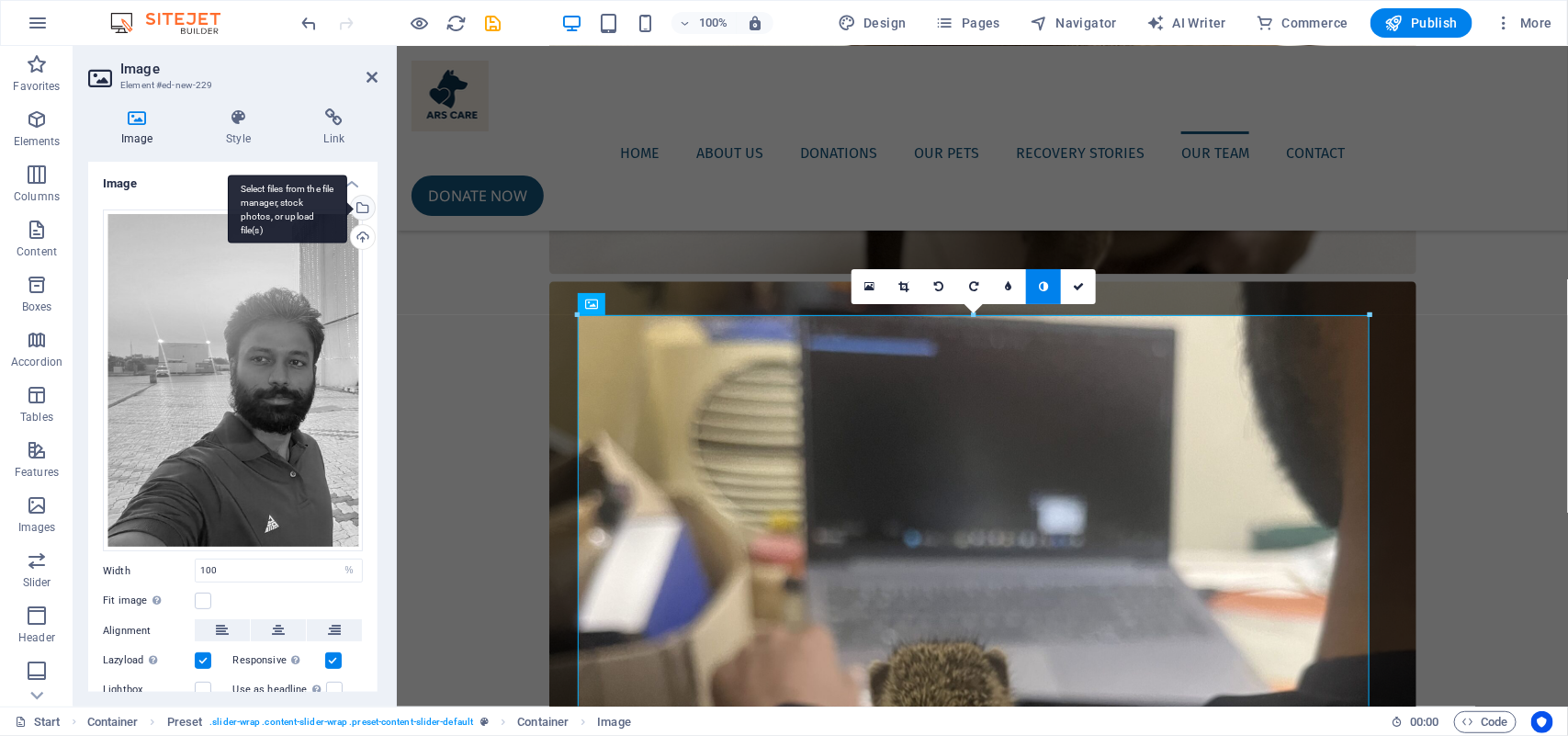click on "Select files from the file manager, stock photos, or upload file(s)" at bounding box center (361, 209) 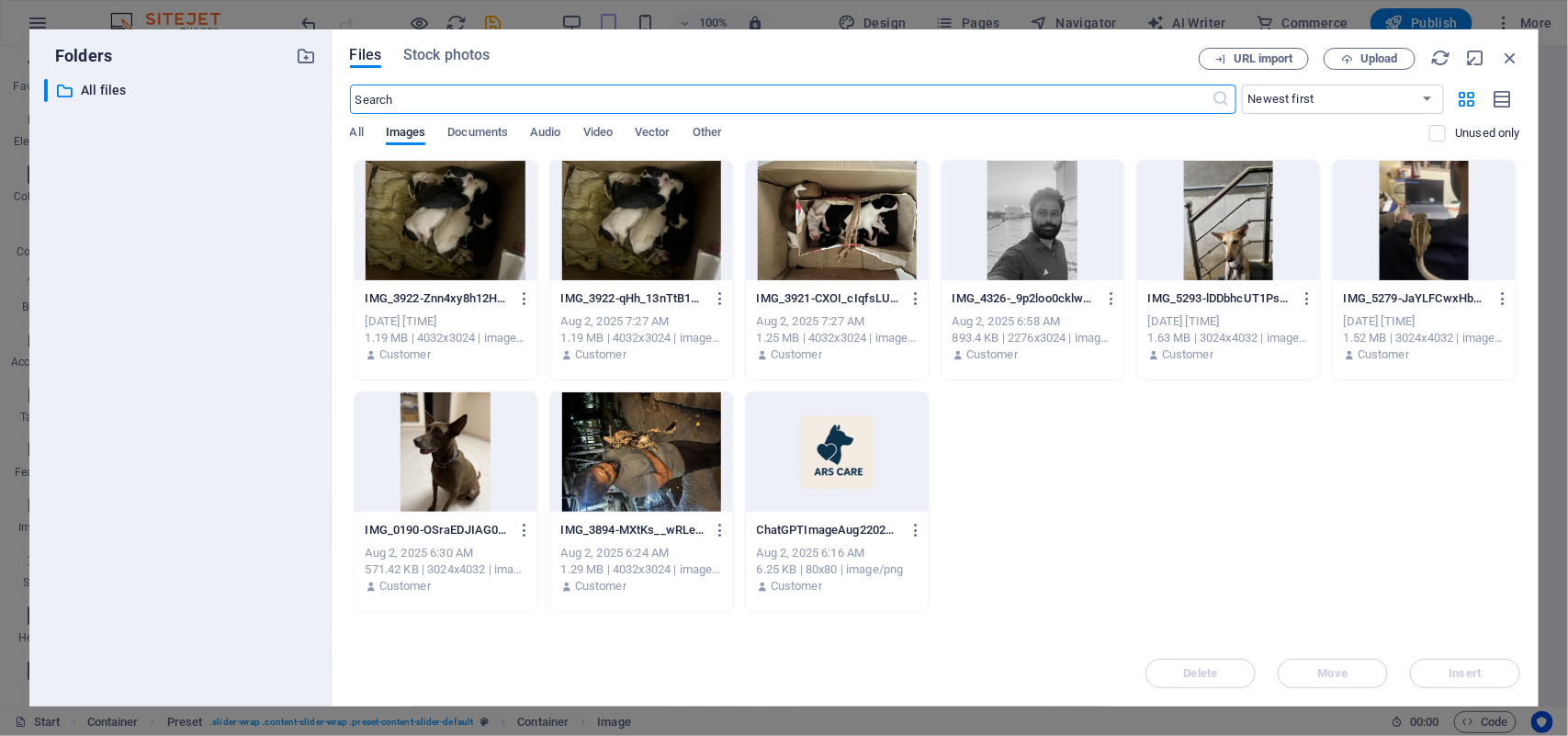 scroll, scrollTop: 5689, scrollLeft: 0, axis: vertical 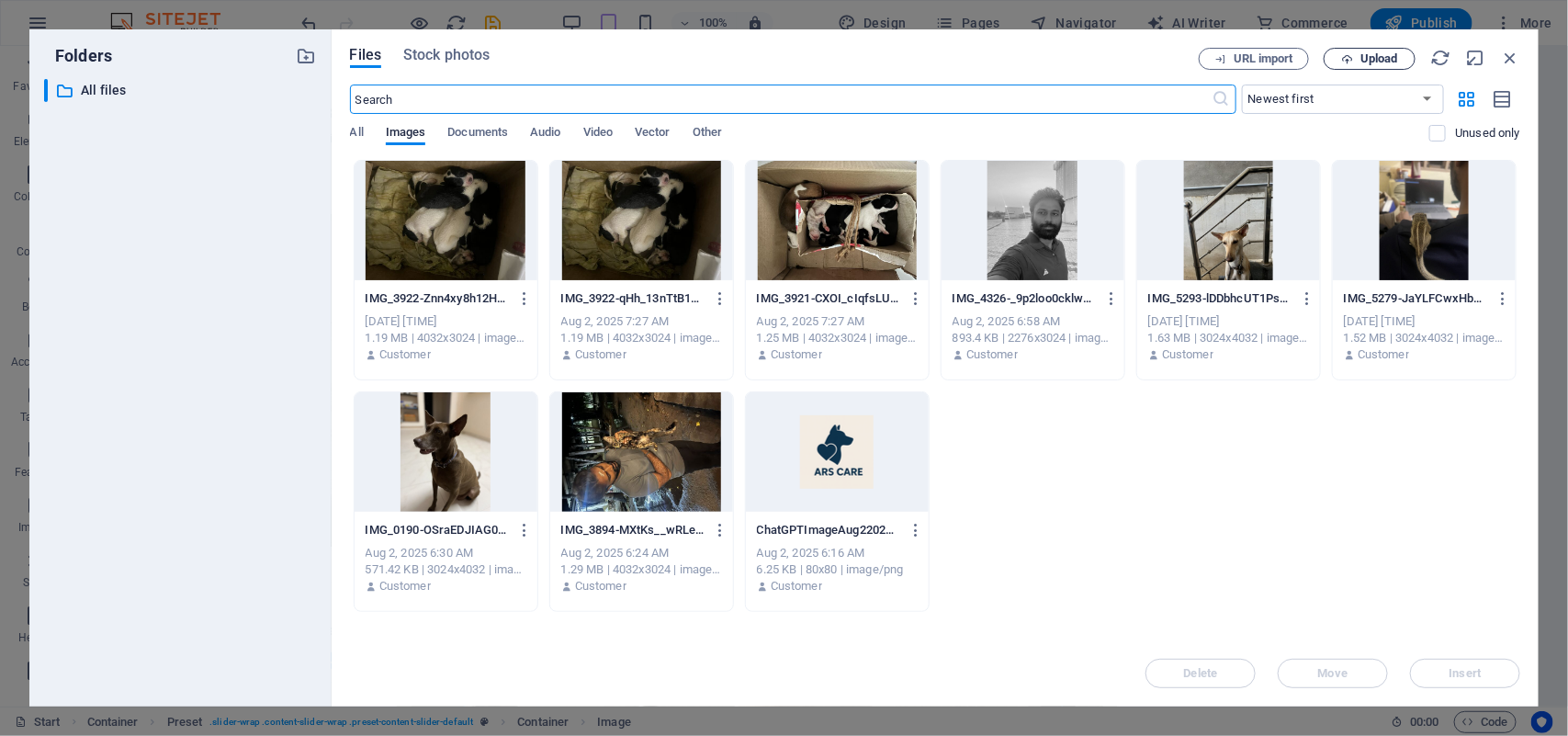 click on "Upload" at bounding box center [1379, 59] 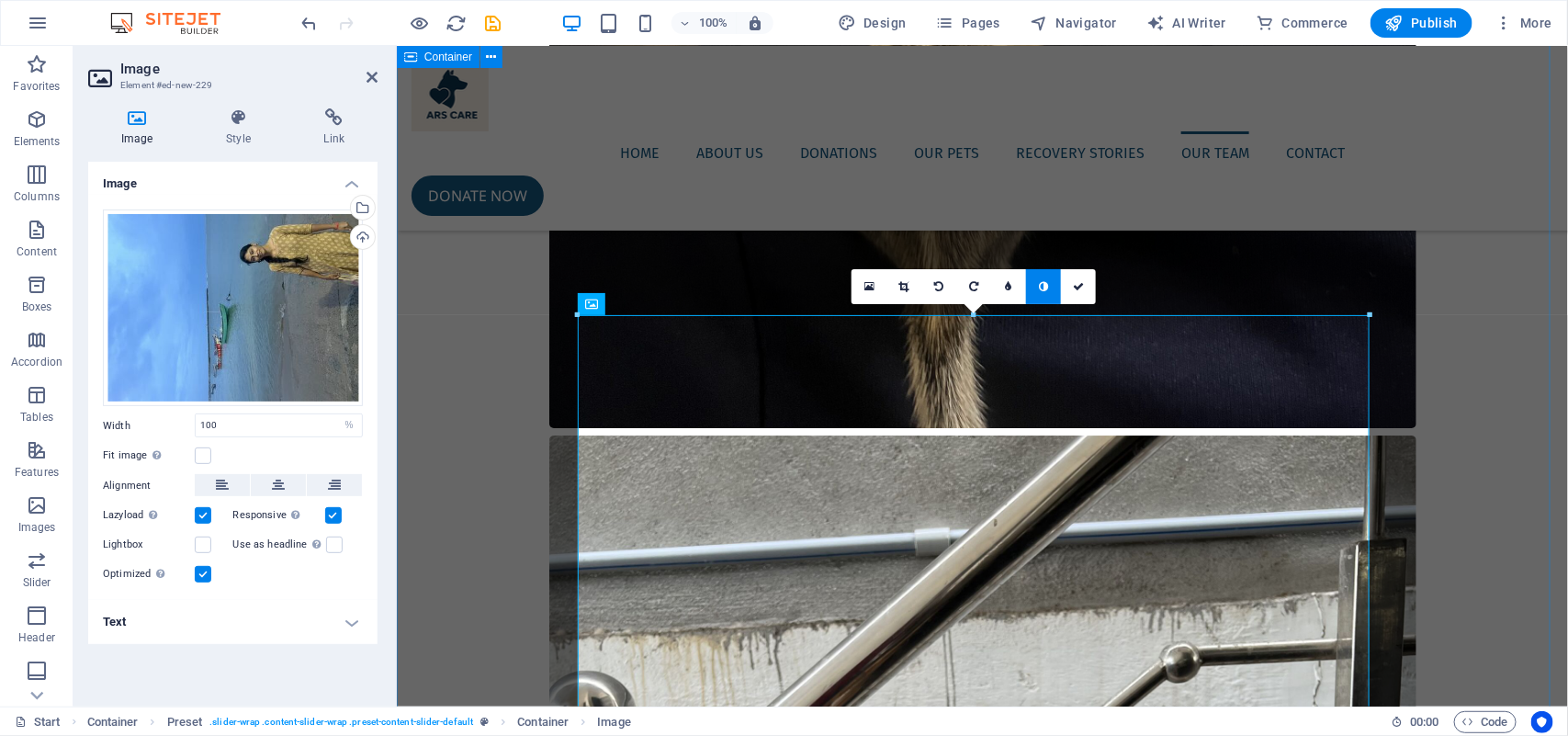 scroll, scrollTop: 4968, scrollLeft: 0, axis: vertical 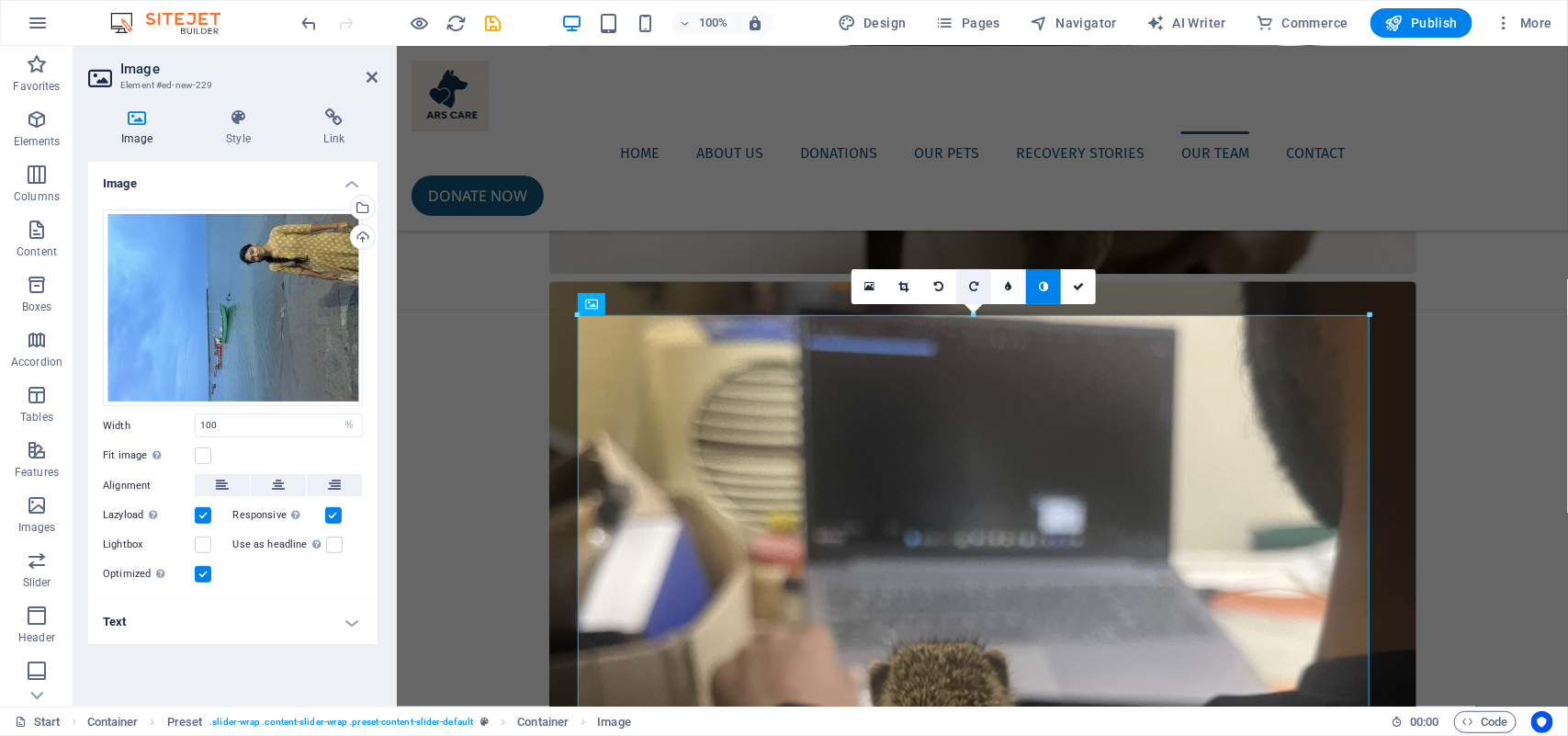 click at bounding box center (974, 287) 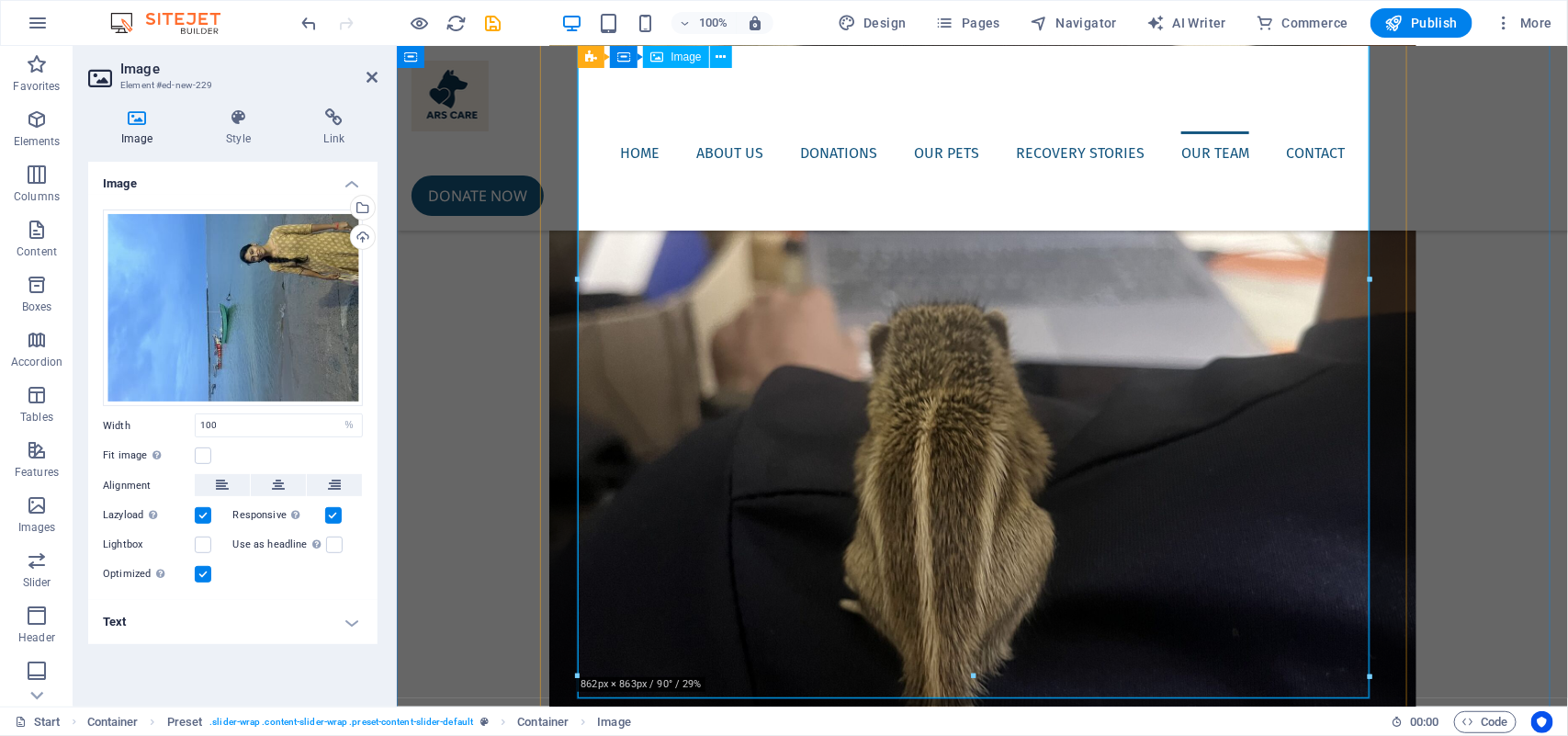 scroll, scrollTop: 5199, scrollLeft: 0, axis: vertical 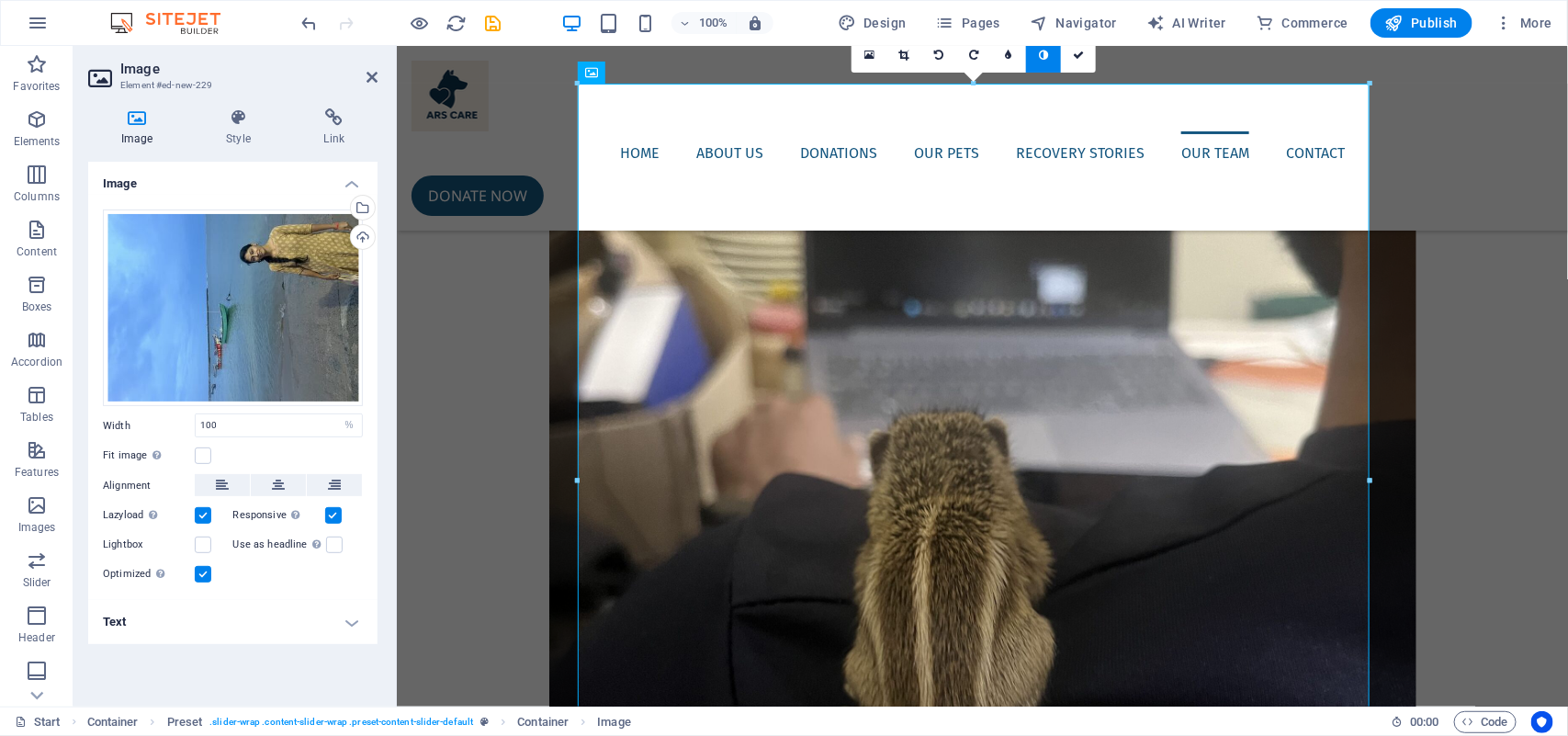 click on "Text" at bounding box center (232, 622) 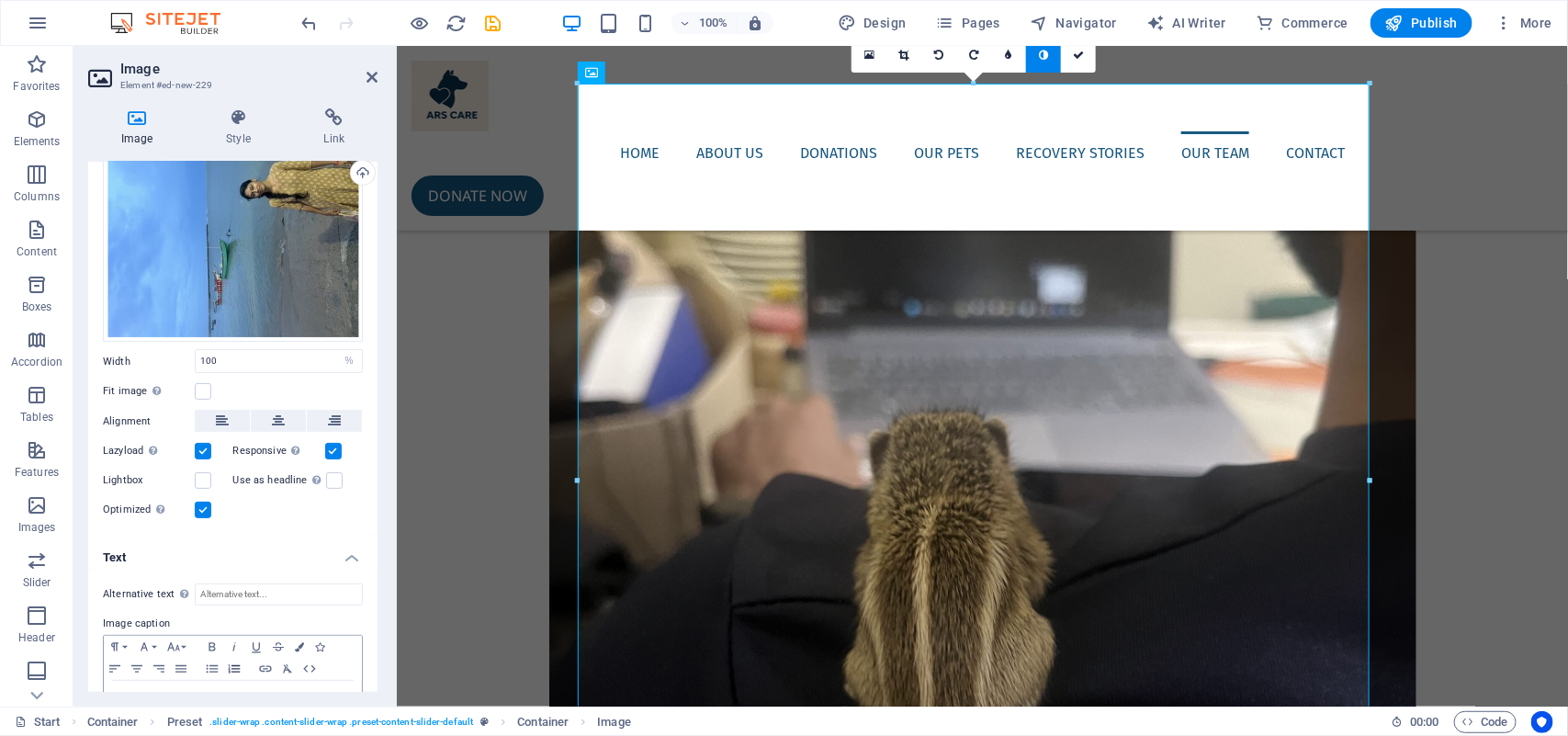 scroll, scrollTop: 122, scrollLeft: 0, axis: vertical 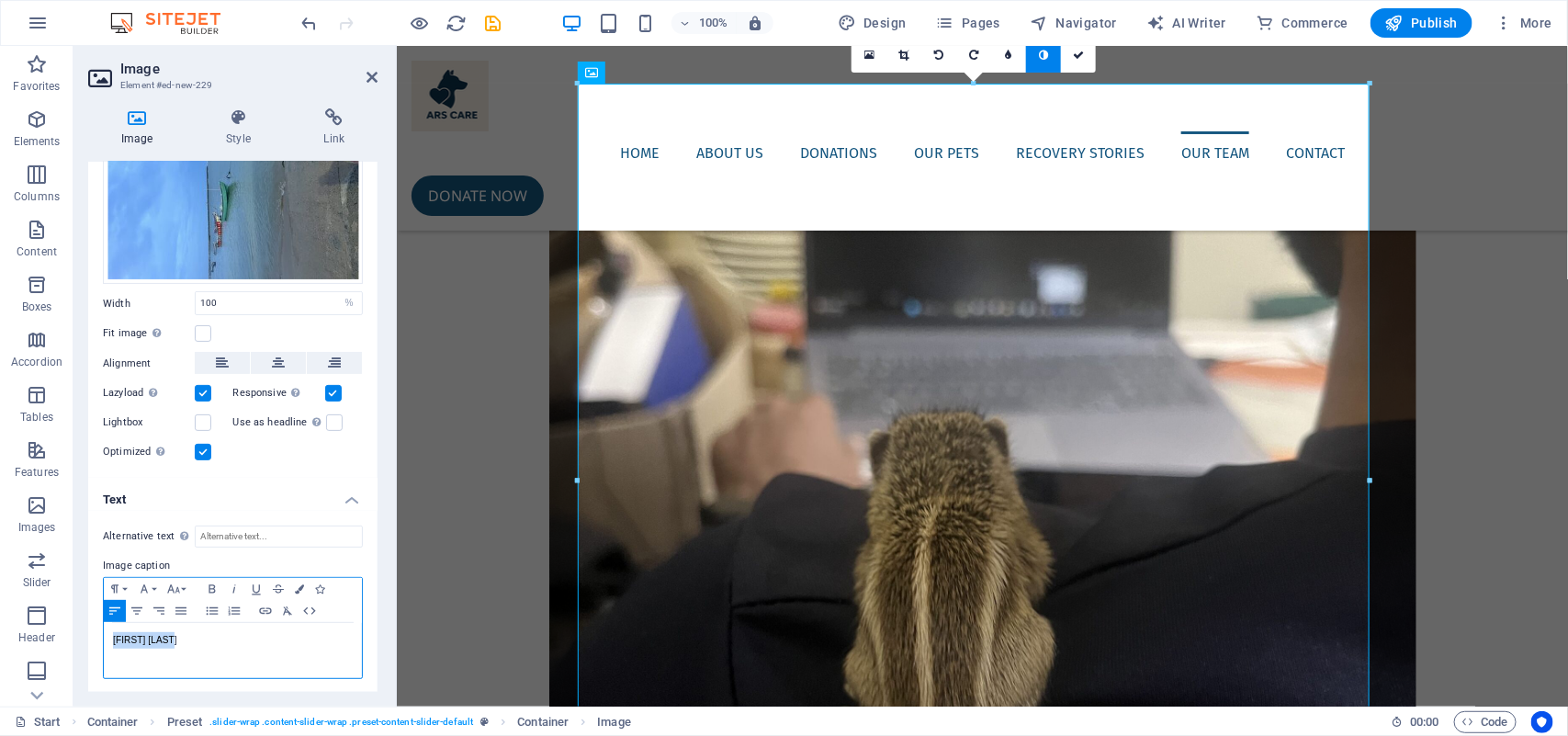 drag, startPoint x: 188, startPoint y: 644, endPoint x: 107, endPoint y: 645, distance: 81.006173 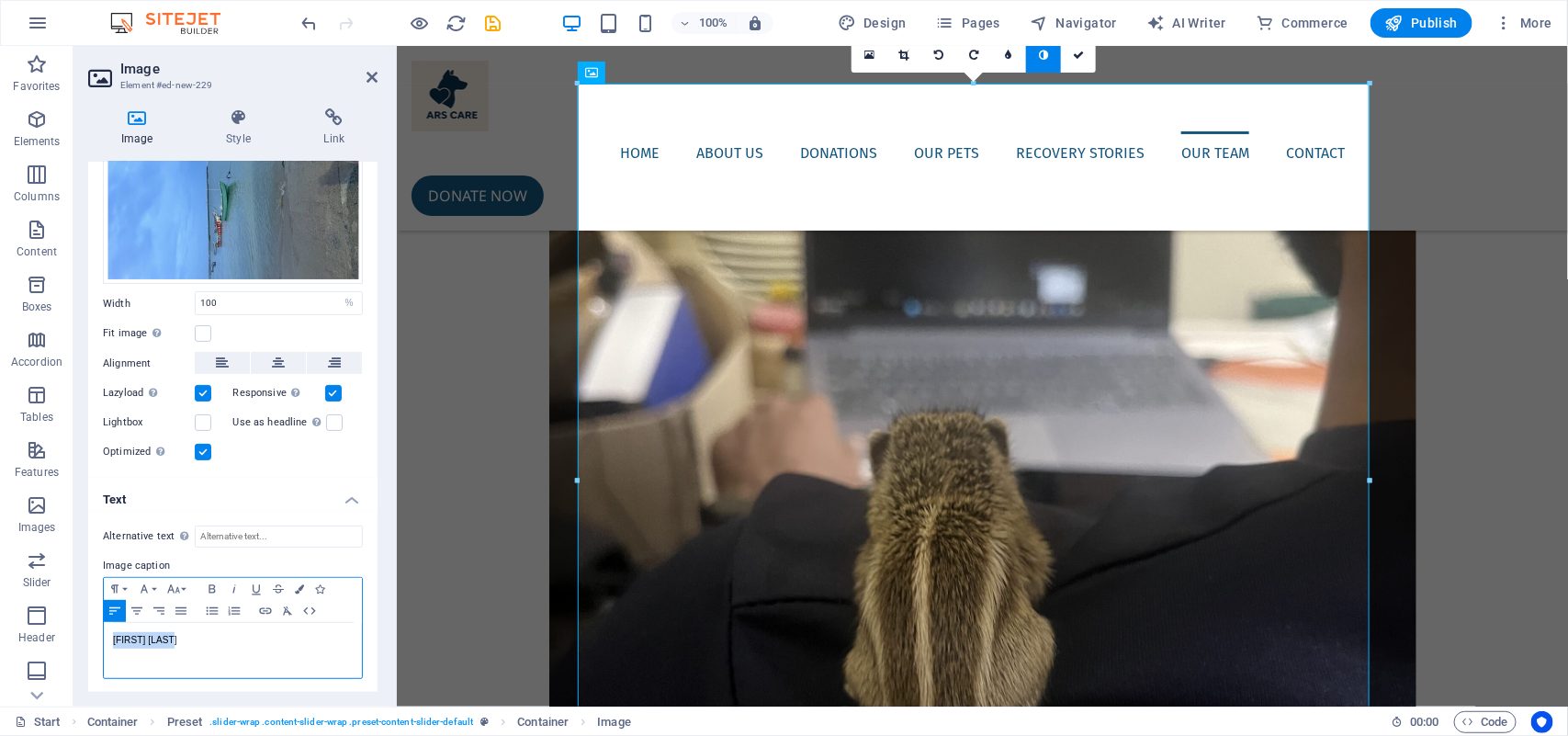 click on "[FIRST] [LAST]" at bounding box center (232, 651) 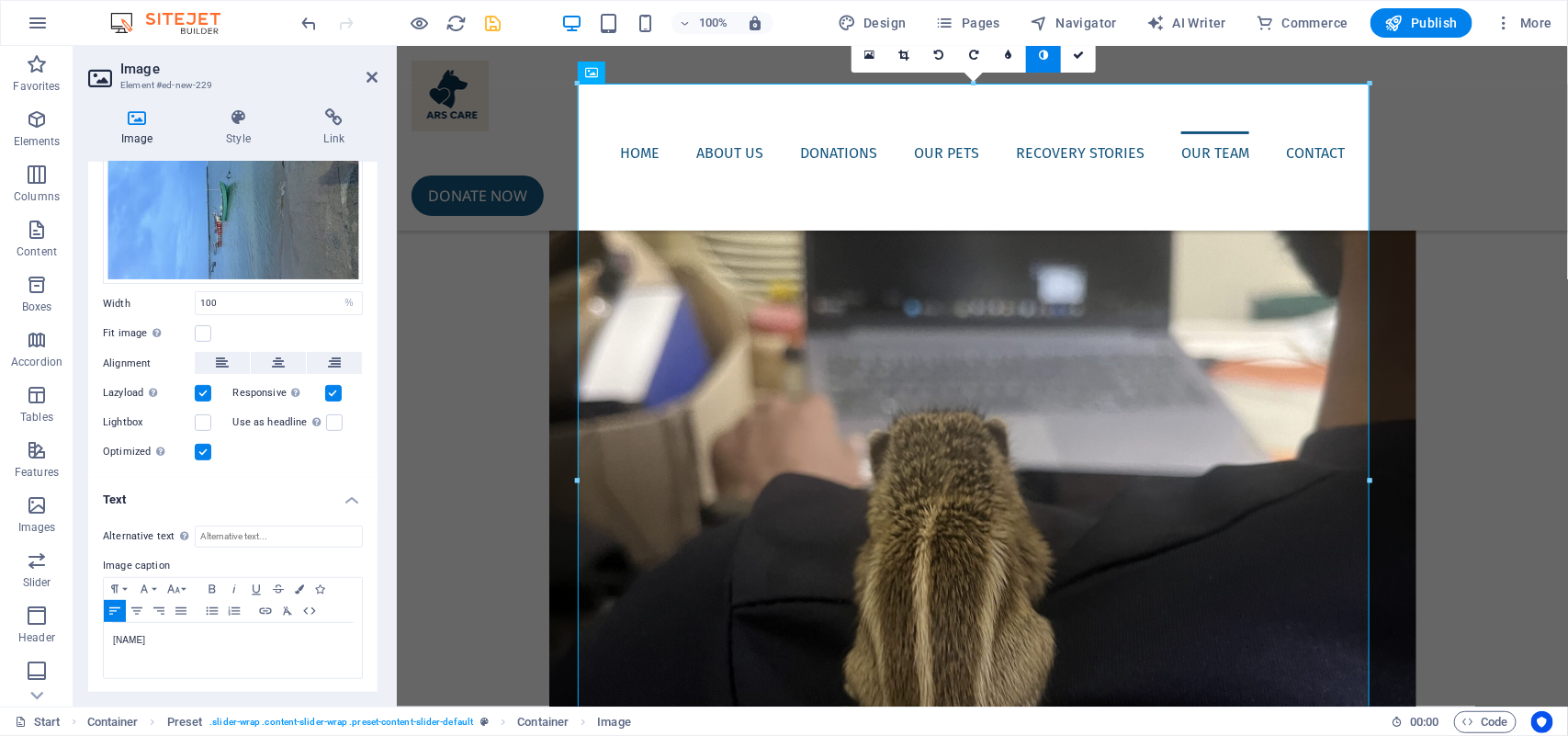 click at bounding box center [493, 23] 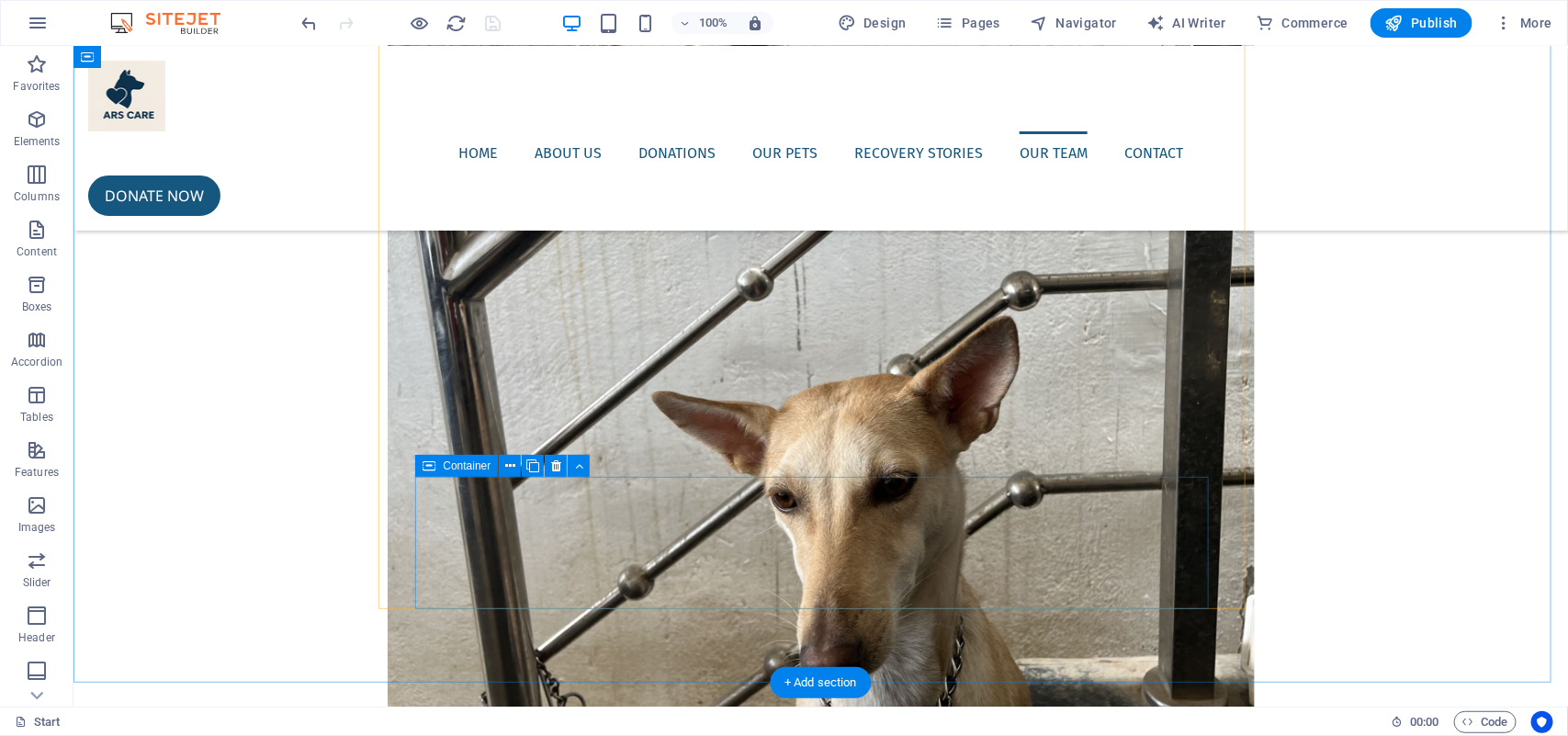 scroll, scrollTop: 6280, scrollLeft: 0, axis: vertical 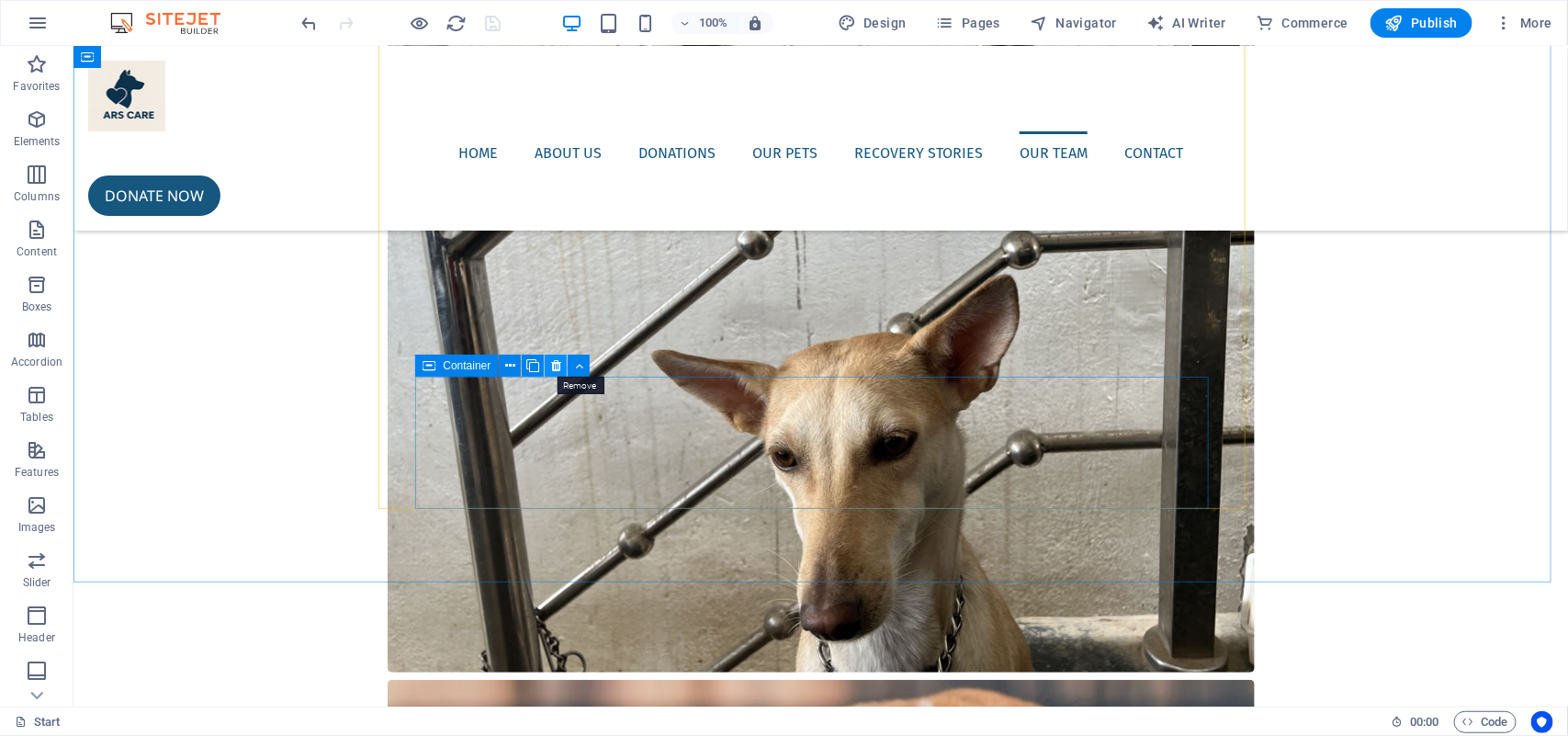 click at bounding box center (556, 366) 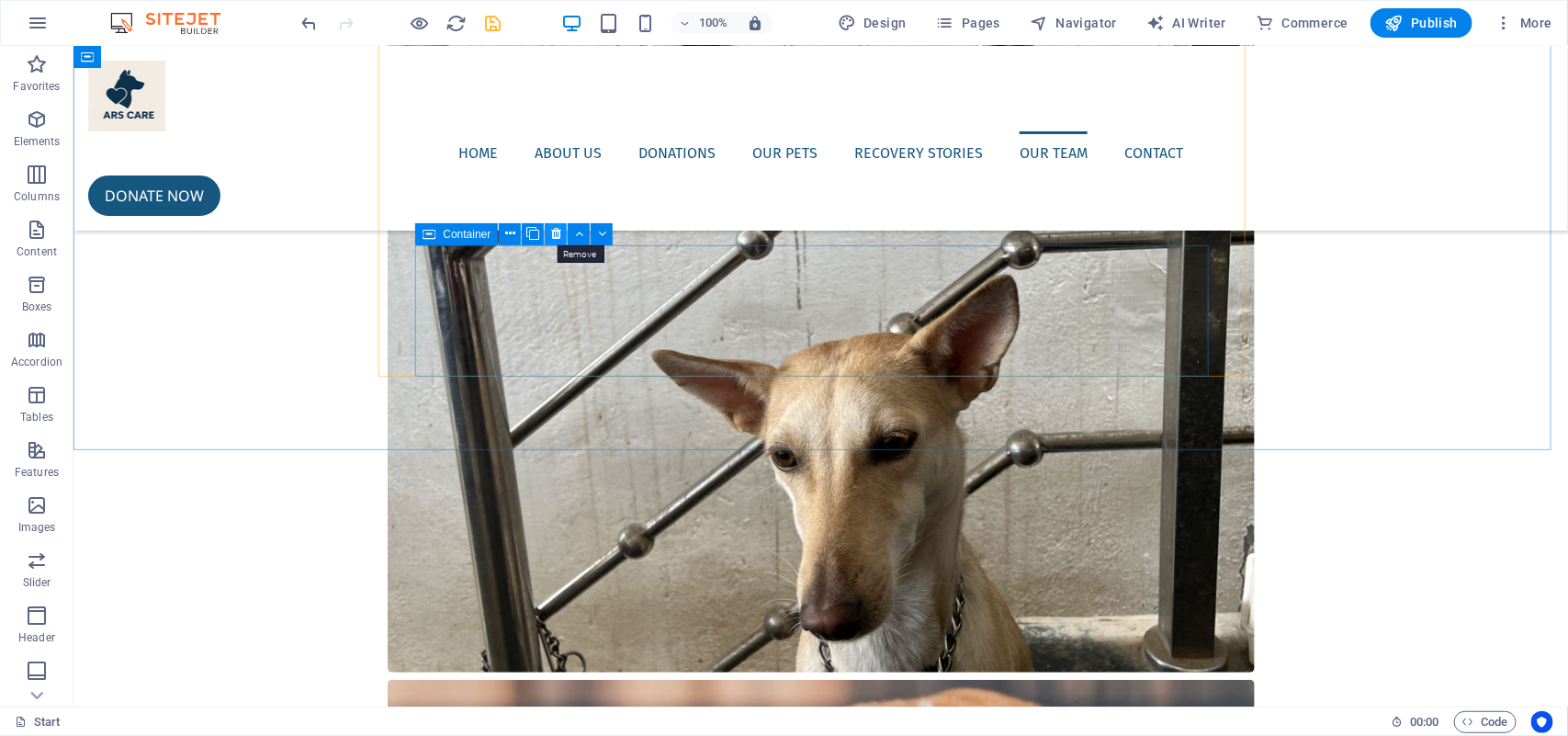 drag, startPoint x: 558, startPoint y: 232, endPoint x: 484, endPoint y: 222, distance: 74.67262 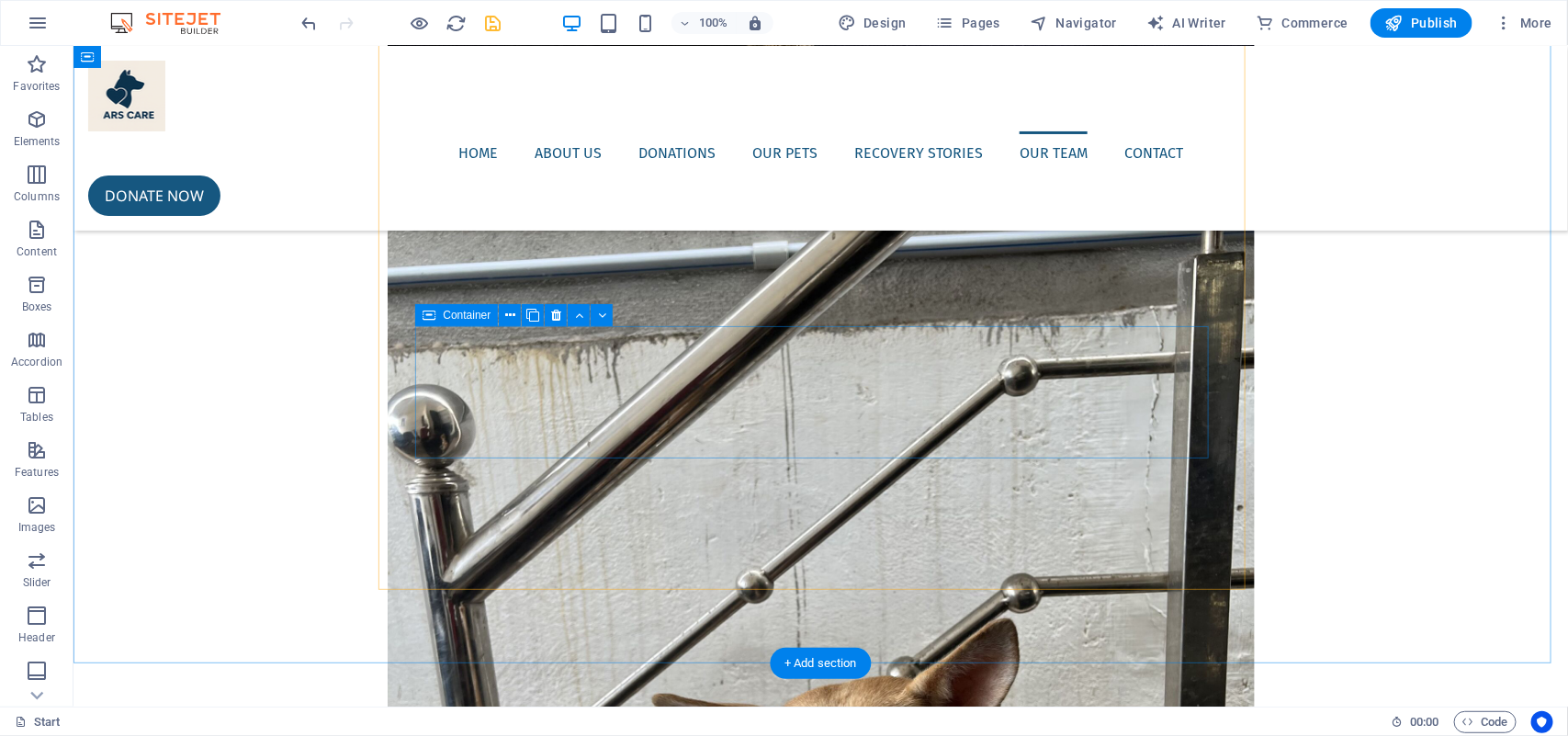 scroll, scrollTop: 5936, scrollLeft: 0, axis: vertical 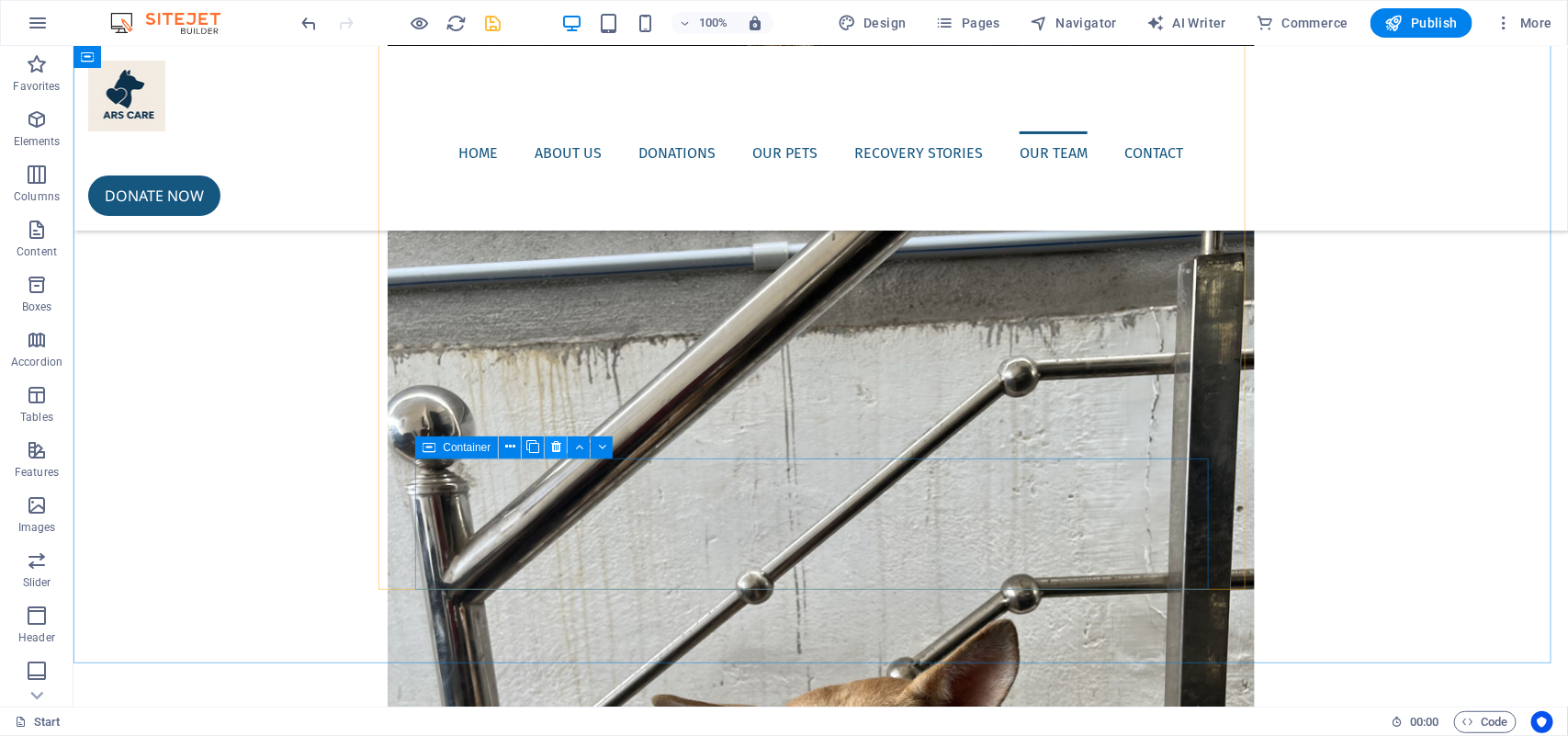 click at bounding box center [556, 447] 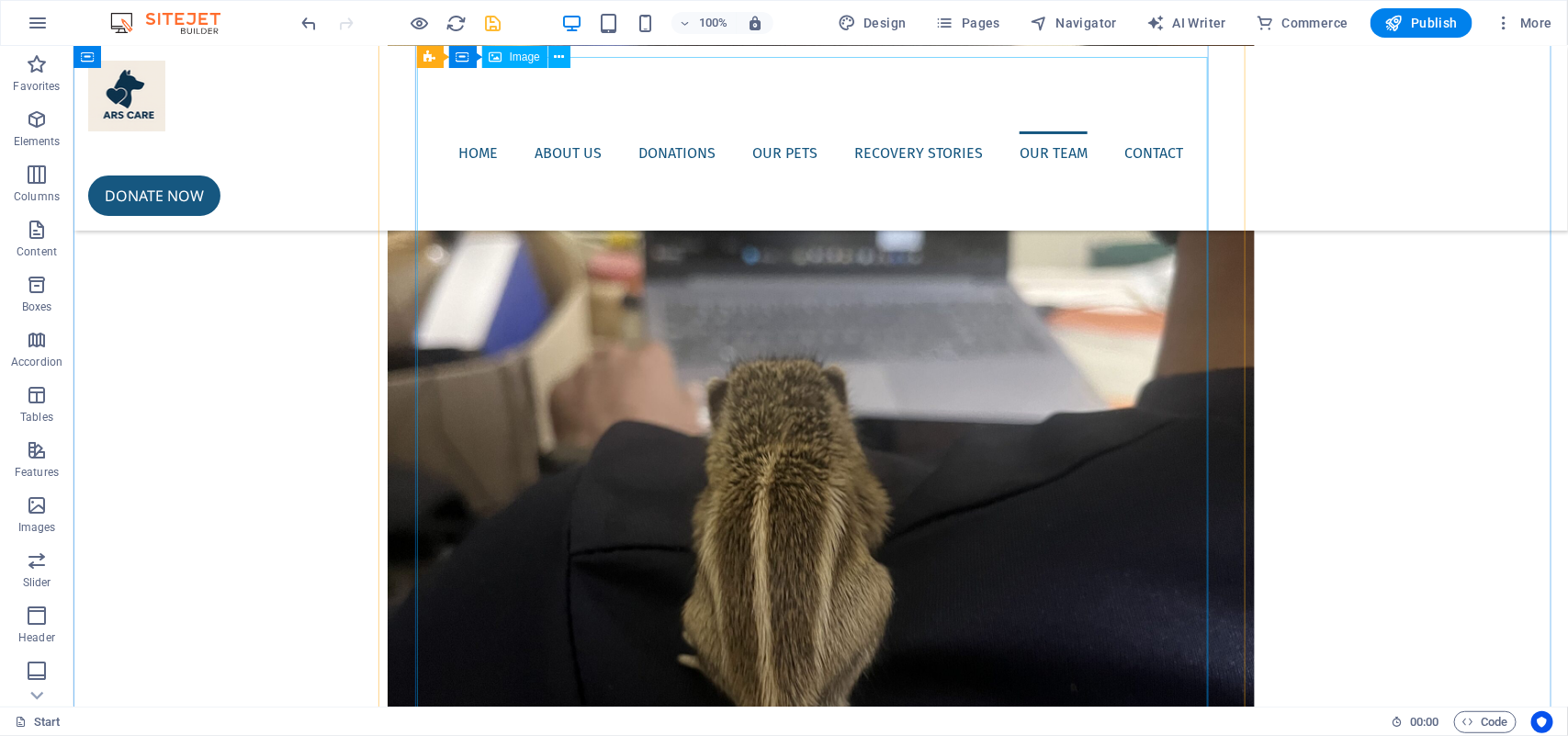scroll, scrollTop: 5132, scrollLeft: 0, axis: vertical 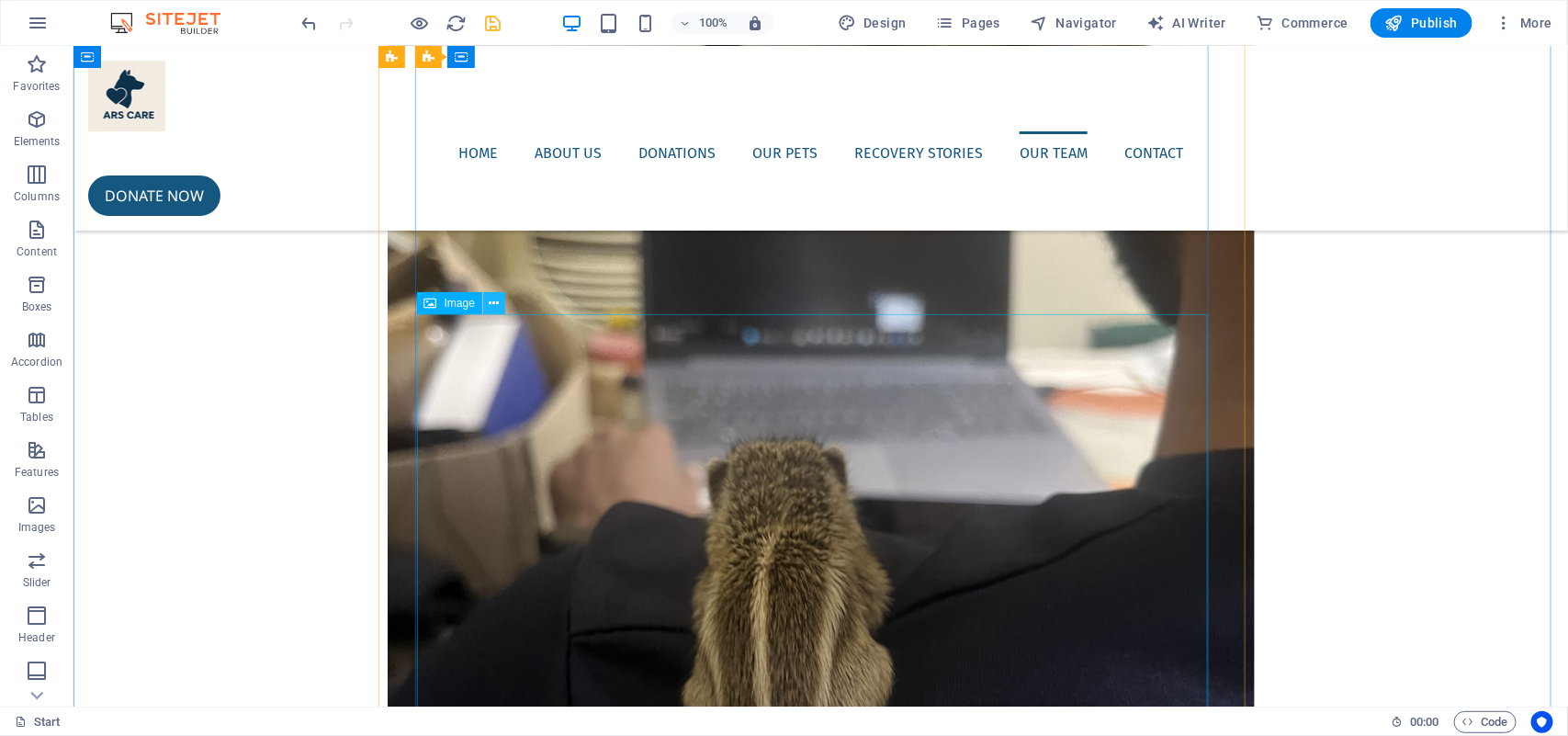 click at bounding box center (493, 303) 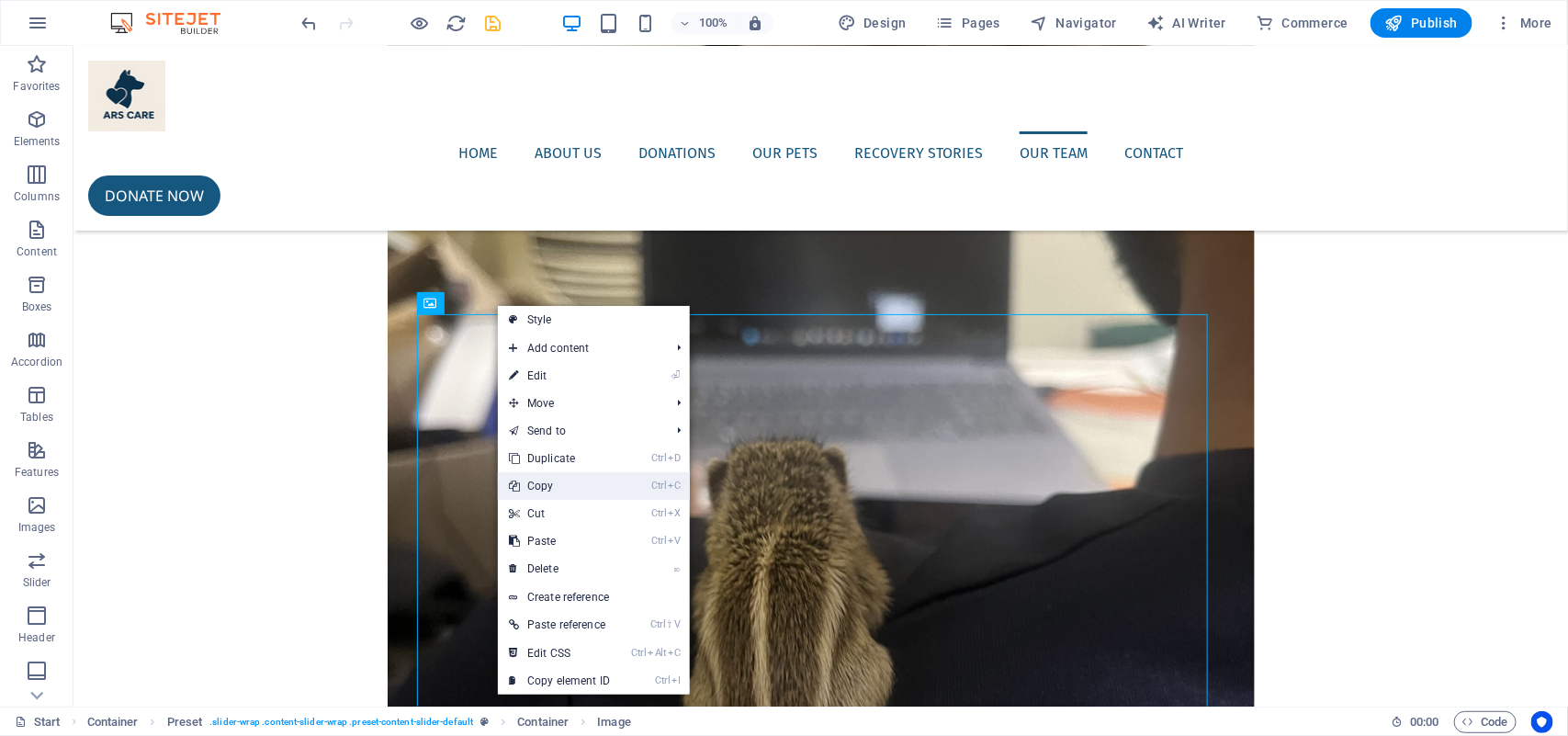 click on "Ctrl C  Copy" at bounding box center (559, 486) 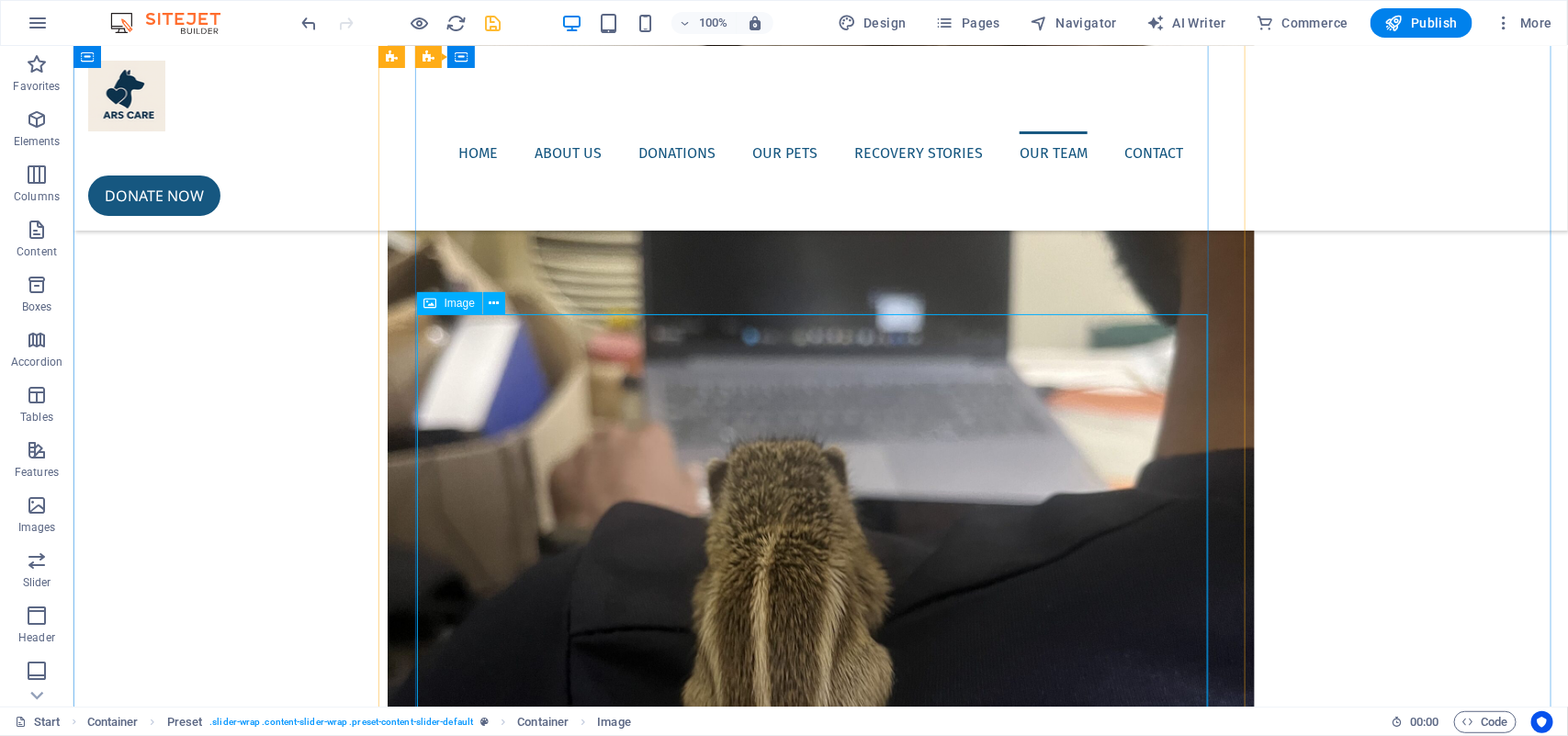 scroll, scrollTop: 5936, scrollLeft: 0, axis: vertical 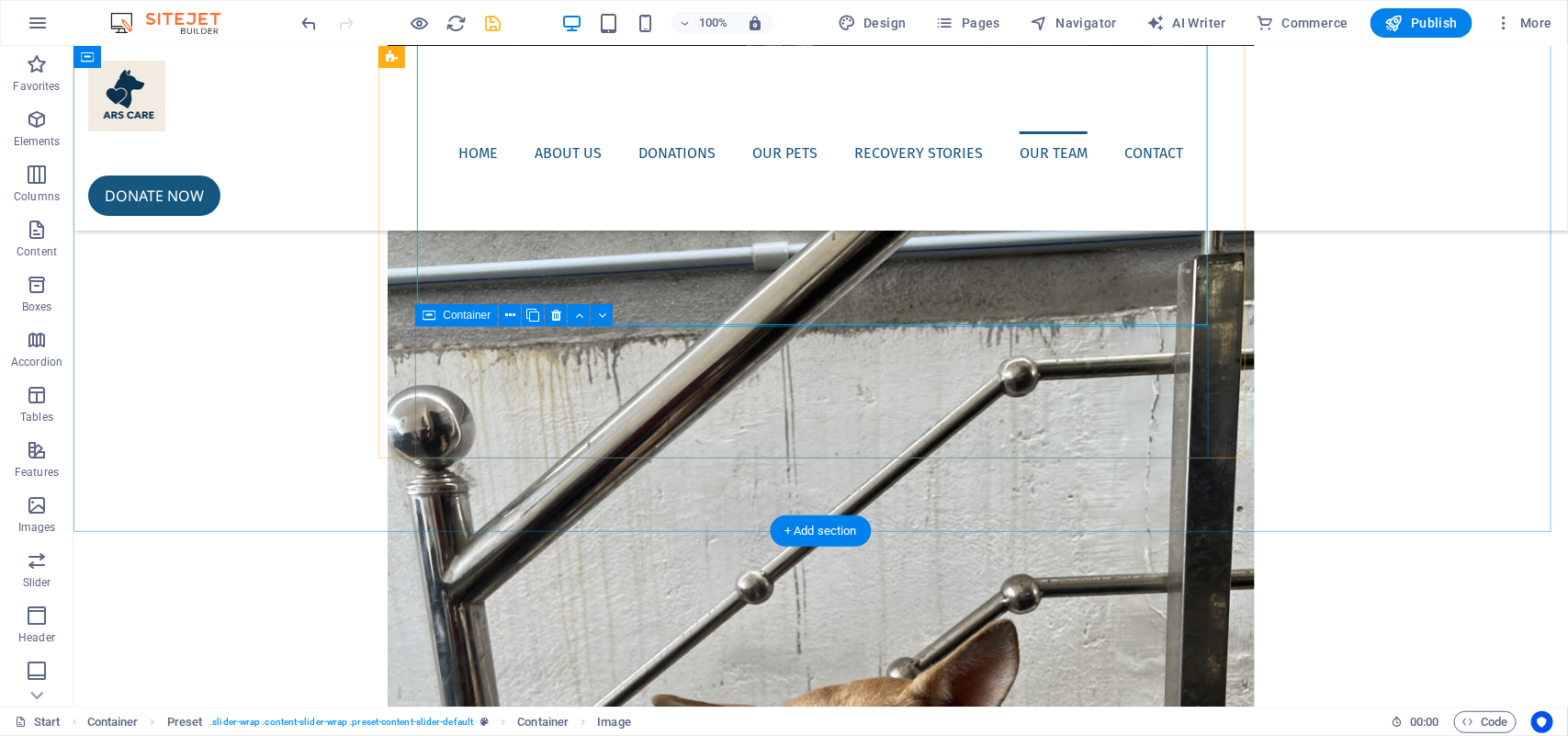 click on "Paste clipboard" at bounding box center [869, 9590] 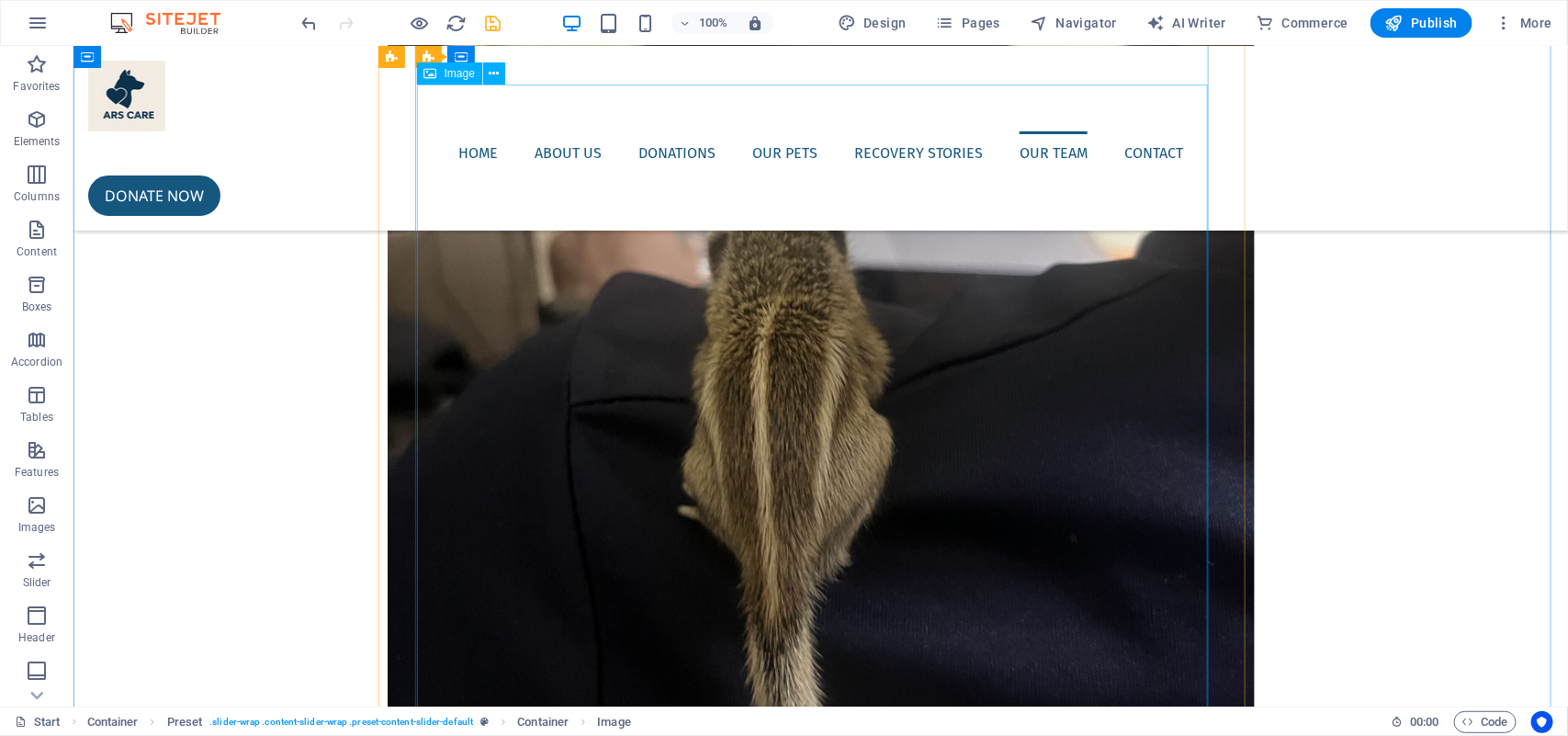 scroll, scrollTop: 5017, scrollLeft: 0, axis: vertical 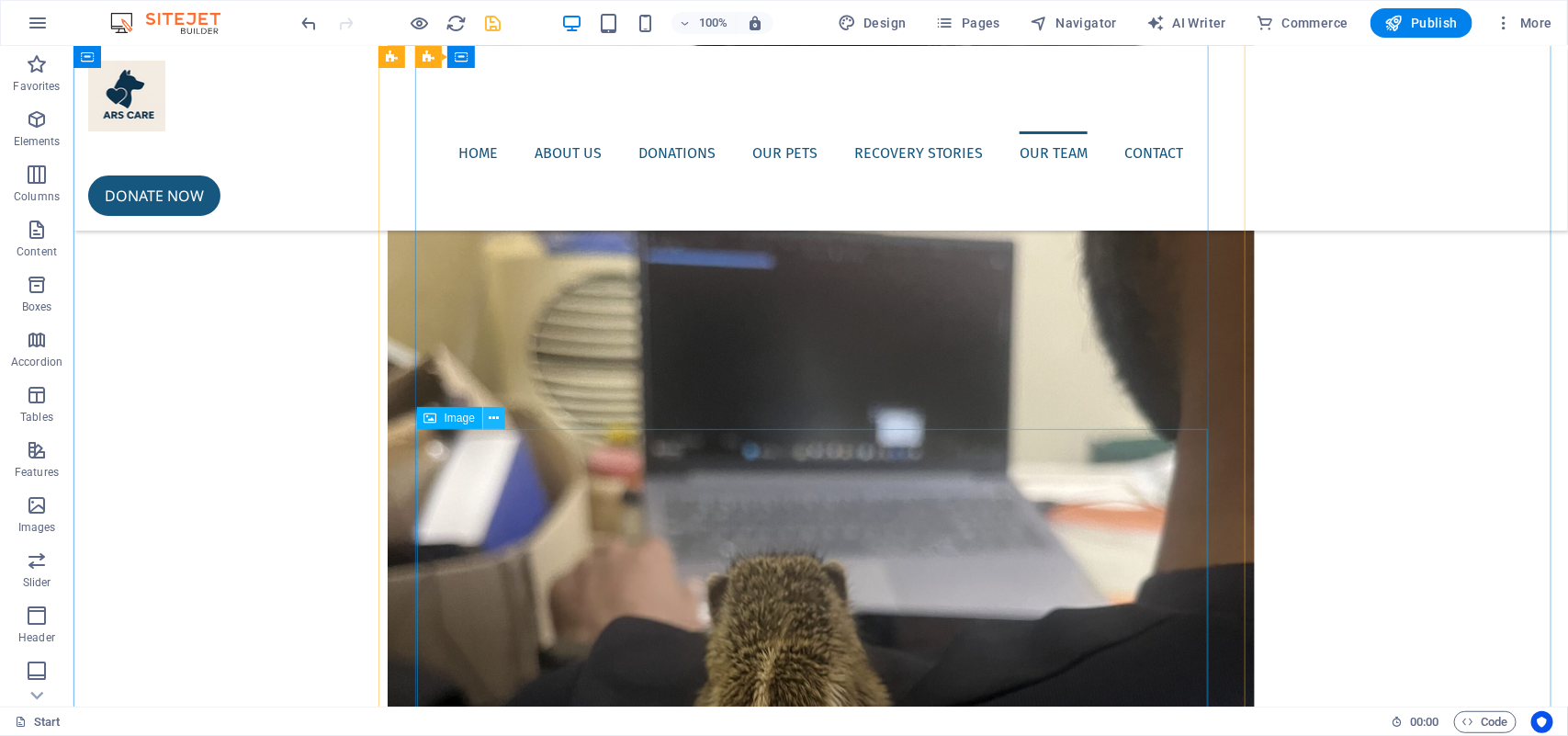 click at bounding box center [493, 418] 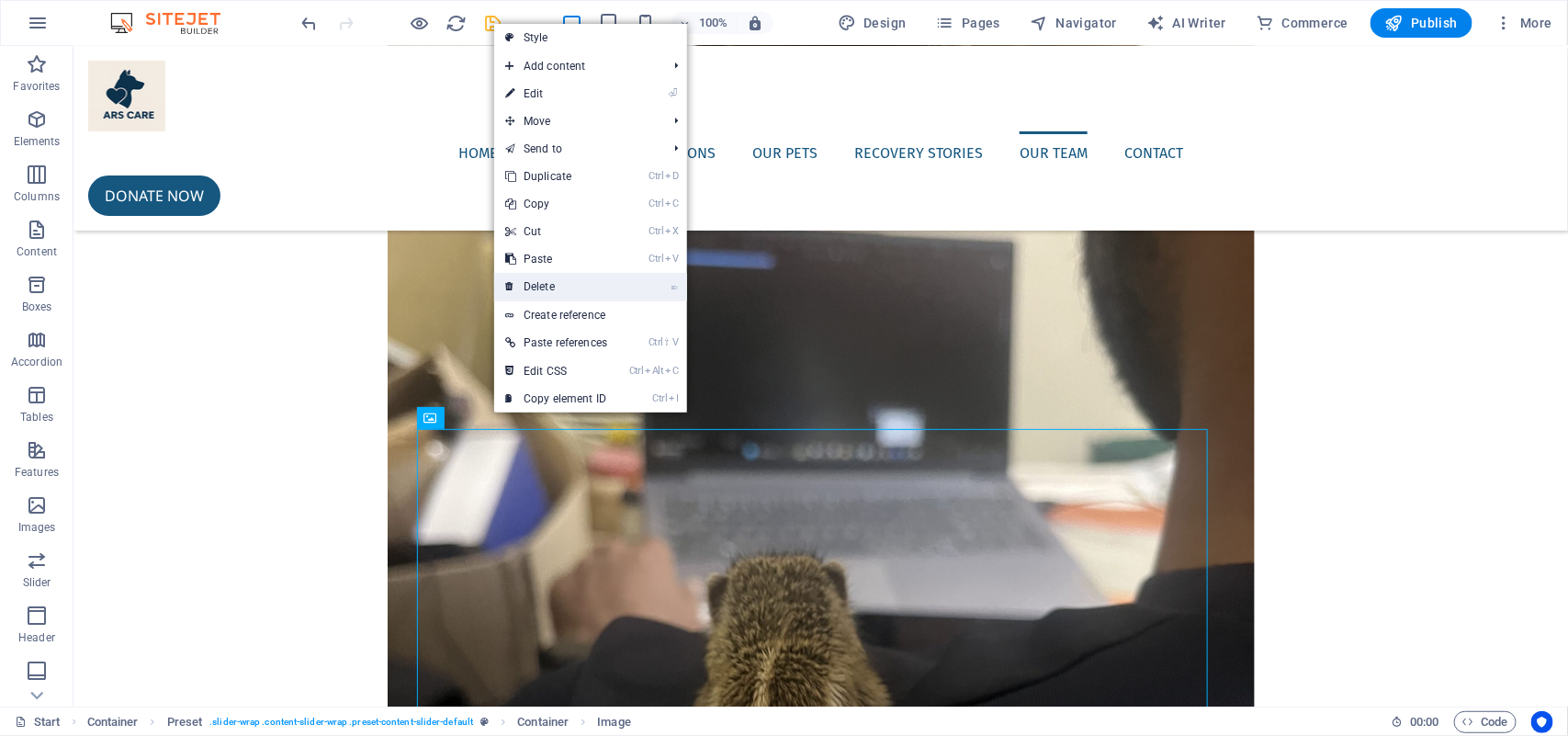 click on "⌦  Delete" at bounding box center [556, 287] 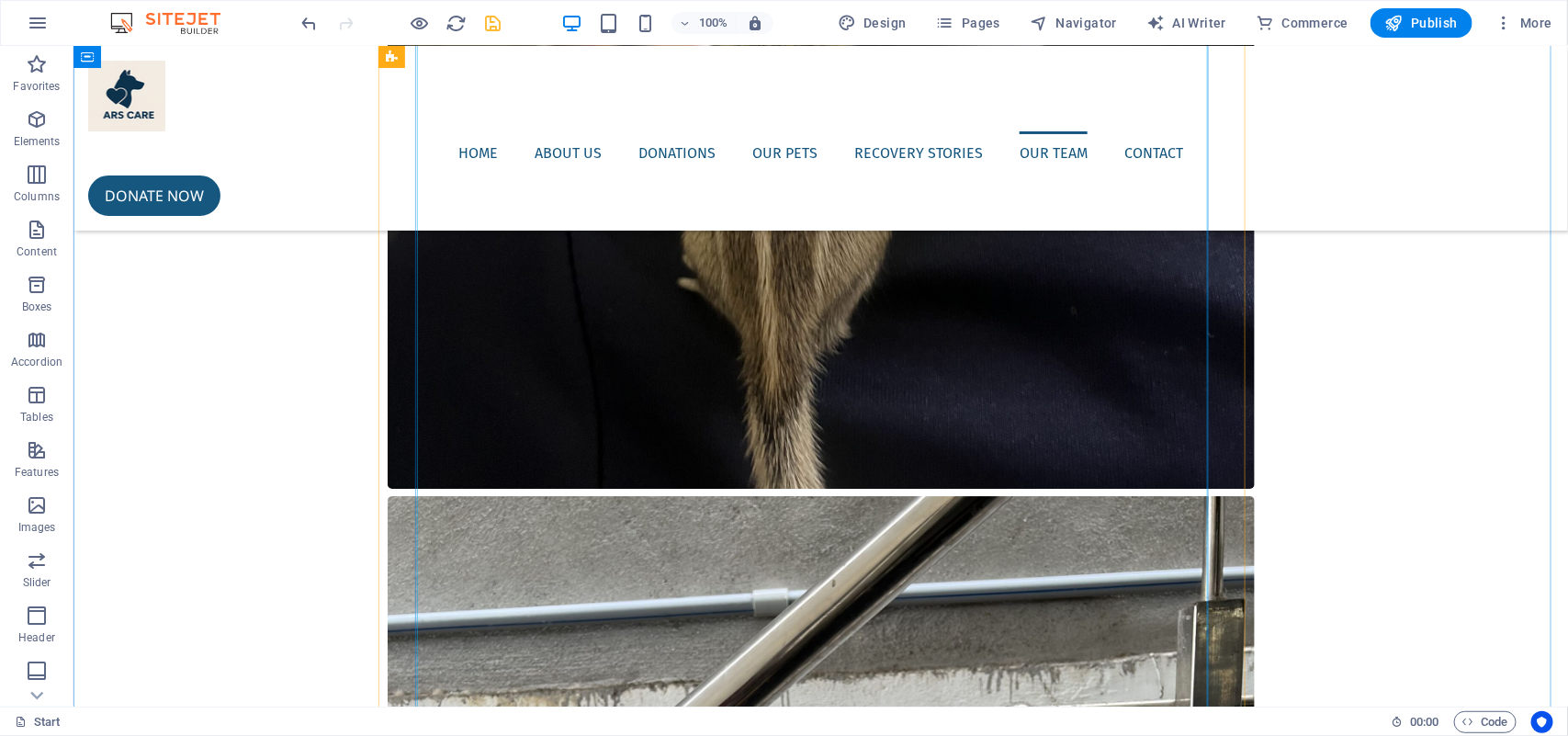 scroll, scrollTop: 5591, scrollLeft: 0, axis: vertical 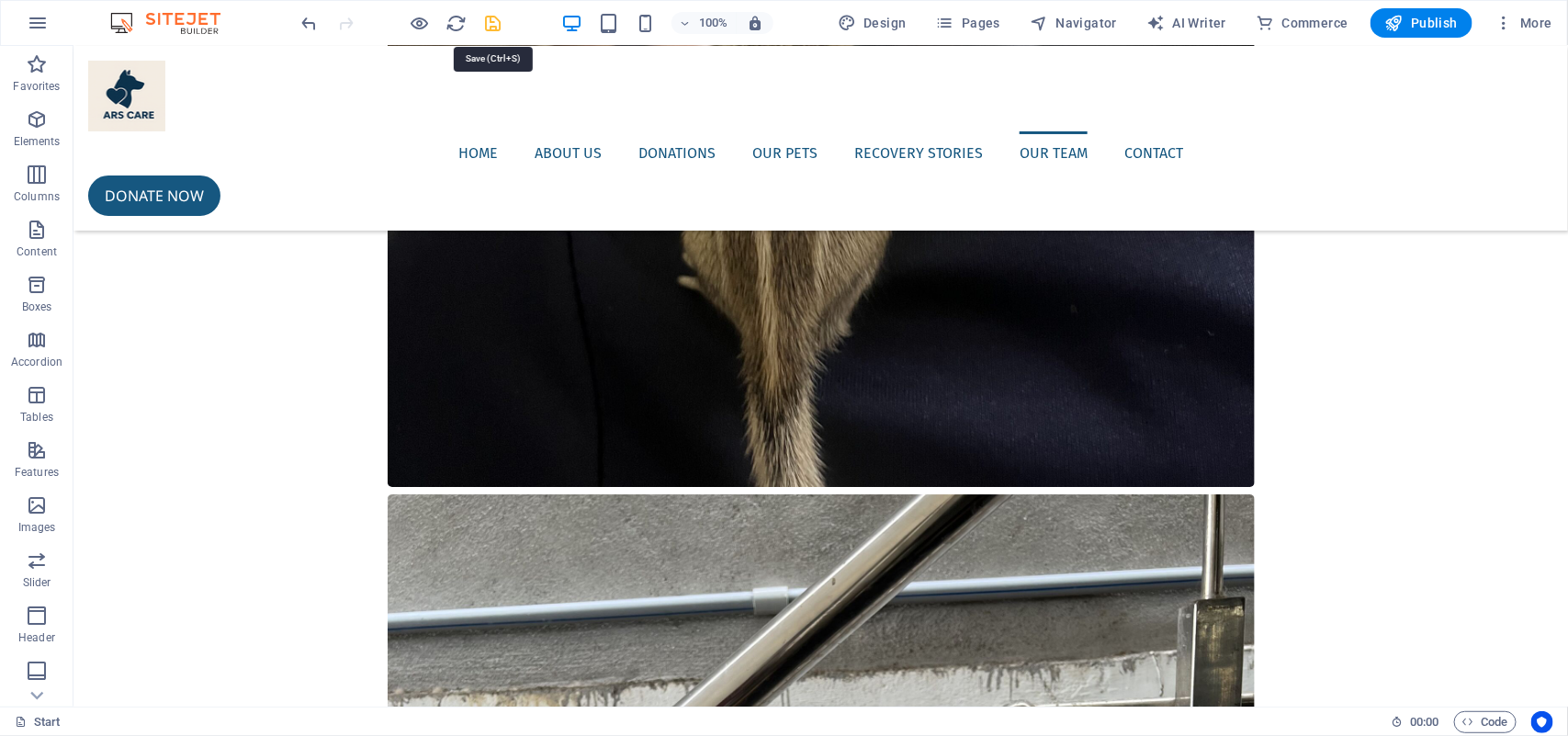 click at bounding box center (493, 23) 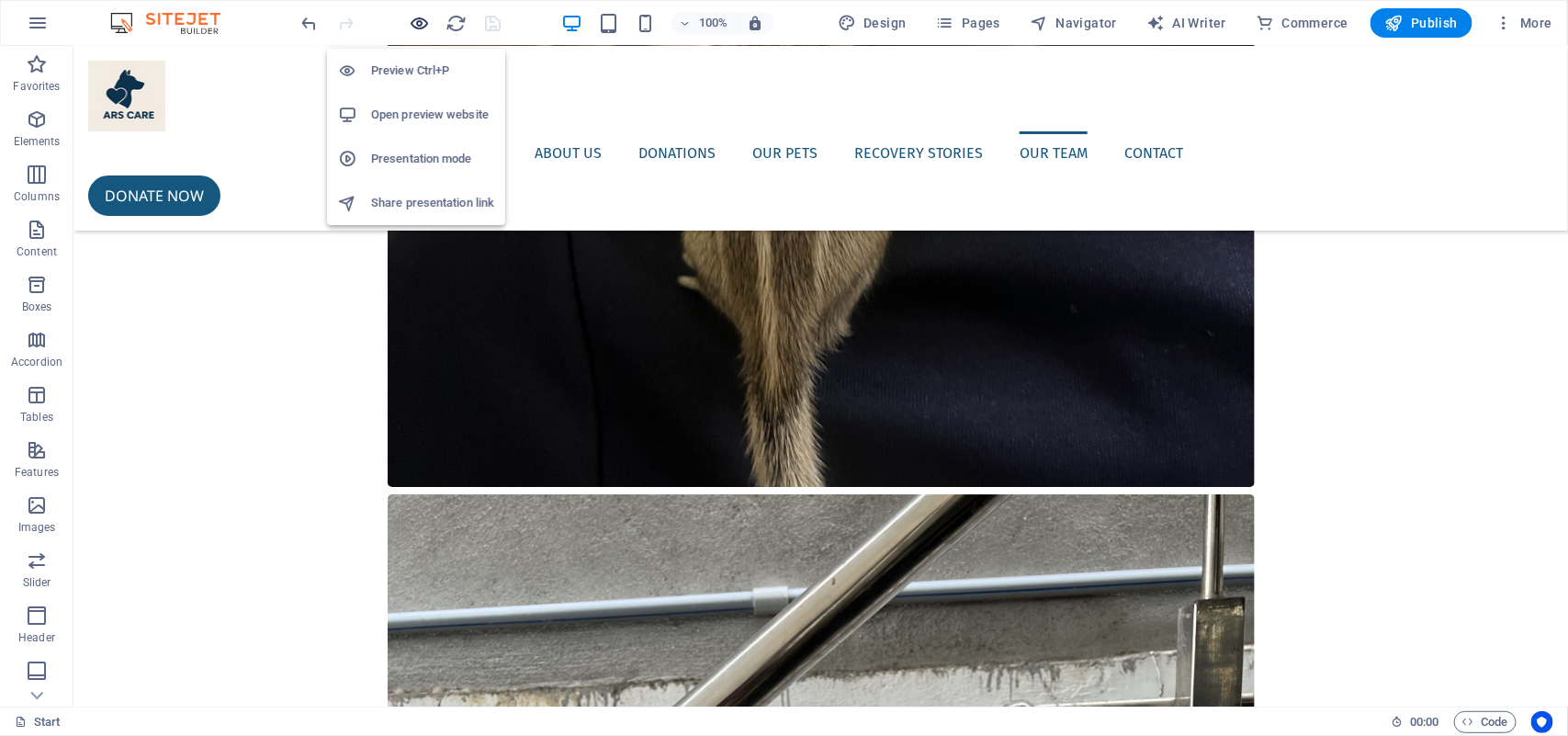 click at bounding box center (420, 23) 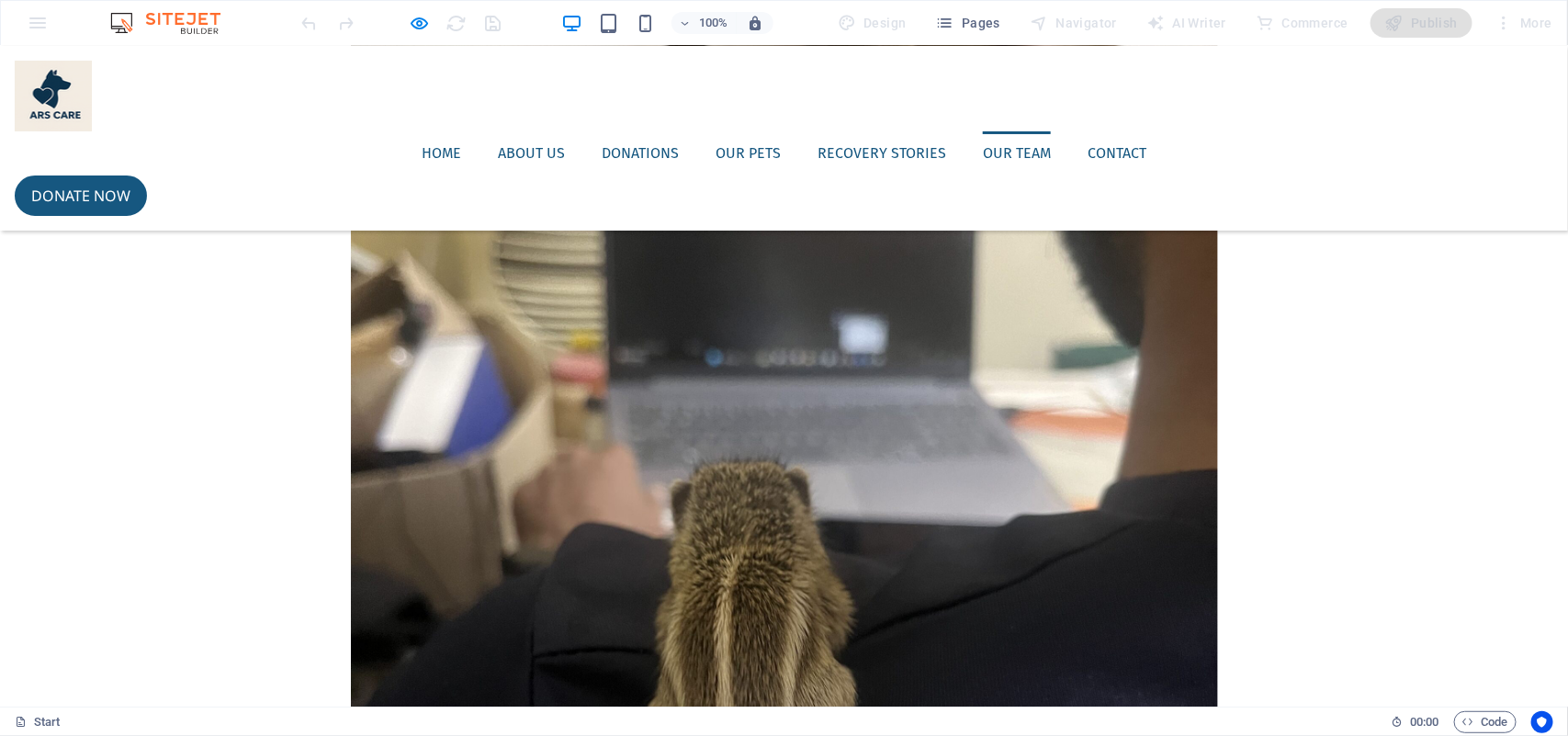 scroll, scrollTop: 4942, scrollLeft: 0, axis: vertical 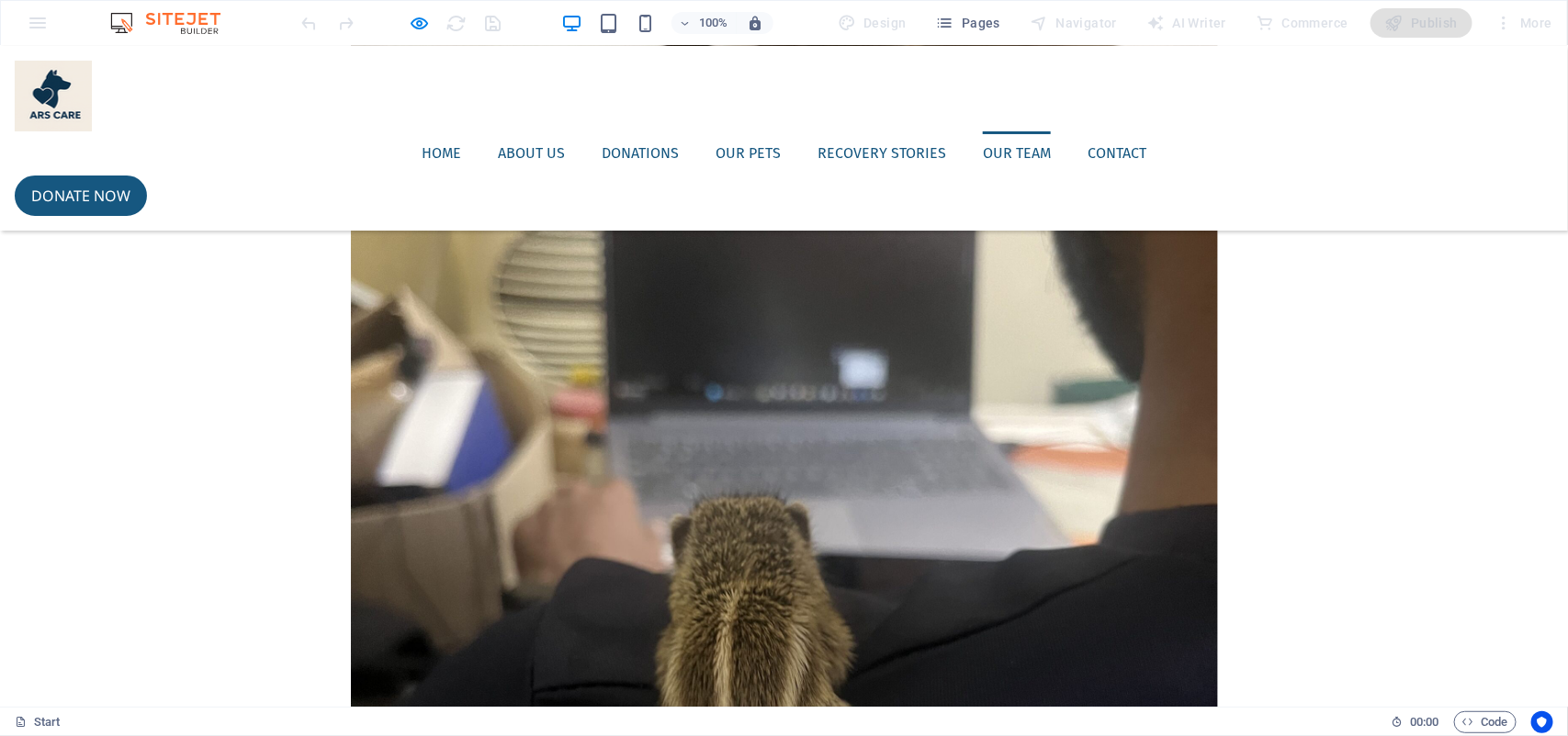 click on "[FIRST] [LAST] [LAST]" at bounding box center [784, 9580] 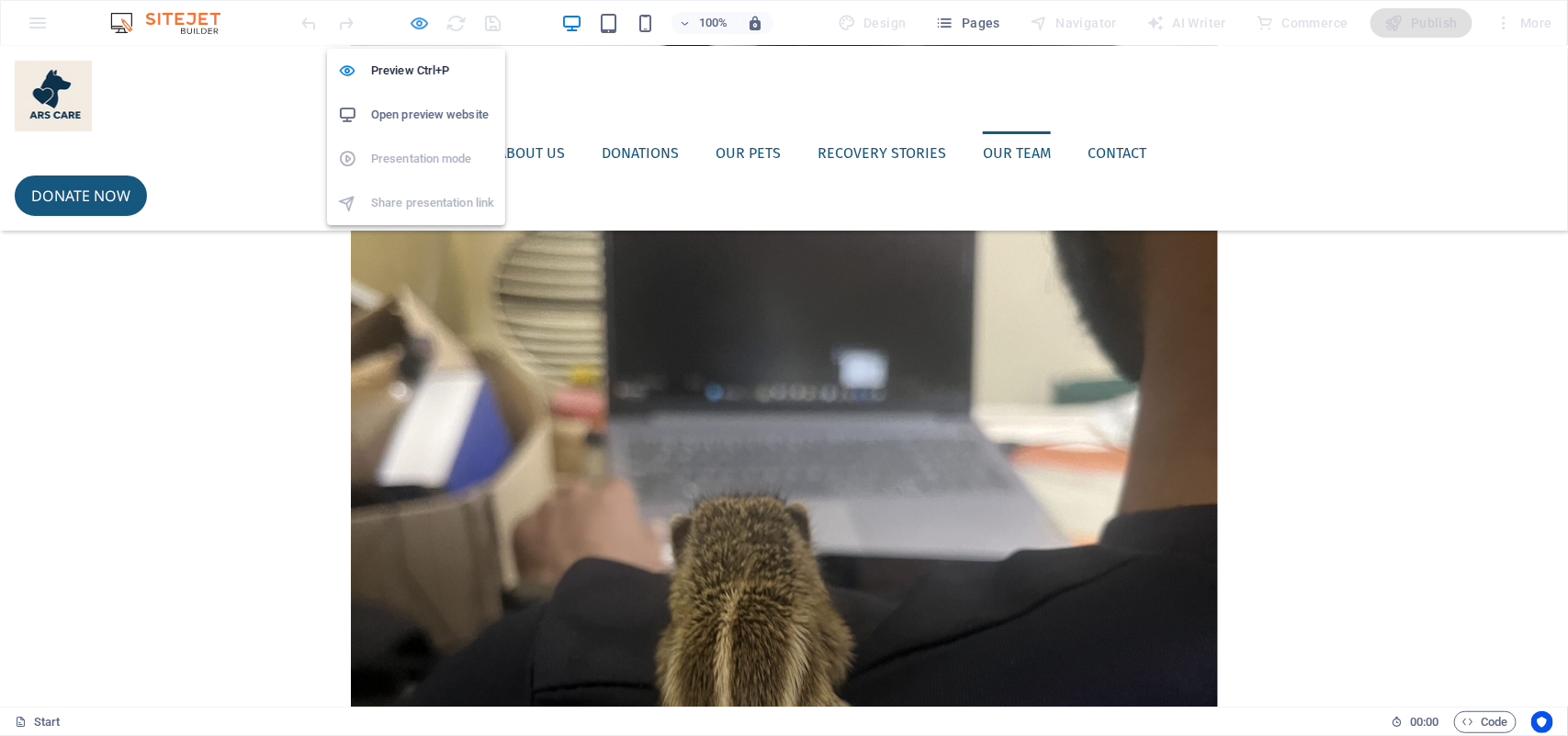 click at bounding box center (420, 23) 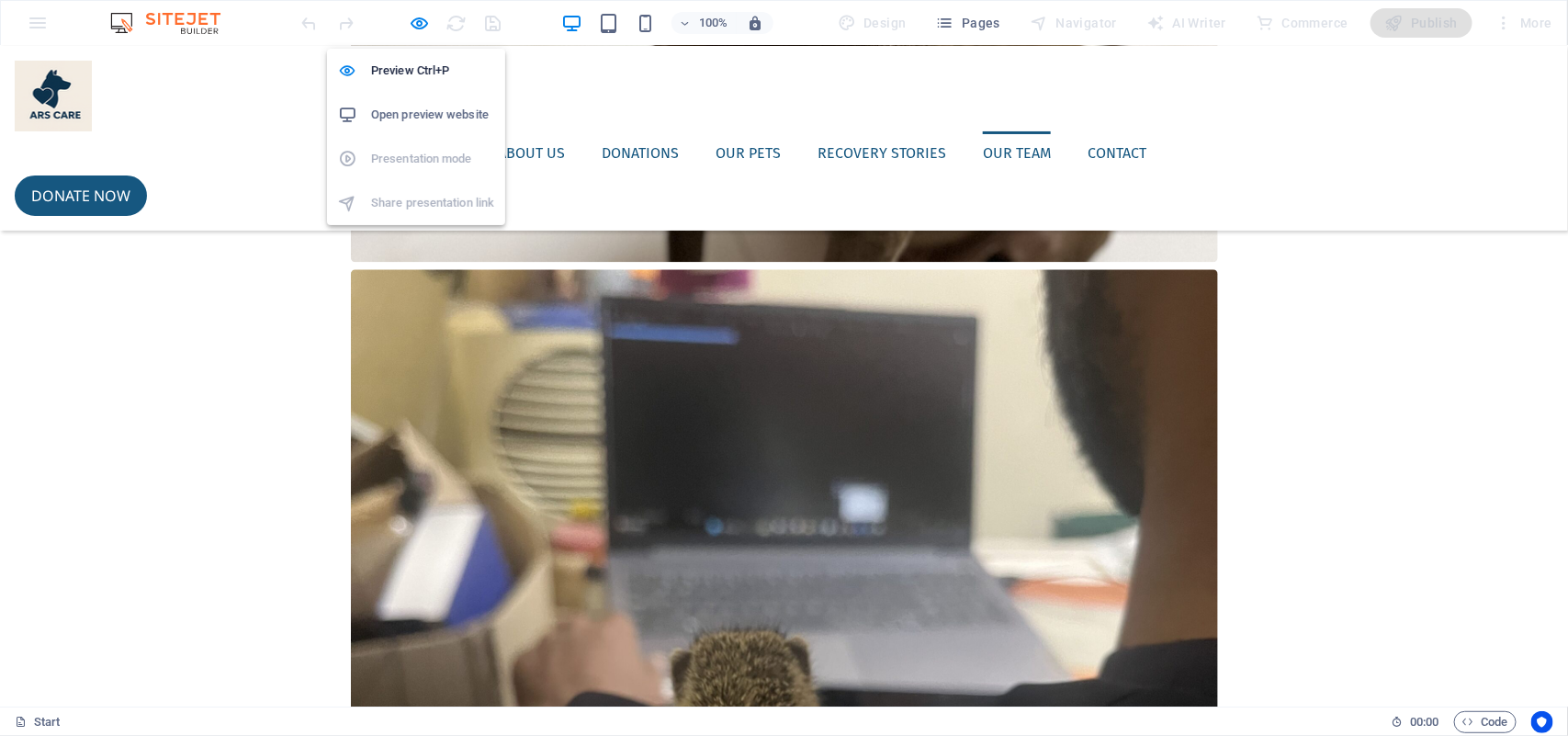 scroll, scrollTop: 4900, scrollLeft: 0, axis: vertical 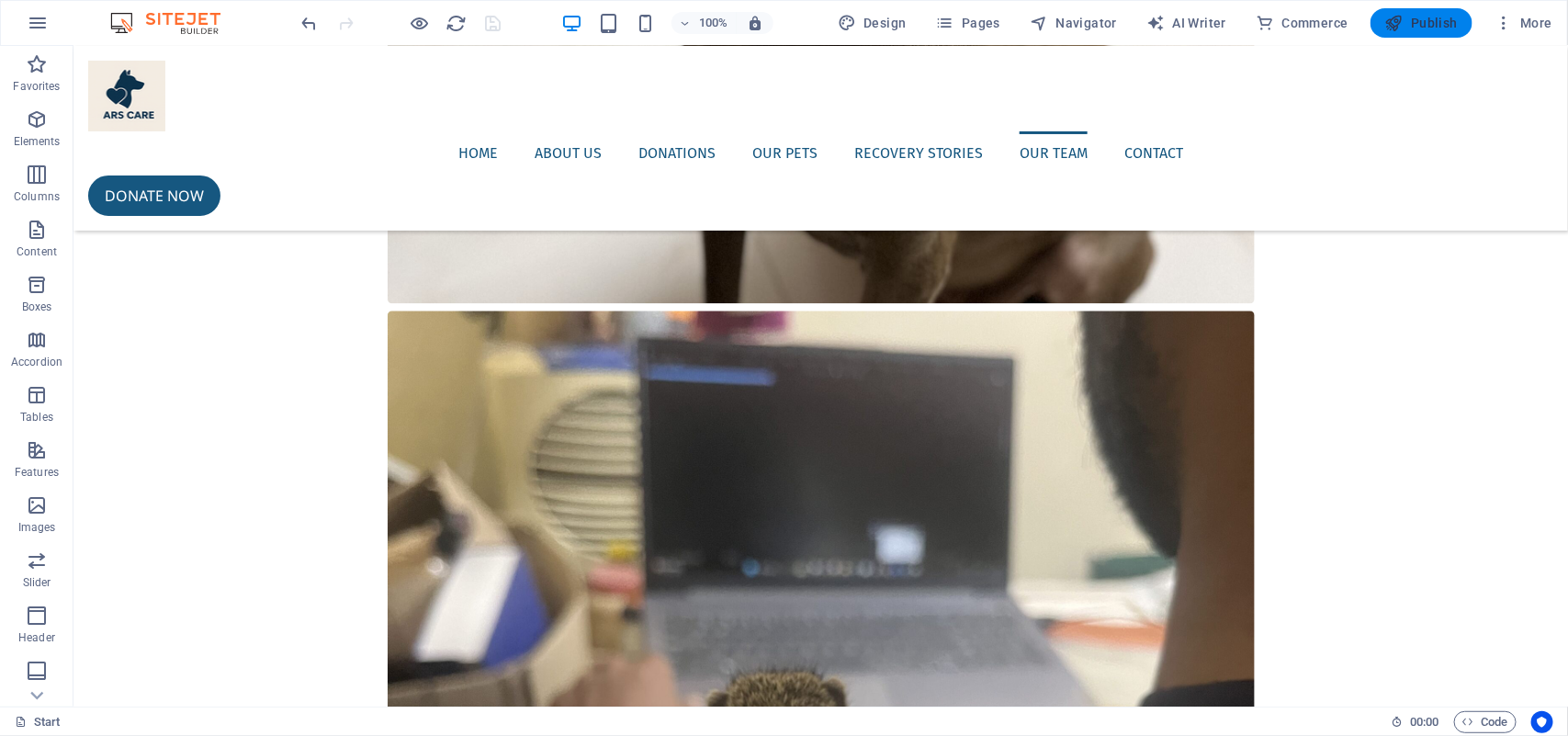 click on "Publish" at bounding box center (1421, 23) 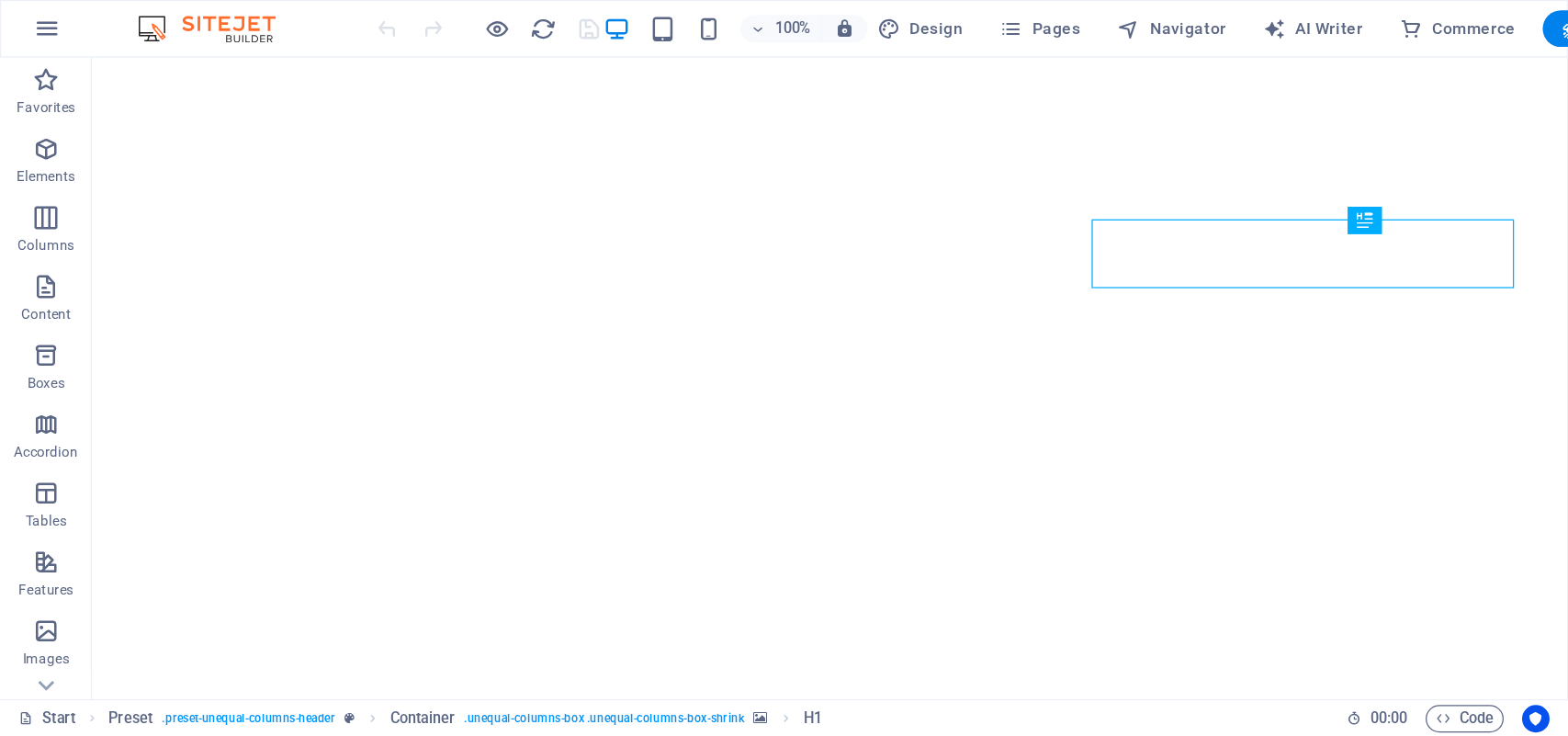 scroll, scrollTop: 0, scrollLeft: 0, axis: both 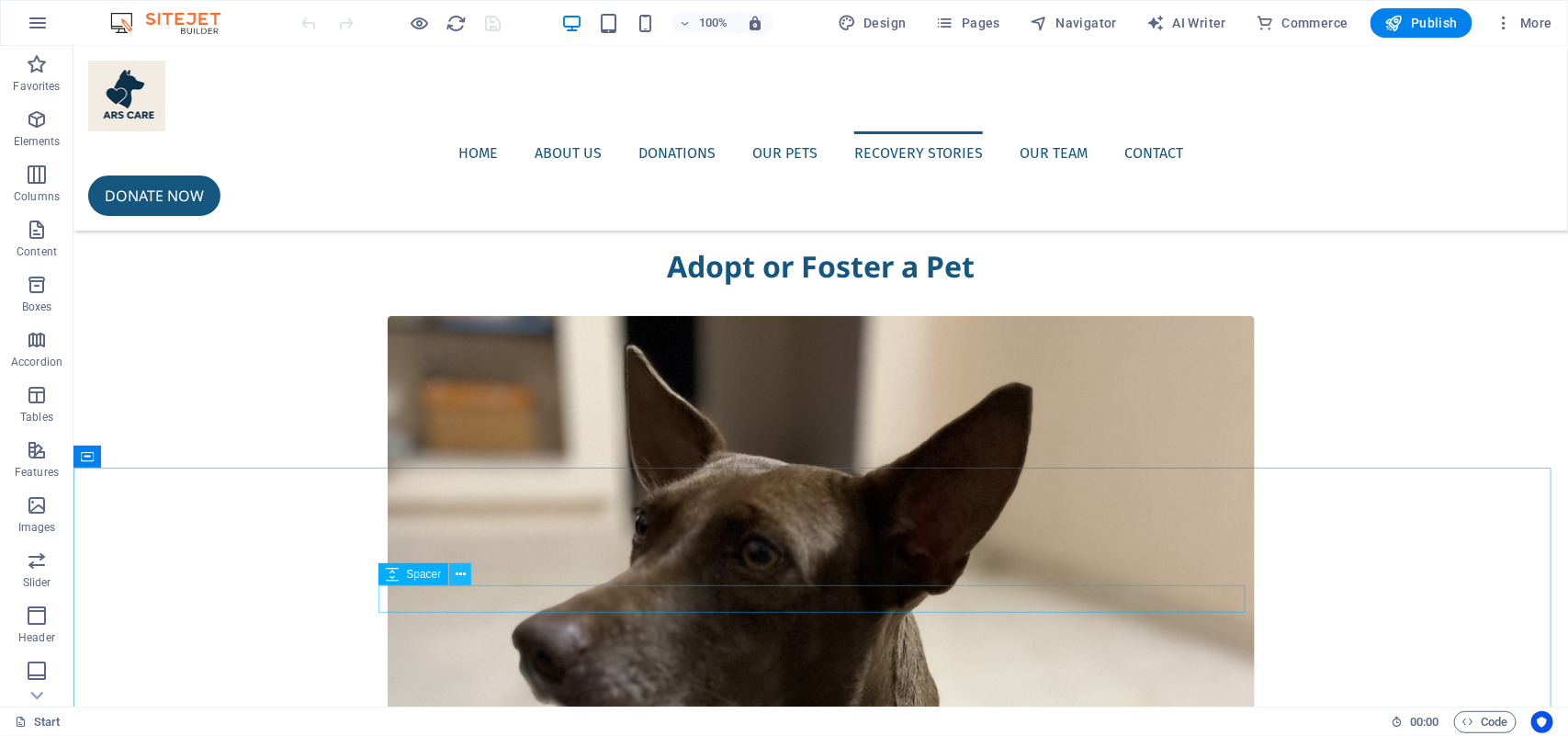 click at bounding box center [460, 574] 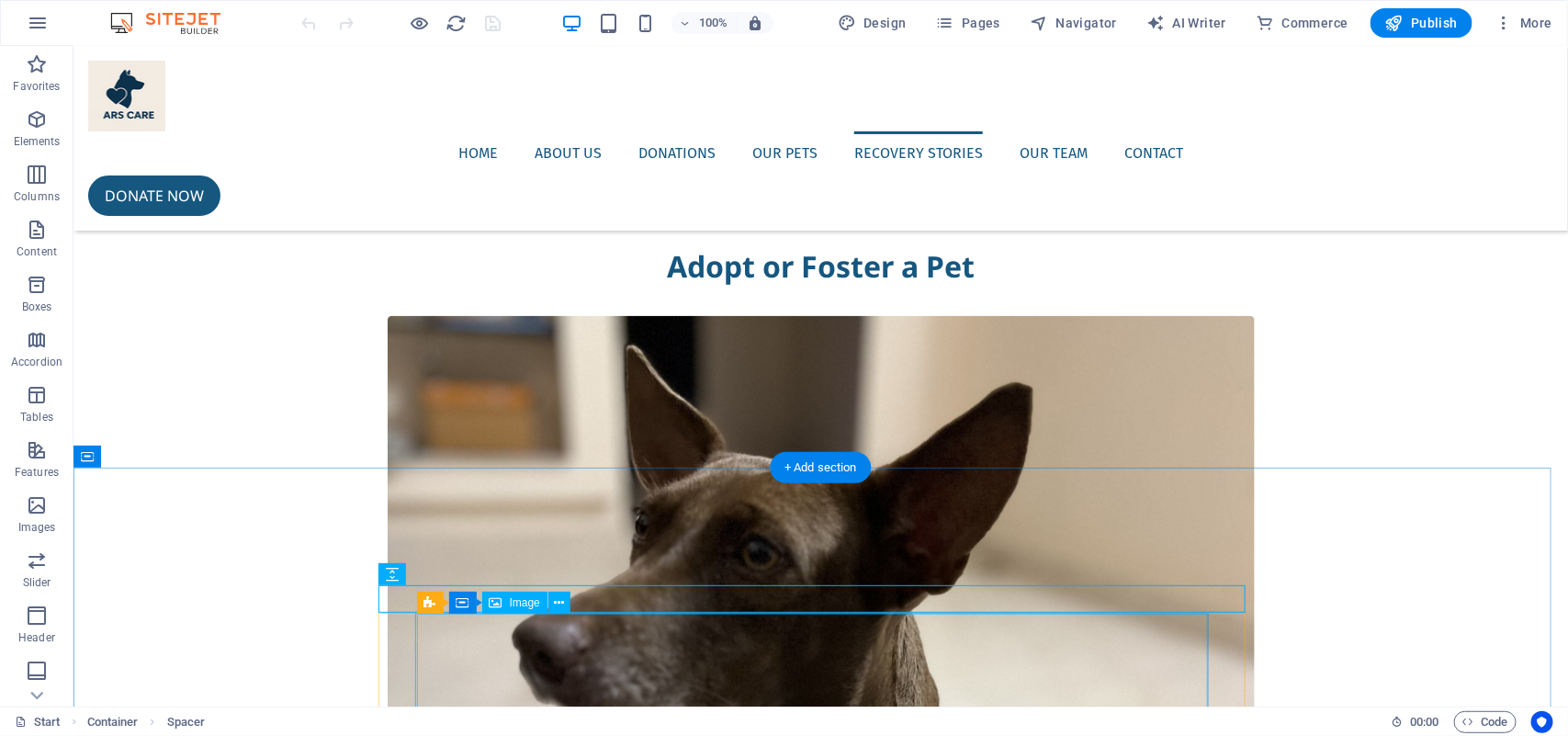 click on "[FIRST] [LAST]" at bounding box center (820, 10190) 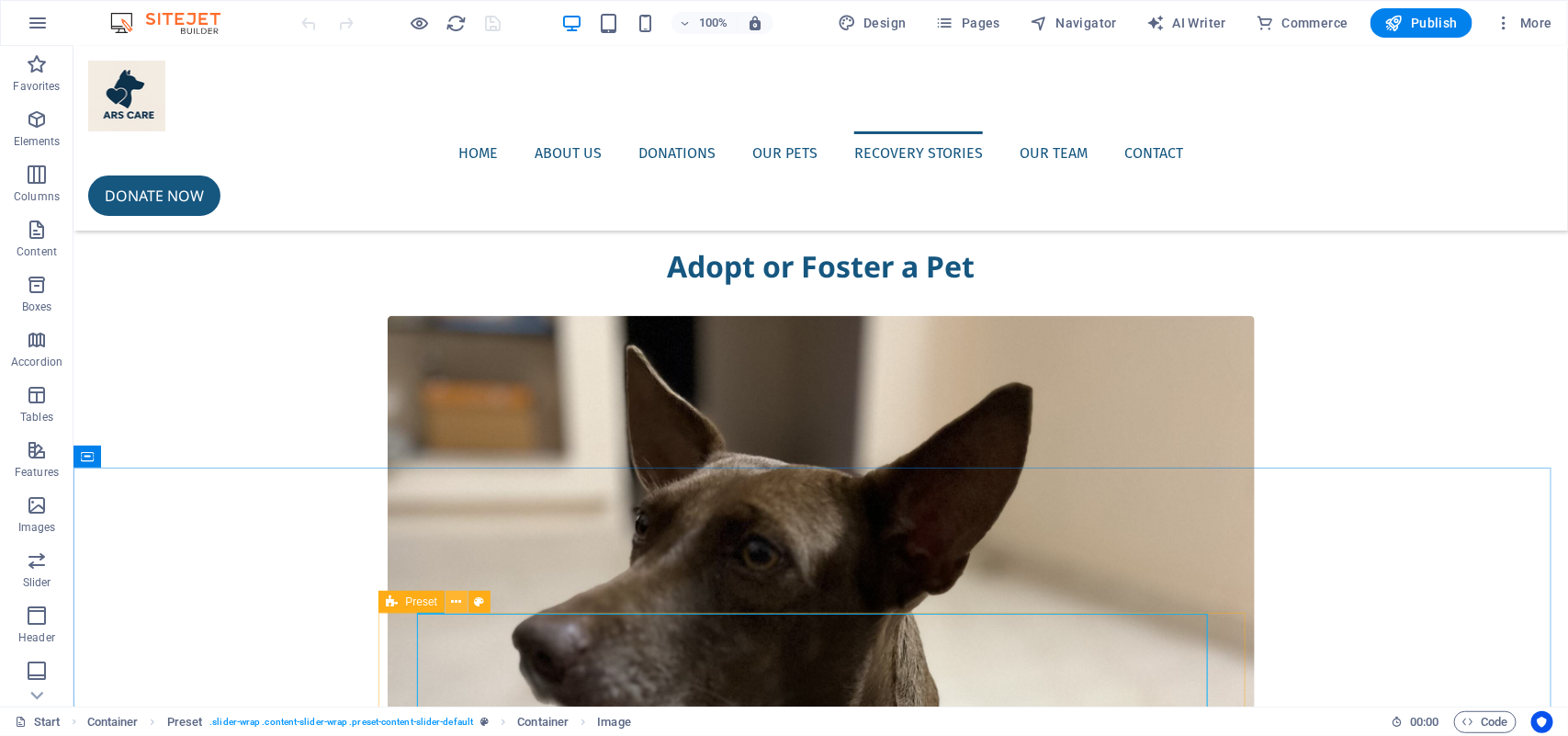 click at bounding box center (457, 602) 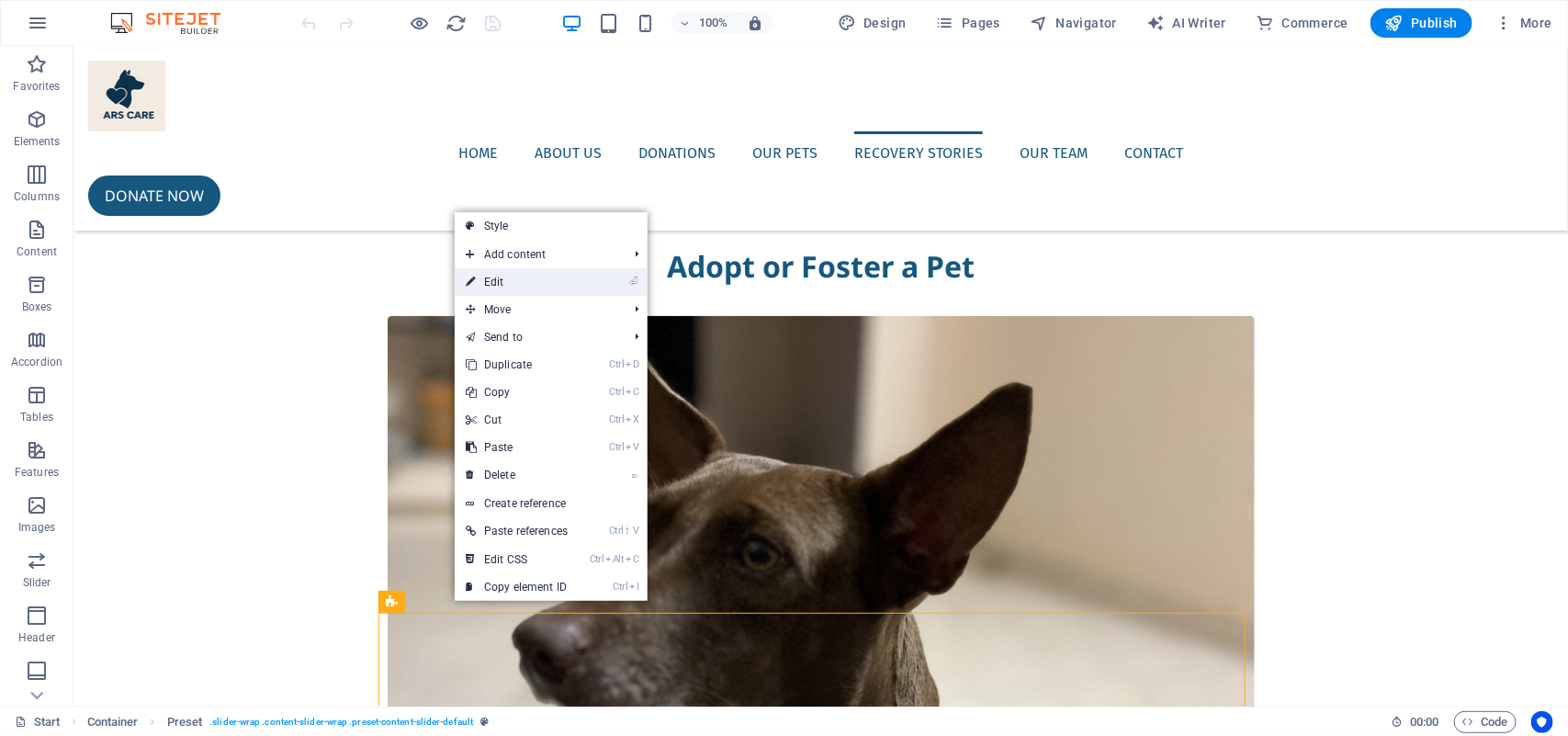 click on "⏎  Edit" at bounding box center (516, 282) 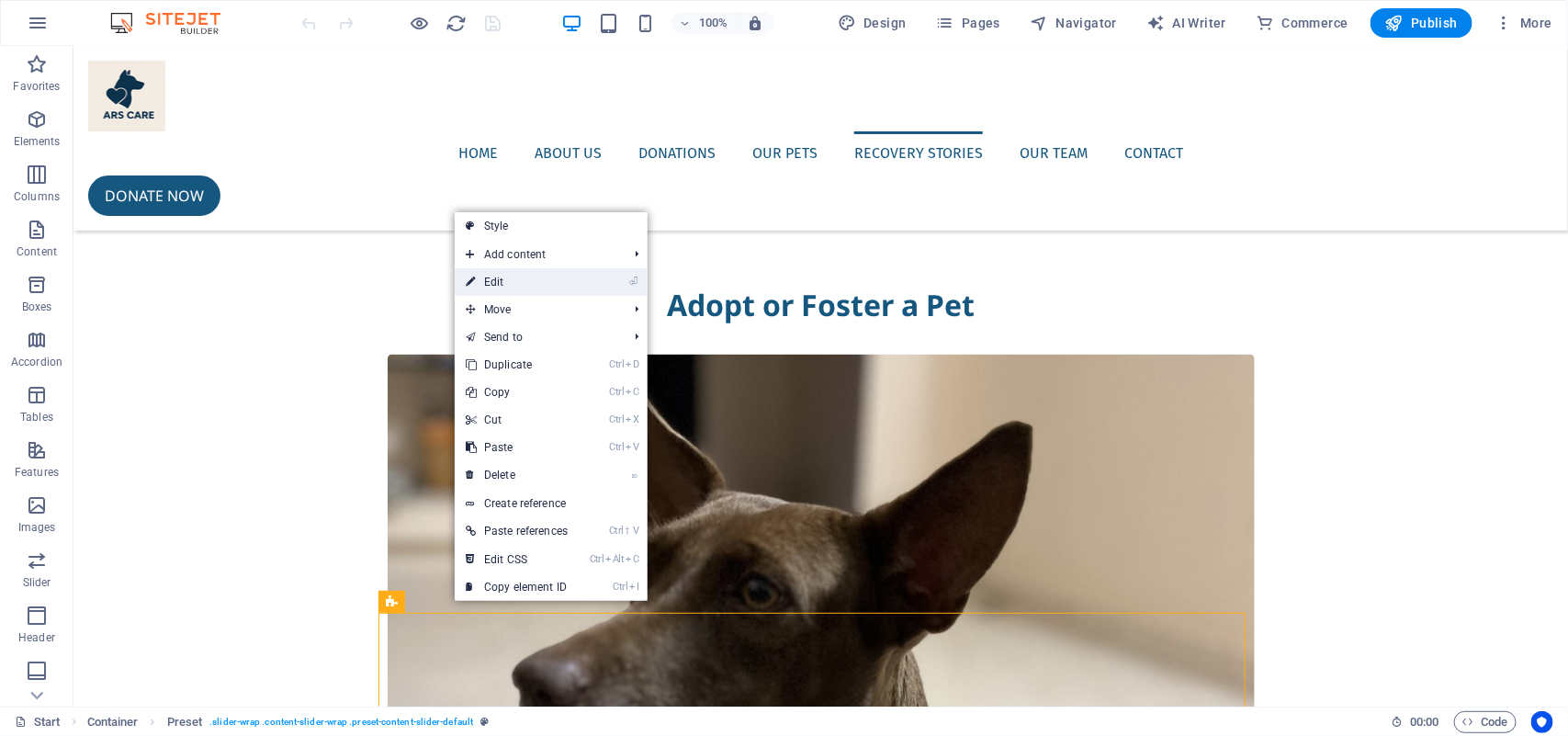 select on "px" 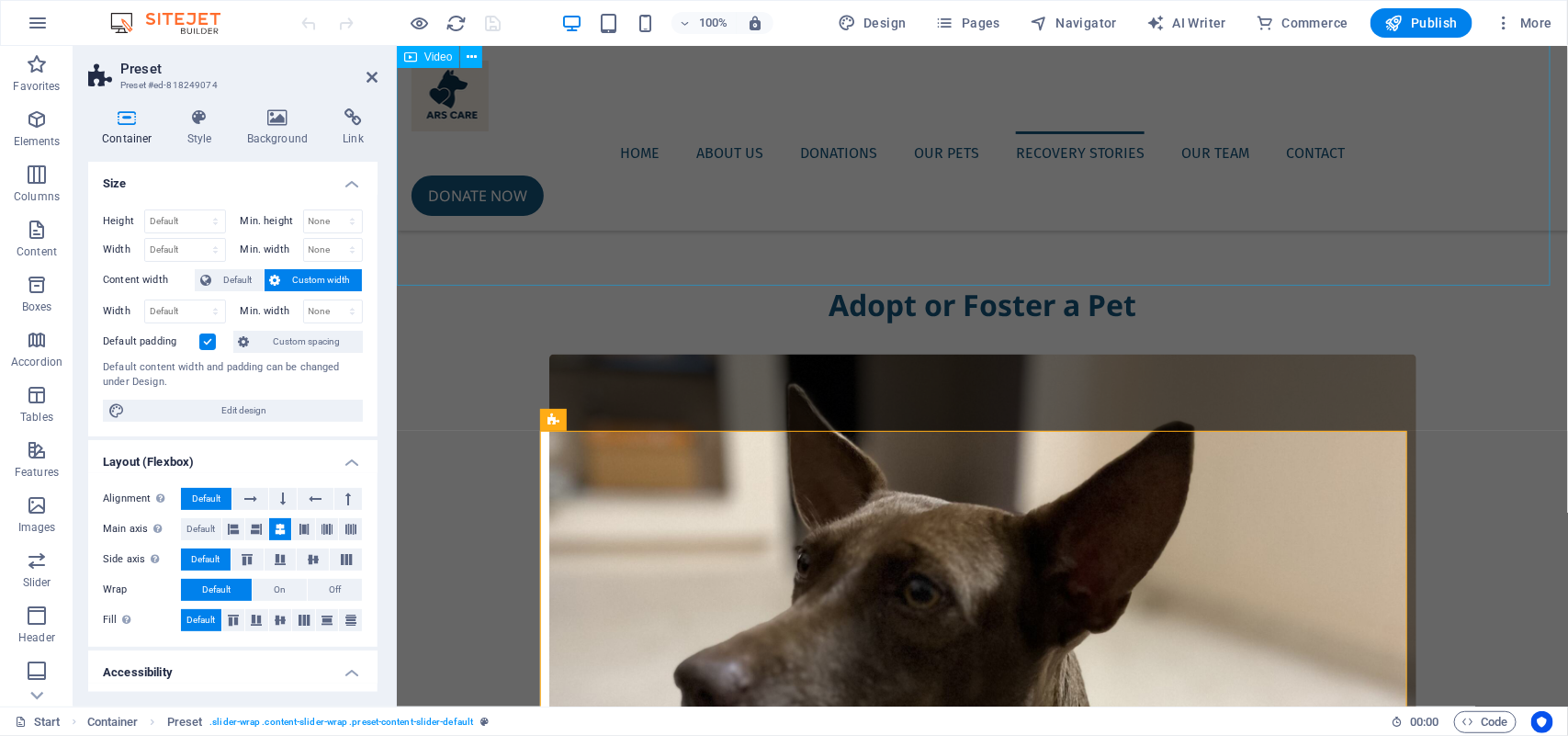 scroll, scrollTop: 4039, scrollLeft: 0, axis: vertical 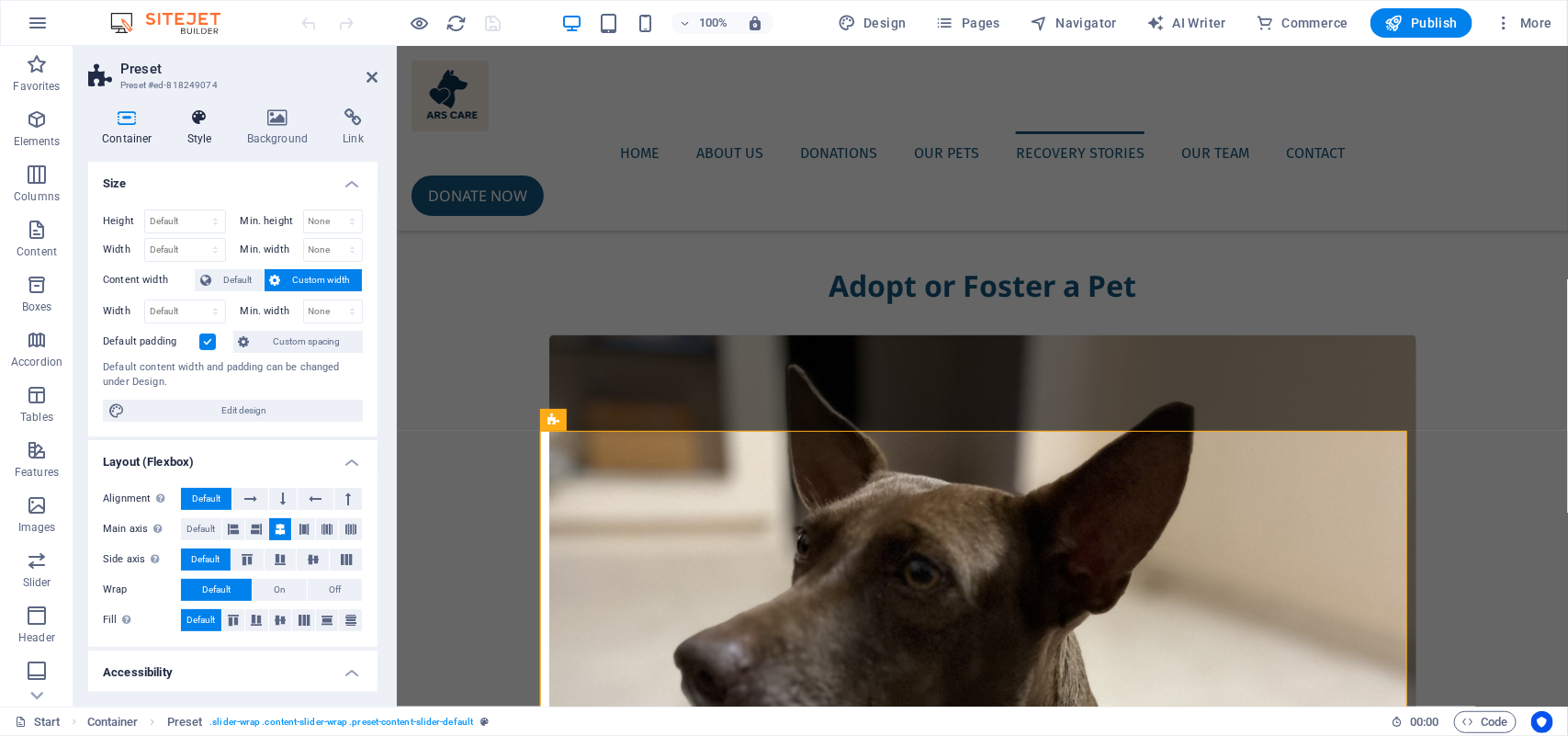 click on "Style" at bounding box center (203, 128) 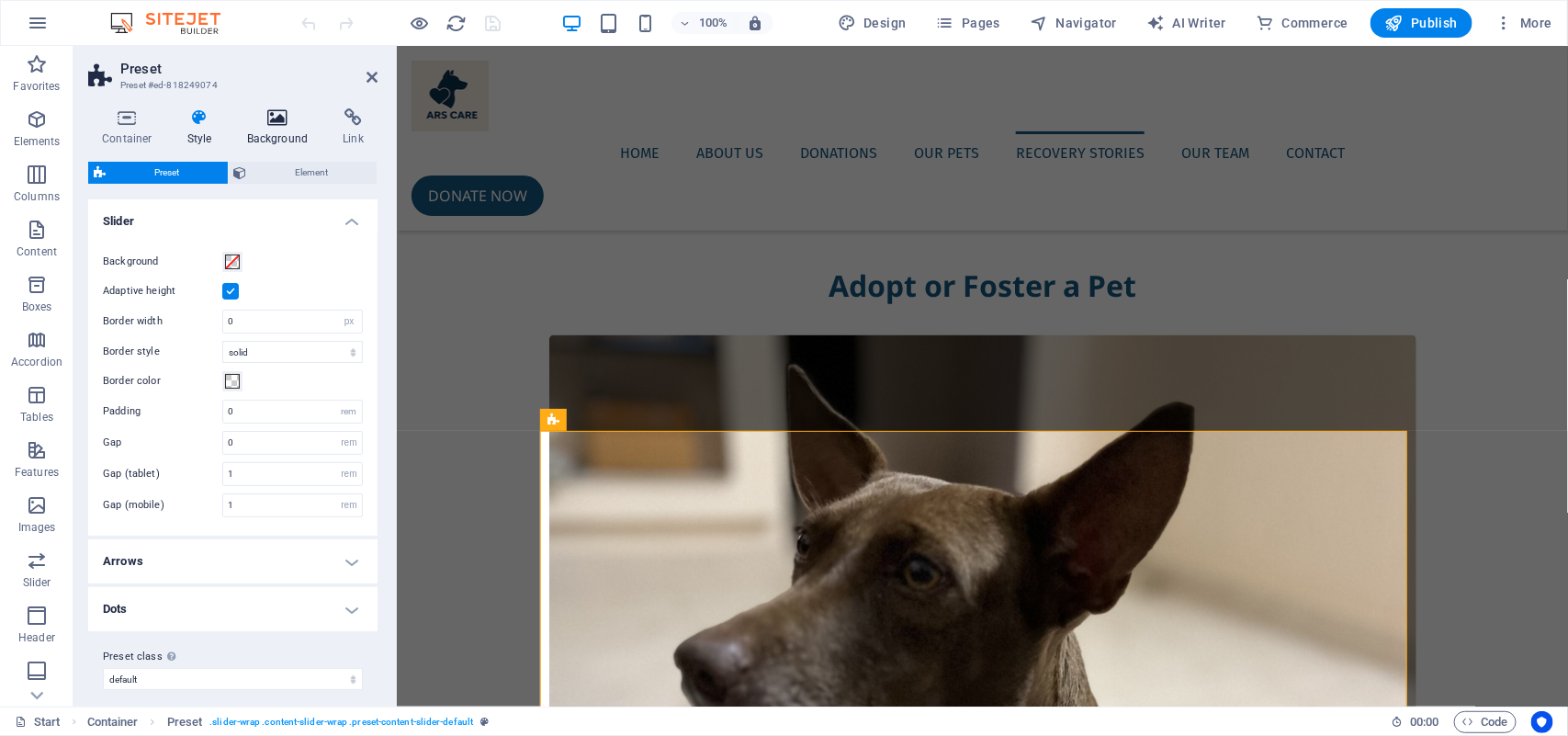 click at bounding box center [277, 118] 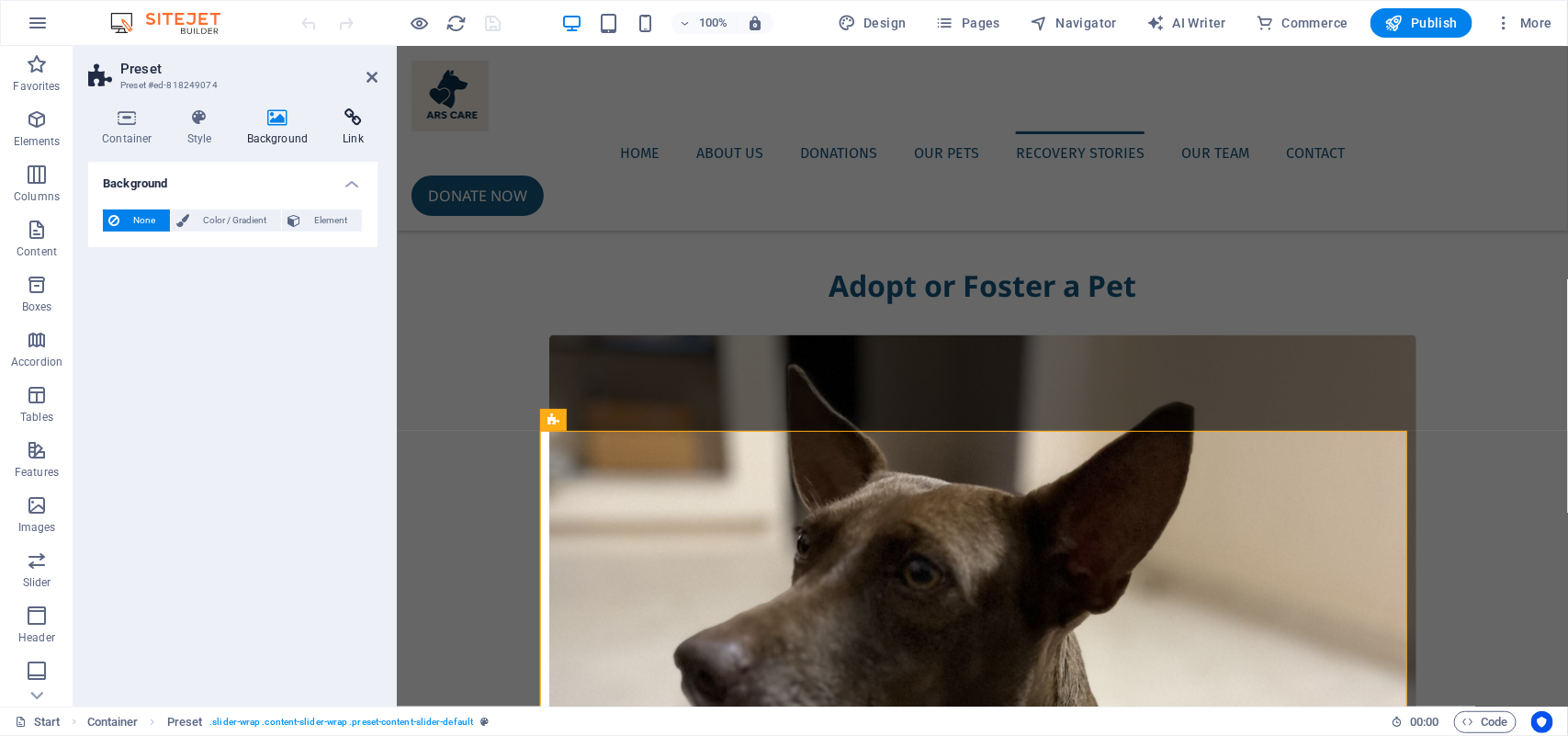 click at bounding box center [353, 118] 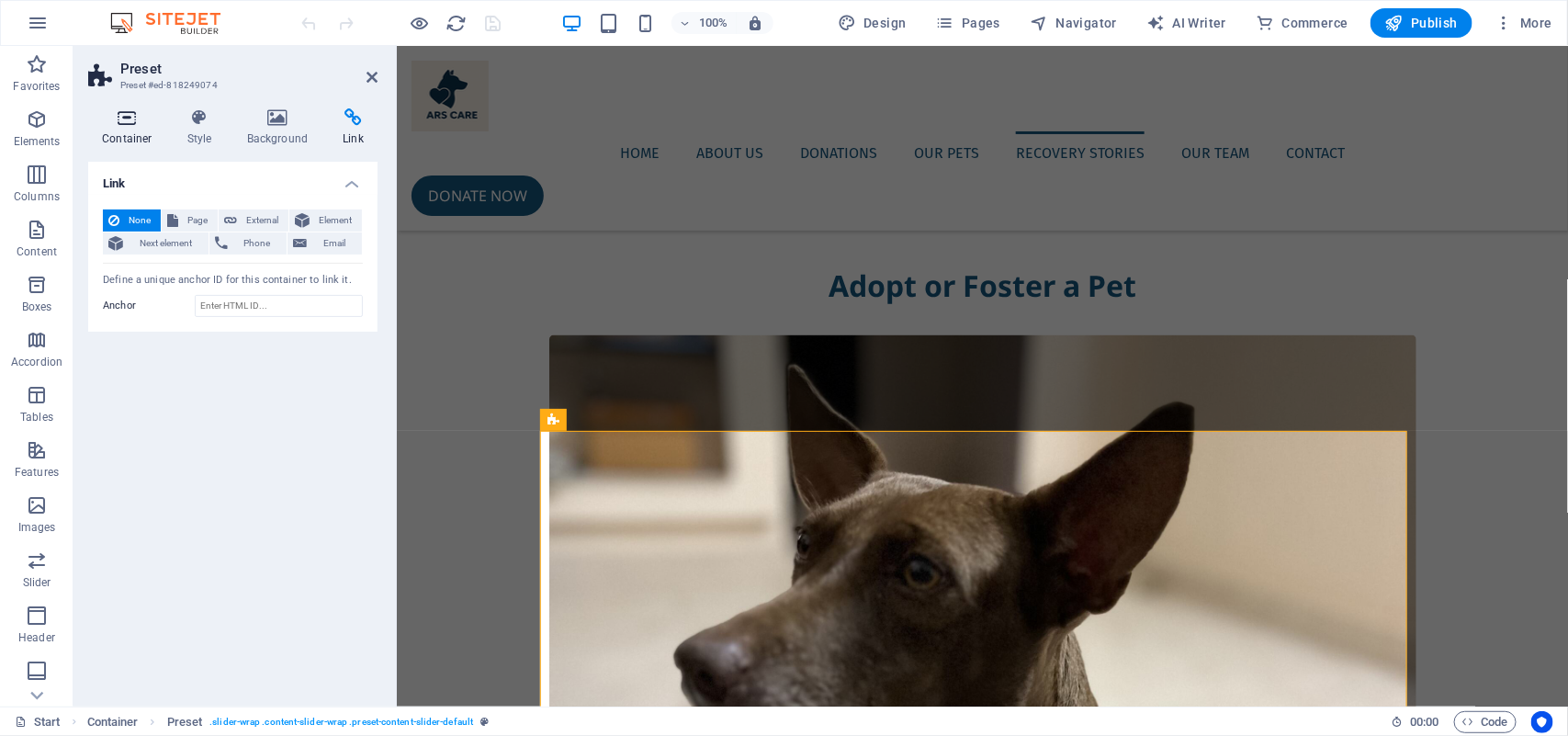 click at bounding box center (127, 118) 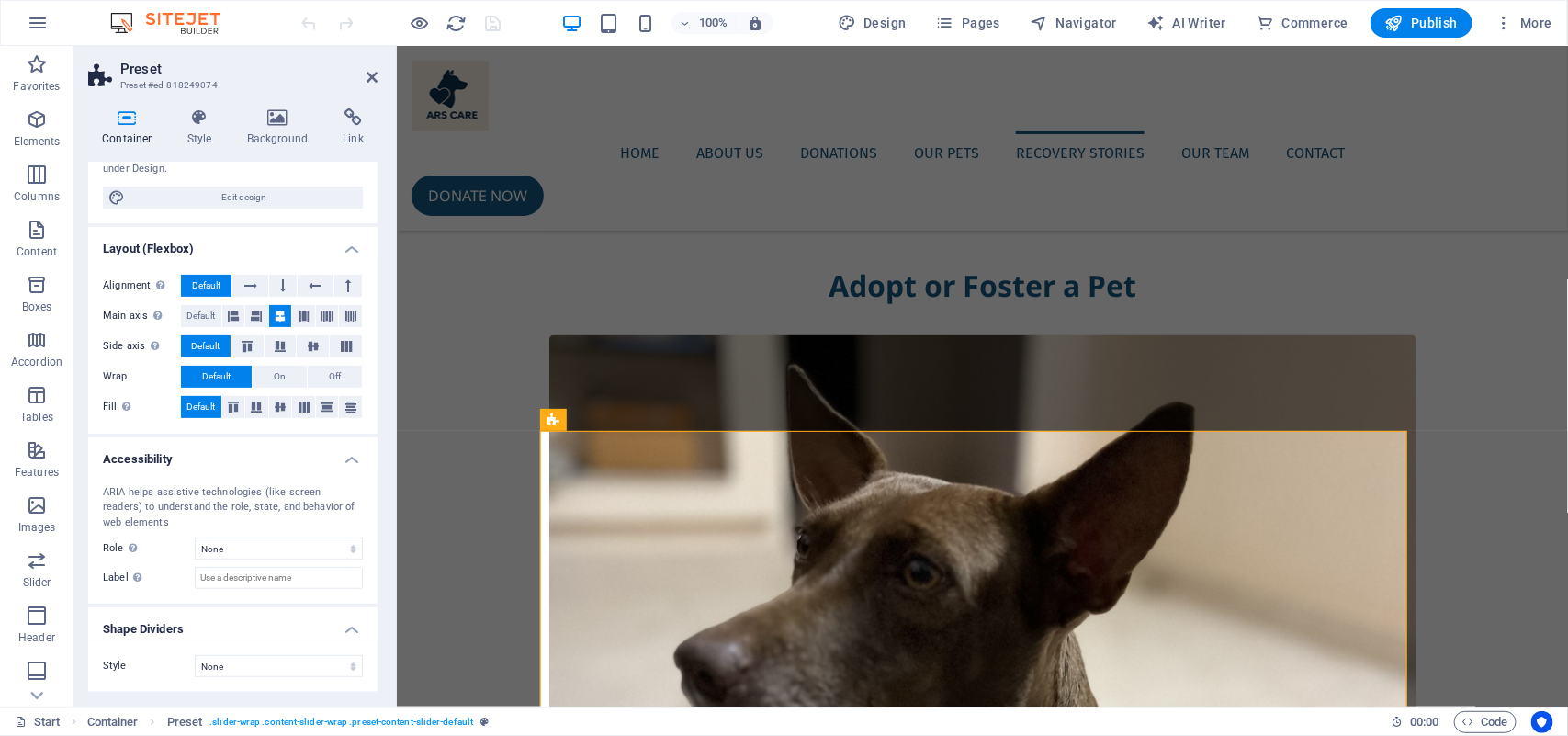 scroll, scrollTop: 0, scrollLeft: 0, axis: both 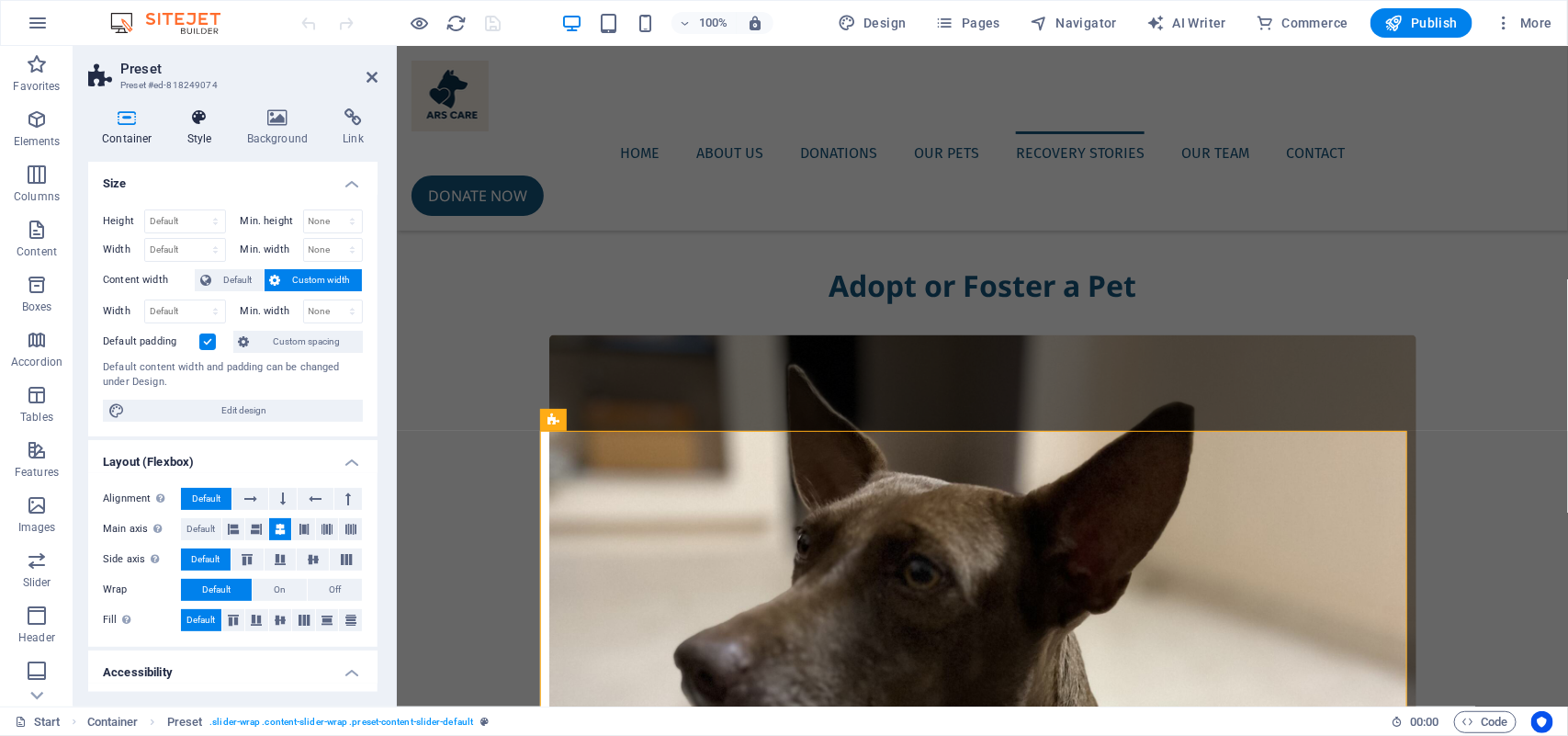 click at bounding box center (199, 118) 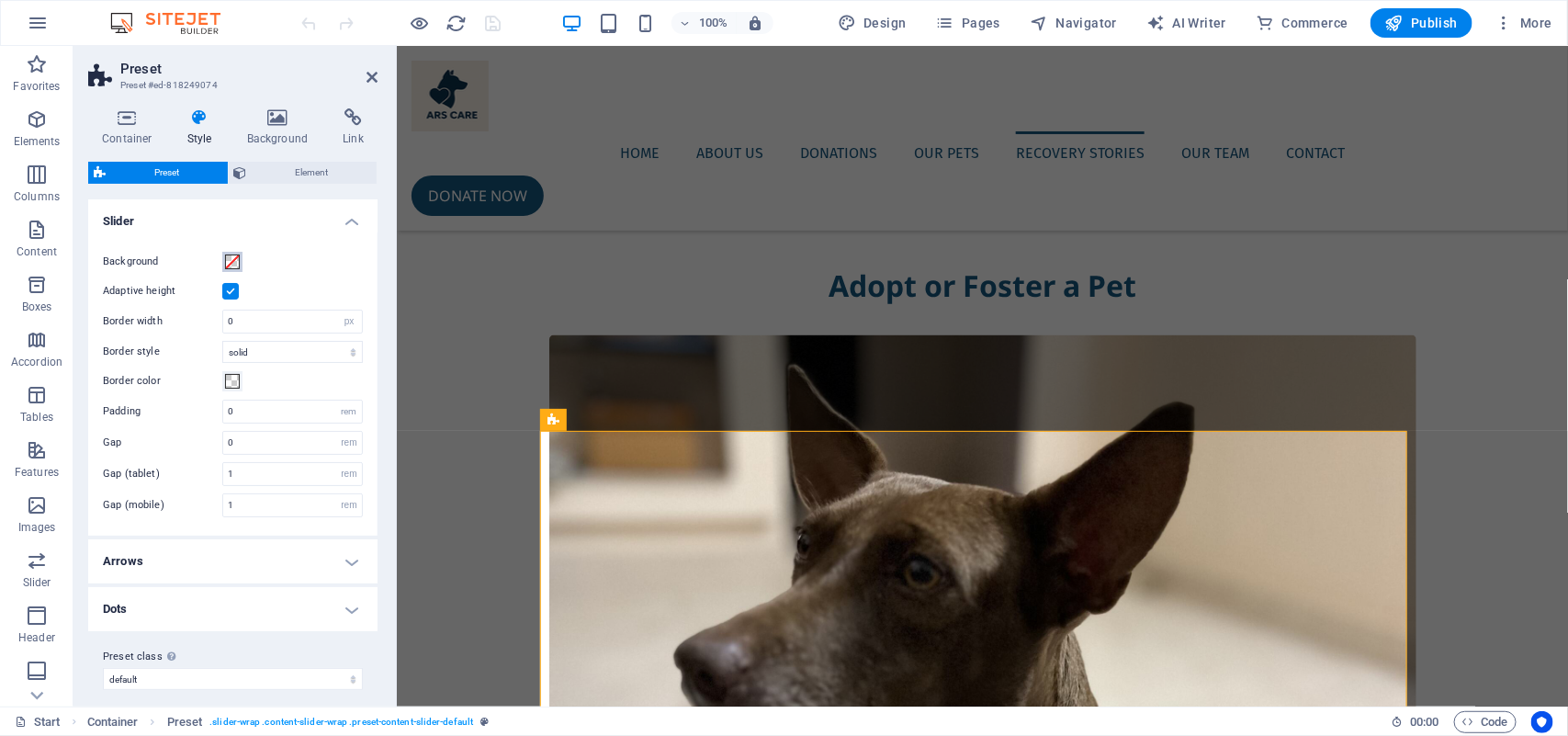 click at bounding box center [232, 262] 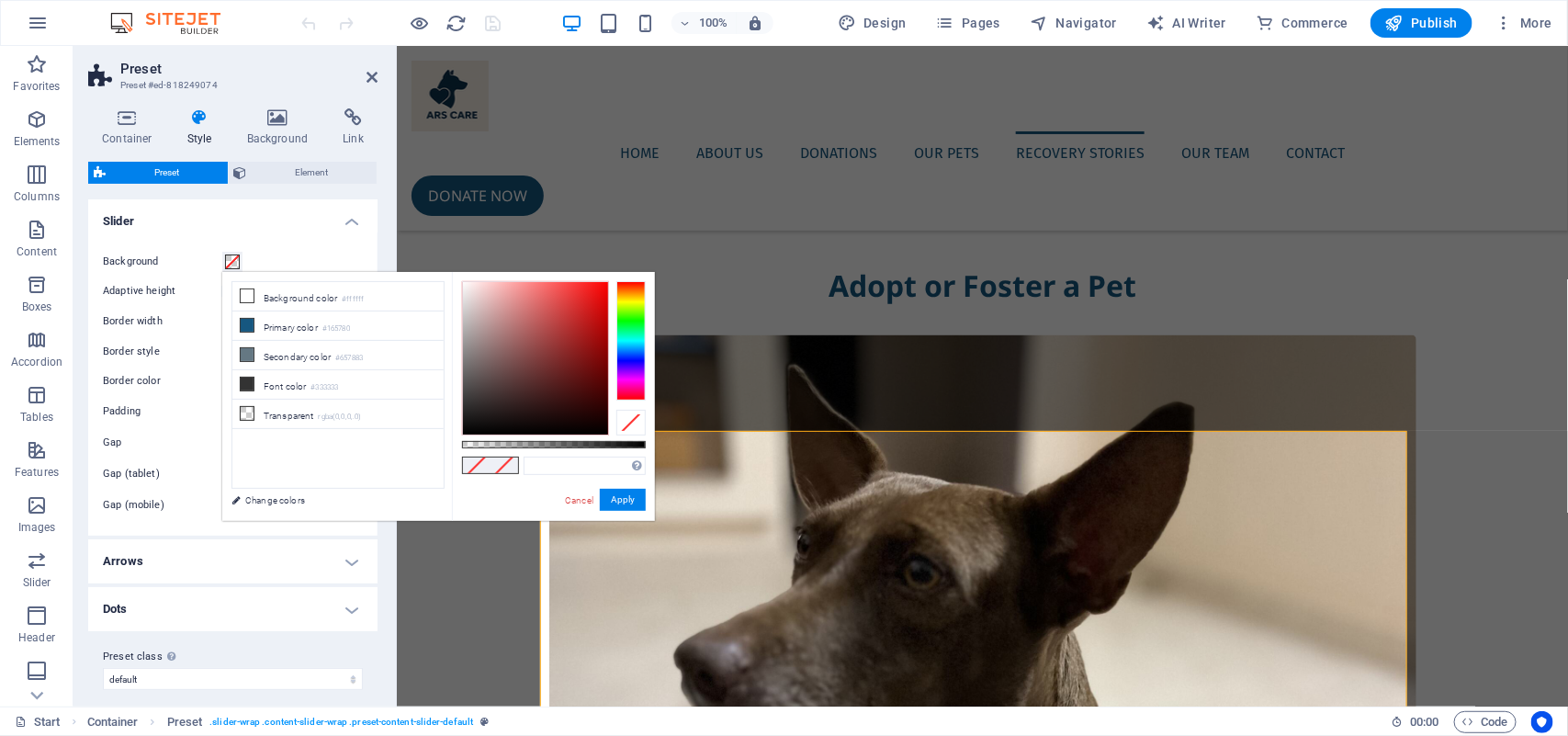 click at bounding box center (232, 262) 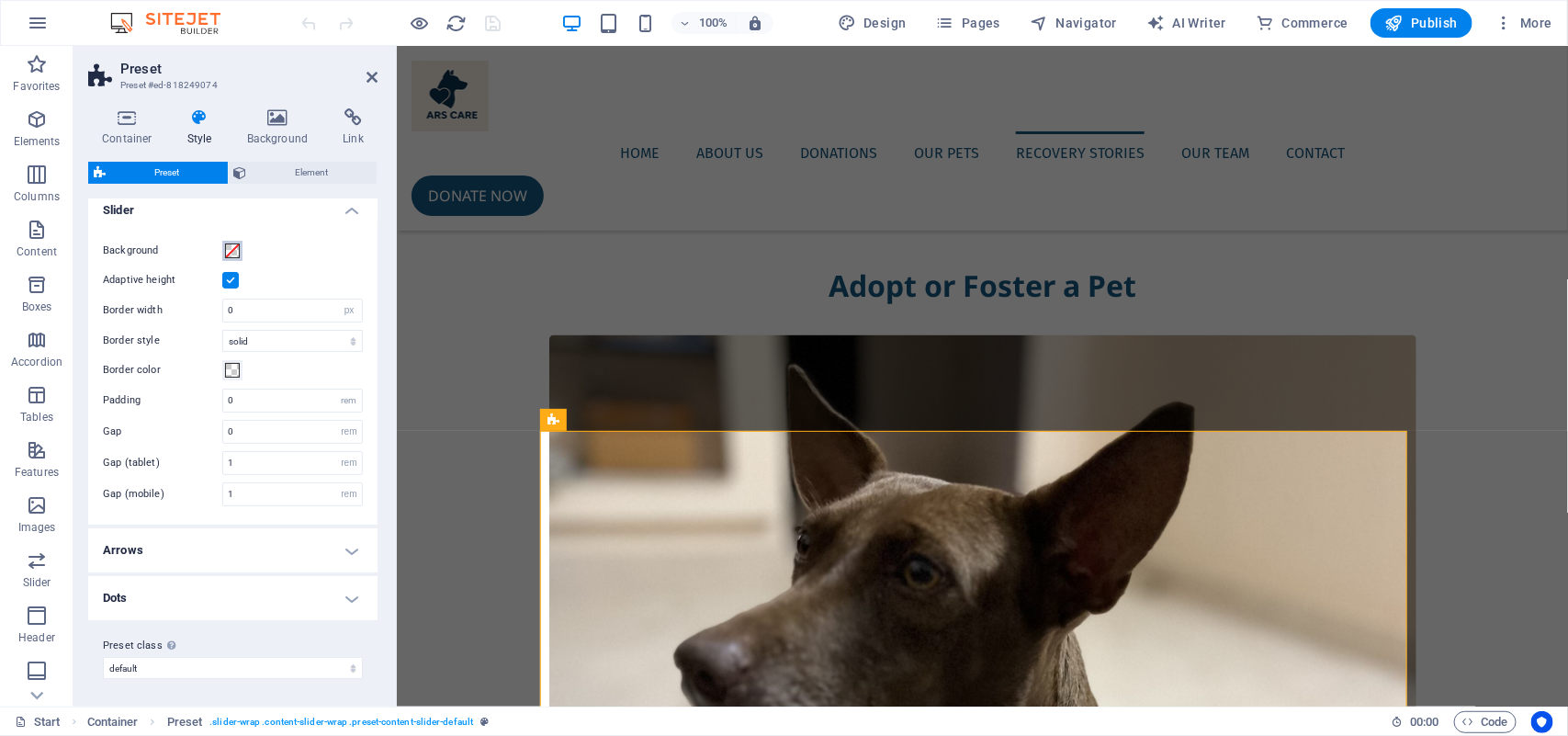 scroll, scrollTop: 14, scrollLeft: 0, axis: vertical 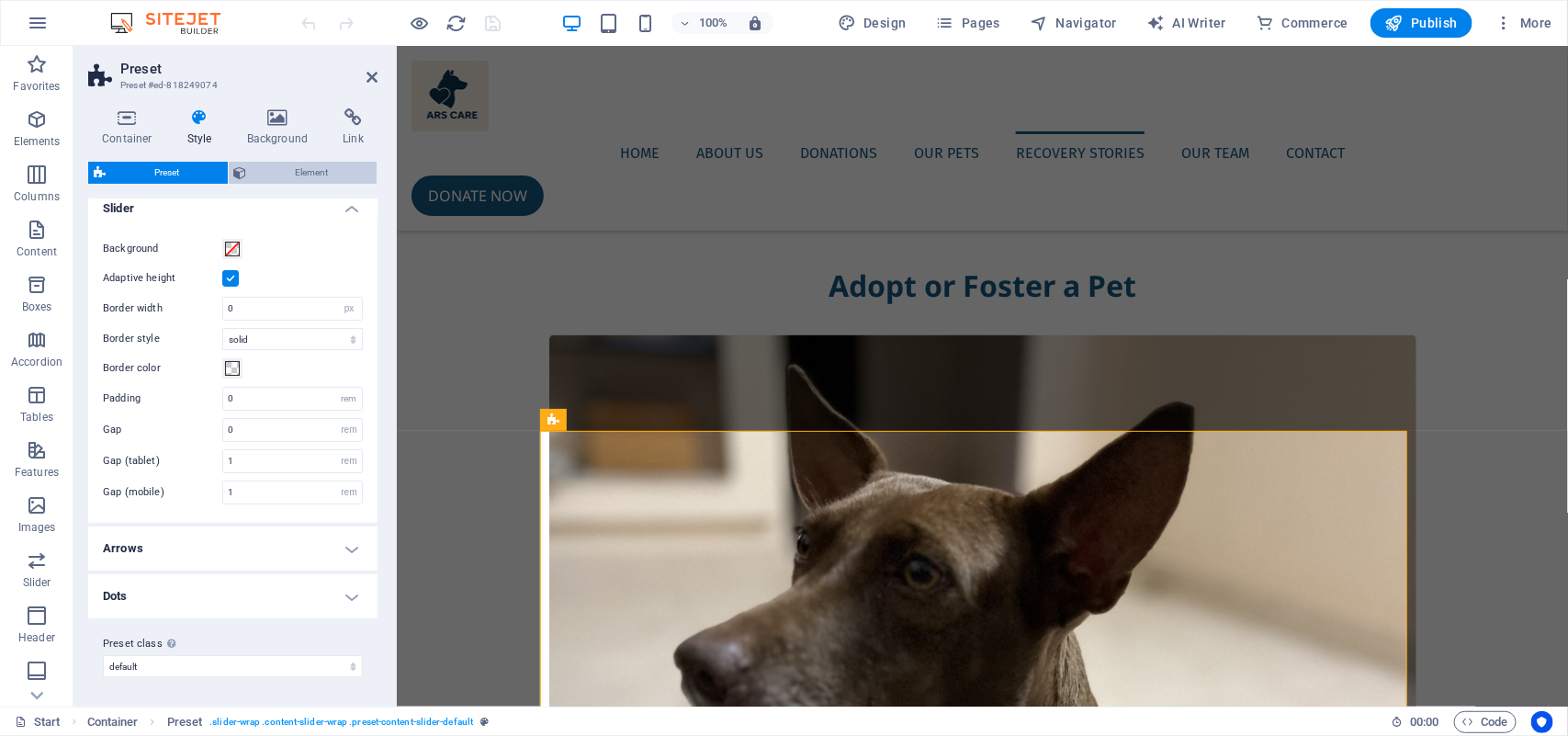 click on "Element" at bounding box center [312, 173] 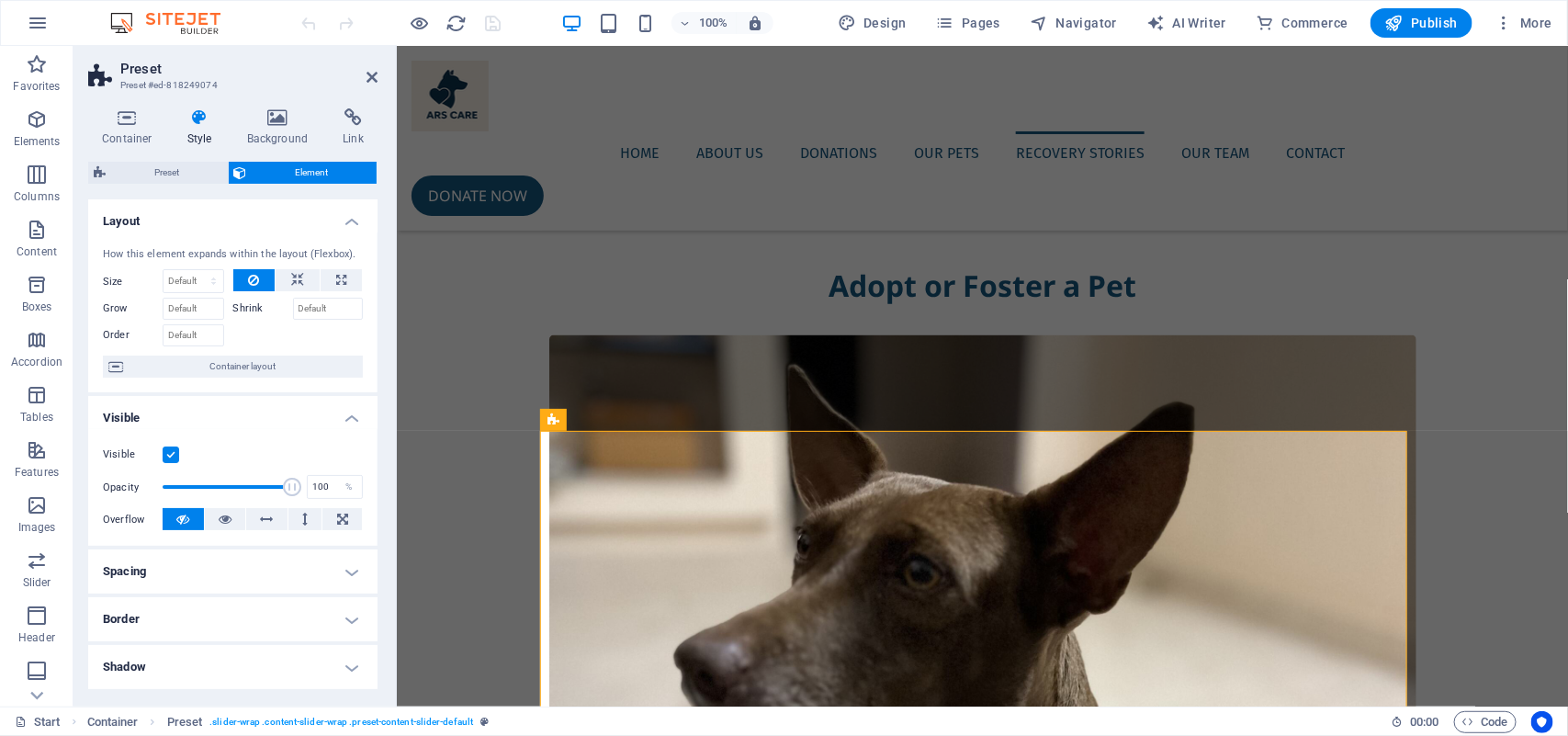 click at bounding box center (171, 455) 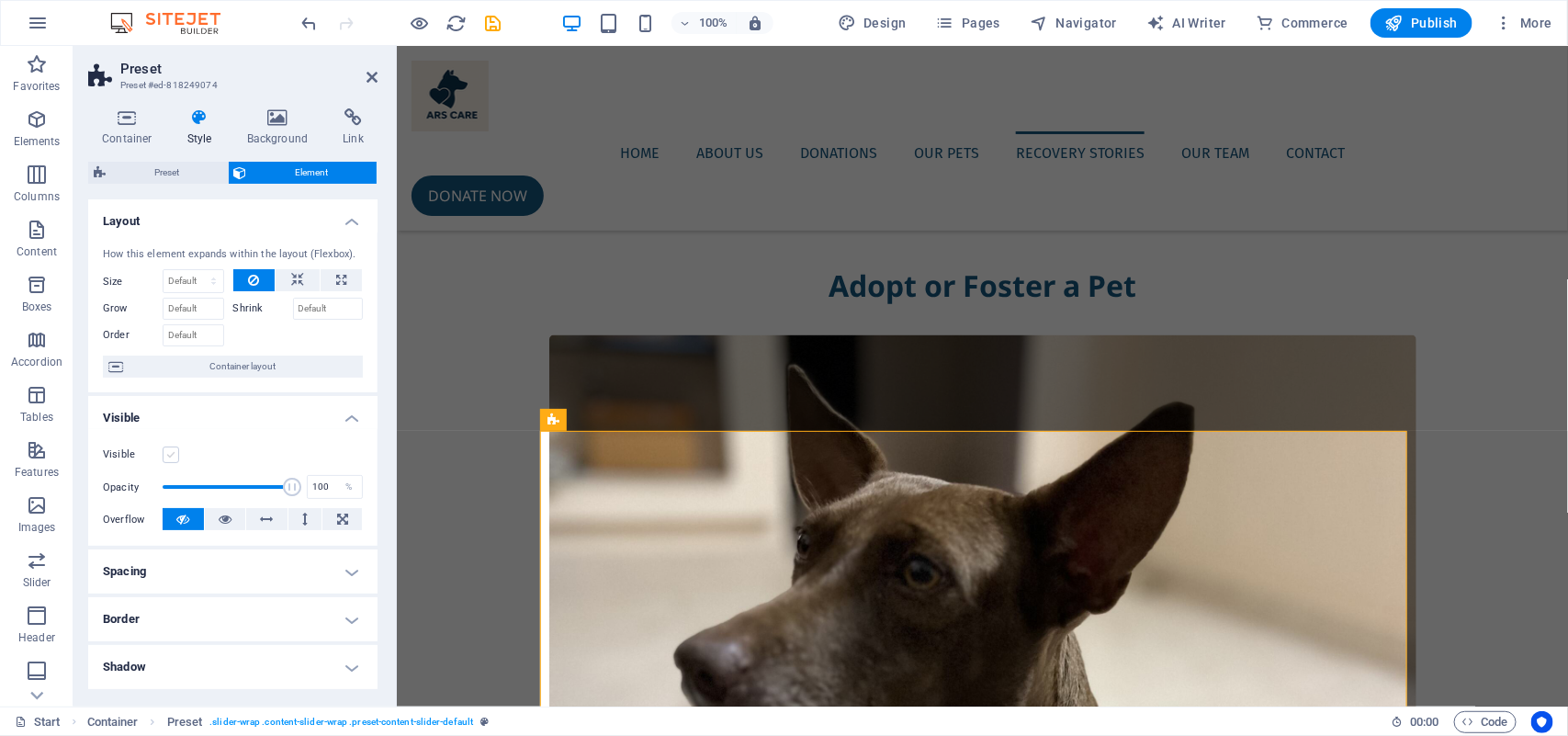 click at bounding box center [171, 455] 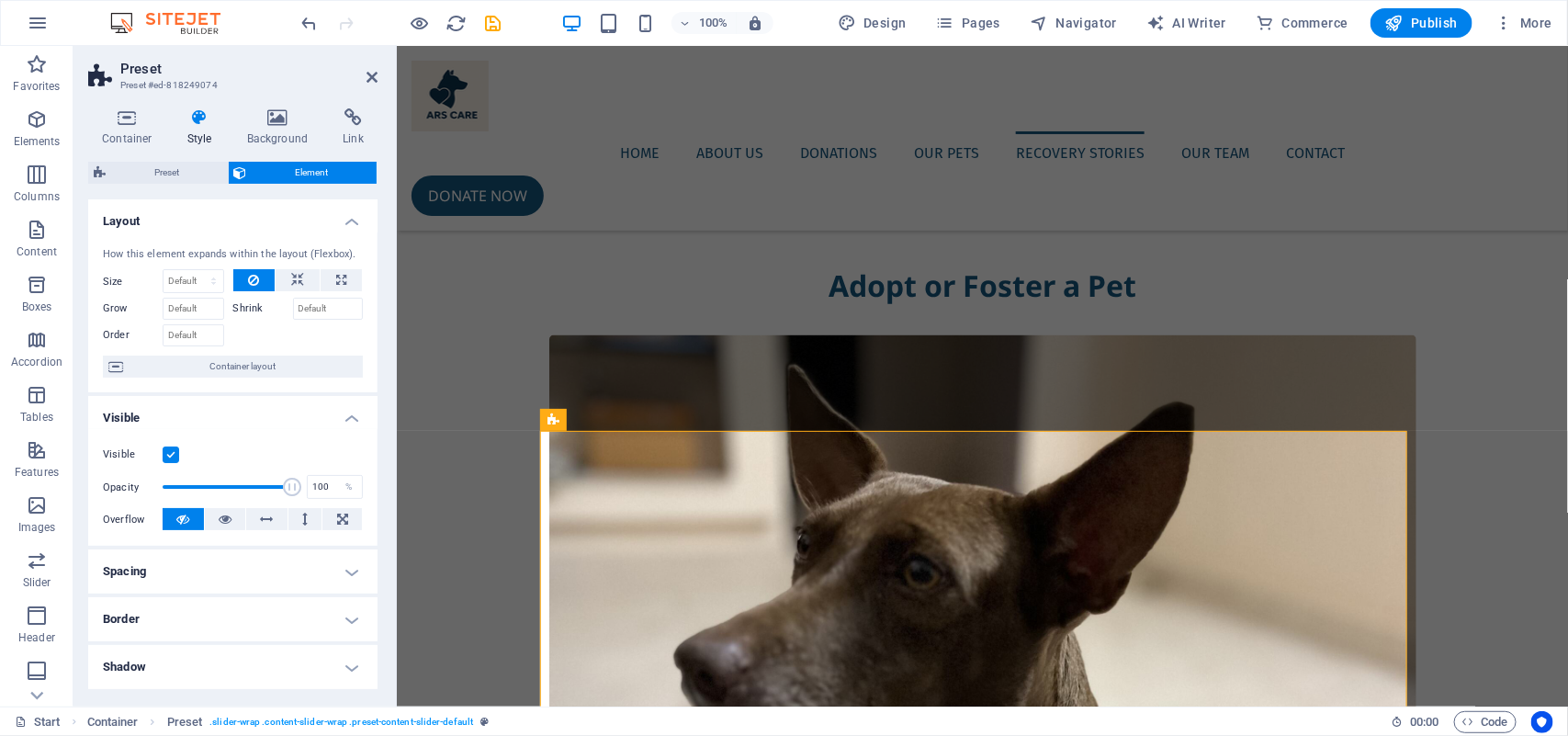 click at bounding box center (171, 455) 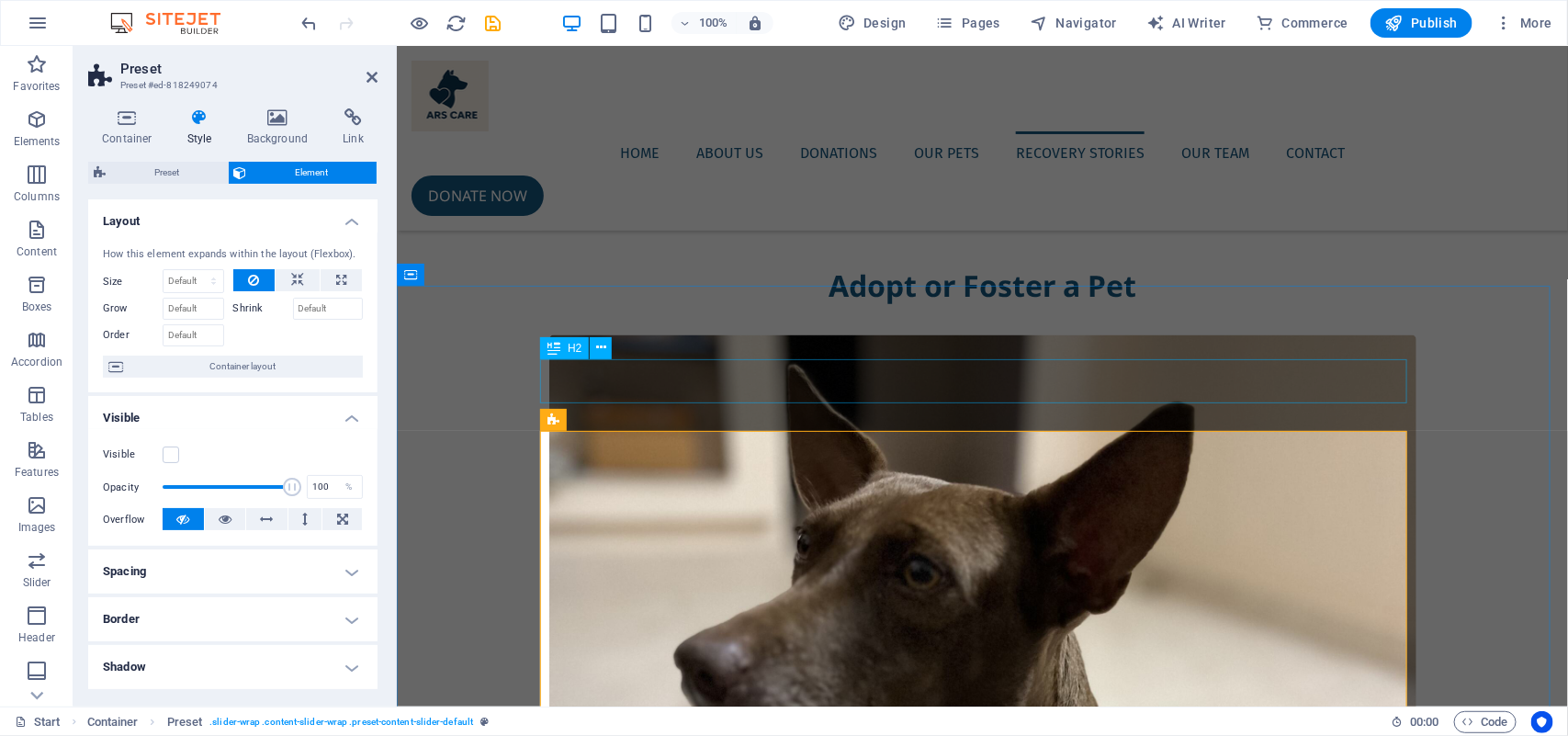 click on "Meet our team" at bounding box center (982, 9591) 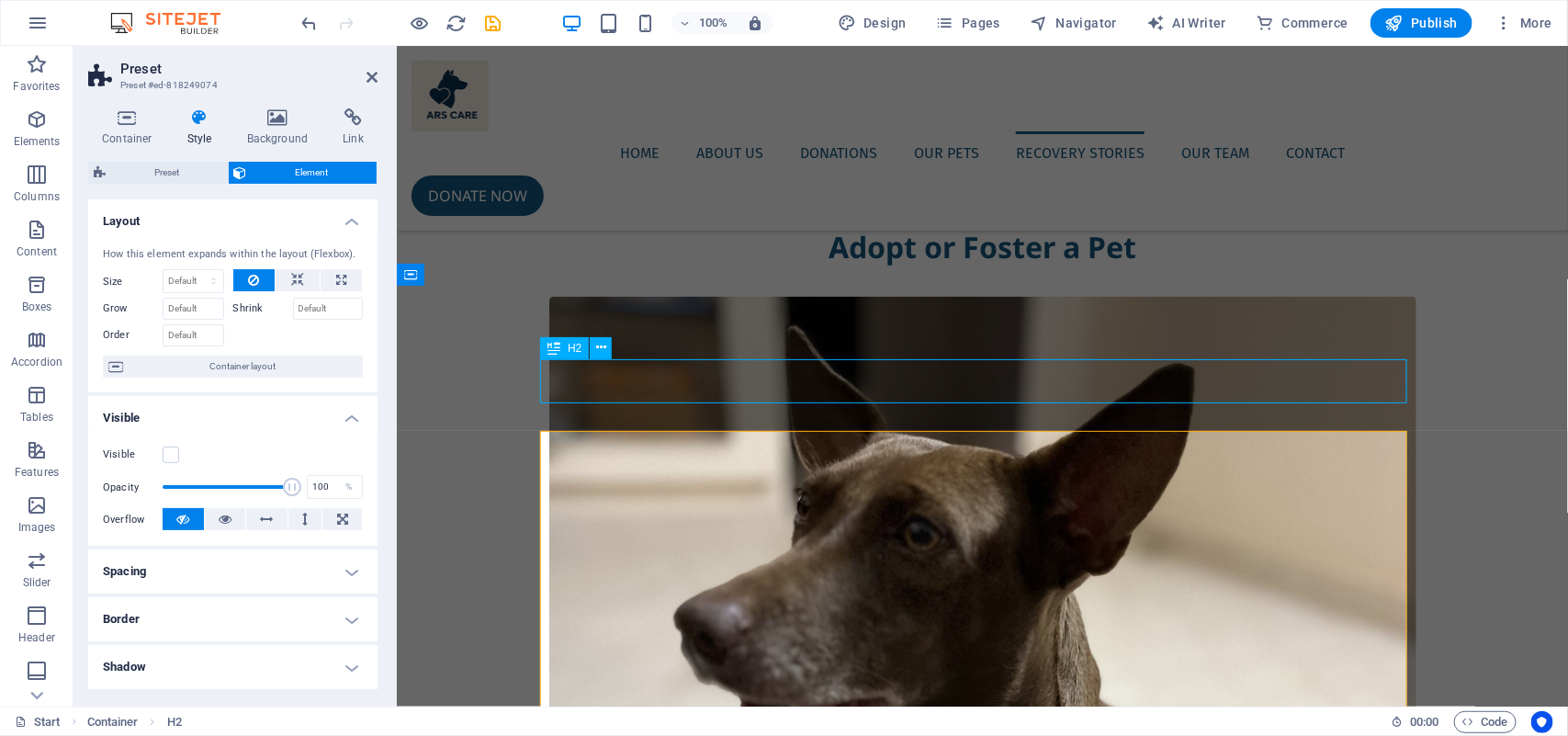 scroll, scrollTop: 4020, scrollLeft: 0, axis: vertical 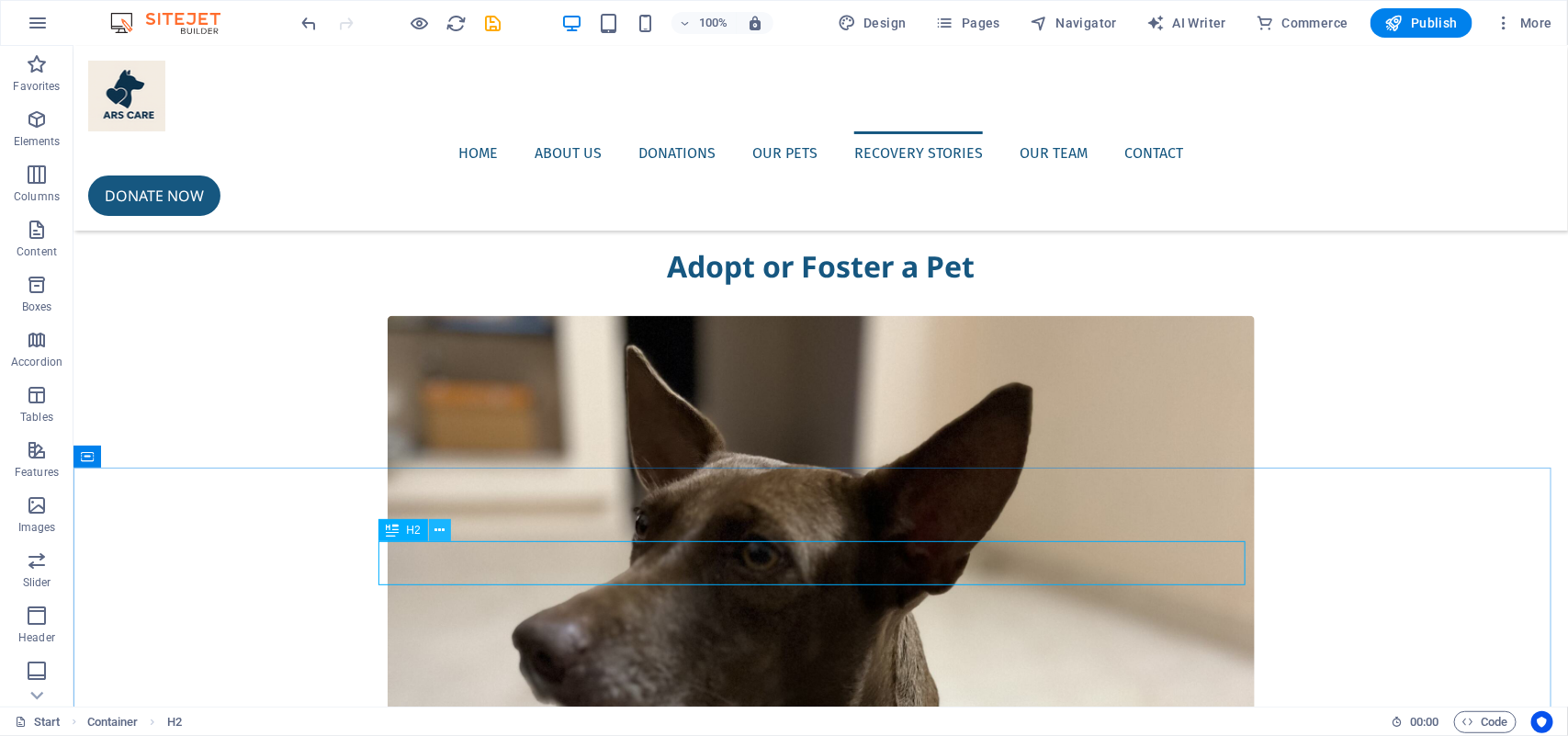 click at bounding box center [439, 530] 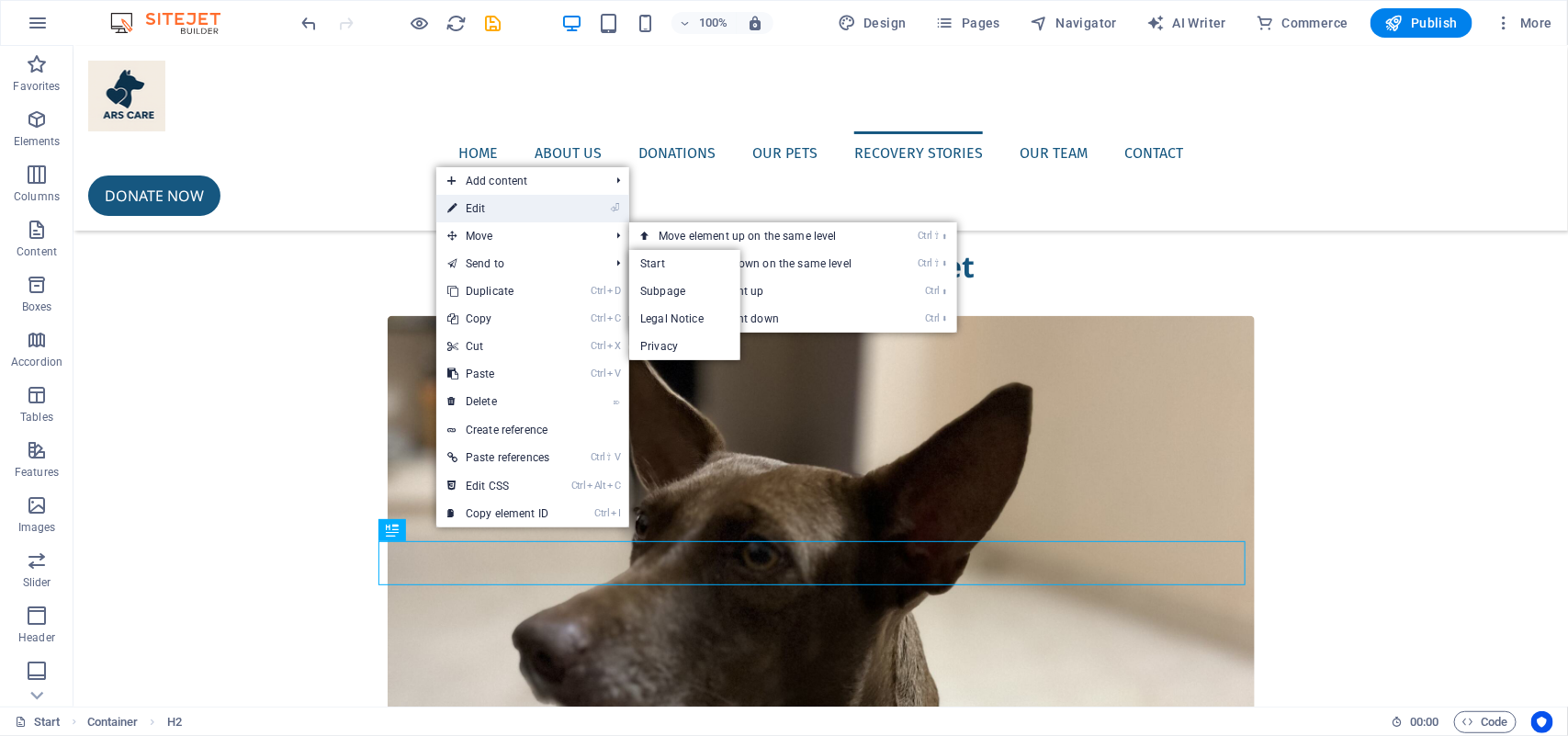 click on "⏎  Edit" at bounding box center (498, 209) 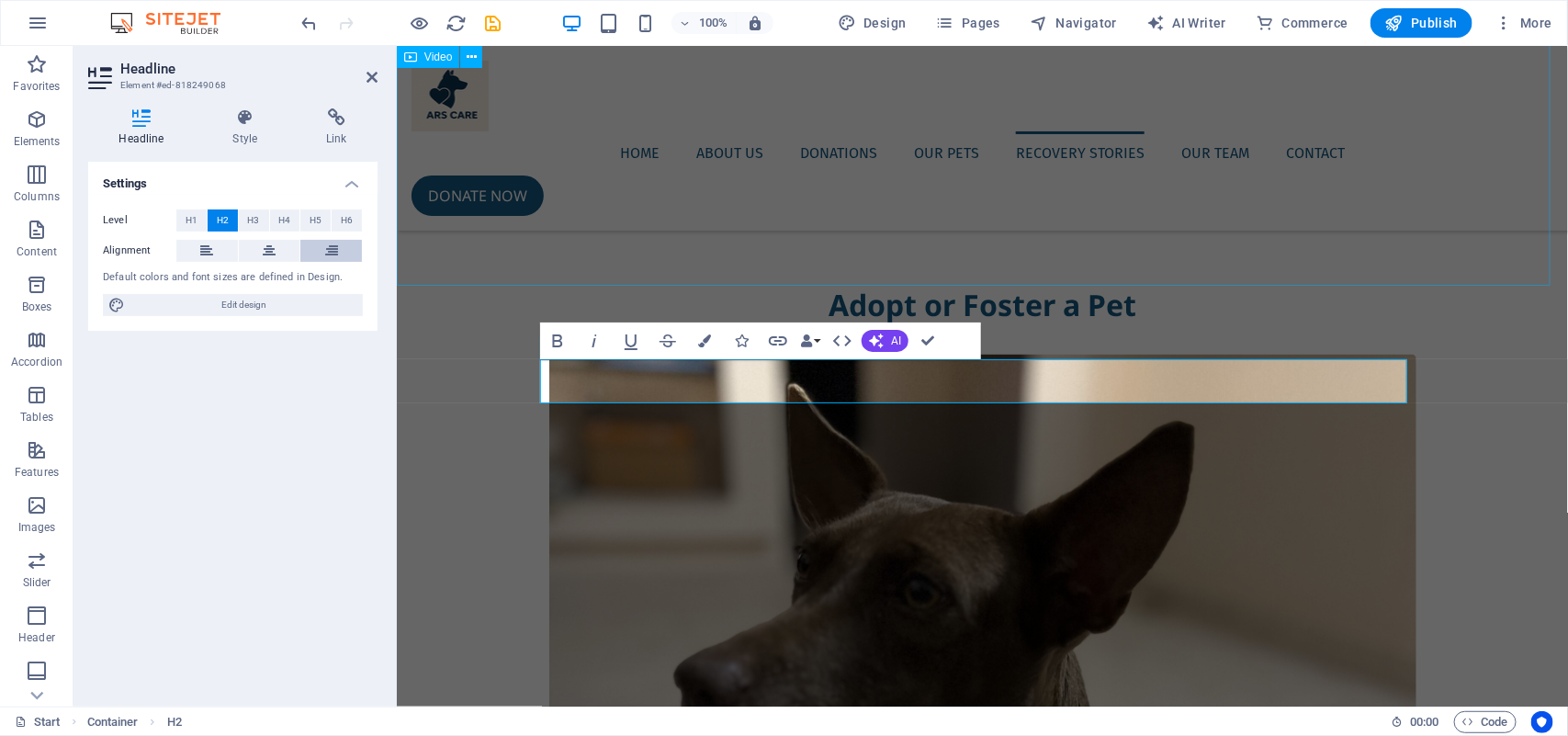 scroll, scrollTop: 4039, scrollLeft: 0, axis: vertical 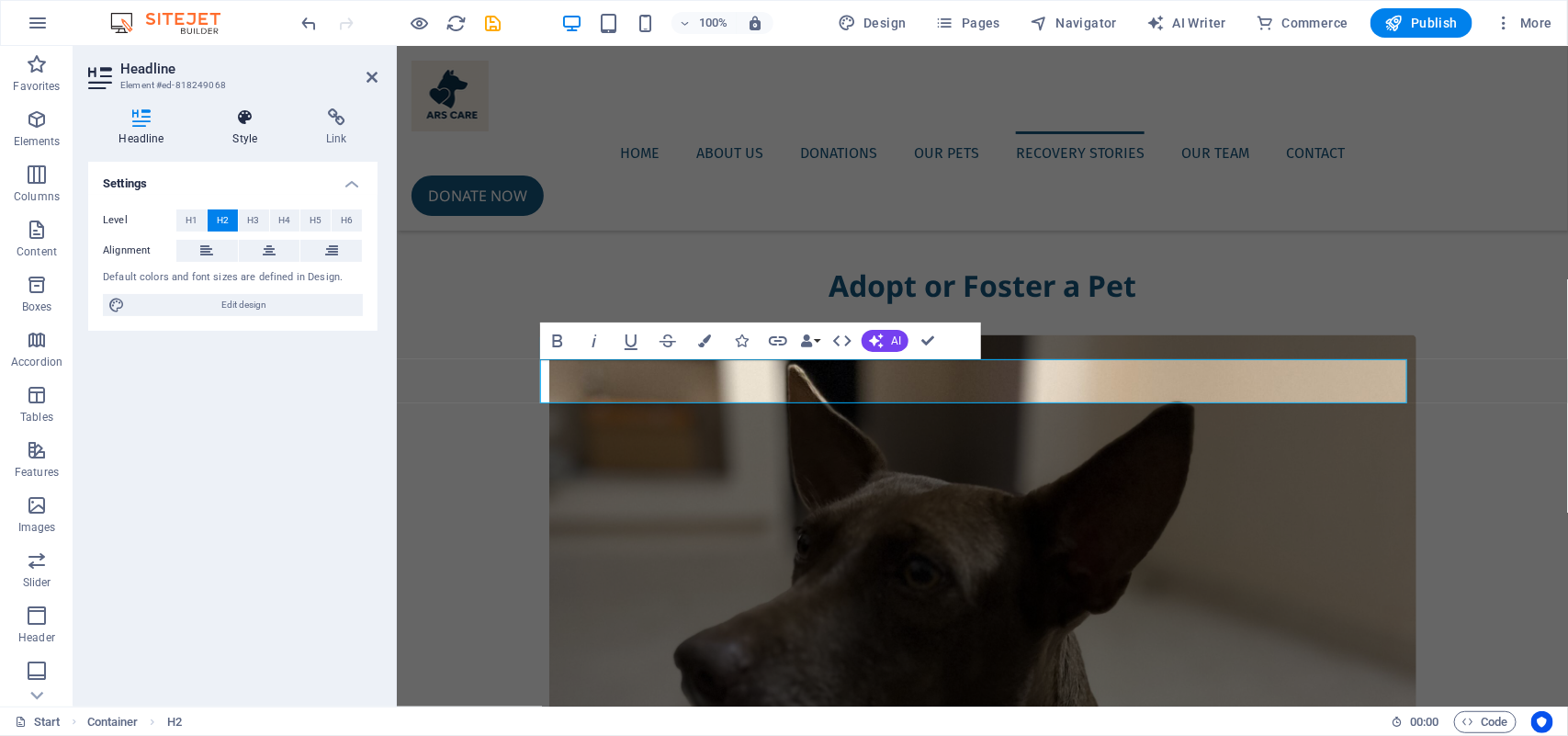 click on "Style" at bounding box center [249, 128] 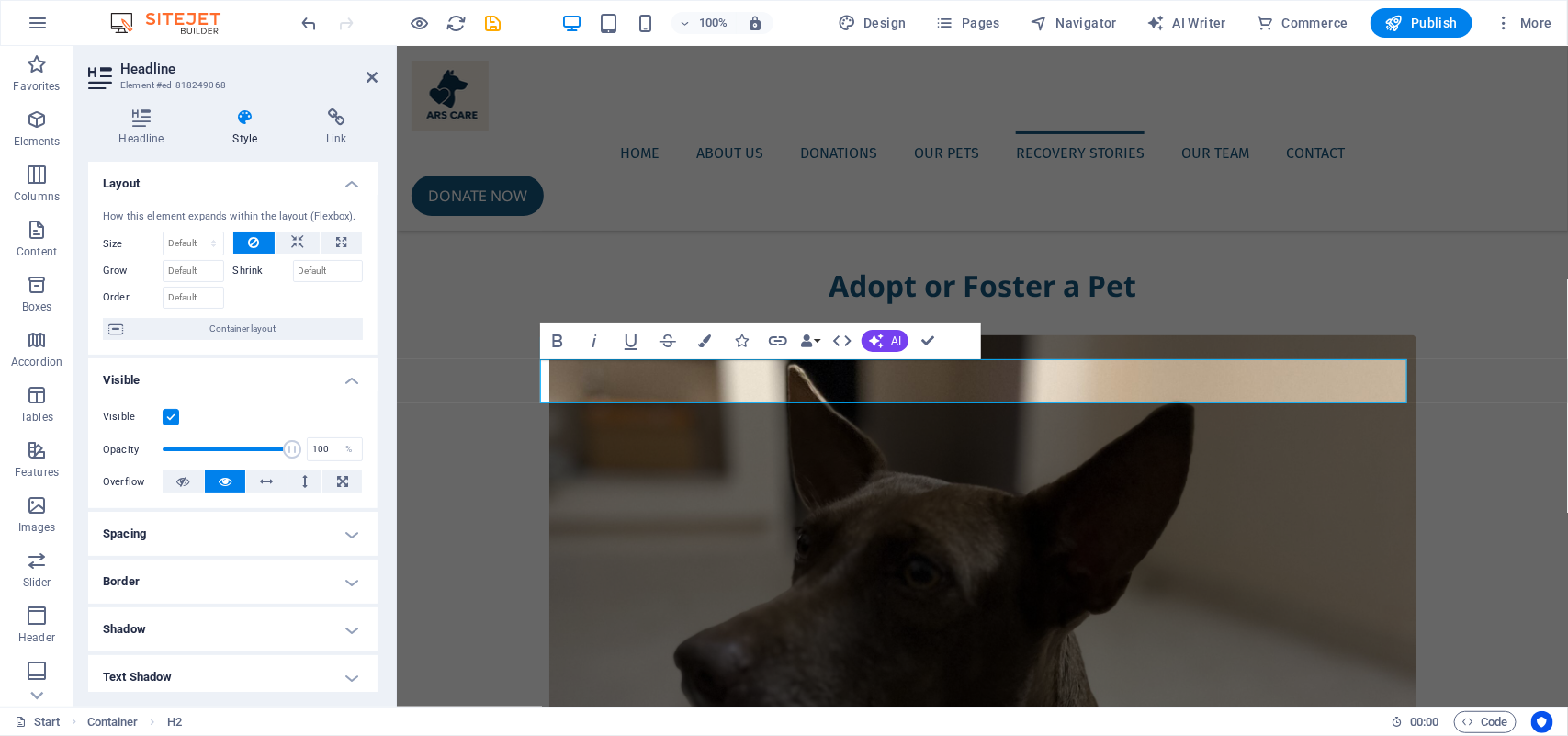 click at bounding box center (171, 417) 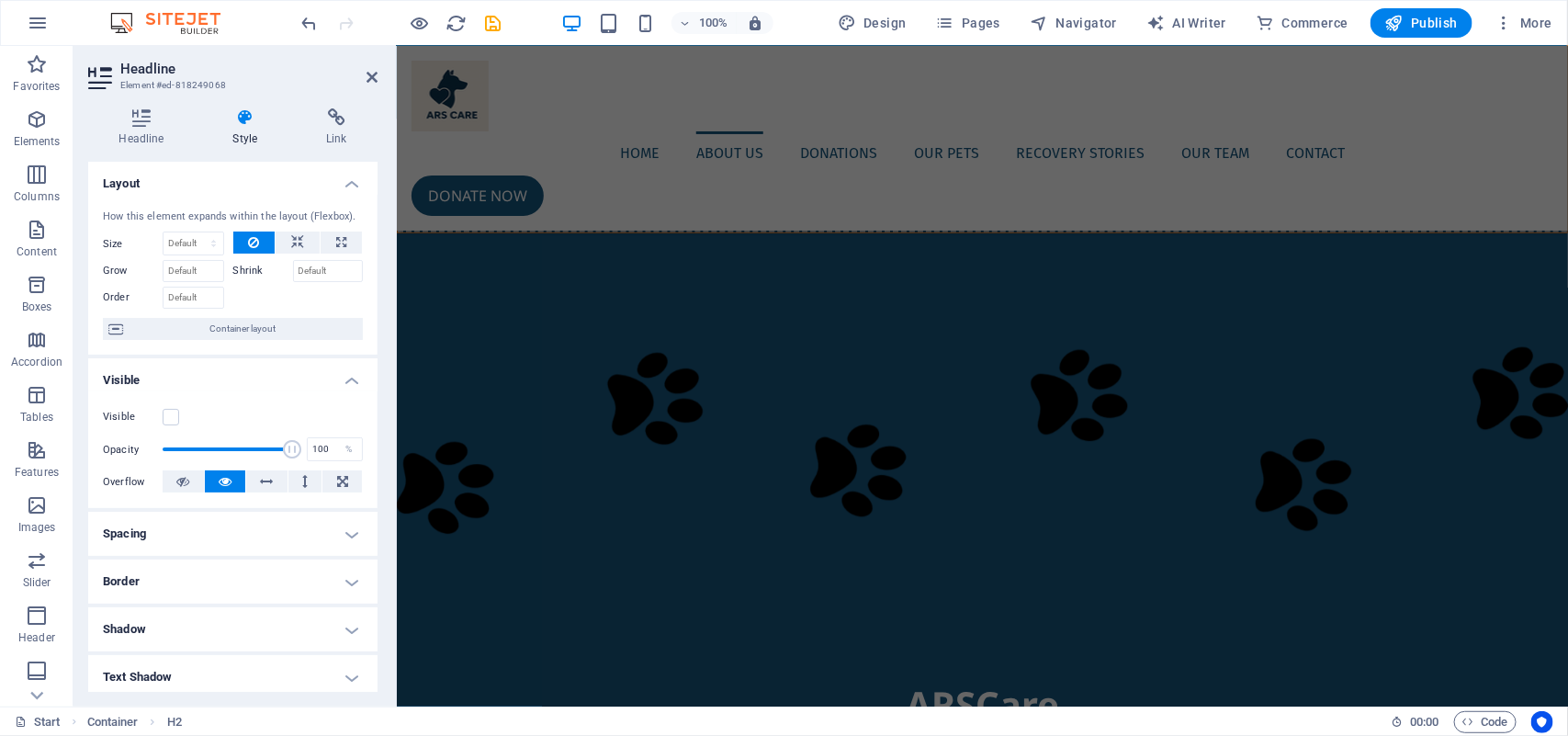 scroll, scrollTop: 0, scrollLeft: 0, axis: both 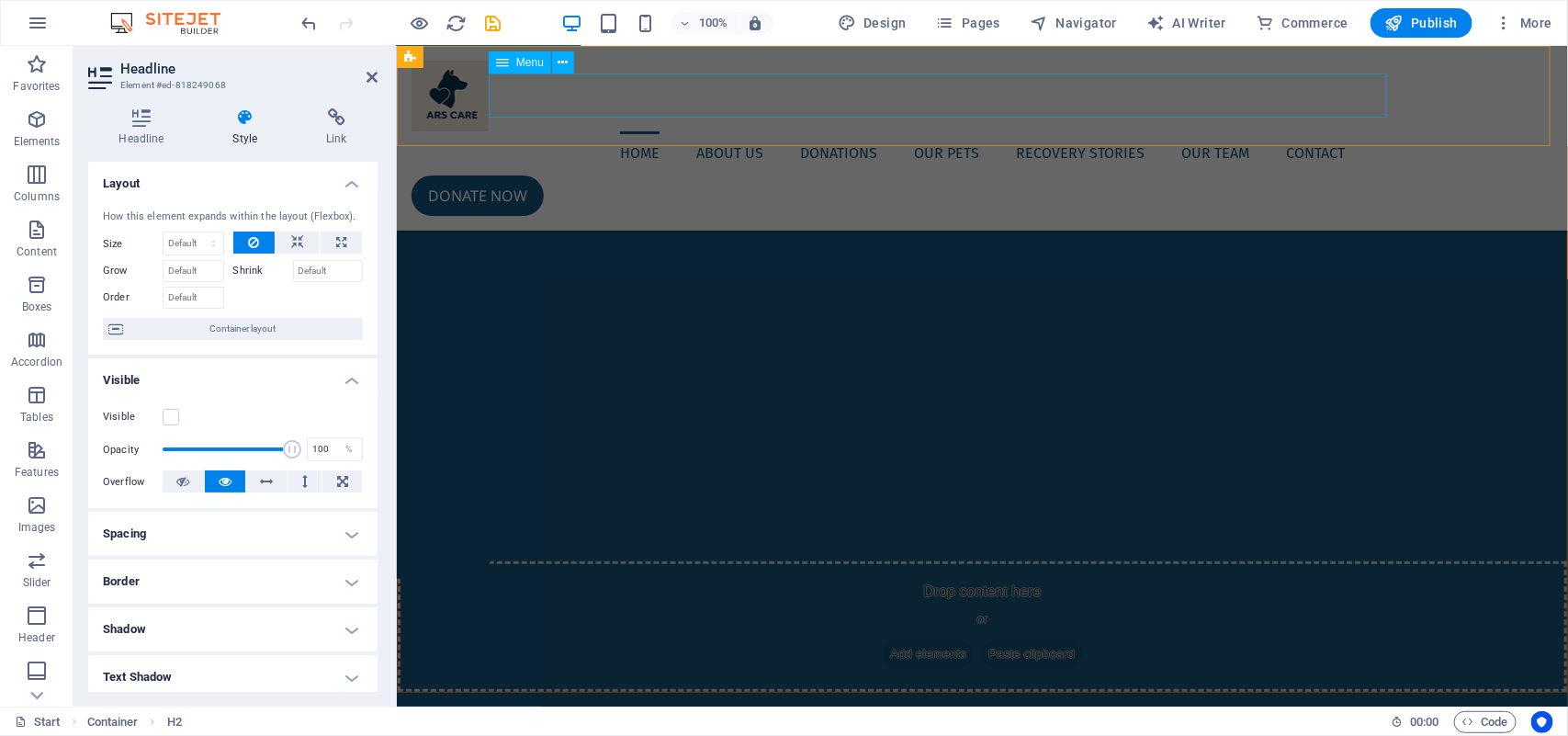 click on "Menu" at bounding box center (520, 62) 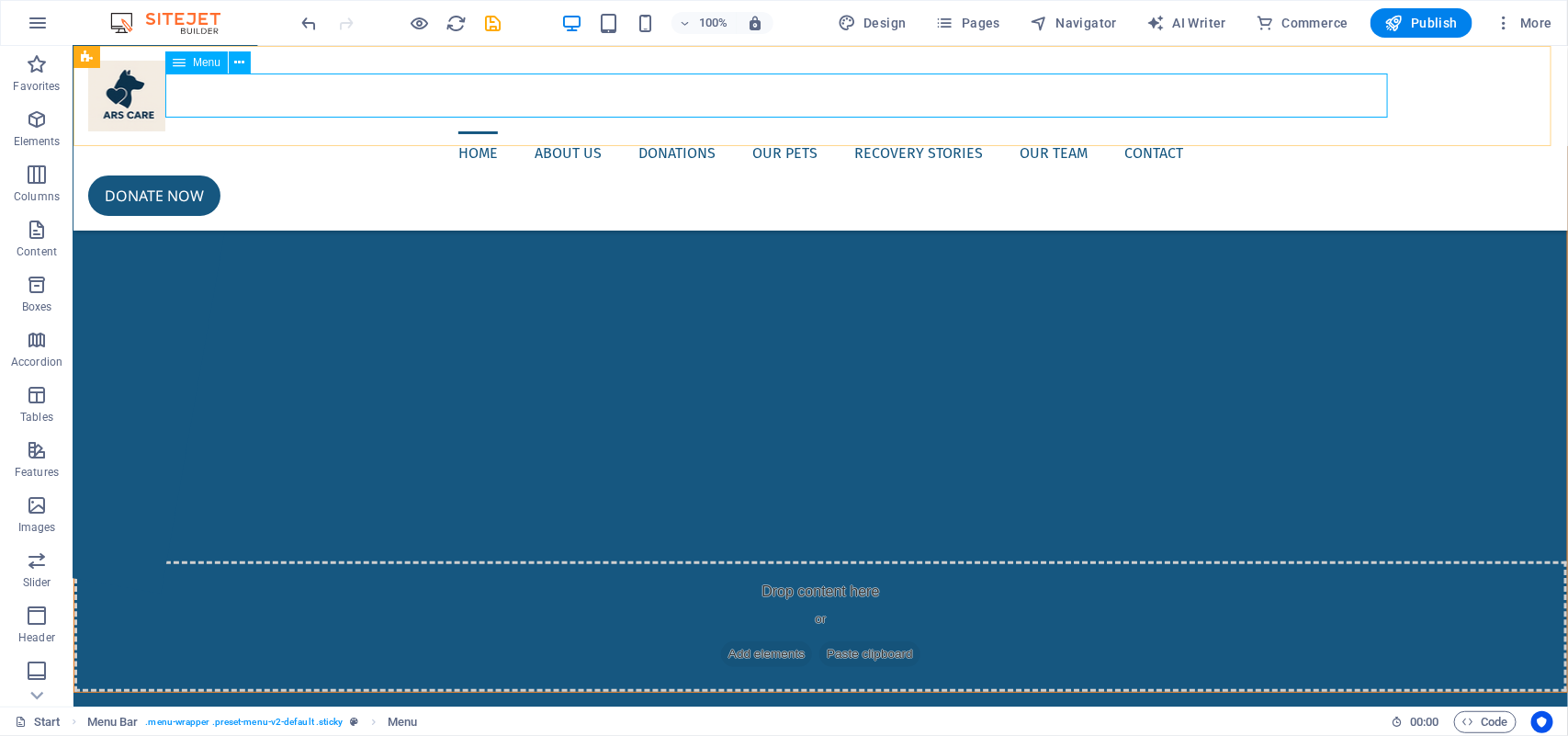 click on "Menu" at bounding box center [207, 62] 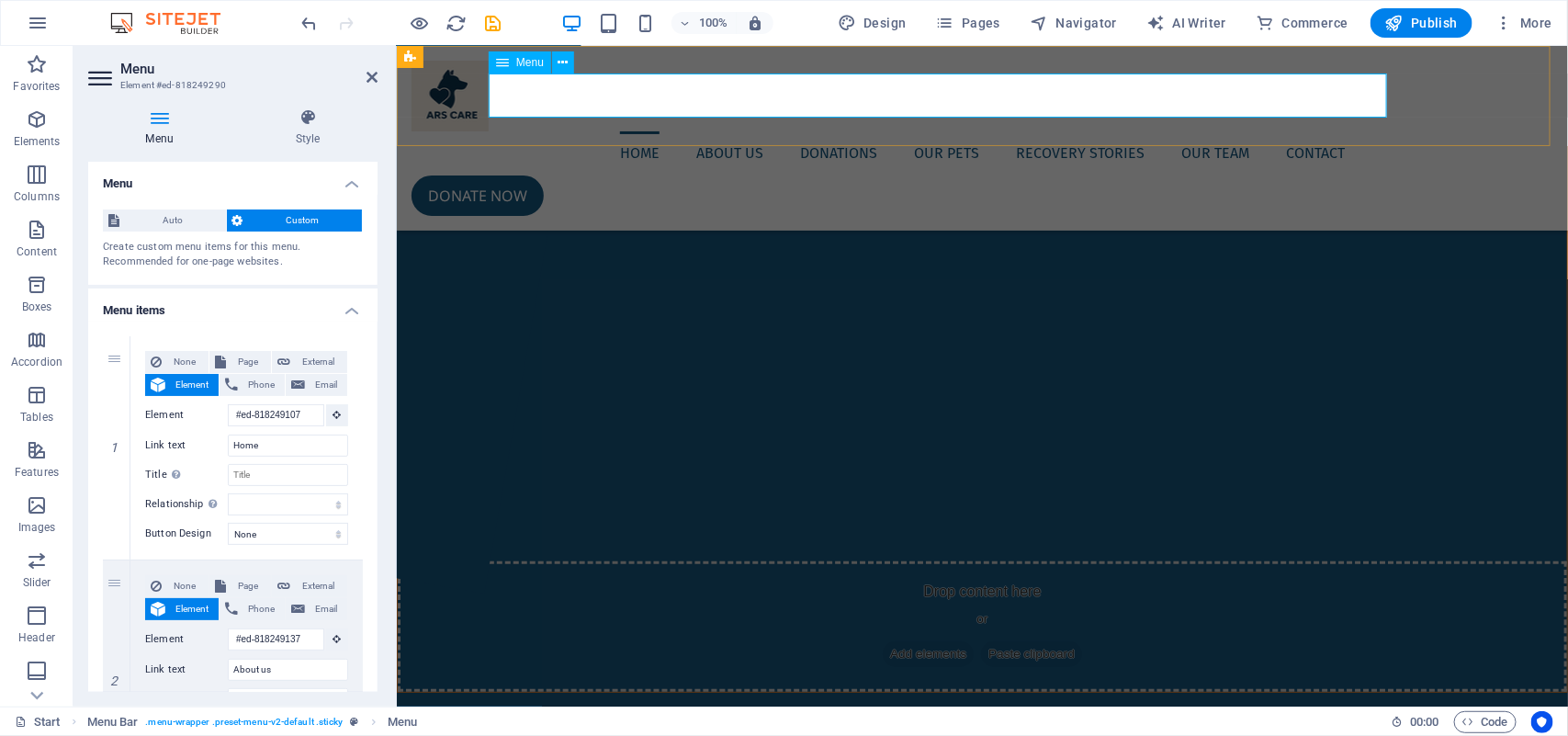 click on "Home About us Donations Our Pets Recovery Stories Our Team Contact" at bounding box center (981, 153) 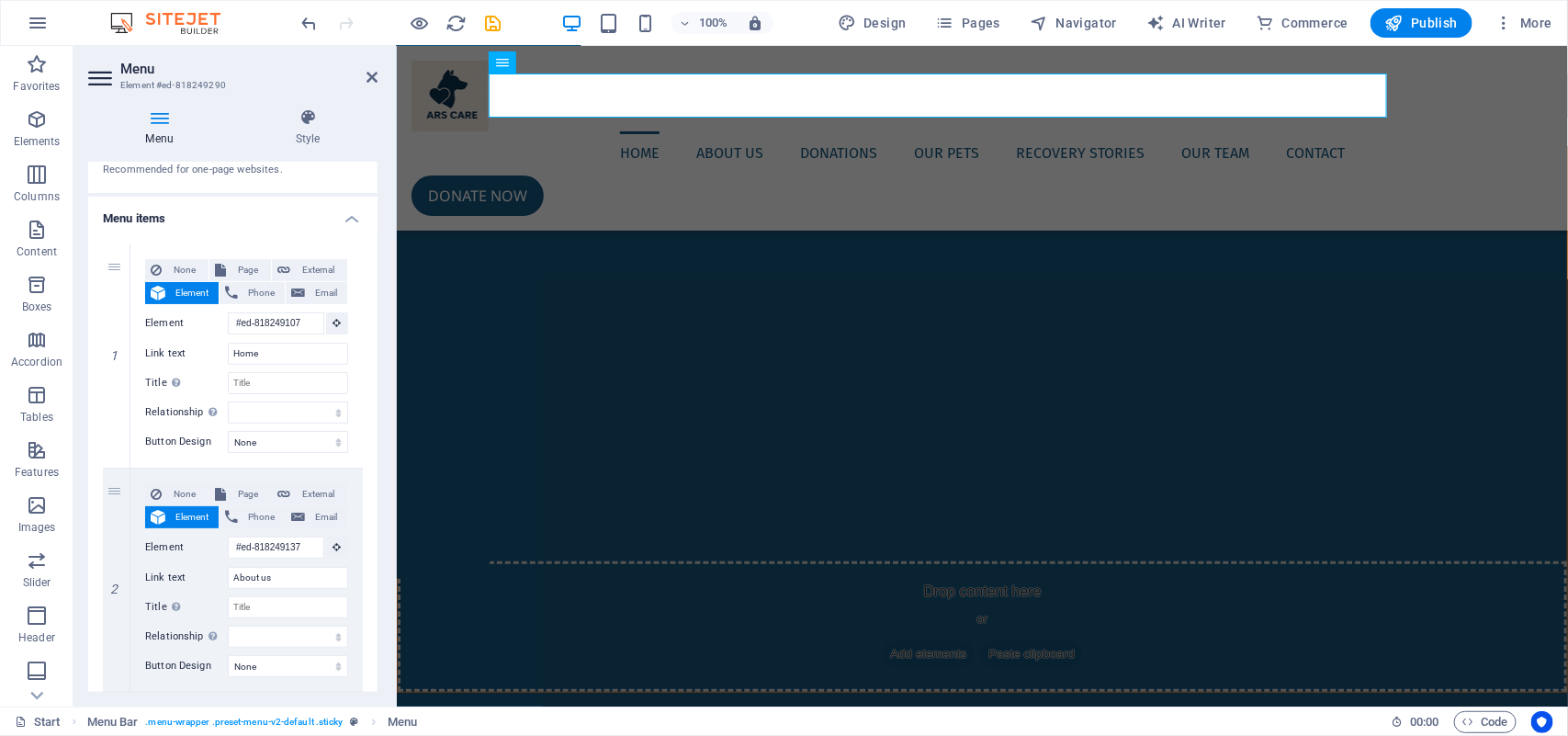 scroll, scrollTop: 230, scrollLeft: 0, axis: vertical 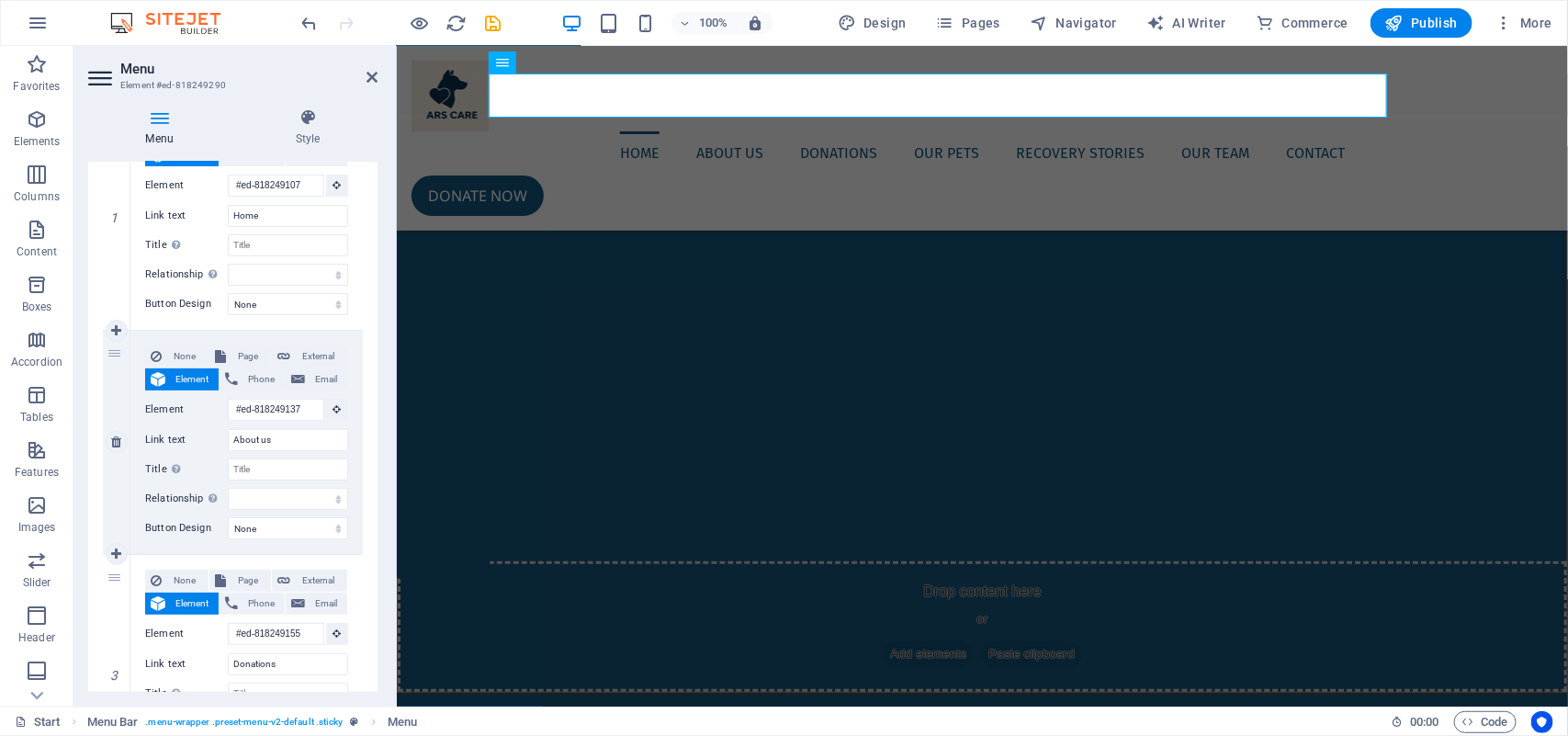 click on "2" at bounding box center [117, 442] 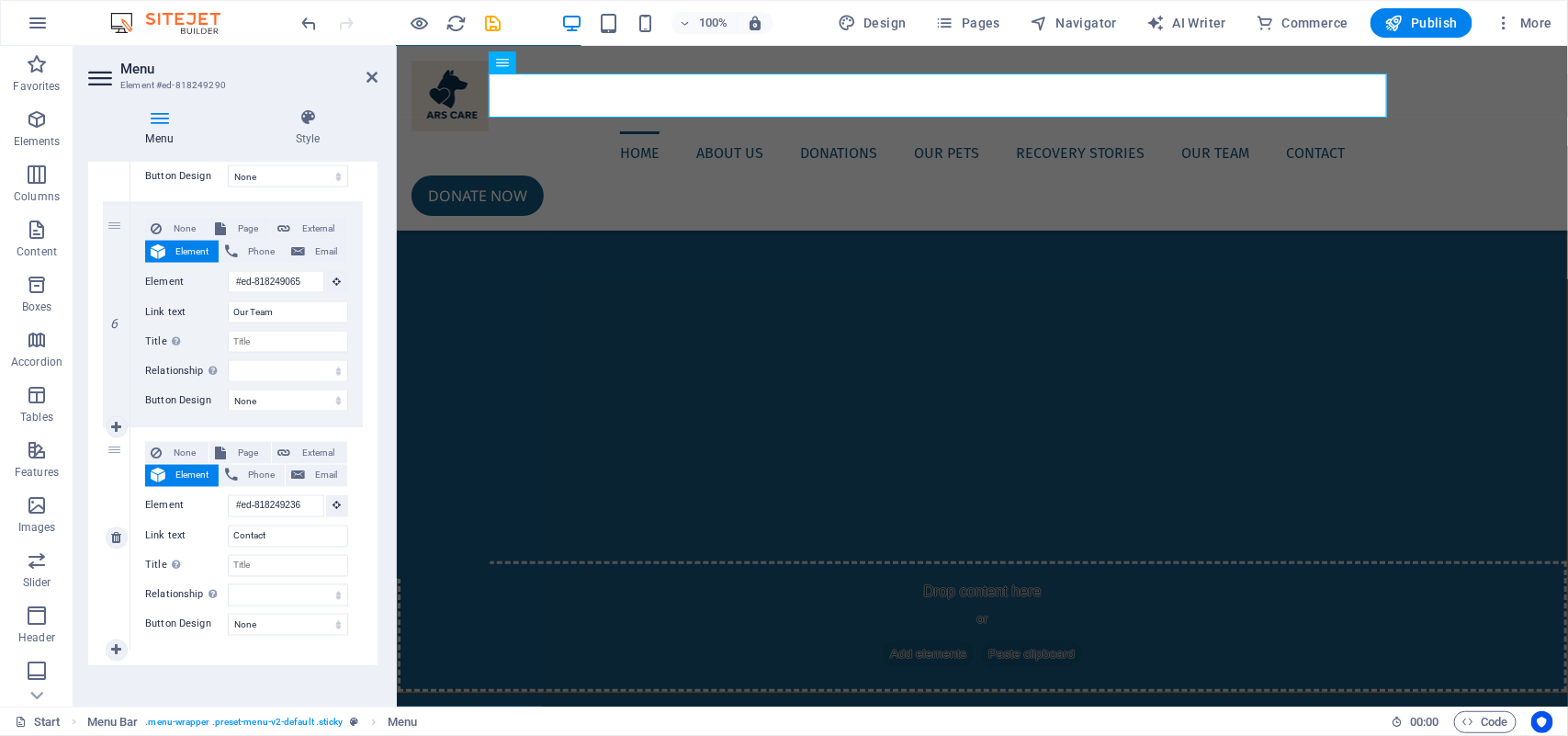 scroll, scrollTop: 1263, scrollLeft: 0, axis: vertical 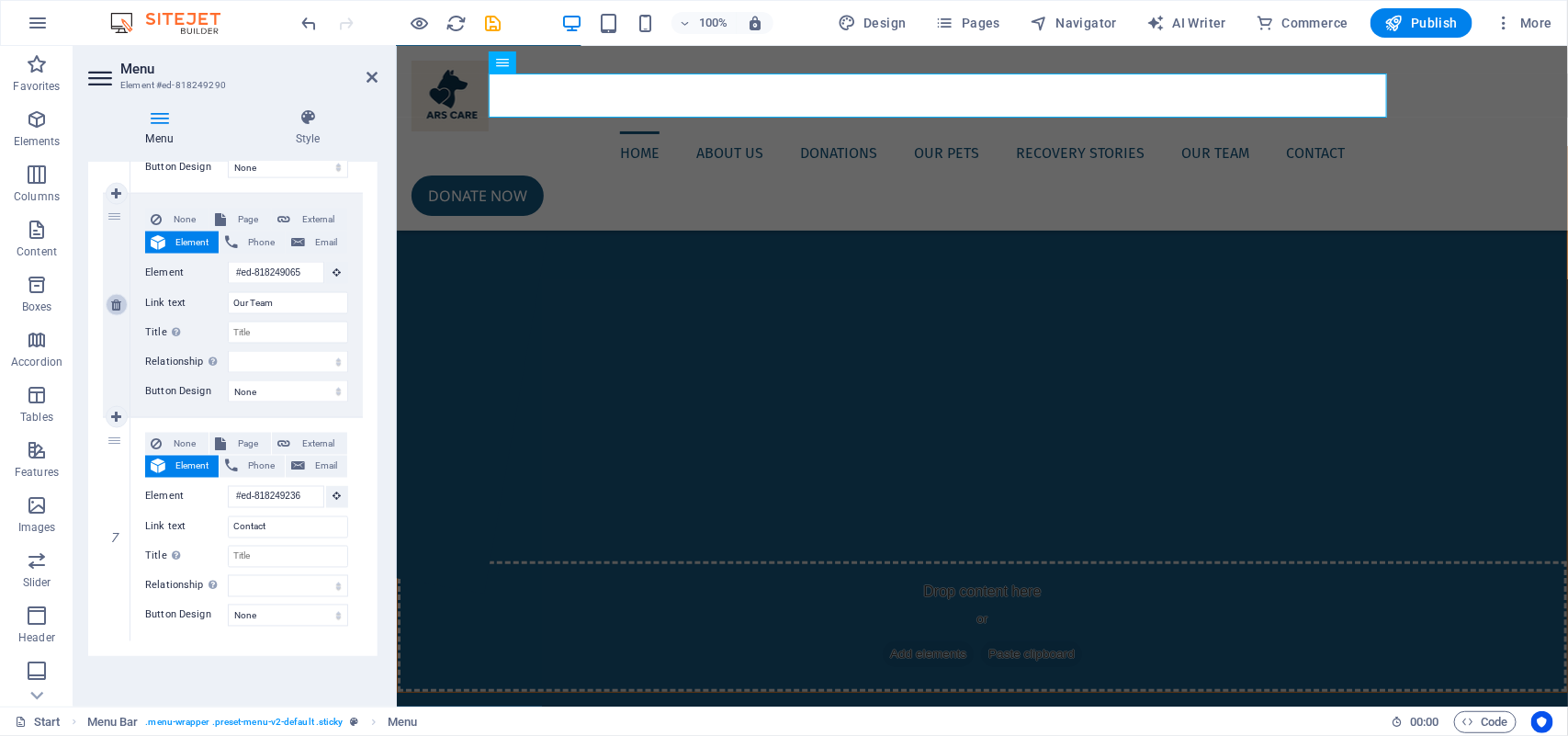 click at bounding box center [116, 305] 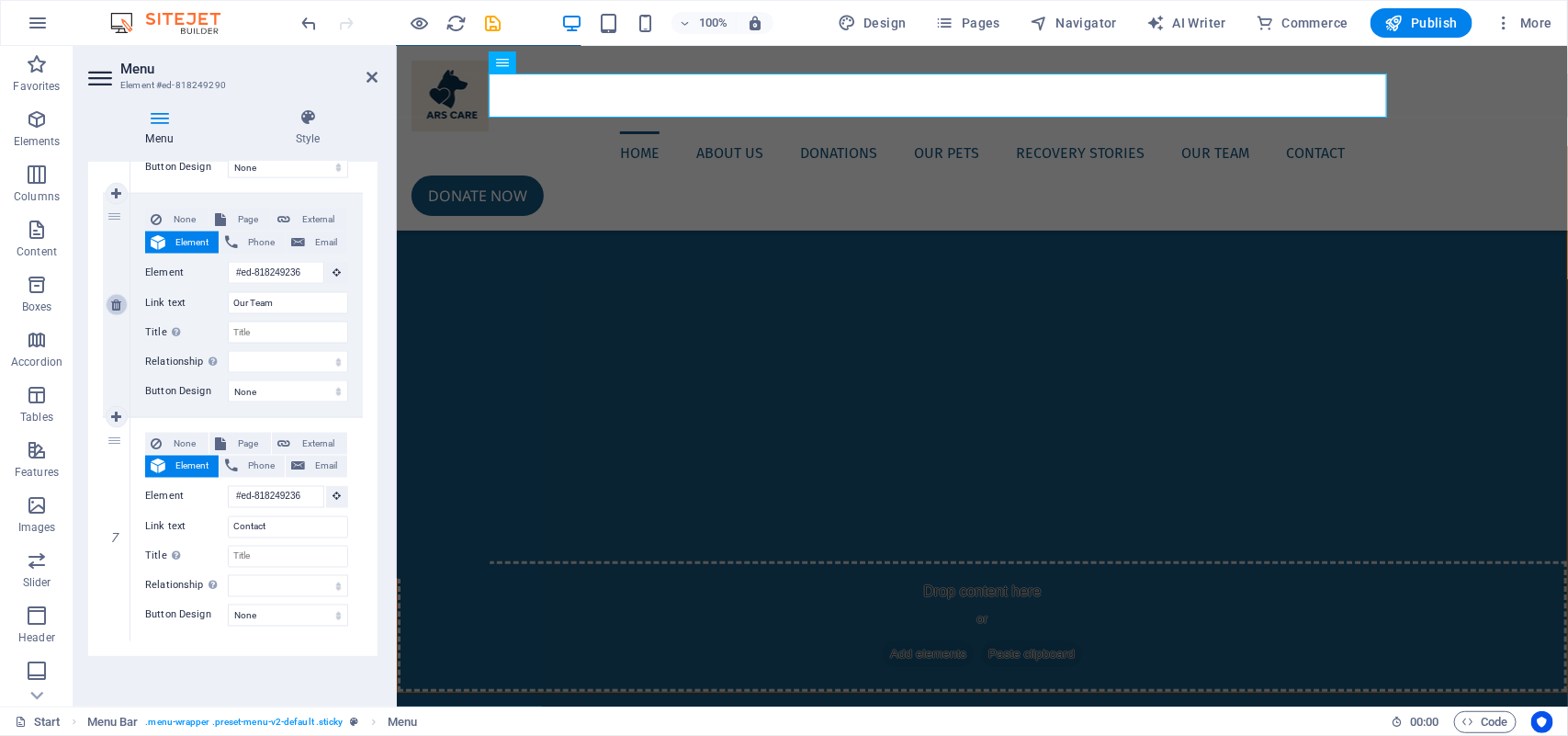 type on "Contact" 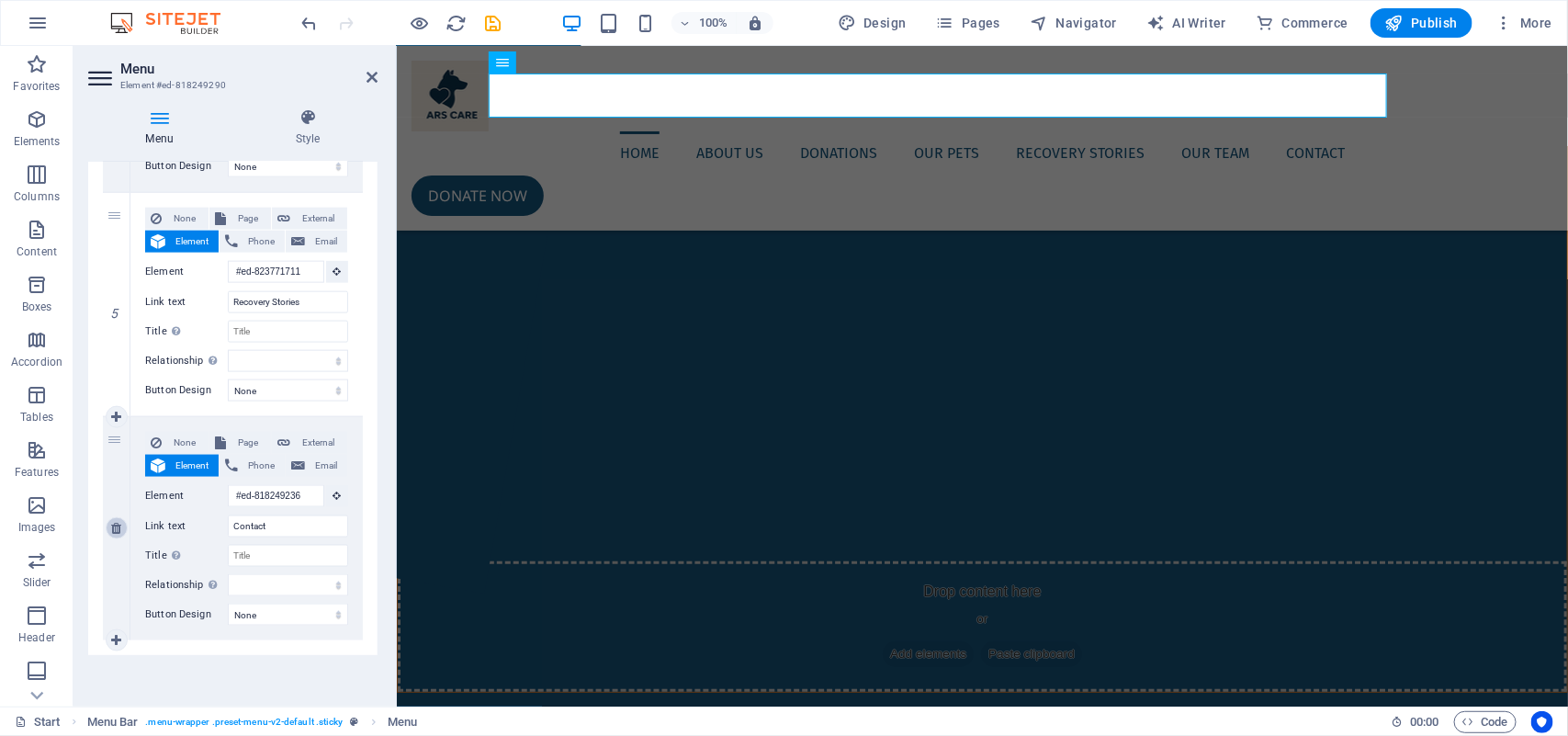 scroll, scrollTop: 1040, scrollLeft: 0, axis: vertical 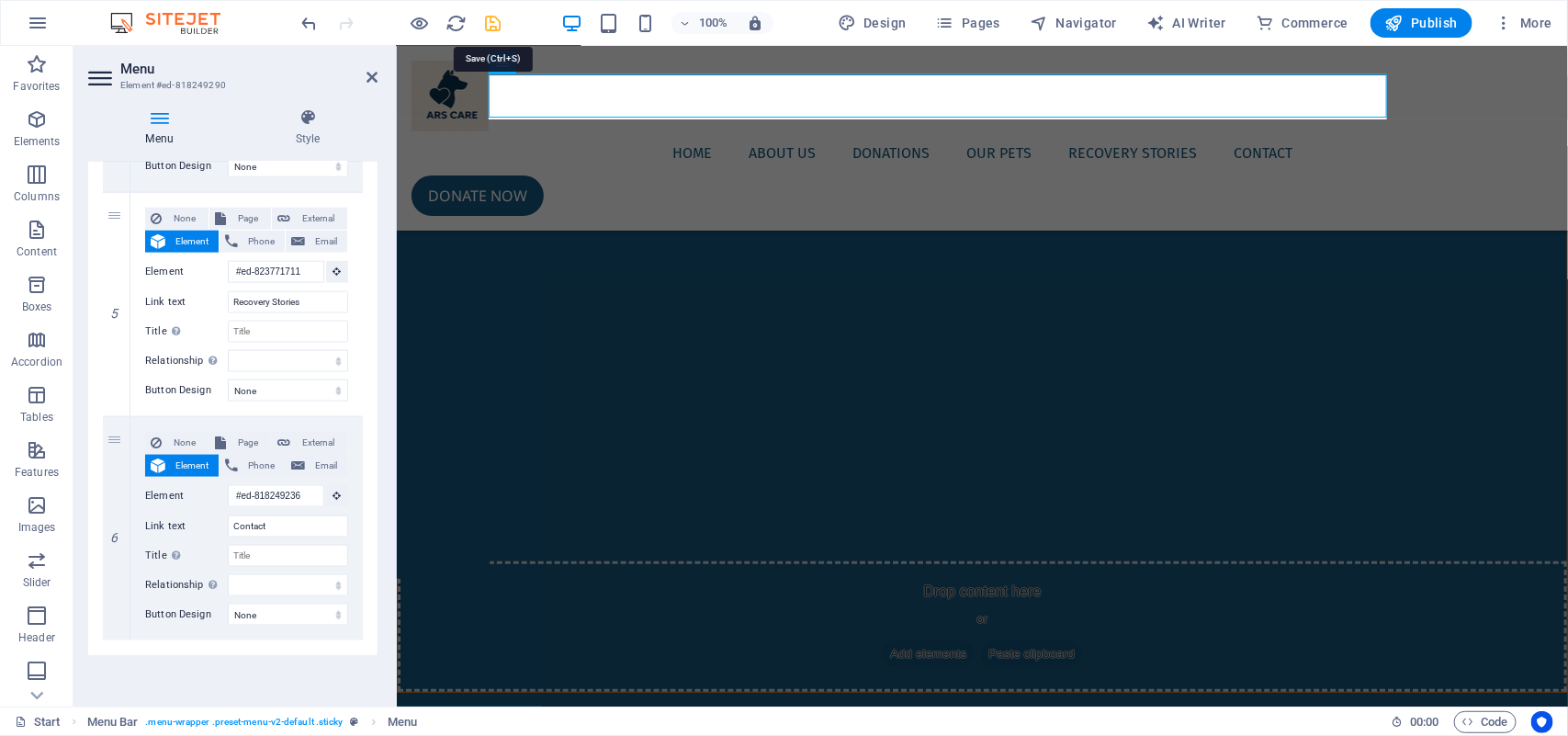 click at bounding box center (493, 23) 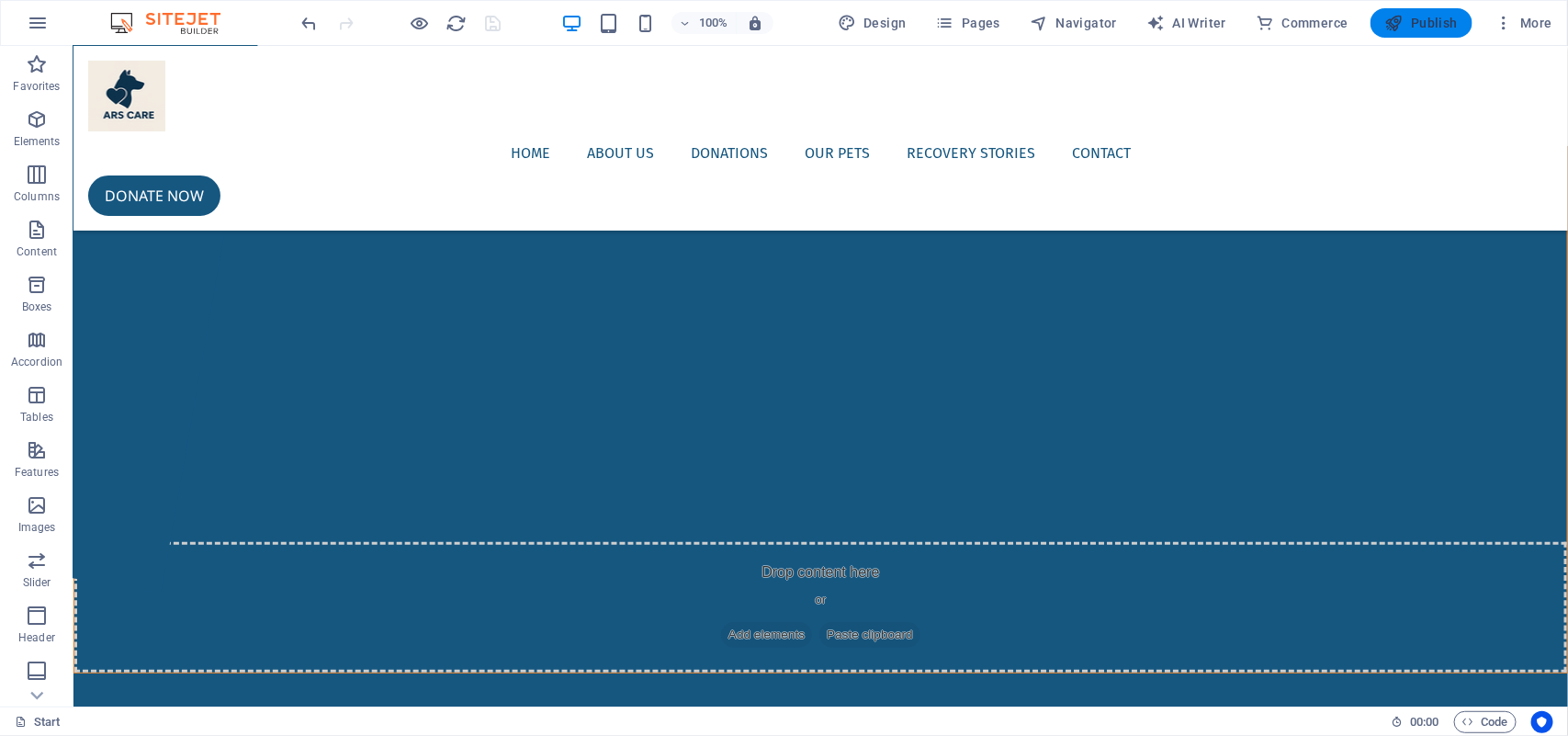 click on "Publish" at bounding box center (1421, 23) 